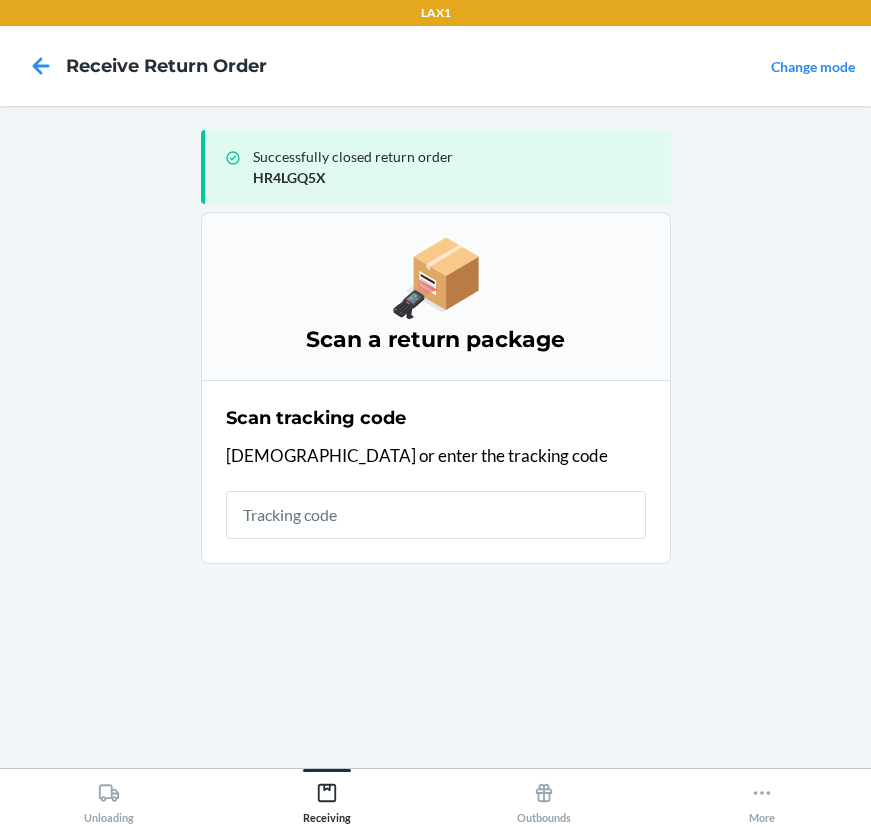 scroll, scrollTop: 0, scrollLeft: 0, axis: both 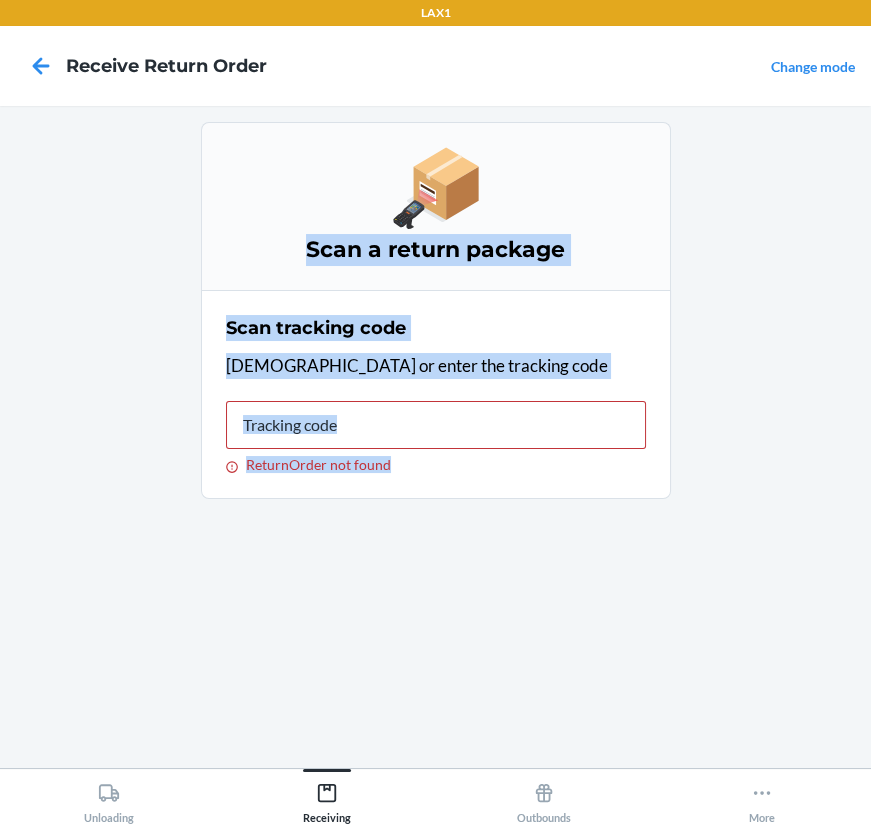drag, startPoint x: 478, startPoint y: 229, endPoint x: 585, endPoint y: 177, distance: 118.966385 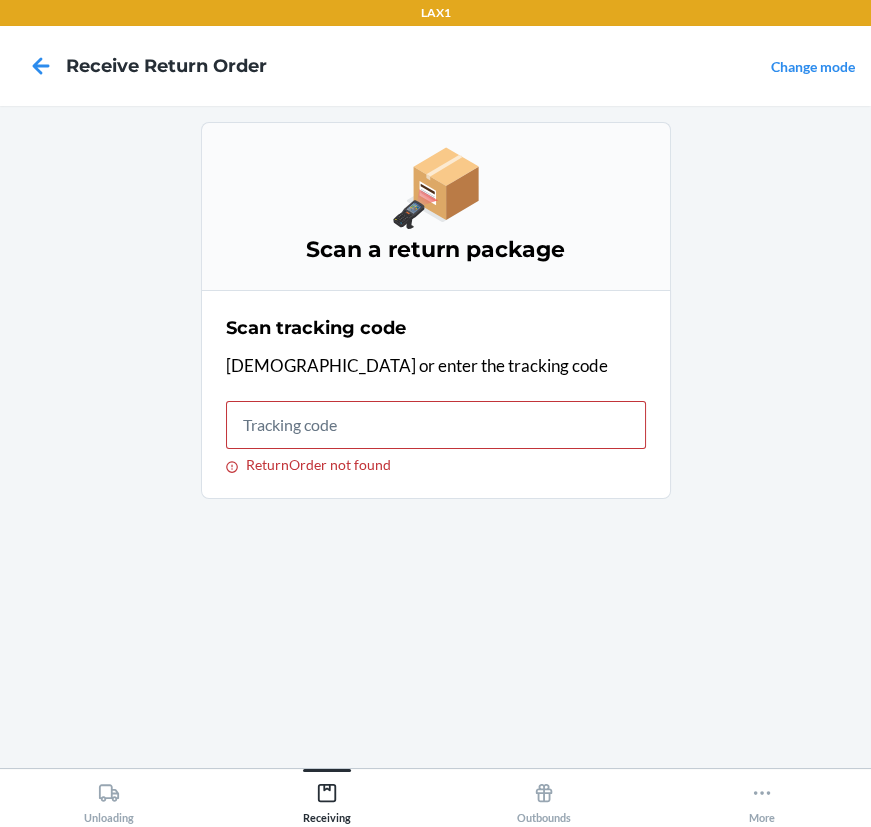click on "Scan a return package Scan tracking code Scan or enter the tracking code   ReturnOrder not found" at bounding box center [435, 437] 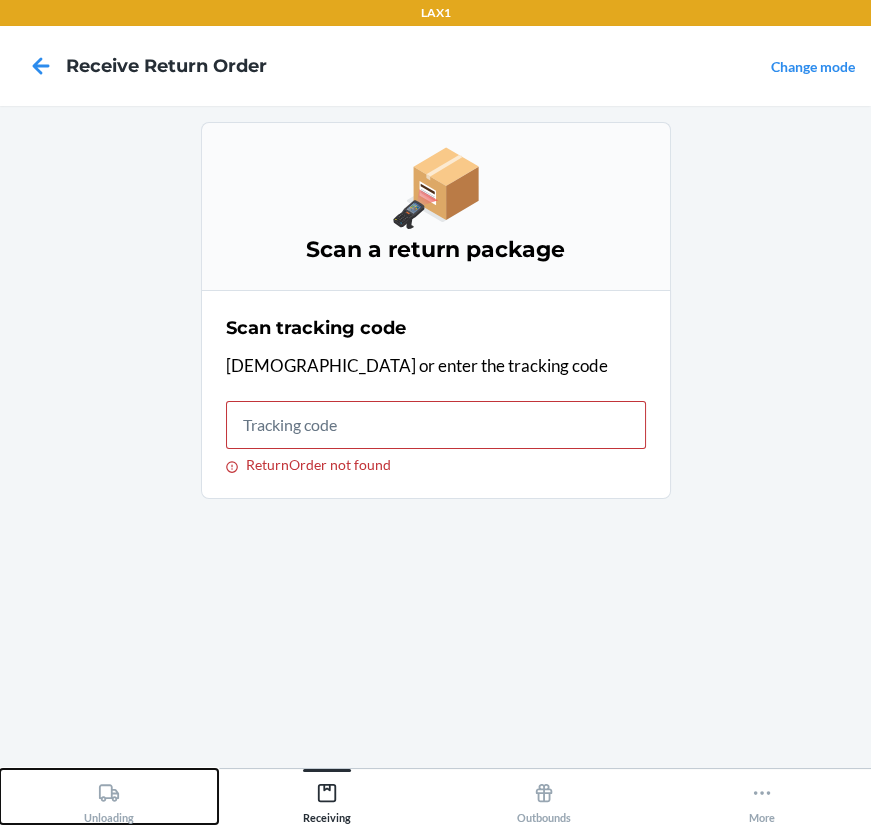 click on "Unloading" at bounding box center [109, 799] 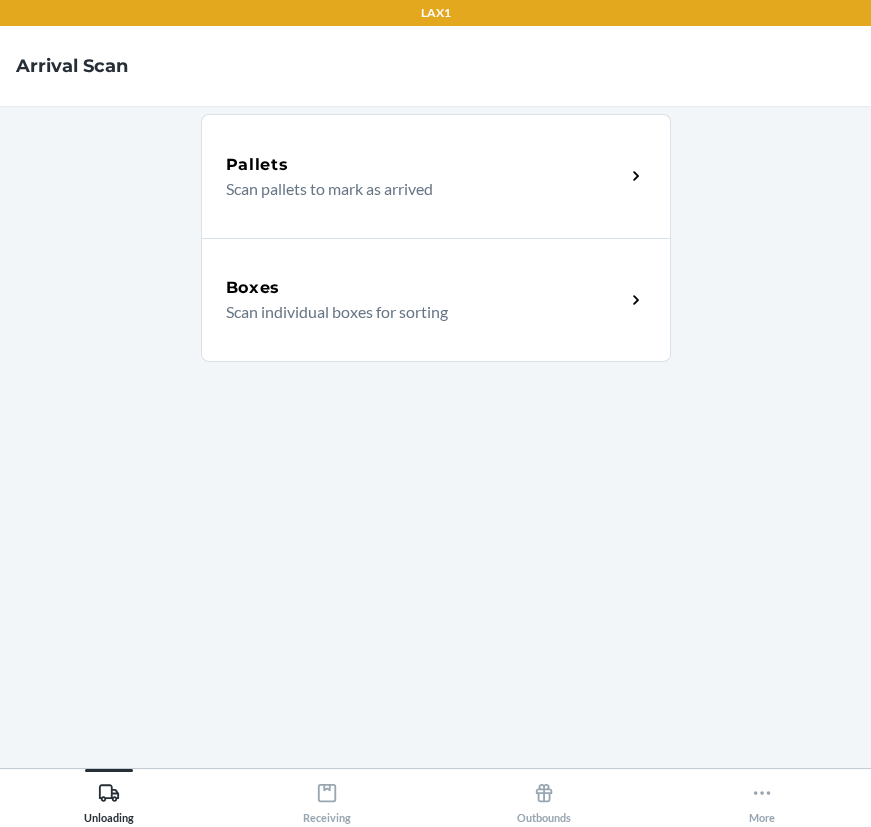 click on "Boxes" at bounding box center (425, 288) 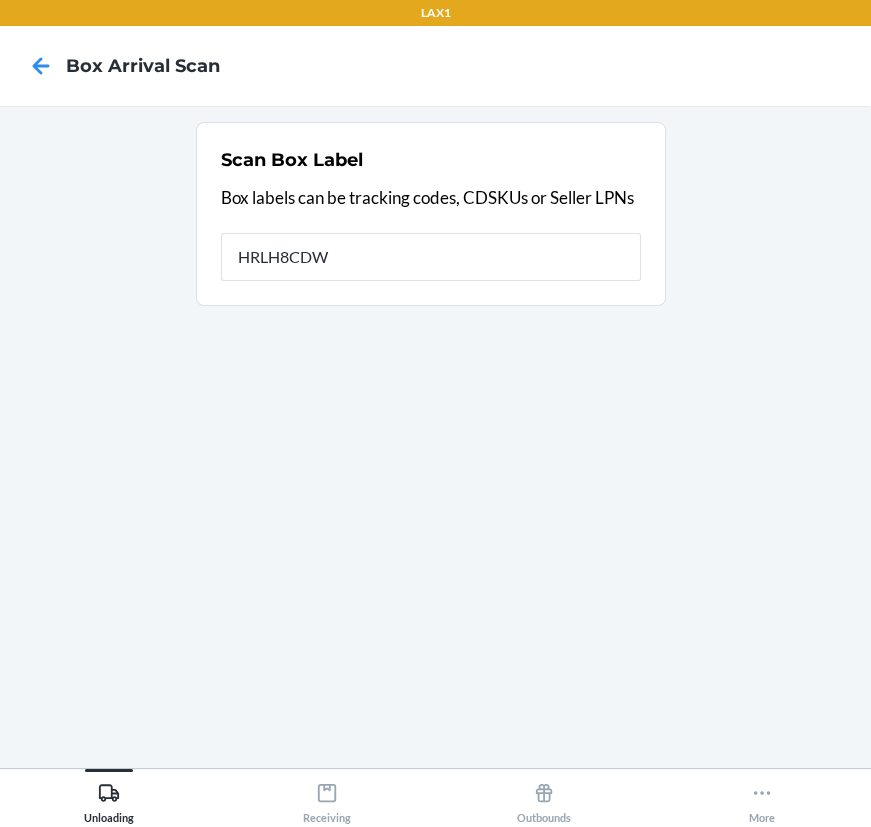 type on "HRLH8CDW" 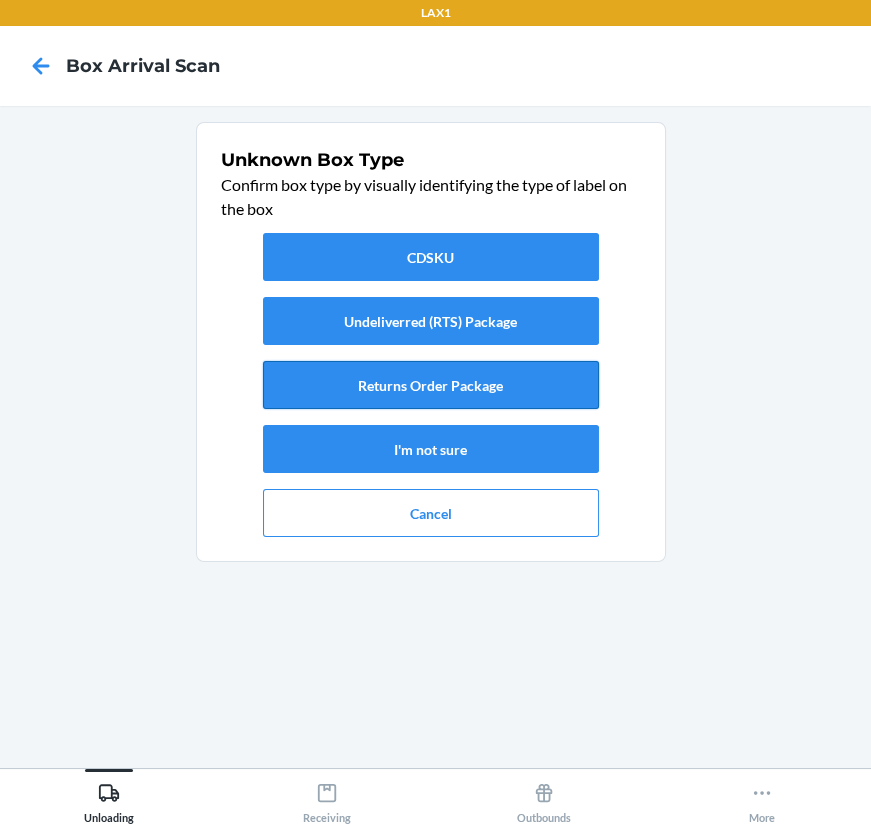 click on "Returns Order Package" at bounding box center (431, 385) 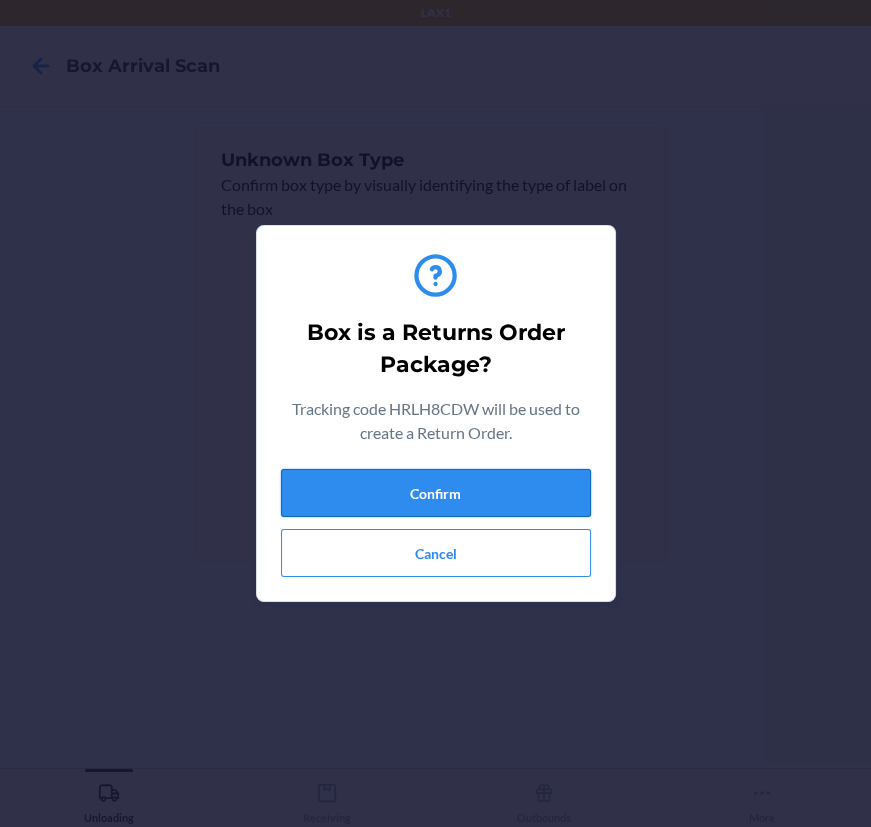 click on "Confirm" at bounding box center [436, 493] 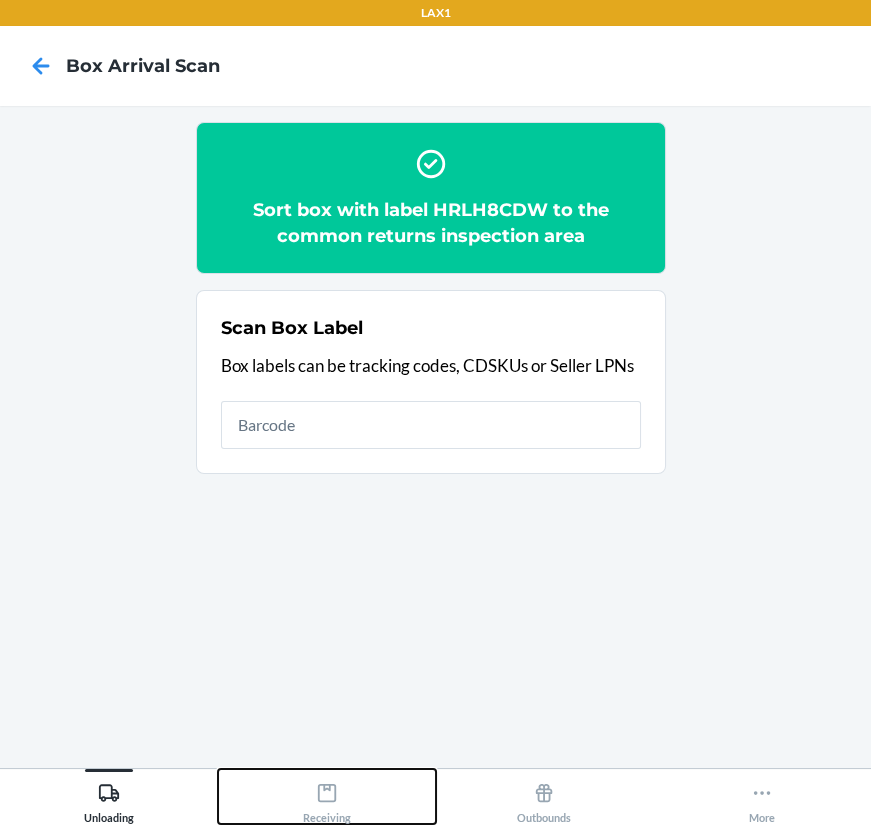 click on "Receiving" at bounding box center [327, 799] 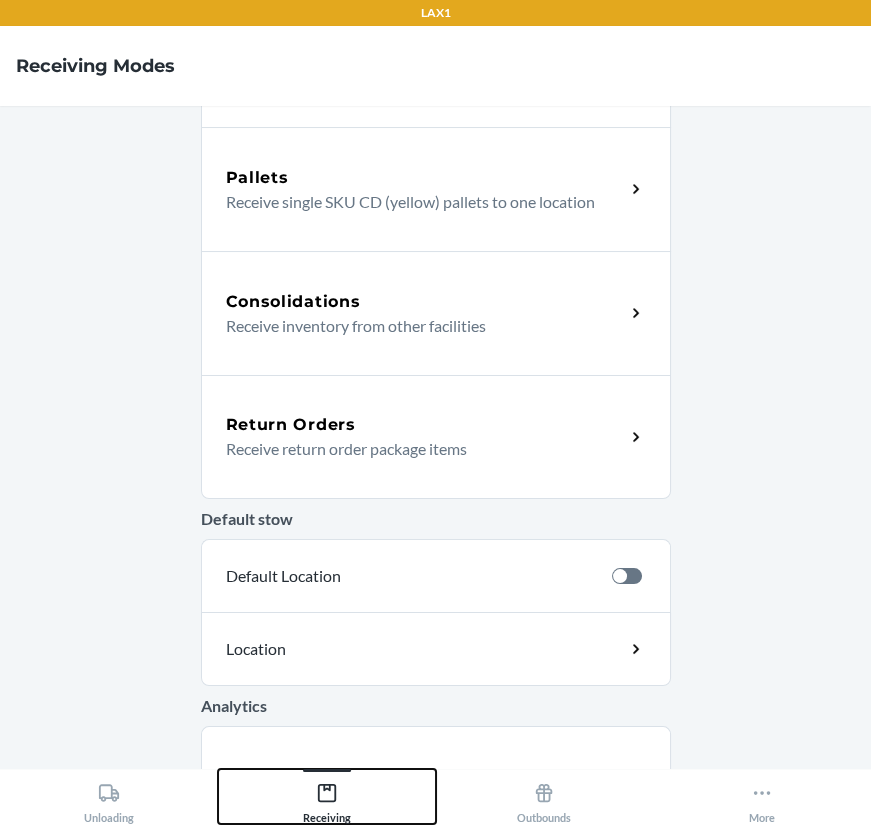 scroll, scrollTop: 353, scrollLeft: 0, axis: vertical 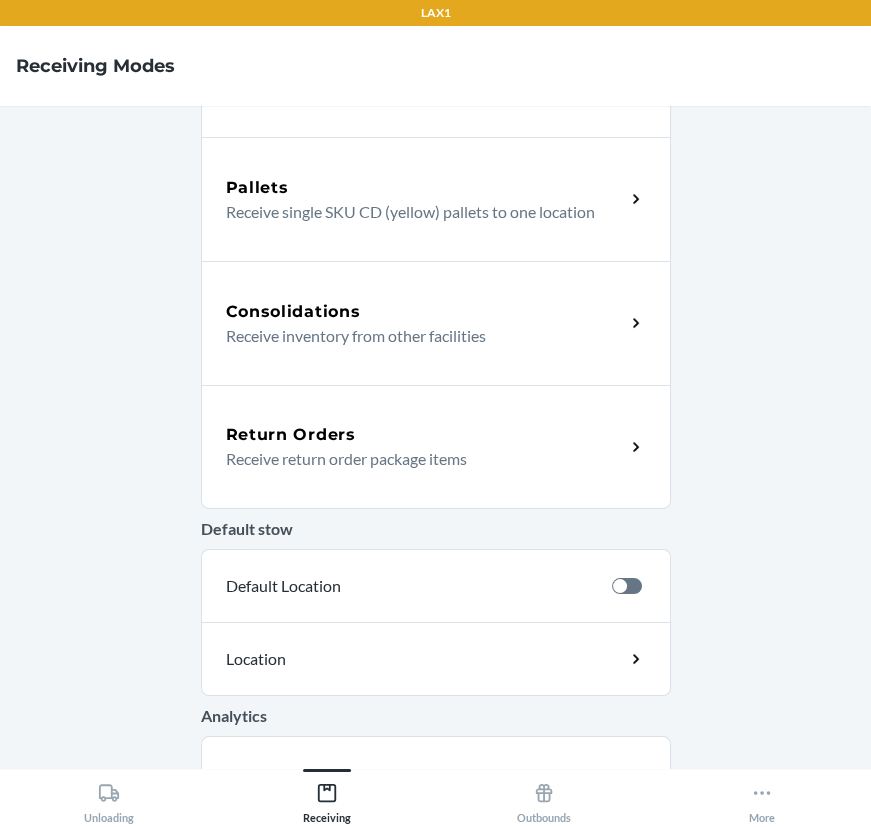 click on "Receive return order package items" at bounding box center [417, 459] 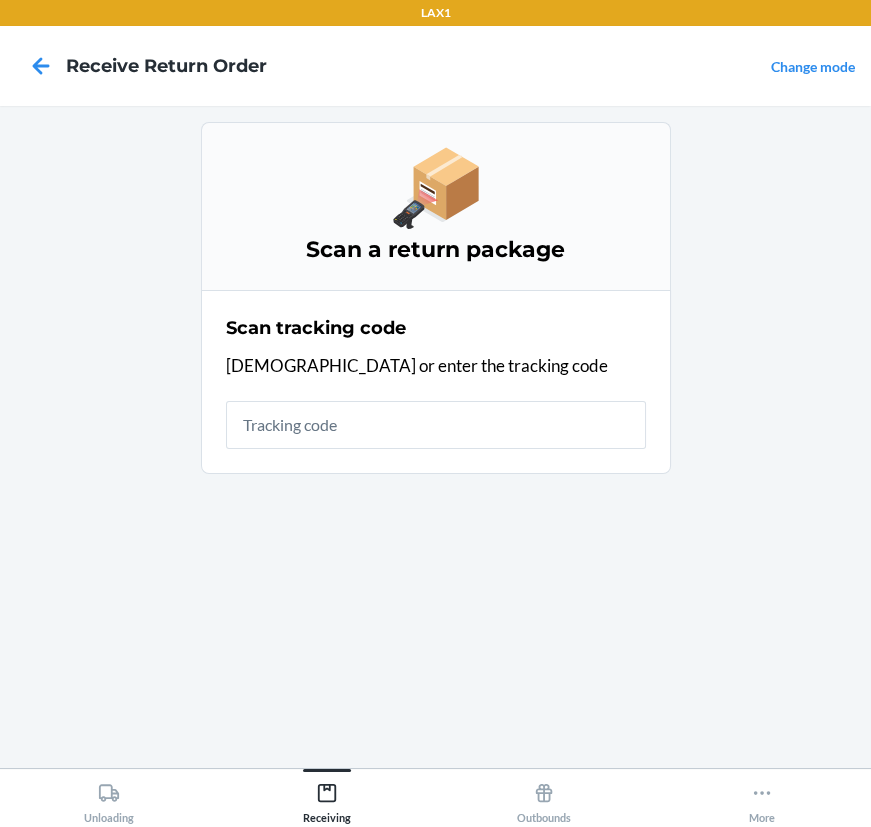 scroll, scrollTop: 0, scrollLeft: 0, axis: both 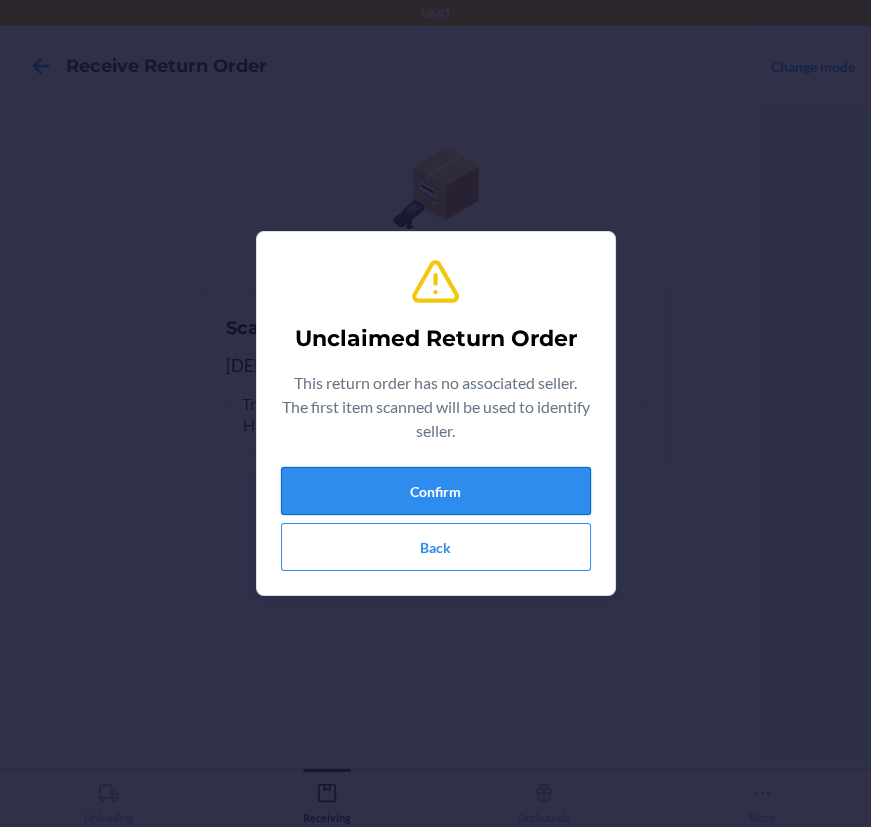 click on "Confirm" at bounding box center (436, 491) 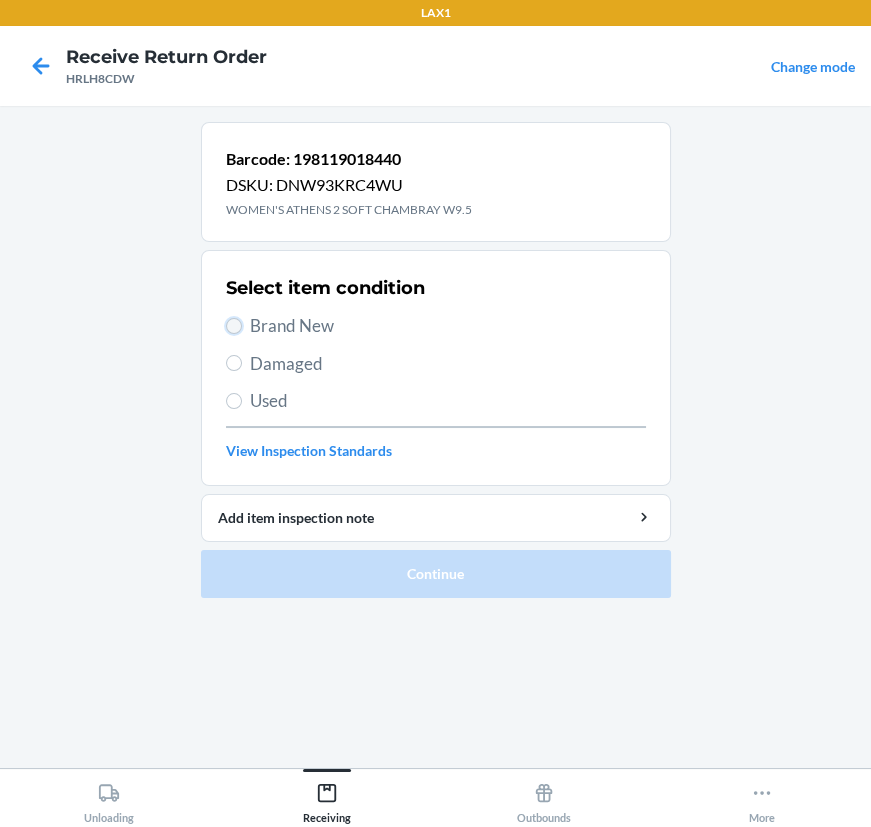 click on "Brand New" at bounding box center (234, 326) 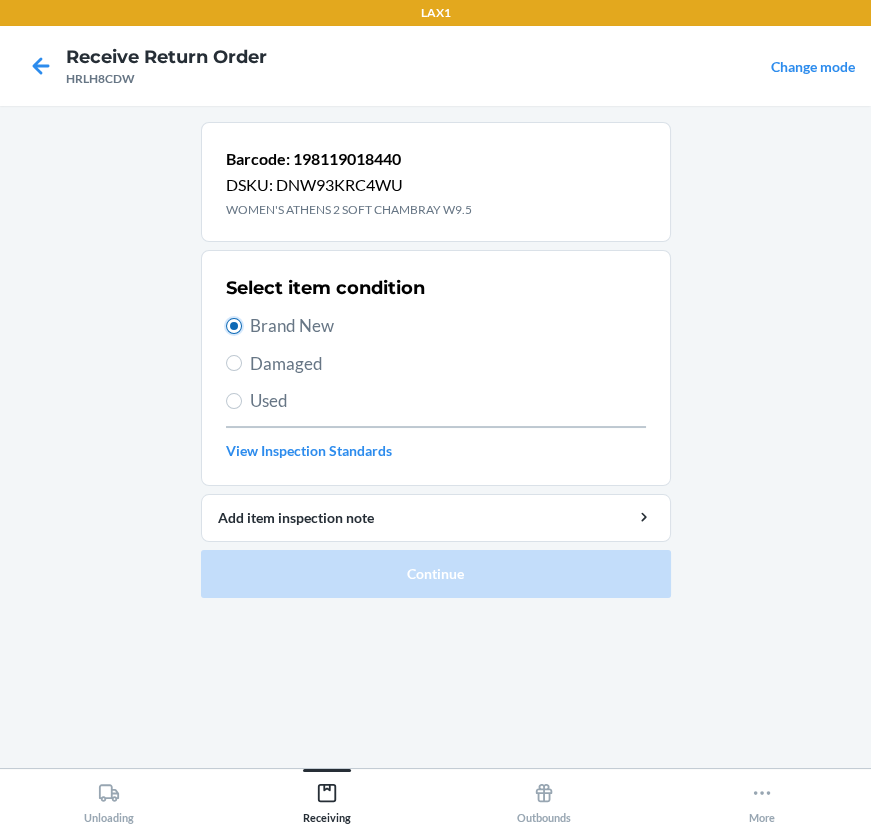 radio on "true" 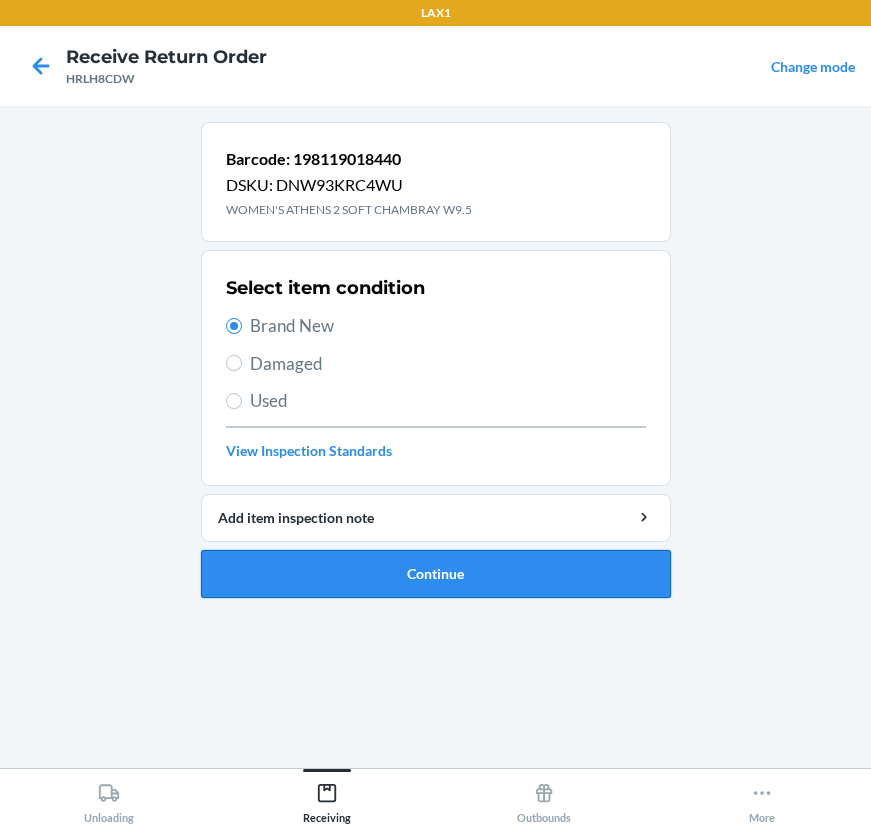 click on "Continue" at bounding box center (436, 574) 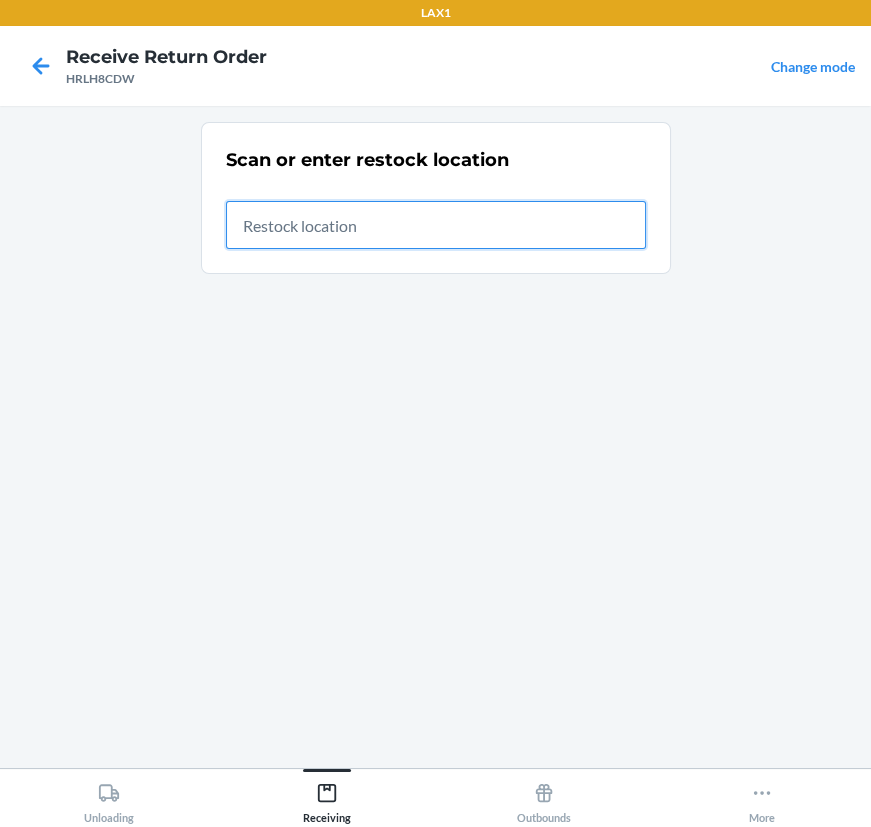 click at bounding box center (436, 225) 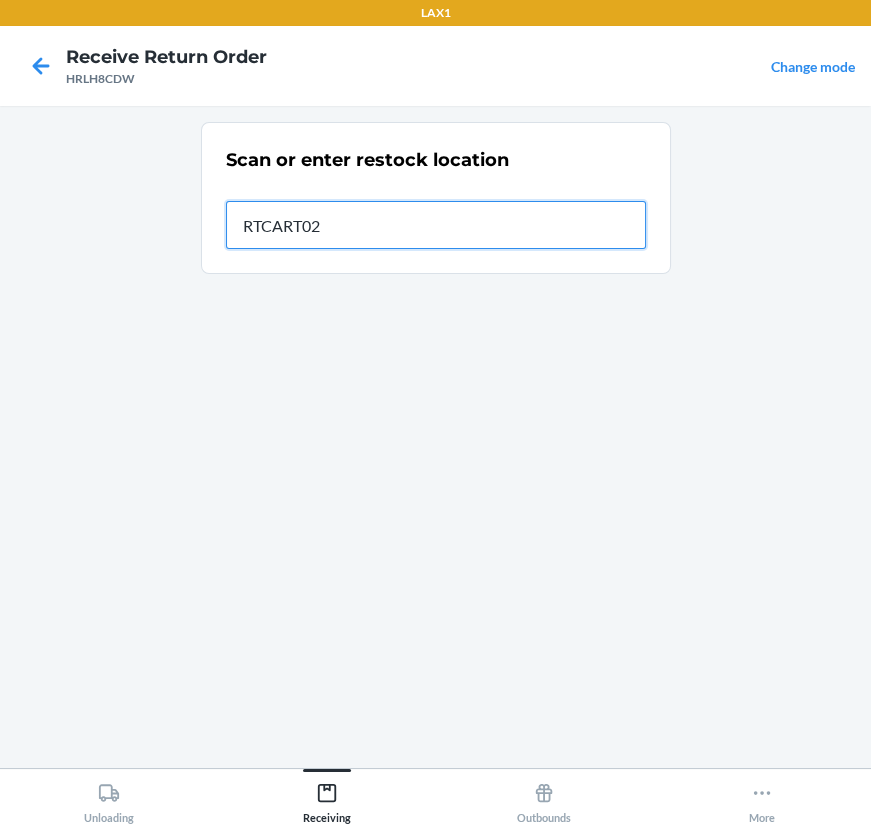 type on "RTCART025" 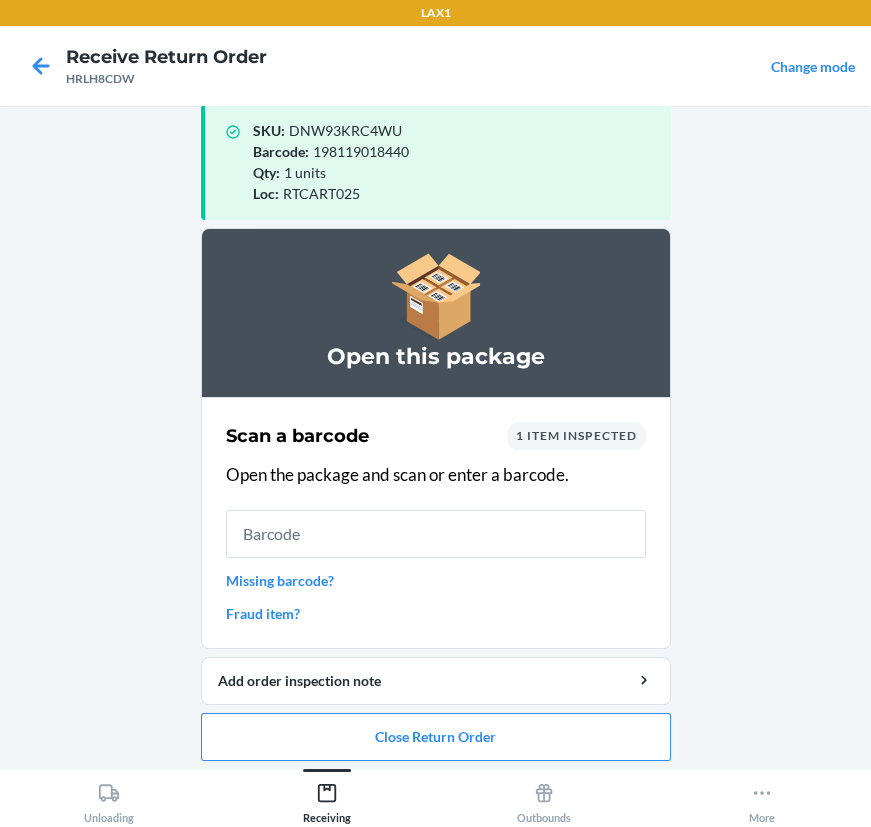 scroll, scrollTop: 33, scrollLeft: 0, axis: vertical 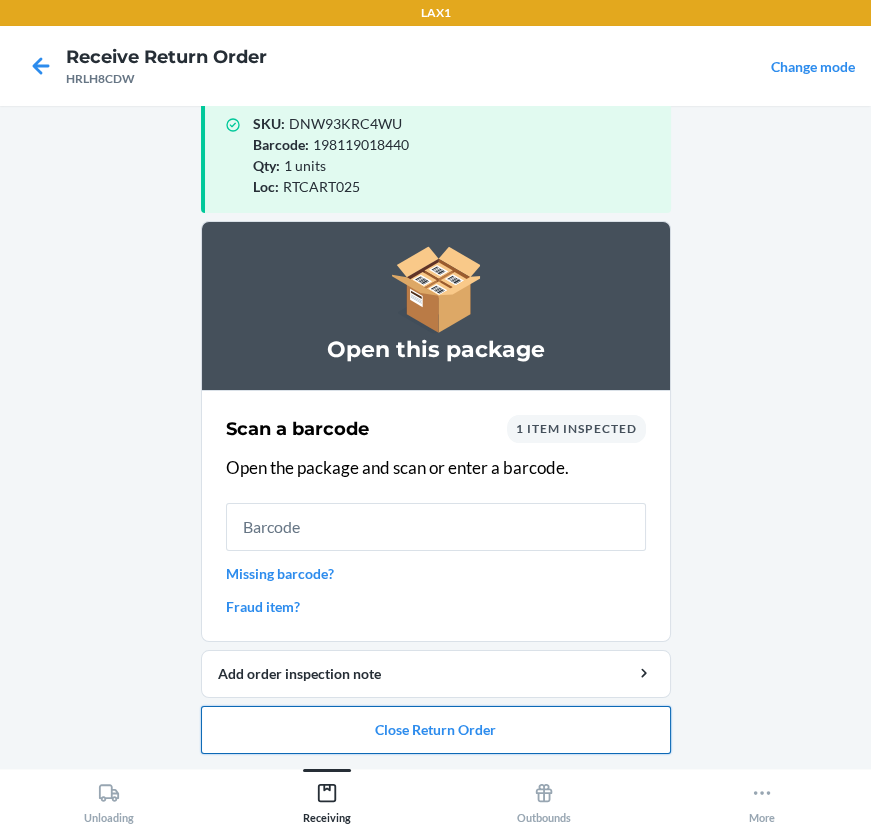 click on "Close Return Order" at bounding box center (436, 730) 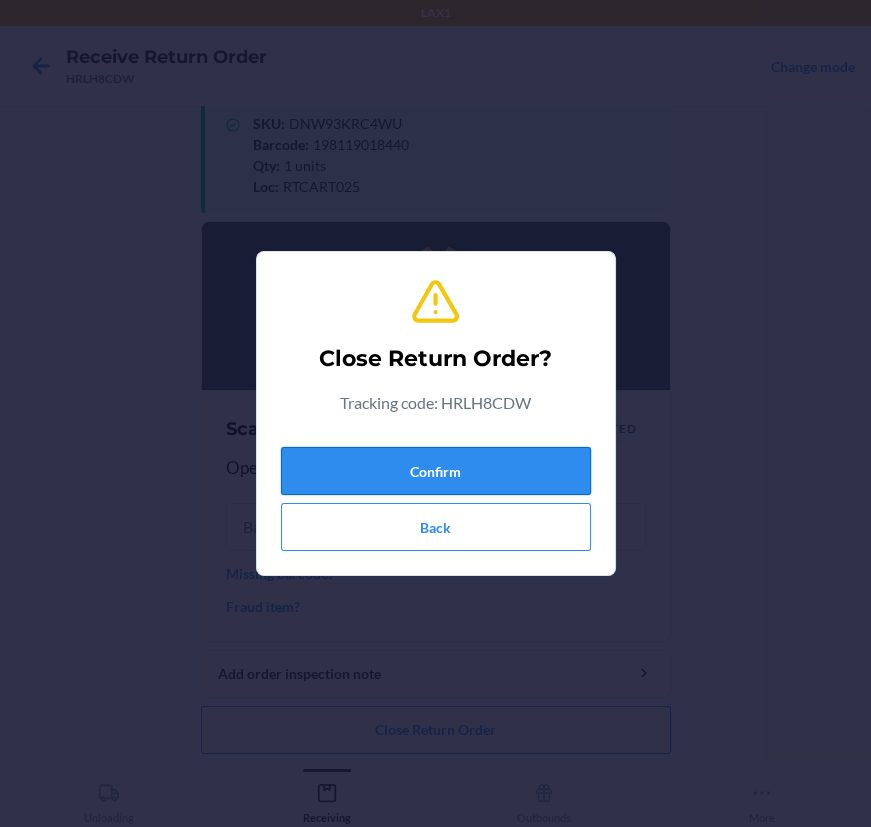 click on "Confirm" at bounding box center [436, 471] 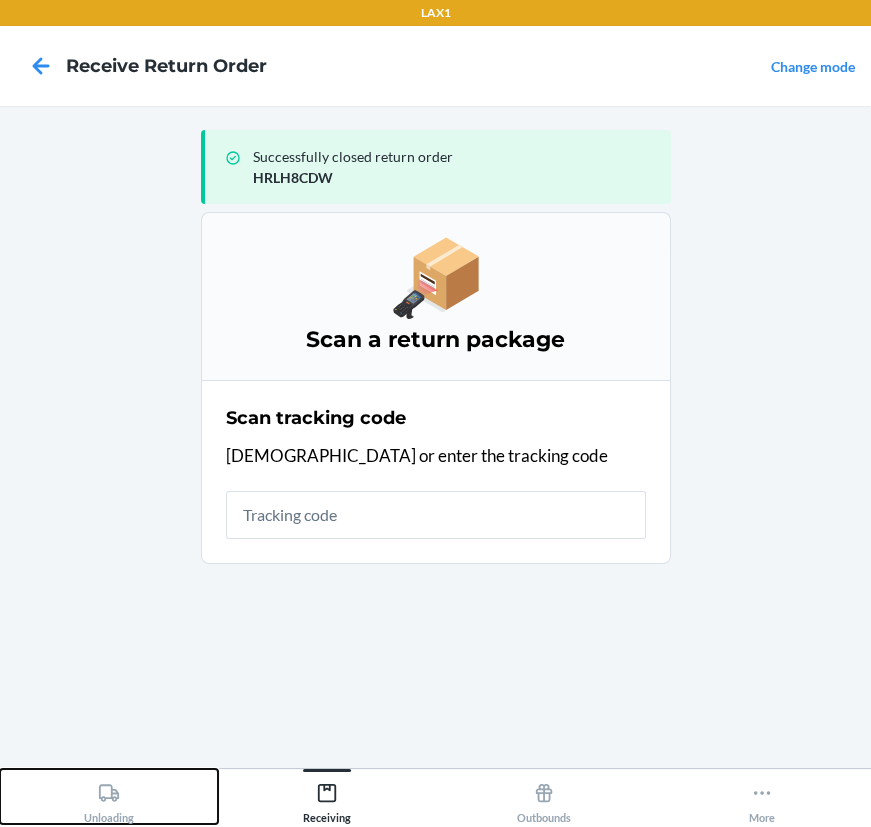 click 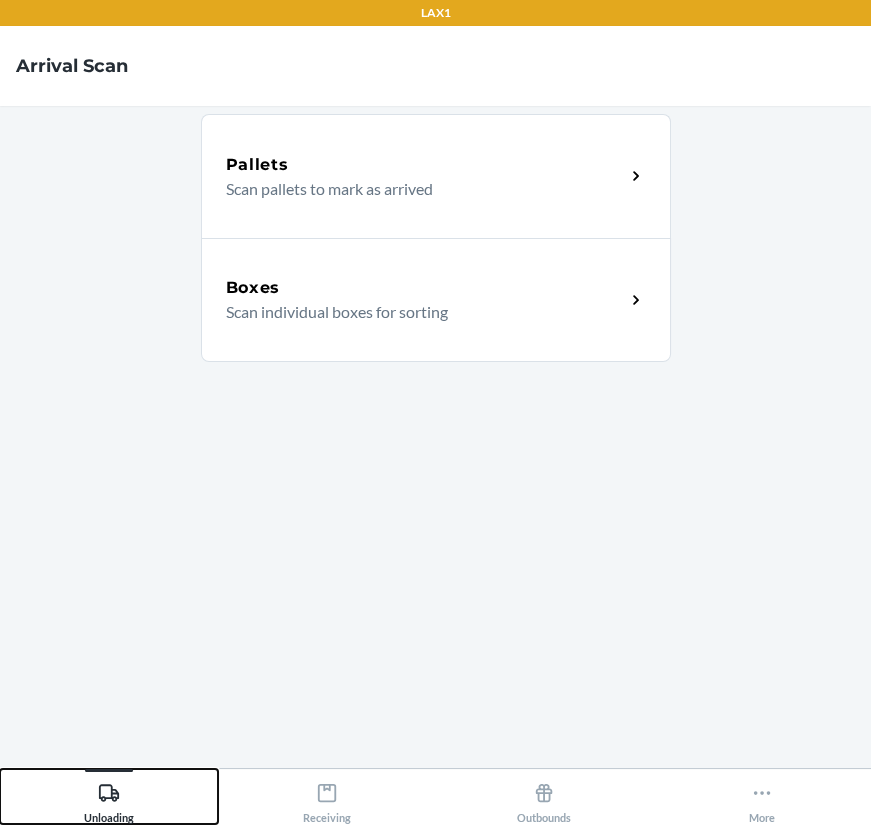 type 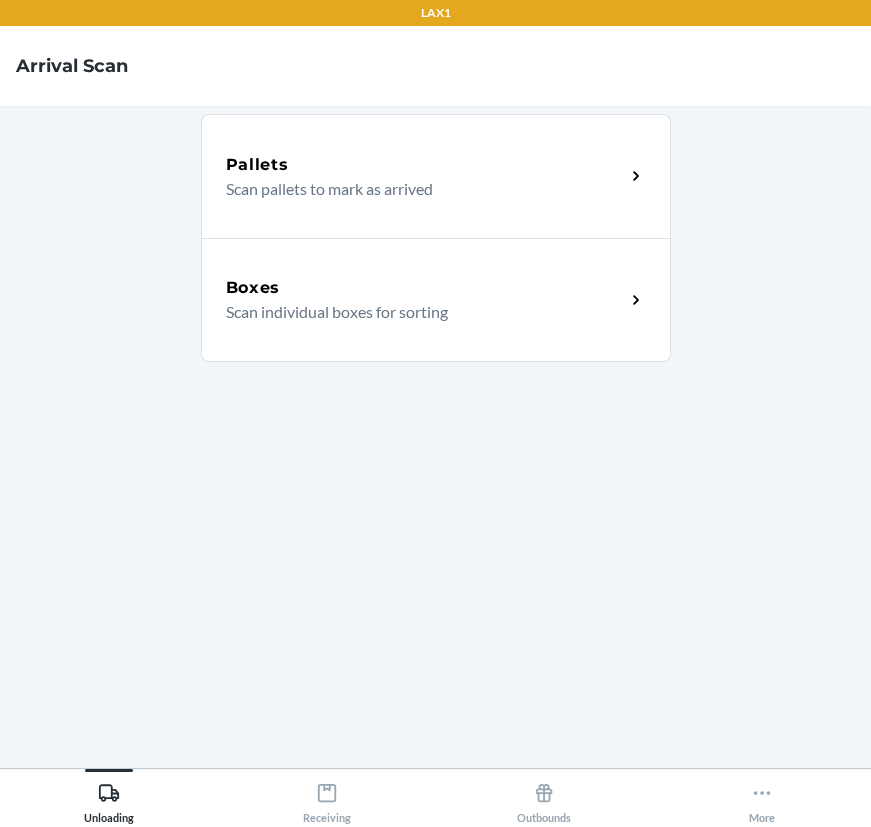 click on "Scan individual boxes for sorting" at bounding box center [417, 312] 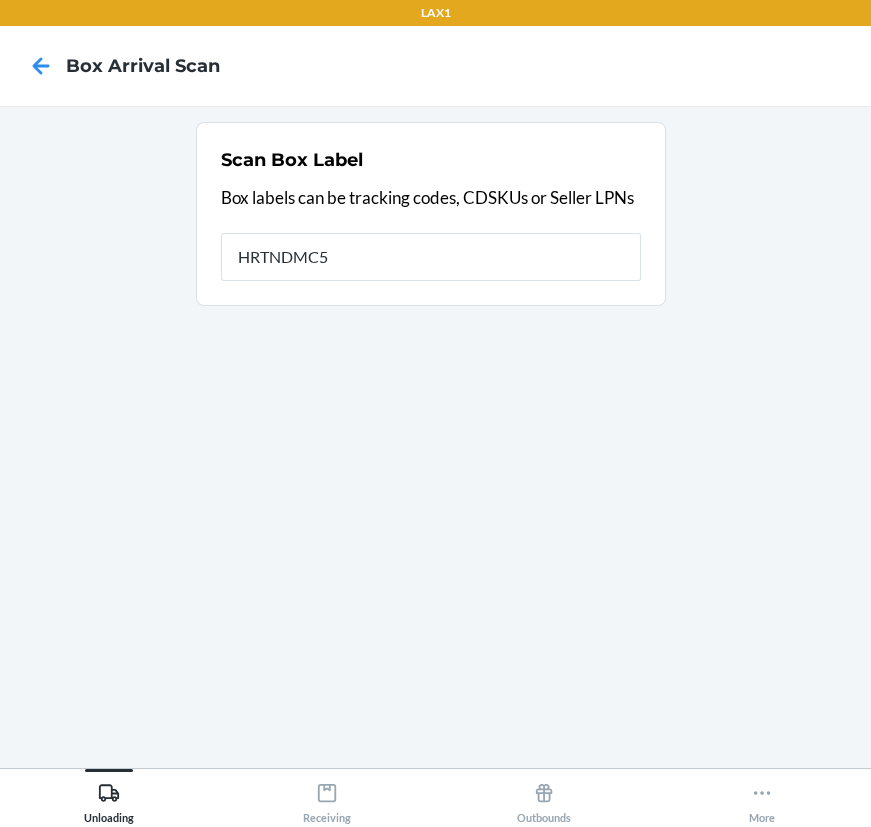 type on "HRTNDMC5" 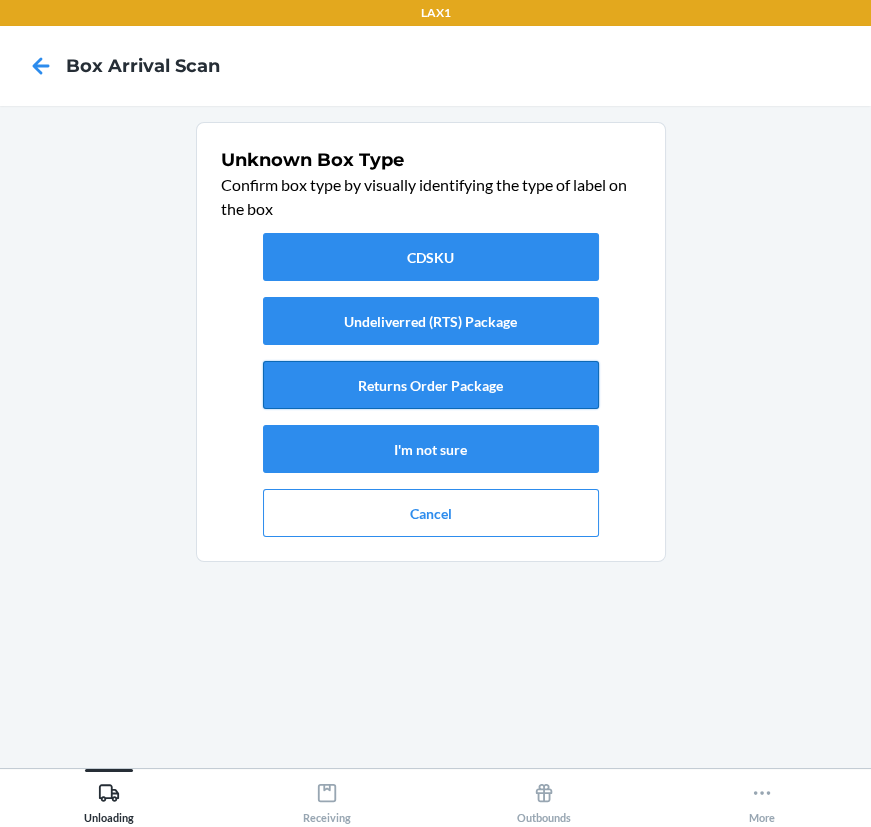 click on "Returns Order Package" at bounding box center (431, 385) 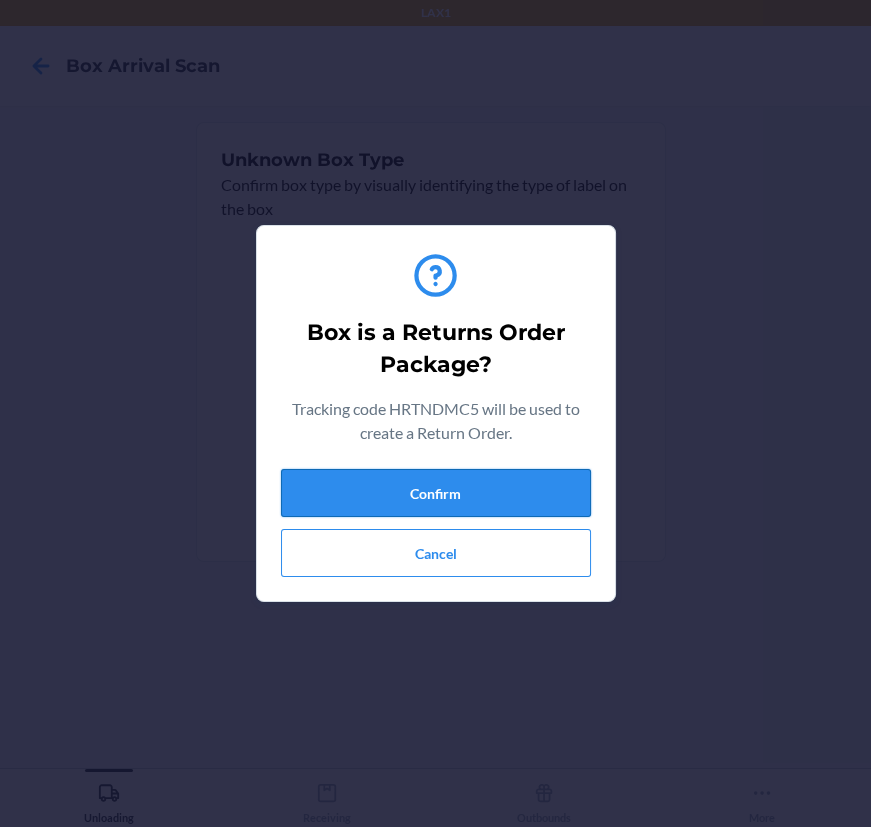click on "Confirm" at bounding box center (436, 493) 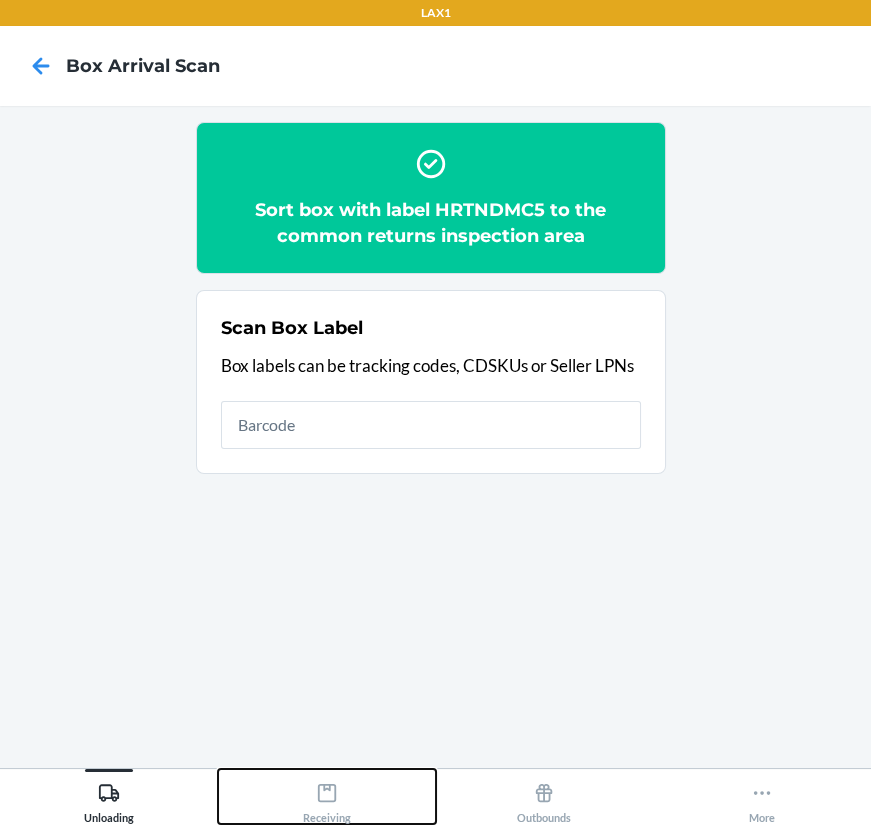 click 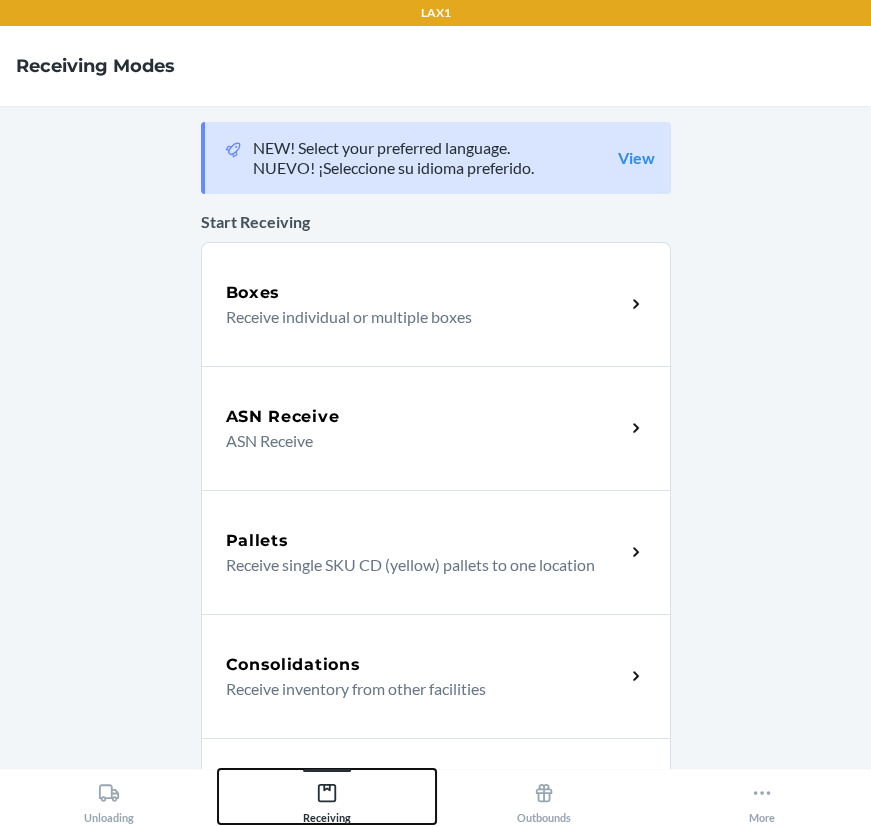 scroll, scrollTop: 443, scrollLeft: 0, axis: vertical 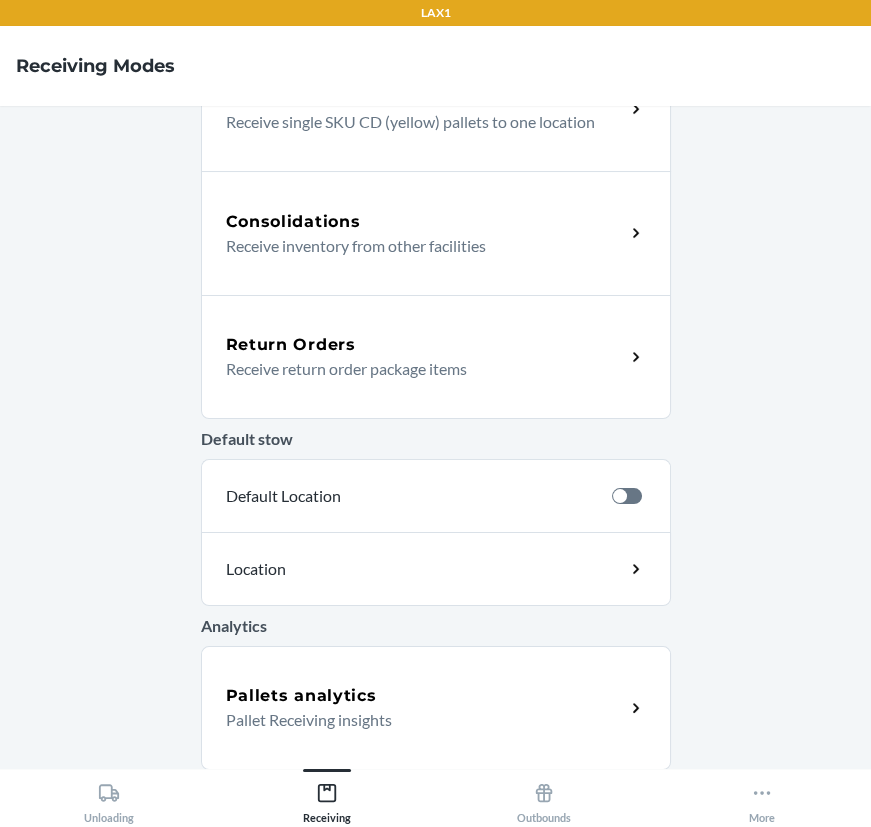 click on "Return Orders" at bounding box center [291, 345] 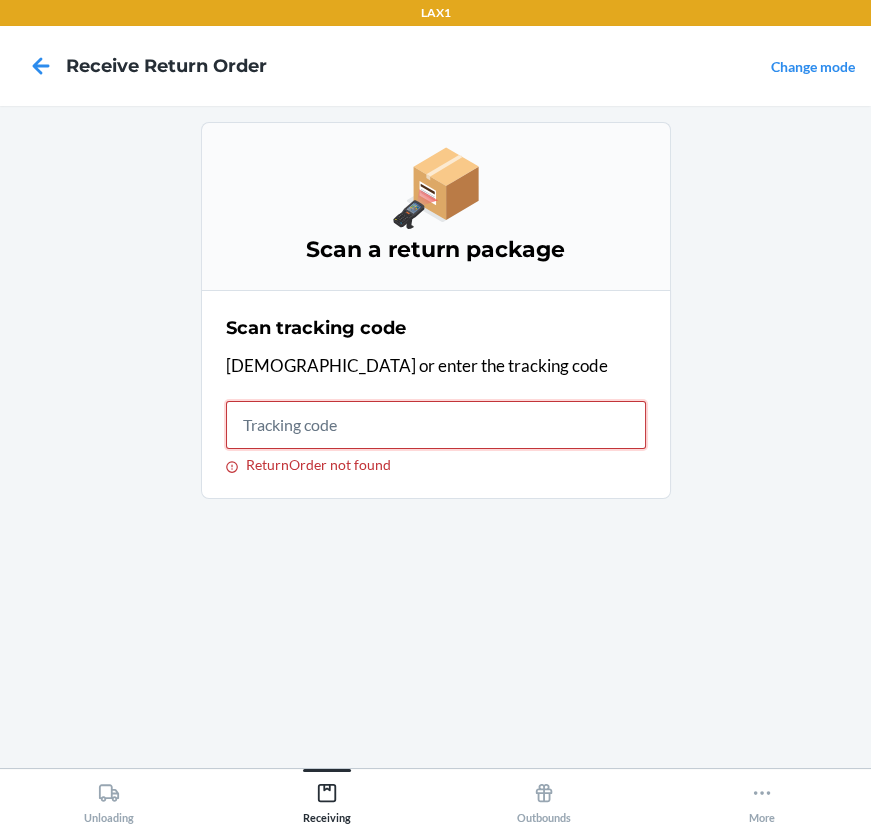 drag, startPoint x: 373, startPoint y: 434, endPoint x: 360, endPoint y: 434, distance: 13 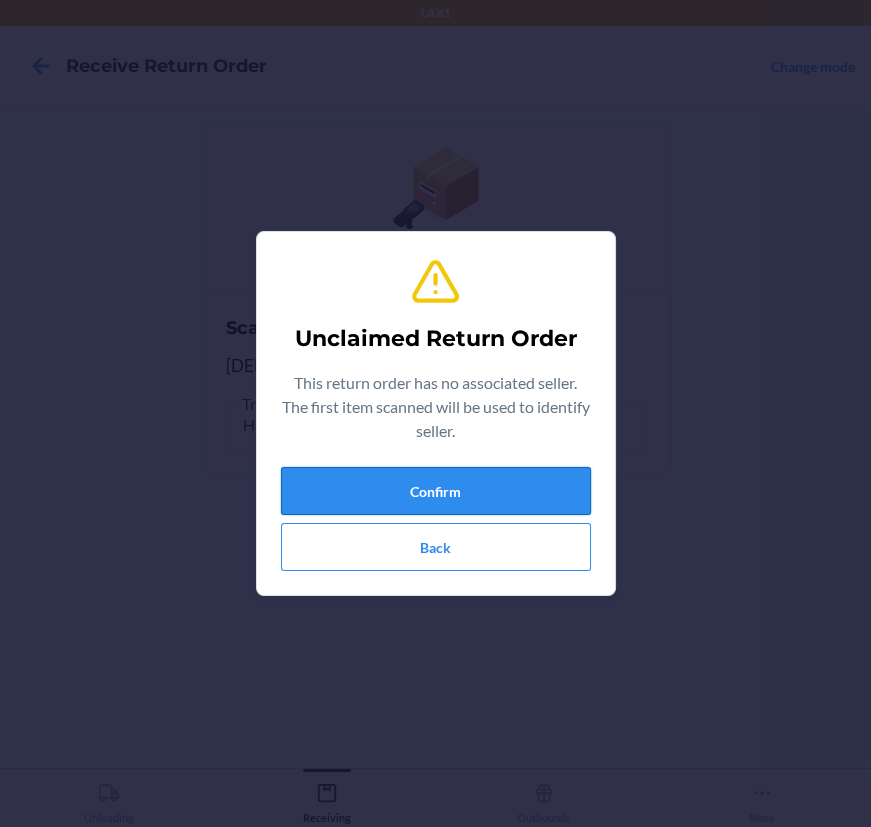 click on "Confirm" at bounding box center [436, 491] 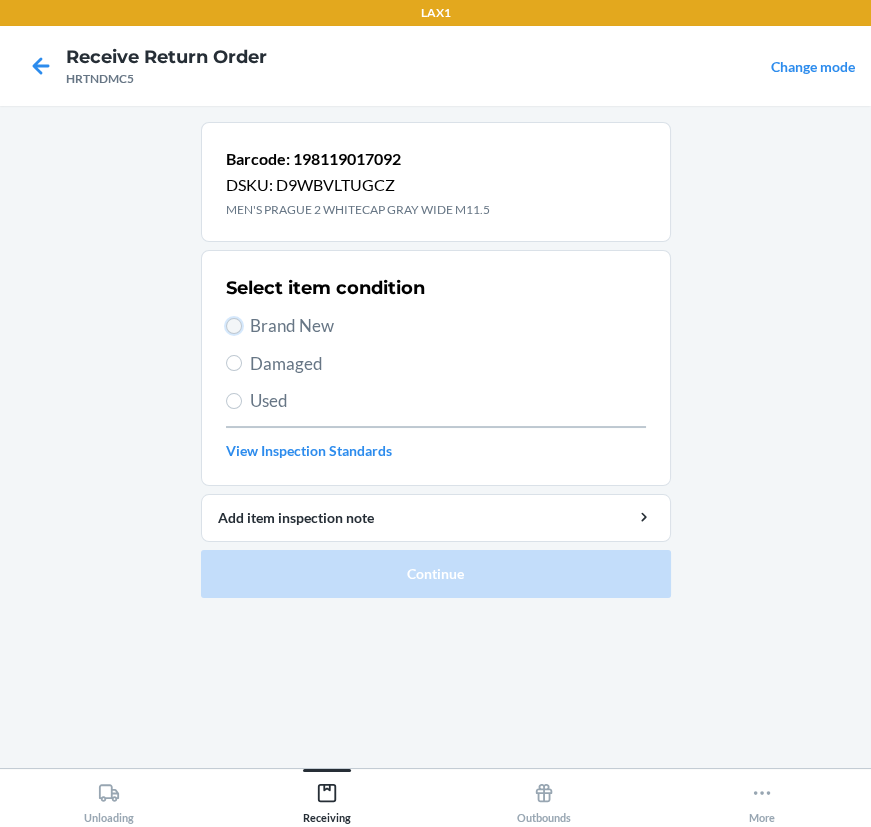 click on "Brand New" at bounding box center [234, 326] 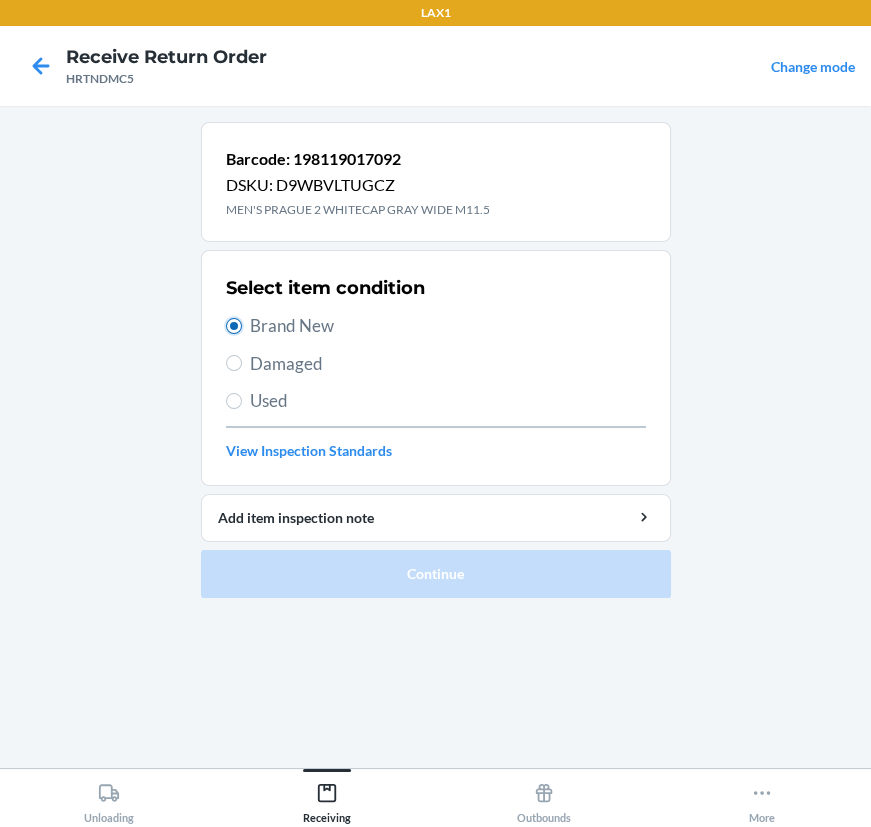 radio on "true" 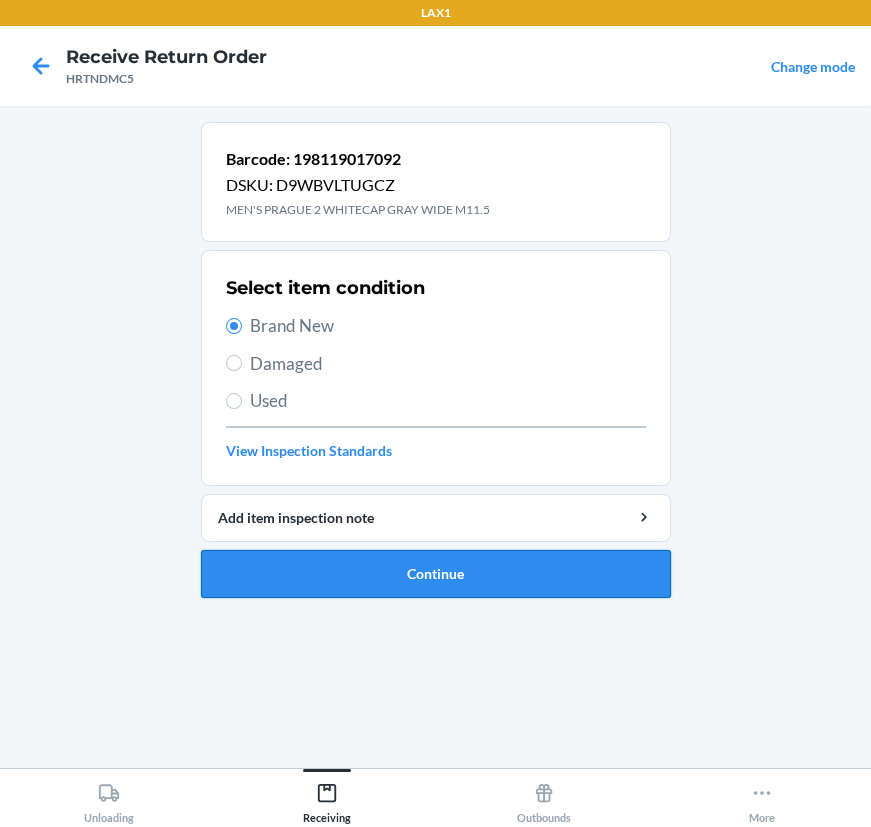 click on "Continue" at bounding box center (436, 574) 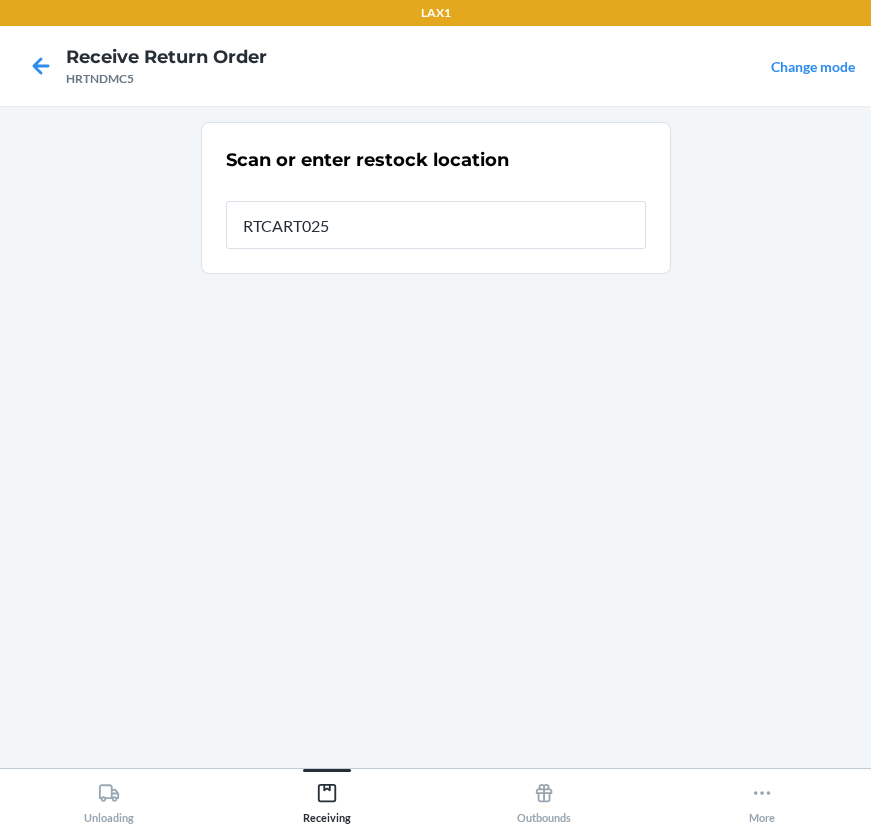 type on "RTCART025" 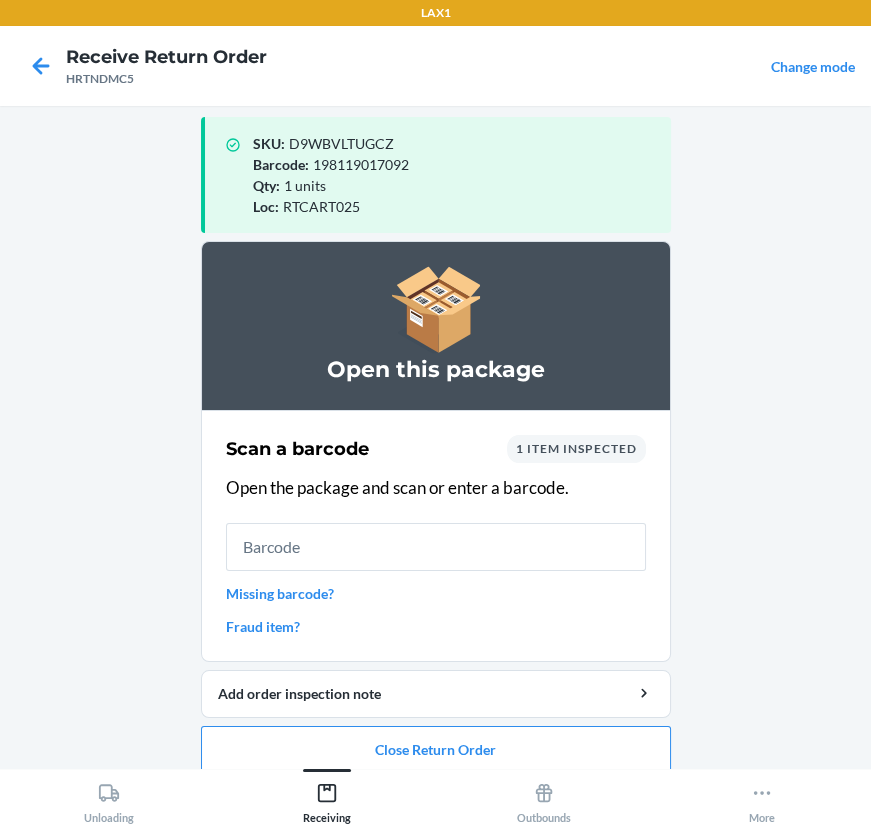 scroll, scrollTop: 33, scrollLeft: 0, axis: vertical 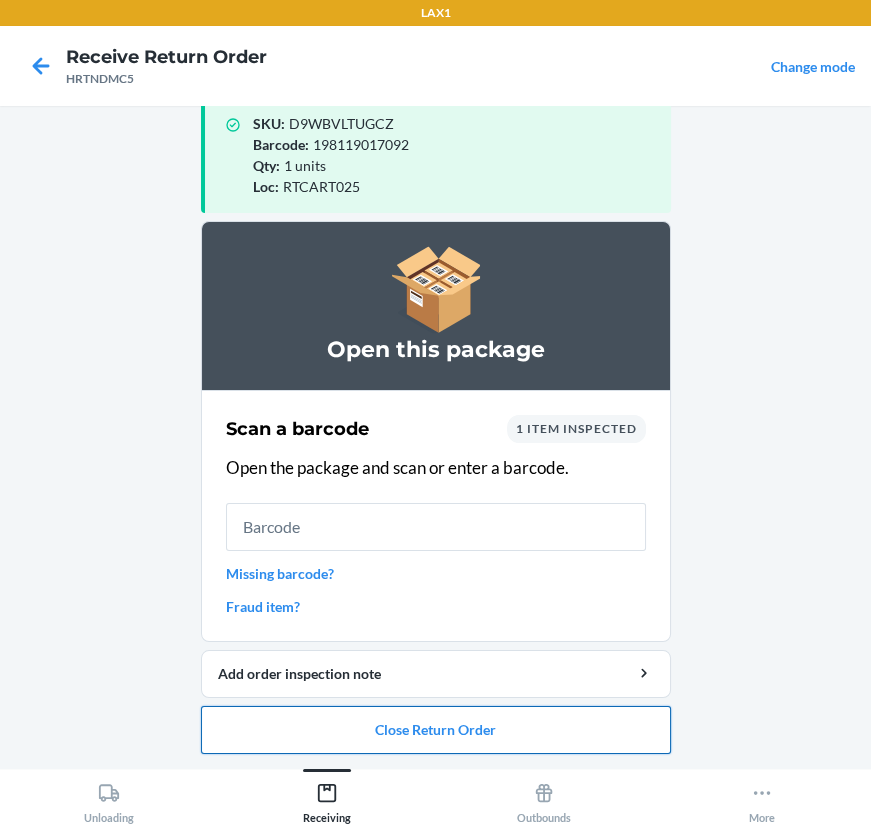 click on "Close Return Order" at bounding box center (436, 730) 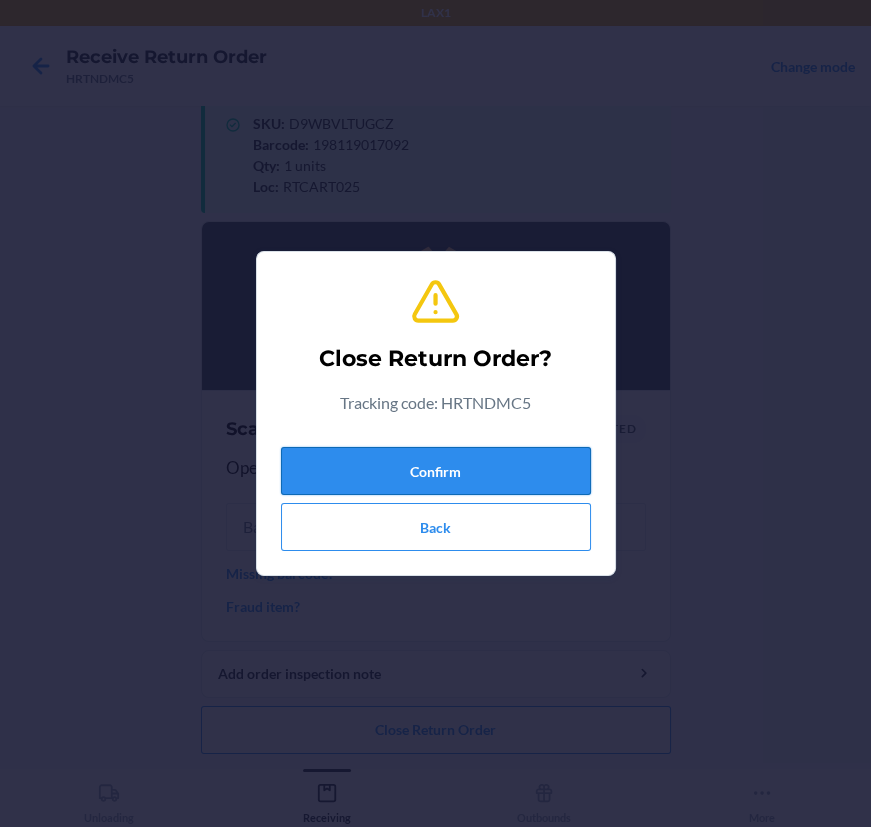 click on "Confirm" at bounding box center (436, 471) 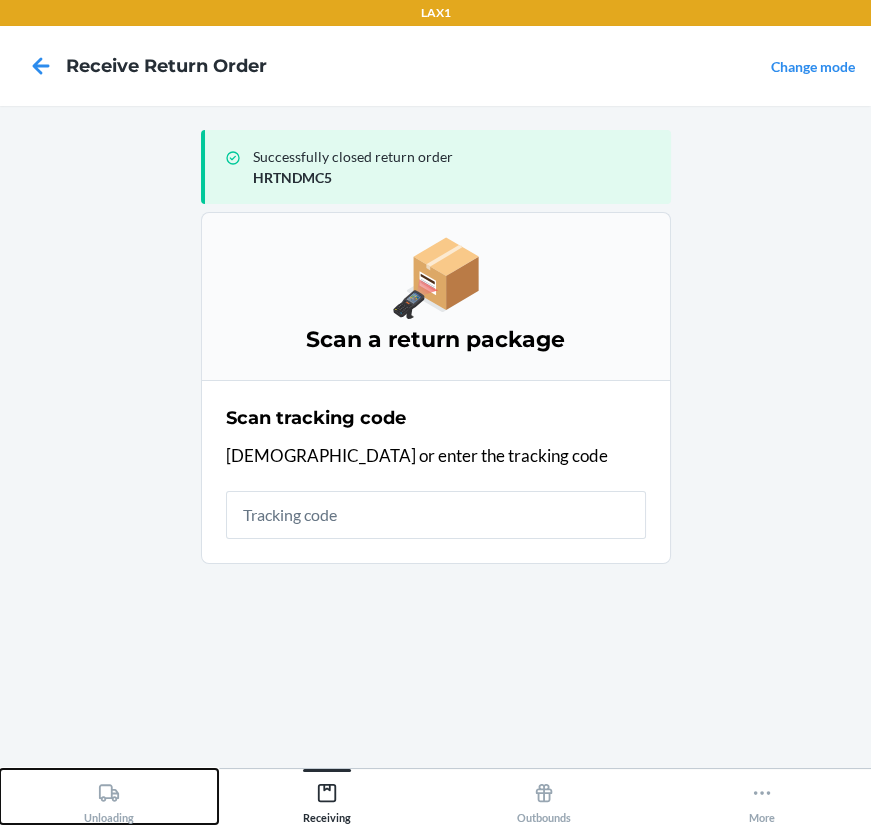 click 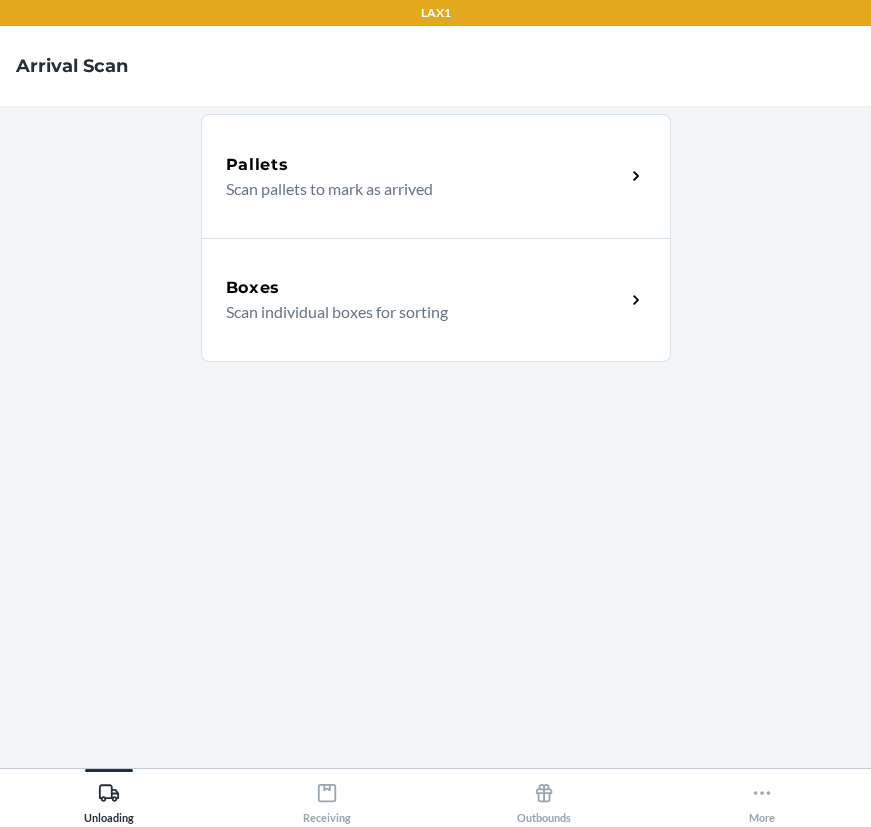 click on "Boxes Scan individual boxes for sorting" at bounding box center [436, 300] 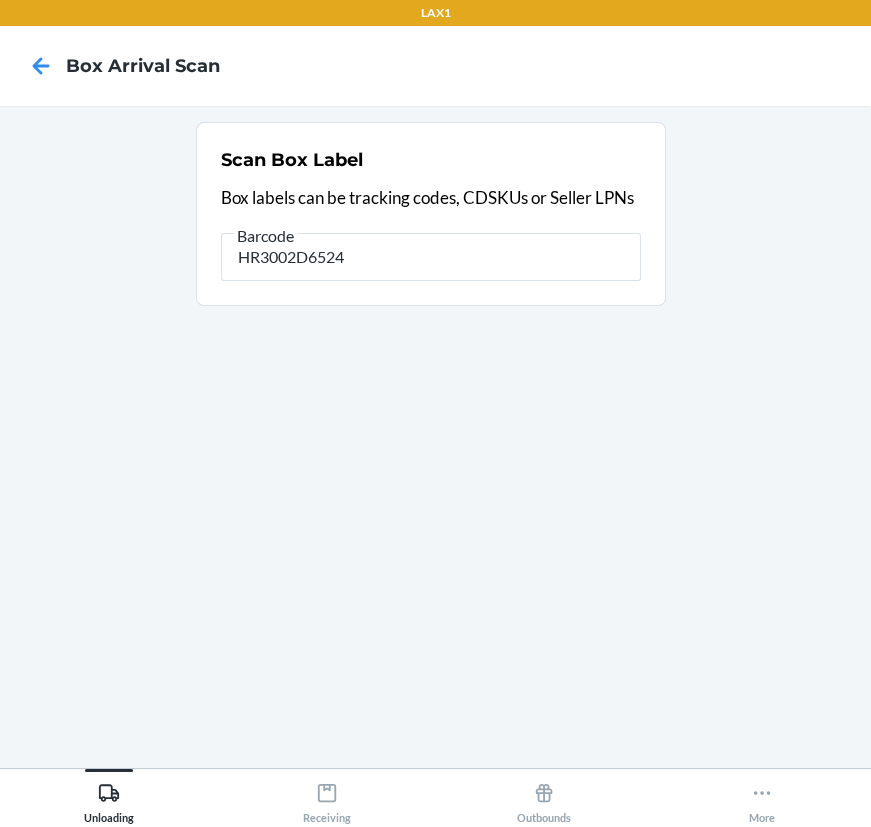 type on "HR3002D65246" 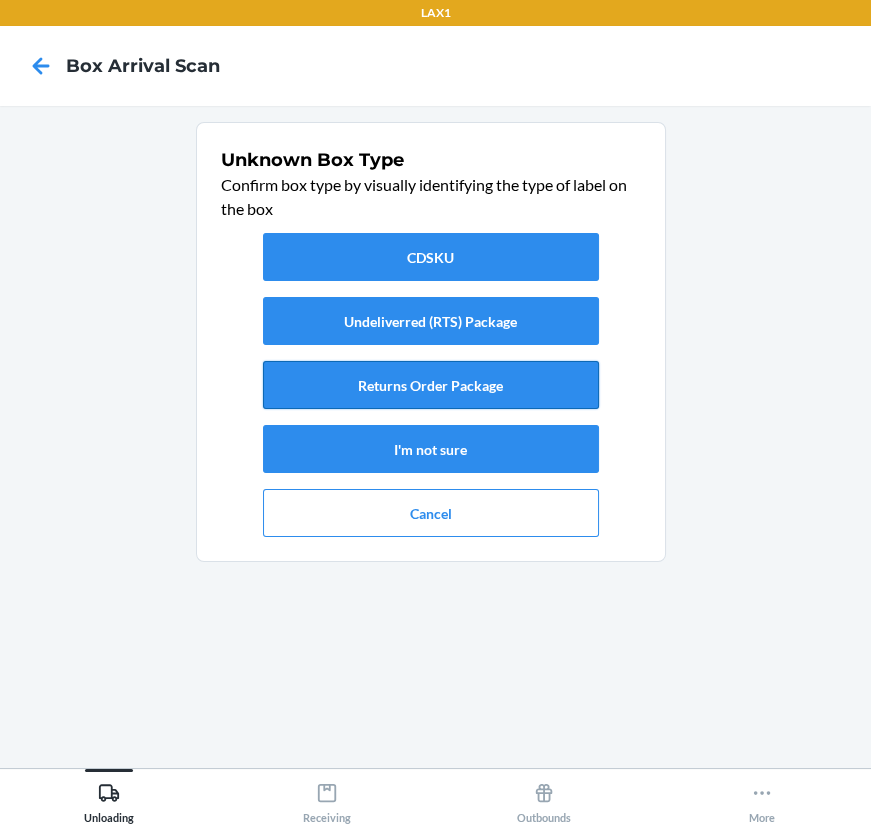 click on "Returns Order Package" at bounding box center (431, 385) 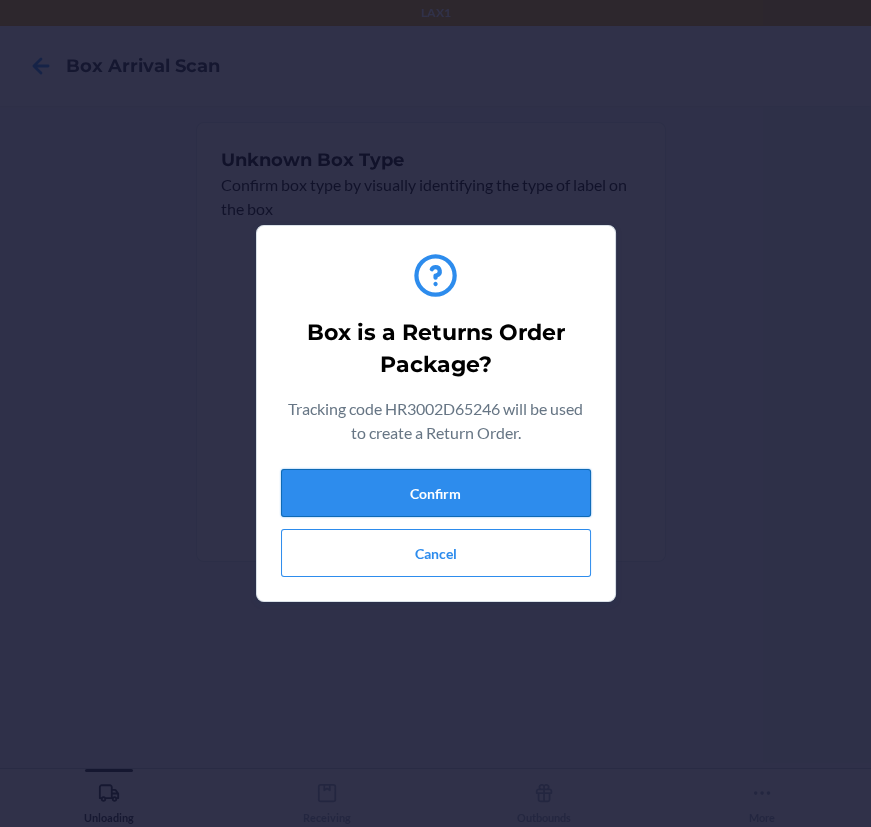 click on "Confirm" at bounding box center (436, 493) 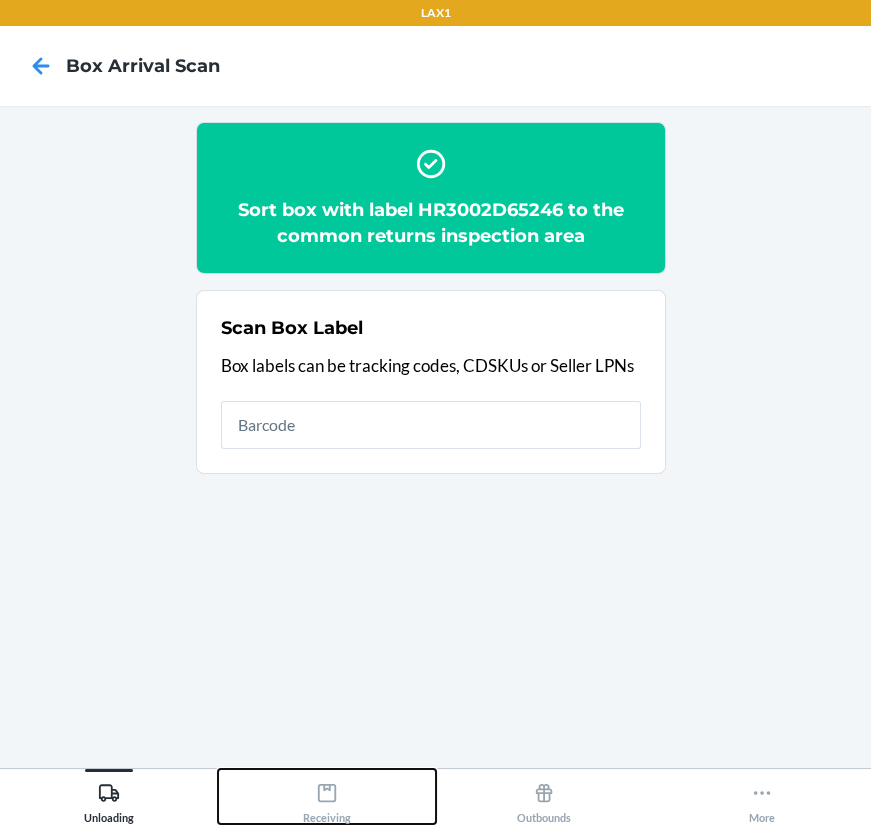 click on "Receiving" at bounding box center [327, 799] 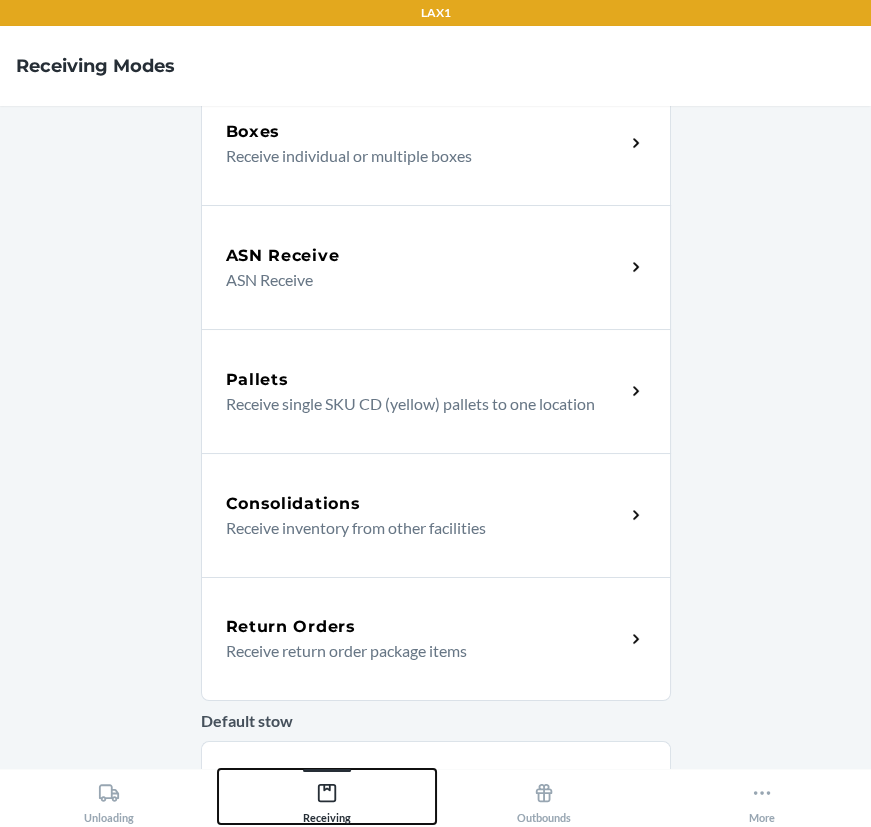 scroll, scrollTop: 443, scrollLeft: 0, axis: vertical 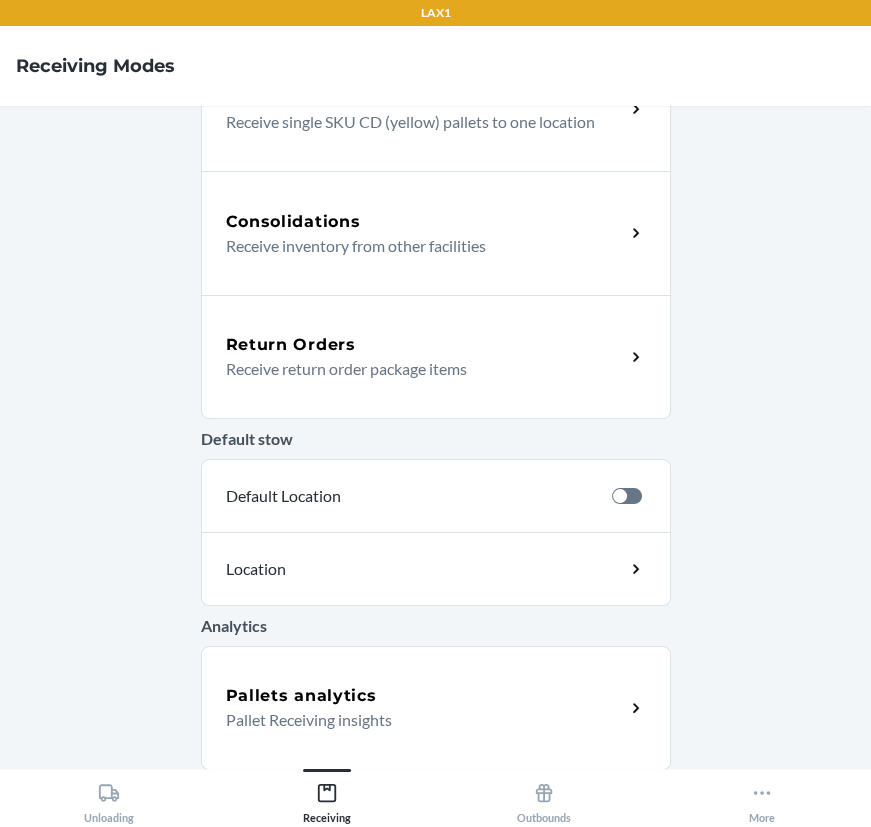 click on "Return Orders" at bounding box center [291, 345] 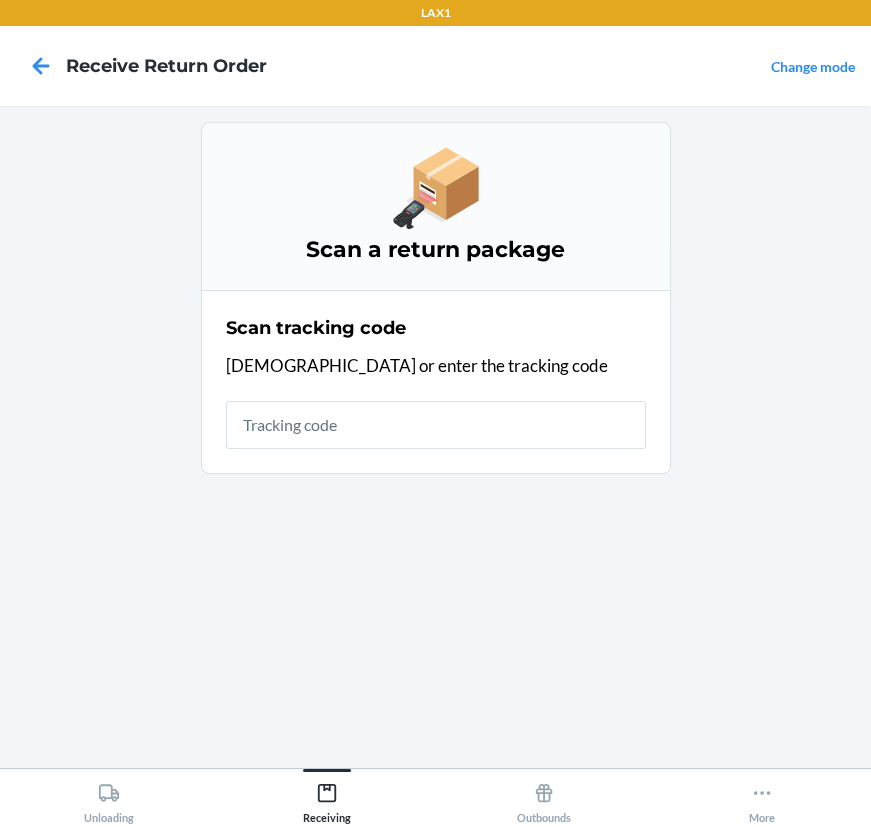 click at bounding box center [436, 425] 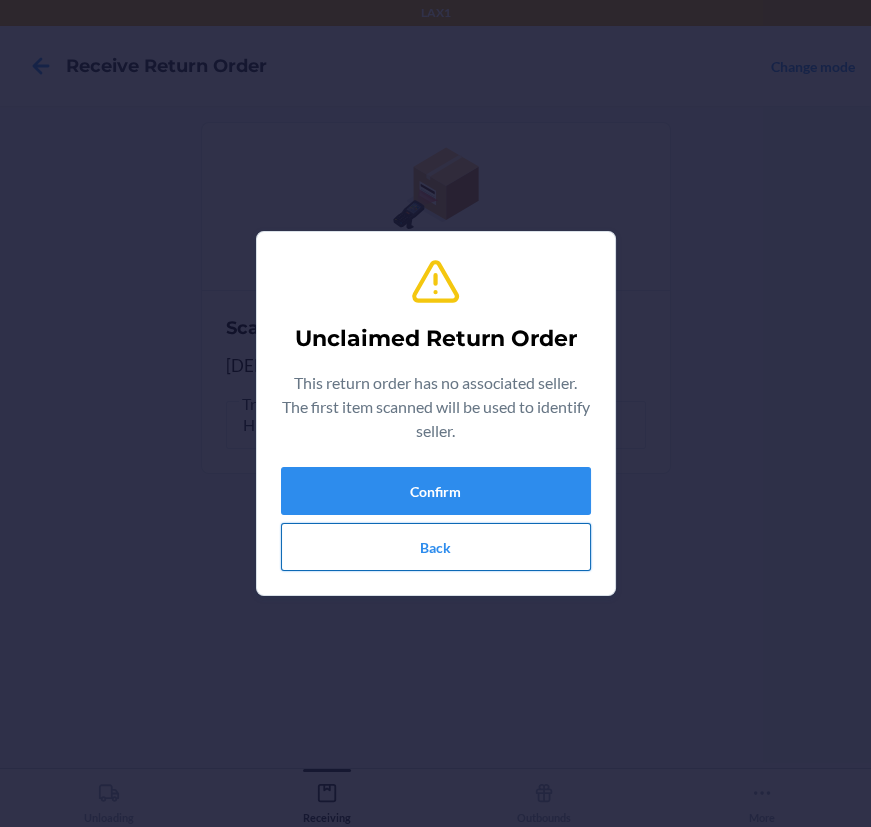 click on "Back" at bounding box center (436, 547) 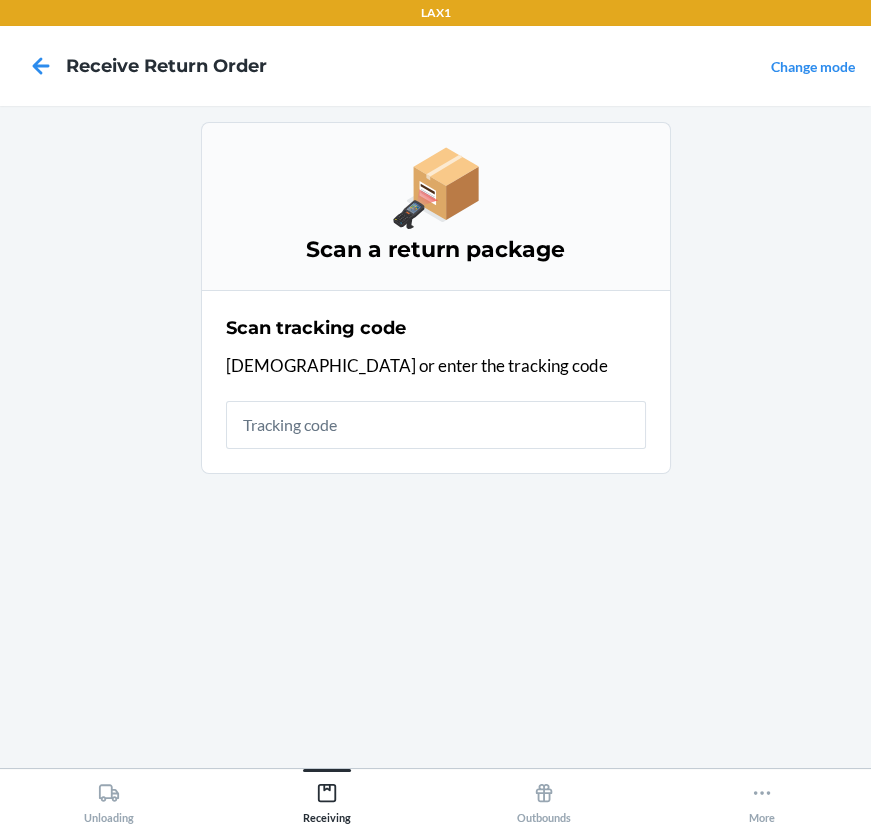 drag, startPoint x: 1, startPoint y: 438, endPoint x: 53, endPoint y: 556, distance: 128.9496 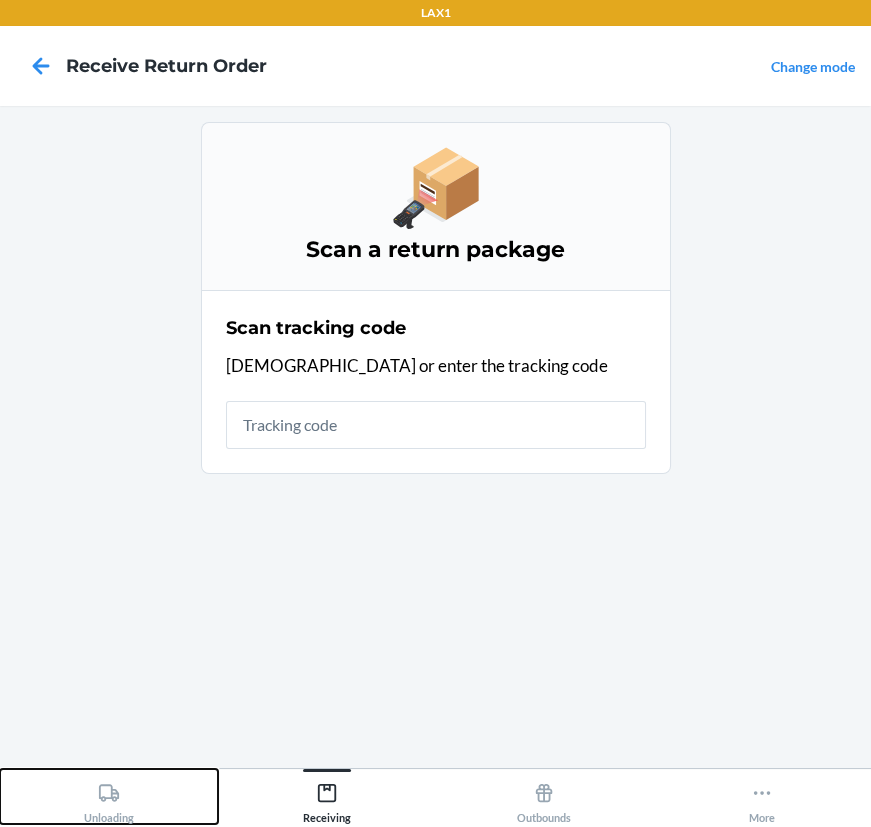 click on "Unloading" at bounding box center (109, 799) 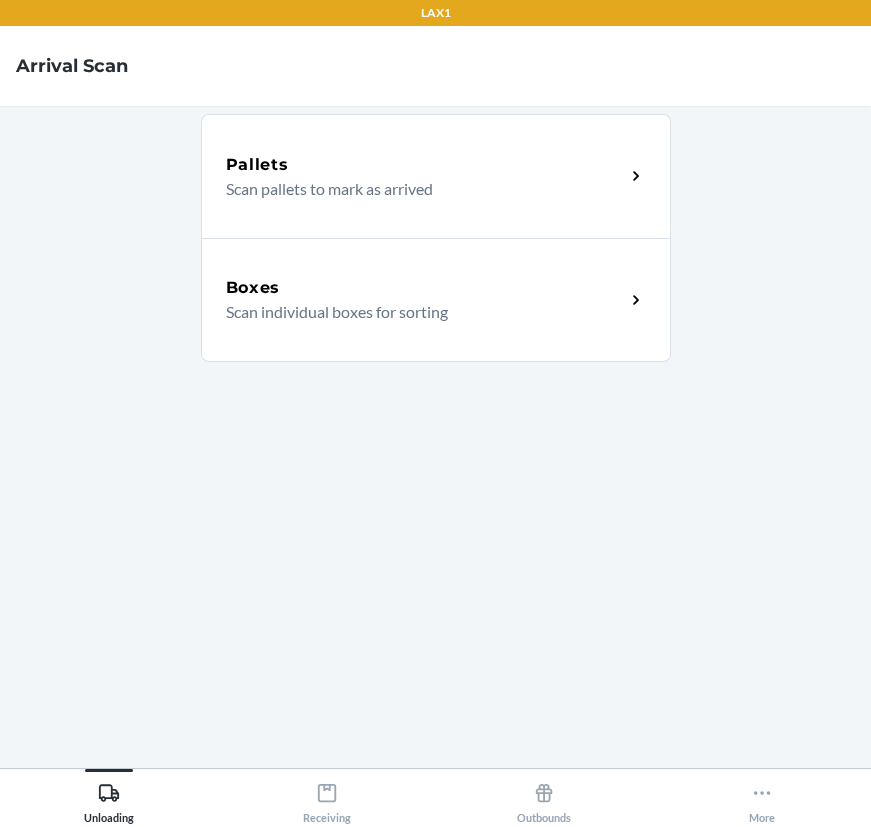 click on "Scan individual boxes for sorting" at bounding box center [417, 312] 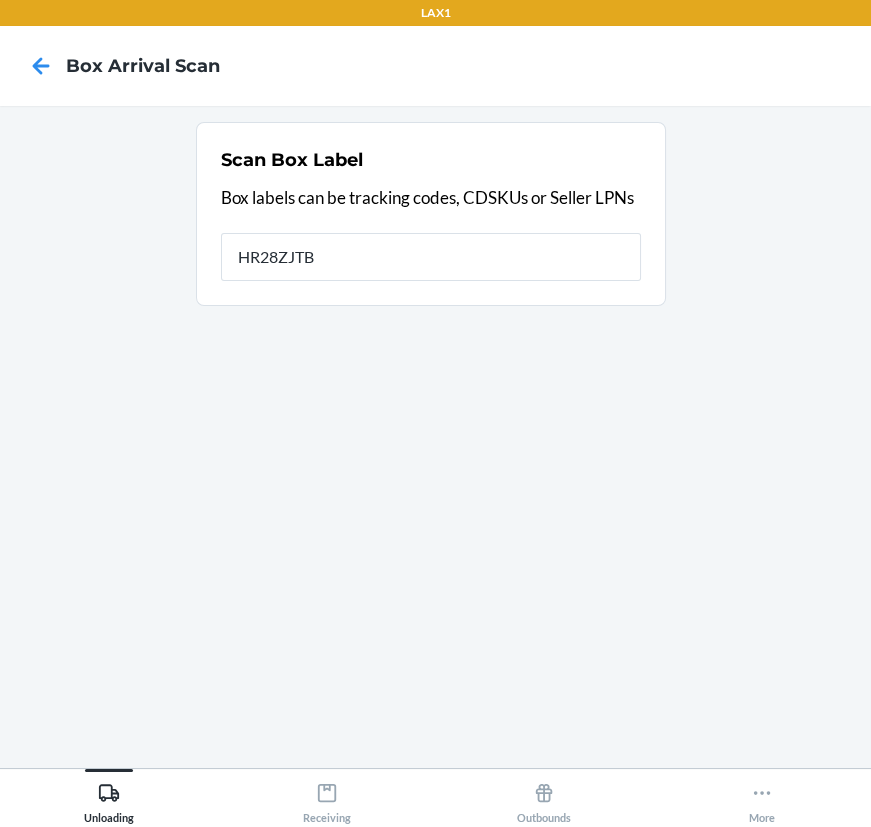 type on "HR28ZJTB" 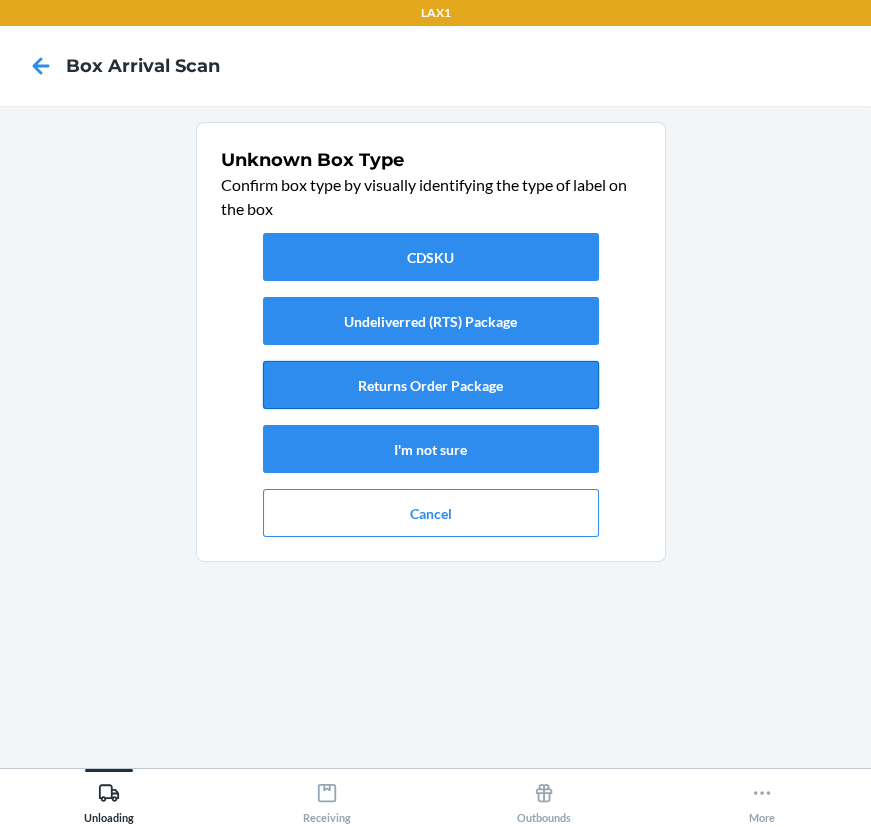 click on "Returns Order Package" at bounding box center (431, 385) 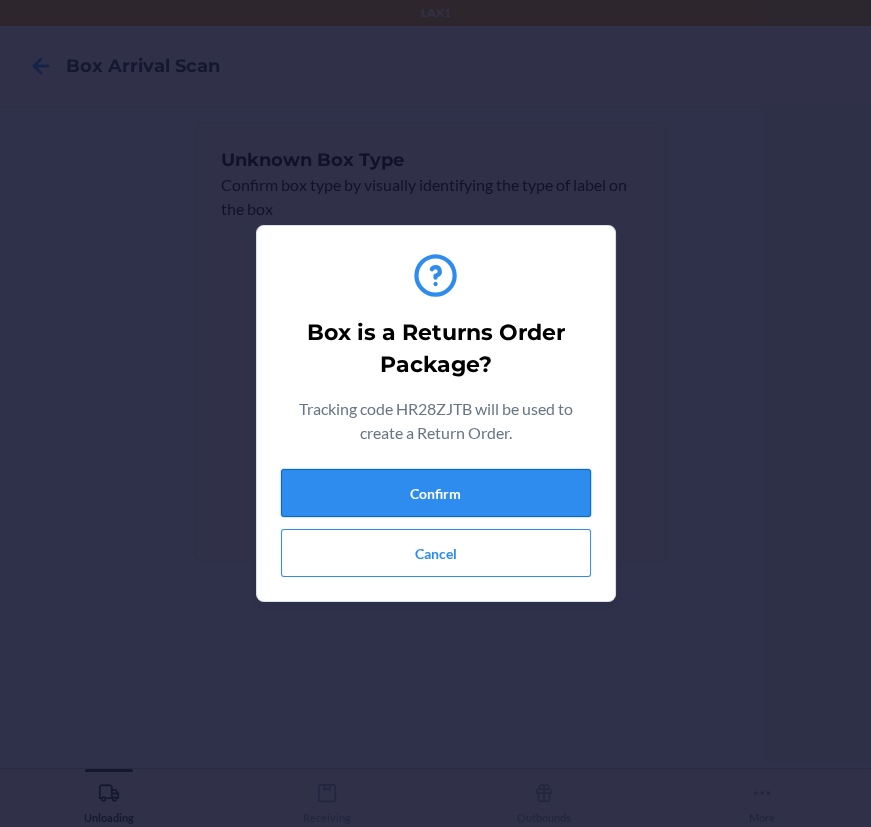 click on "Confirm" at bounding box center (436, 493) 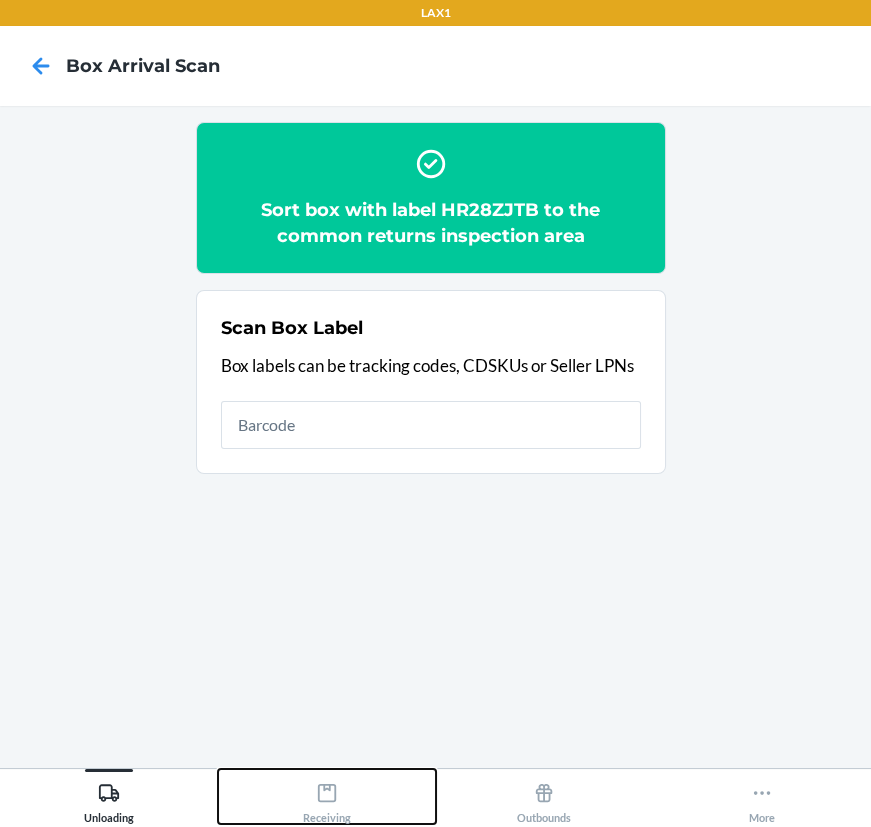 click on "Receiving" at bounding box center (327, 799) 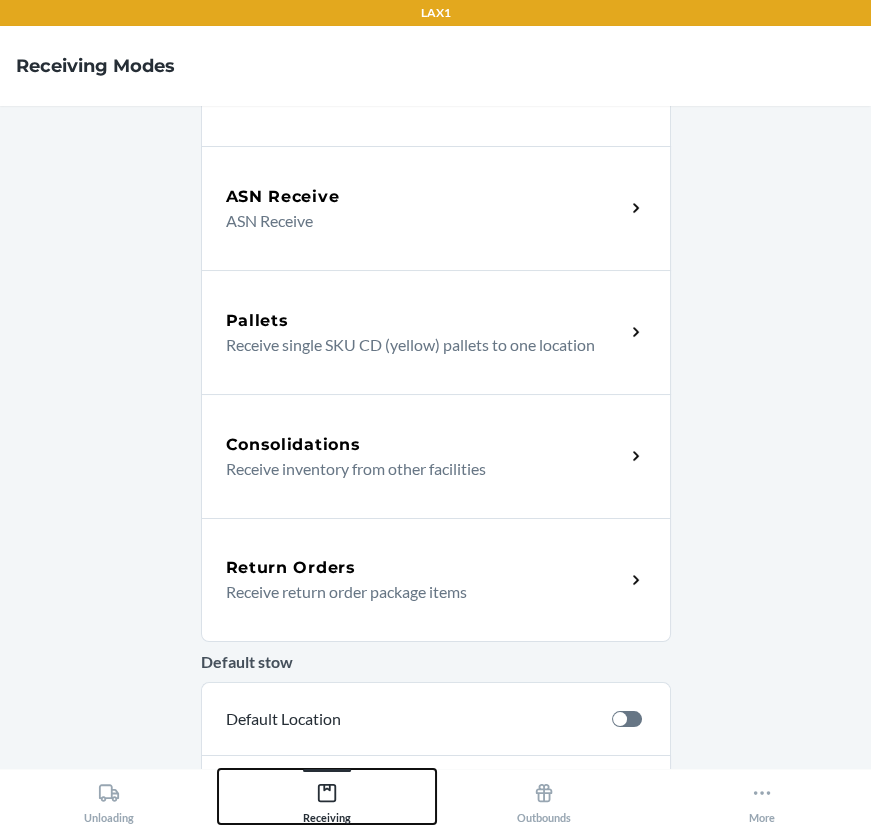 scroll, scrollTop: 443, scrollLeft: 0, axis: vertical 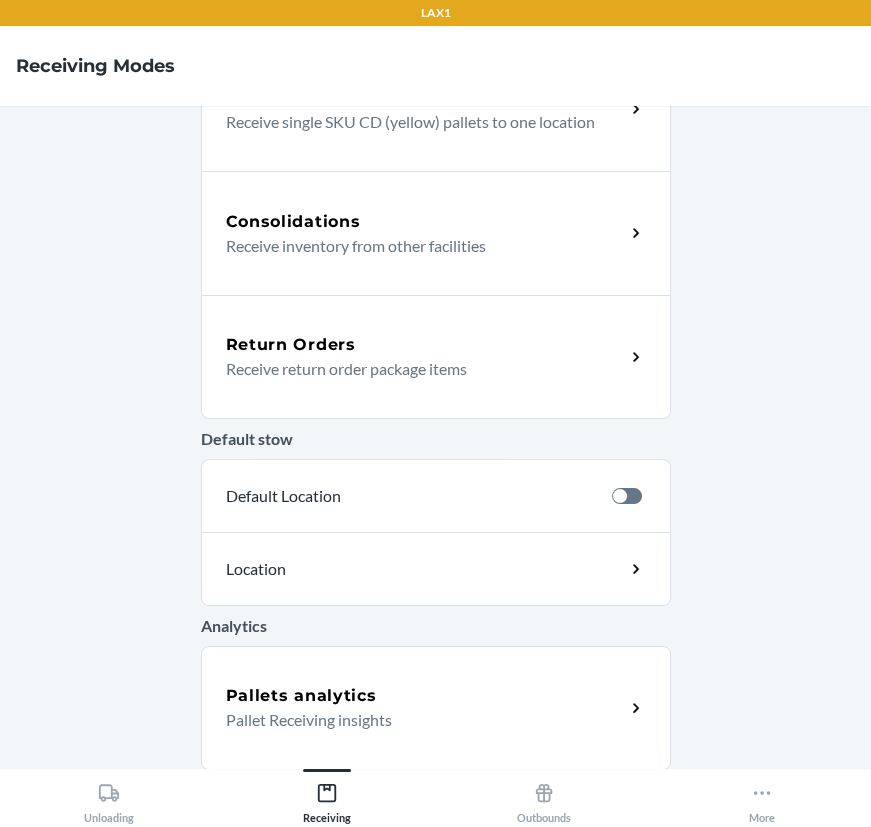 click on "Return Orders" at bounding box center (291, 345) 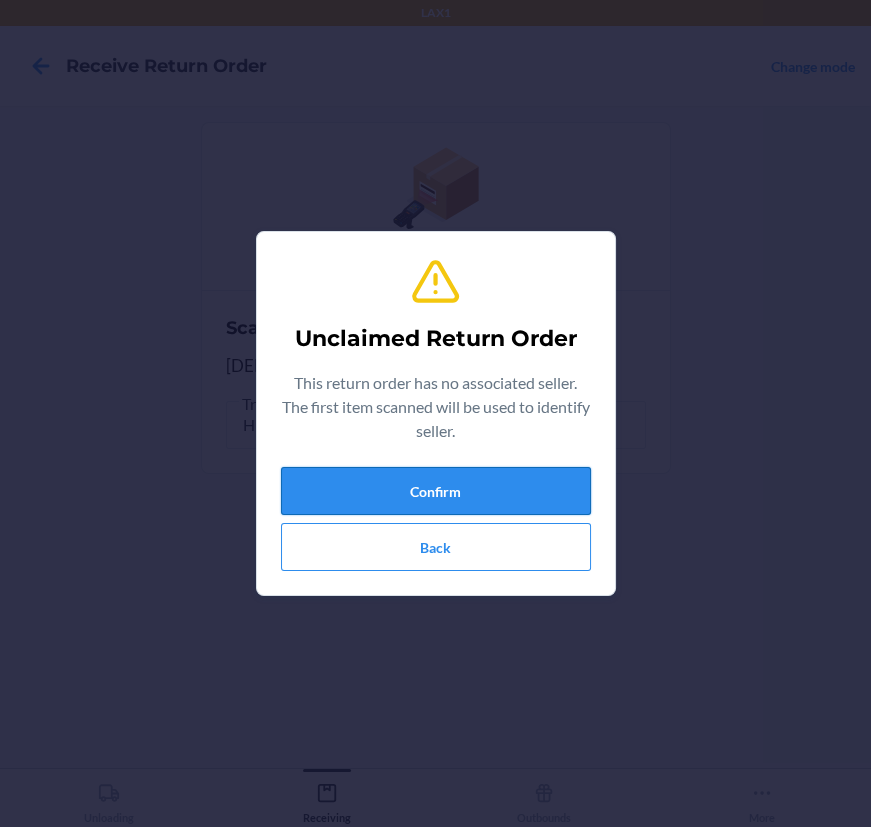 click on "Confirm" at bounding box center (436, 491) 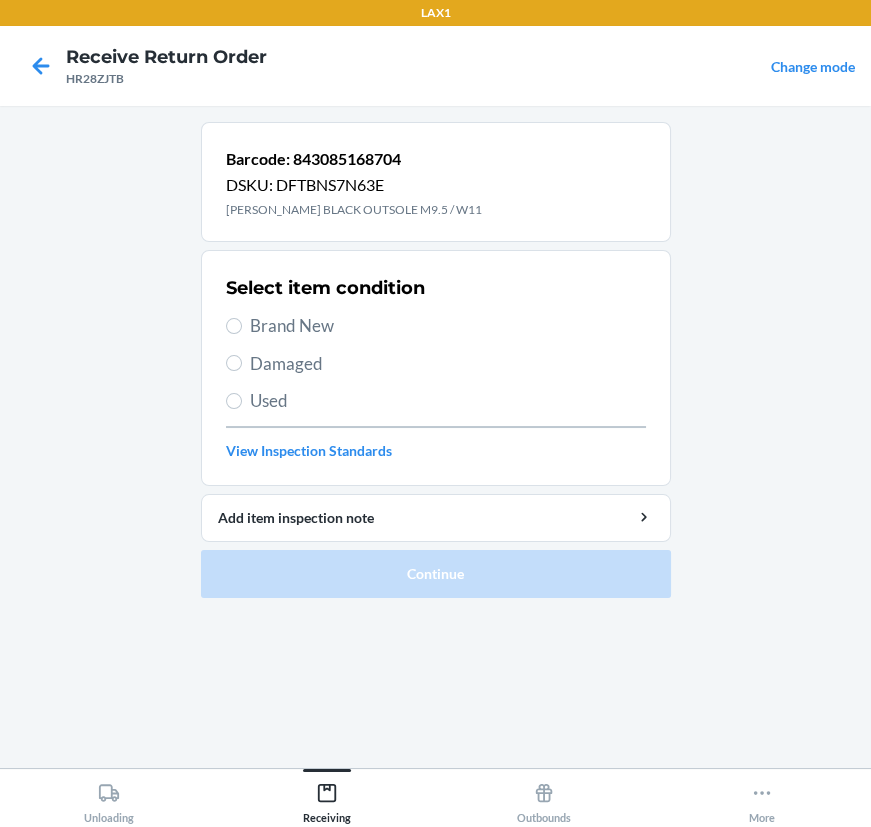 click on "Brand New" at bounding box center [436, 326] 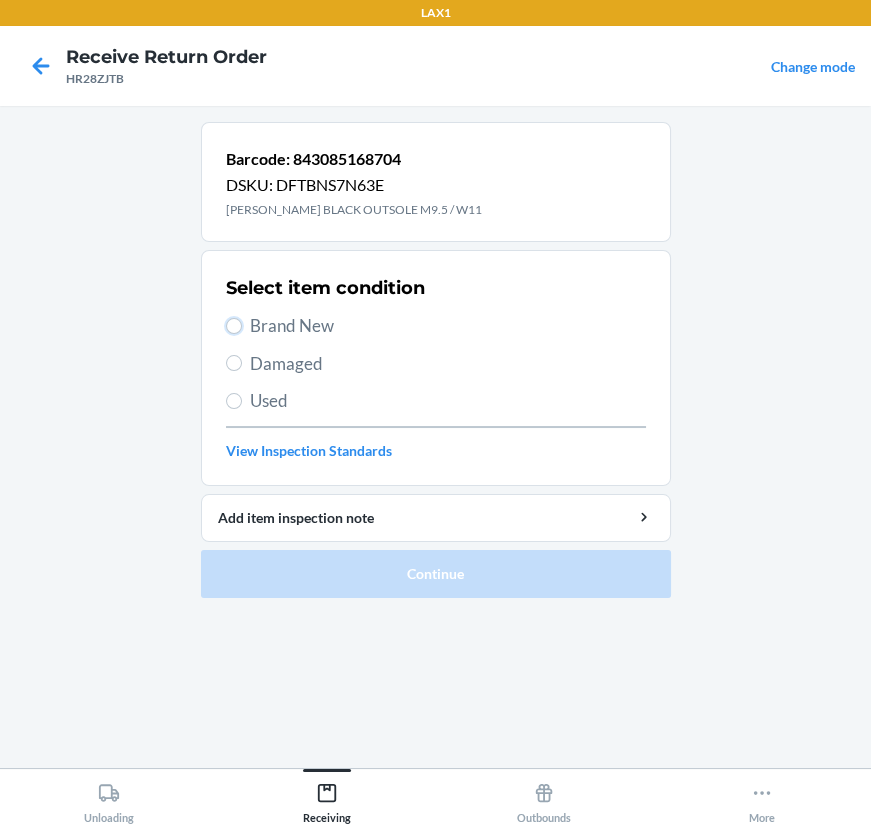 click on "Brand New" at bounding box center (234, 326) 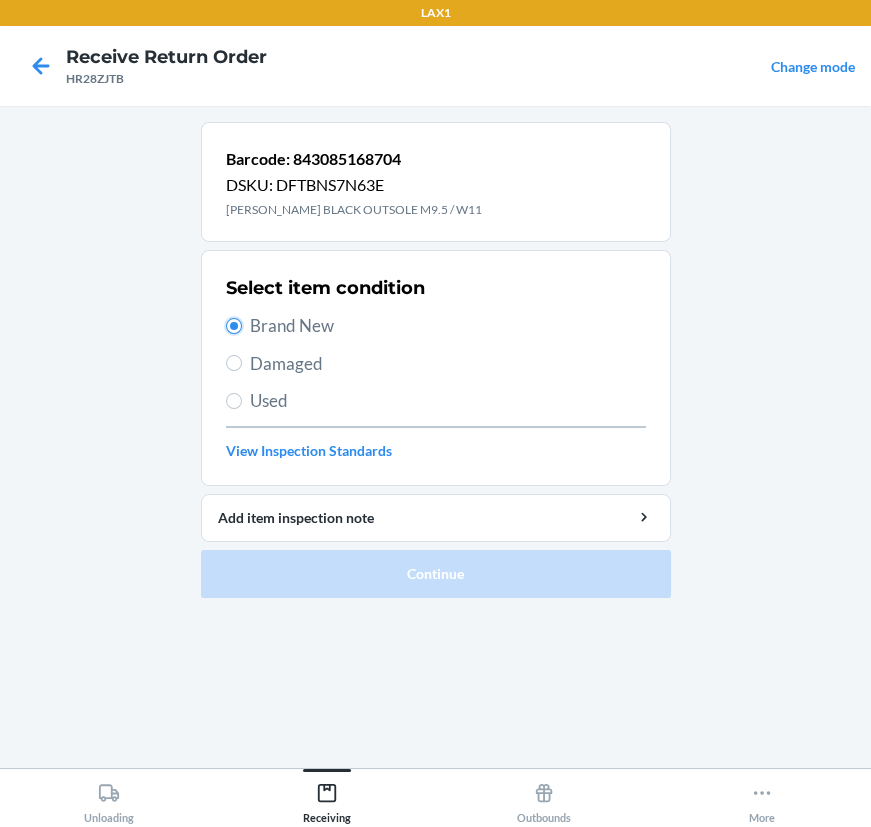 radio on "true" 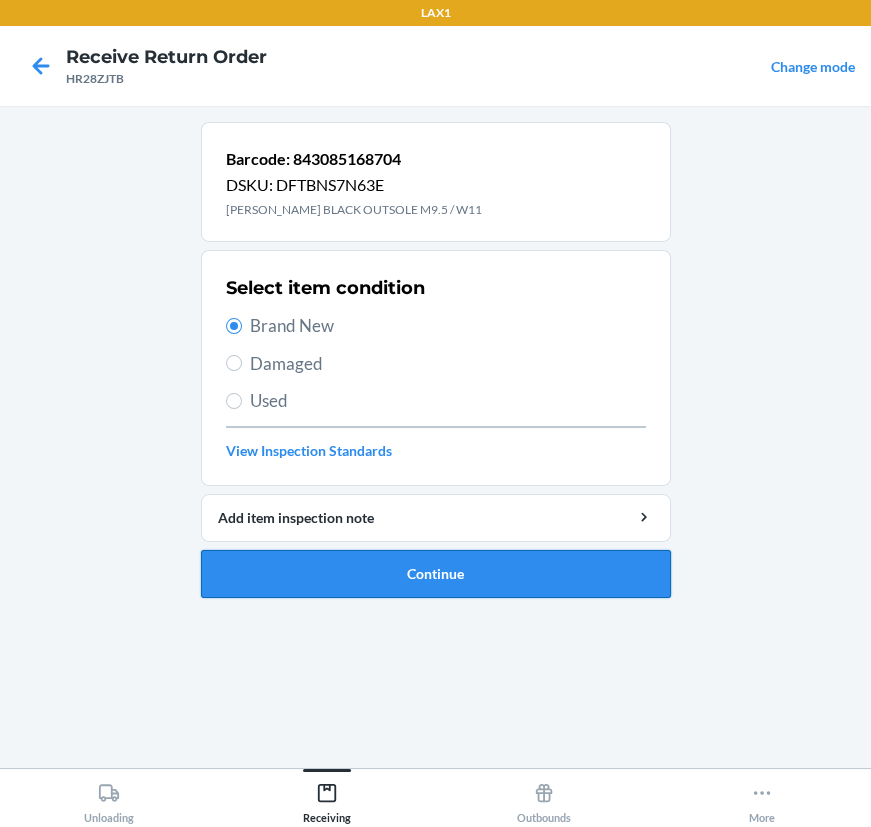 click on "Continue" at bounding box center [436, 574] 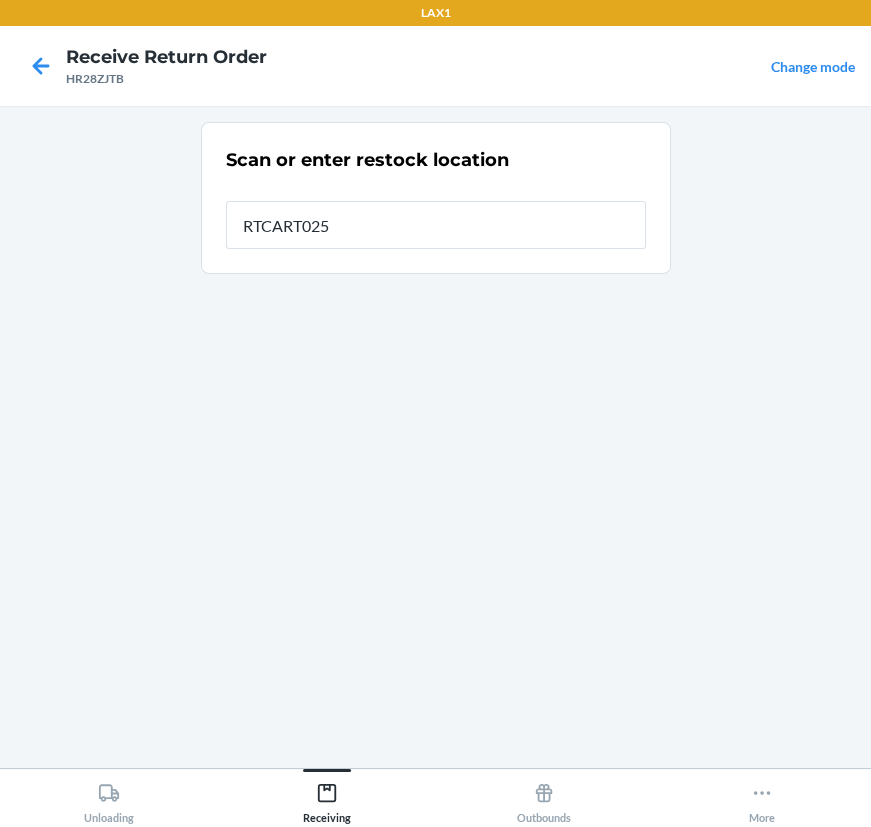 type on "RTCART025" 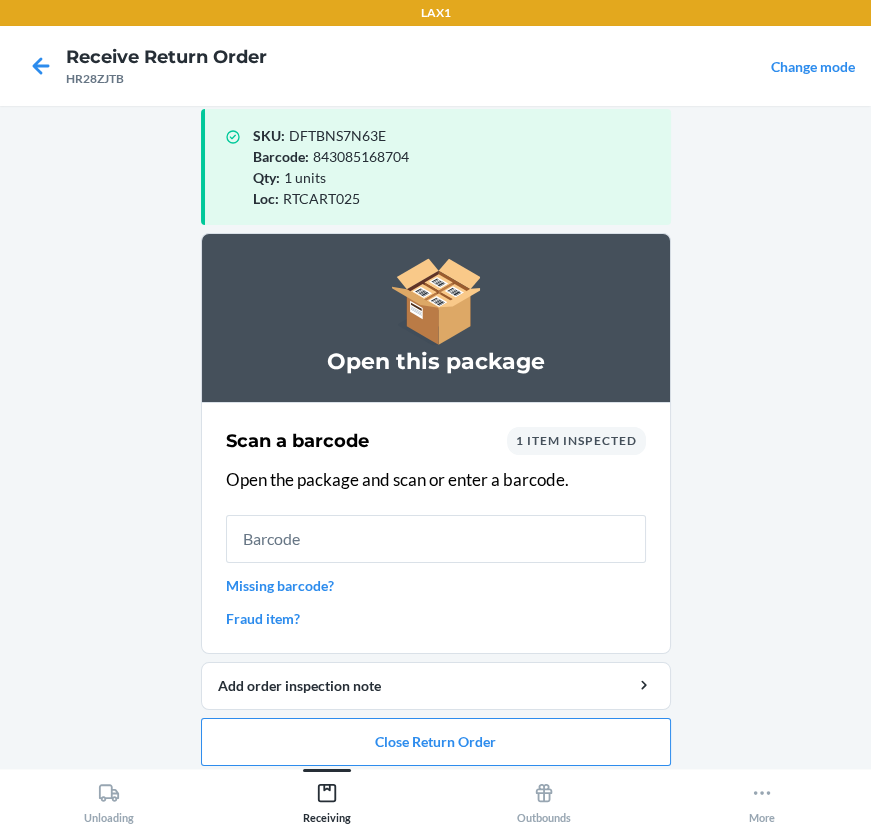 scroll, scrollTop: 33, scrollLeft: 0, axis: vertical 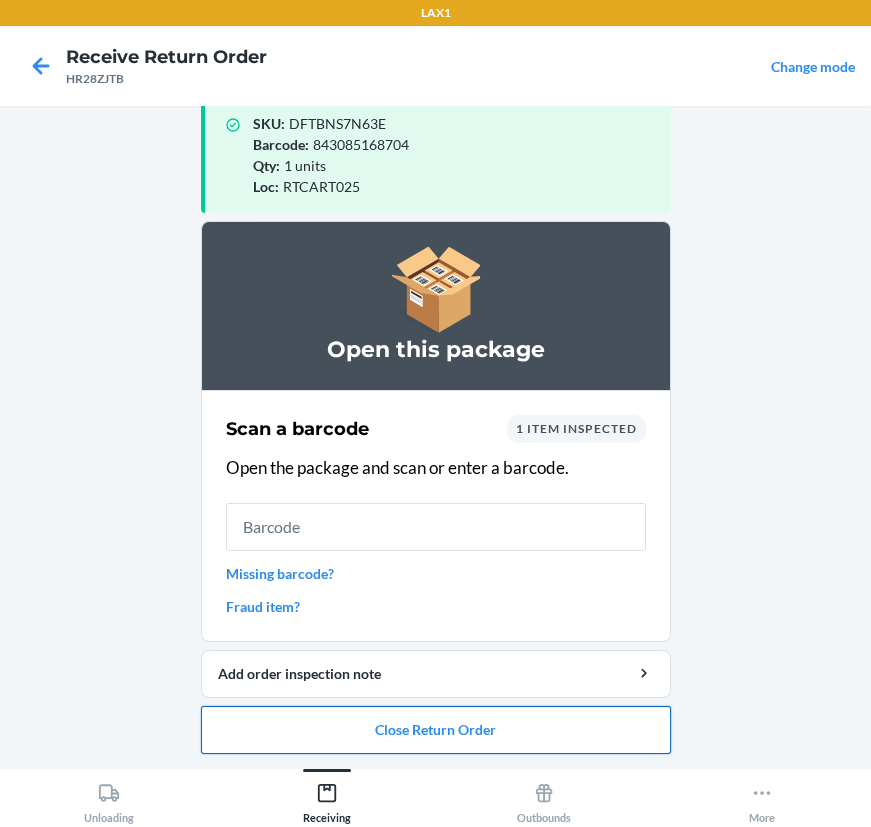 click on "Close Return Order" at bounding box center [436, 730] 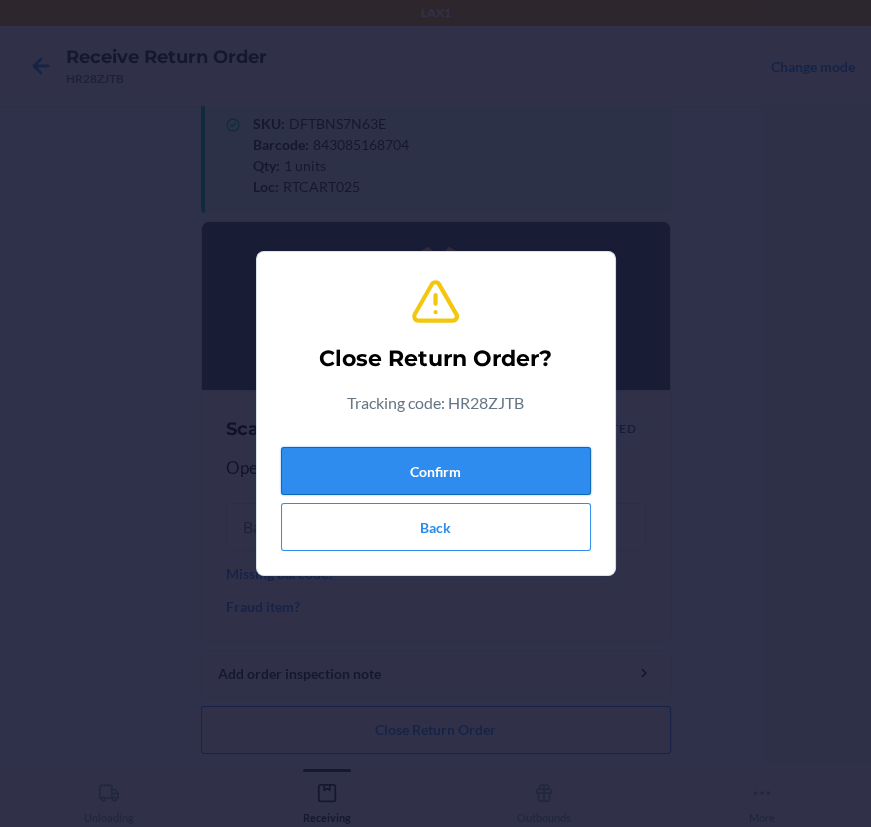click on "Confirm" at bounding box center (436, 471) 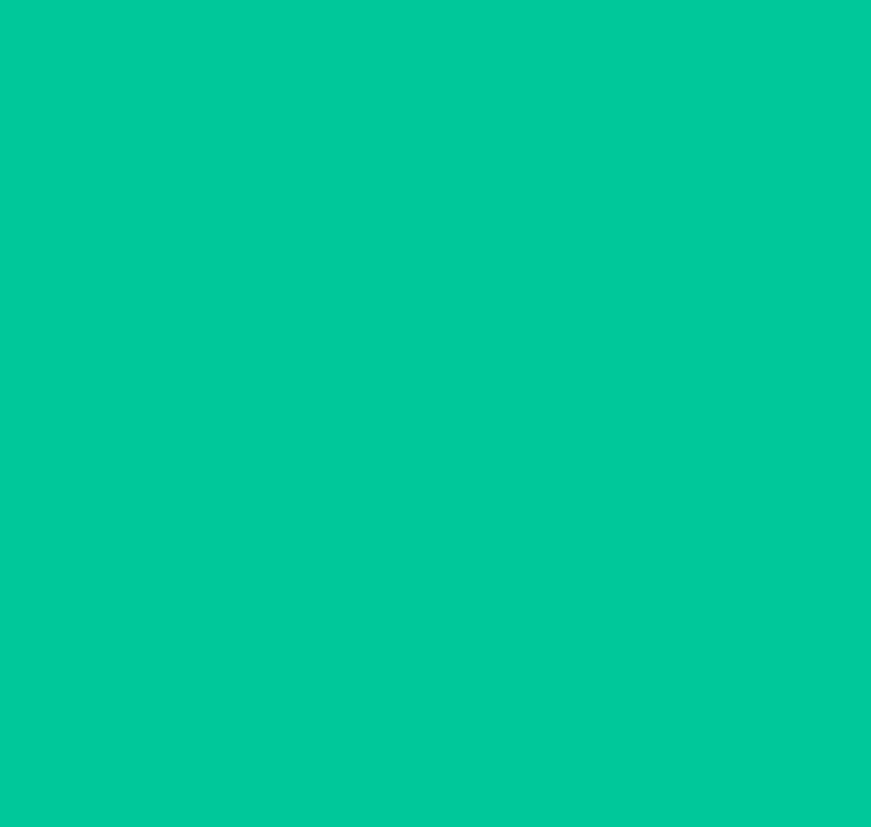 scroll, scrollTop: 0, scrollLeft: 0, axis: both 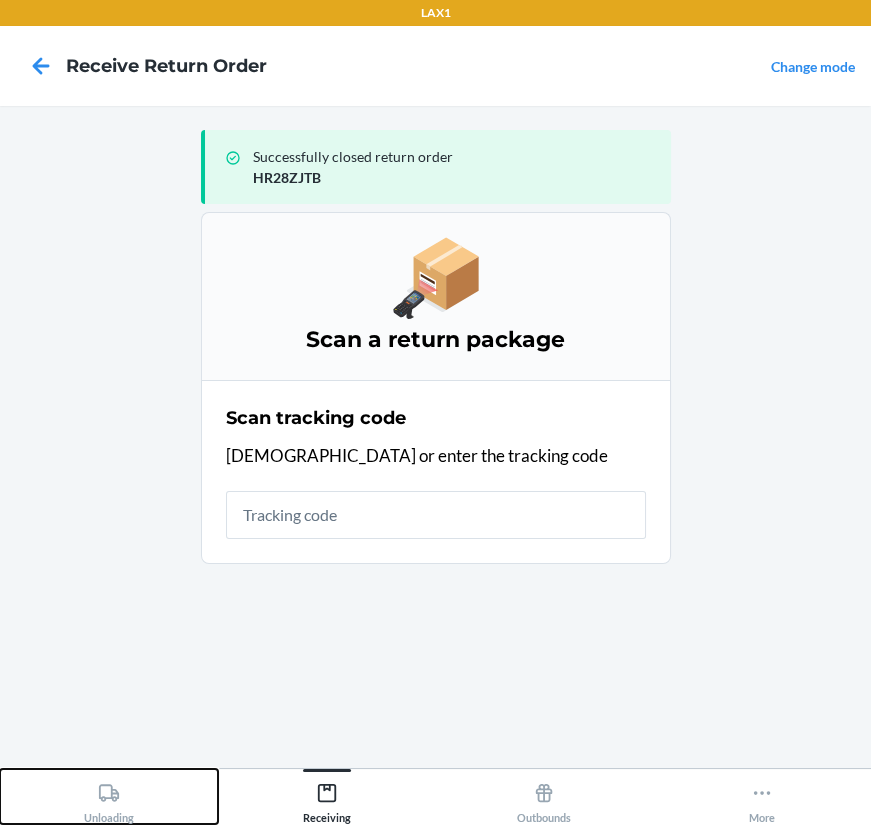 click 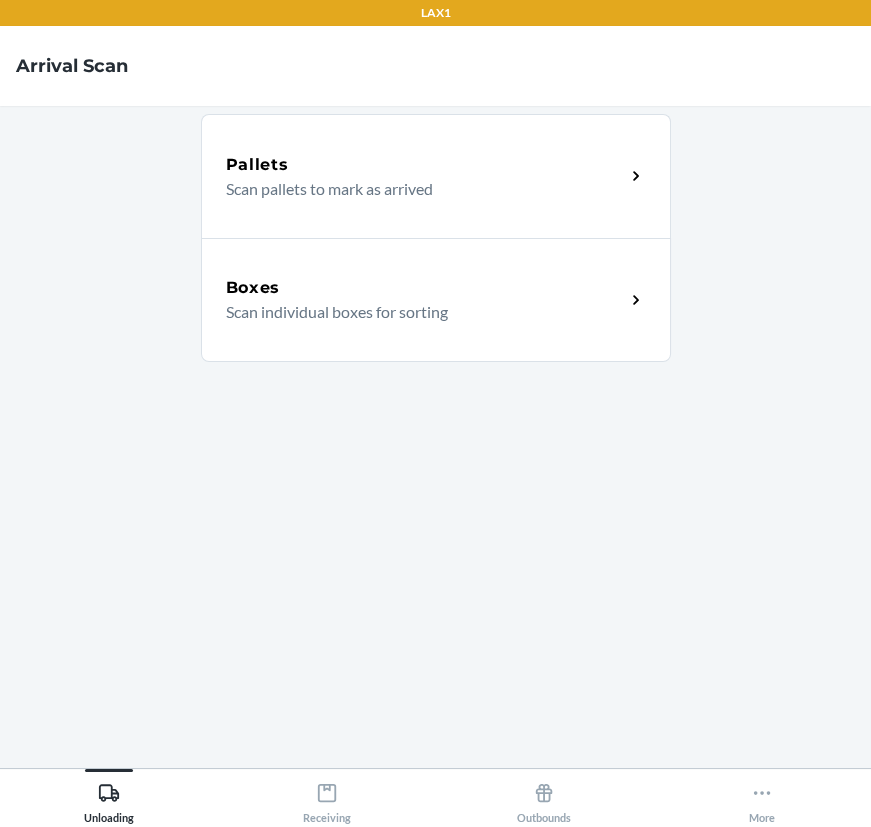 click on "Boxes" at bounding box center (425, 288) 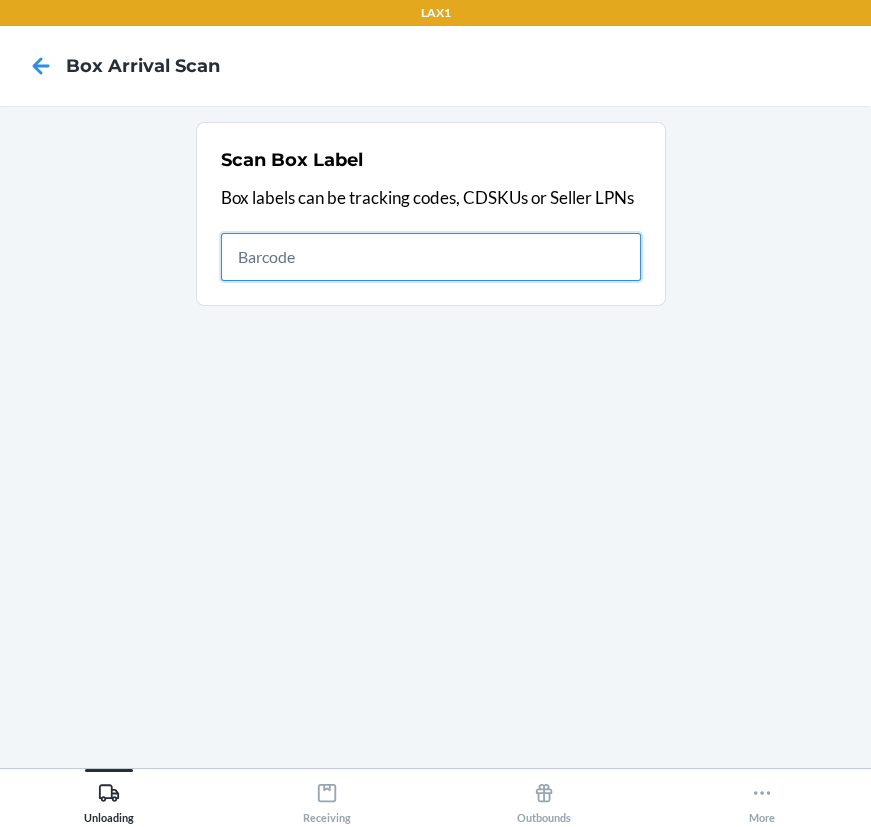 click at bounding box center (431, 257) 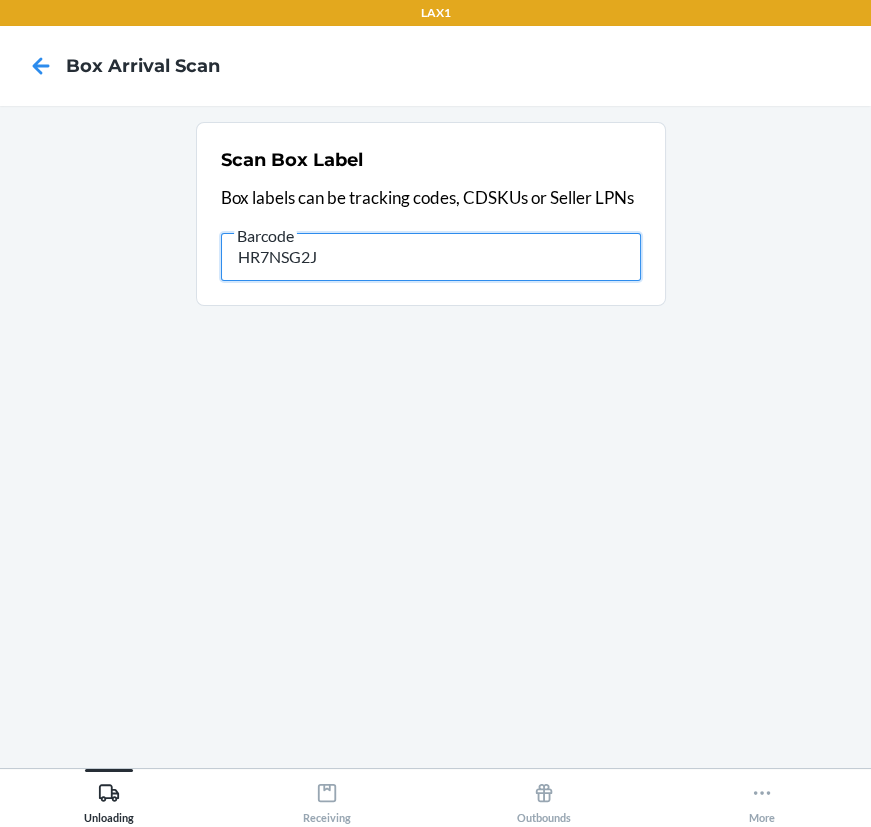 type on "HR7NSG2J" 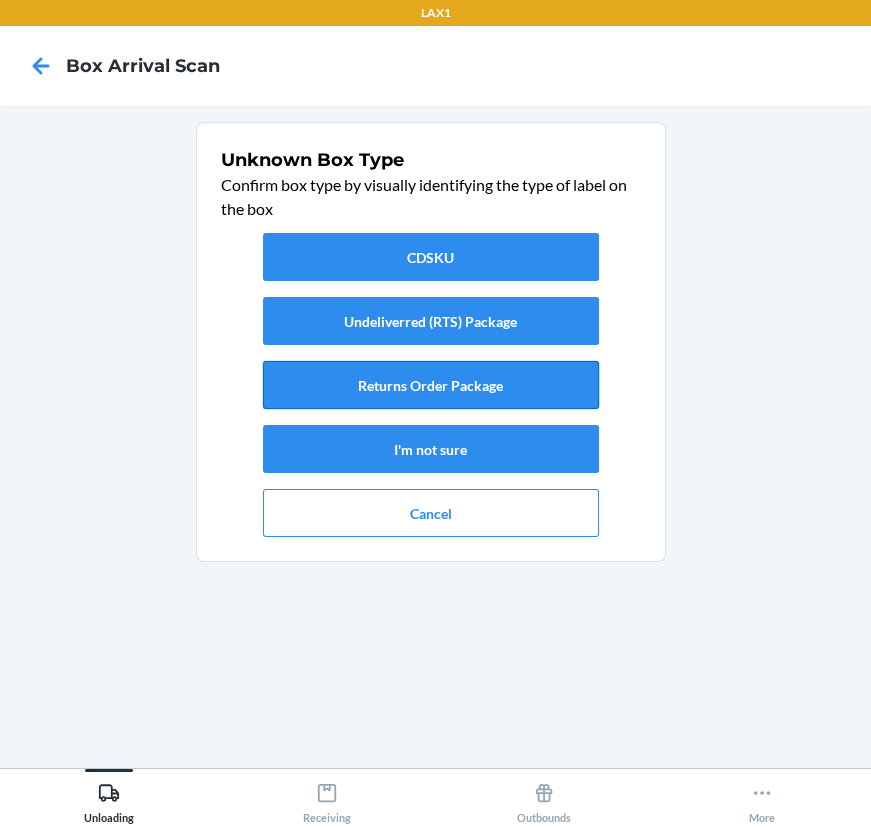 click on "Returns Order Package" at bounding box center [431, 385] 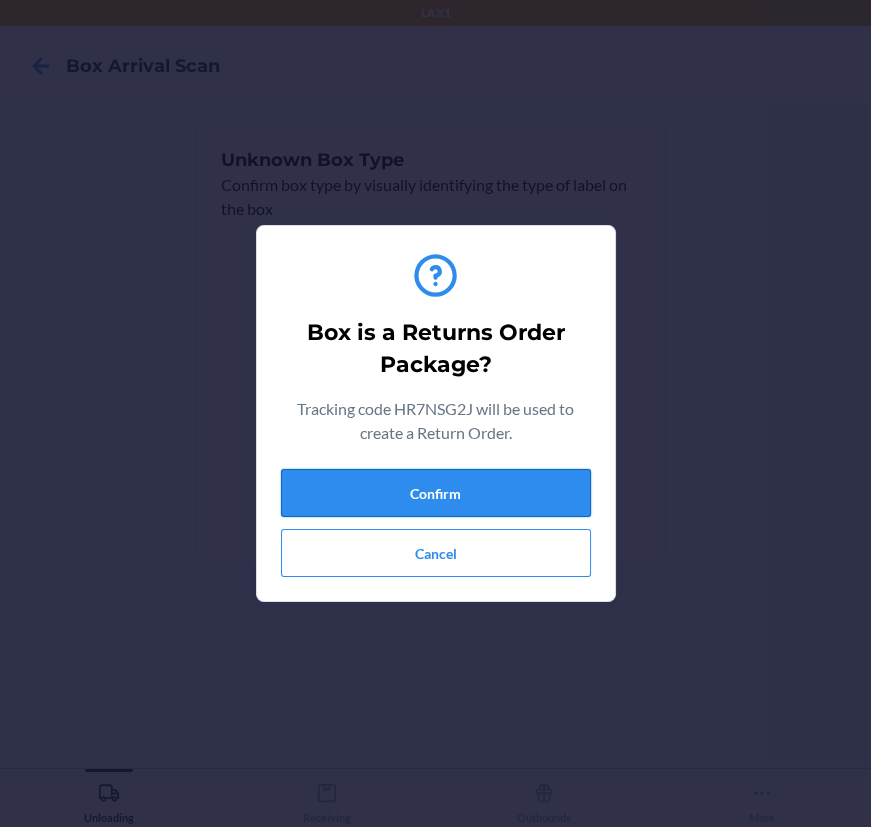 click on "Confirm" at bounding box center [436, 493] 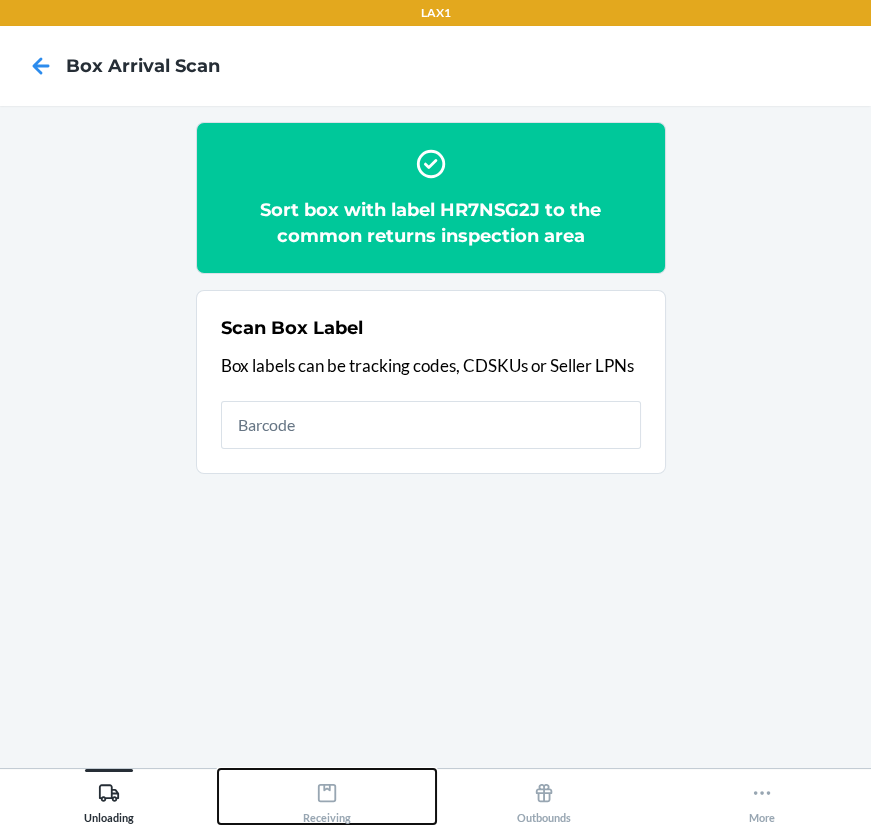 click on "Receiving" at bounding box center [327, 799] 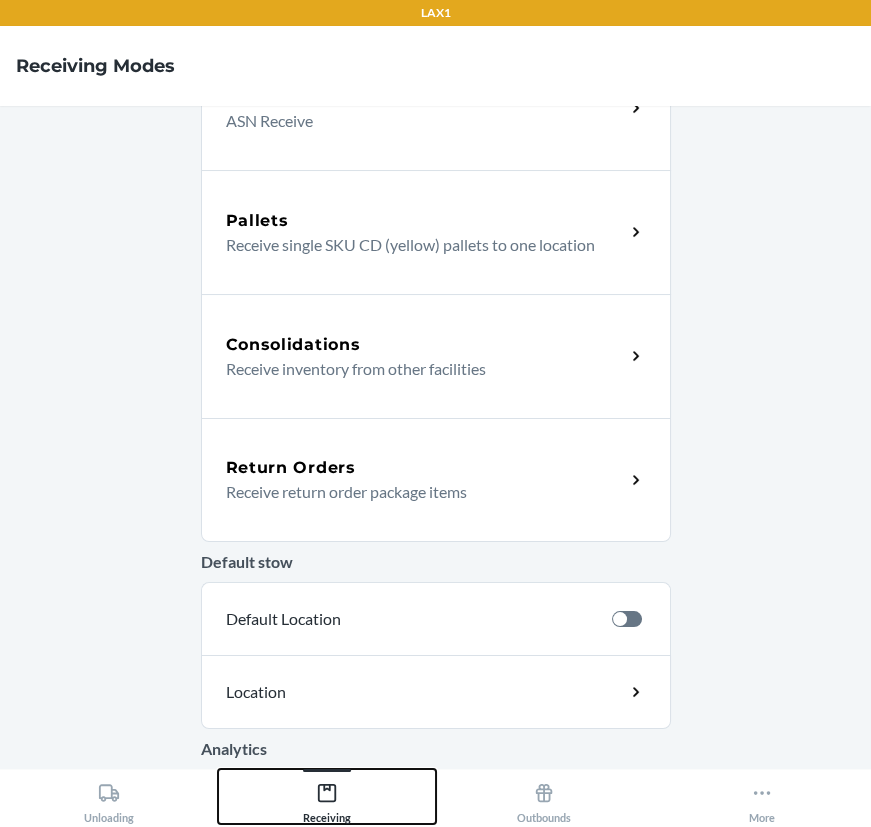 scroll, scrollTop: 353, scrollLeft: 0, axis: vertical 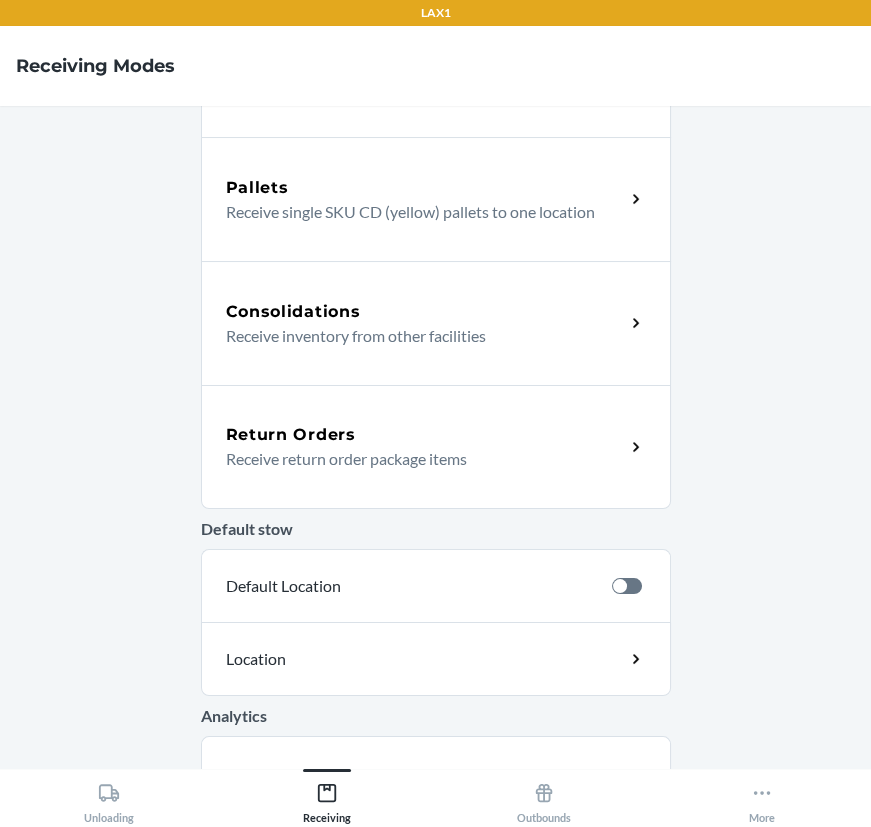 click on "Receive return order package items" at bounding box center [417, 459] 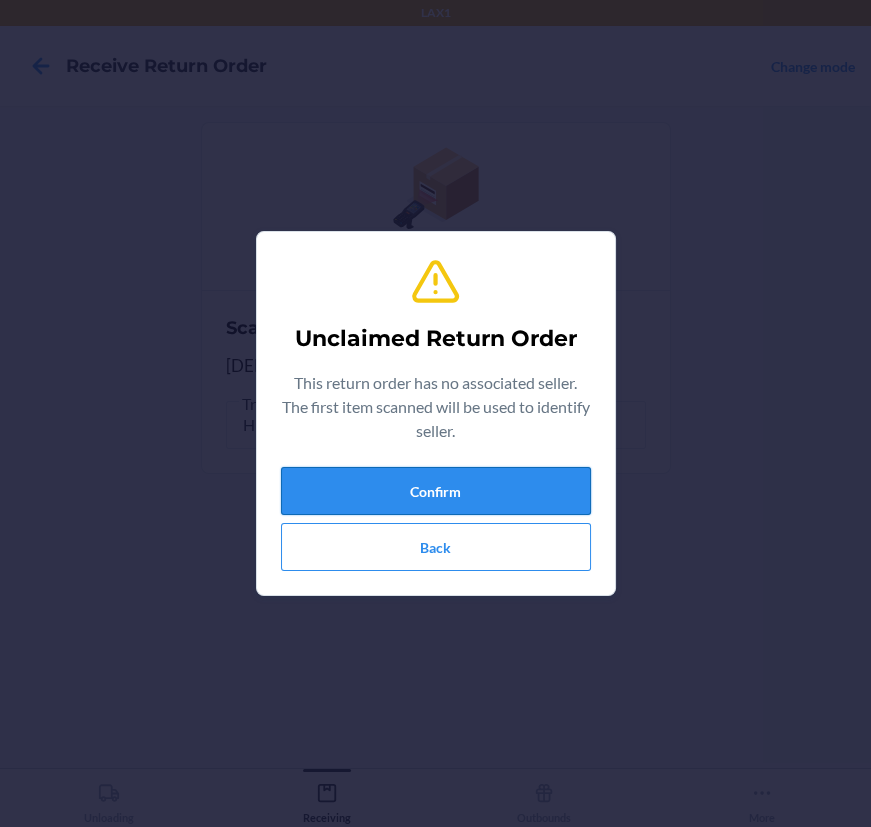 click on "Confirm" at bounding box center (436, 491) 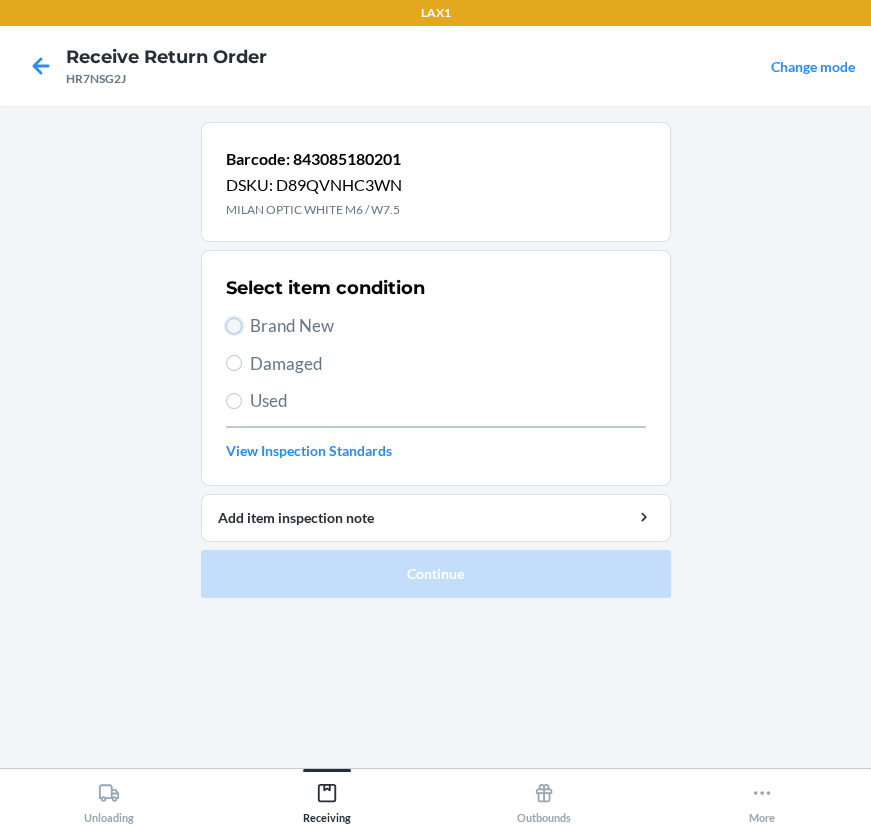 click on "Brand New" at bounding box center (234, 326) 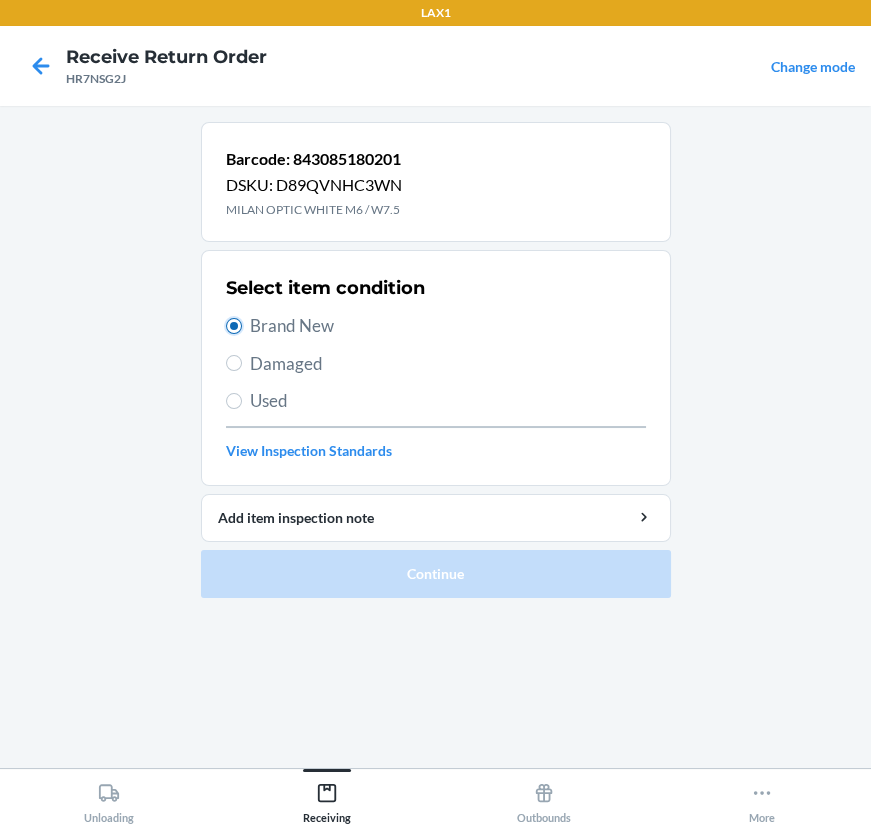 radio on "true" 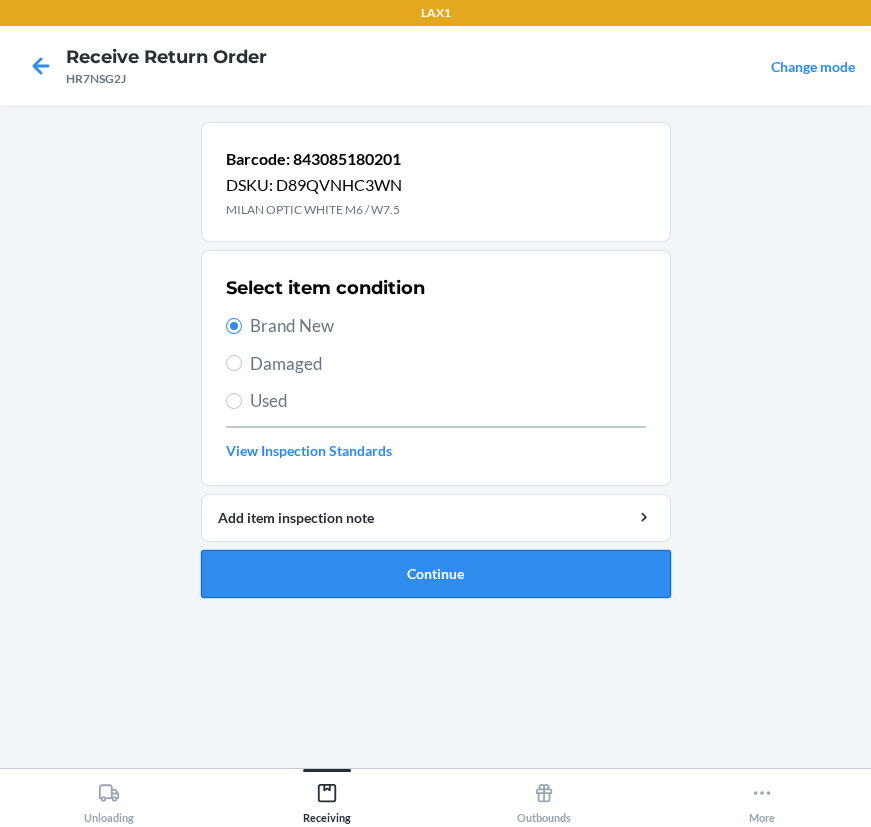 click on "Continue" at bounding box center (436, 574) 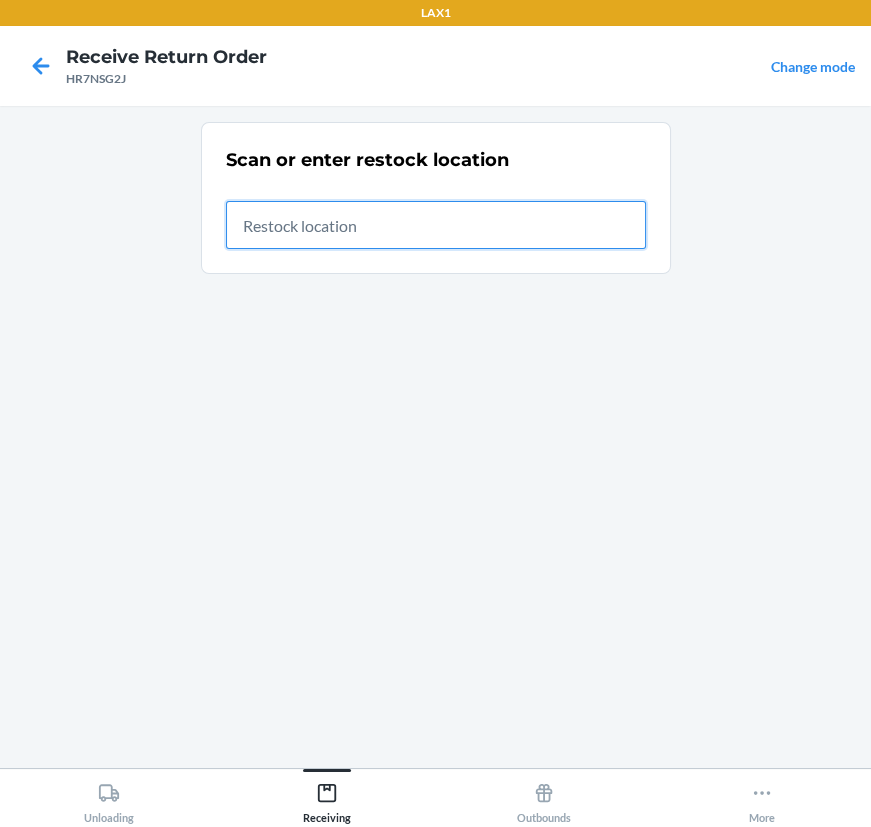 drag, startPoint x: 304, startPoint y: 224, endPoint x: 251, endPoint y: 184, distance: 66.4003 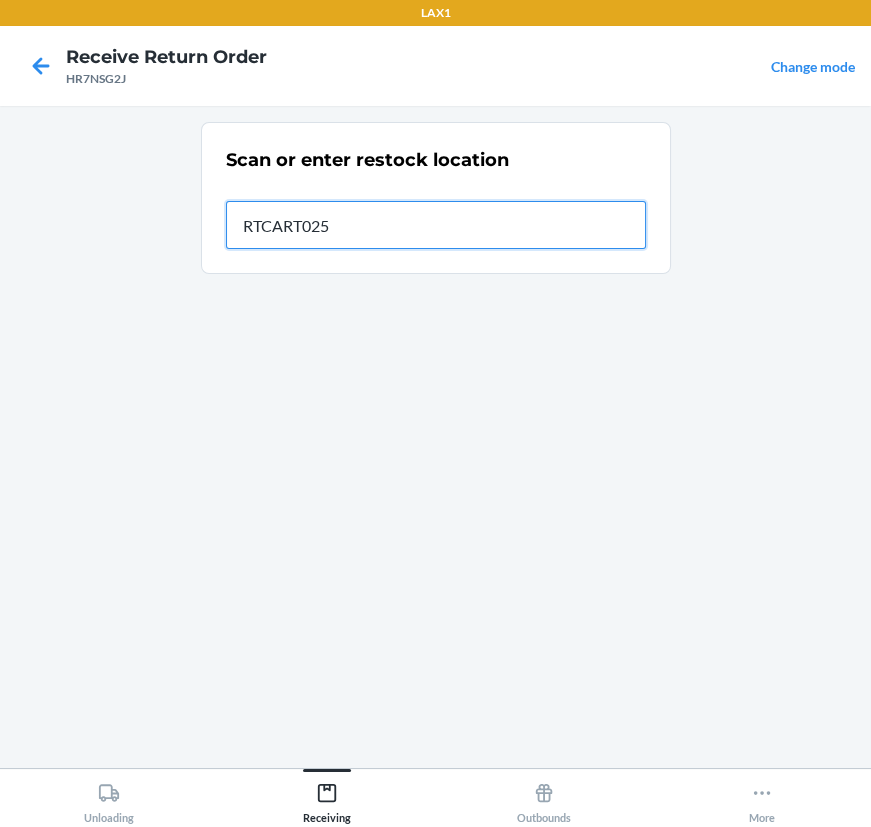type on "RTCART025" 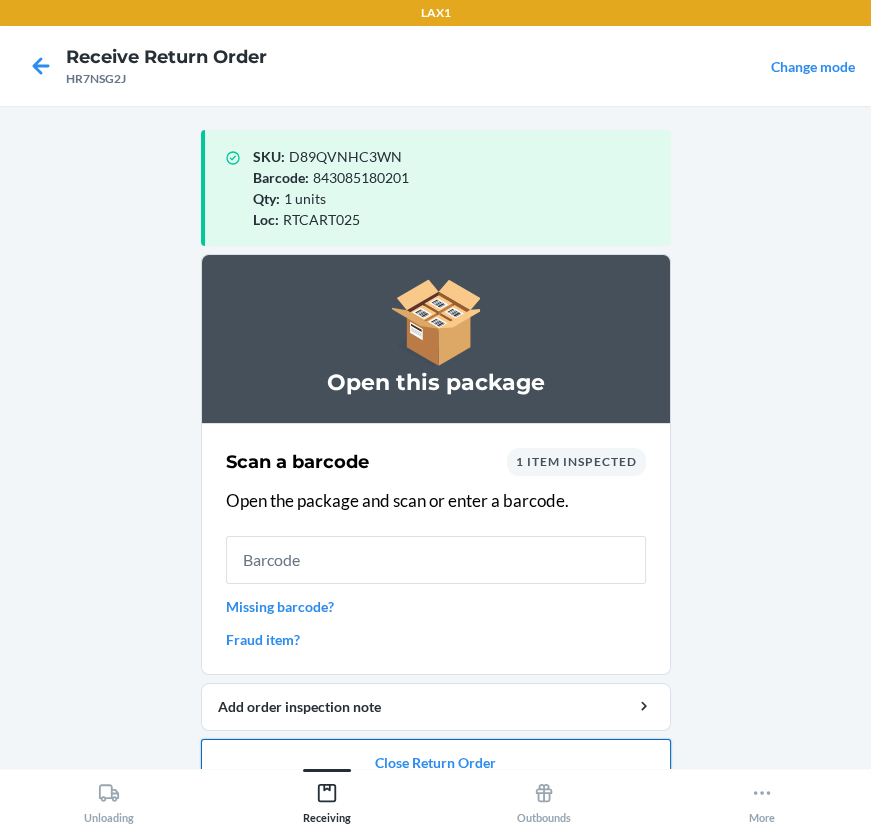 scroll, scrollTop: 33, scrollLeft: 0, axis: vertical 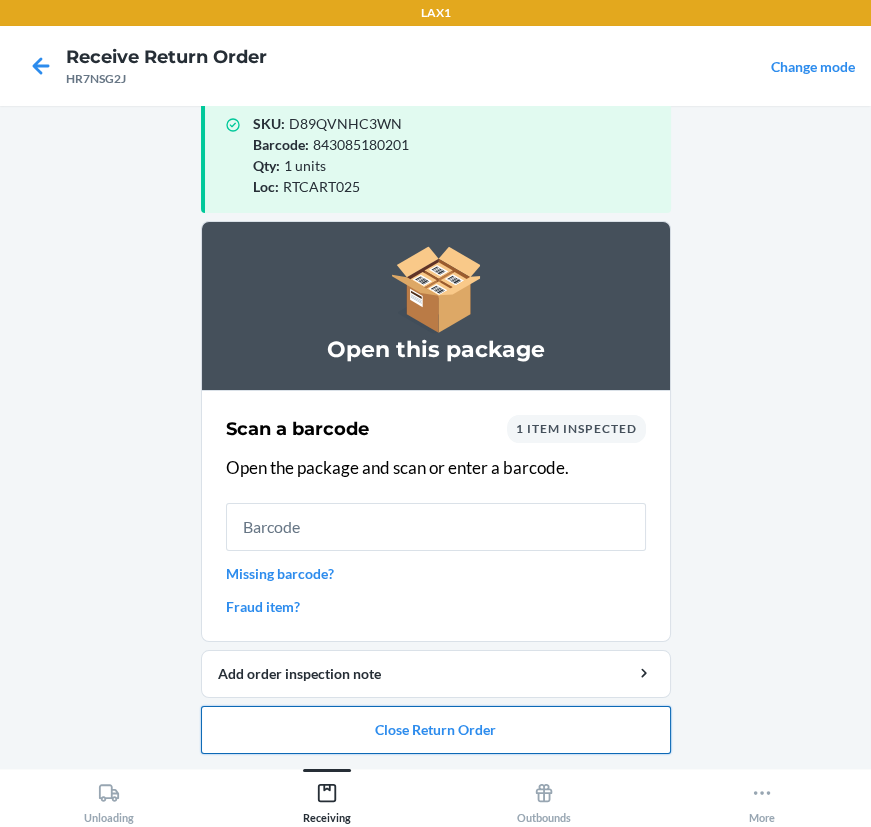 click on "Close Return Order" at bounding box center (436, 730) 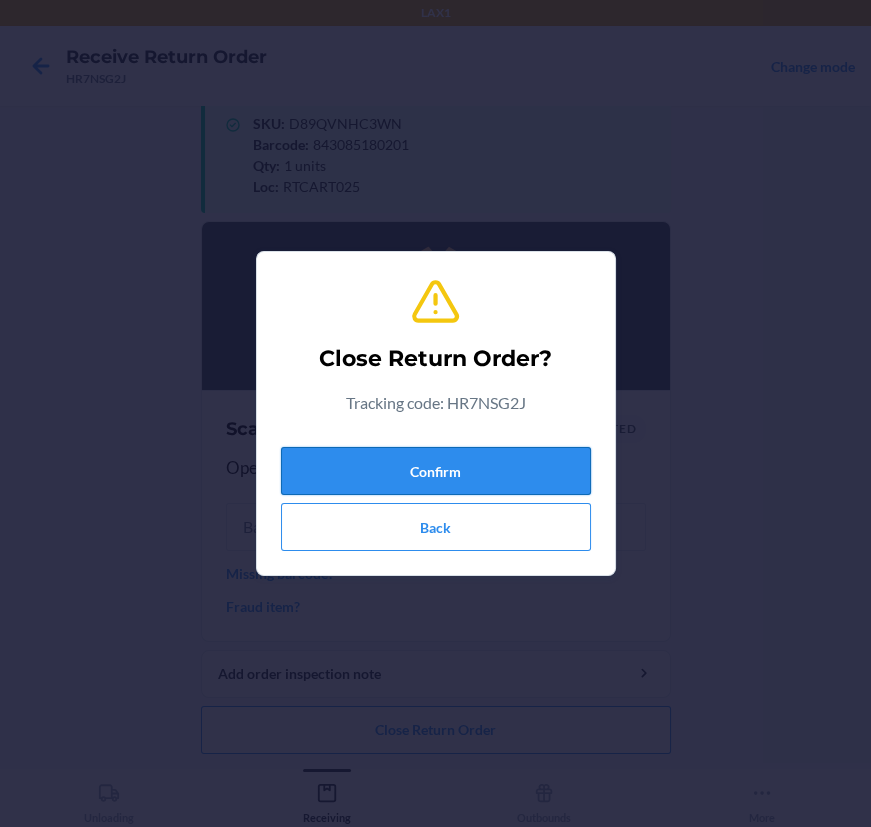 click on "Confirm" at bounding box center [436, 471] 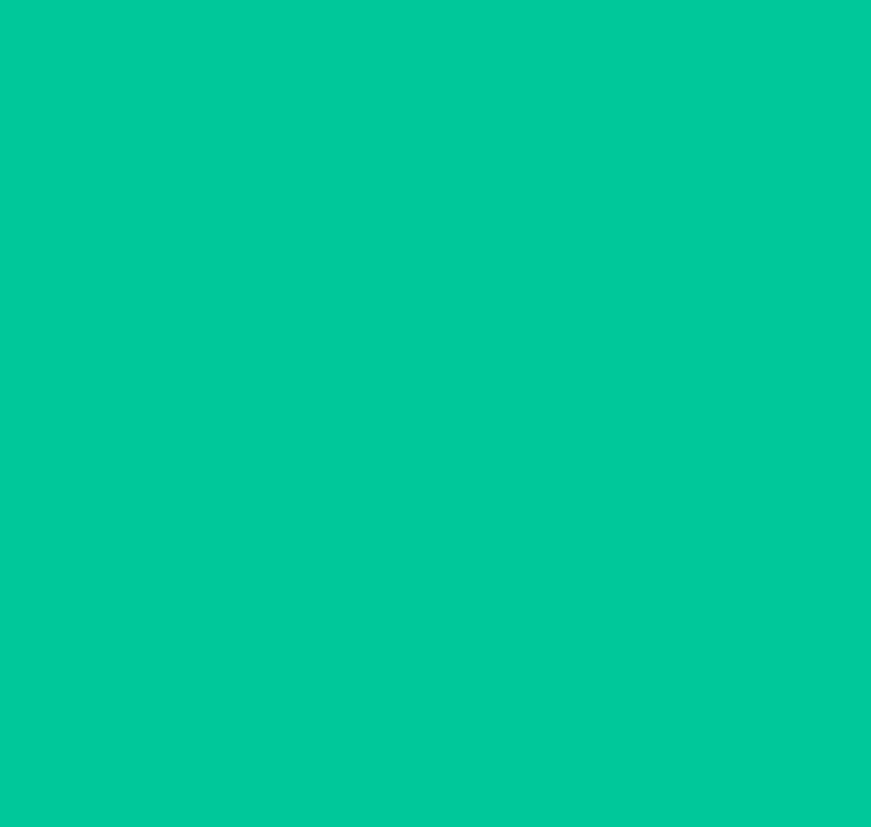 scroll, scrollTop: 0, scrollLeft: 0, axis: both 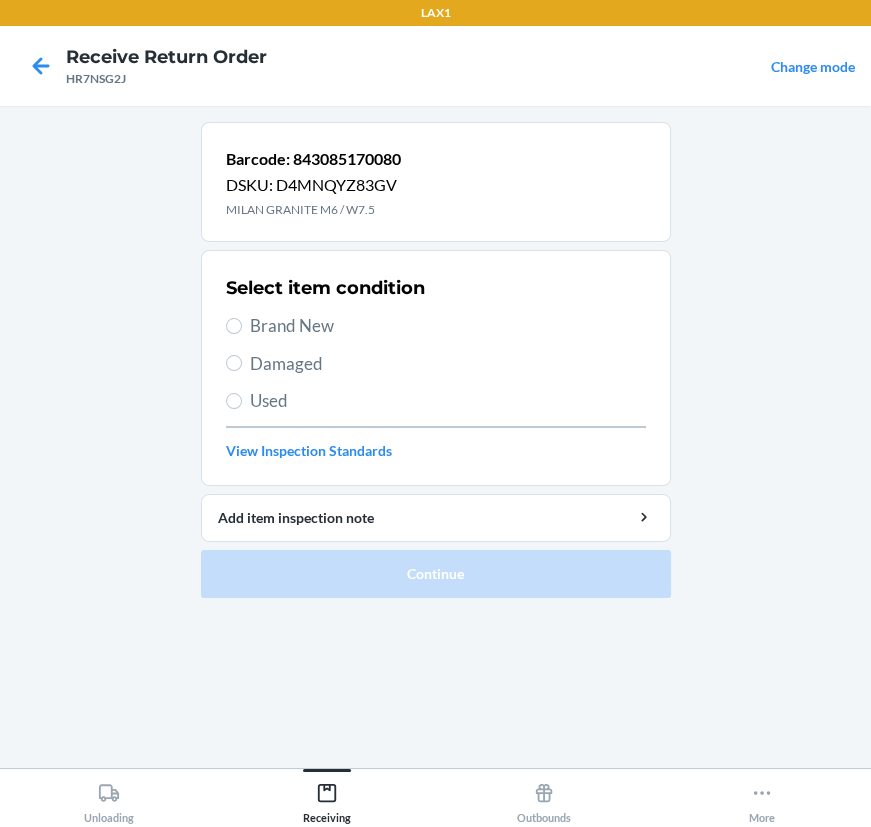 click on "Brand New" at bounding box center (436, 326) 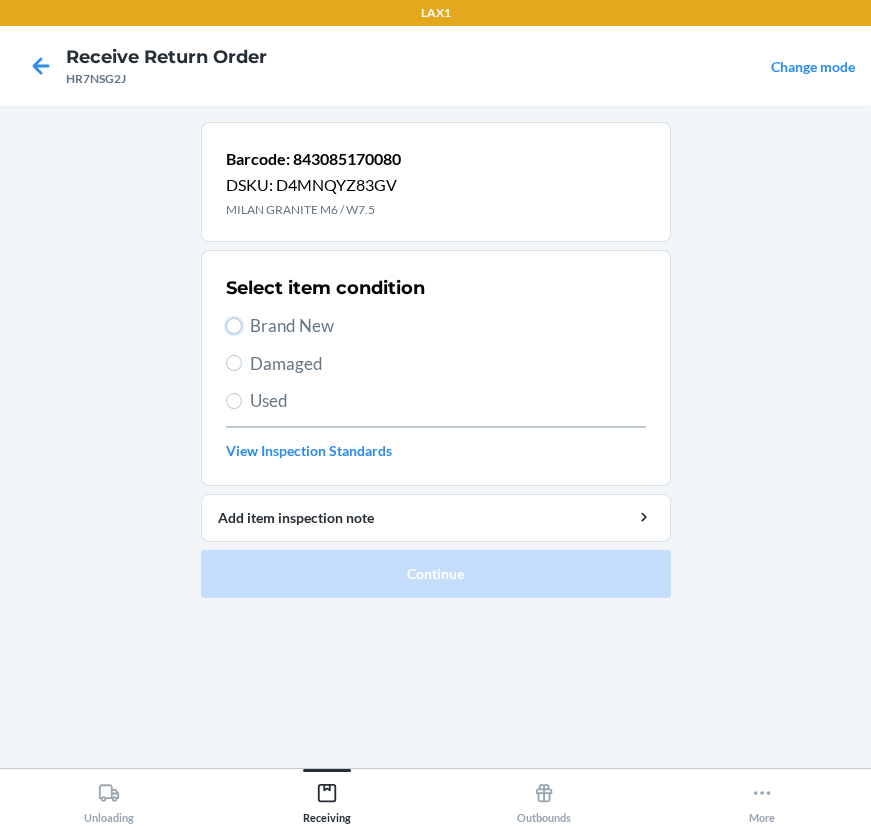 click on "Brand New" at bounding box center [234, 326] 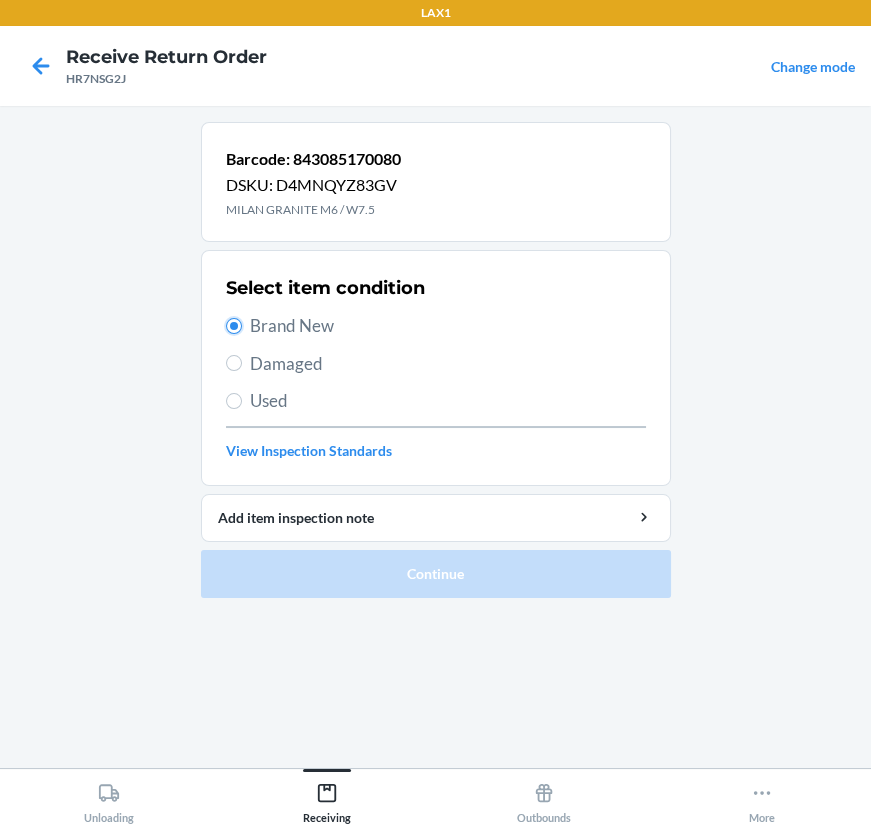 radio on "true" 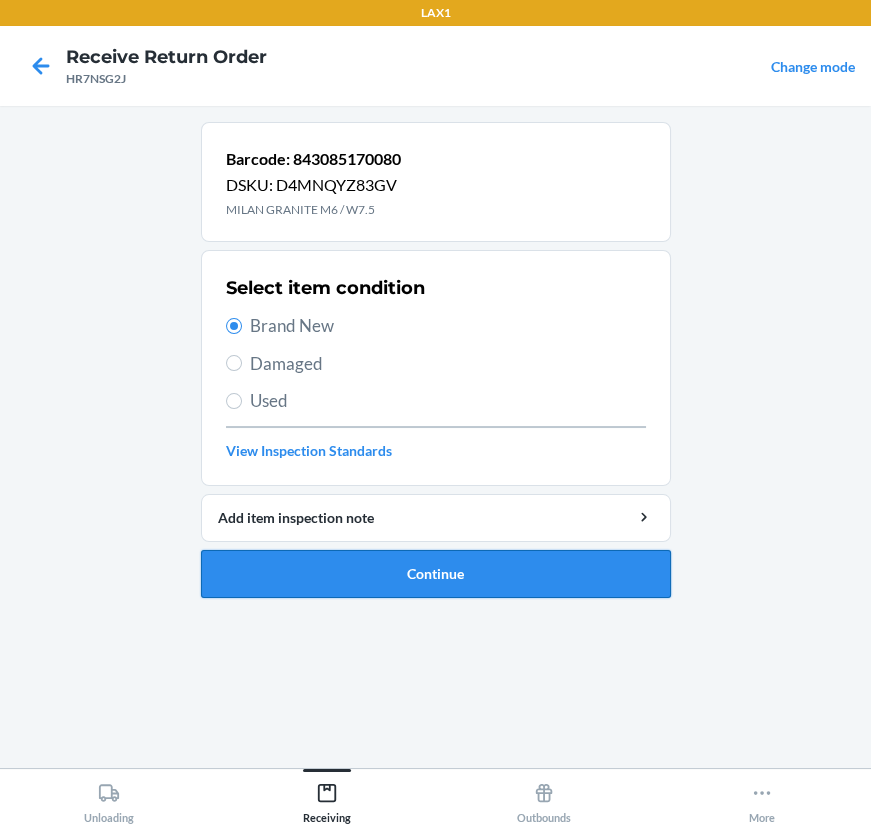 click on "Continue" at bounding box center [436, 574] 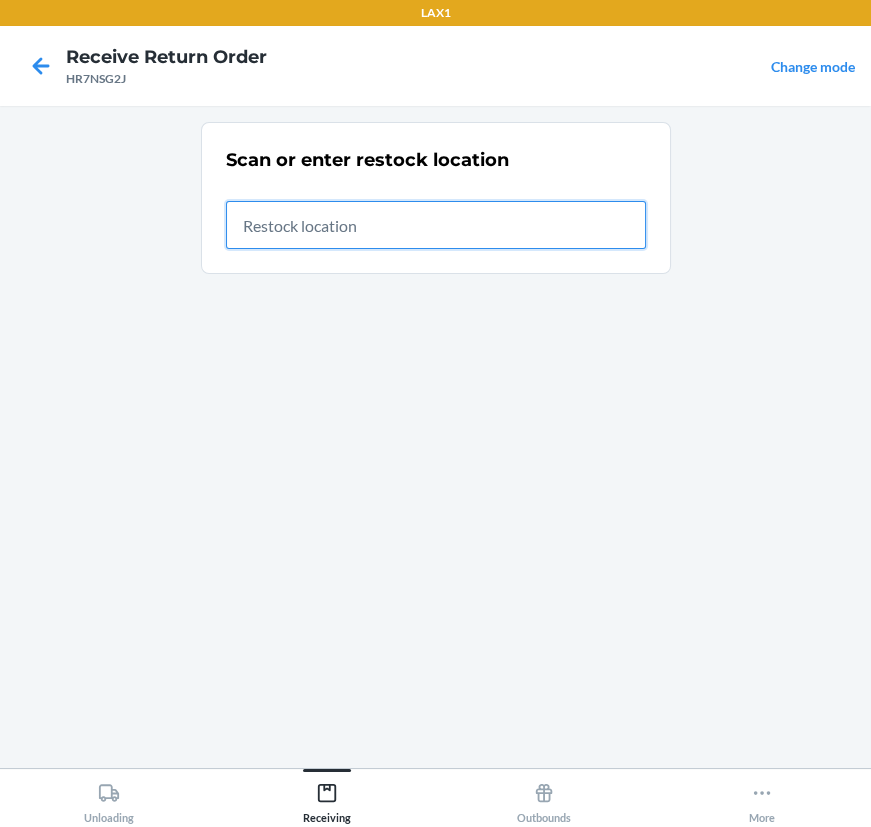 click at bounding box center (436, 225) 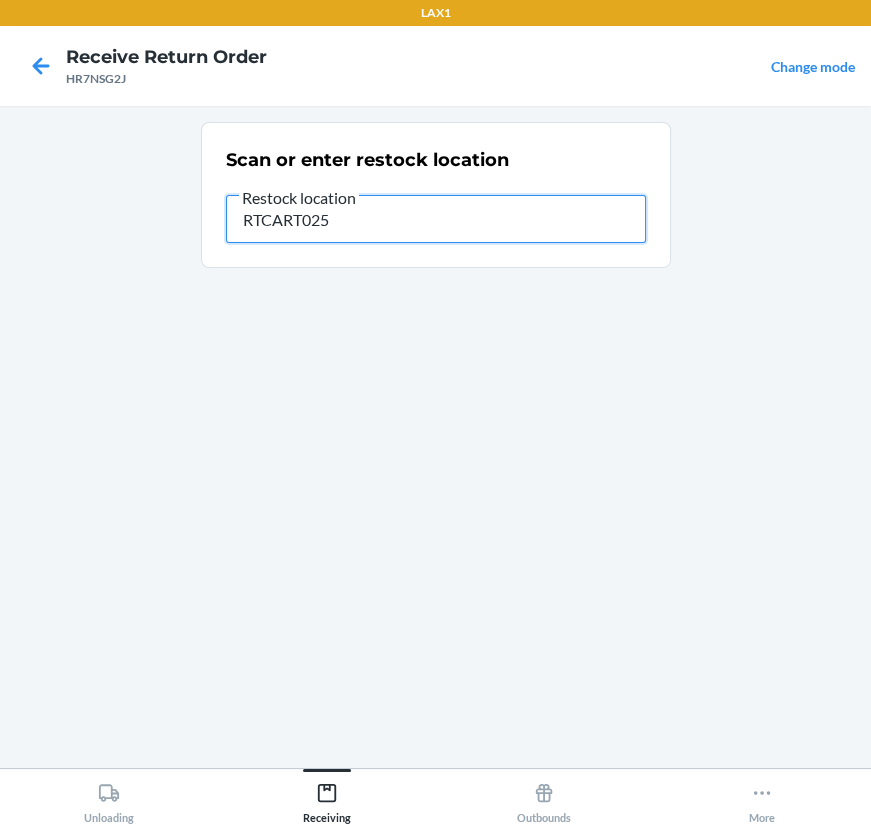 type on "RTCART025" 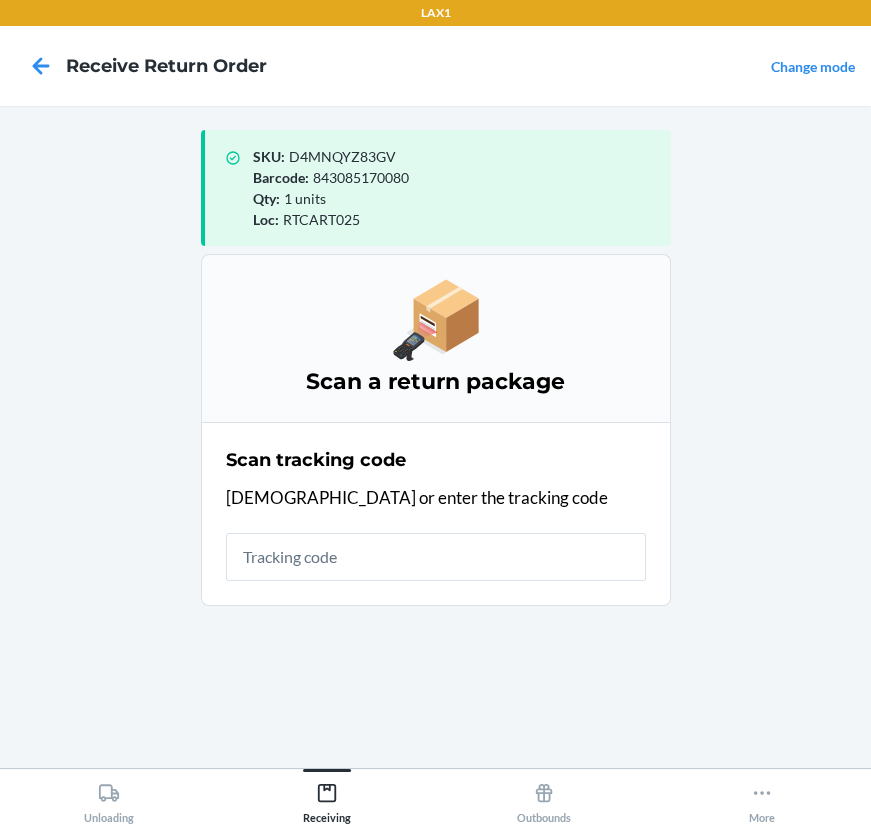 click at bounding box center (436, 557) 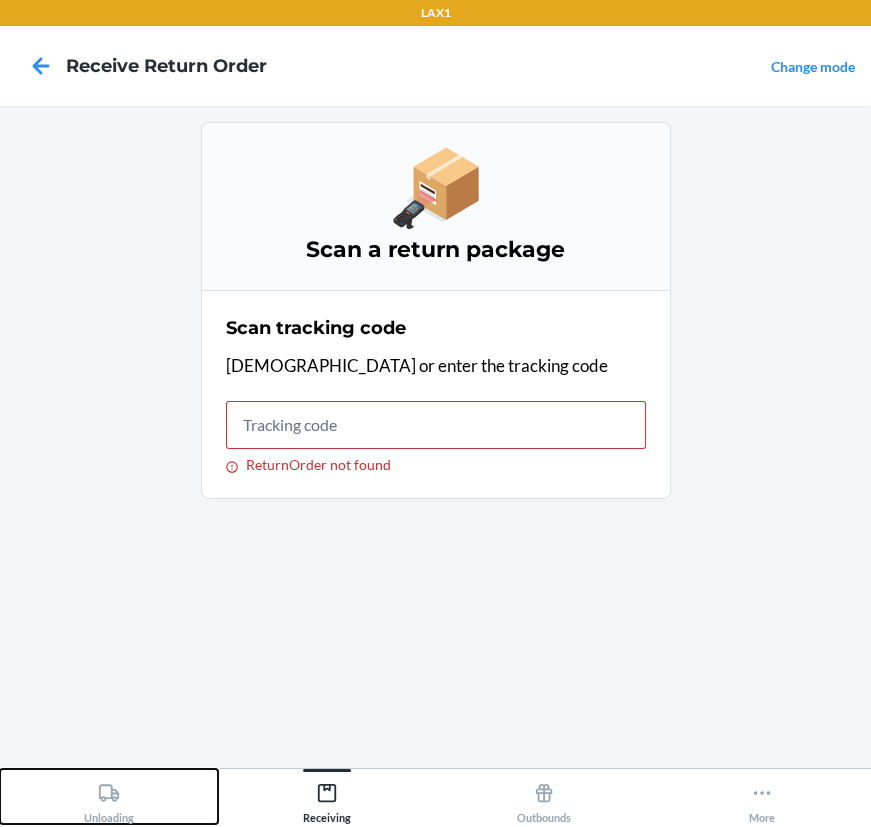 click 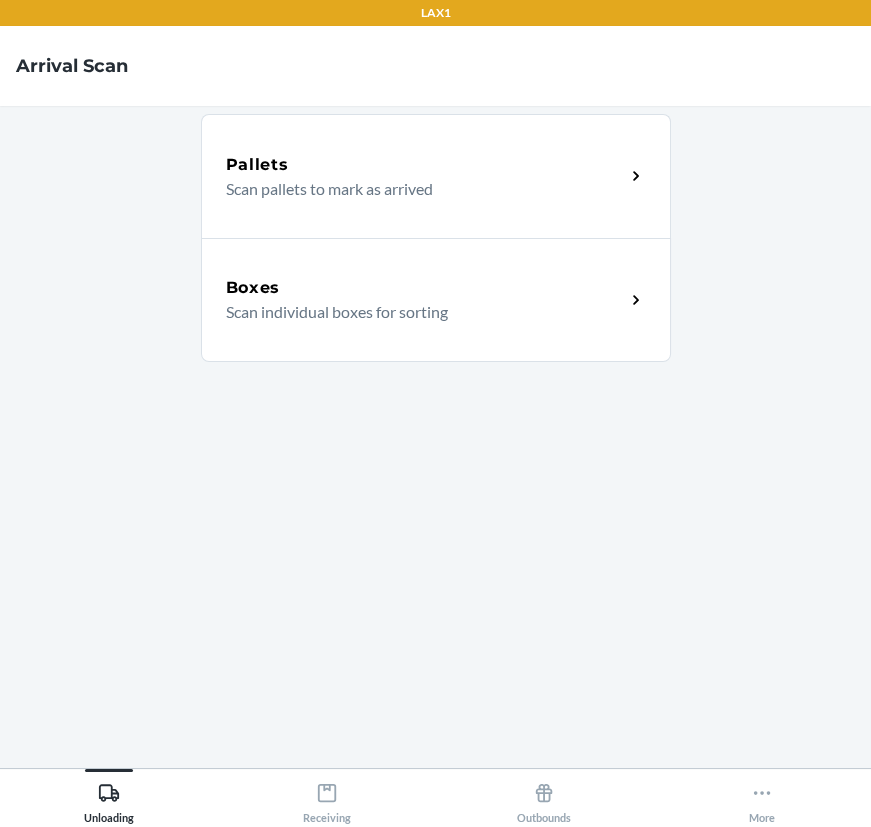 click on "Boxes" at bounding box center (425, 288) 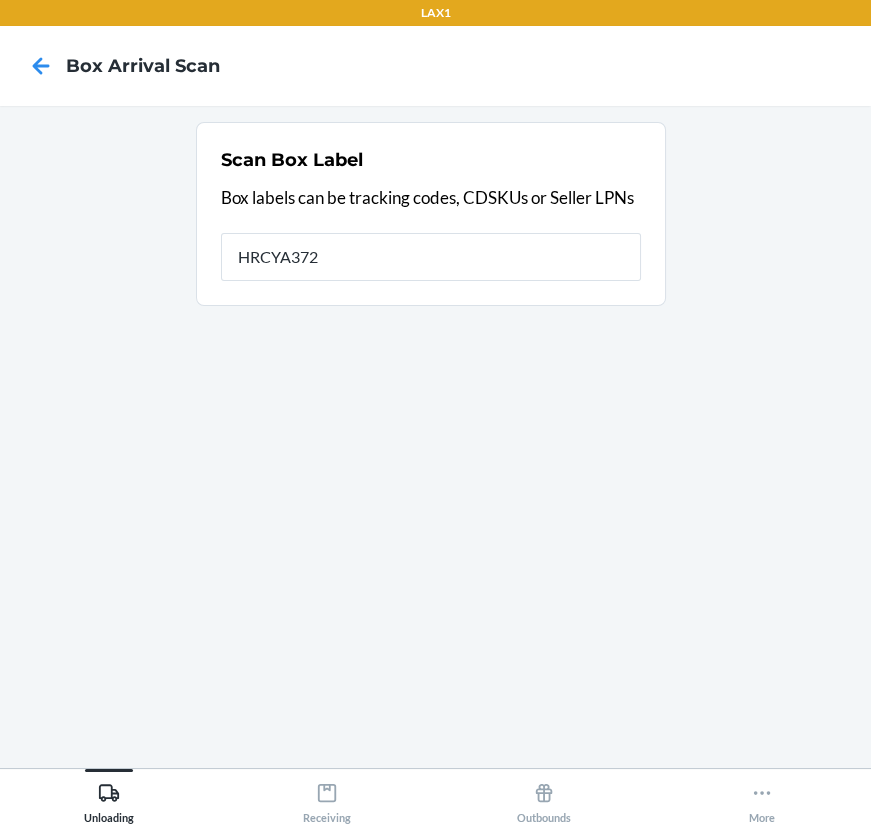 type on "HRCYA372" 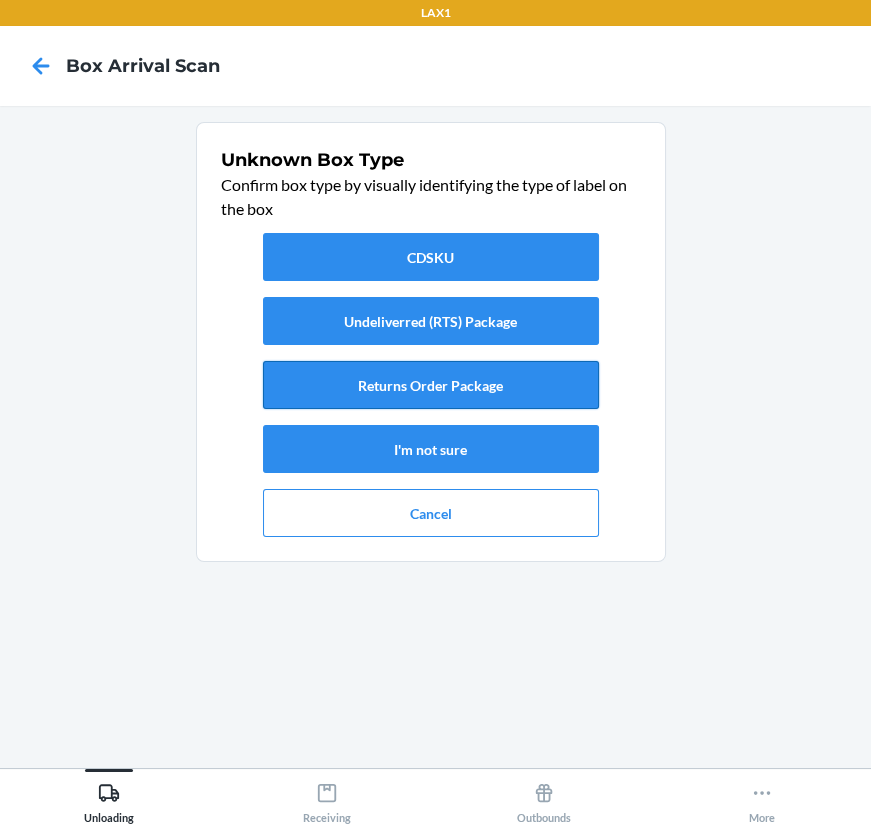 click on "Returns Order Package" at bounding box center (431, 385) 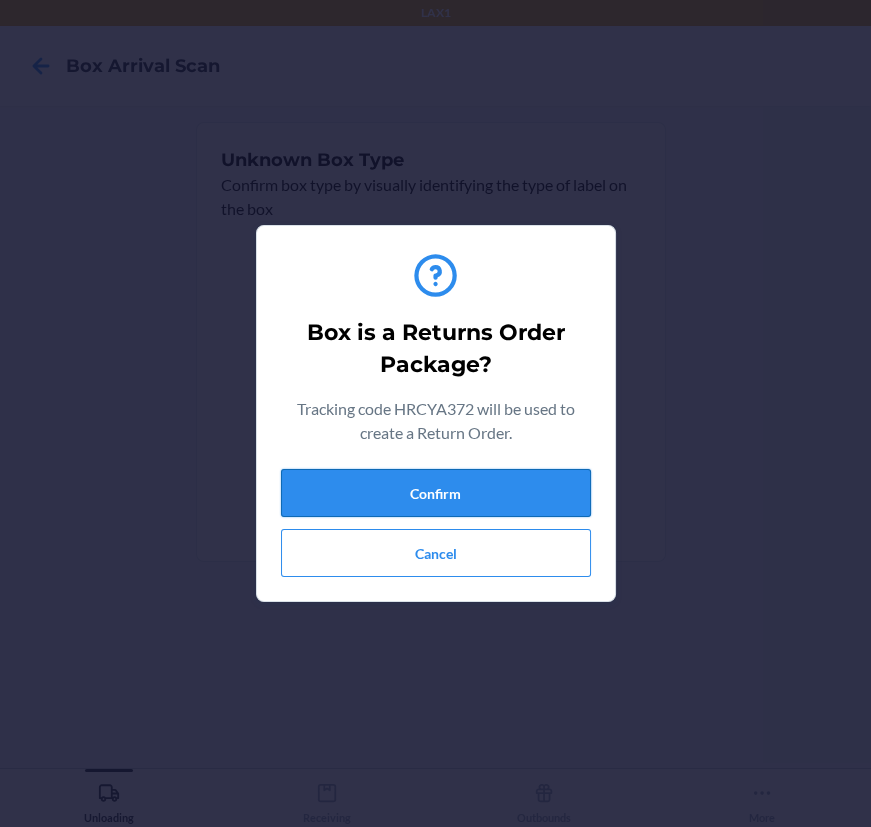 click on "Confirm" at bounding box center [436, 493] 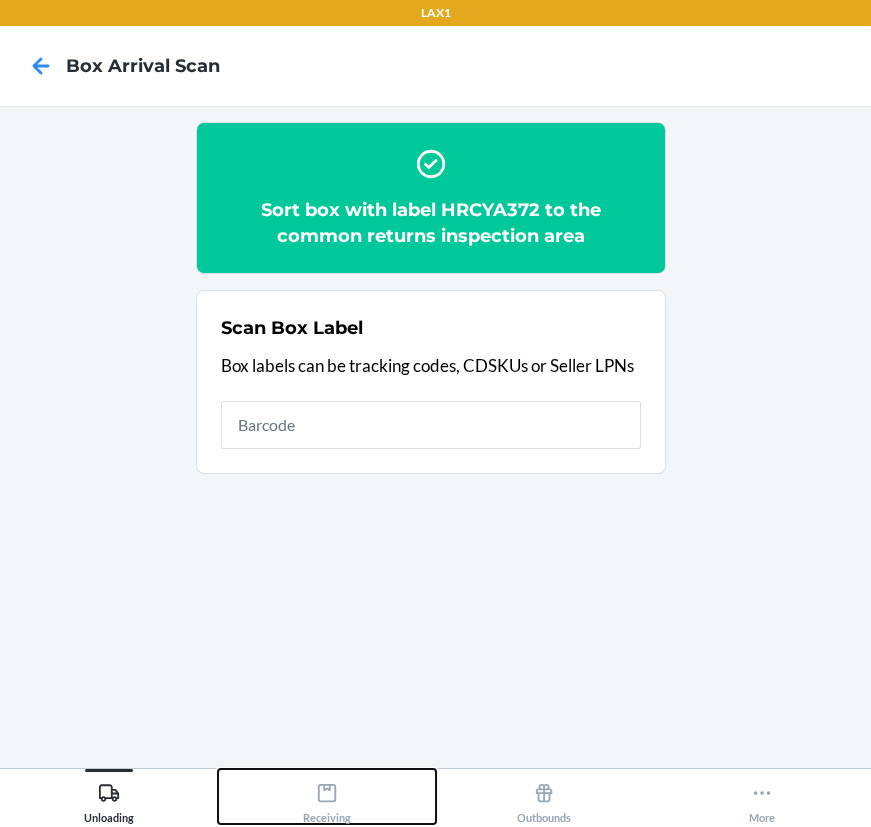 click 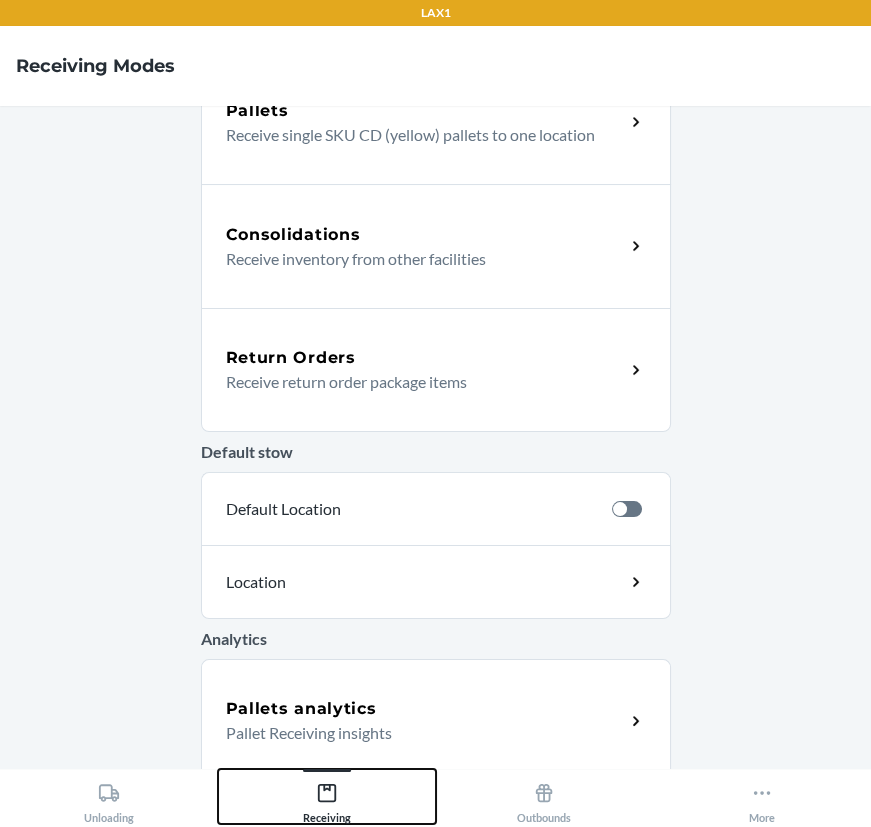 scroll, scrollTop: 443, scrollLeft: 0, axis: vertical 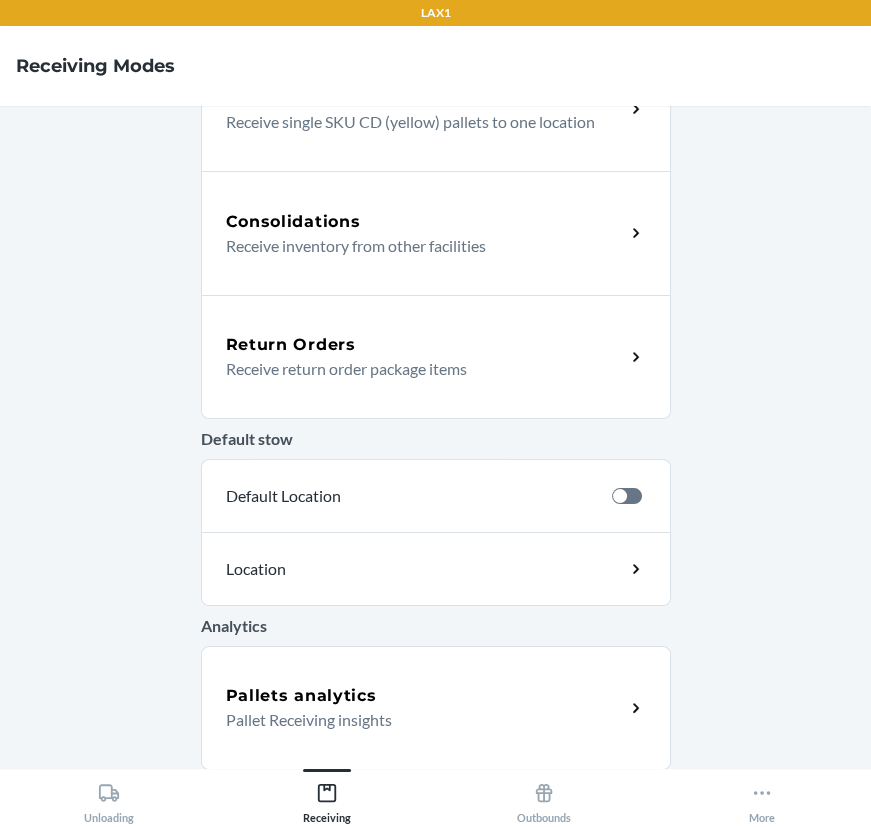 click on "Return Orders" at bounding box center [291, 345] 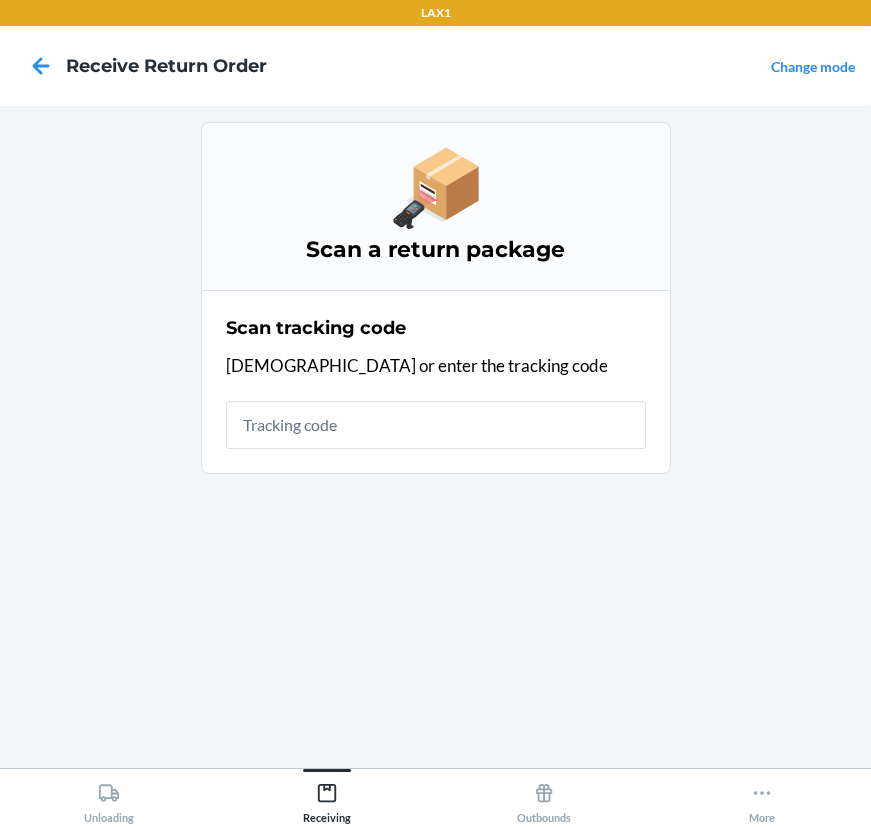 click at bounding box center [436, 425] 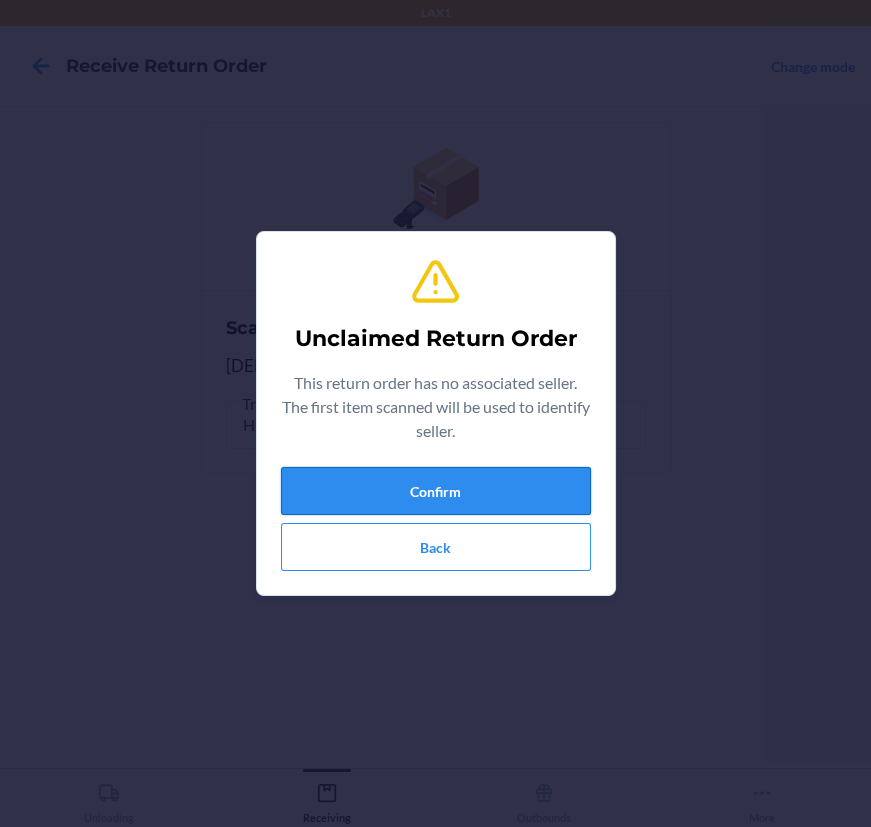 click on "Confirm" at bounding box center (436, 491) 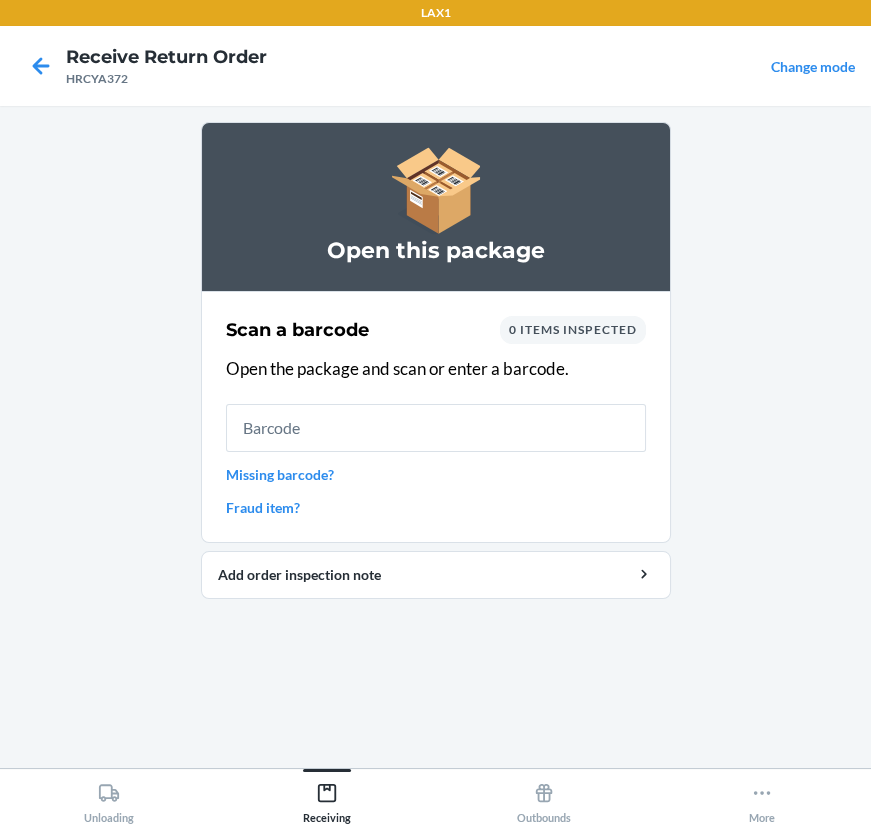 click at bounding box center [436, 428] 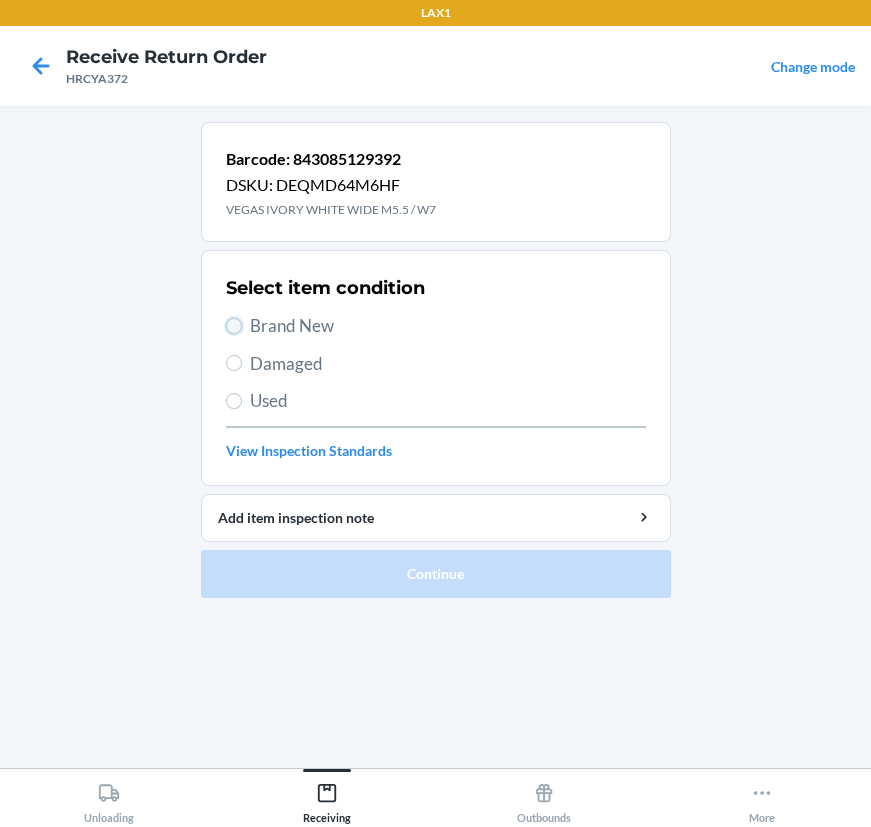 click on "Brand New" at bounding box center [234, 326] 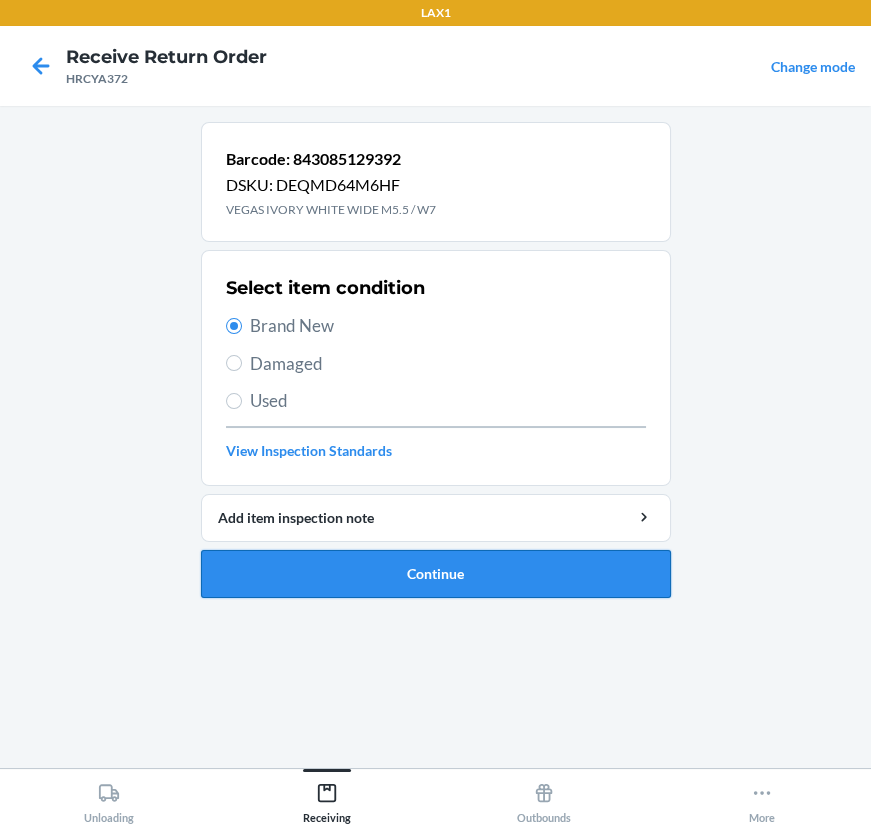 click on "Continue" at bounding box center (436, 574) 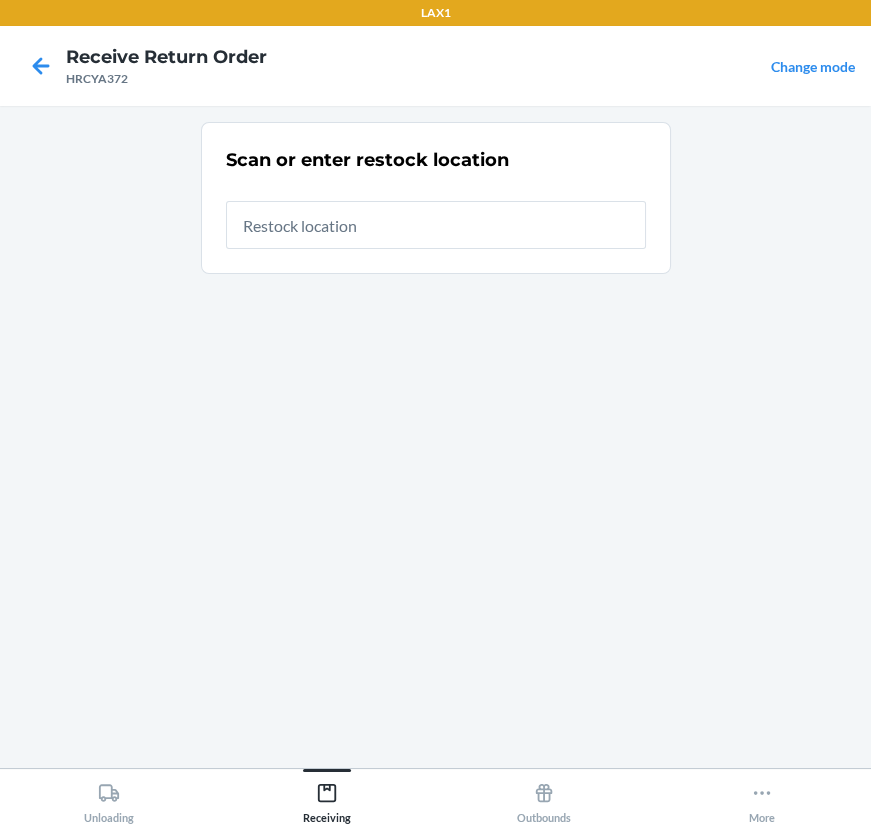 click at bounding box center (436, 225) 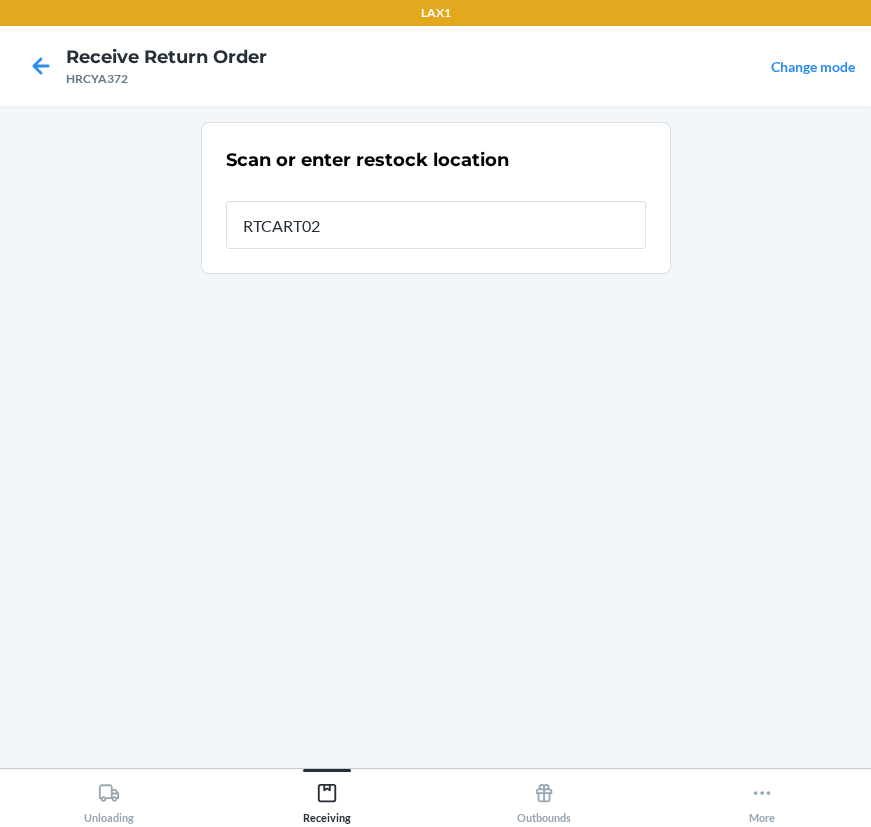 type on "RTCART025" 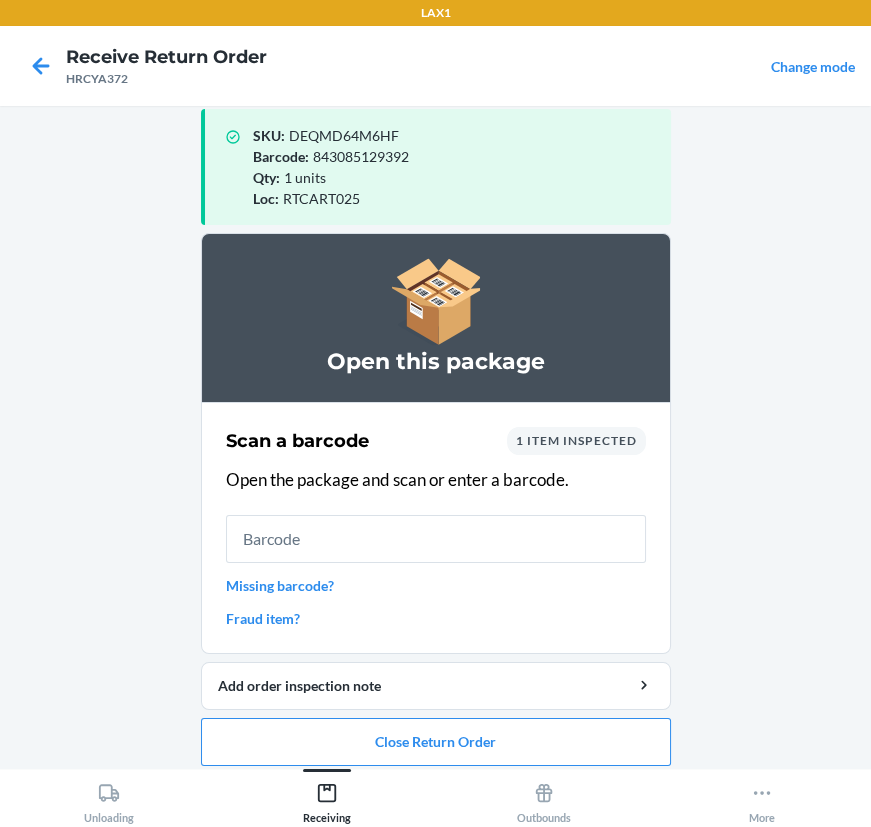 scroll, scrollTop: 33, scrollLeft: 0, axis: vertical 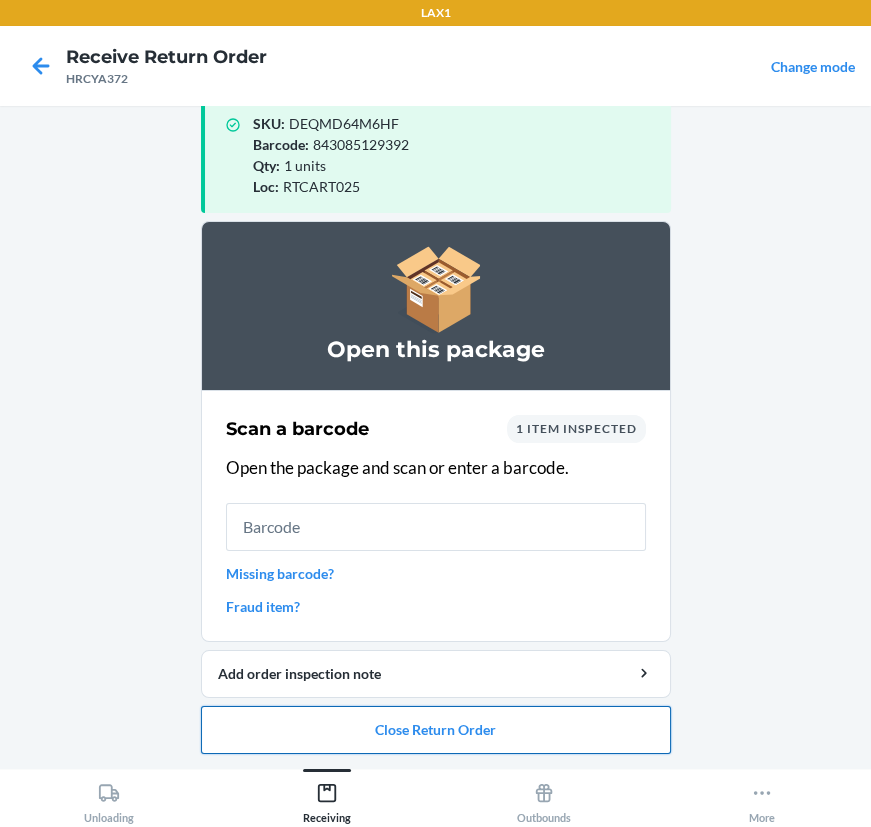 click on "Close Return Order" at bounding box center (436, 730) 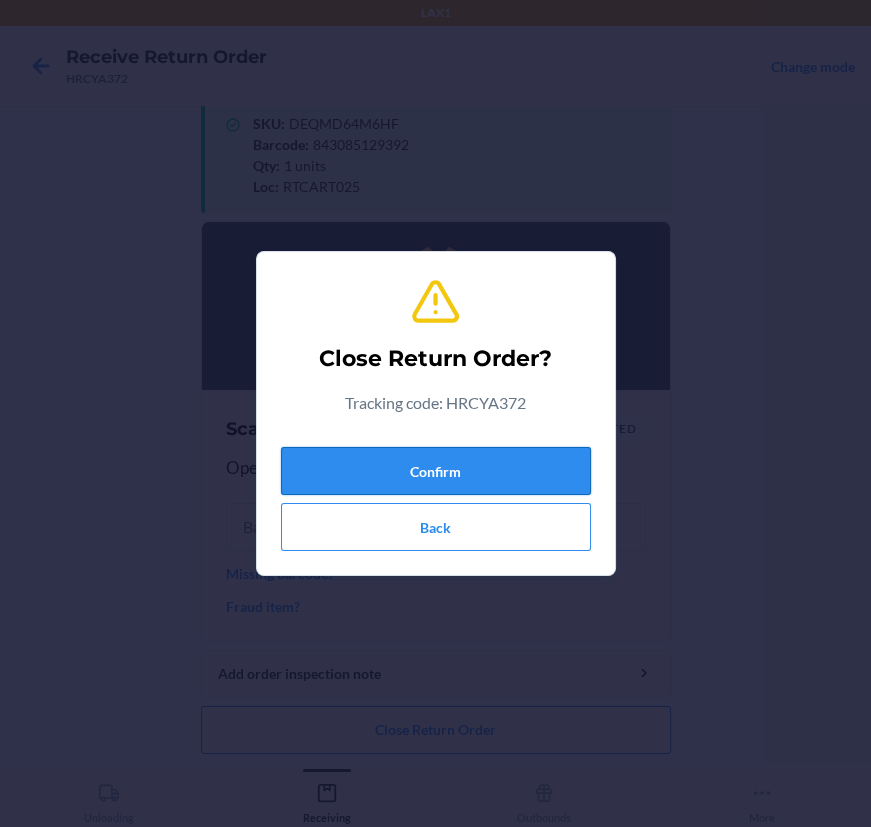 click on "Confirm" at bounding box center (436, 471) 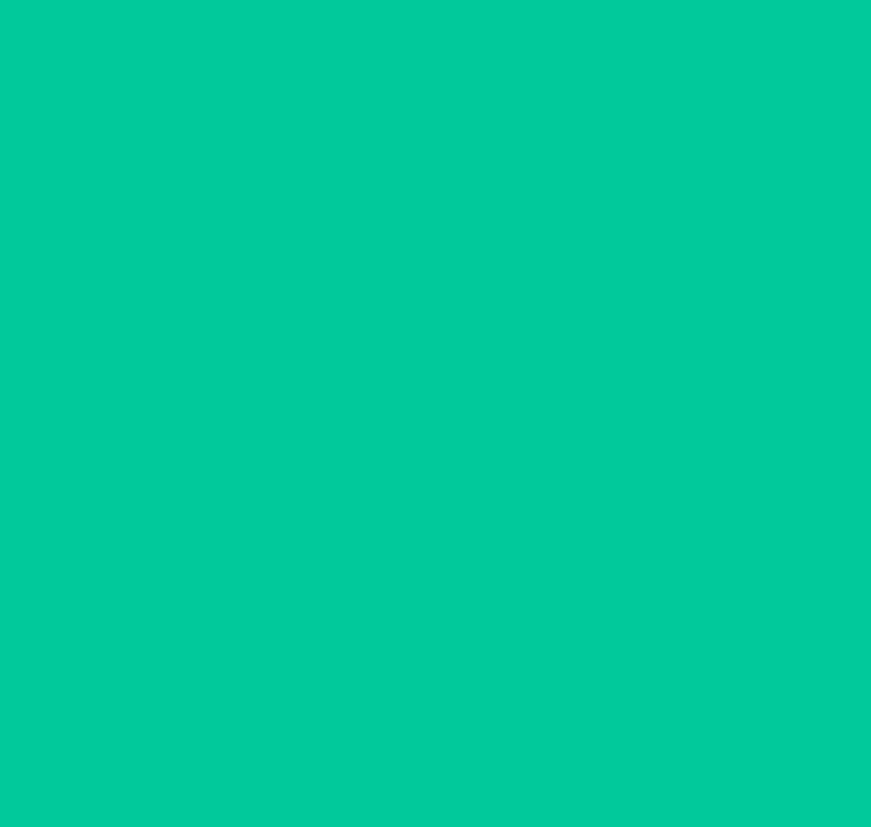 scroll, scrollTop: 0, scrollLeft: 0, axis: both 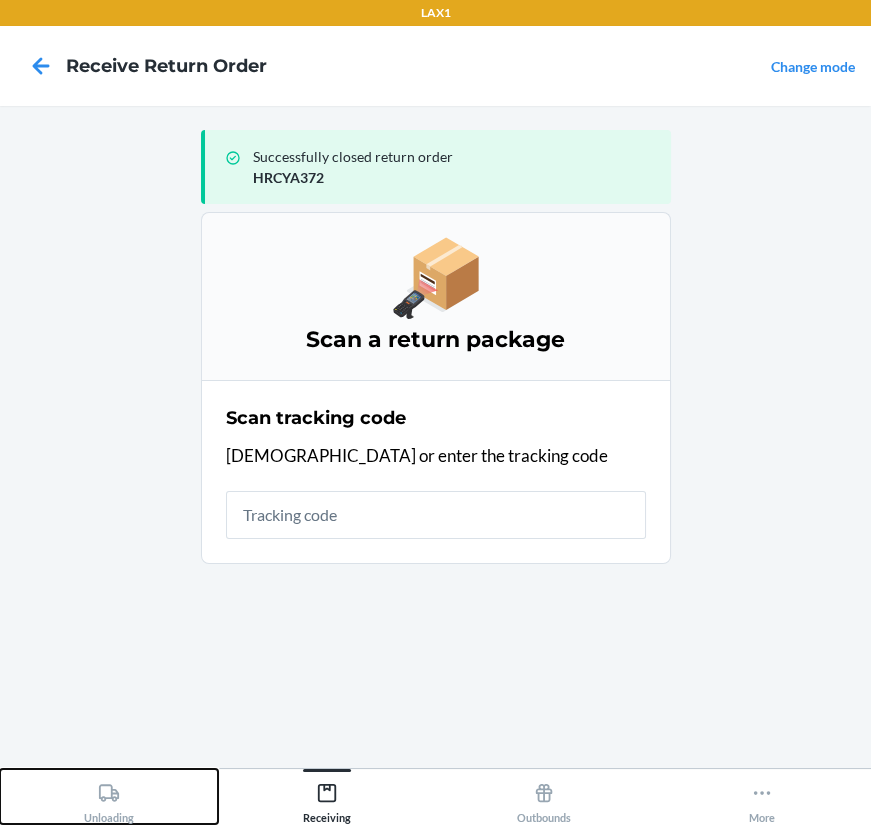 click on "Unloading" at bounding box center (109, 799) 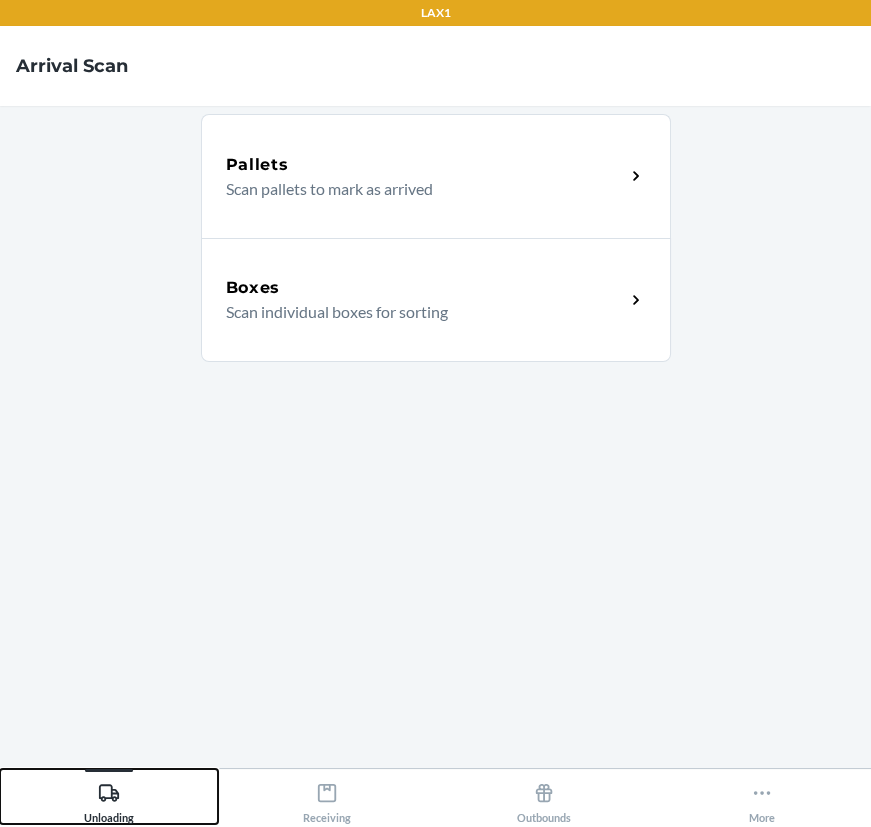 click on "Unloading" at bounding box center [109, 796] 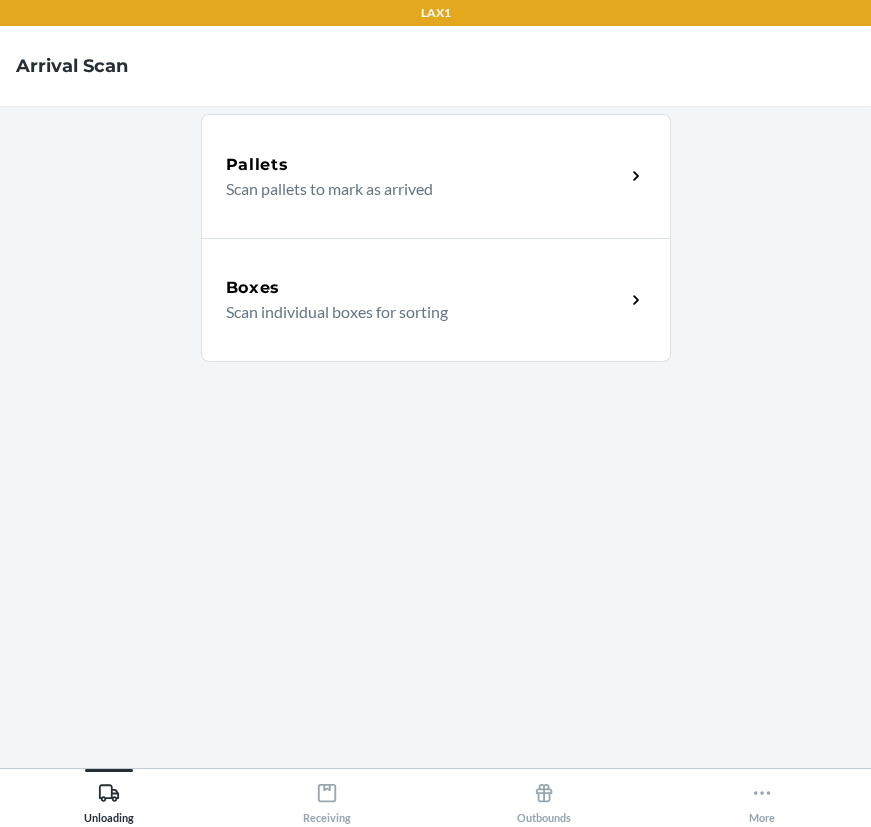 click on "Boxes Scan individual boxes for sorting" at bounding box center [436, 300] 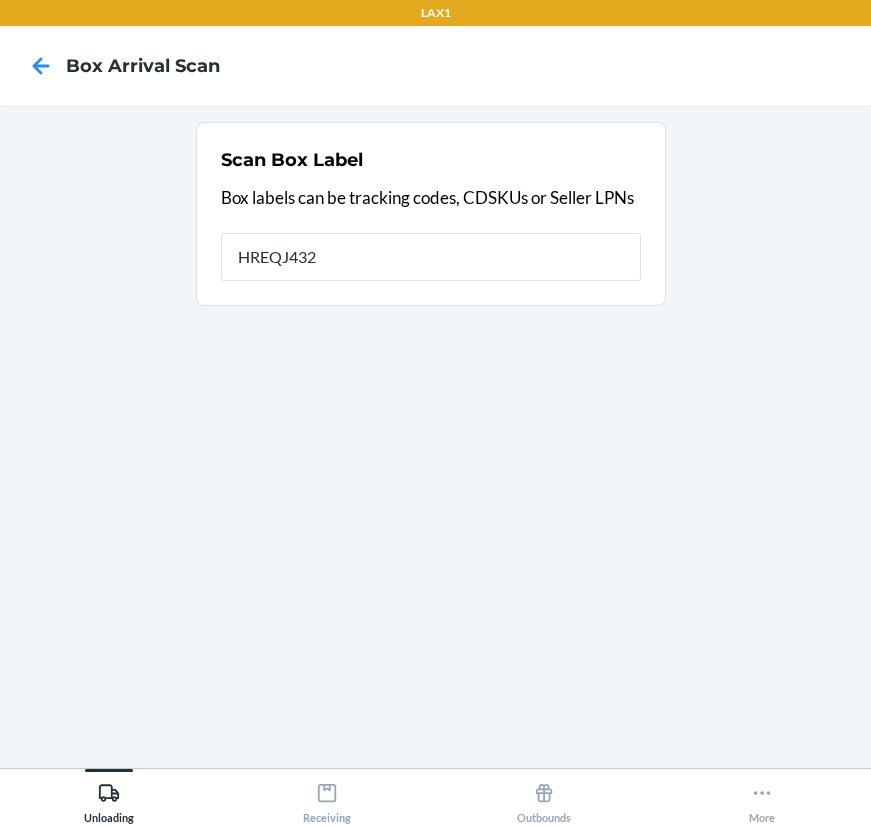 type on "HREQJ432" 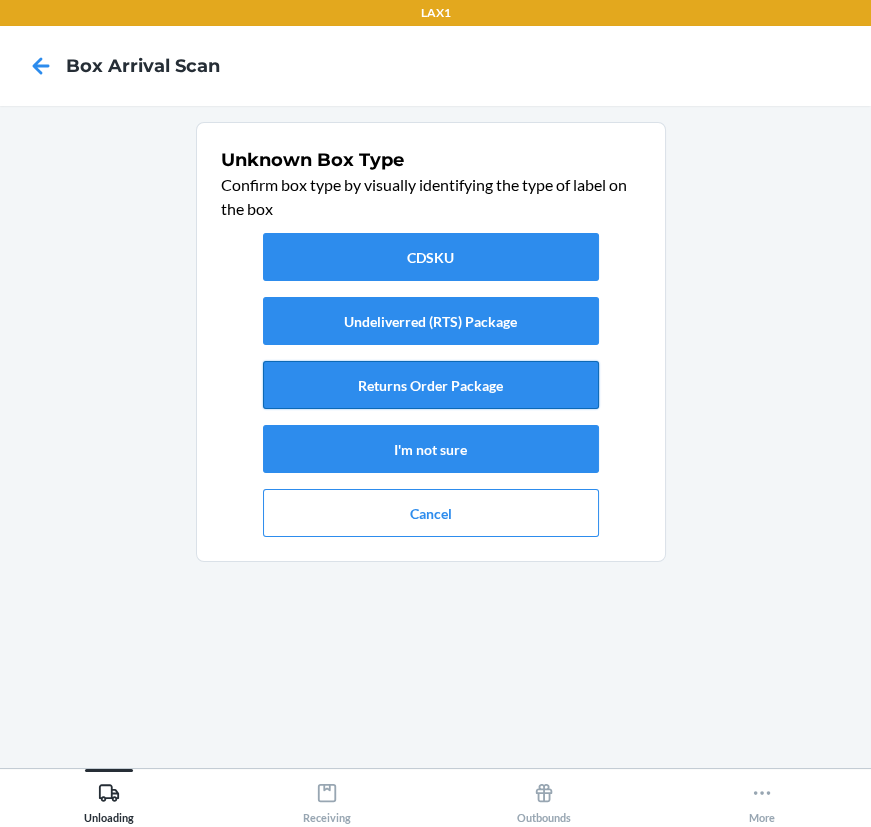 drag, startPoint x: 564, startPoint y: 413, endPoint x: 564, endPoint y: 402, distance: 11 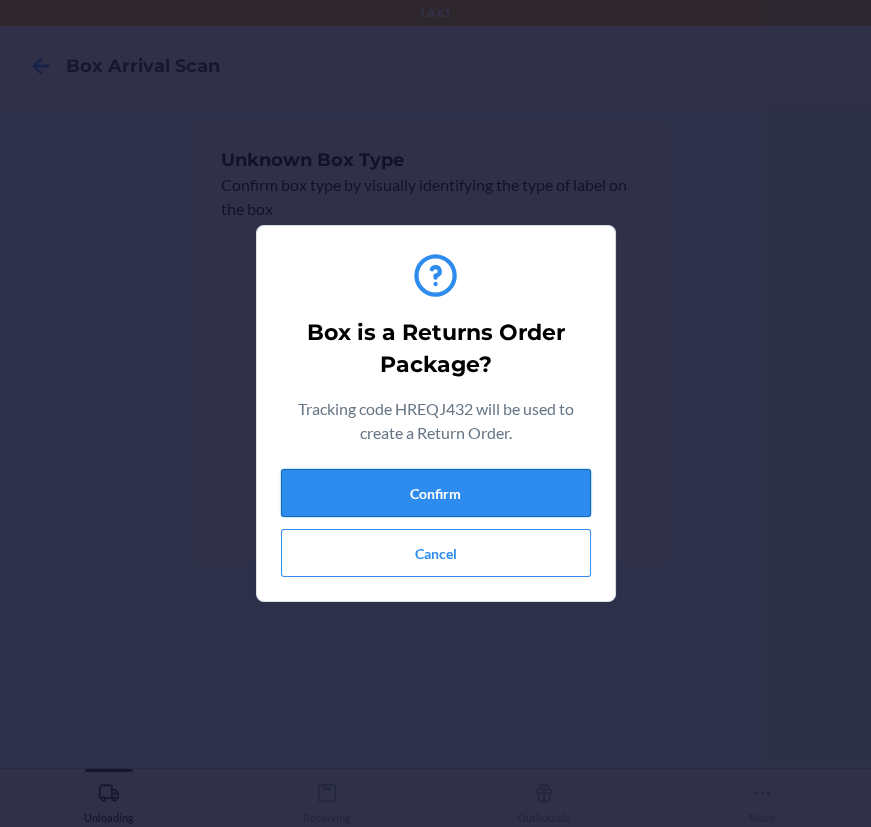 click on "Confirm" at bounding box center [436, 493] 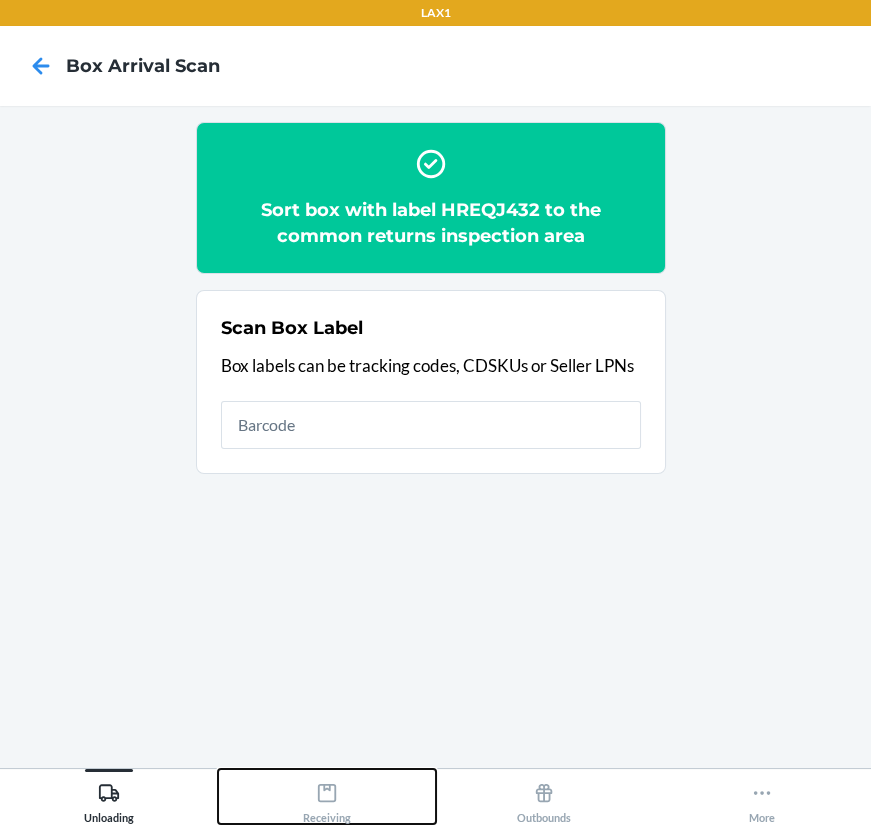 click on "Receiving" at bounding box center (327, 799) 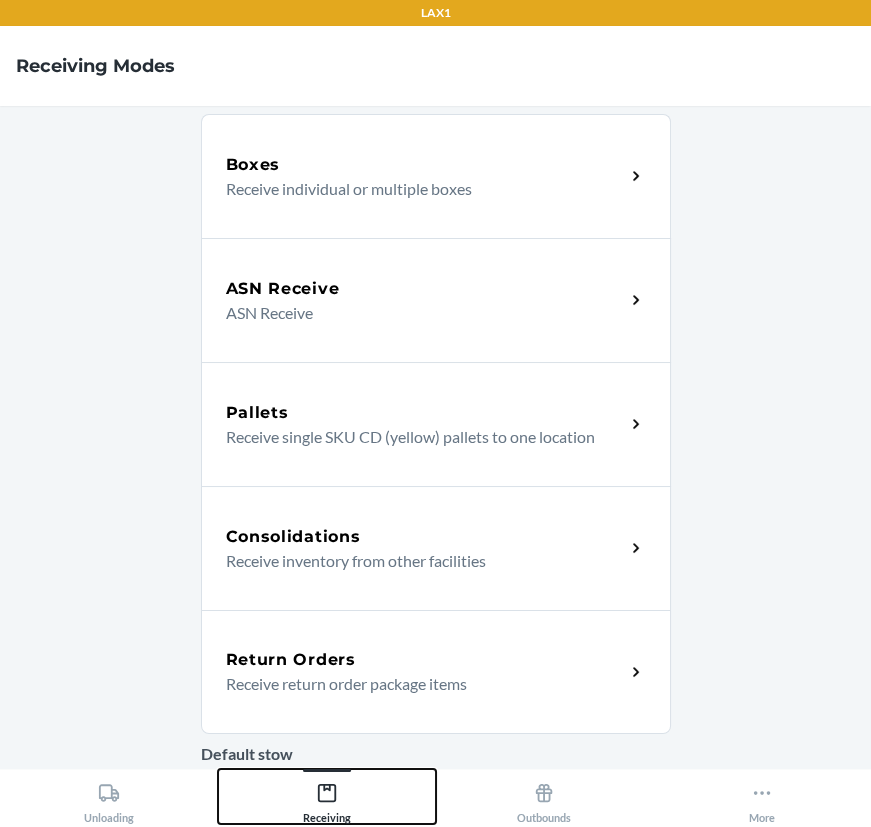 scroll, scrollTop: 181, scrollLeft: 0, axis: vertical 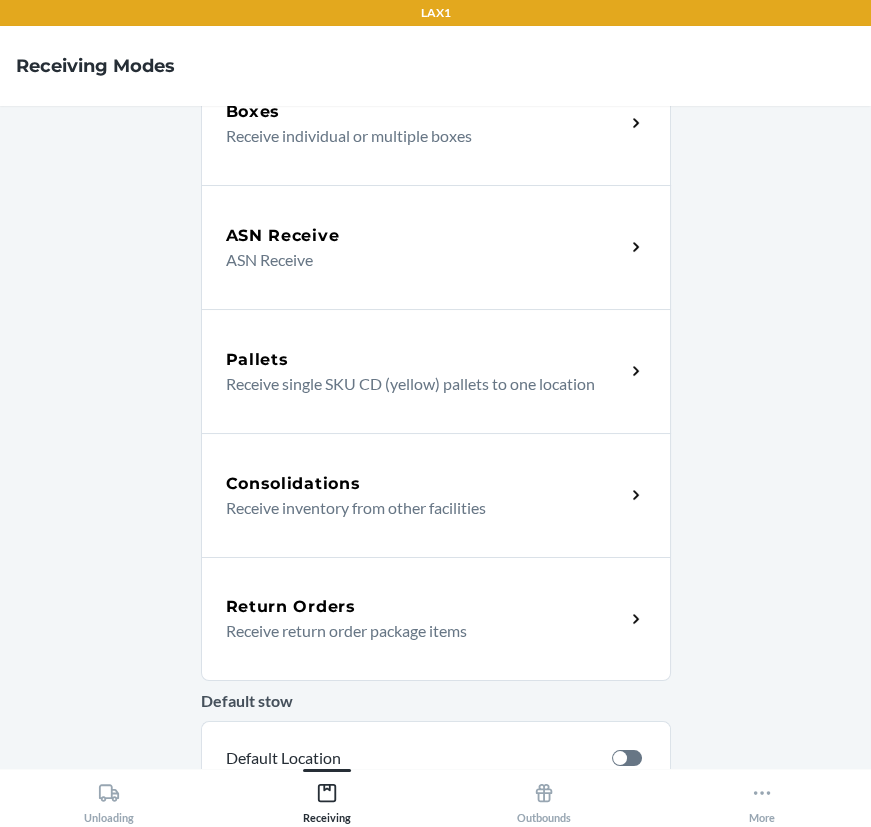 click on "Return Orders" at bounding box center [291, 607] 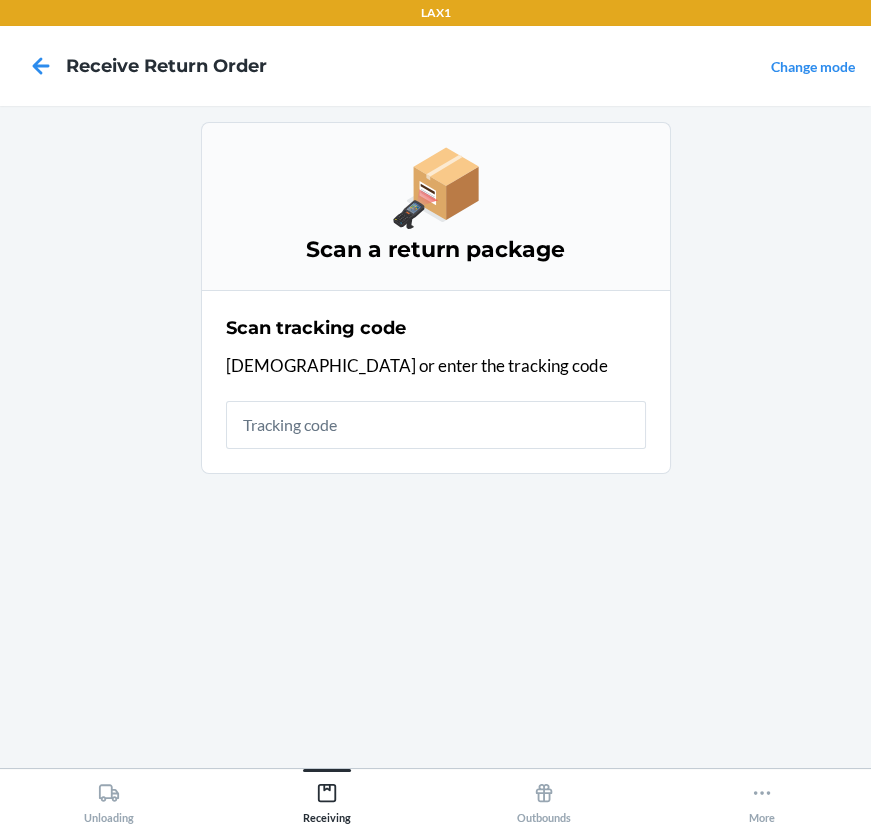 scroll, scrollTop: 0, scrollLeft: 0, axis: both 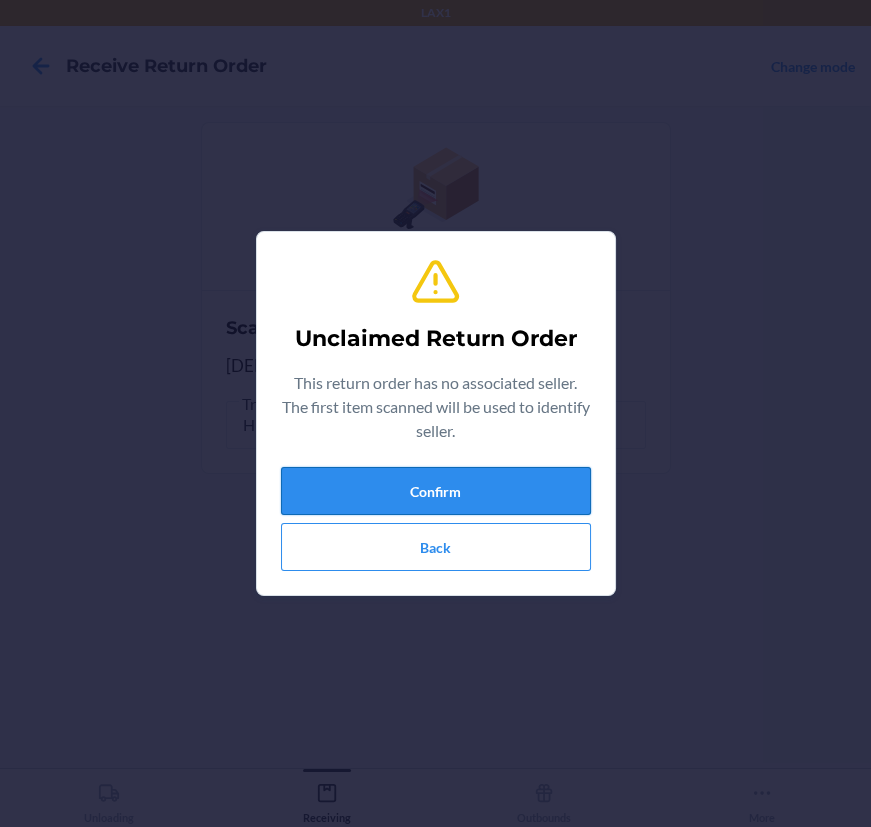 click on "Confirm" at bounding box center (436, 491) 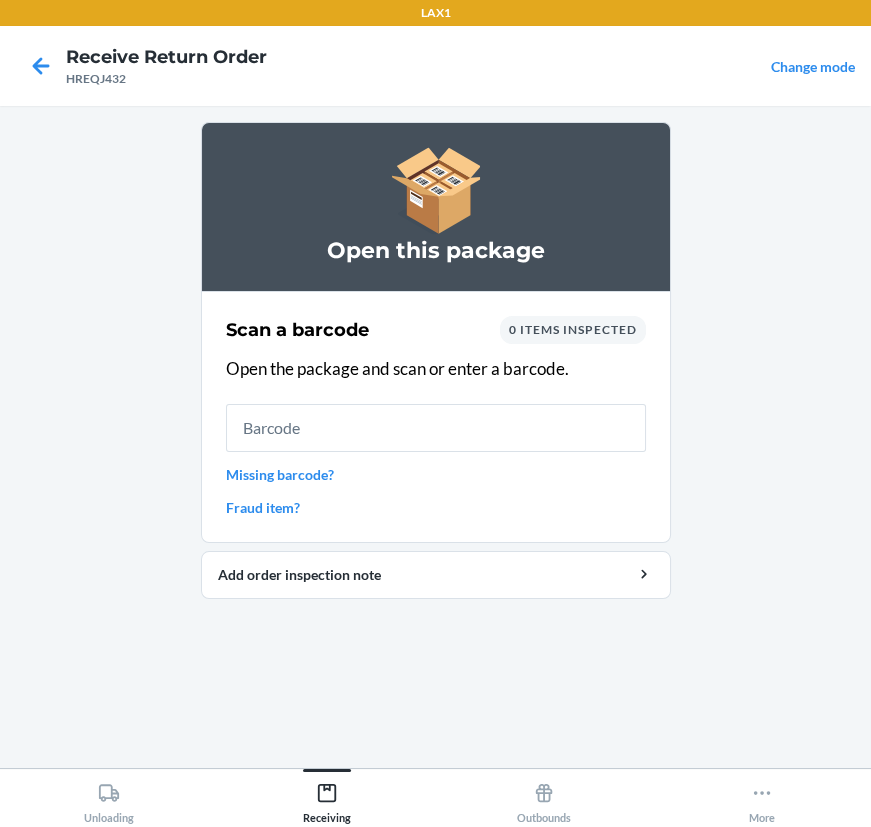 click at bounding box center (436, 428) 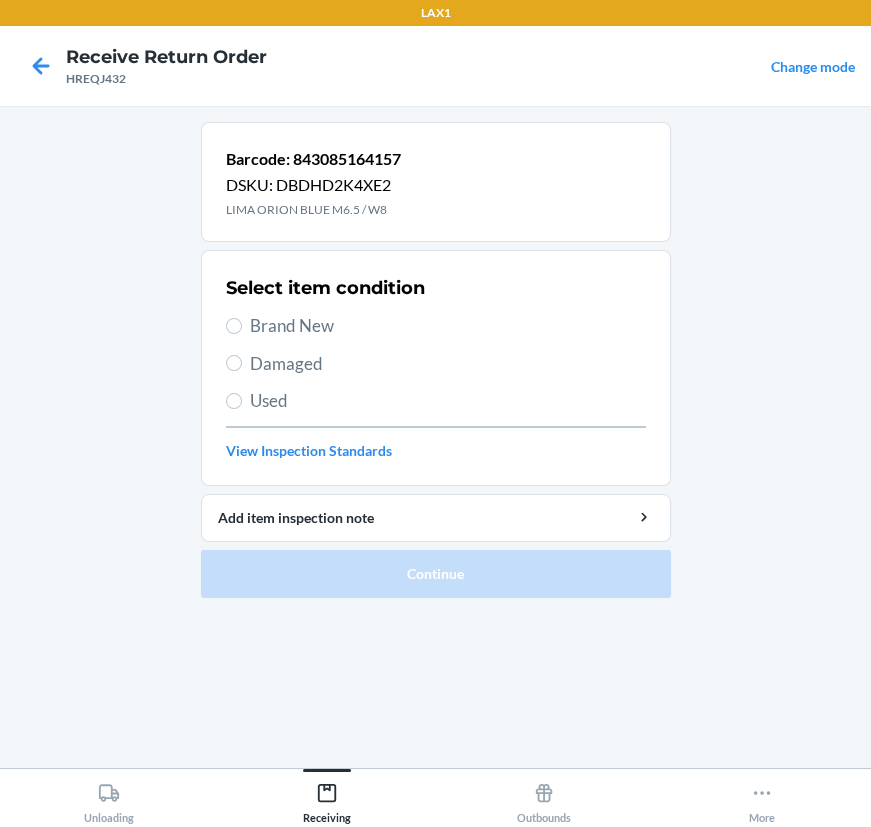 click on "Damaged" at bounding box center [436, 364] 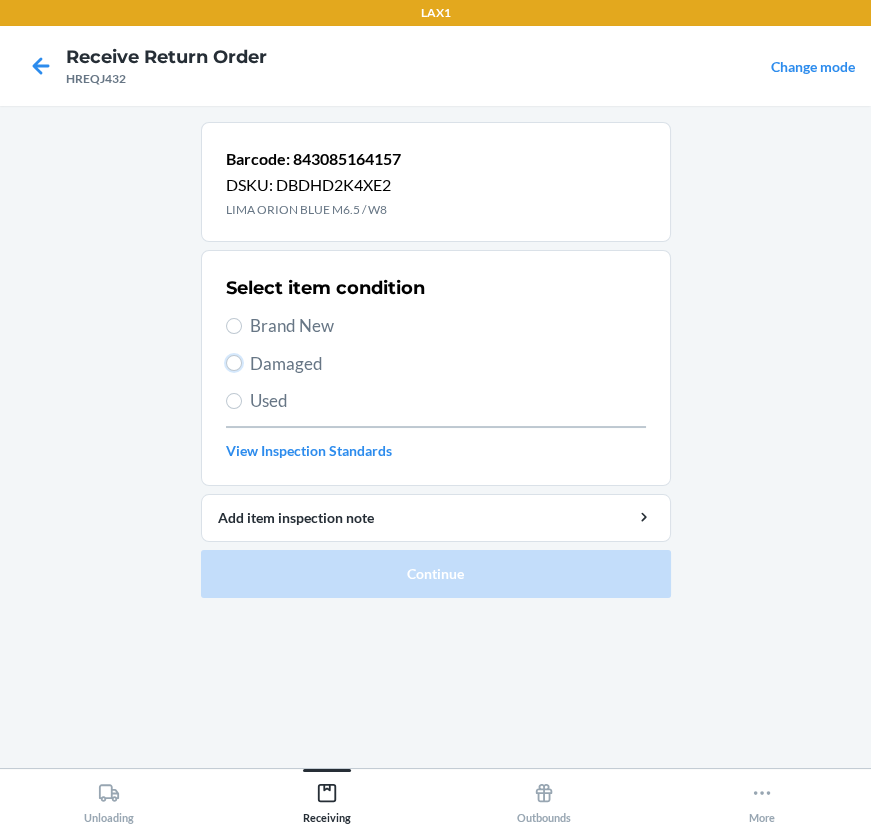 click on "Damaged" at bounding box center (234, 363) 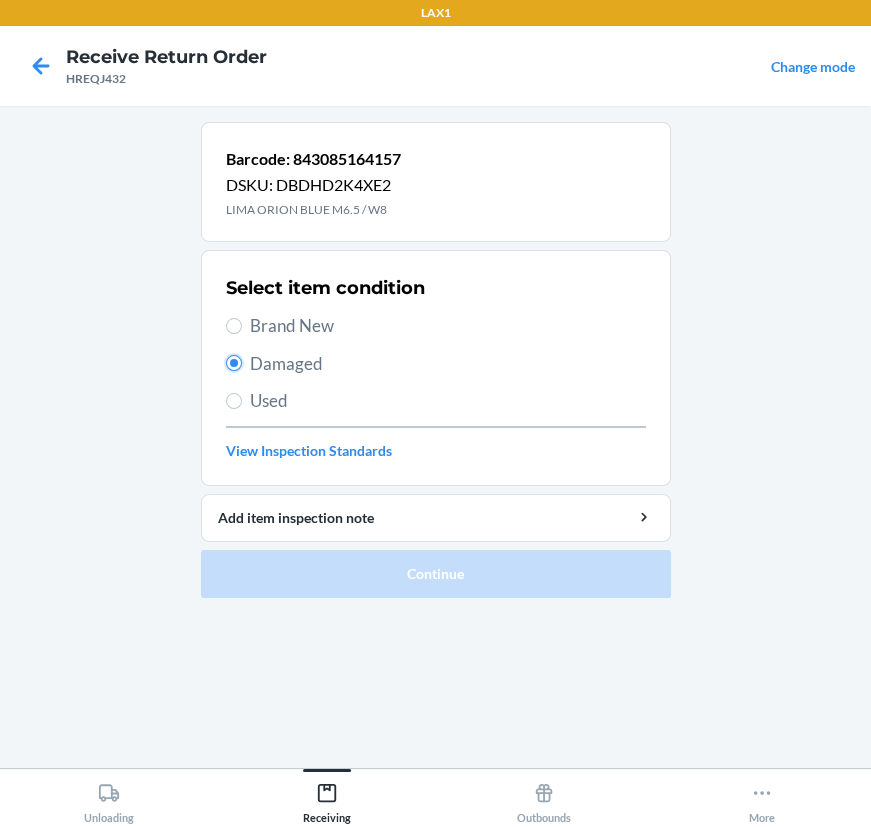 radio on "true" 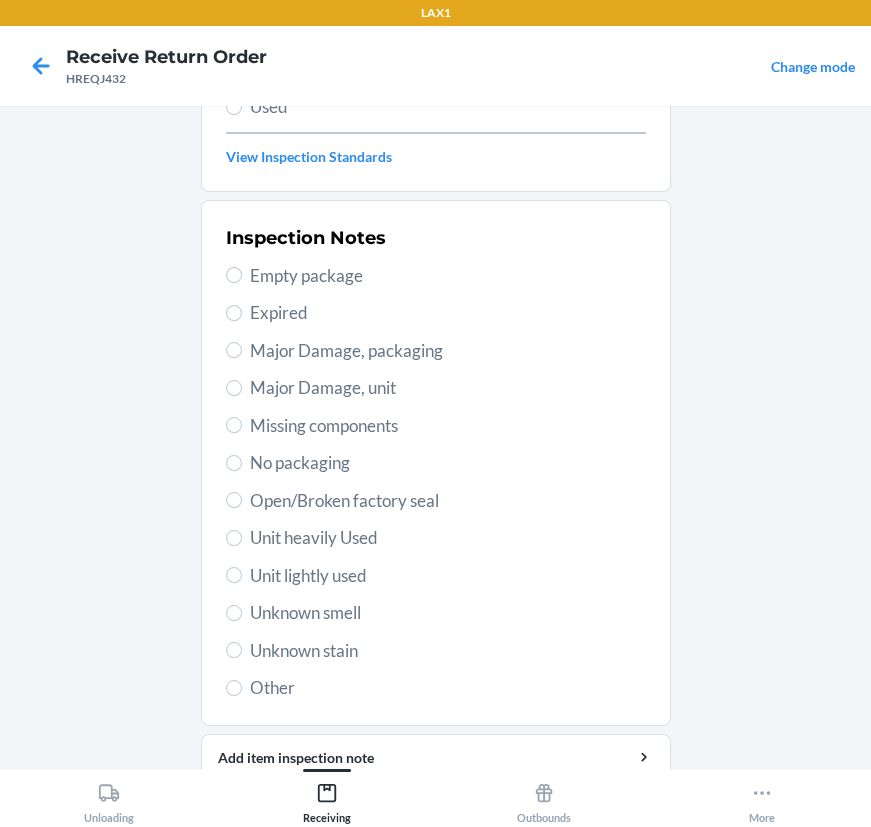 scroll, scrollTop: 363, scrollLeft: 0, axis: vertical 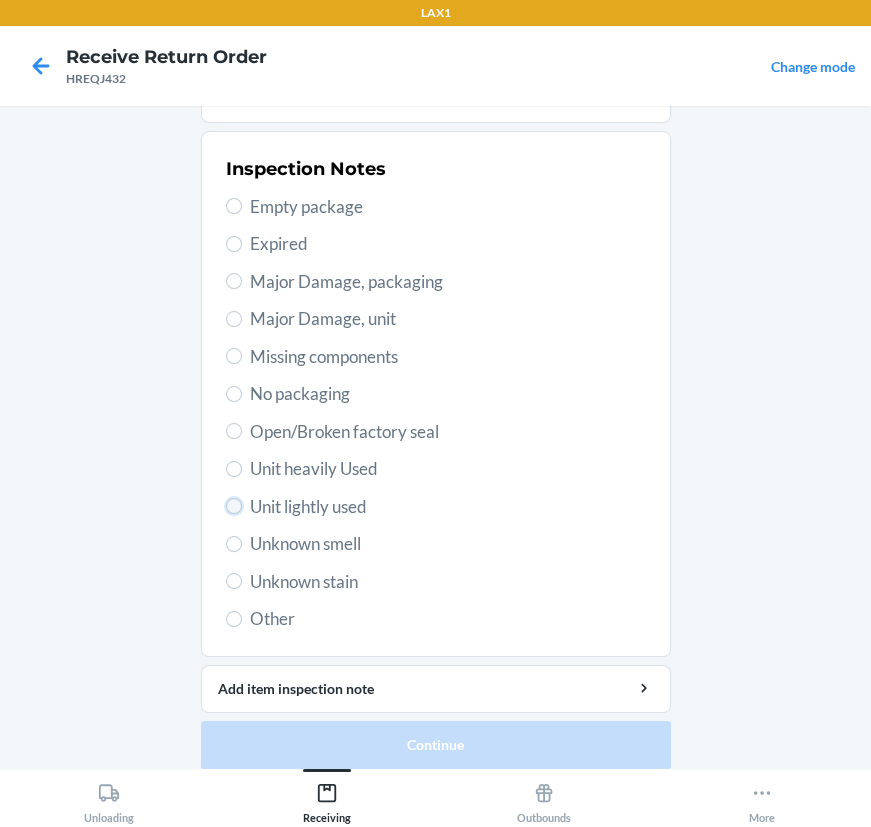 click on "Unit lightly used" at bounding box center (234, 506) 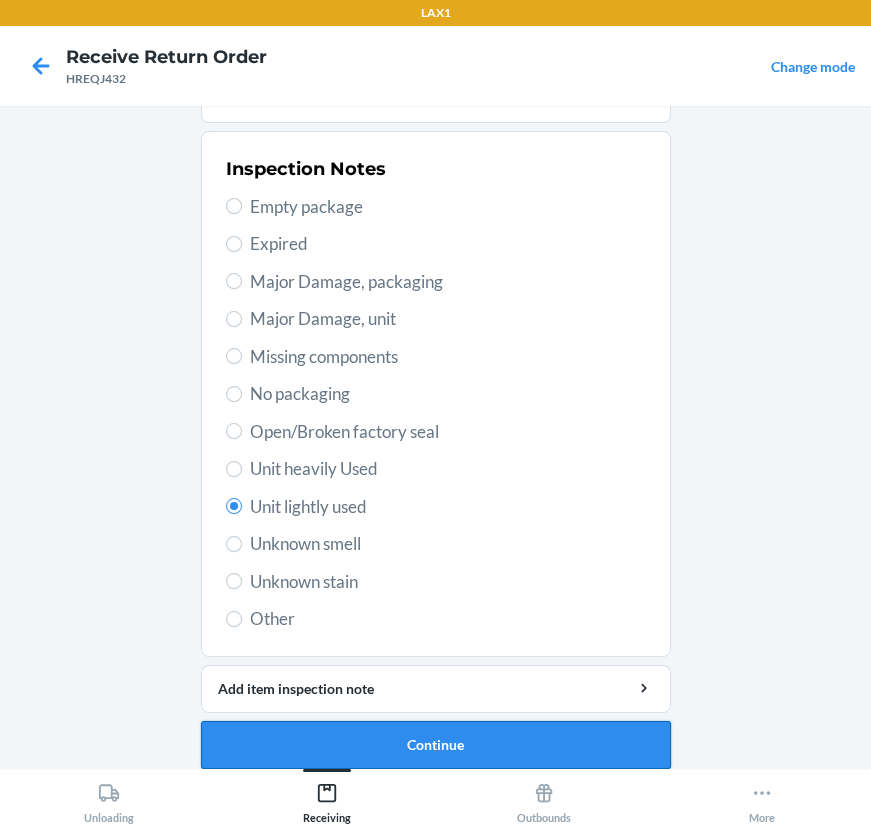 click on "Continue" at bounding box center (436, 745) 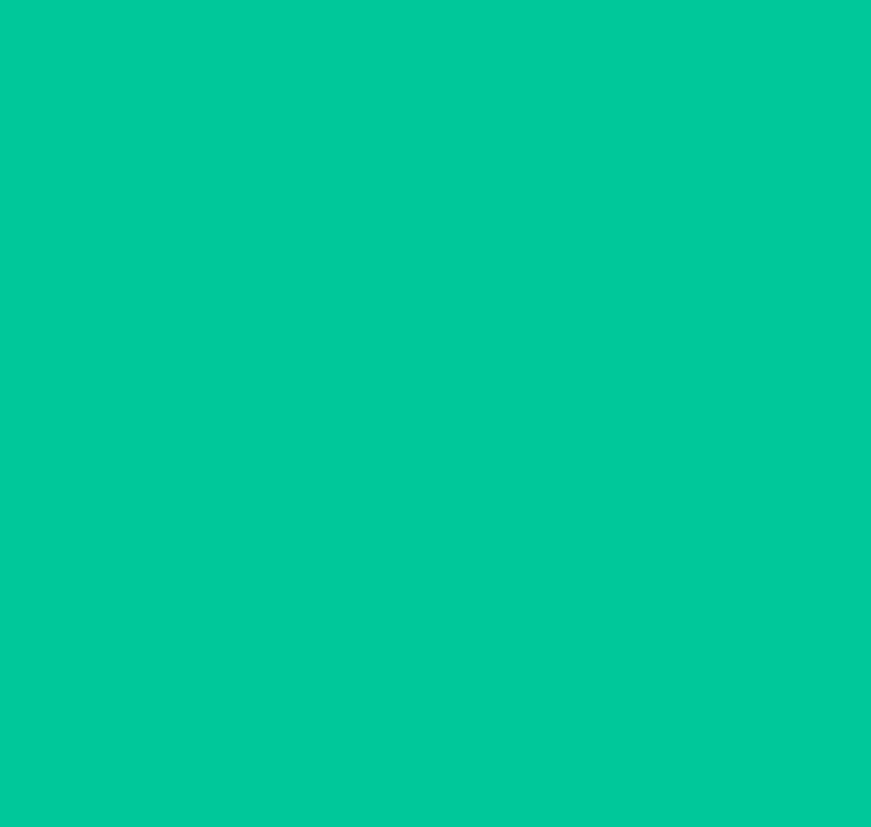 scroll, scrollTop: 214, scrollLeft: 0, axis: vertical 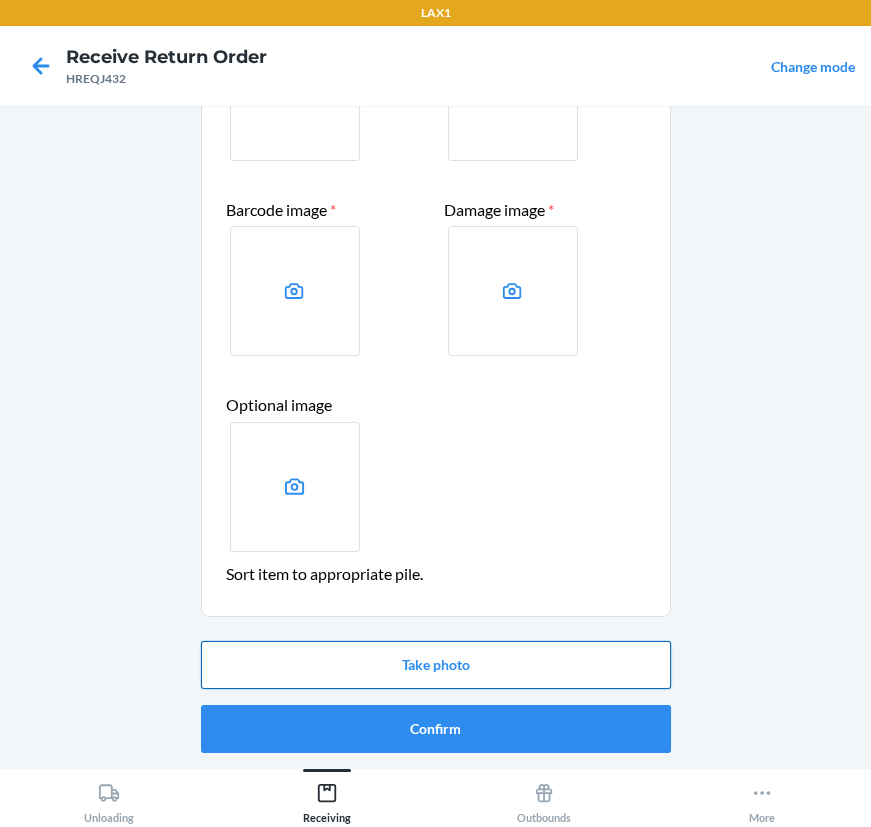 click on "Take photo" at bounding box center (436, 665) 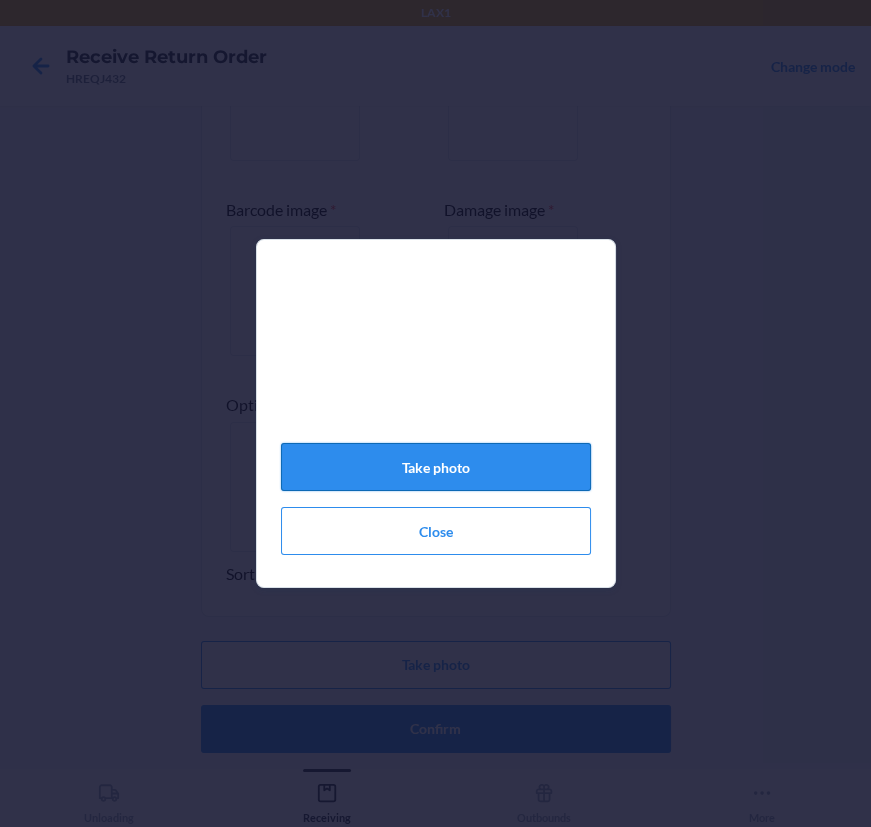 click on "Take photo" 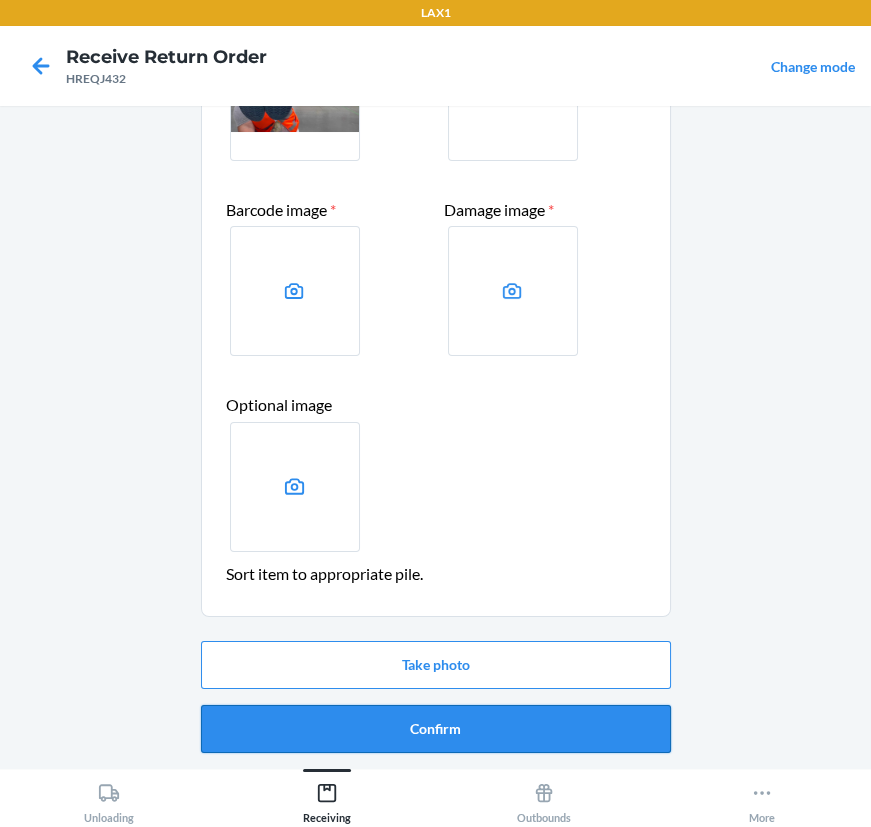 click on "Confirm" at bounding box center (436, 729) 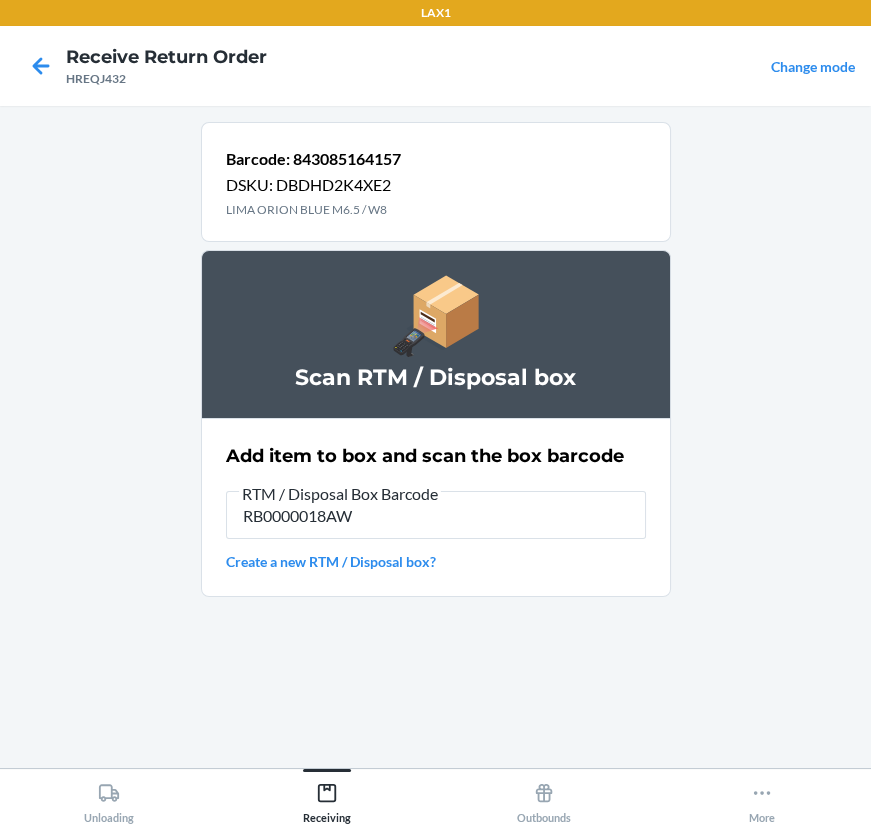 type on "RB0000018AW" 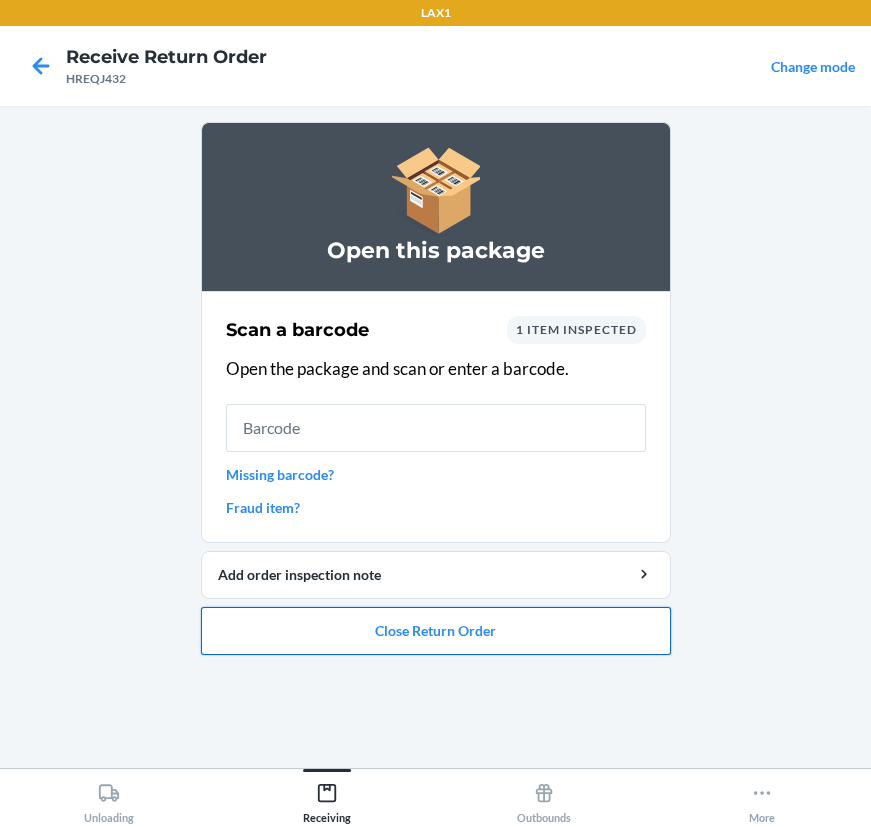 click on "Close Return Order" at bounding box center (436, 631) 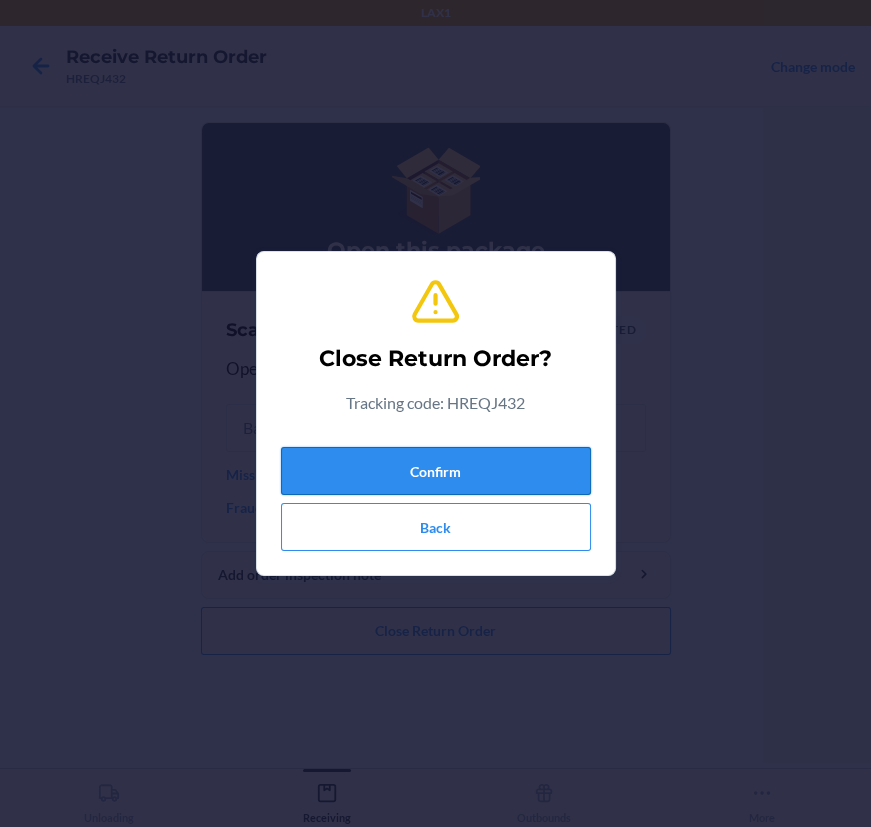 click on "Confirm" at bounding box center [436, 471] 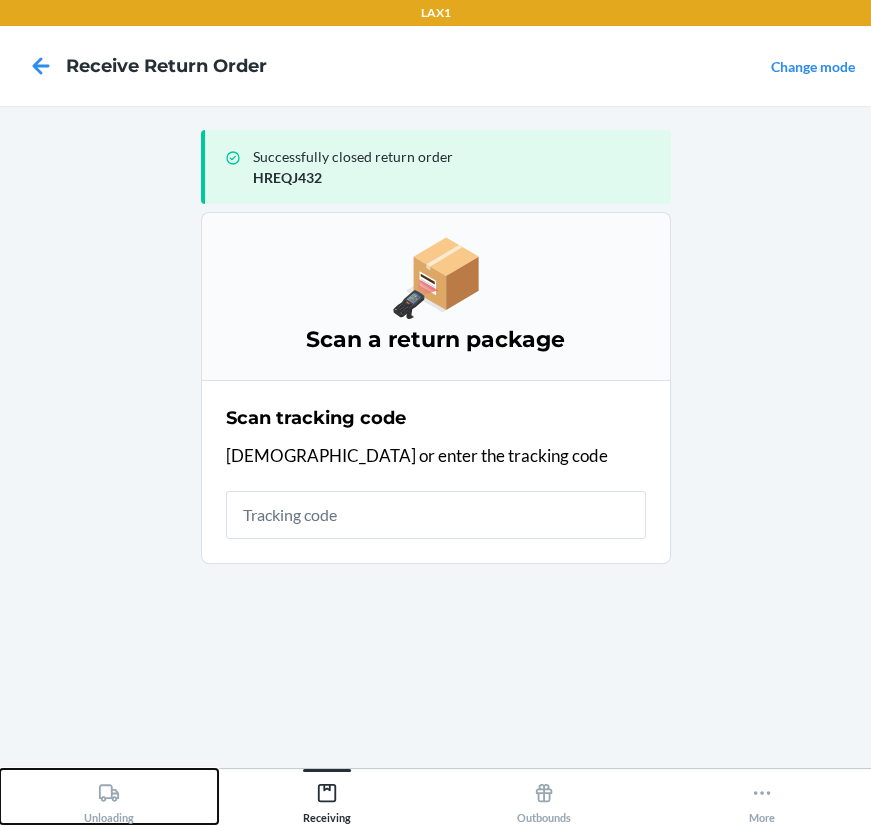 click 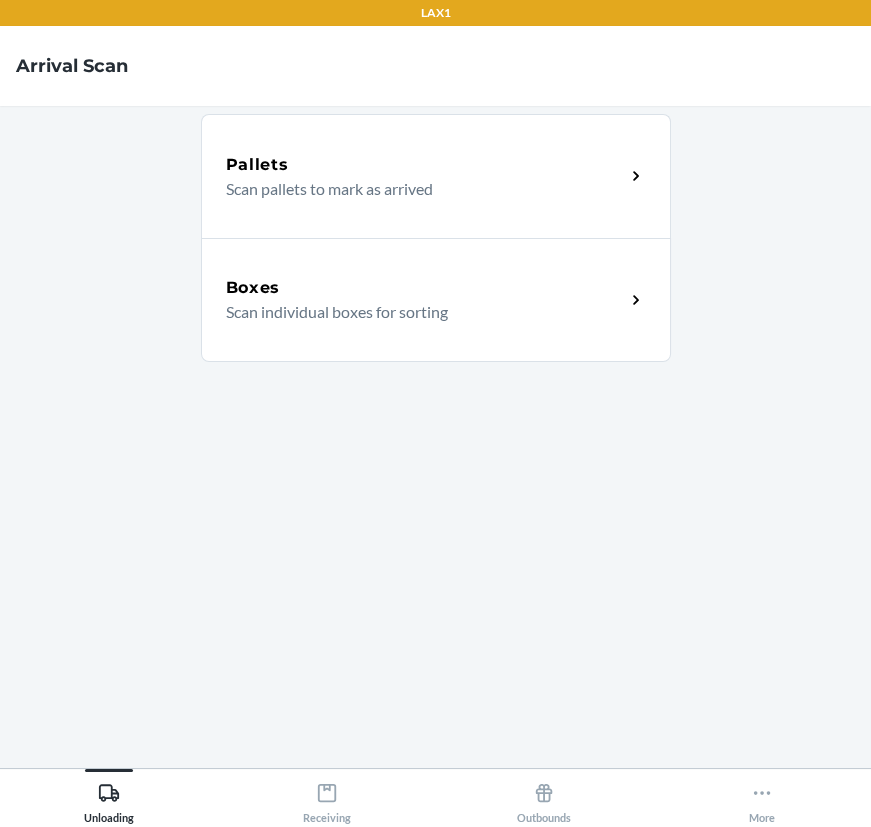 click on "Boxes" at bounding box center (425, 288) 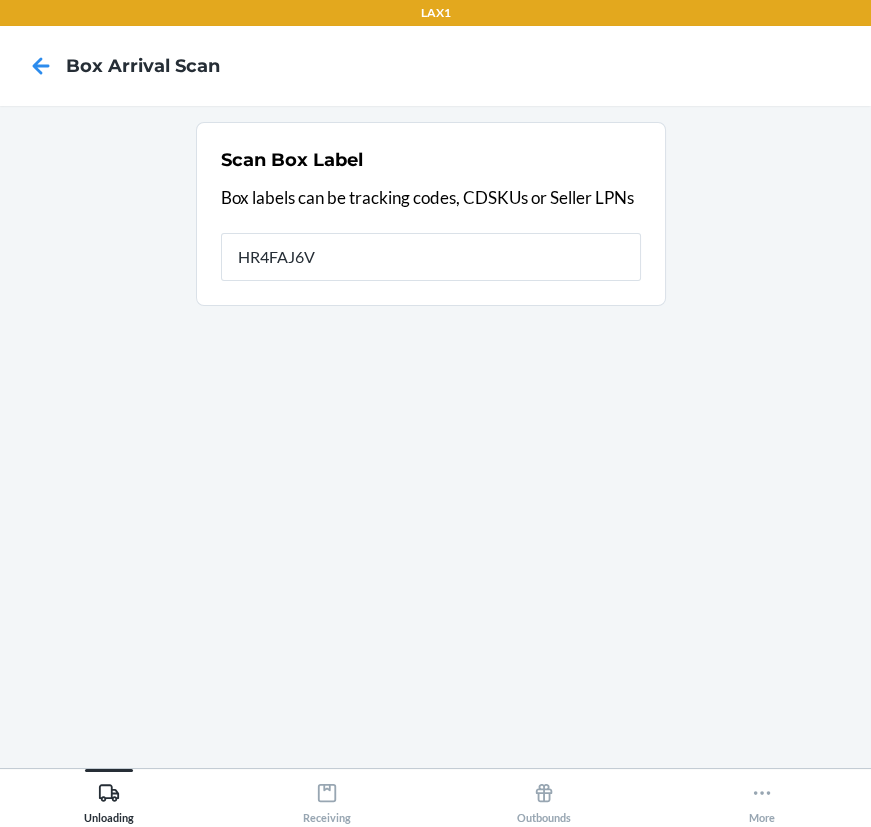 type on "HR4FAJ6V" 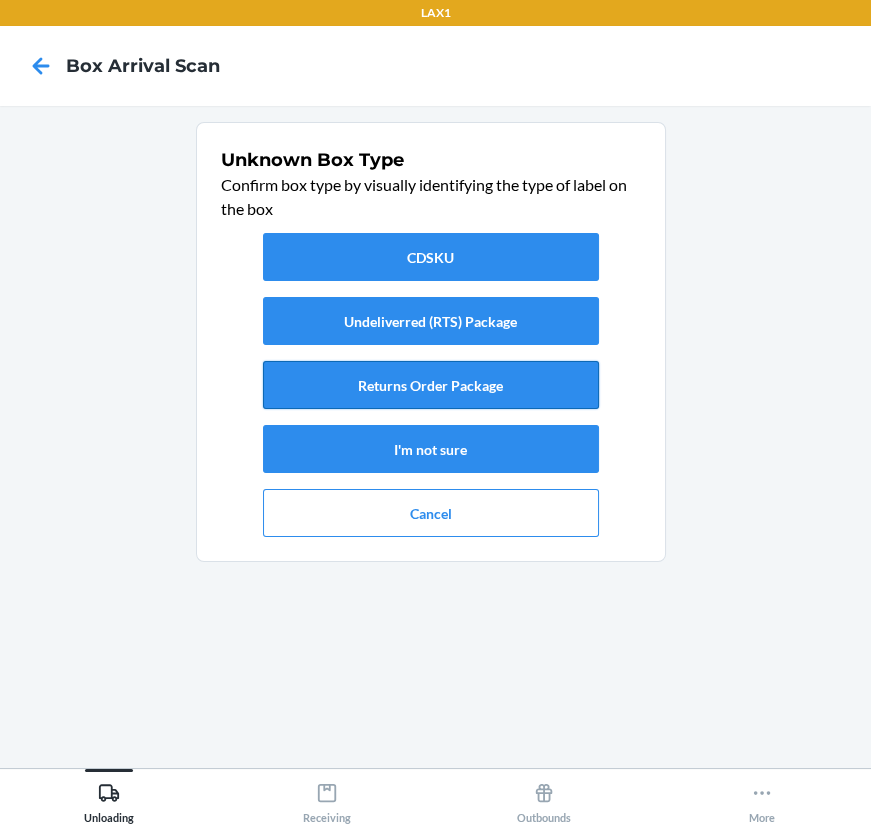 click on "Returns Order Package" at bounding box center (431, 385) 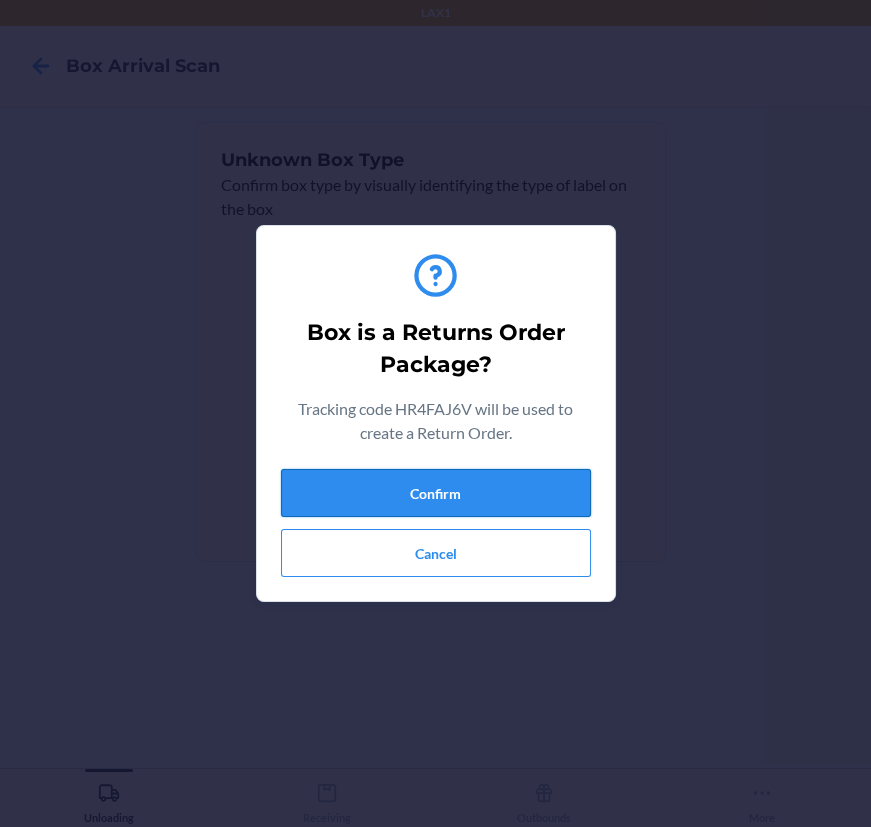 click on "Confirm" at bounding box center (436, 493) 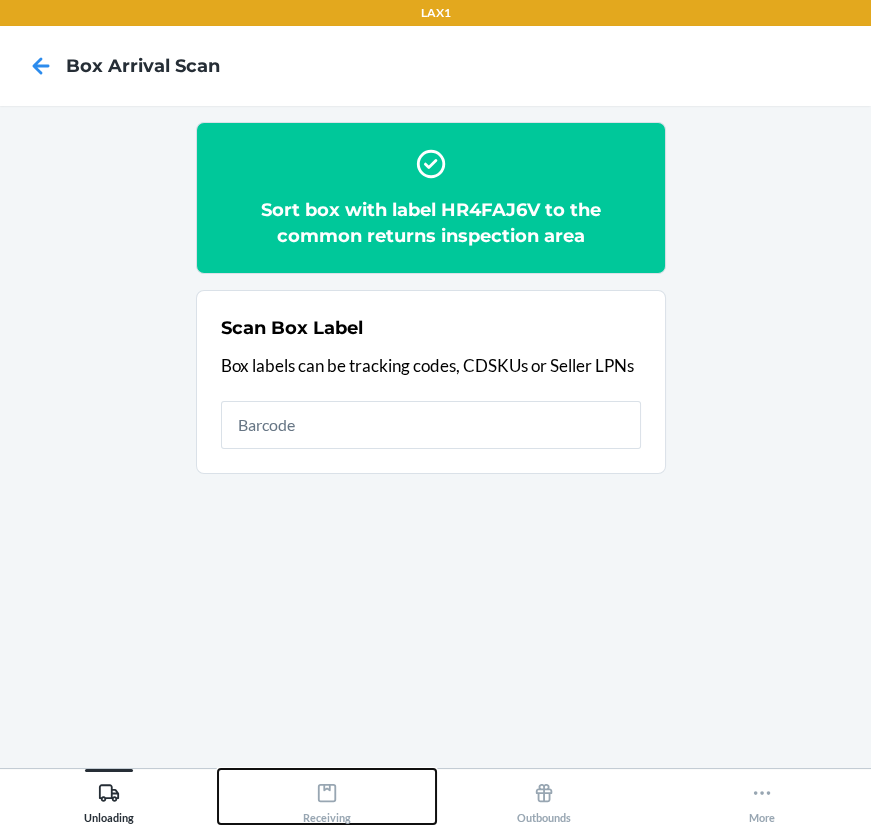 click on "Receiving" at bounding box center [327, 799] 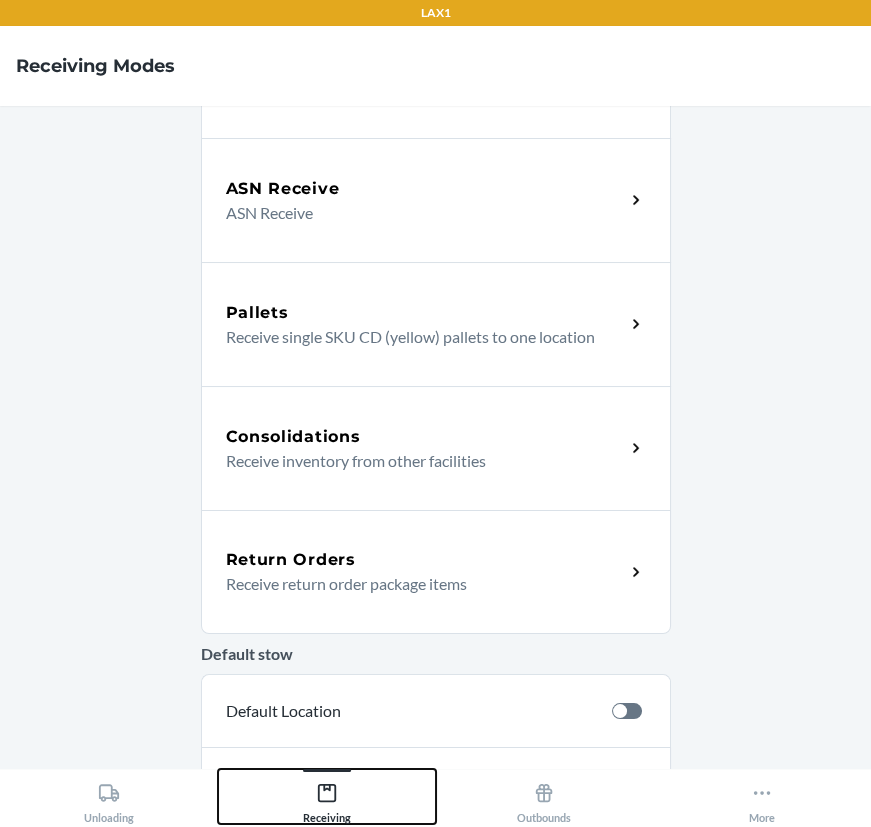 scroll, scrollTop: 272, scrollLeft: 0, axis: vertical 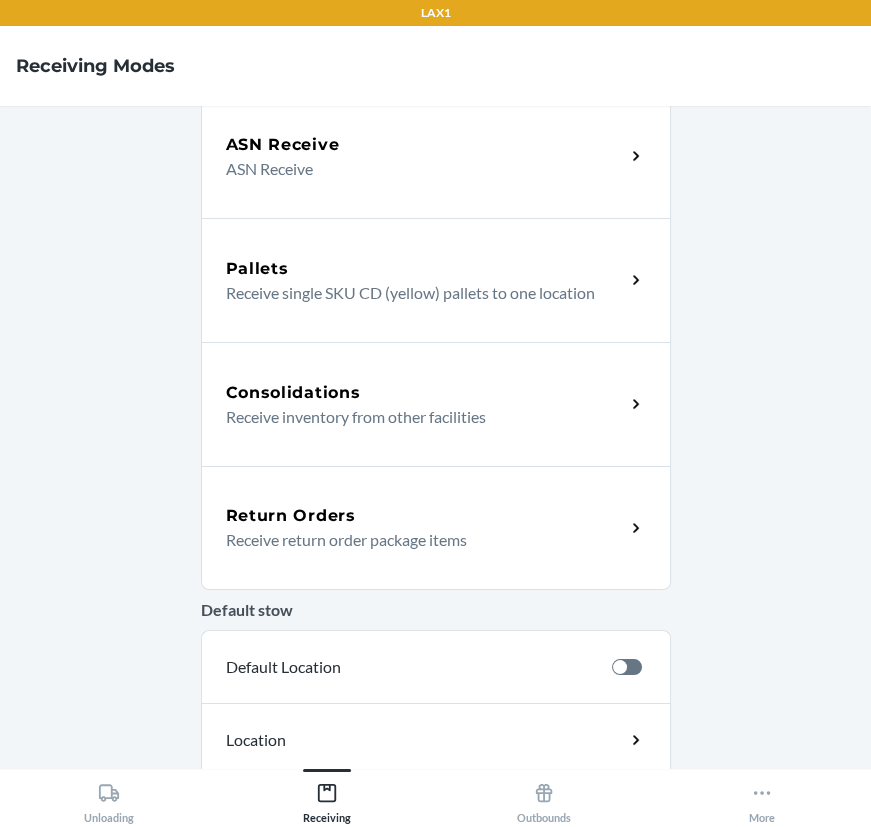click on "Return Orders" at bounding box center (291, 516) 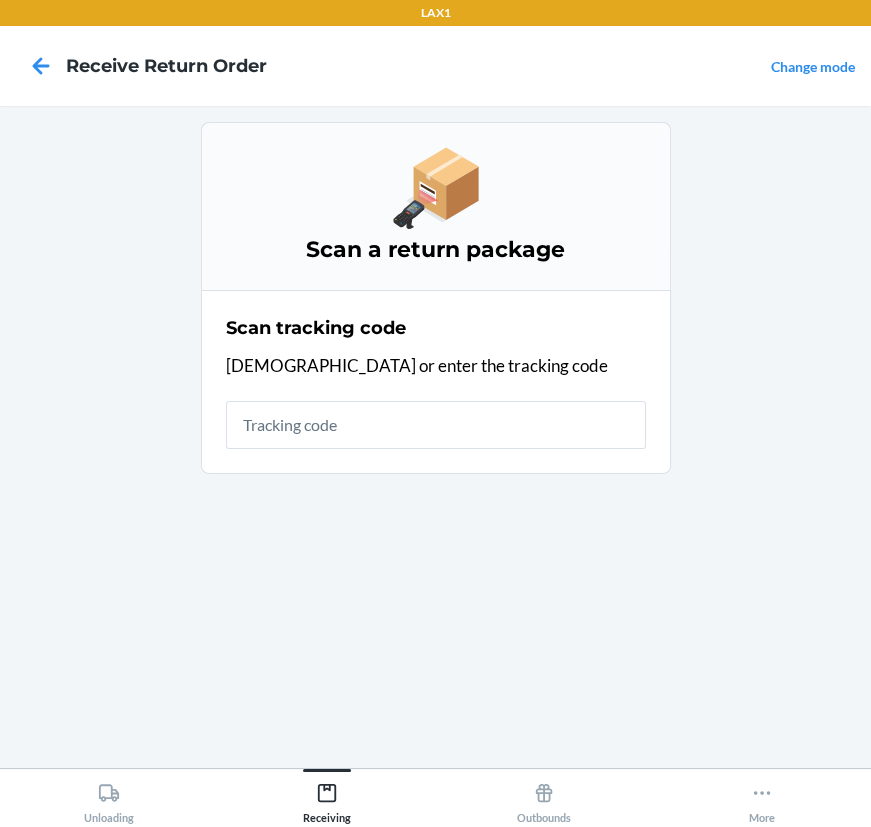 scroll, scrollTop: 0, scrollLeft: 0, axis: both 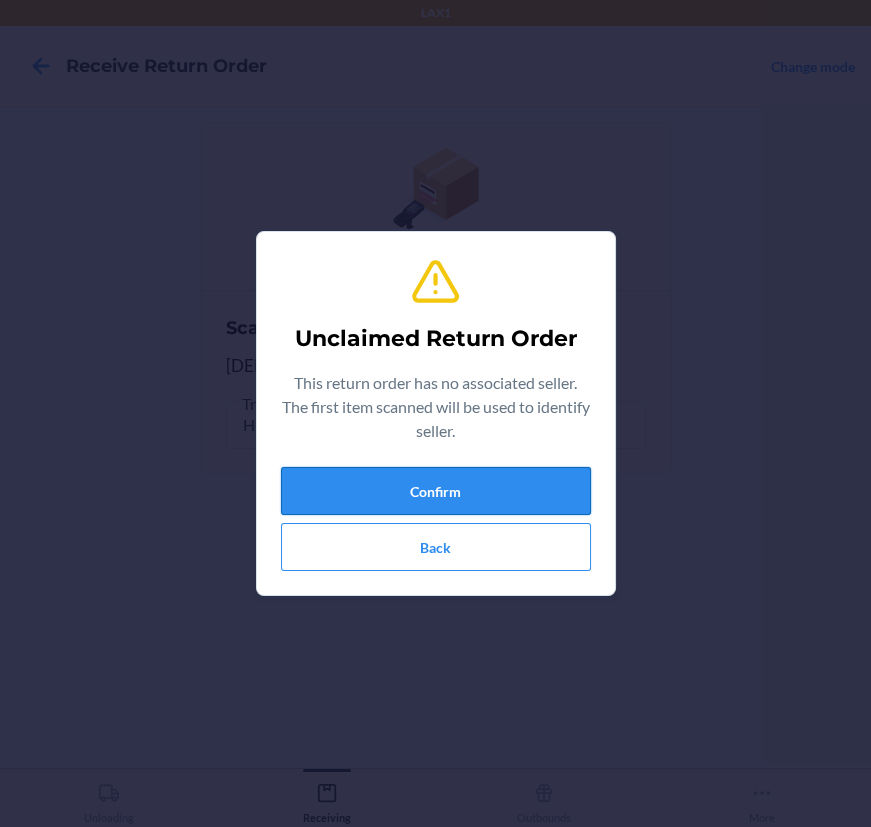 click on "Confirm" at bounding box center (436, 491) 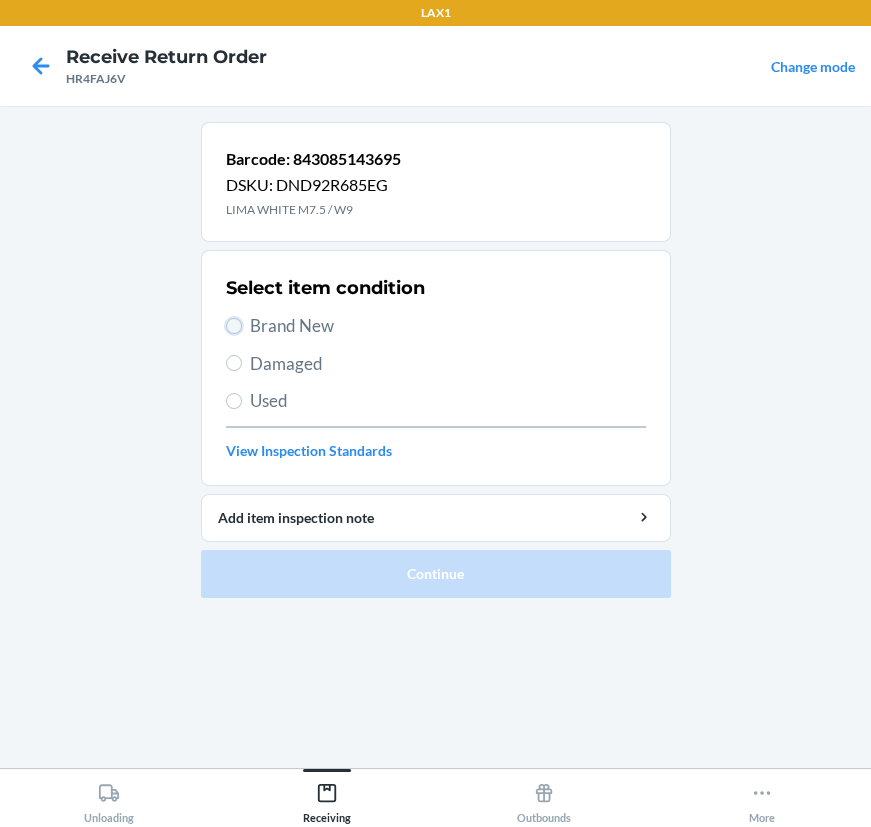click on "Brand New" at bounding box center (234, 326) 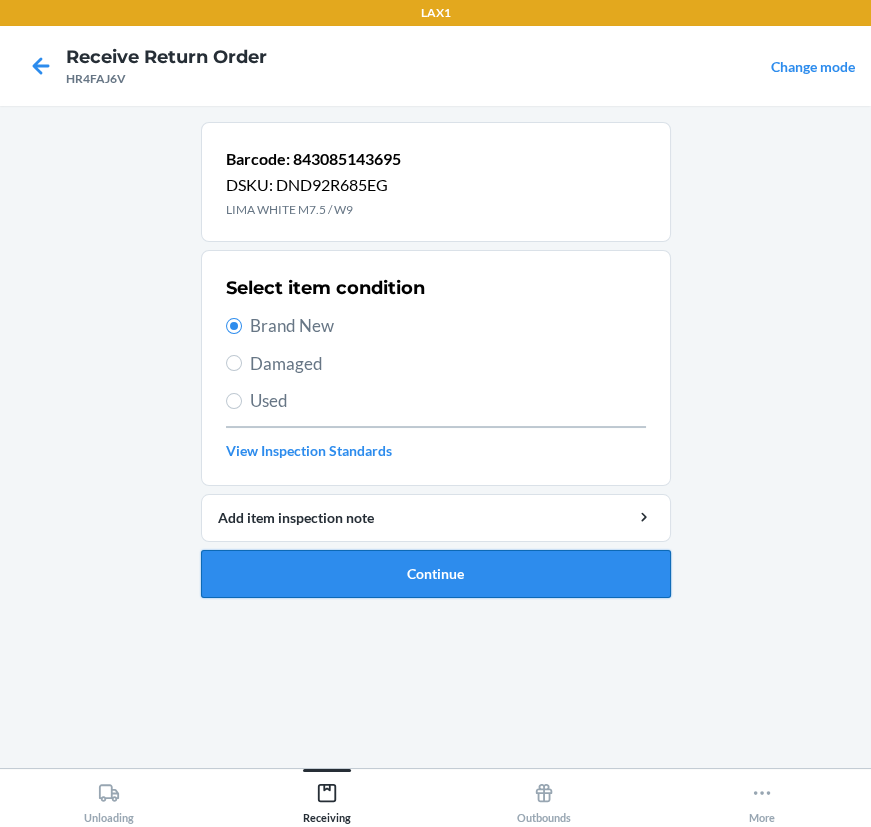 click on "Continue" at bounding box center (436, 574) 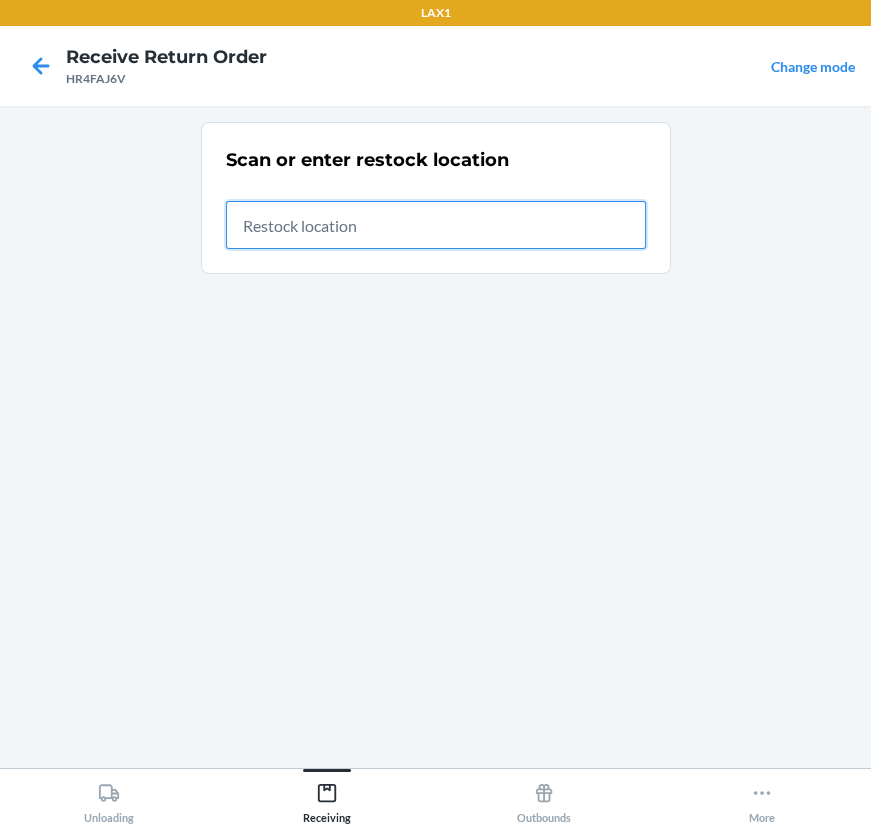 click at bounding box center [436, 225] 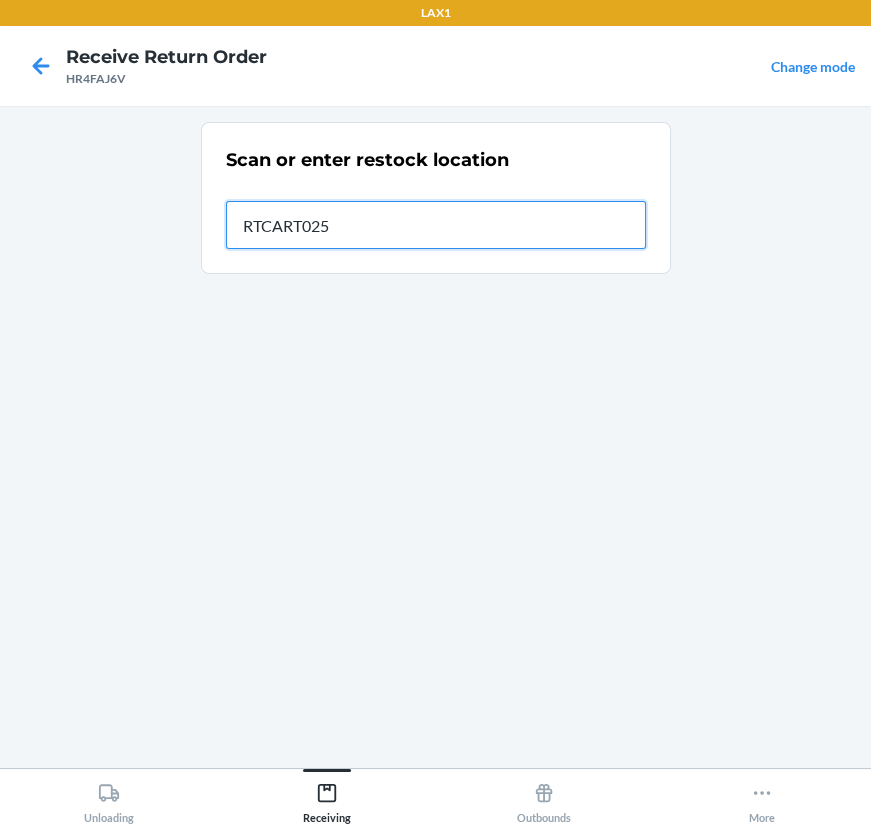 type on "RTCART025" 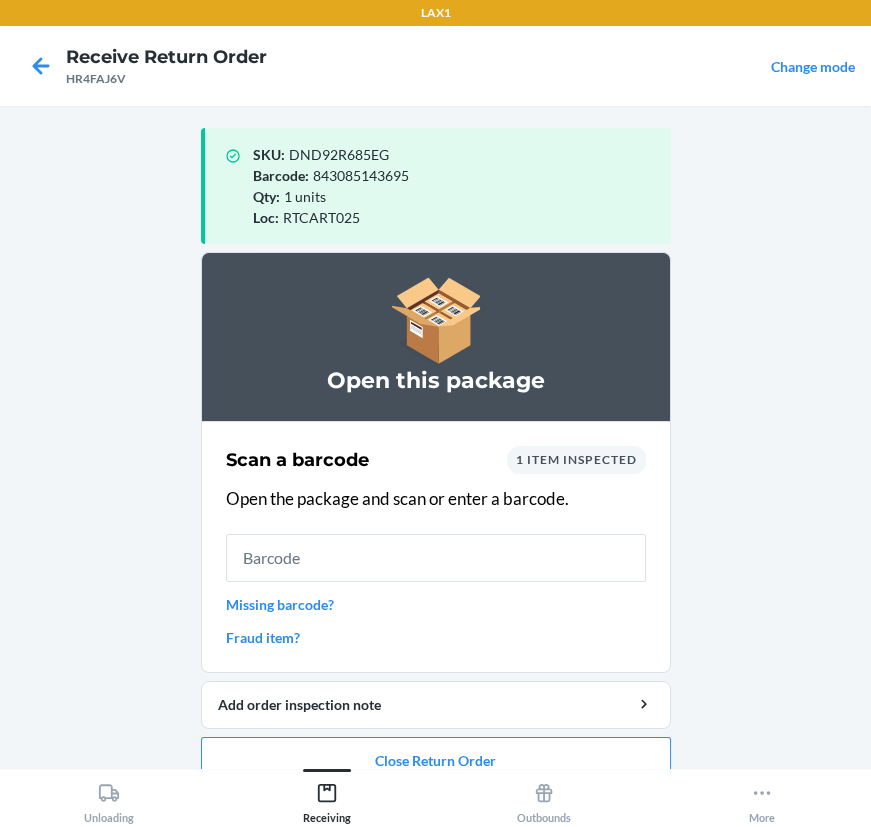 scroll, scrollTop: 0, scrollLeft: 0, axis: both 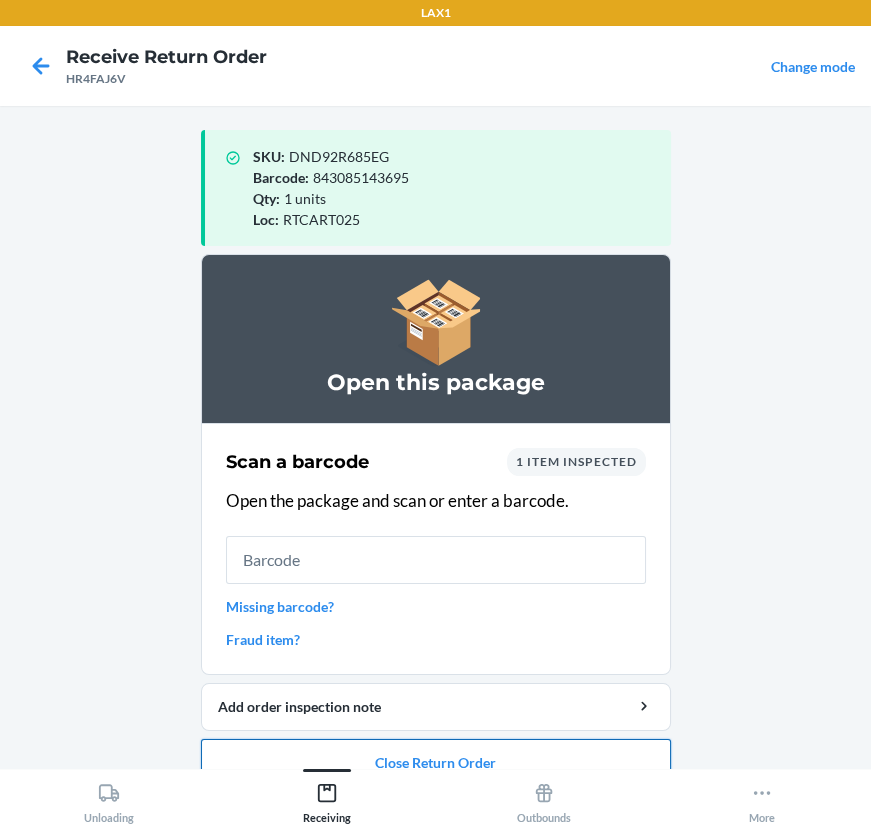 click on "Close Return Order" at bounding box center [436, 763] 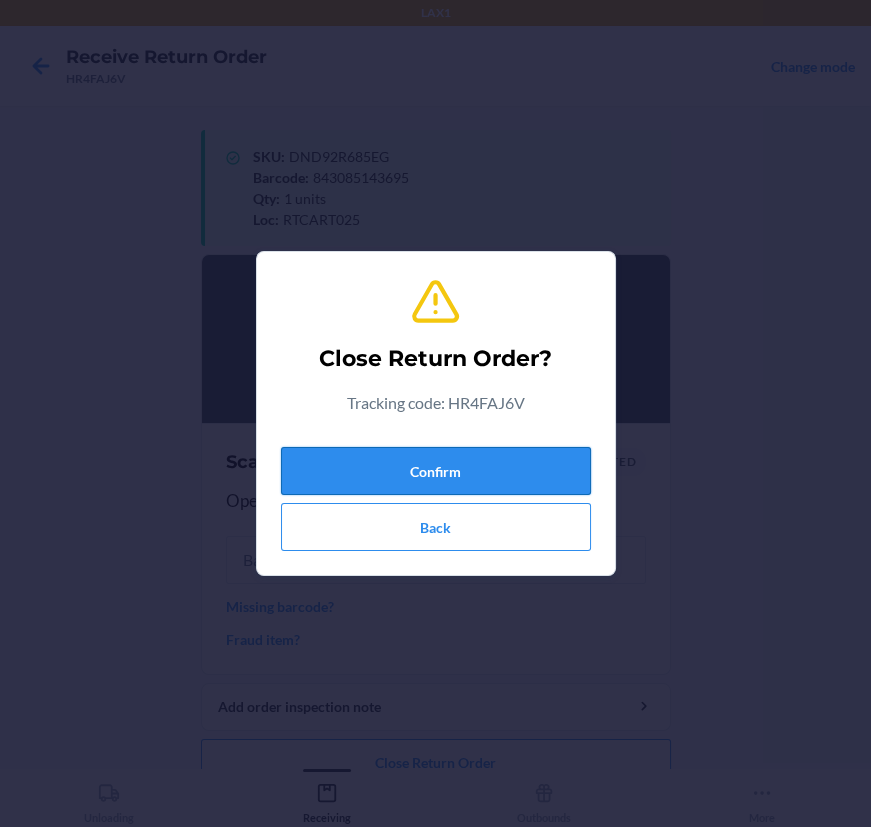 click on "Confirm" at bounding box center [436, 471] 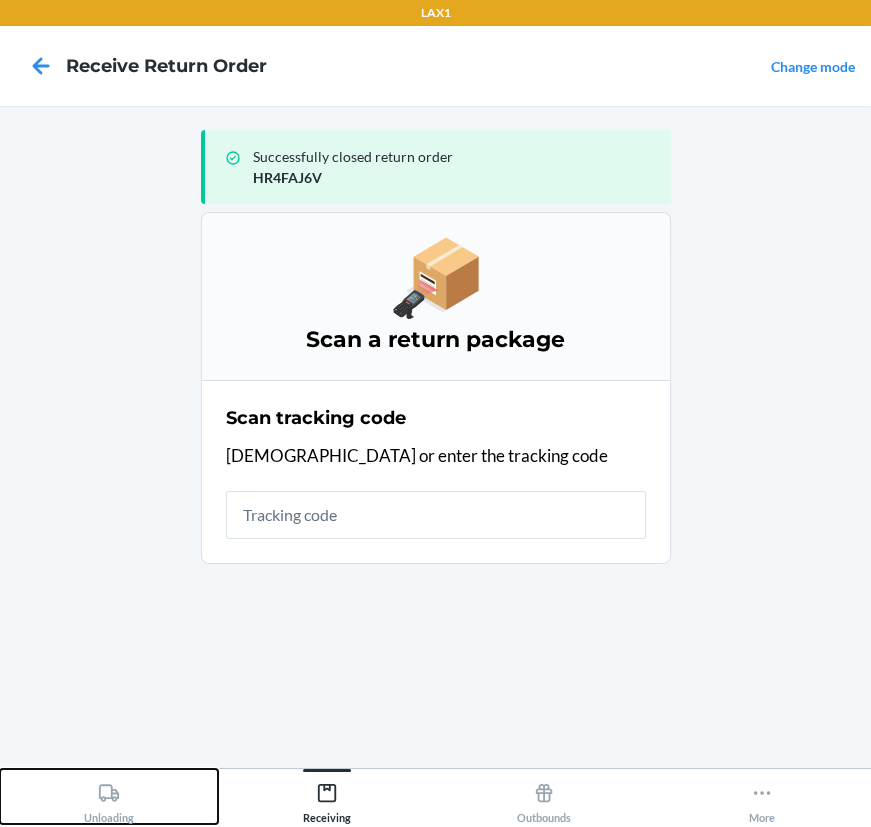 drag, startPoint x: 106, startPoint y: 792, endPoint x: 160, endPoint y: 774, distance: 56.920998 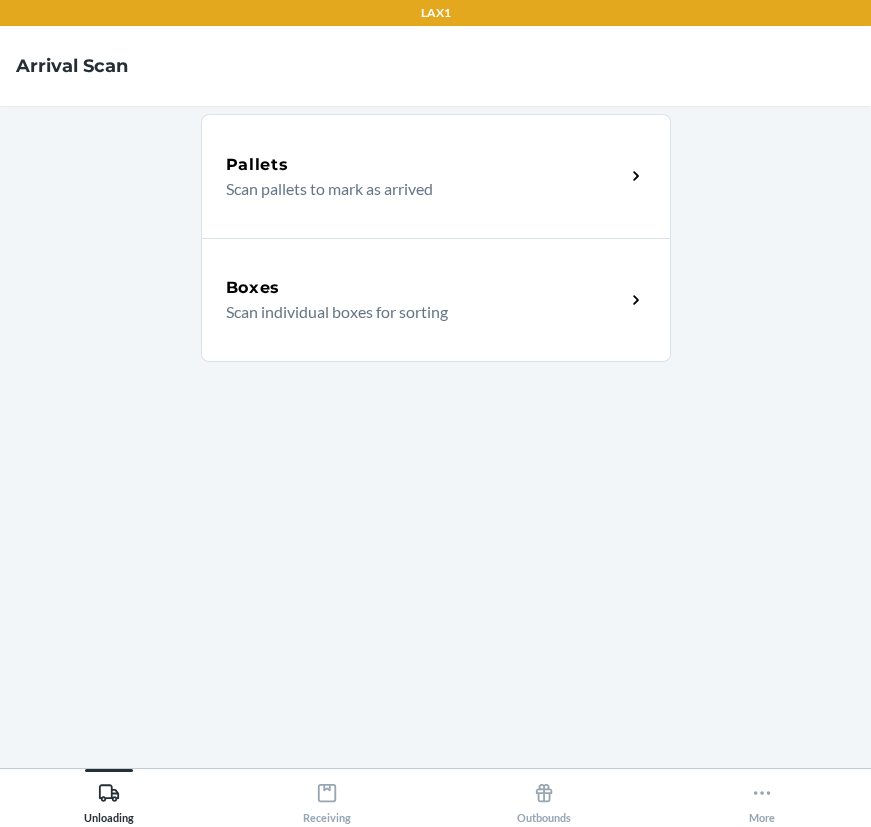 click on "Scan individual boxes for sorting" at bounding box center [417, 312] 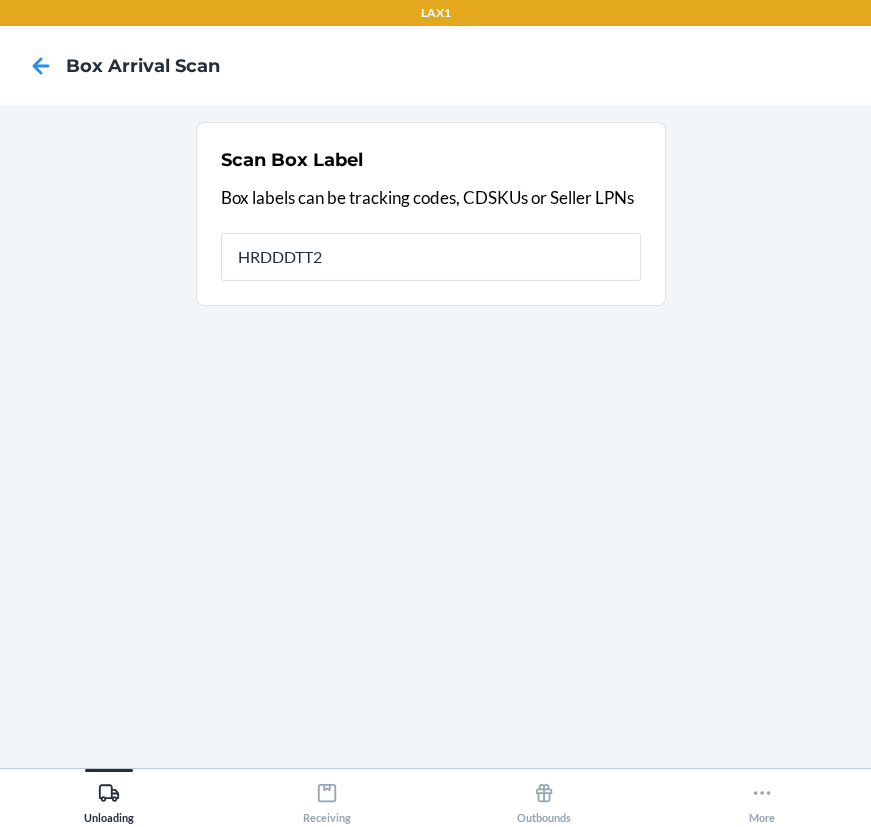 type on "HRDDDTT2" 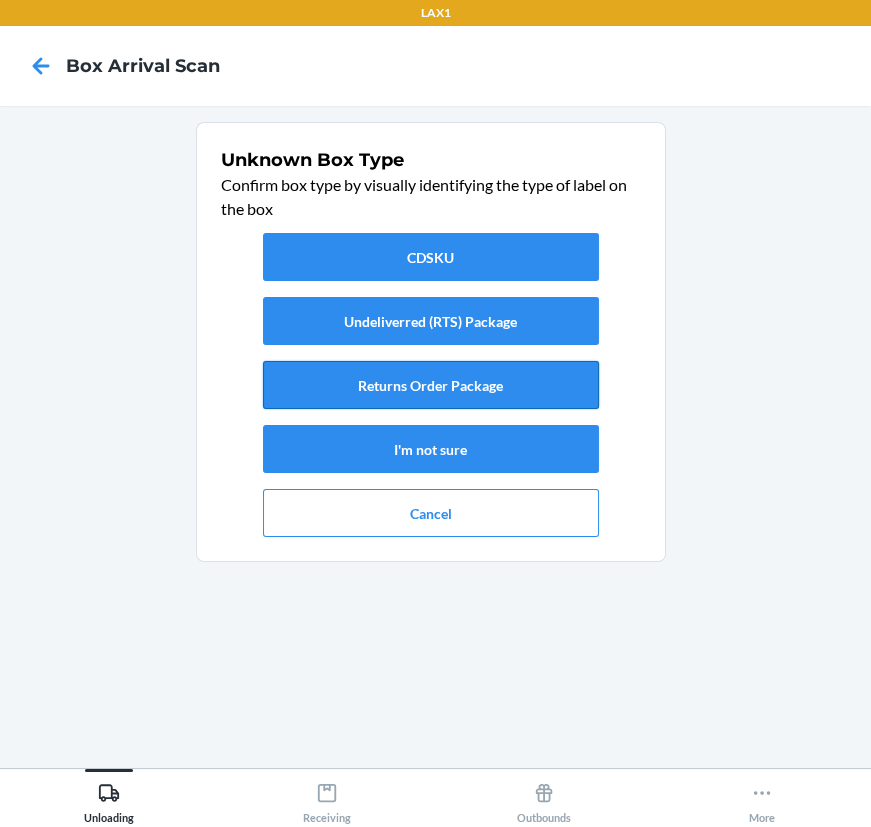 click on "Returns Order Package" at bounding box center (431, 385) 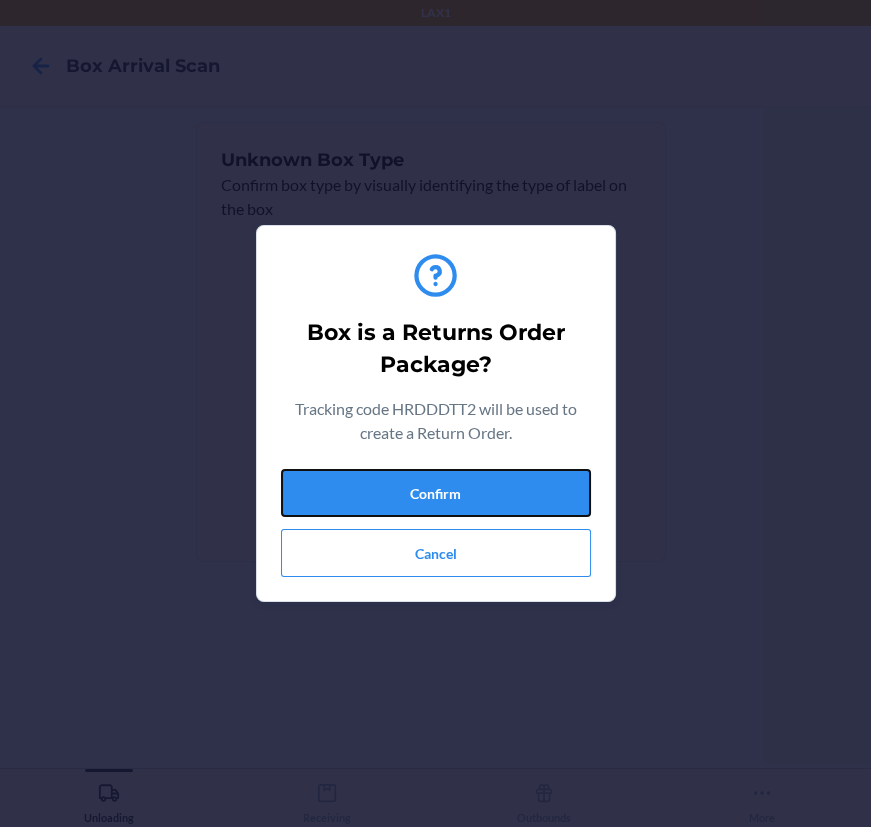 drag, startPoint x: 547, startPoint y: 490, endPoint x: 531, endPoint y: 465, distance: 29.681644 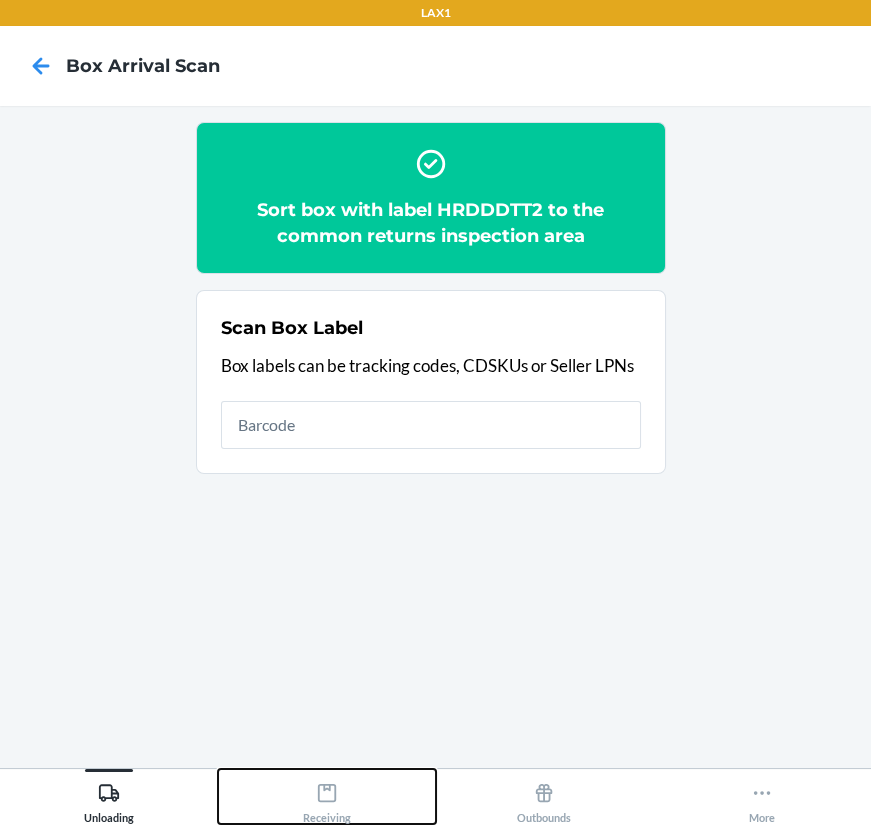 click 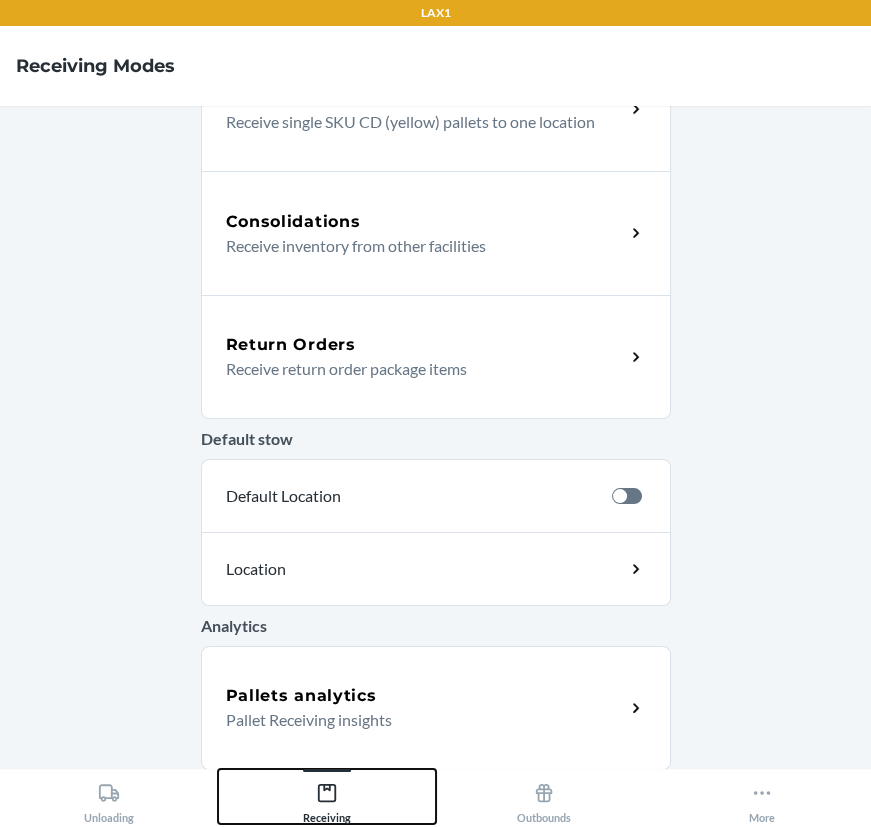 scroll, scrollTop: 353, scrollLeft: 0, axis: vertical 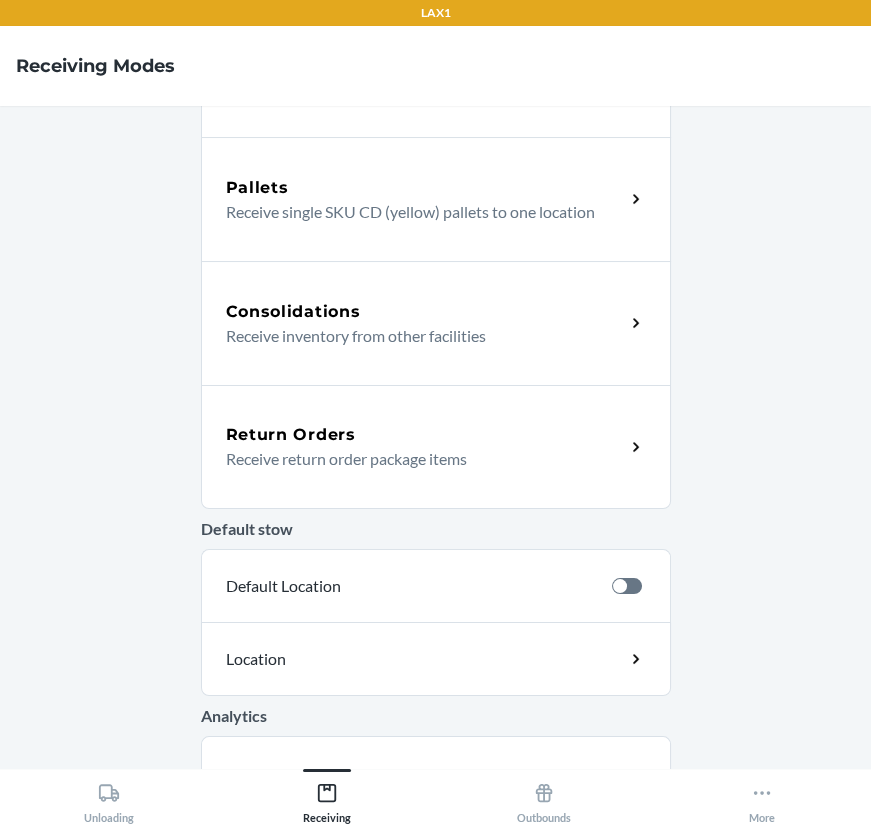 click on "Return Orders" at bounding box center (425, 435) 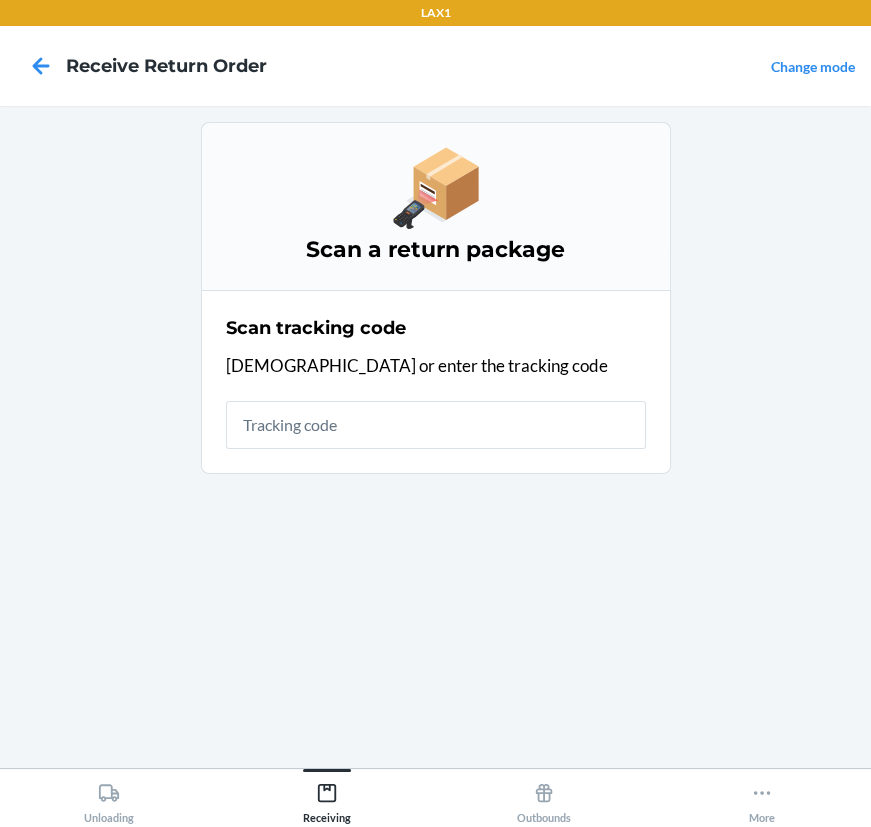 scroll, scrollTop: 0, scrollLeft: 0, axis: both 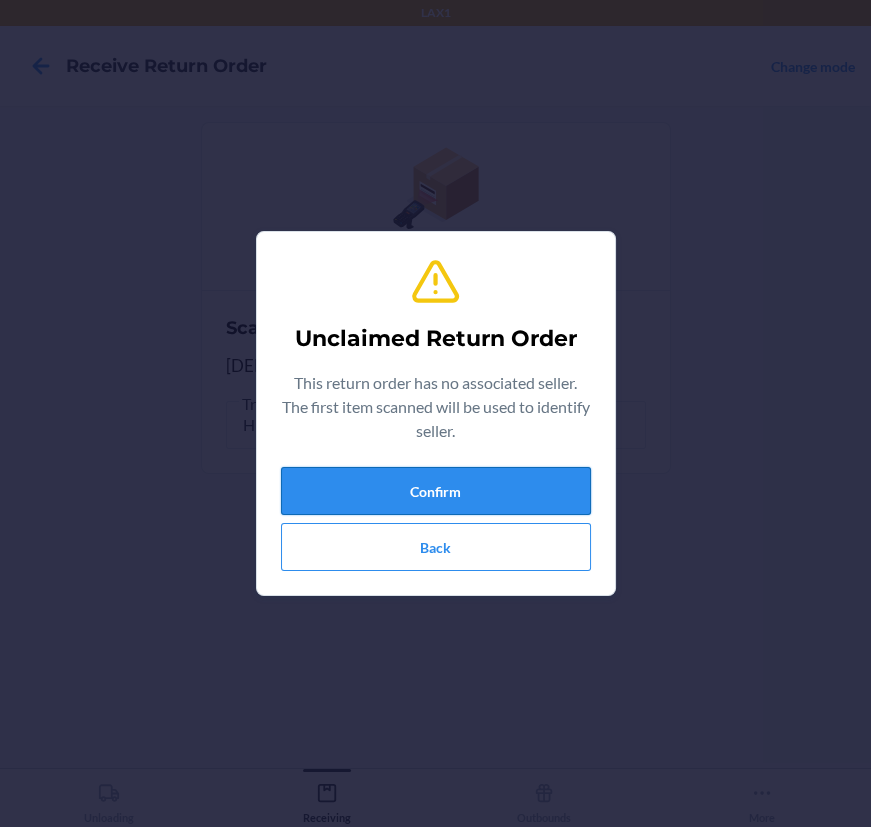 click on "Confirm" at bounding box center (436, 491) 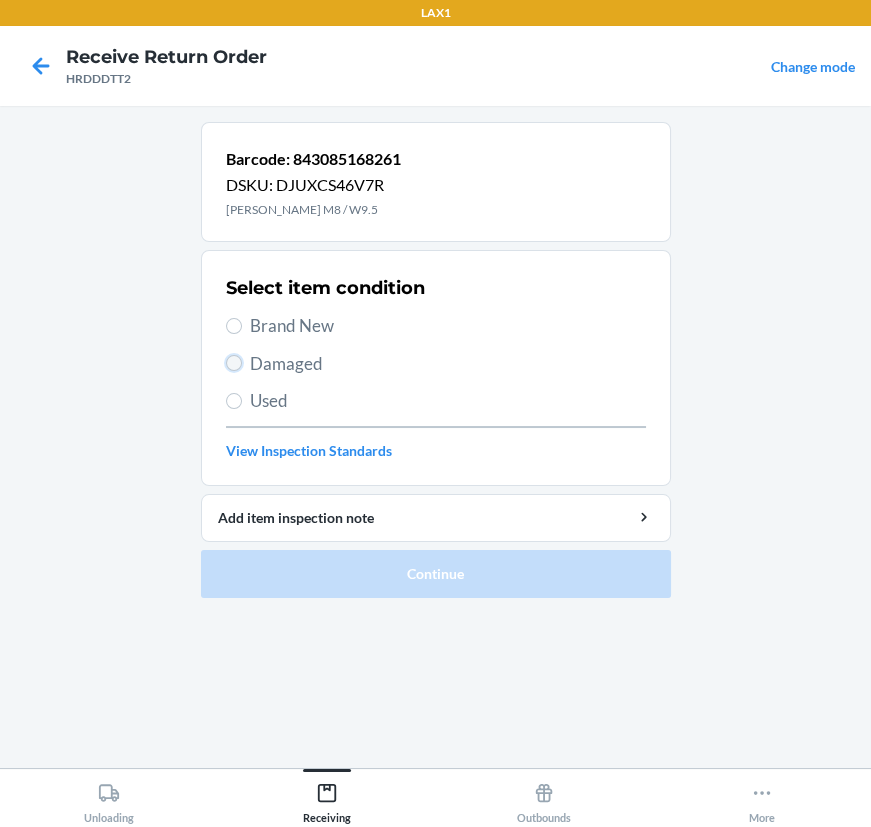 click on "Damaged" at bounding box center [234, 363] 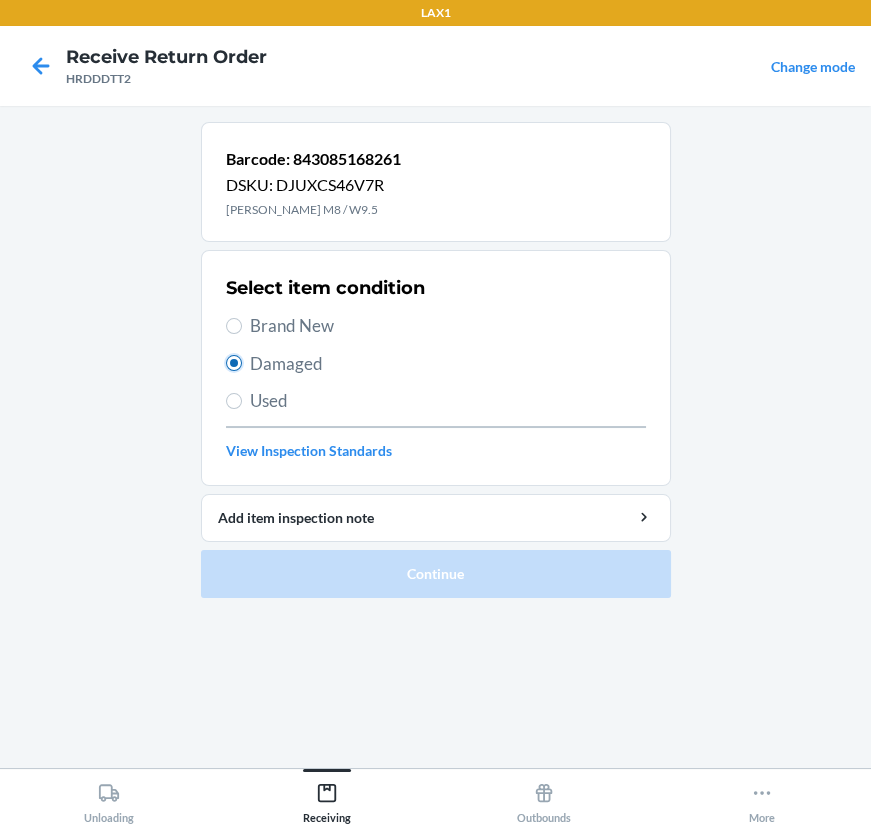 radio on "true" 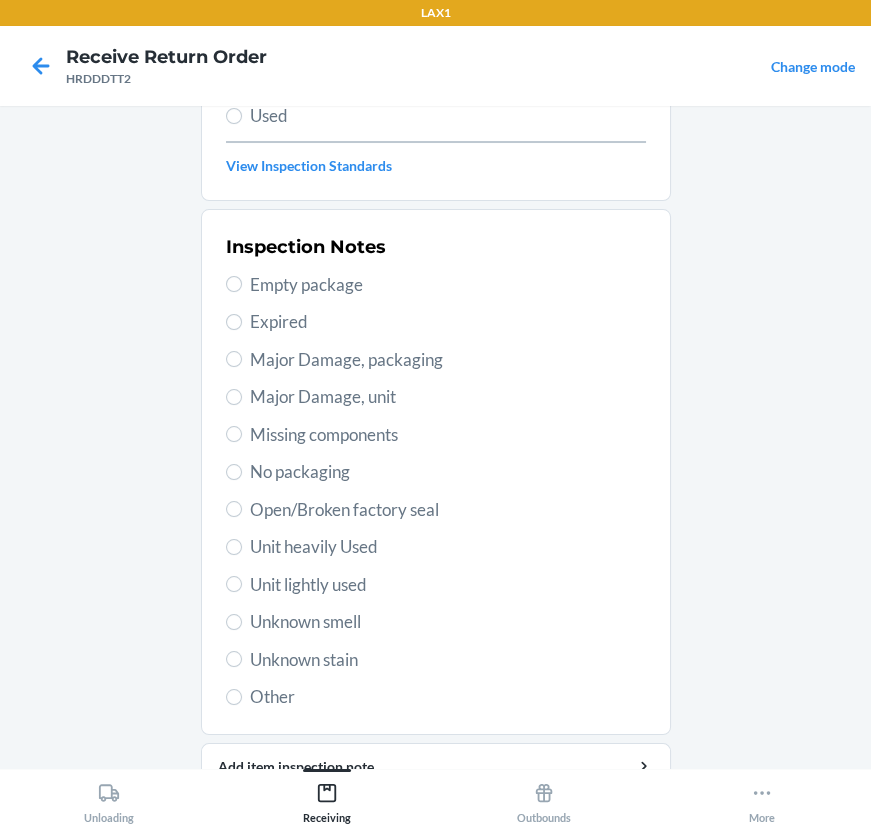 scroll, scrollTop: 0, scrollLeft: 0, axis: both 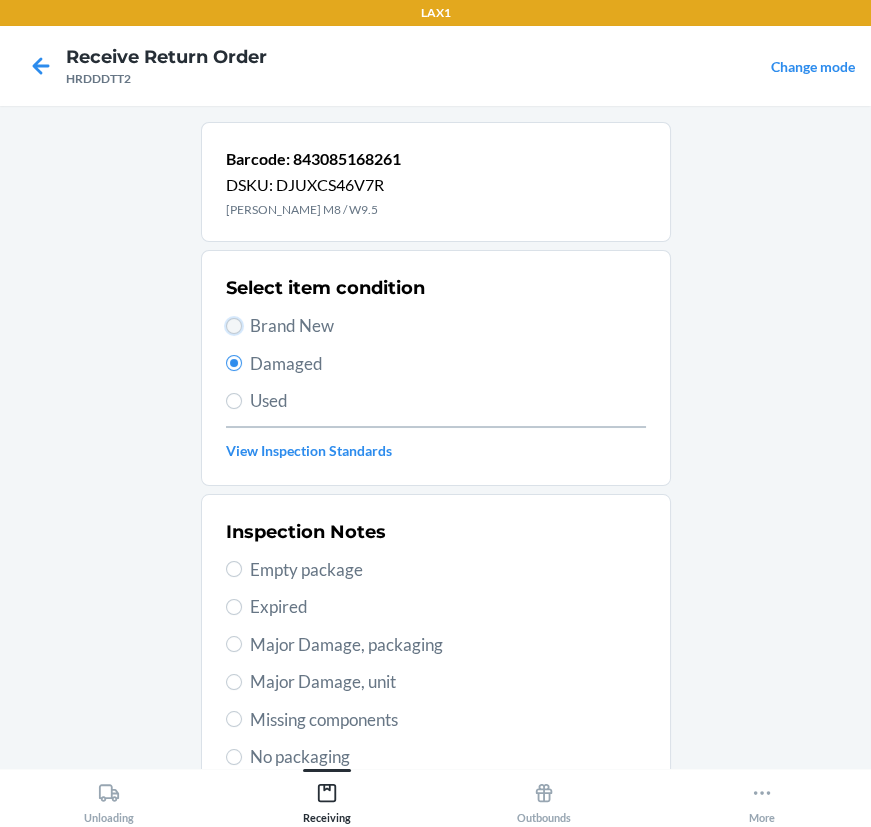 click on "Brand New" at bounding box center [234, 326] 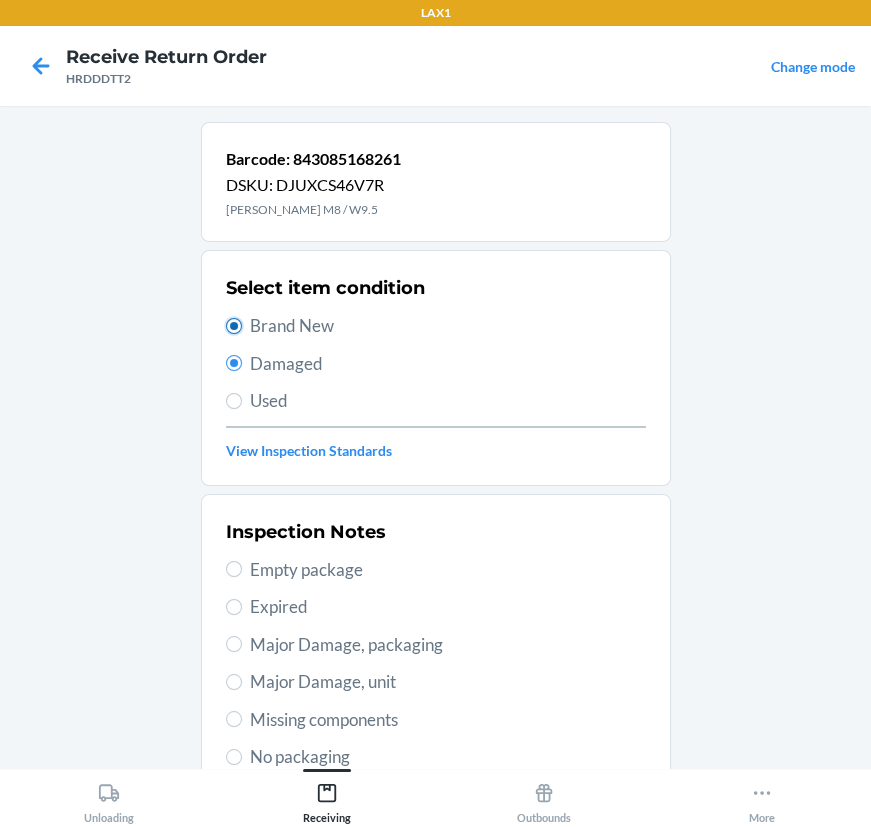 radio on "true" 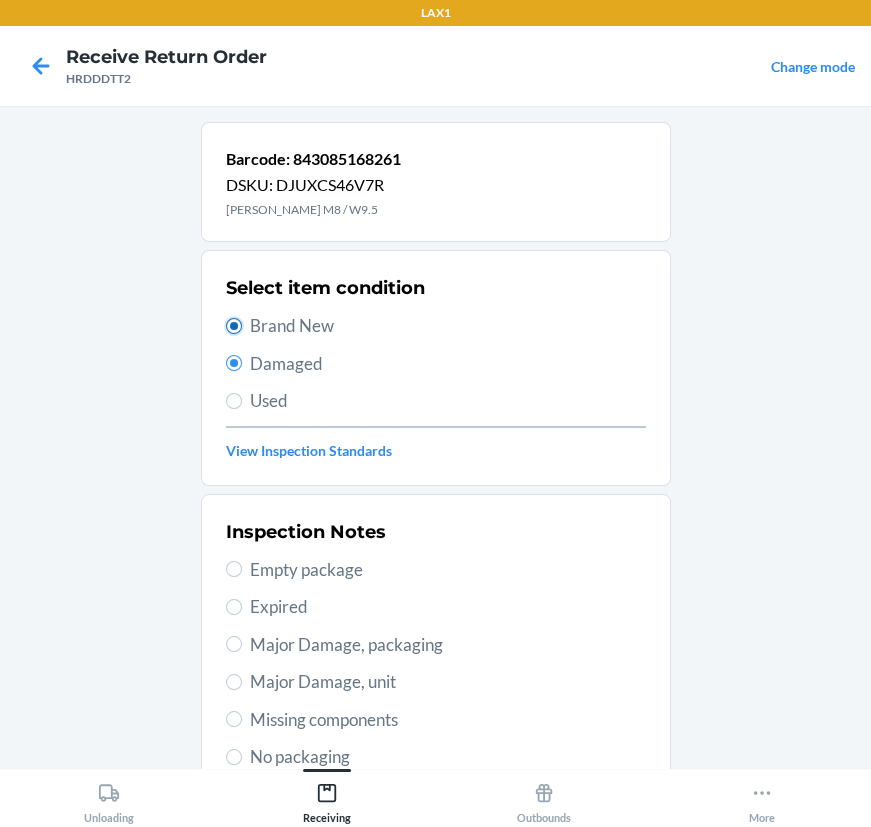radio on "false" 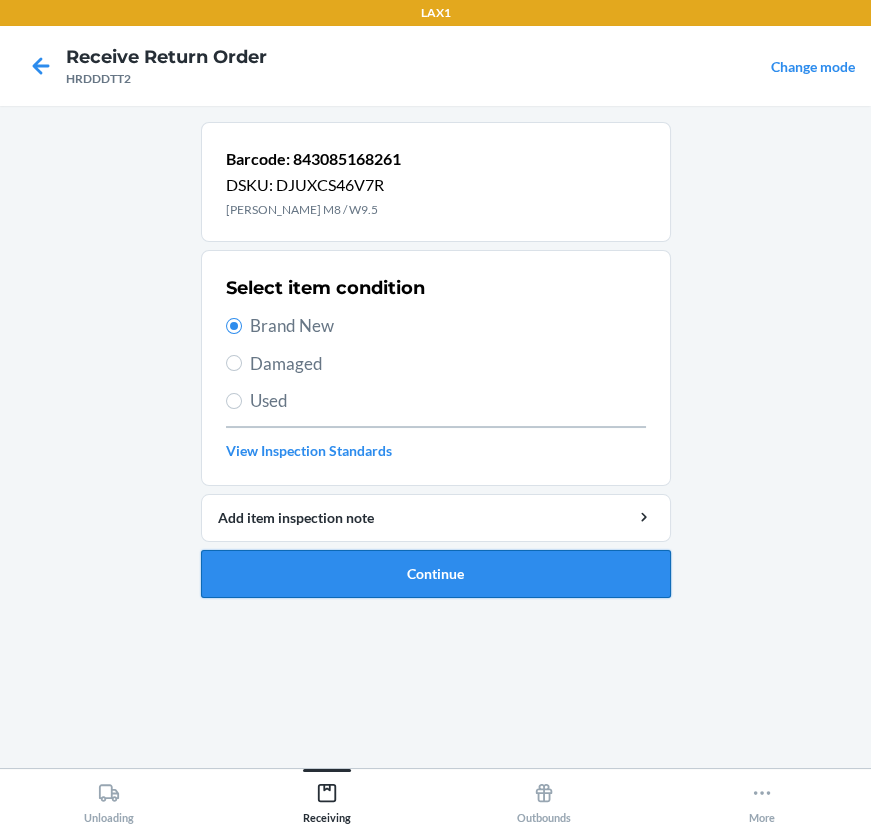 click on "Continue" at bounding box center [436, 574] 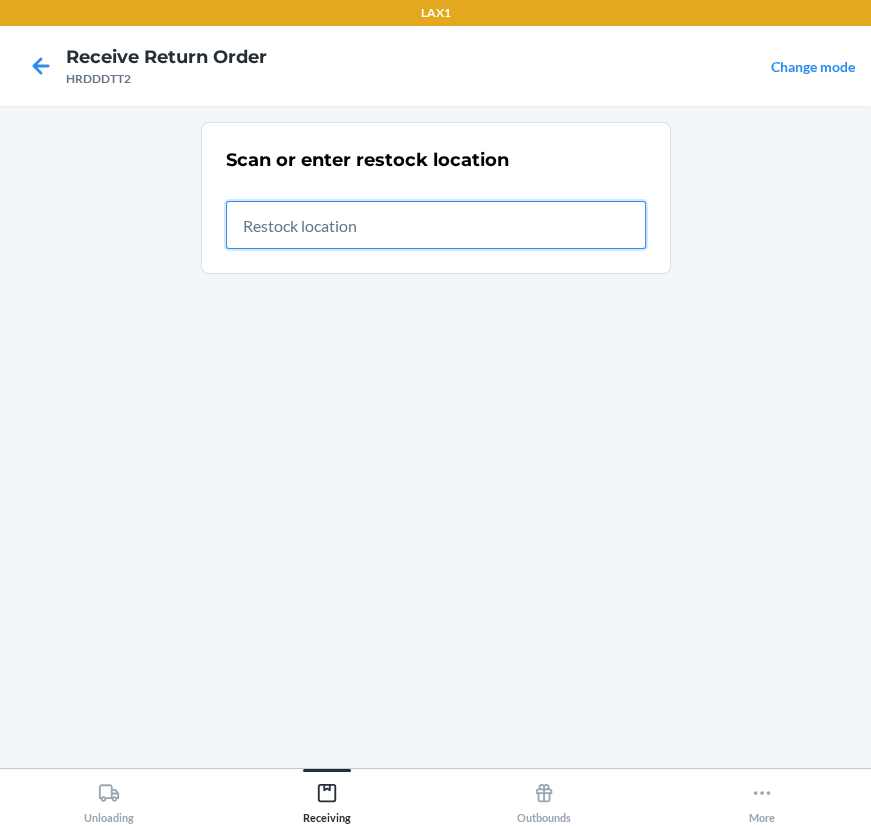 click at bounding box center (436, 225) 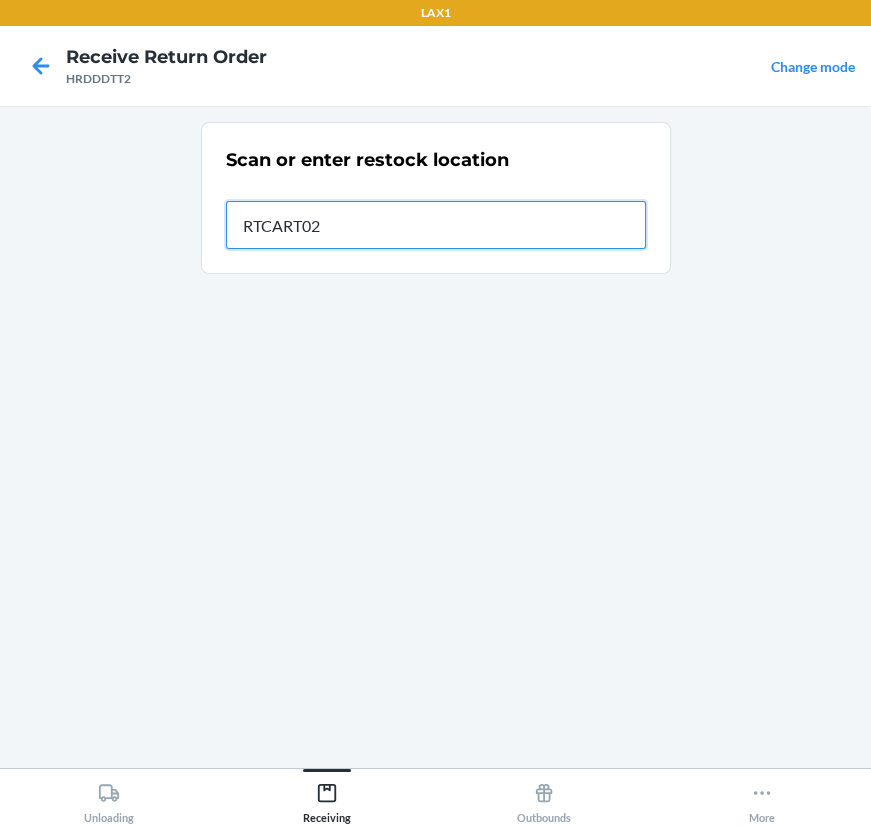 type on "RTCART025" 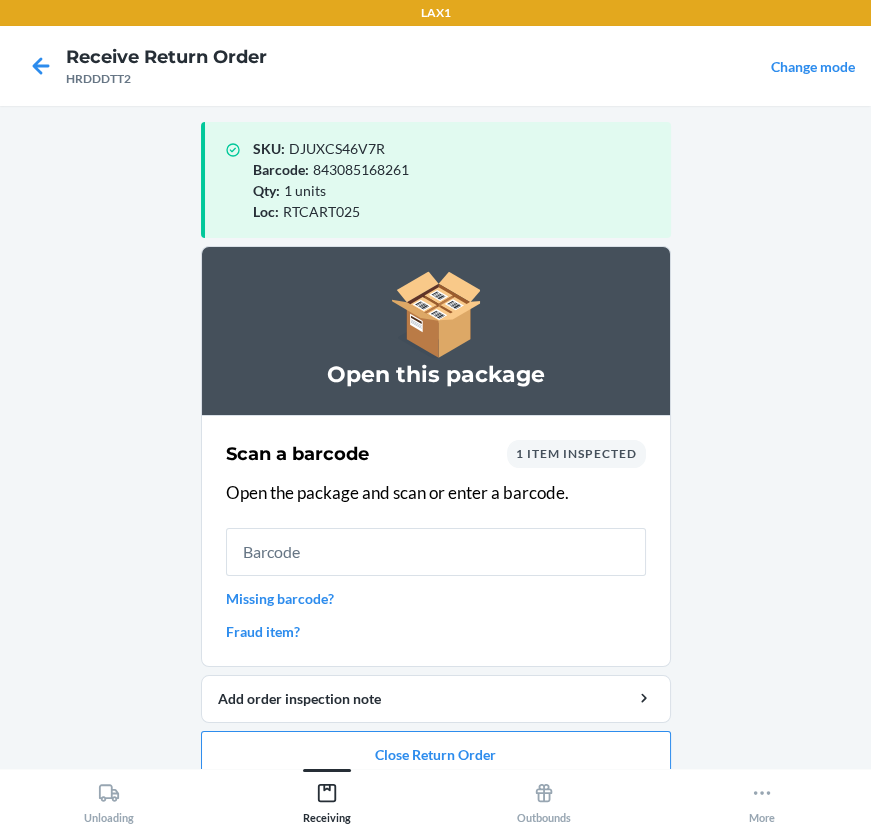 scroll, scrollTop: 0, scrollLeft: 0, axis: both 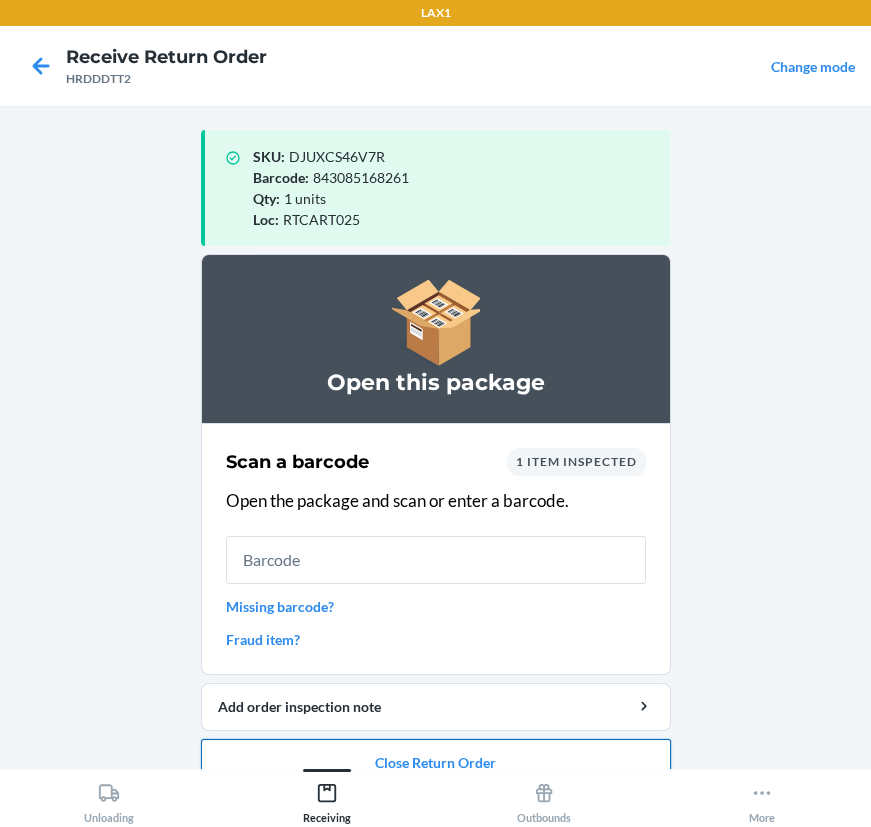 click on "Close Return Order" at bounding box center (436, 763) 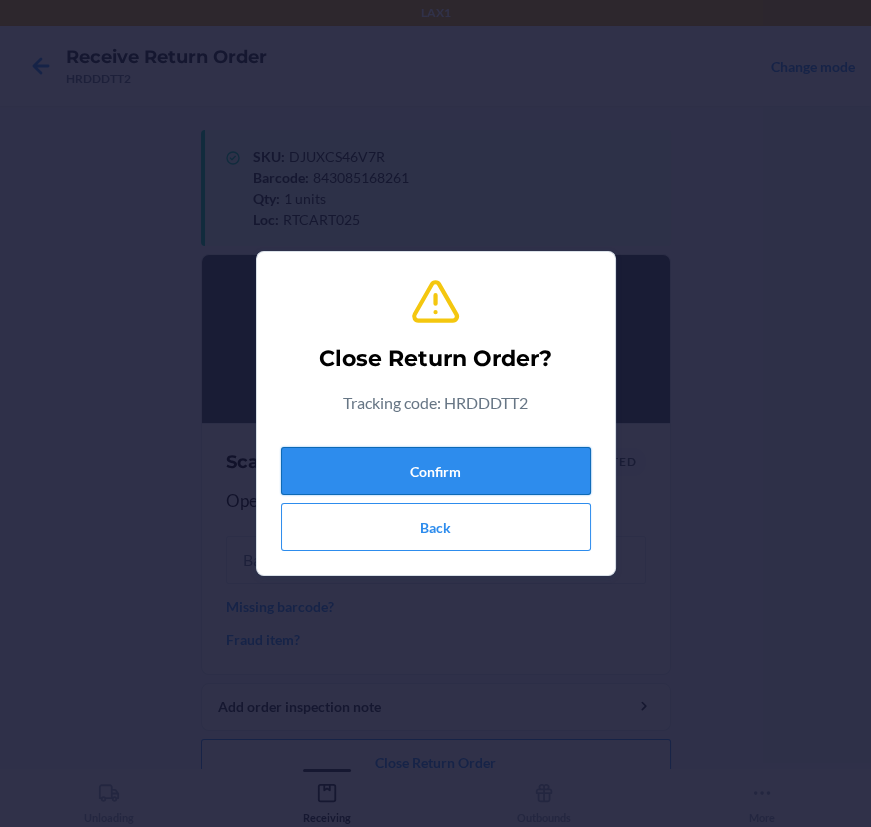click on "Confirm" at bounding box center (436, 471) 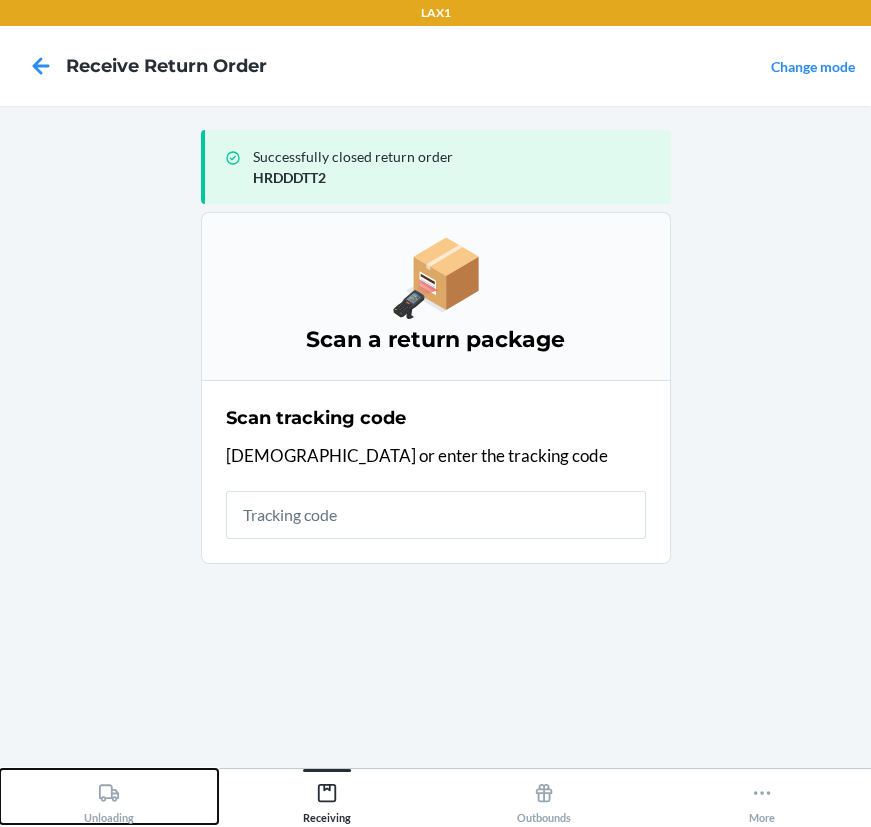 click 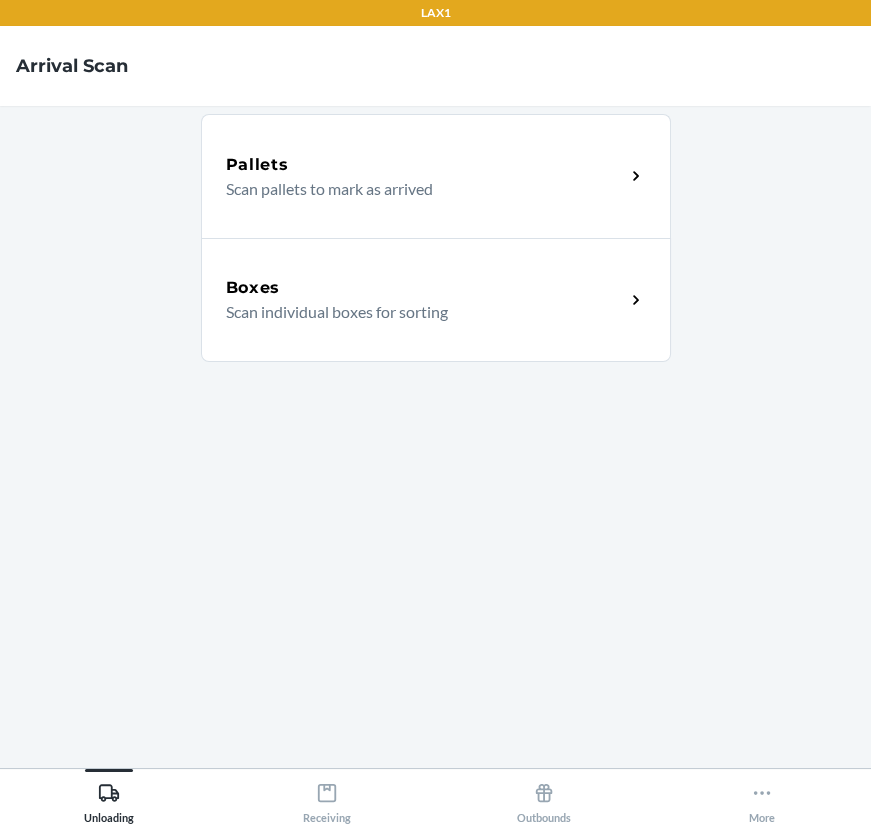 click on "Boxes Scan individual boxes for sorting" at bounding box center (436, 300) 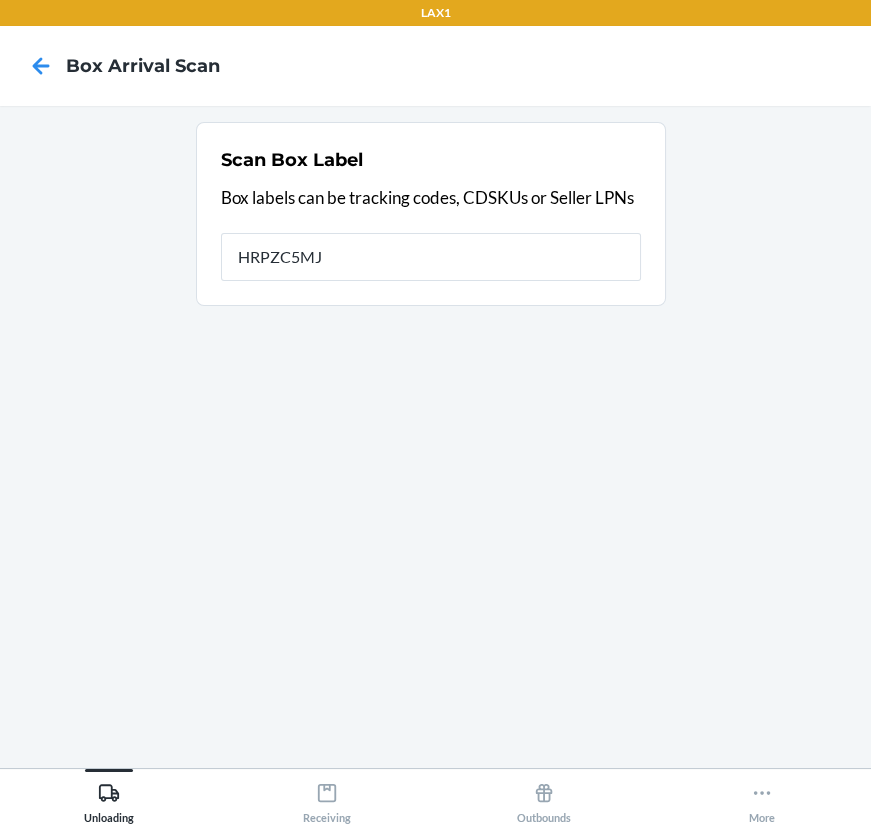 type on "HRPZC5MJ" 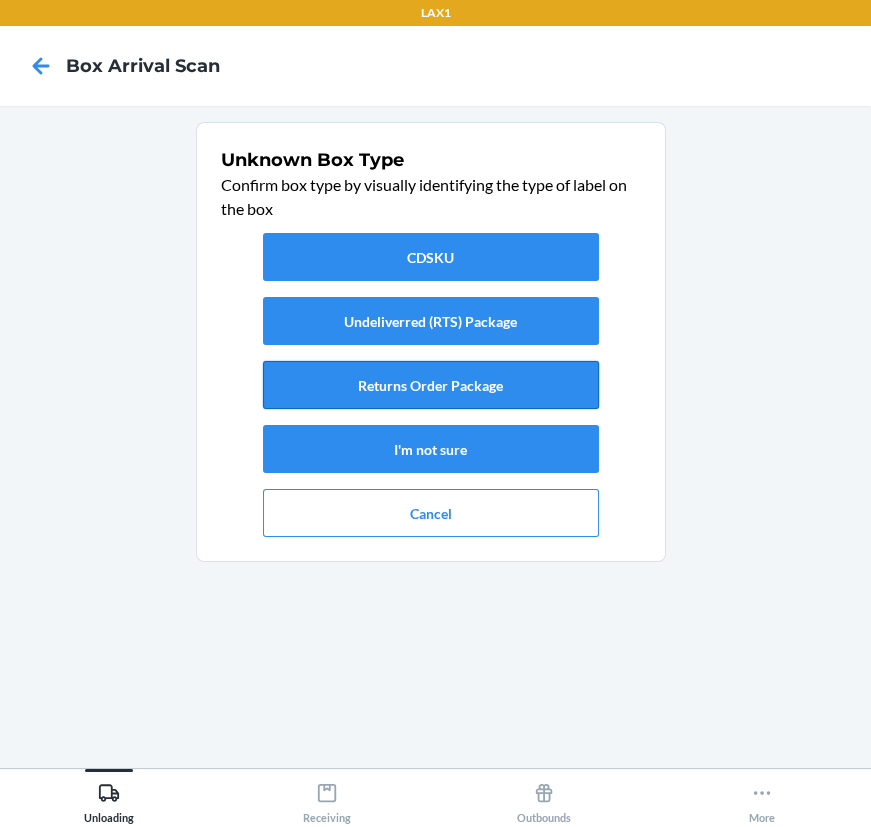 click on "Returns Order Package" at bounding box center (431, 385) 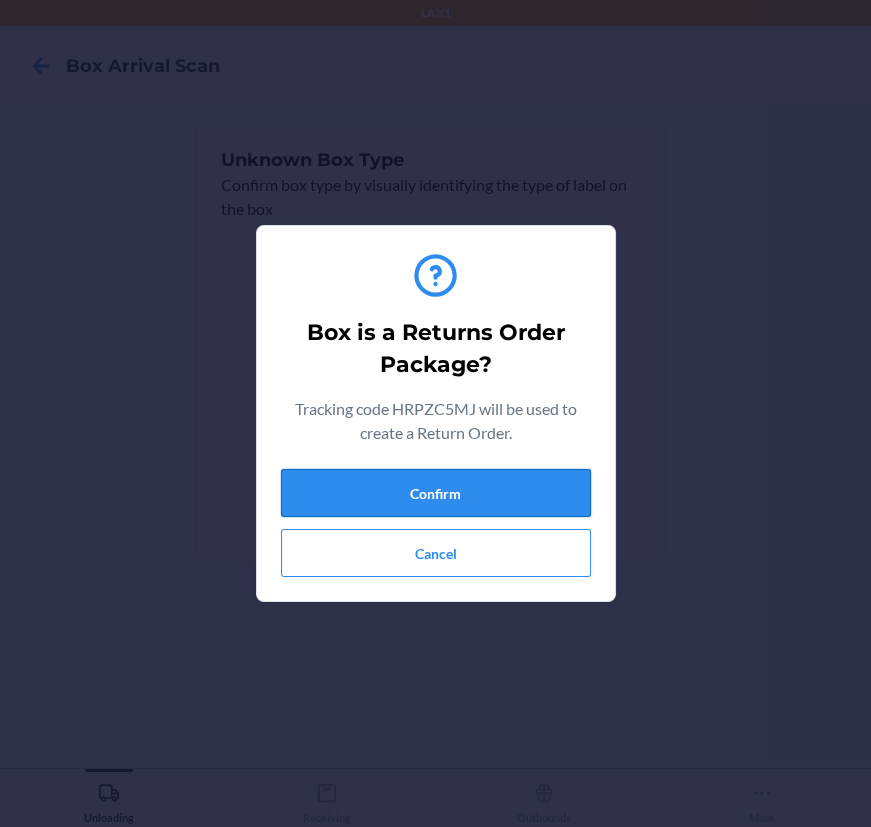 click on "Confirm" at bounding box center (436, 493) 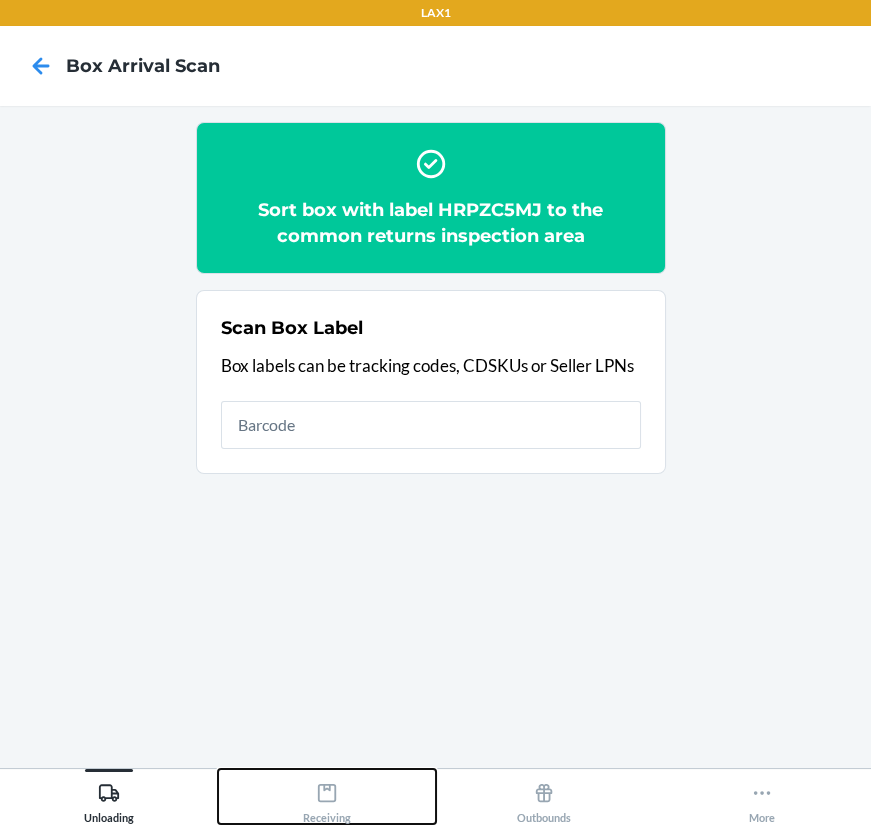 click on "Receiving" at bounding box center [327, 799] 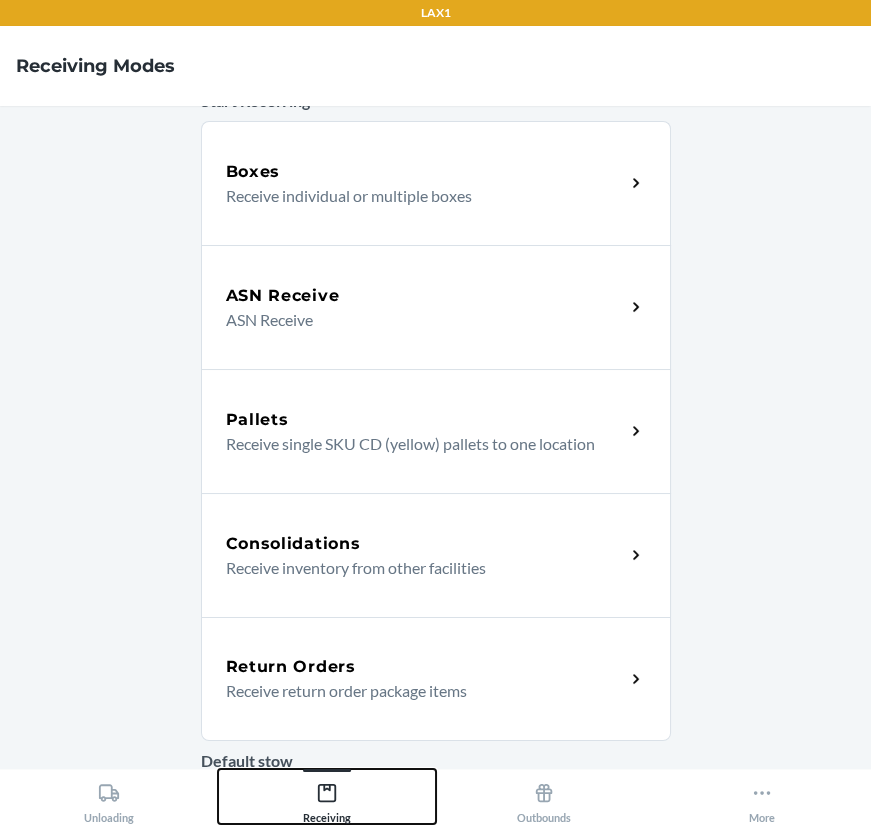 scroll, scrollTop: 272, scrollLeft: 0, axis: vertical 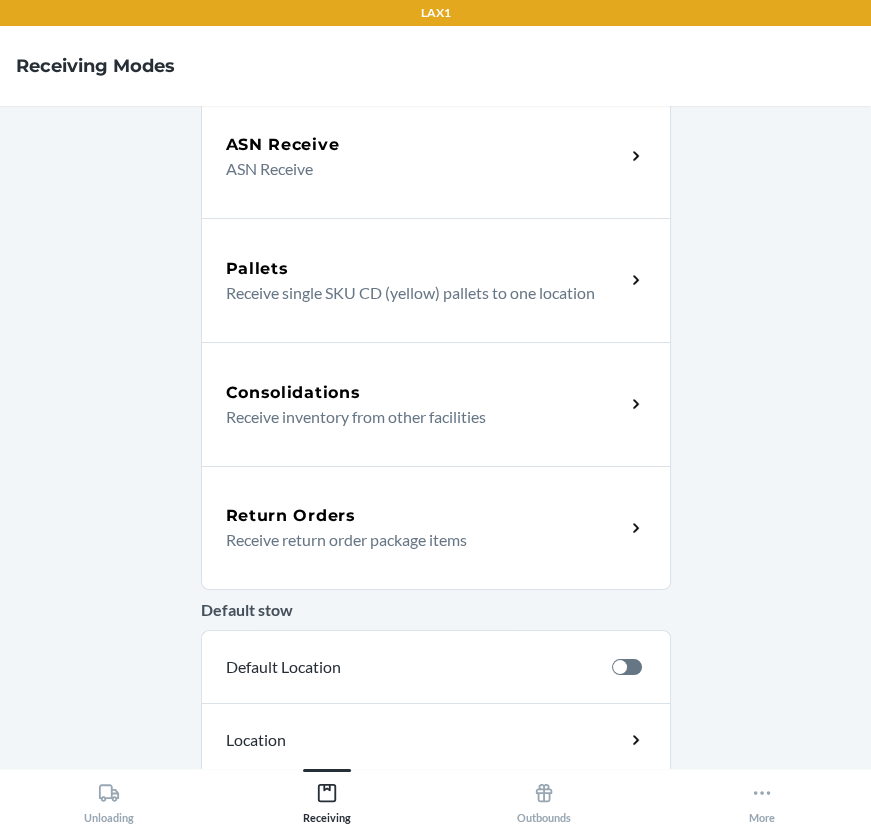 click on "Return Orders" at bounding box center [425, 516] 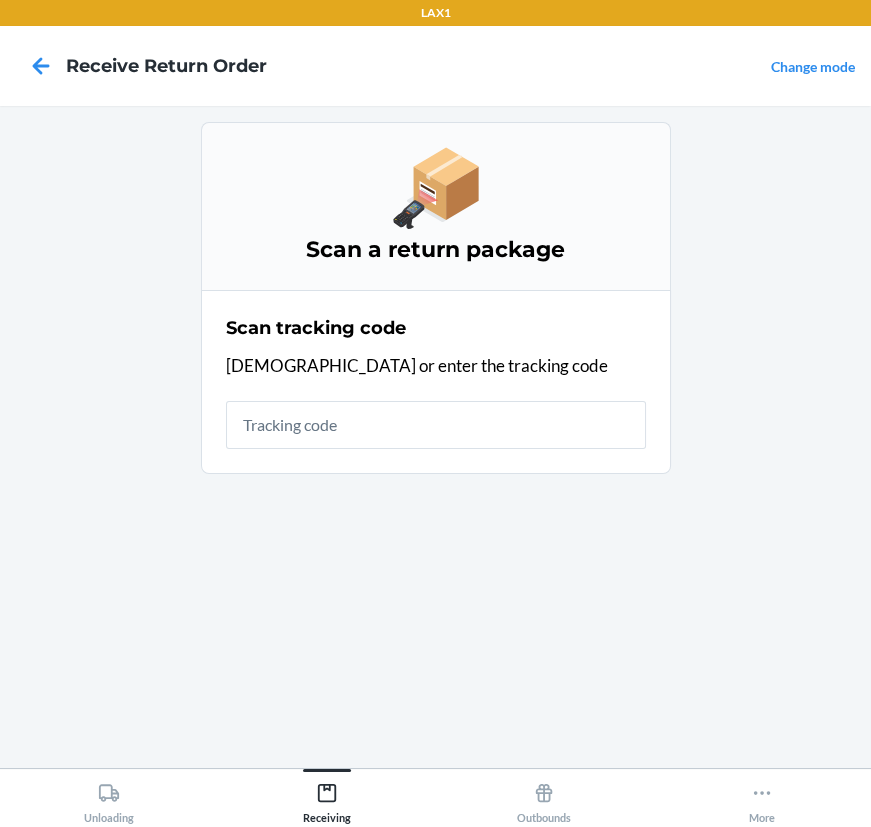 scroll, scrollTop: 0, scrollLeft: 0, axis: both 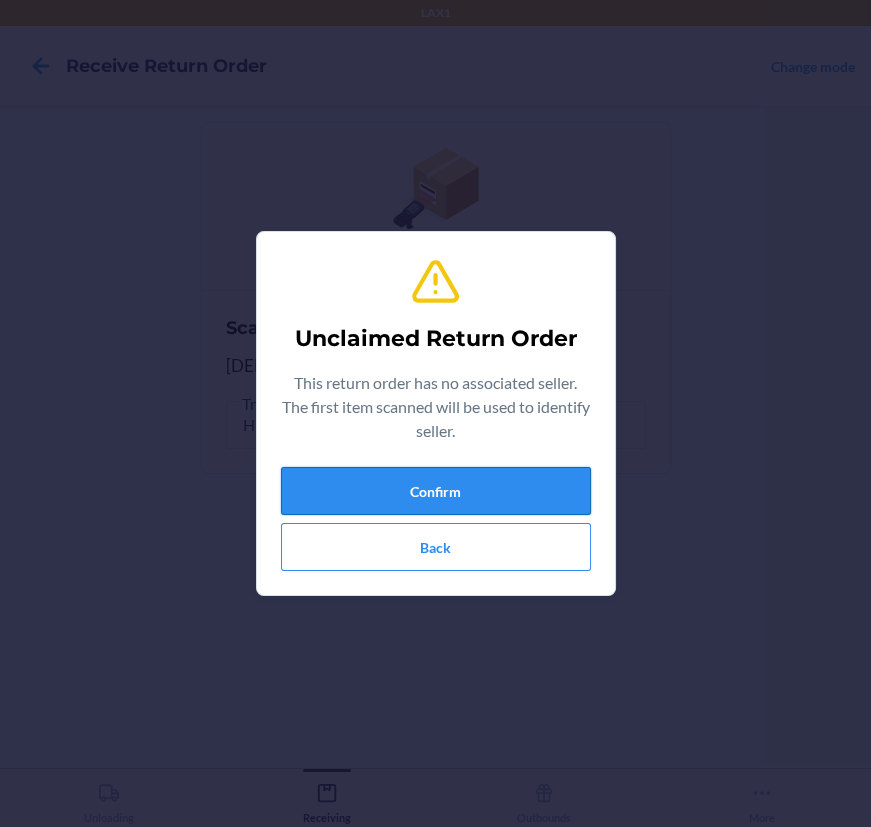click on "Confirm" at bounding box center (436, 491) 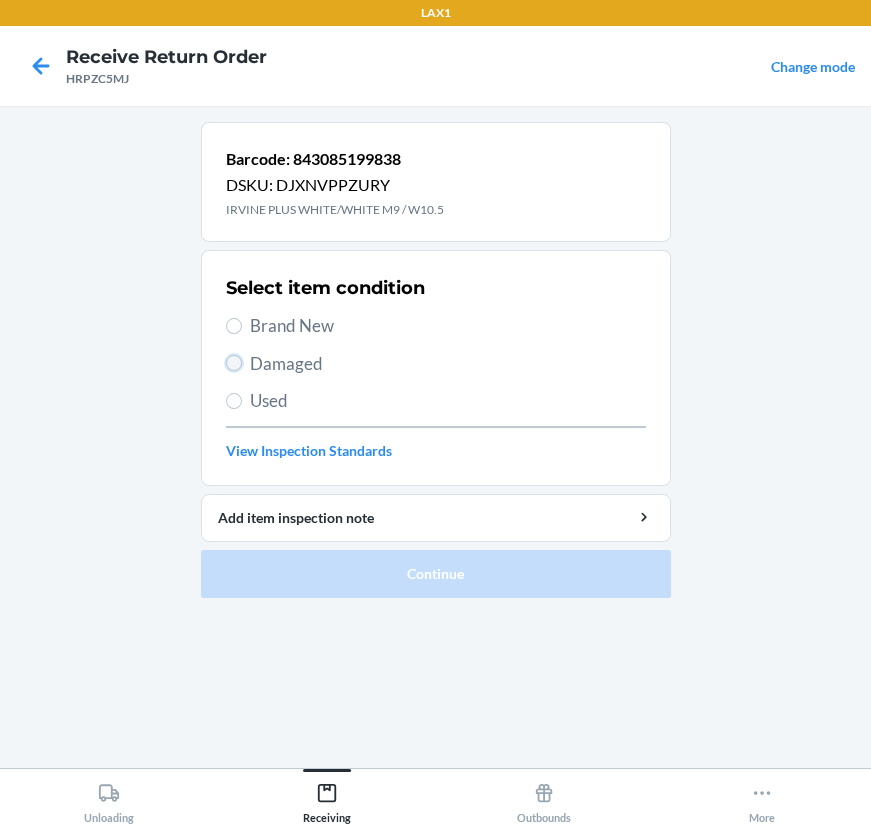 click on "Damaged" at bounding box center (234, 363) 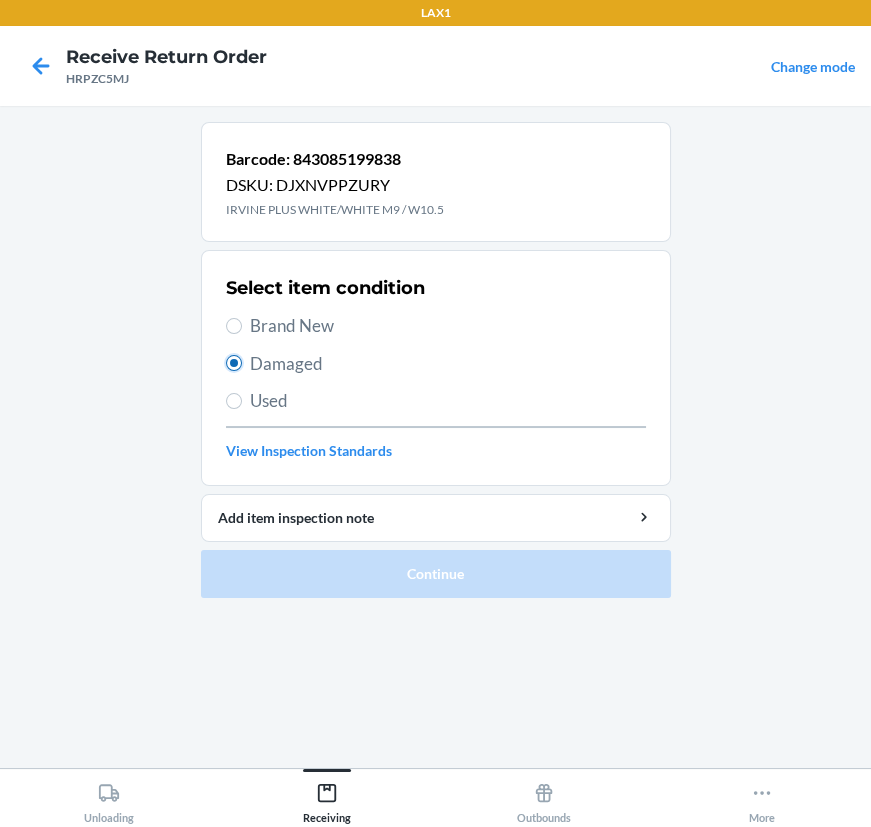 radio on "true" 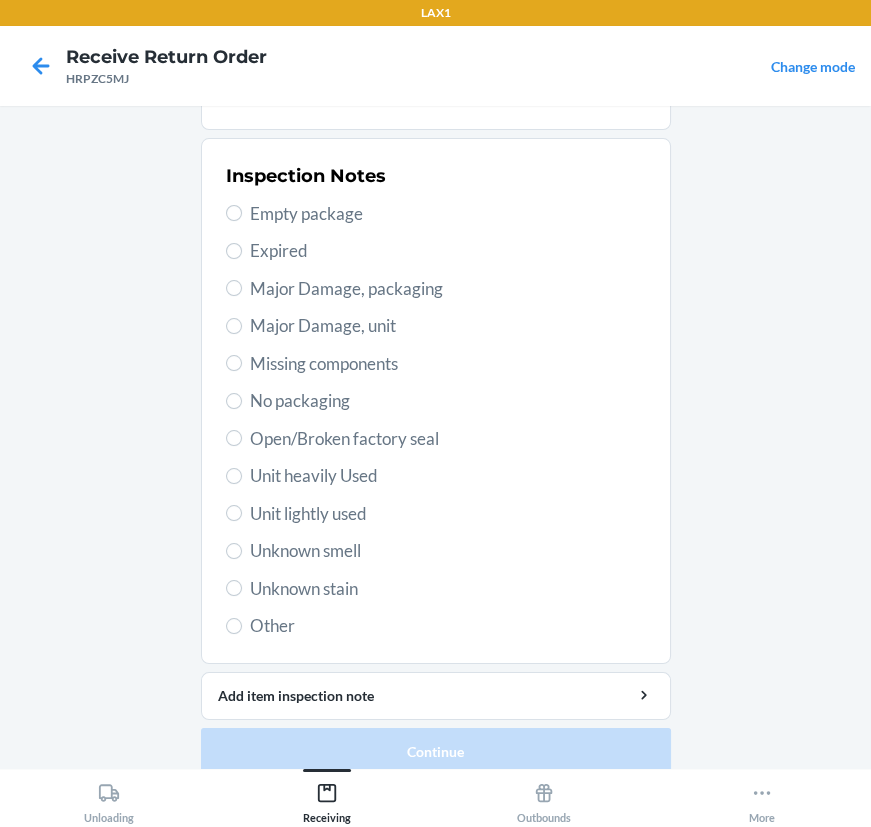 scroll, scrollTop: 377, scrollLeft: 0, axis: vertical 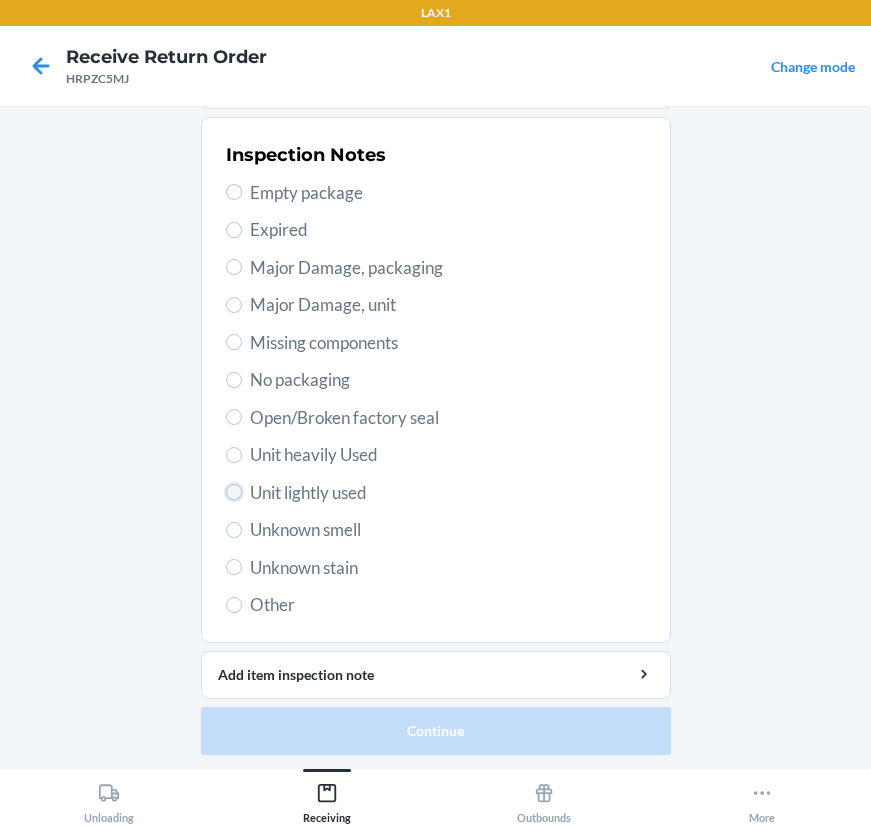 click on "Unit lightly used" at bounding box center (234, 492) 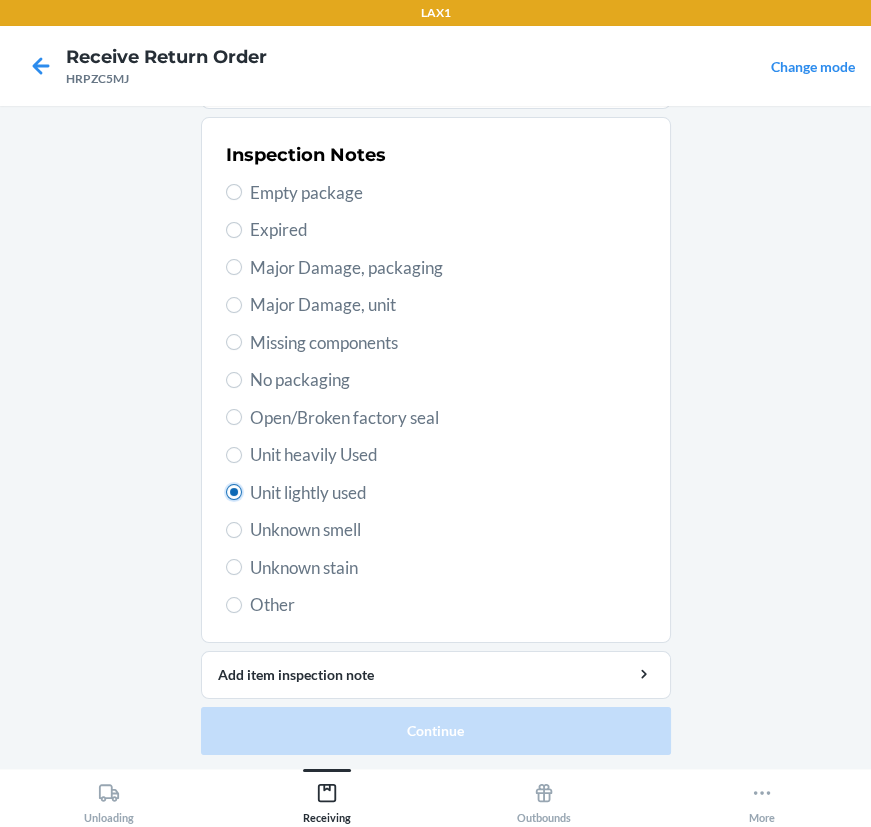 radio on "true" 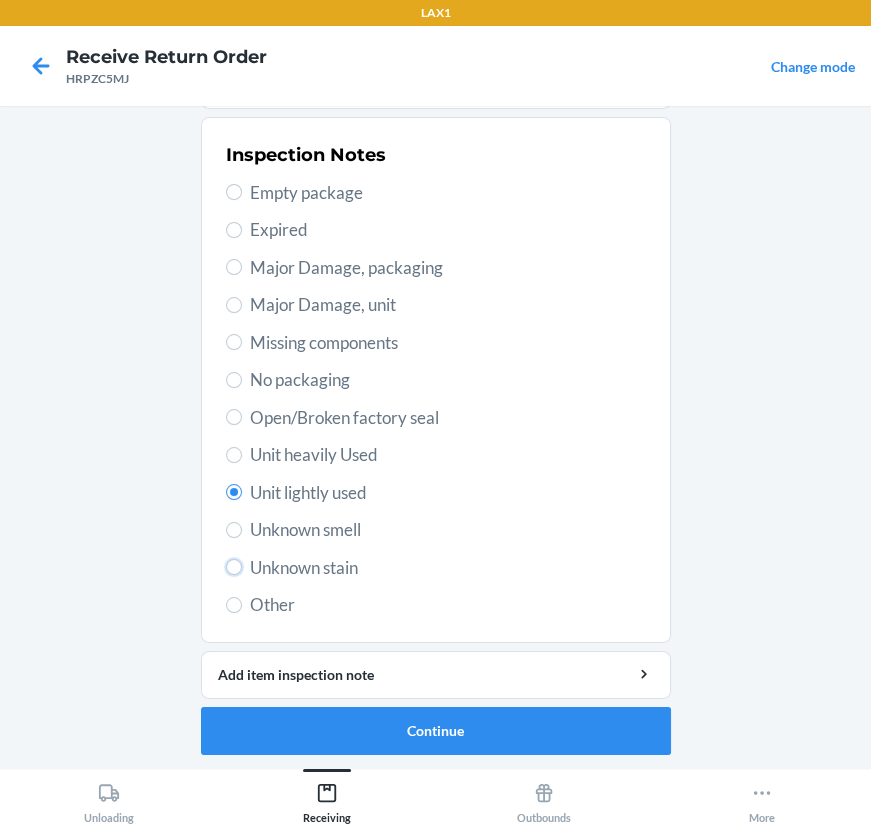 drag, startPoint x: 228, startPoint y: 565, endPoint x: 253, endPoint y: 556, distance: 26.57066 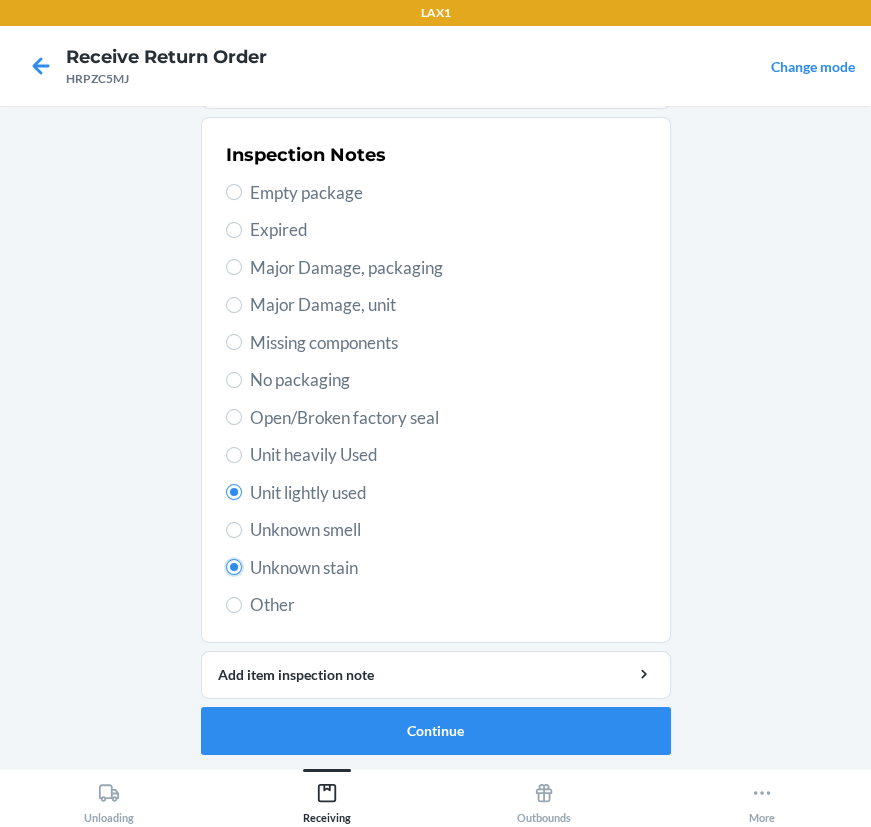 radio on "false" 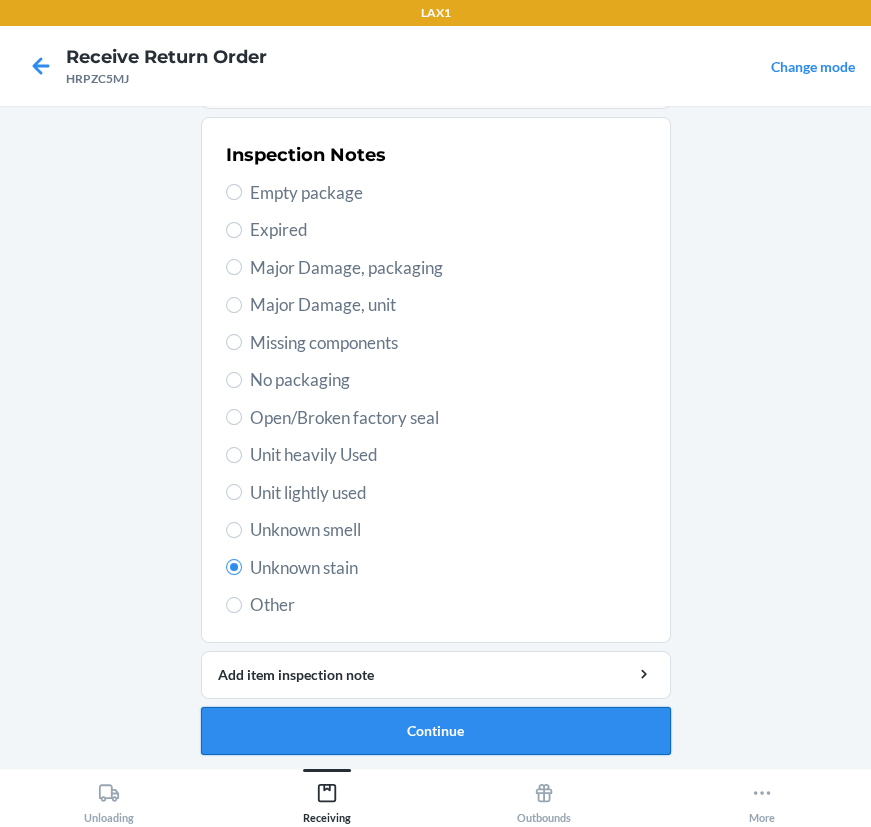 click on "Continue" at bounding box center (436, 731) 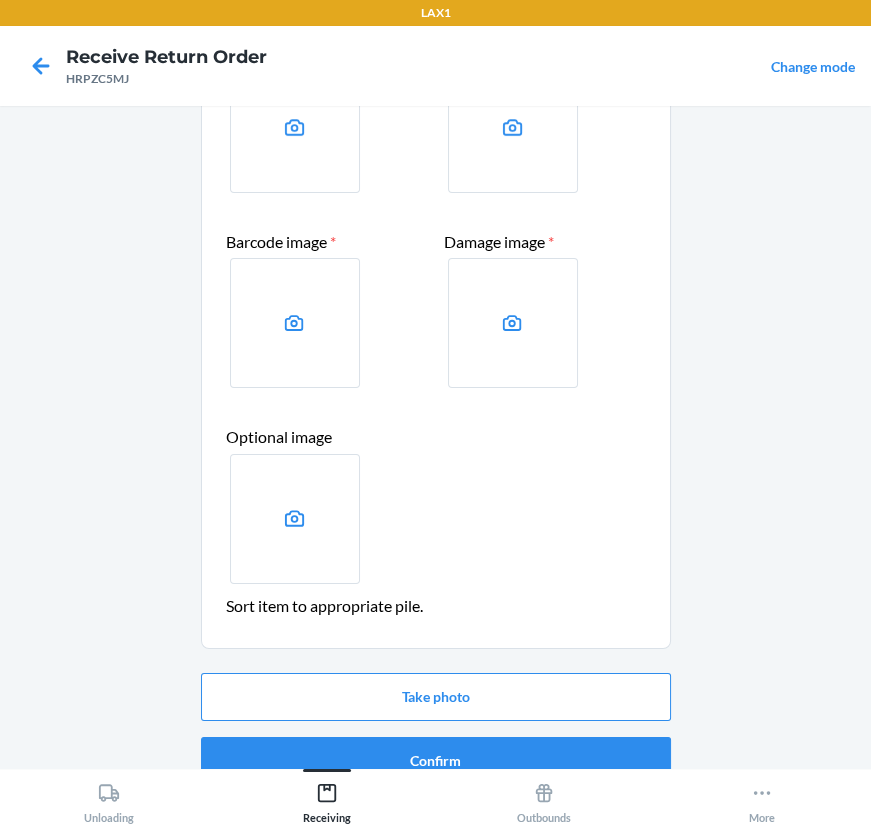 scroll, scrollTop: 214, scrollLeft: 0, axis: vertical 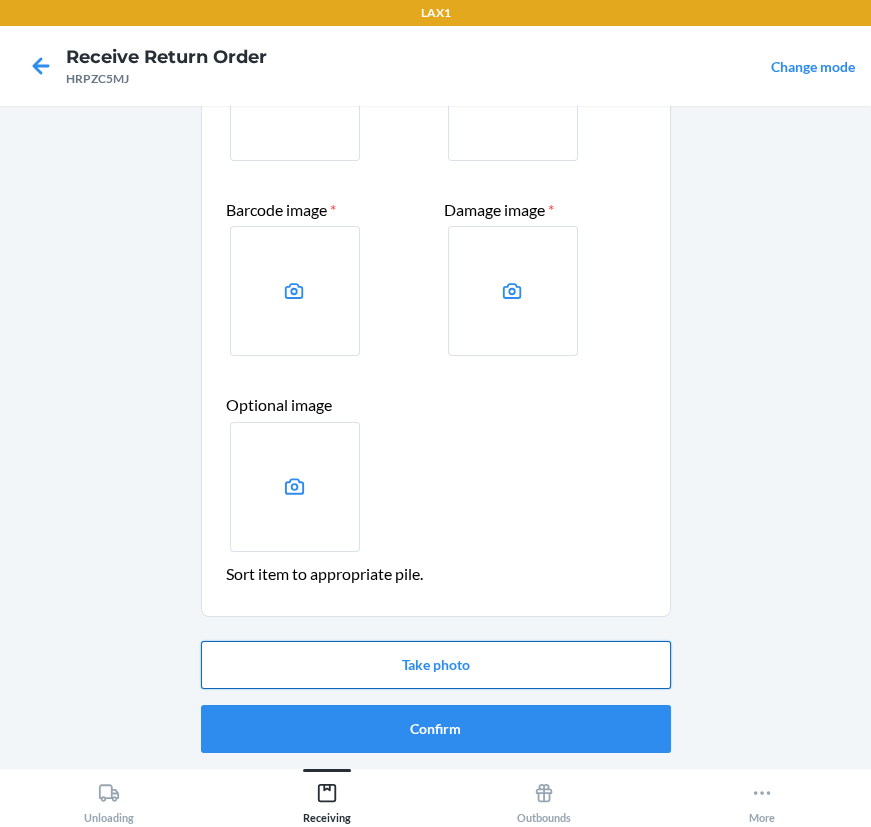 click on "Take photo" at bounding box center [436, 665] 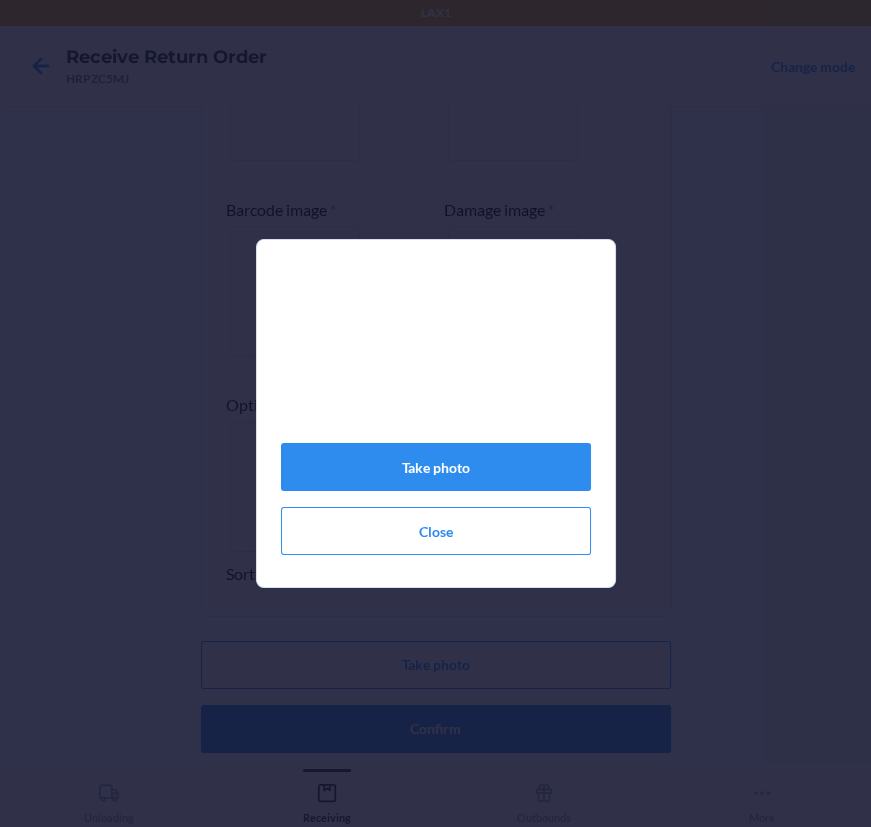 click on "Take photo Close" at bounding box center (436, 421) 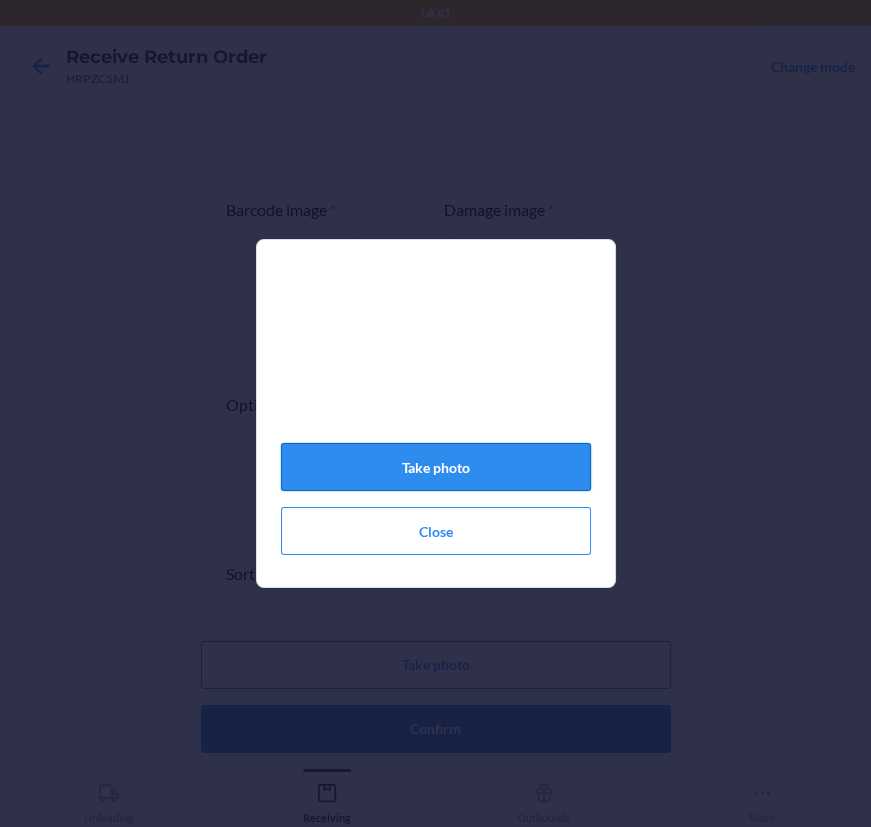 click on "Take photo" 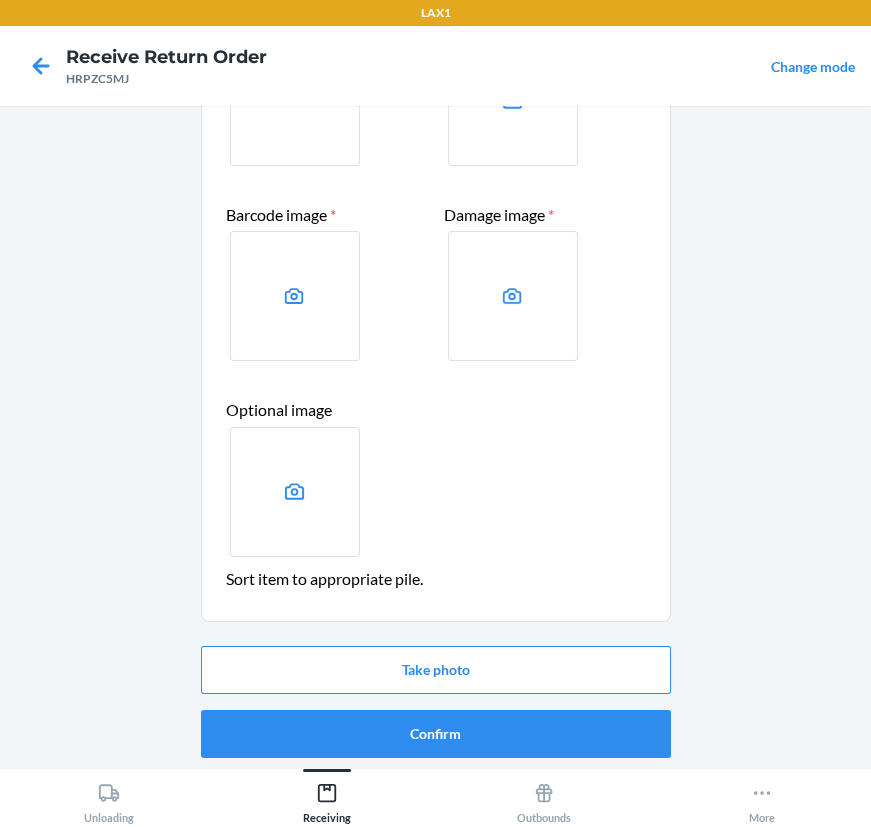 scroll, scrollTop: 214, scrollLeft: 0, axis: vertical 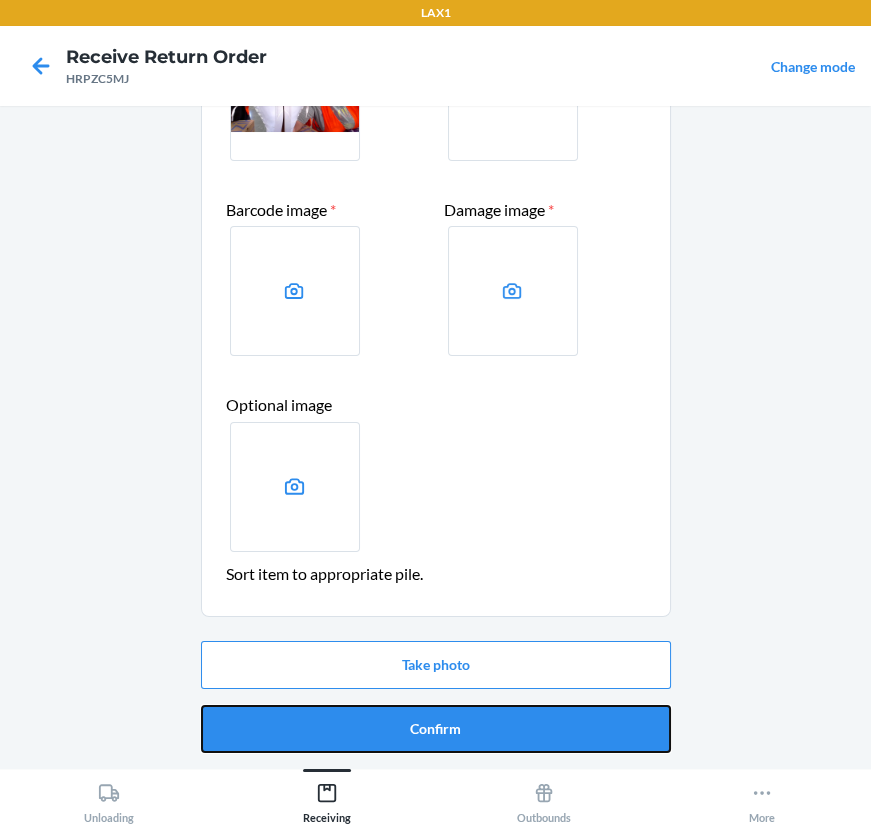 click on "Confirm" at bounding box center (436, 729) 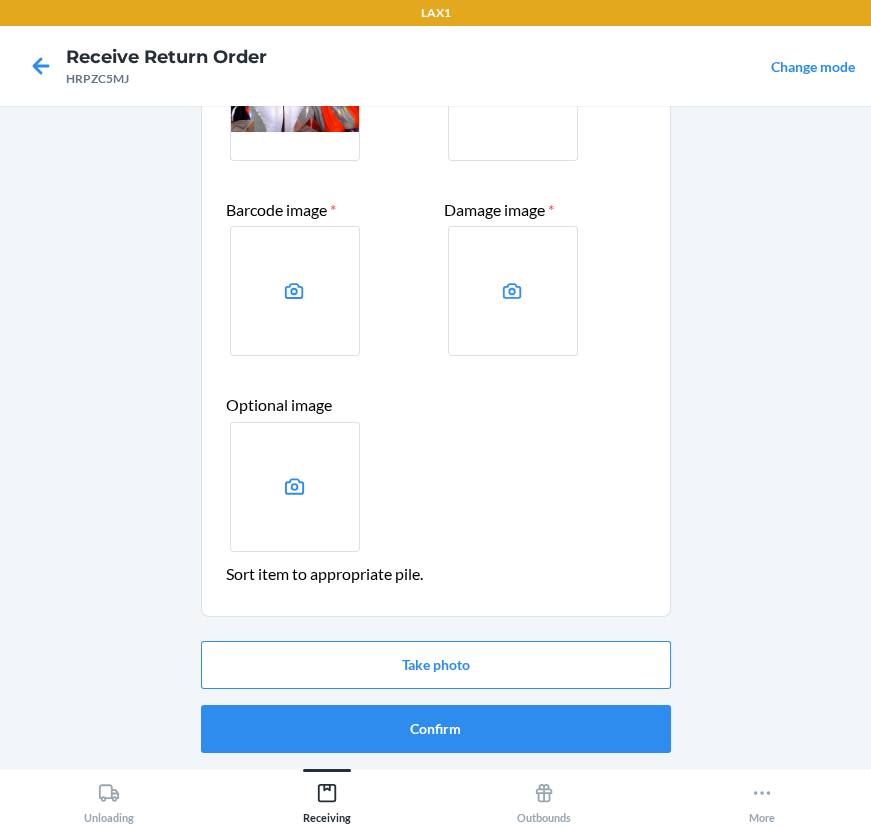 scroll, scrollTop: 0, scrollLeft: 0, axis: both 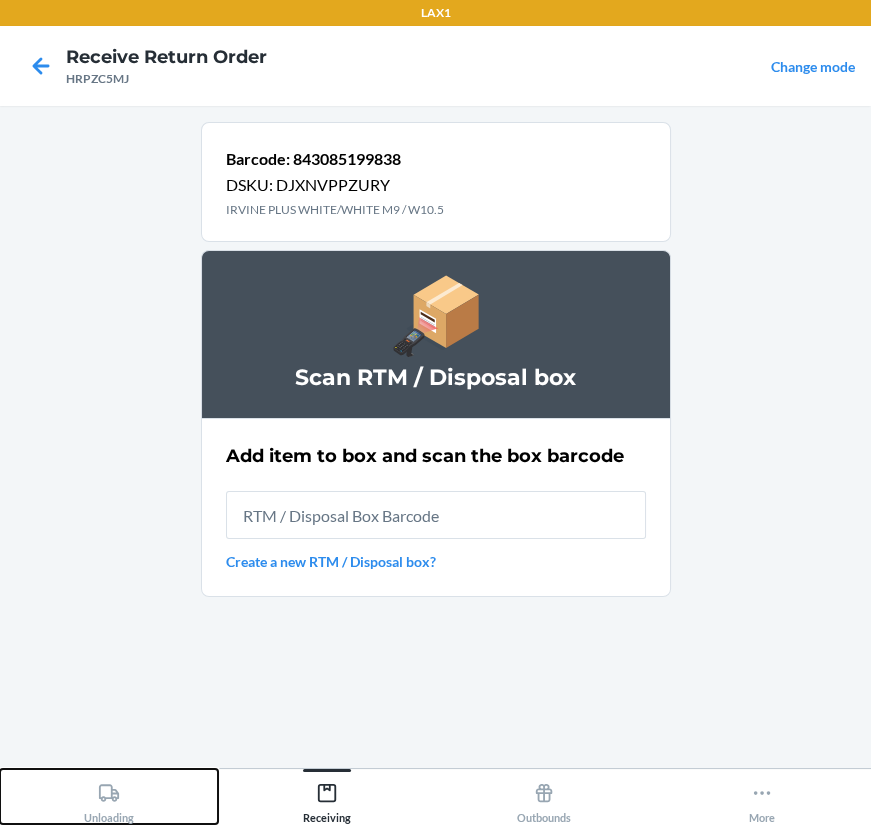 click on "Unloading" at bounding box center [109, 799] 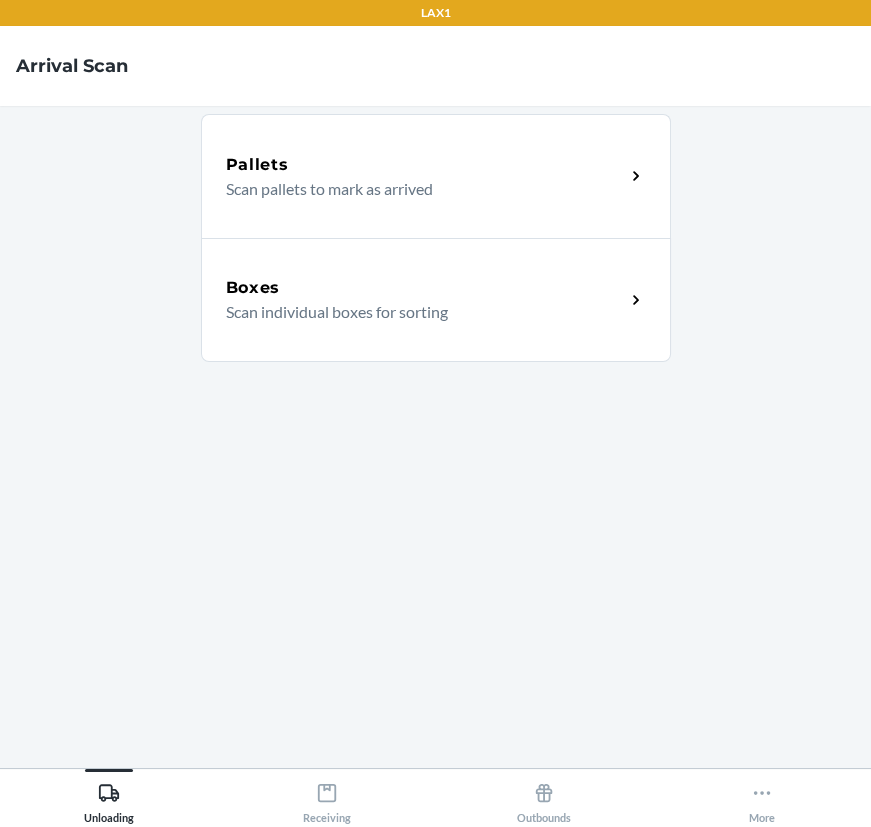 click on "Scan individual boxes for sorting" at bounding box center [417, 312] 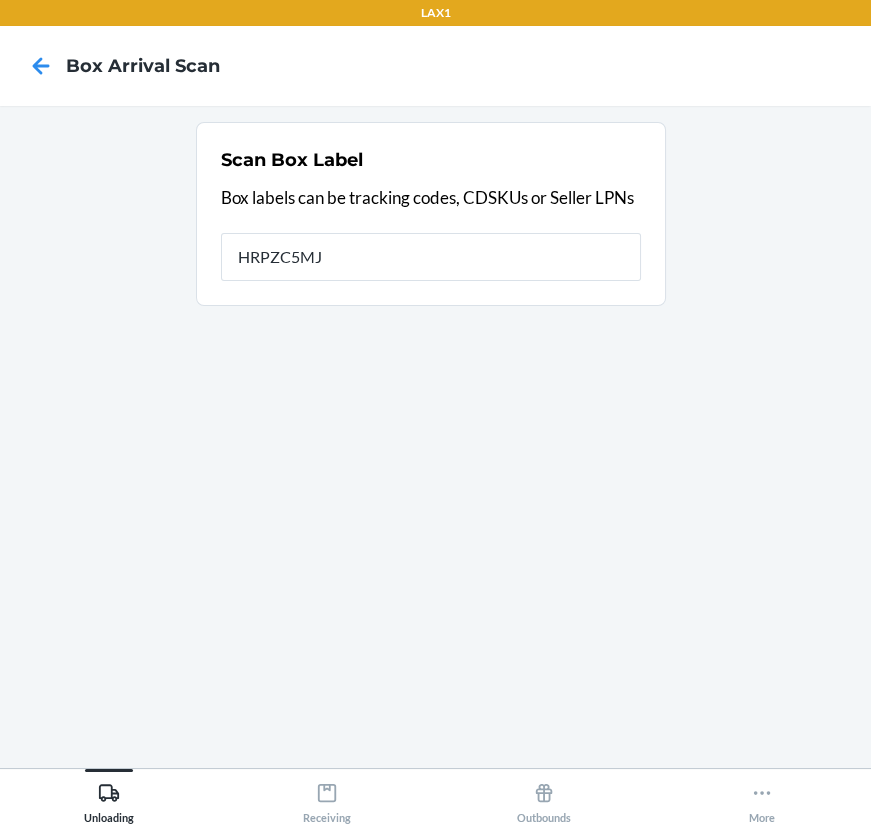 type on "HRPZC5MJ" 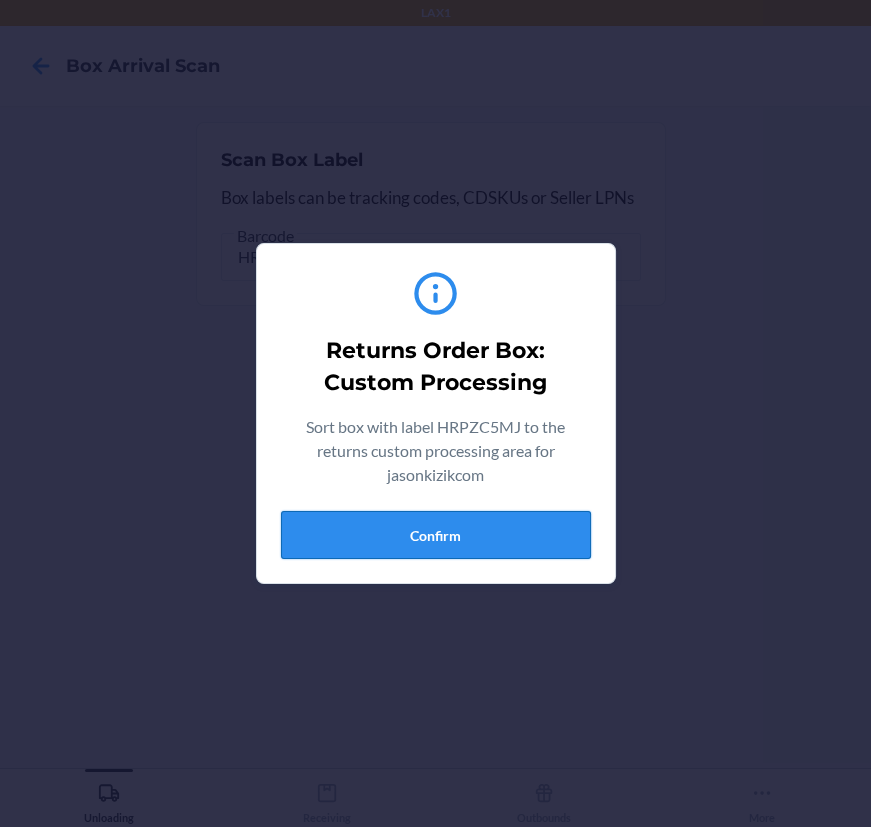 click on "Confirm" at bounding box center [436, 535] 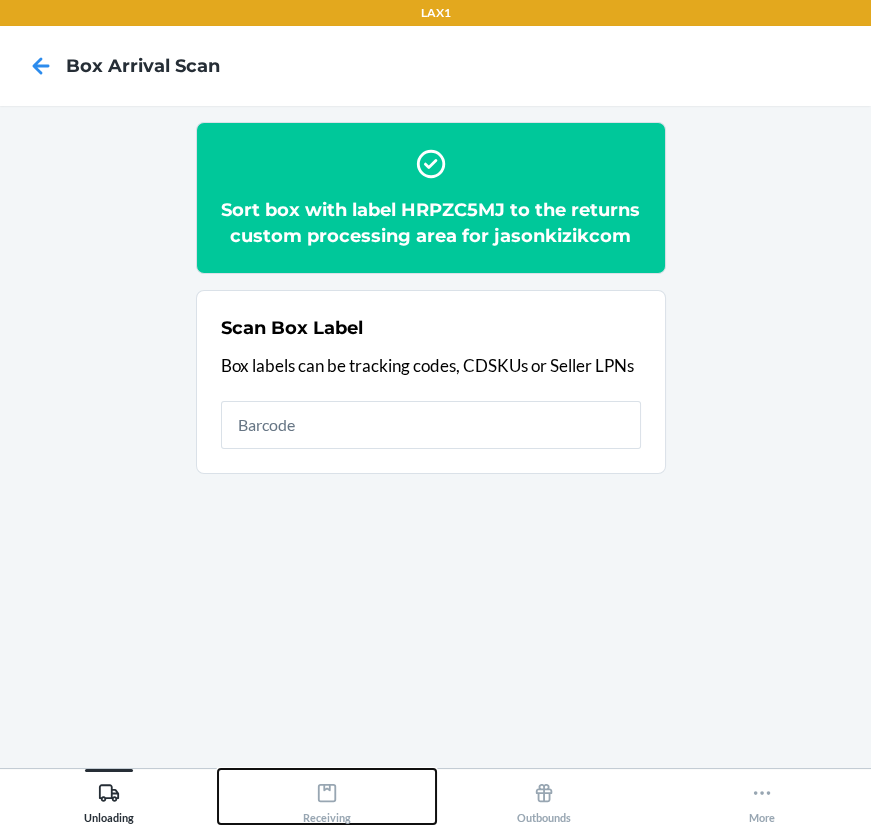 click on "Receiving" at bounding box center (327, 799) 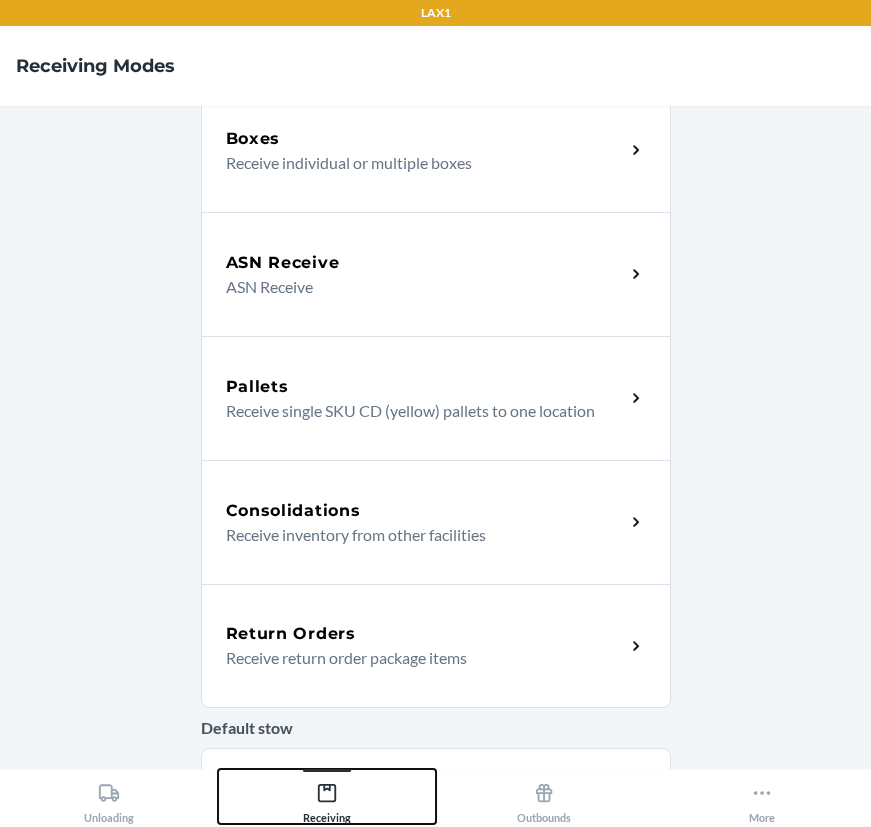 scroll, scrollTop: 363, scrollLeft: 0, axis: vertical 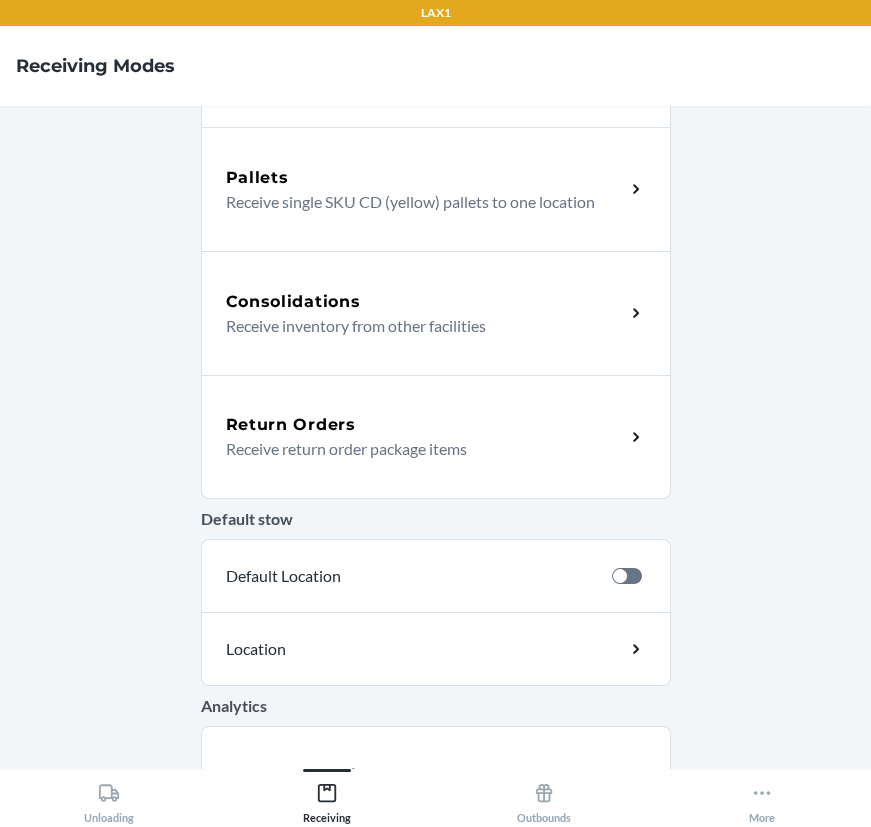 click on "Receive return order package items" at bounding box center (417, 449) 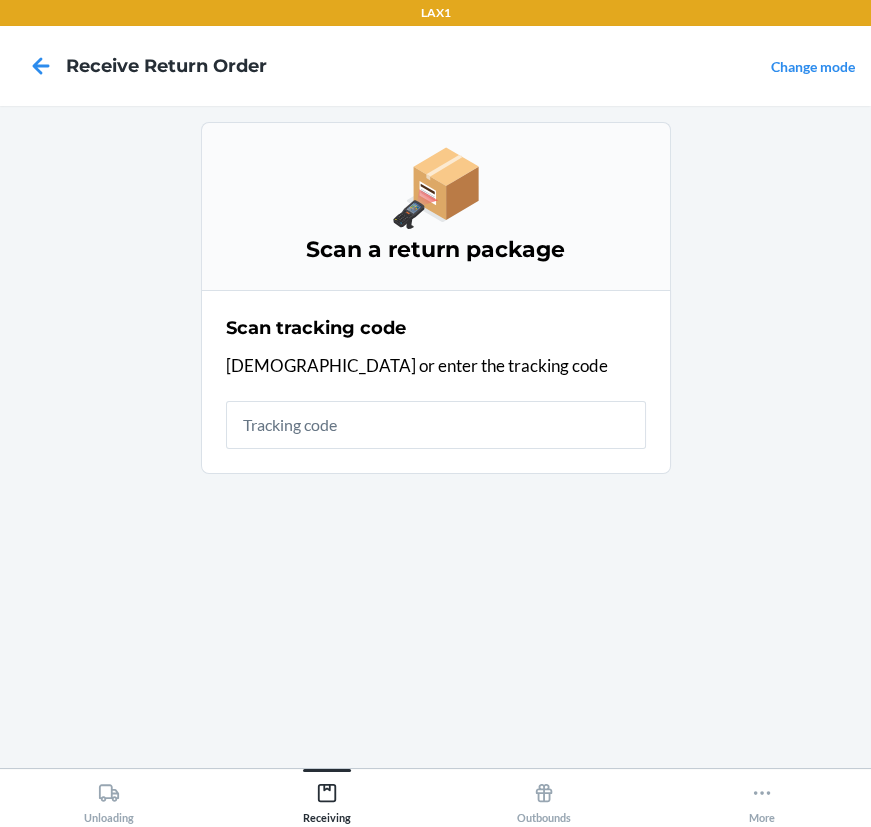 scroll, scrollTop: 0, scrollLeft: 0, axis: both 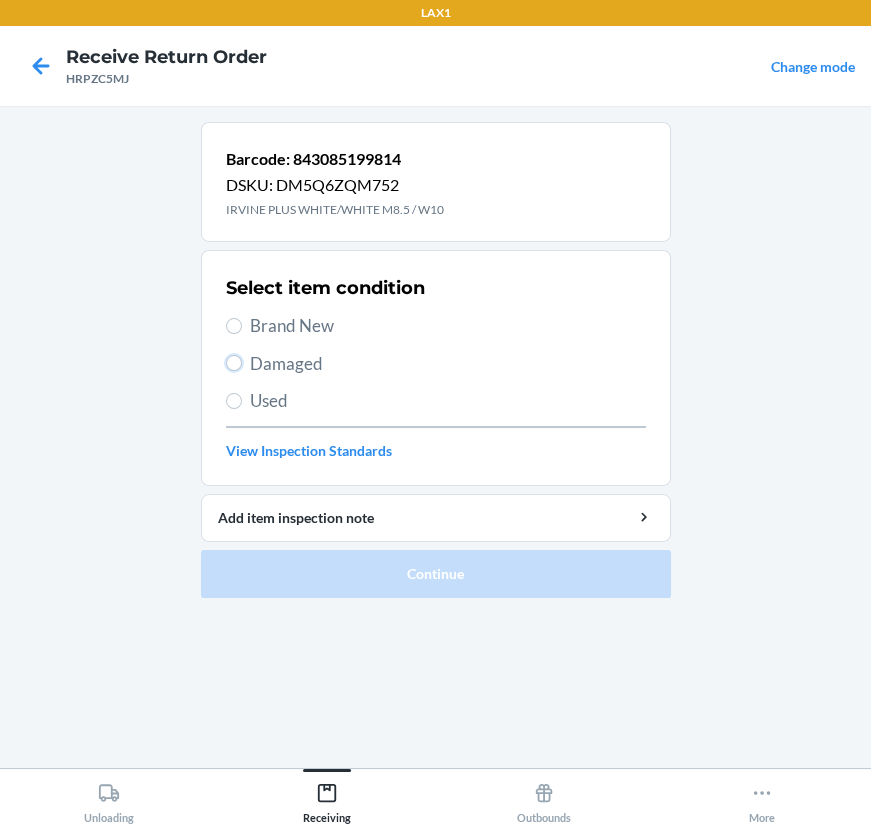 click on "Damaged" at bounding box center (234, 363) 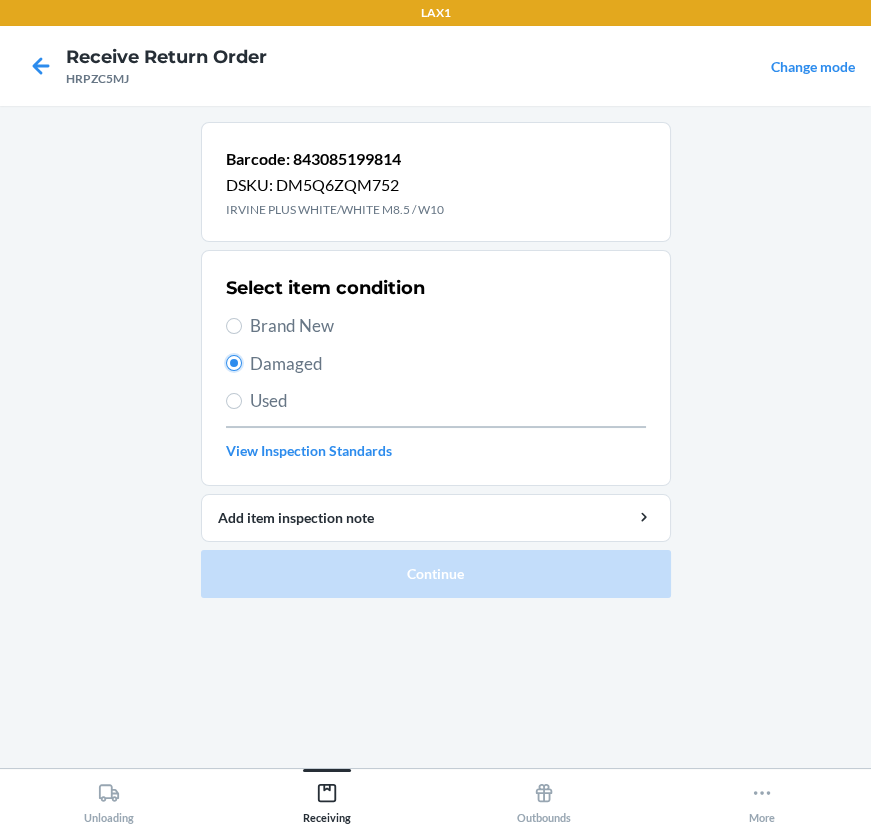 radio on "true" 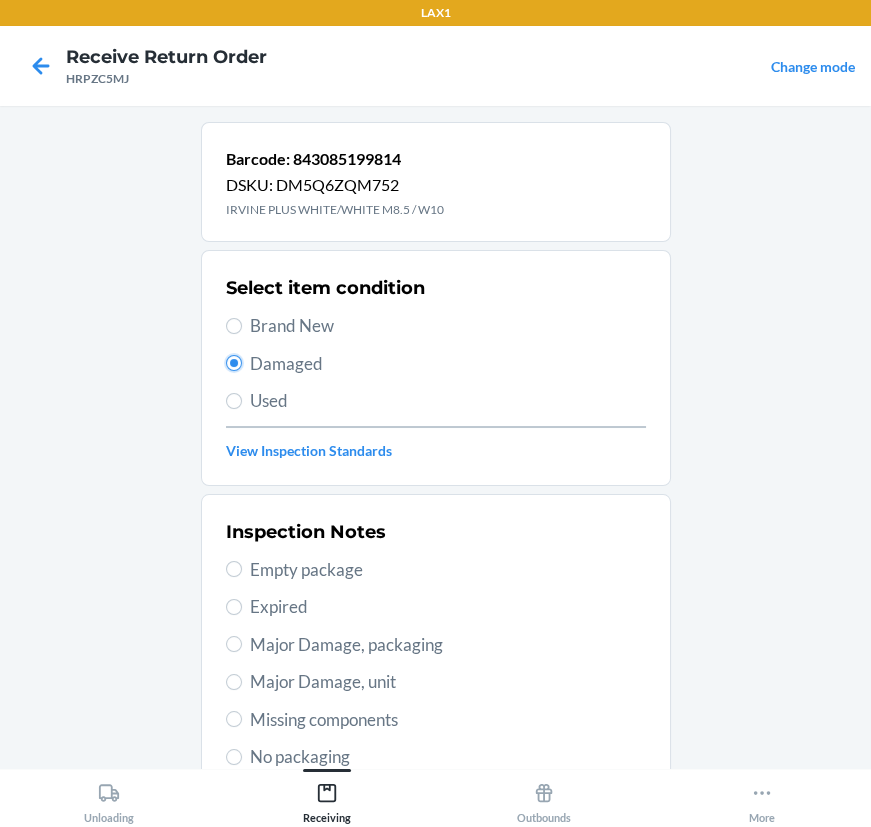 scroll, scrollTop: 363, scrollLeft: 0, axis: vertical 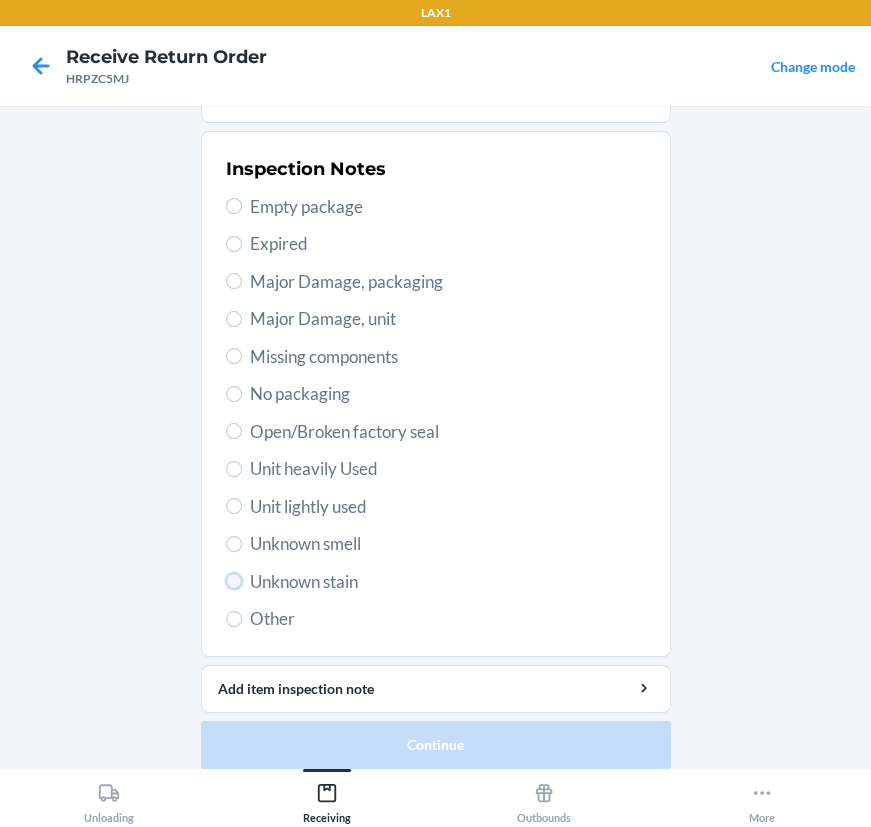 click on "Unknown stain" at bounding box center (234, 581) 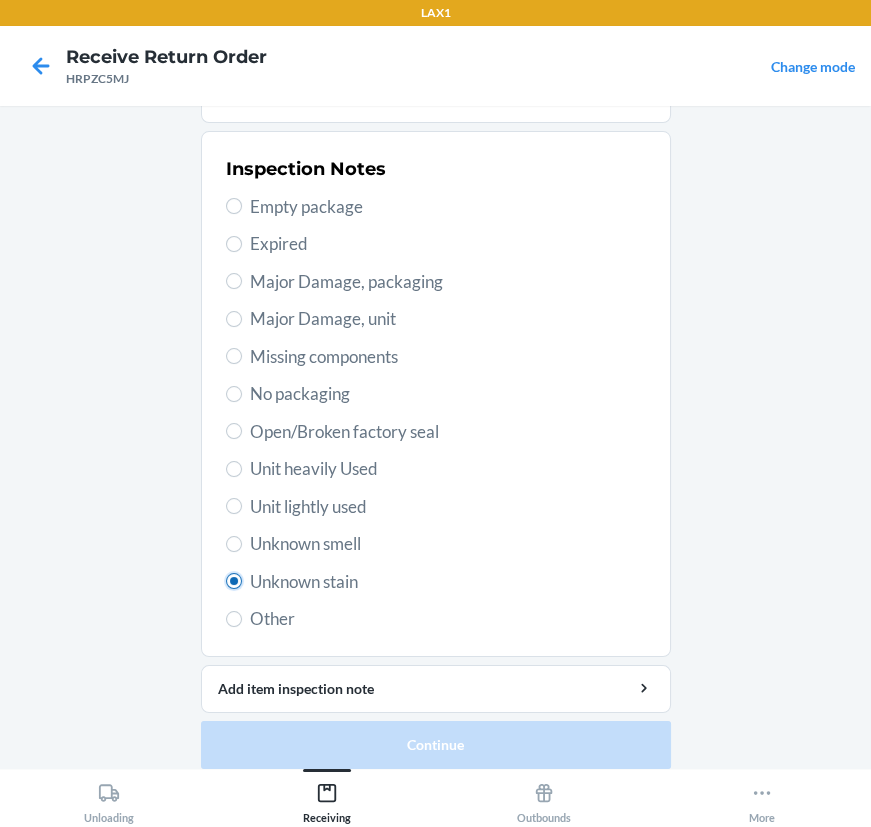 radio on "true" 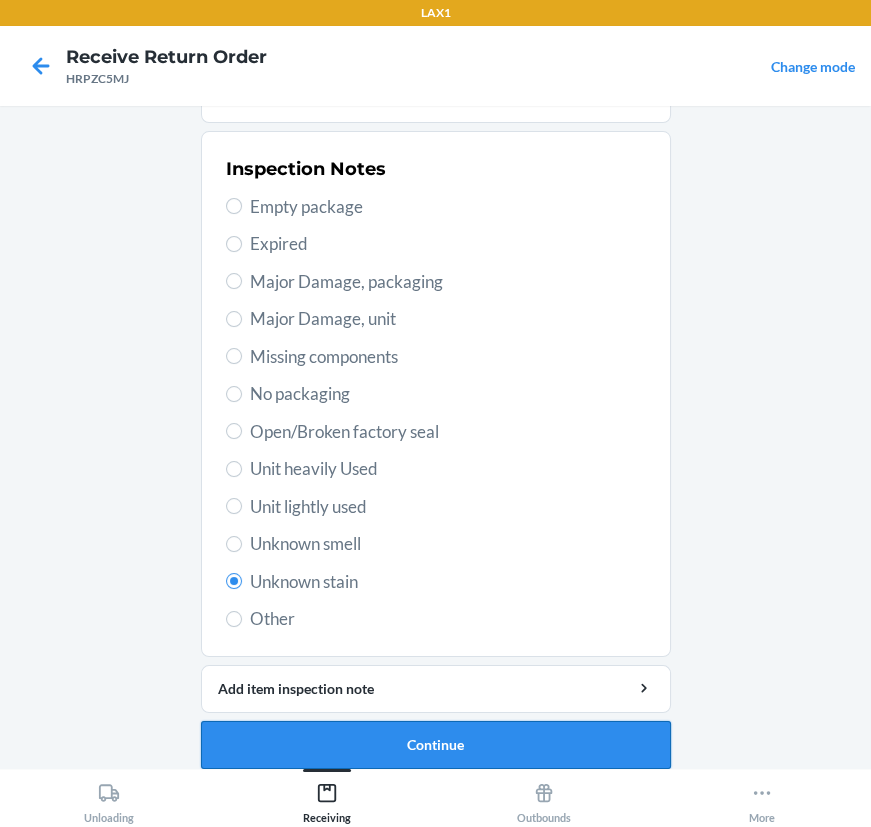 click on "Continue" at bounding box center [436, 745] 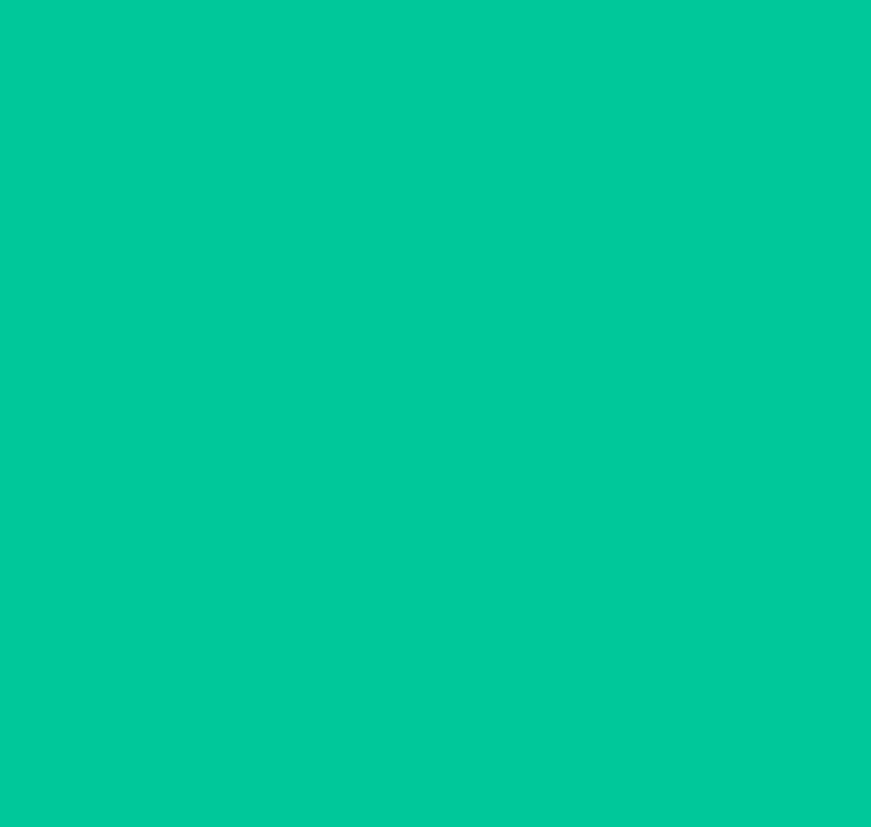 scroll, scrollTop: 214, scrollLeft: 0, axis: vertical 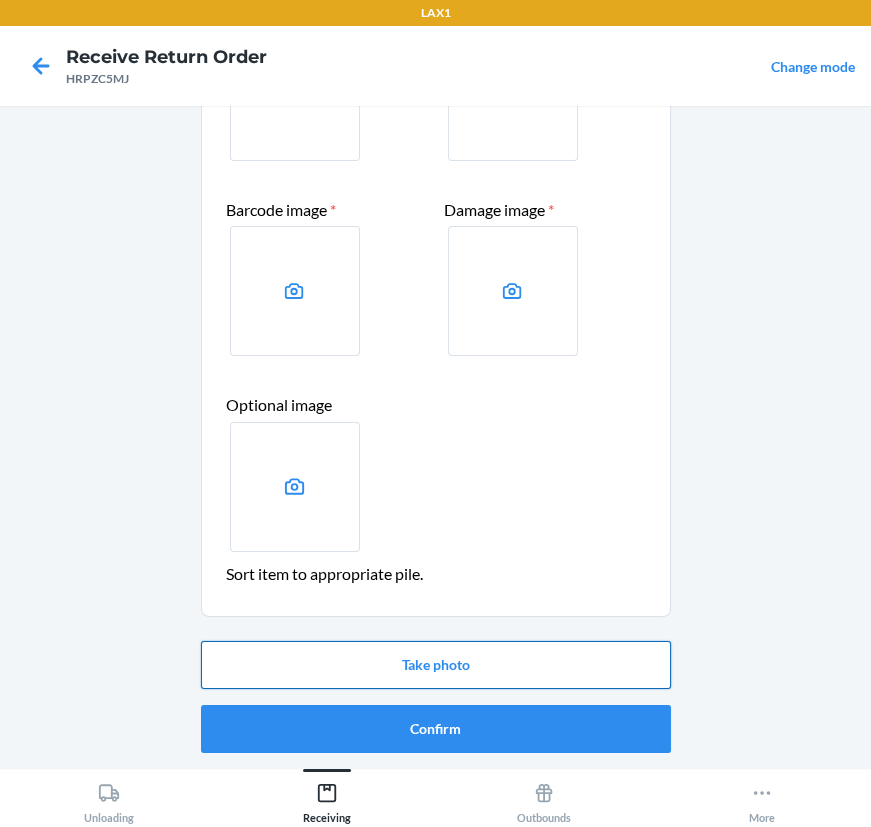 click on "Take photo" at bounding box center (436, 665) 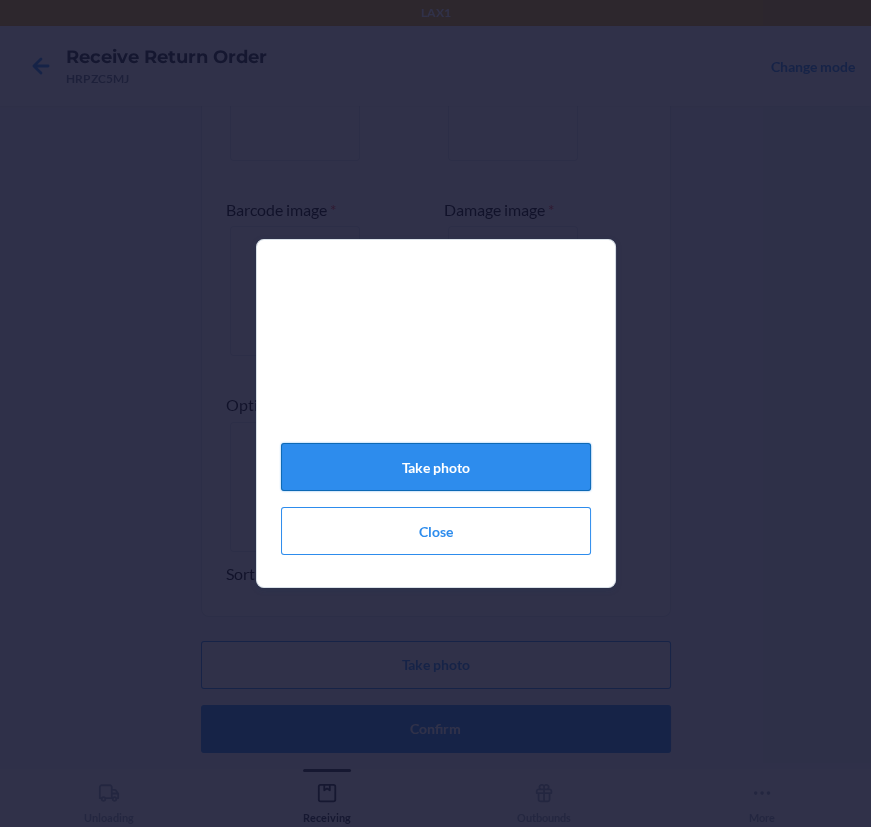 click on "Take photo" 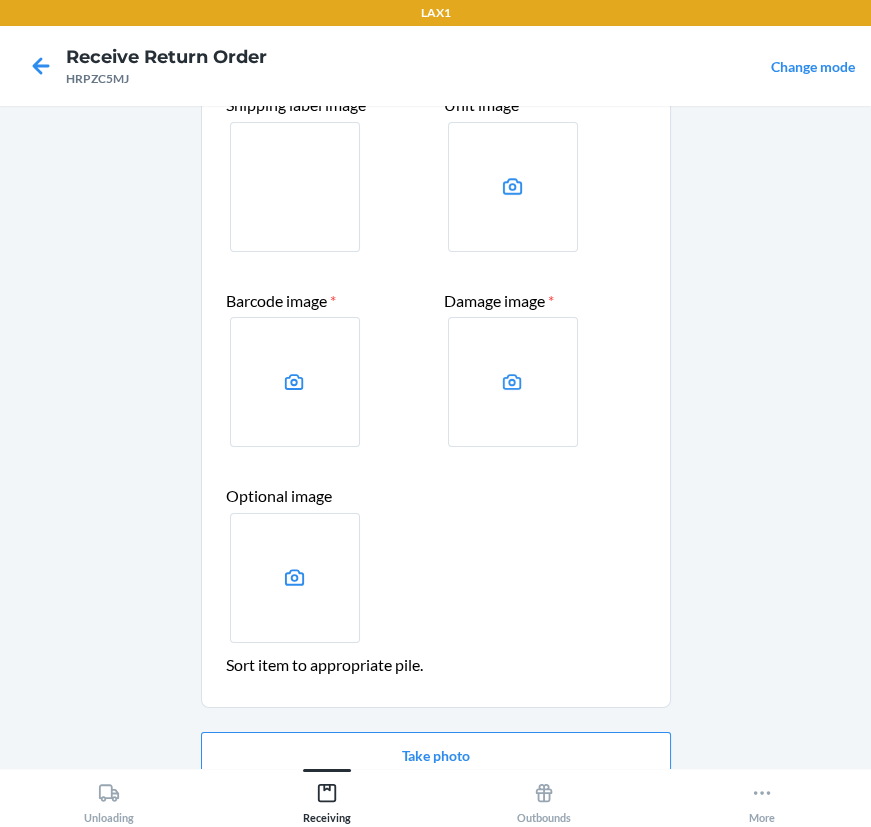 scroll, scrollTop: 214, scrollLeft: 0, axis: vertical 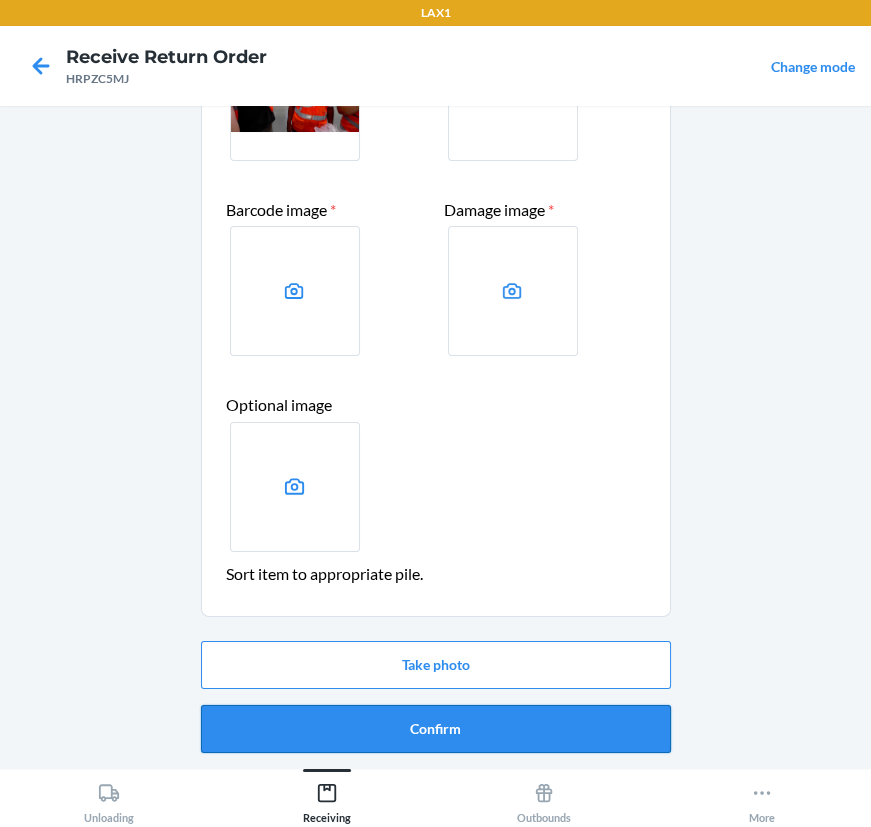 click on "Confirm" at bounding box center [436, 729] 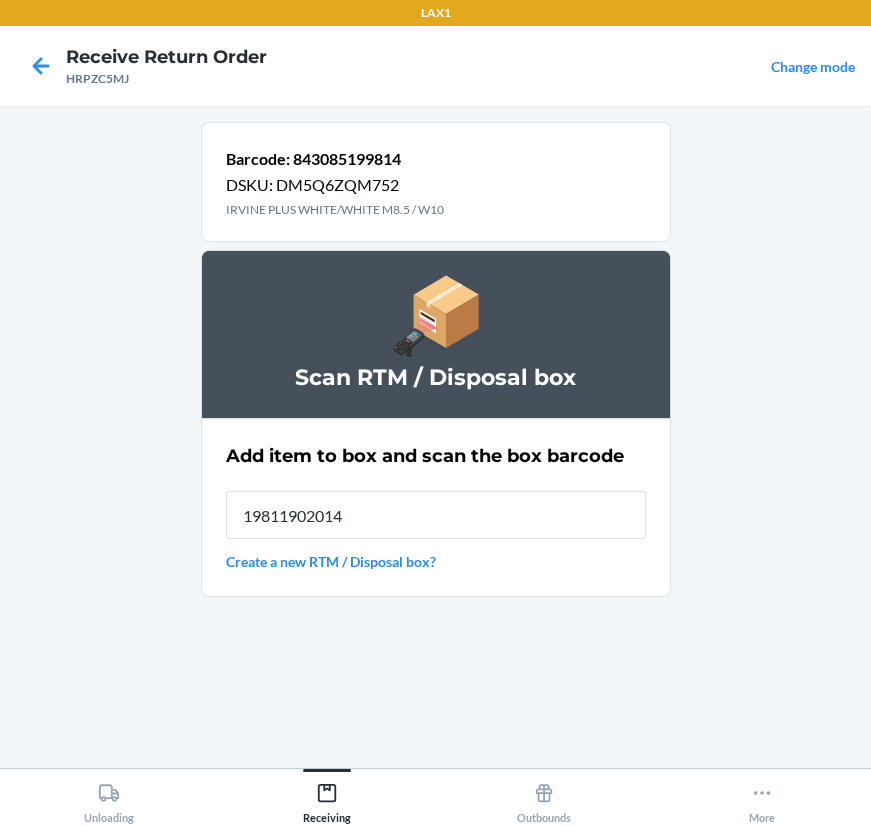 type on "198119020146" 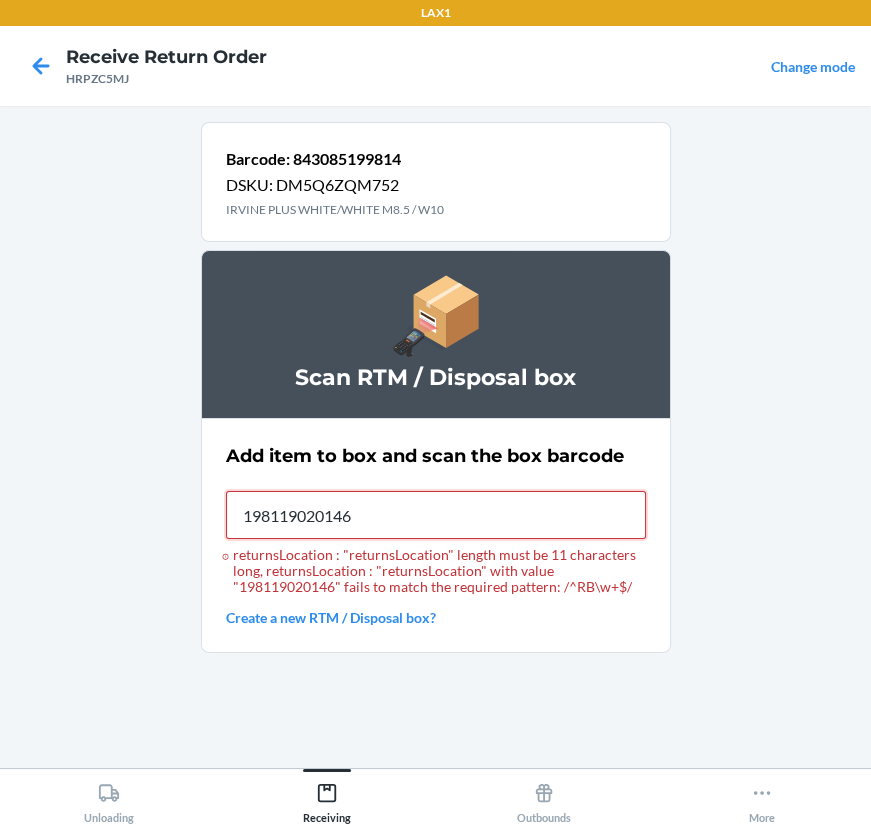 type on "198119020146" 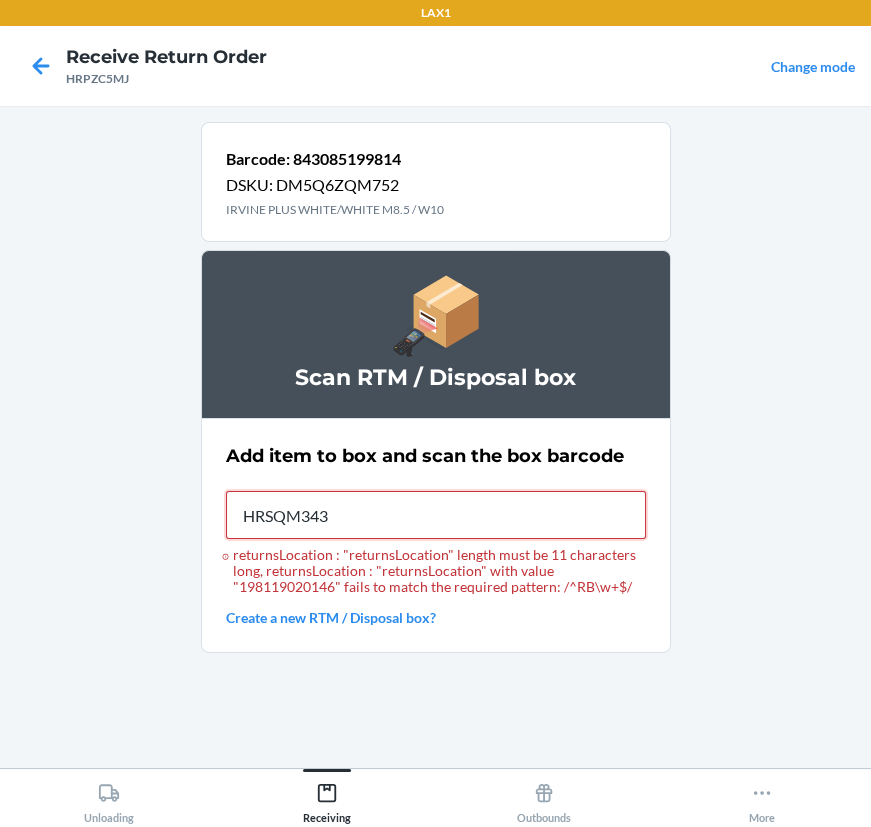 type on "HRSQM343" 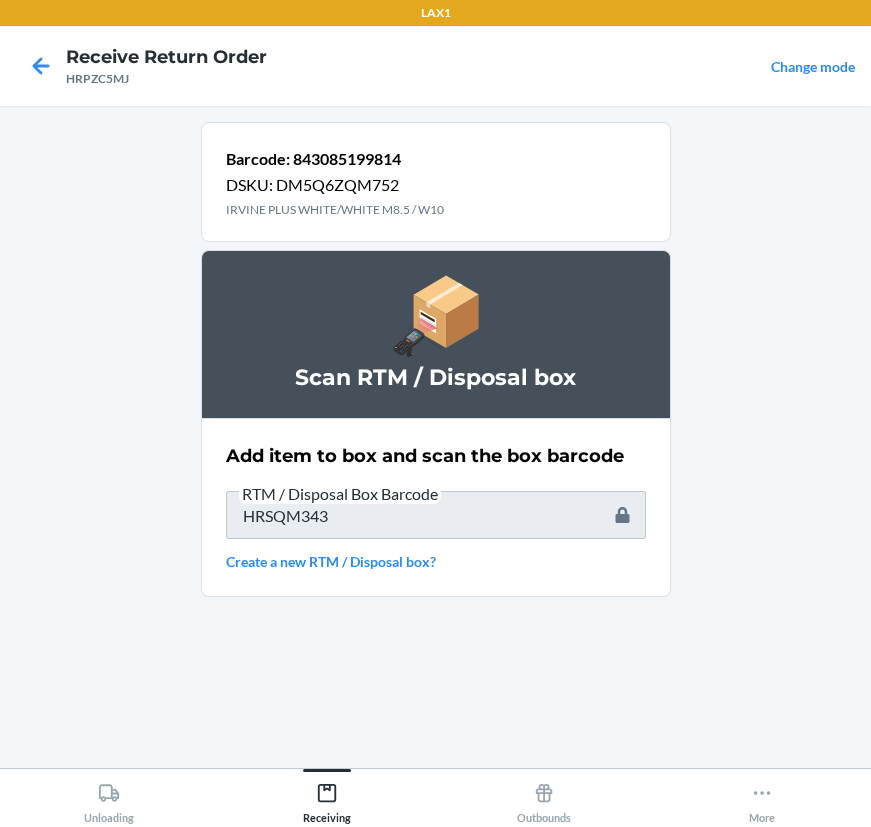 type 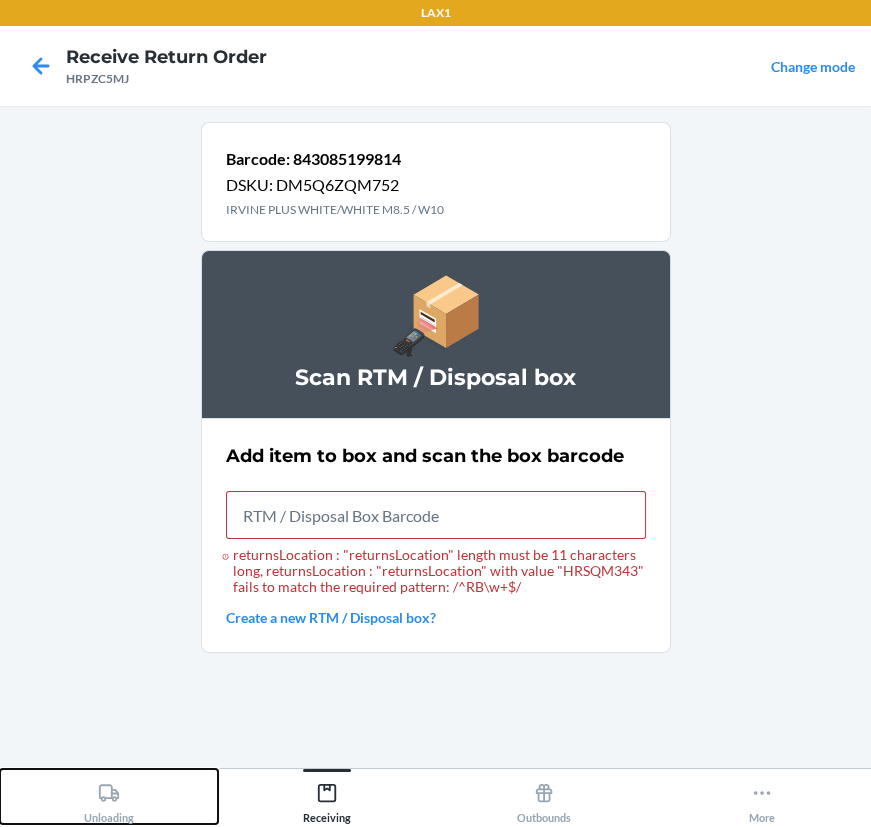 click on "Unloading" at bounding box center (109, 799) 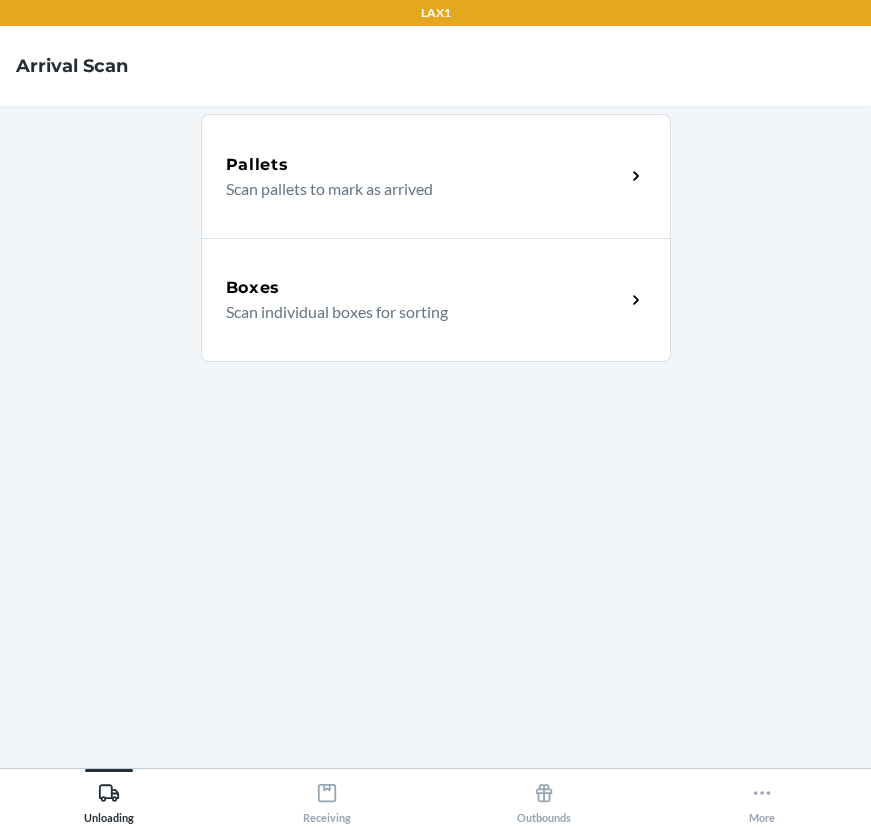 click on "Scan individual boxes for sorting" at bounding box center (417, 312) 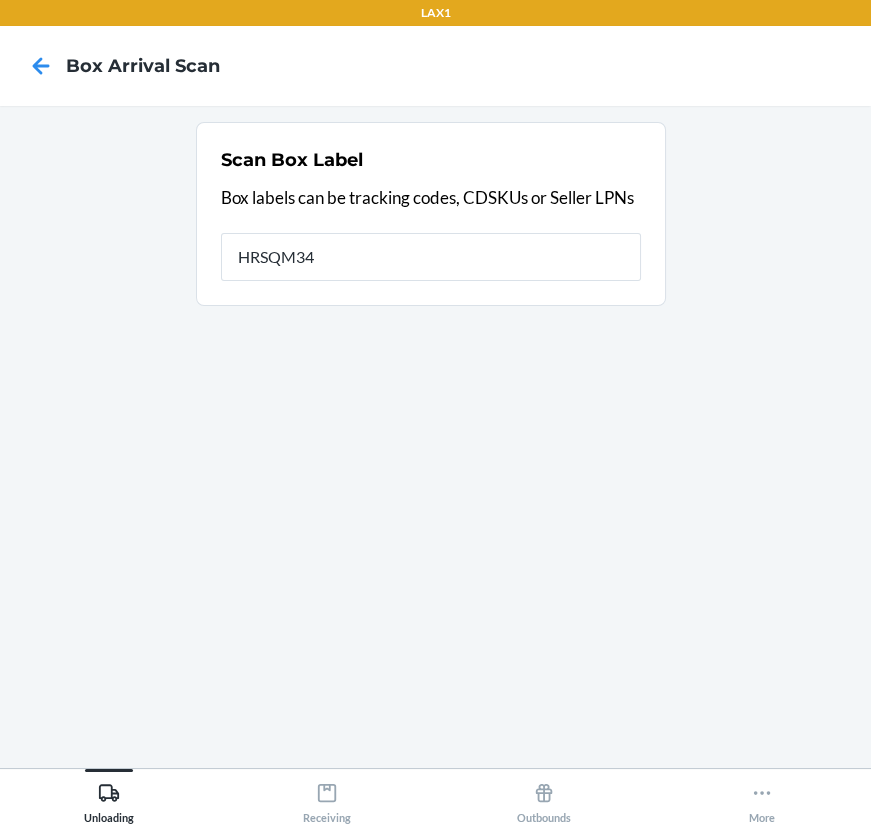 type on "HRSQM343" 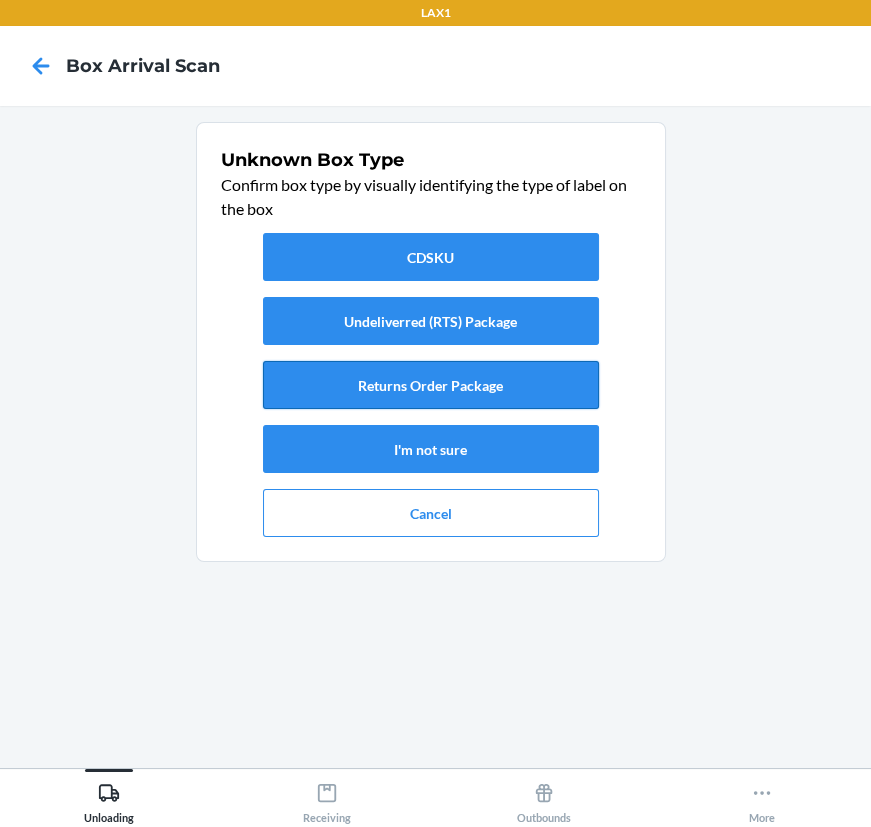 click on "Returns Order Package" at bounding box center (431, 385) 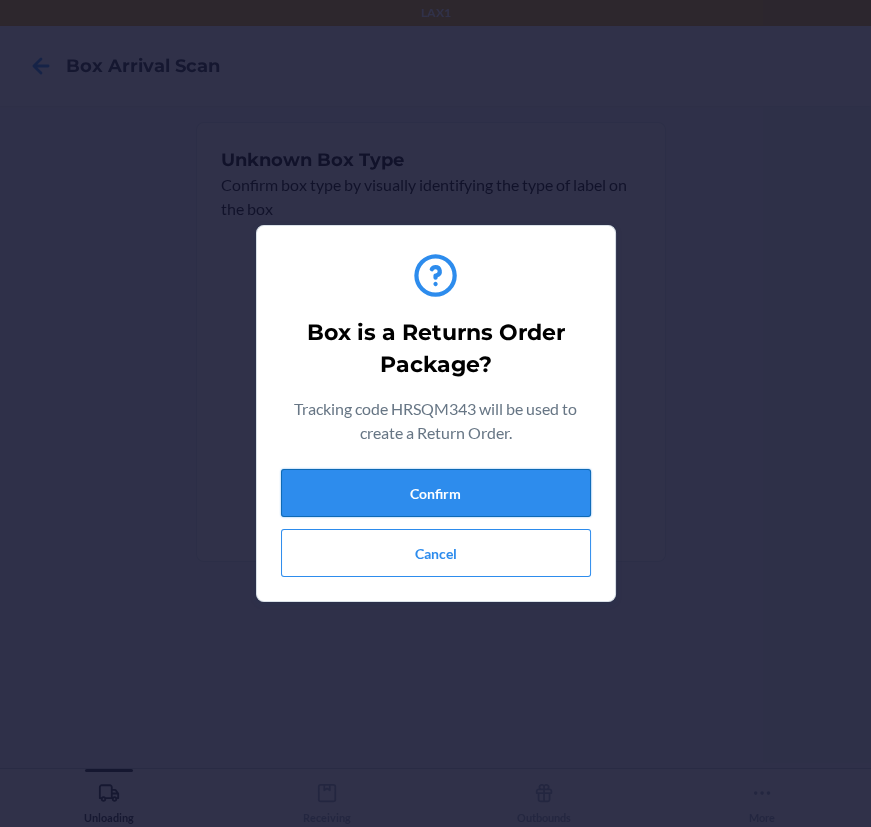 click on "Confirm" at bounding box center (436, 493) 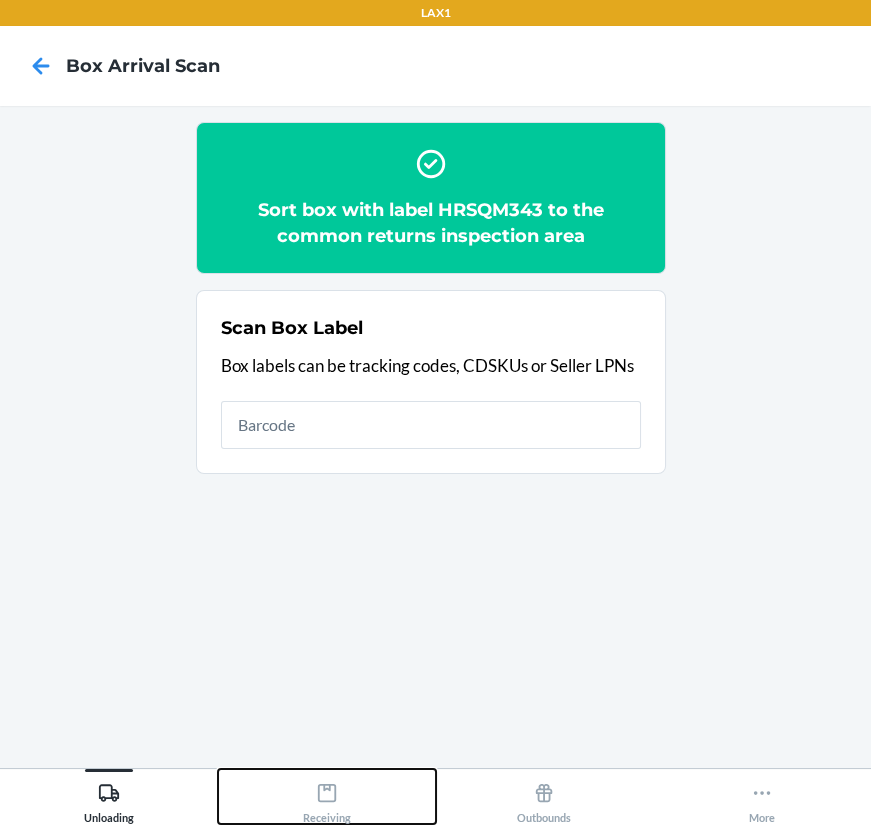 click on "Receiving" at bounding box center (327, 799) 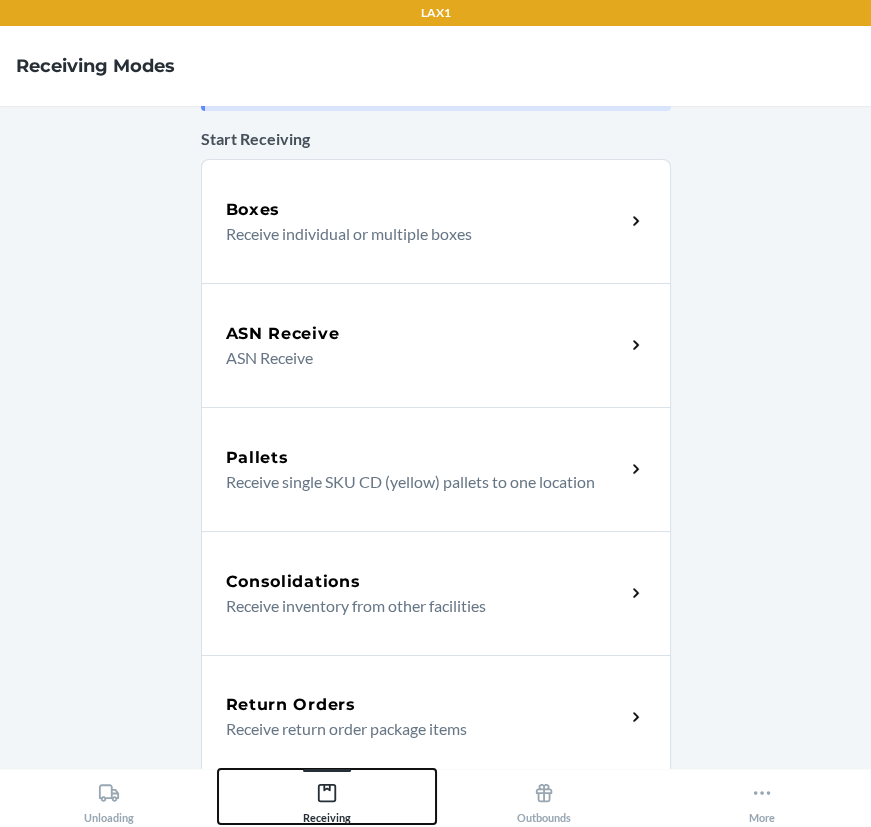 scroll, scrollTop: 90, scrollLeft: 0, axis: vertical 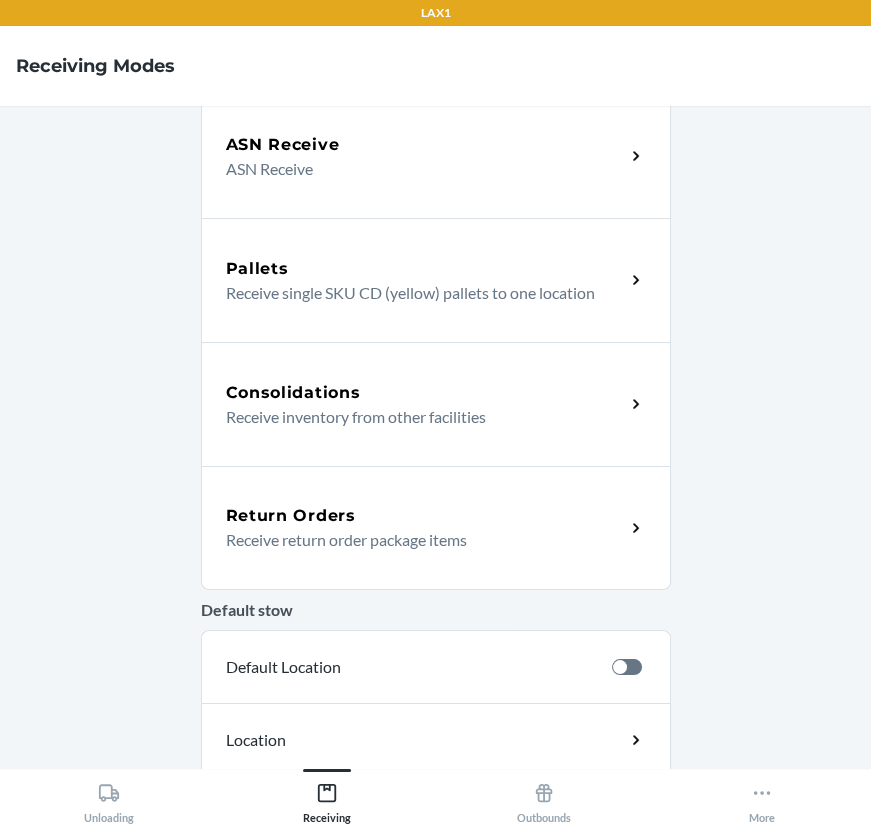 click on "Return Orders Receive return order package items" at bounding box center [436, 528] 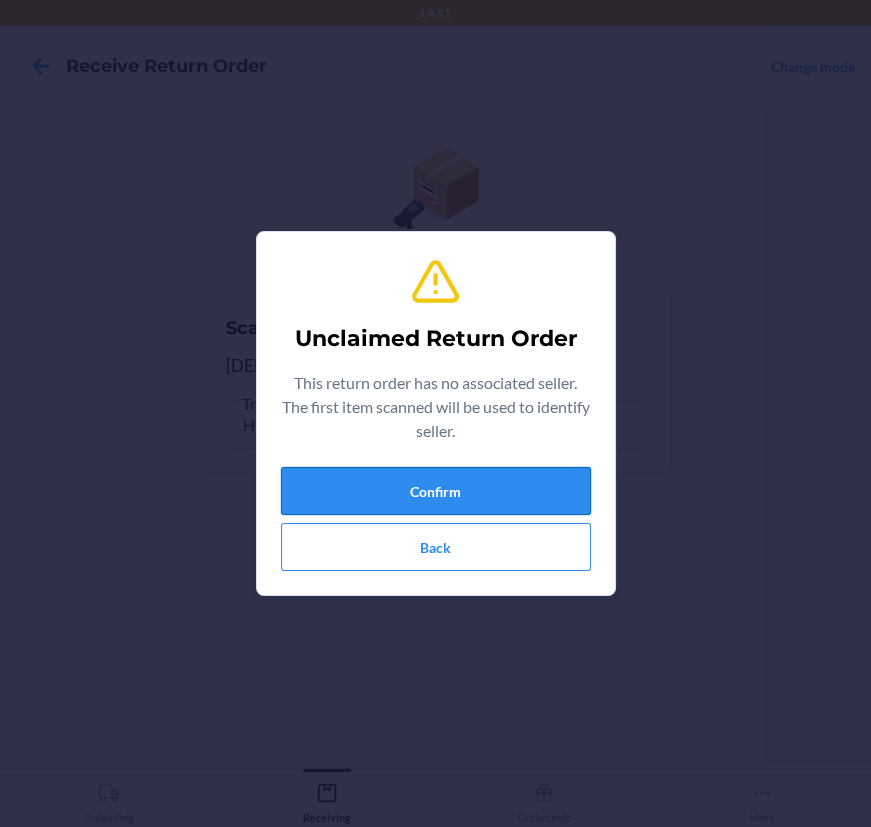 click on "Confirm" at bounding box center (436, 491) 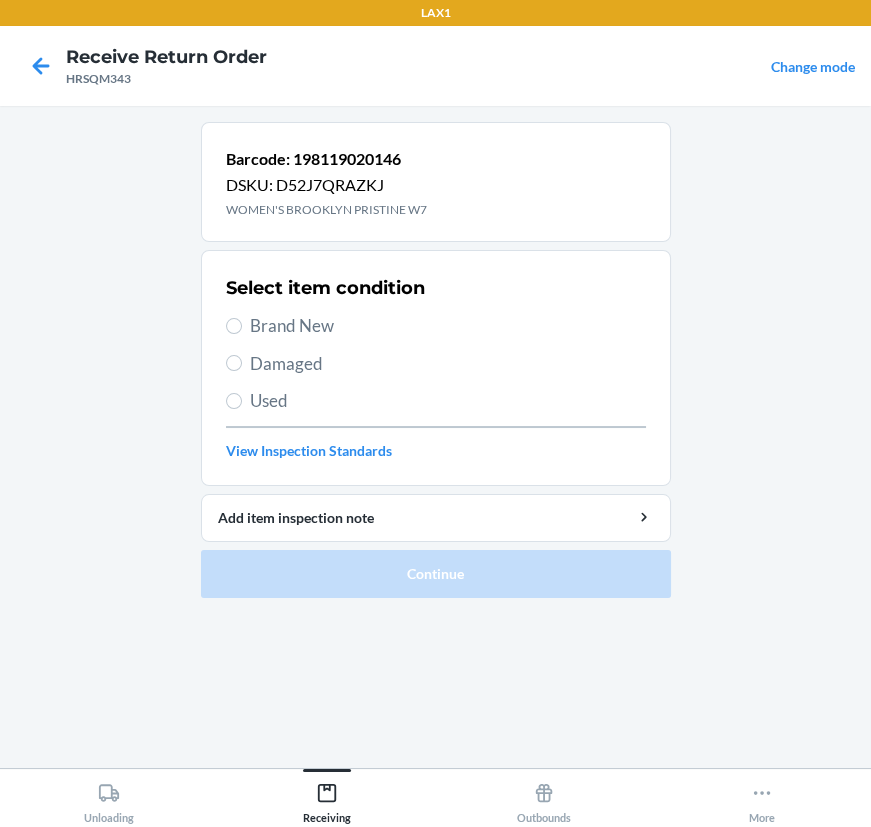 click on "Select item condition Brand New Damaged Used View Inspection Standards" at bounding box center (436, 368) 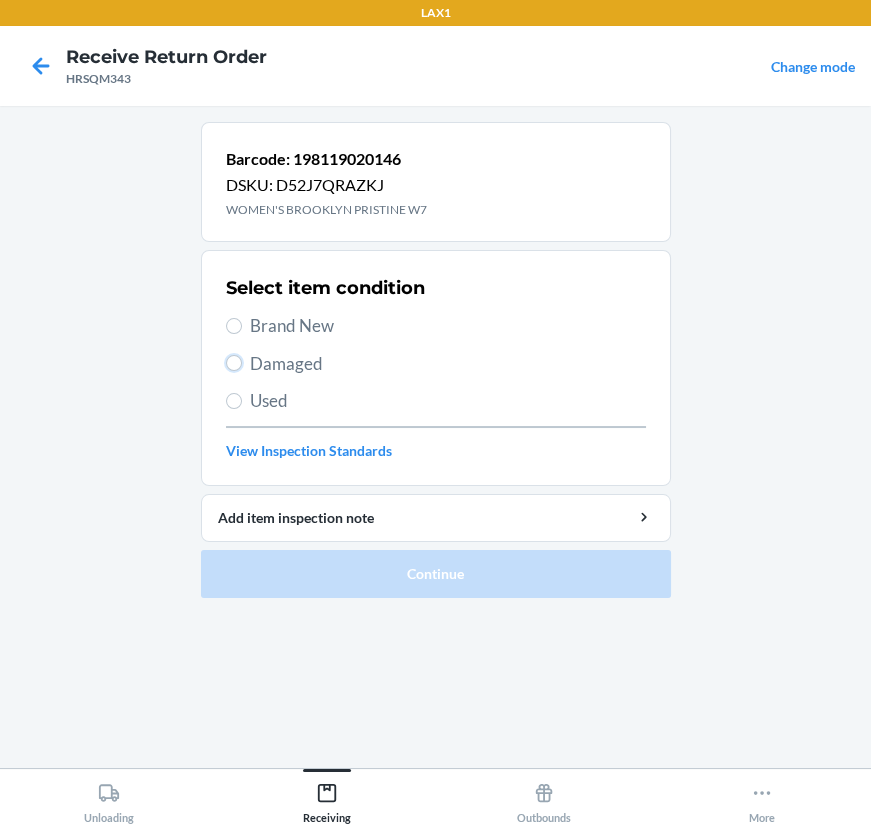 click on "Damaged" at bounding box center [234, 363] 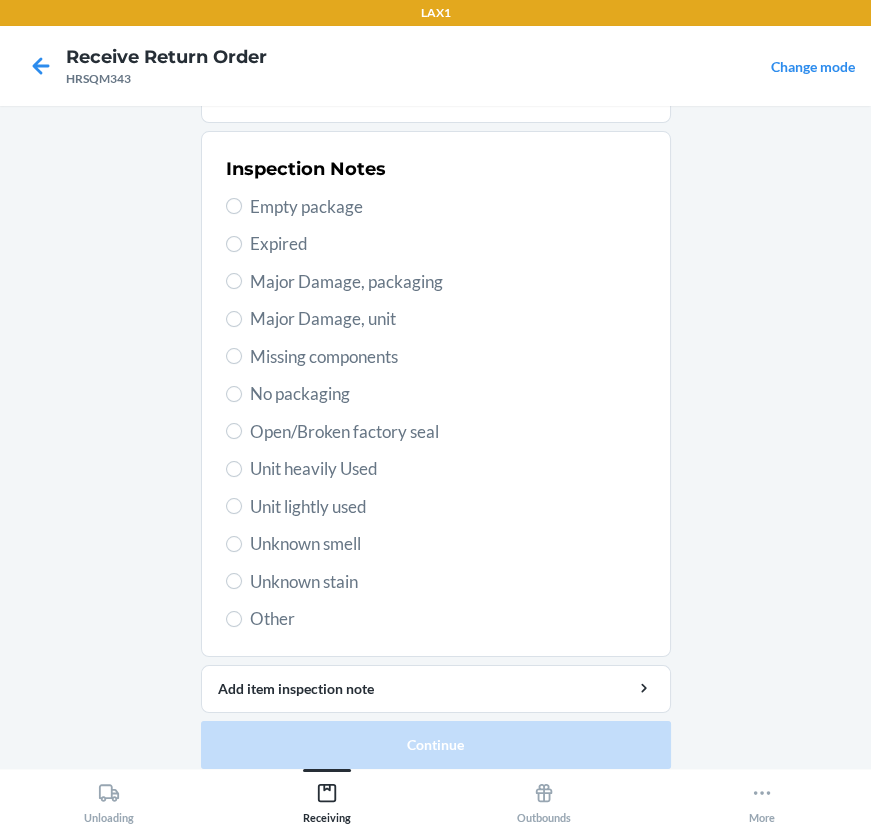 scroll, scrollTop: 377, scrollLeft: 0, axis: vertical 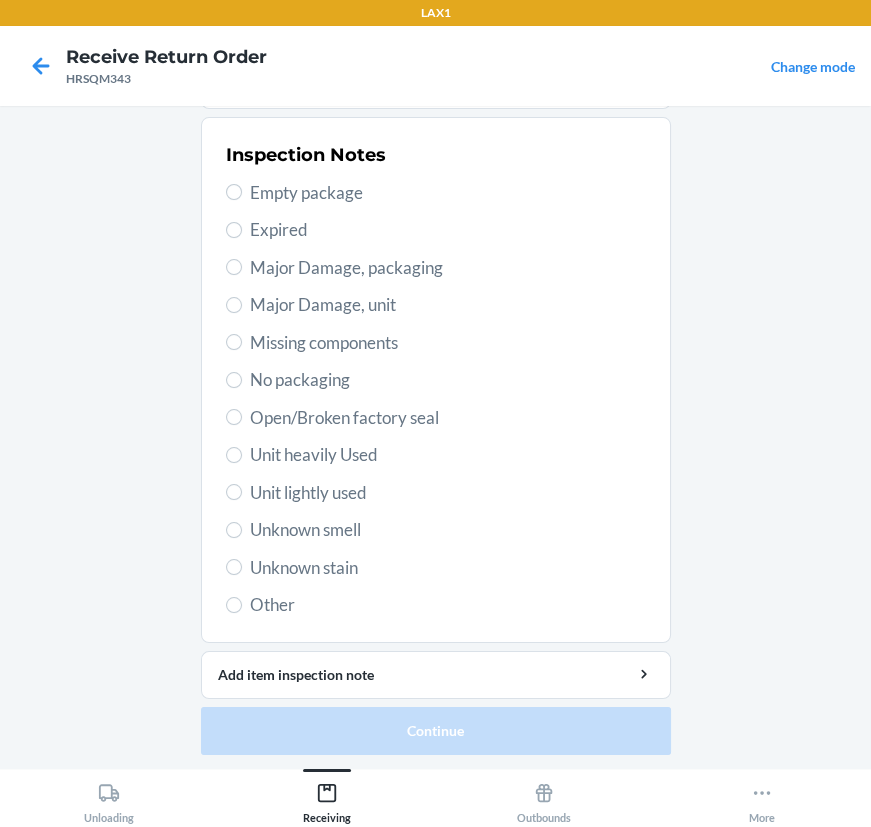 click on "Unknown stain" at bounding box center (436, 568) 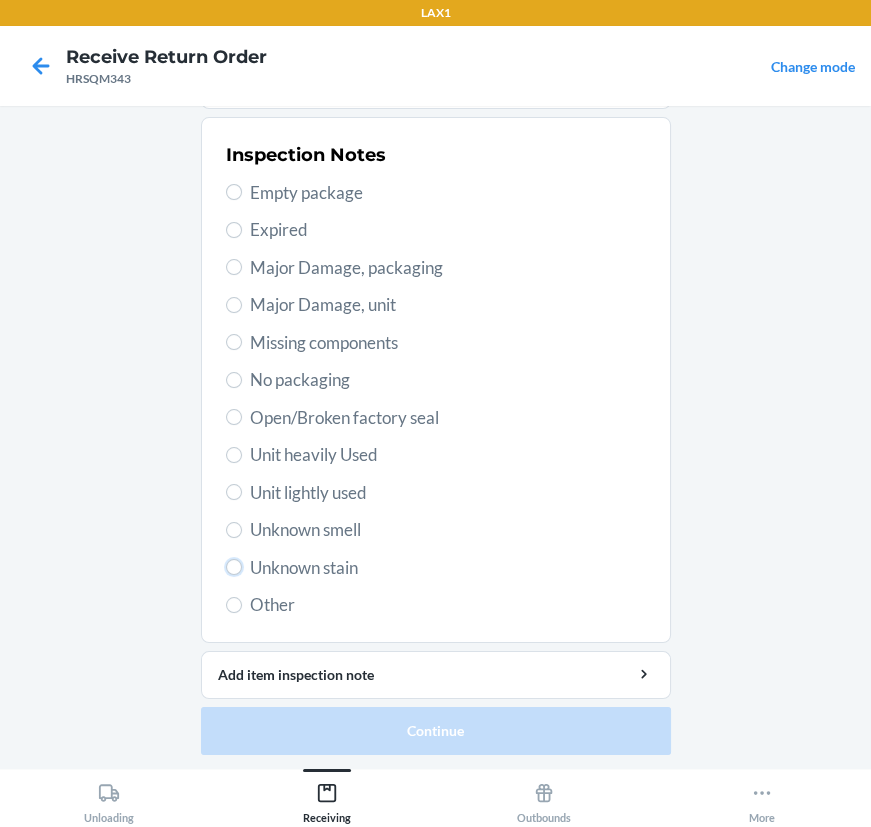 click on "Unknown stain" at bounding box center [234, 567] 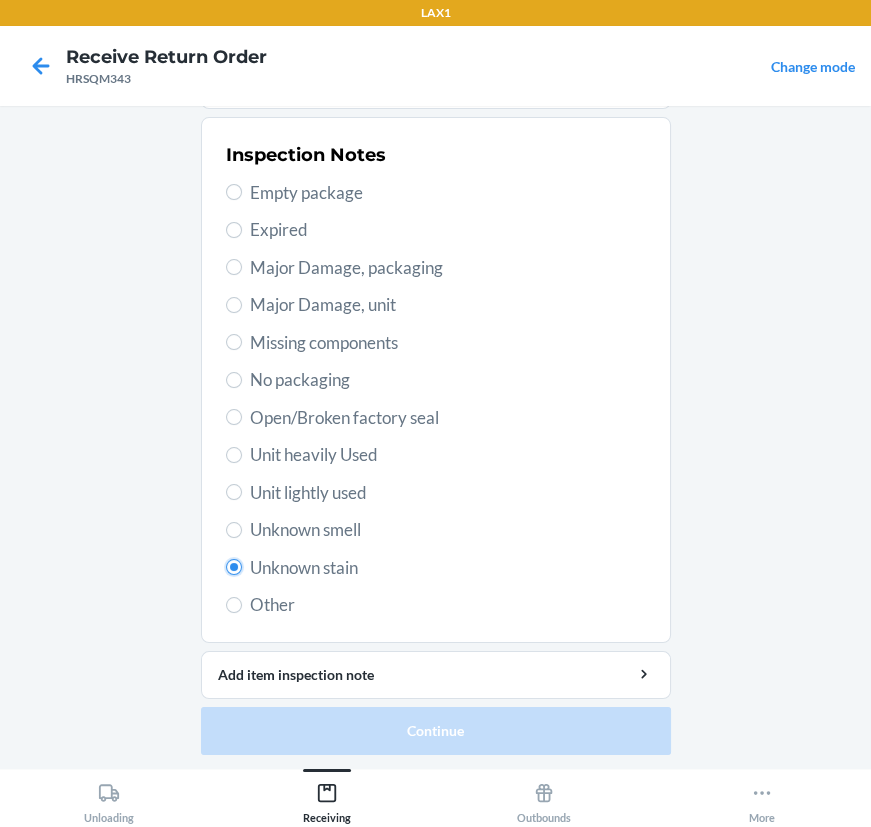 radio on "true" 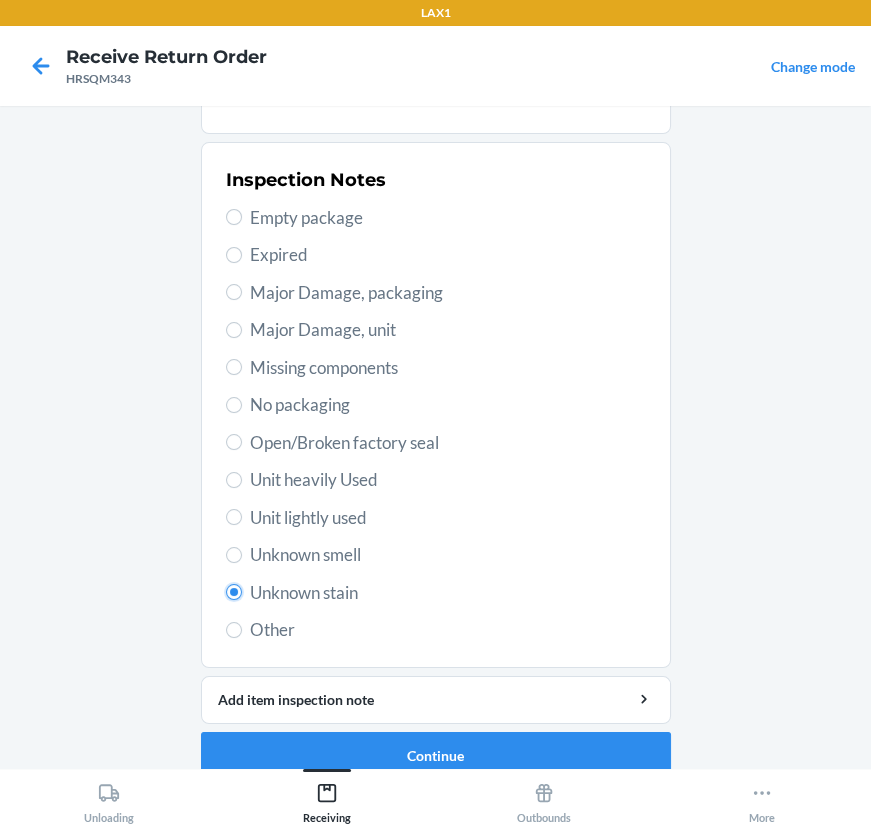 scroll, scrollTop: 377, scrollLeft: 0, axis: vertical 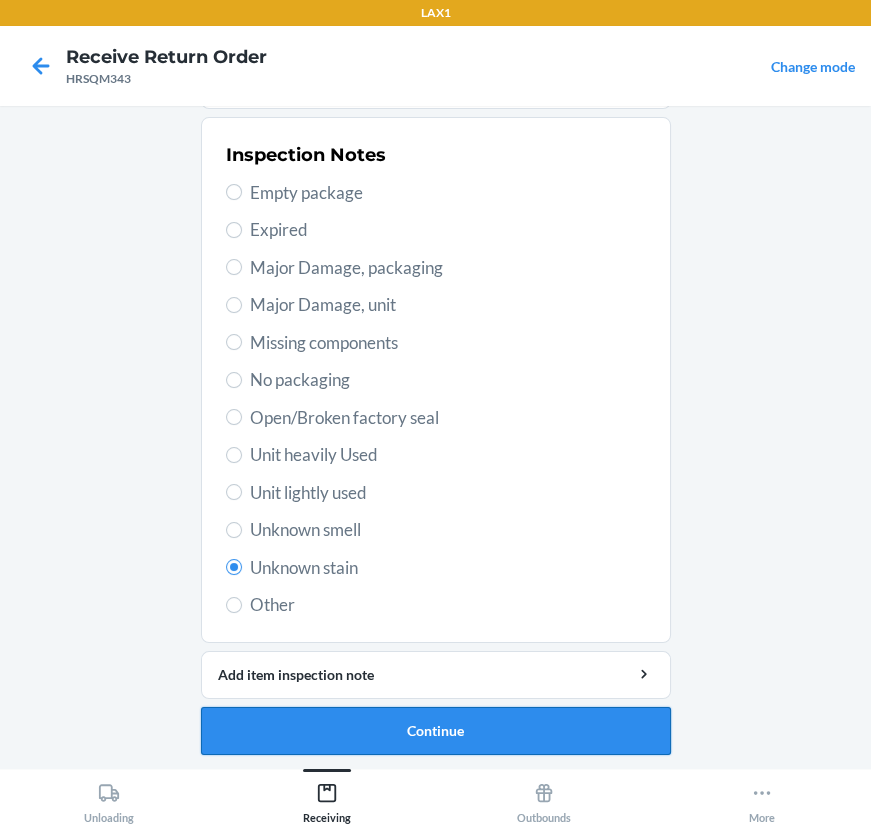click on "Continue" at bounding box center [436, 731] 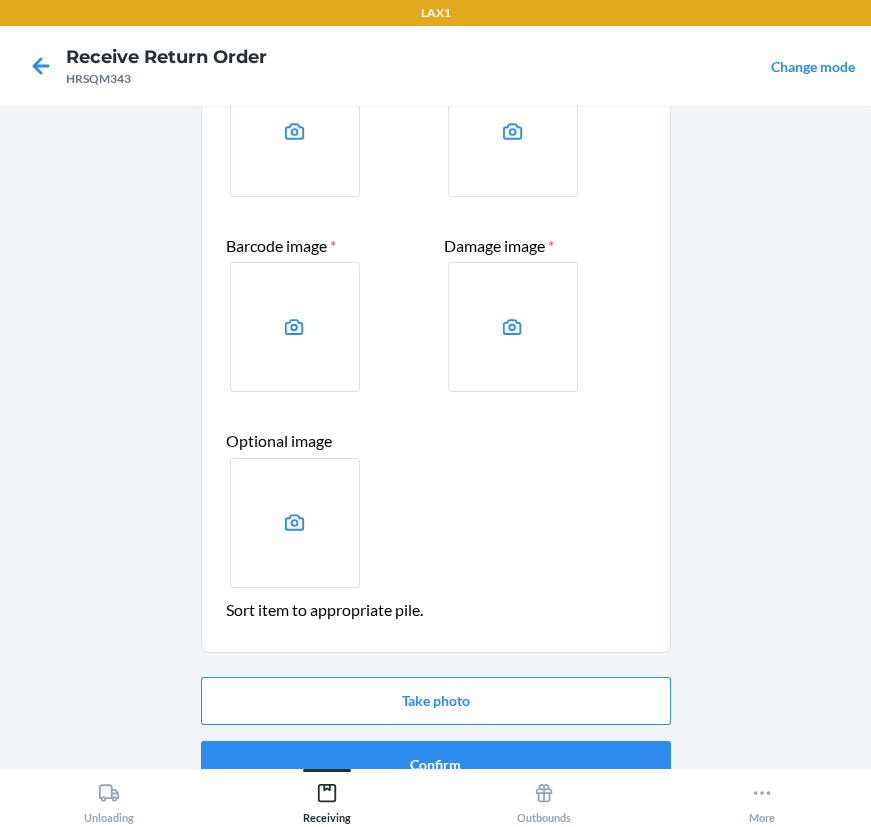 scroll, scrollTop: 181, scrollLeft: 0, axis: vertical 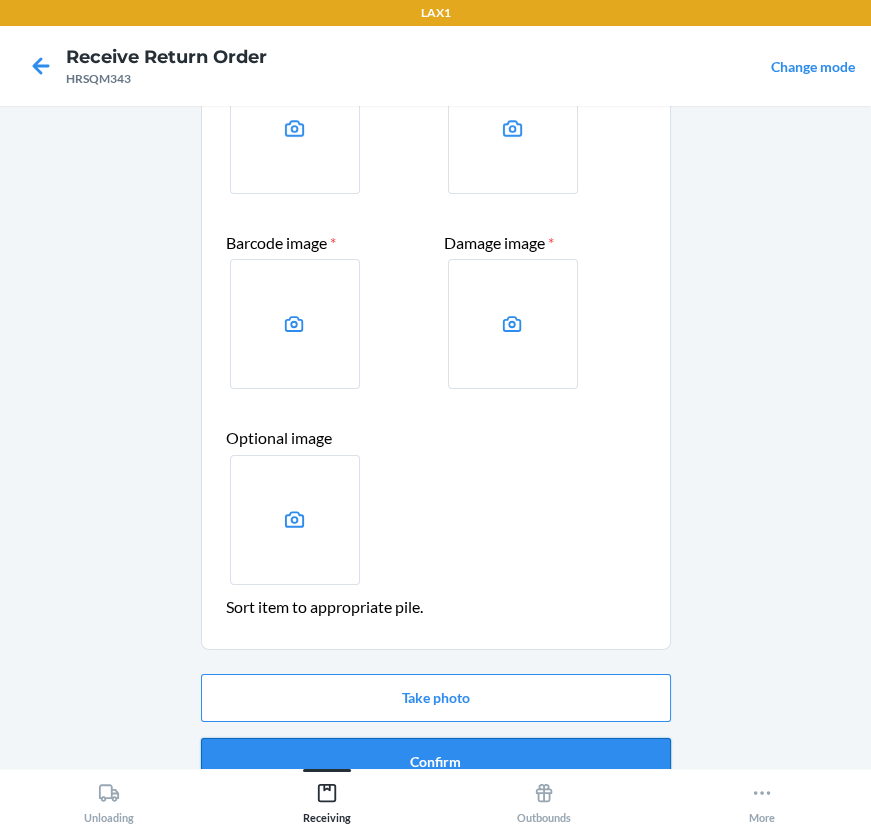click on "Confirm" at bounding box center [436, 762] 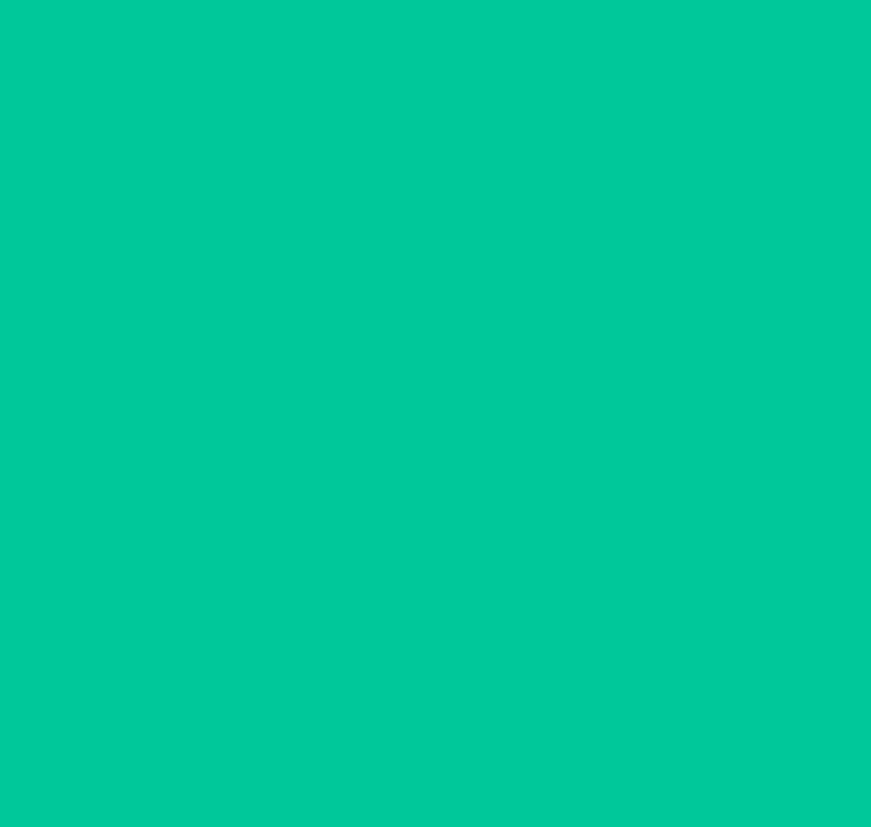 scroll, scrollTop: 0, scrollLeft: 0, axis: both 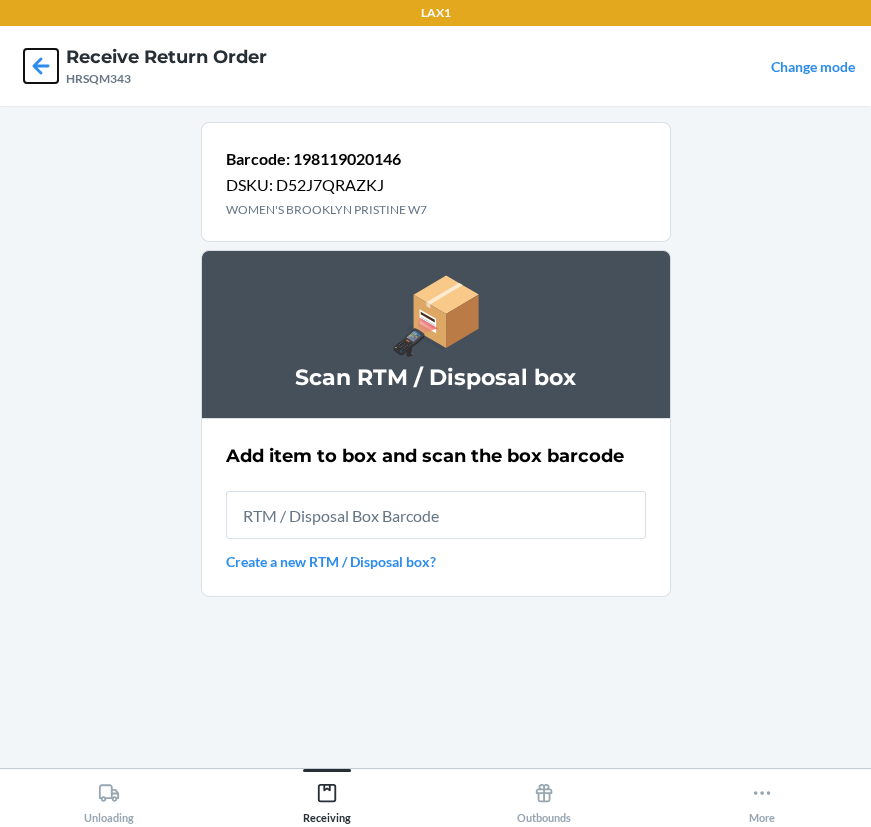 click 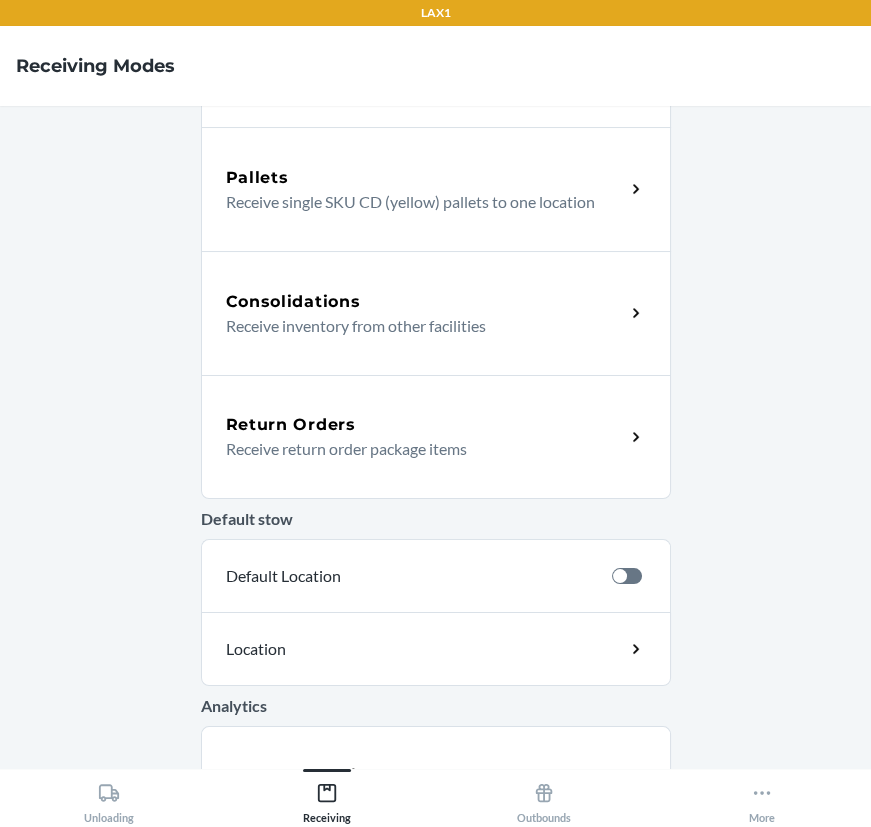 scroll, scrollTop: 353, scrollLeft: 0, axis: vertical 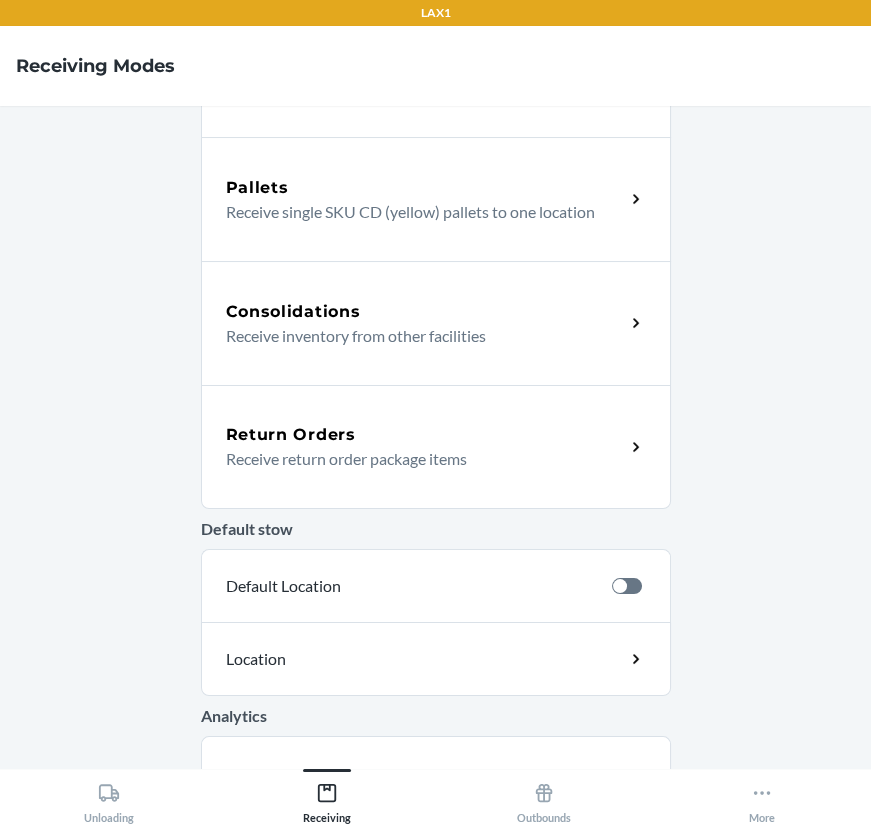 click on "Return Orders Receive return order package items" at bounding box center (436, 447) 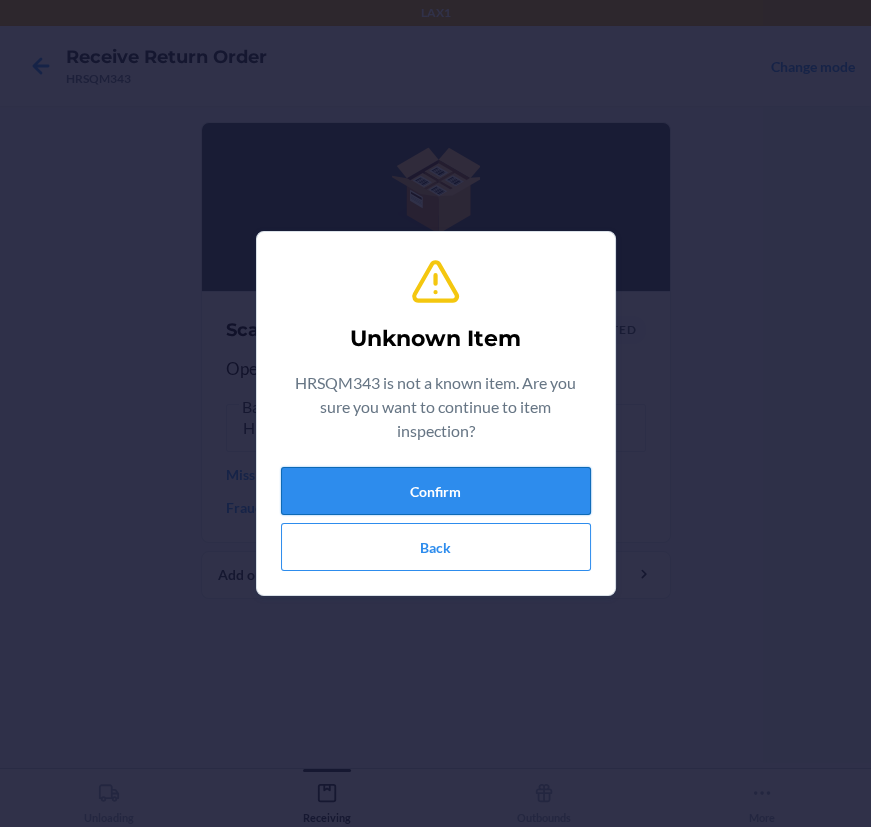 click on "Confirm" at bounding box center (436, 491) 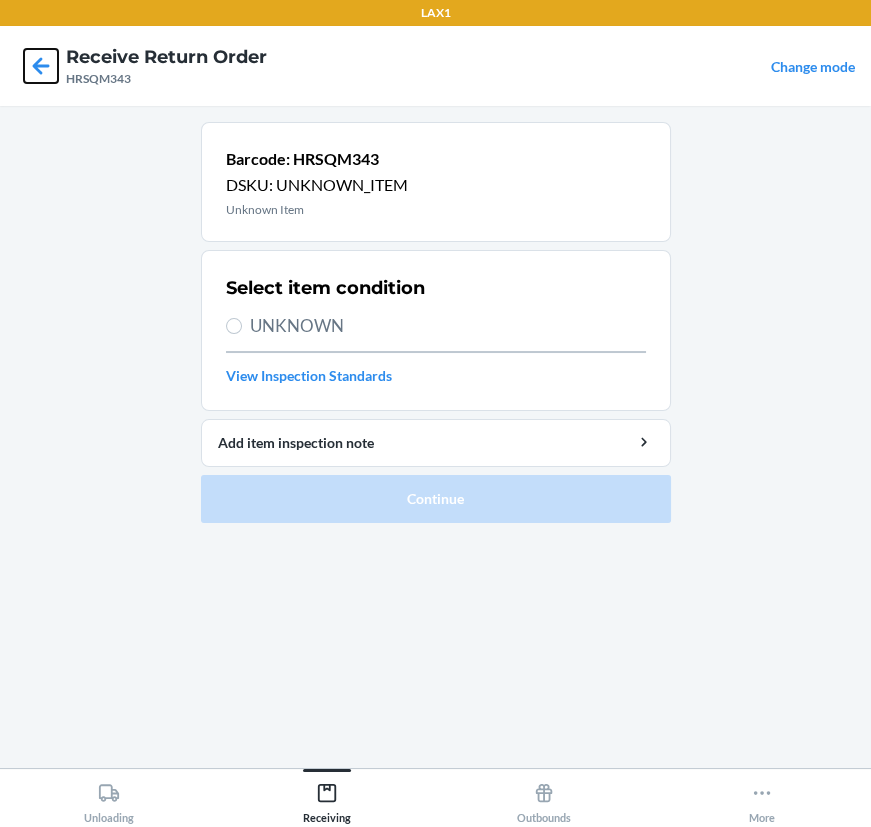 click 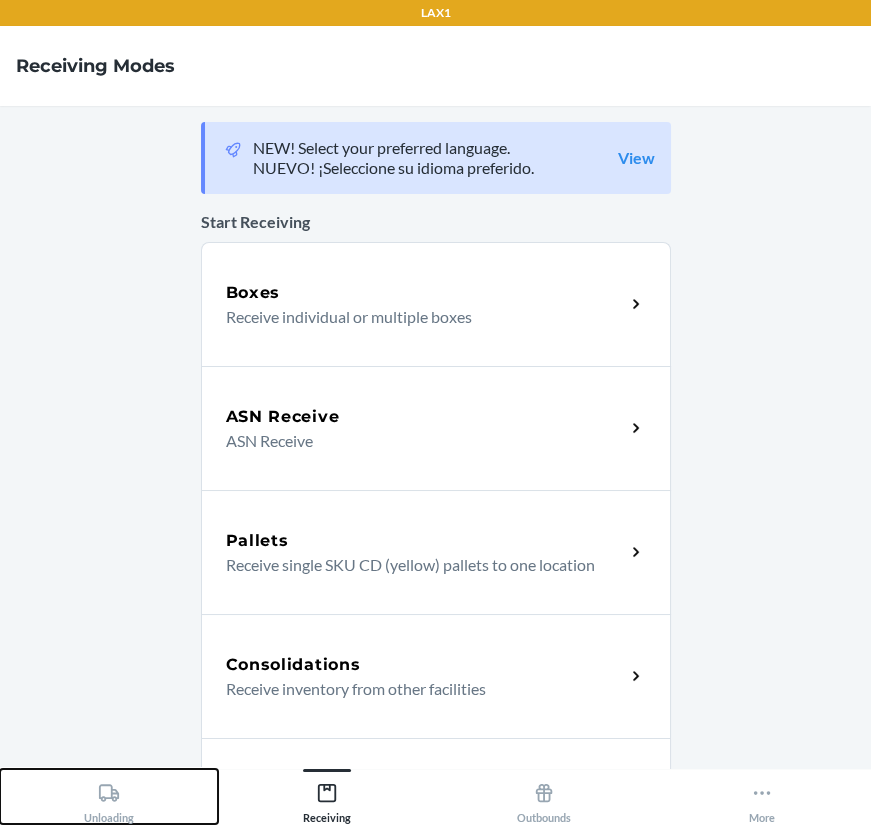 click on "Unloading" at bounding box center [109, 799] 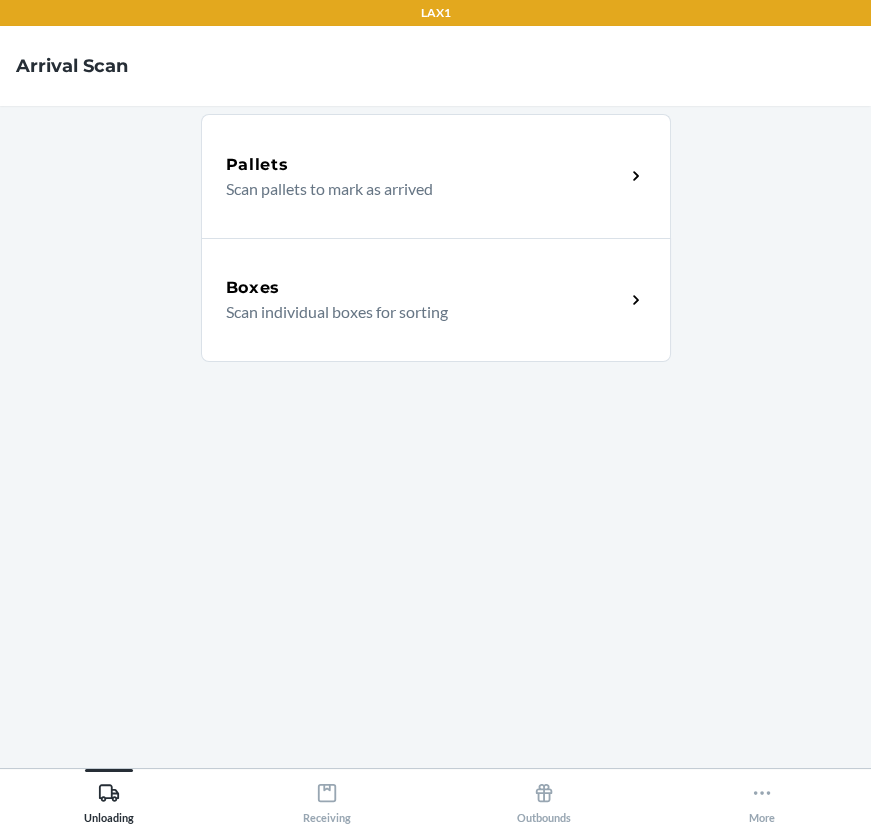 click on "Boxes" at bounding box center (425, 288) 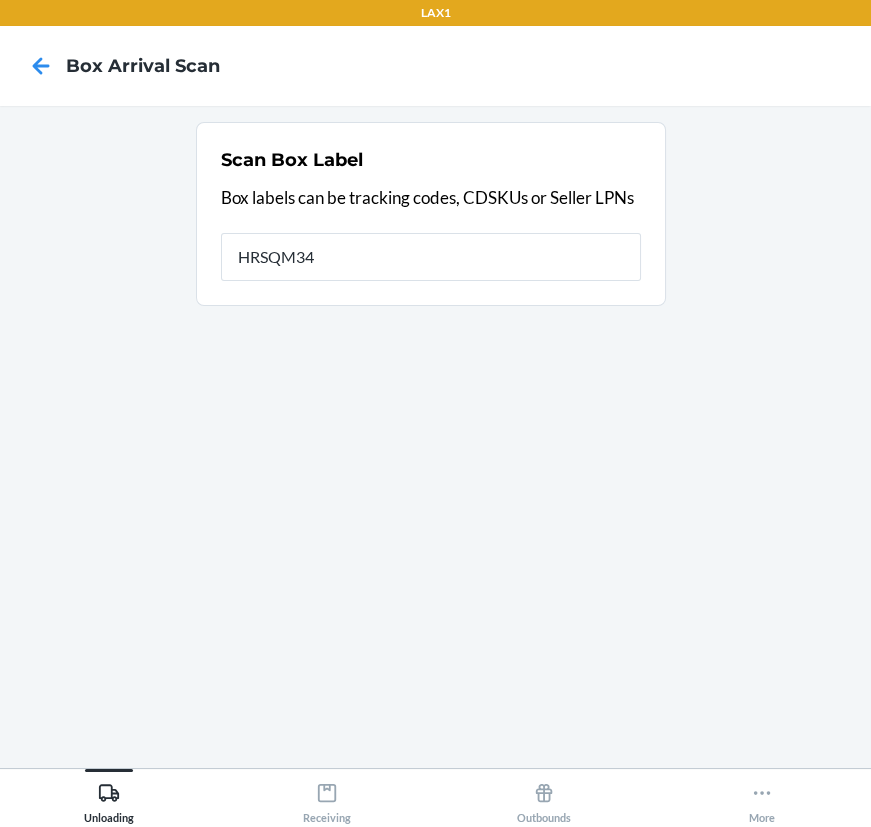 type on "HRSQM343" 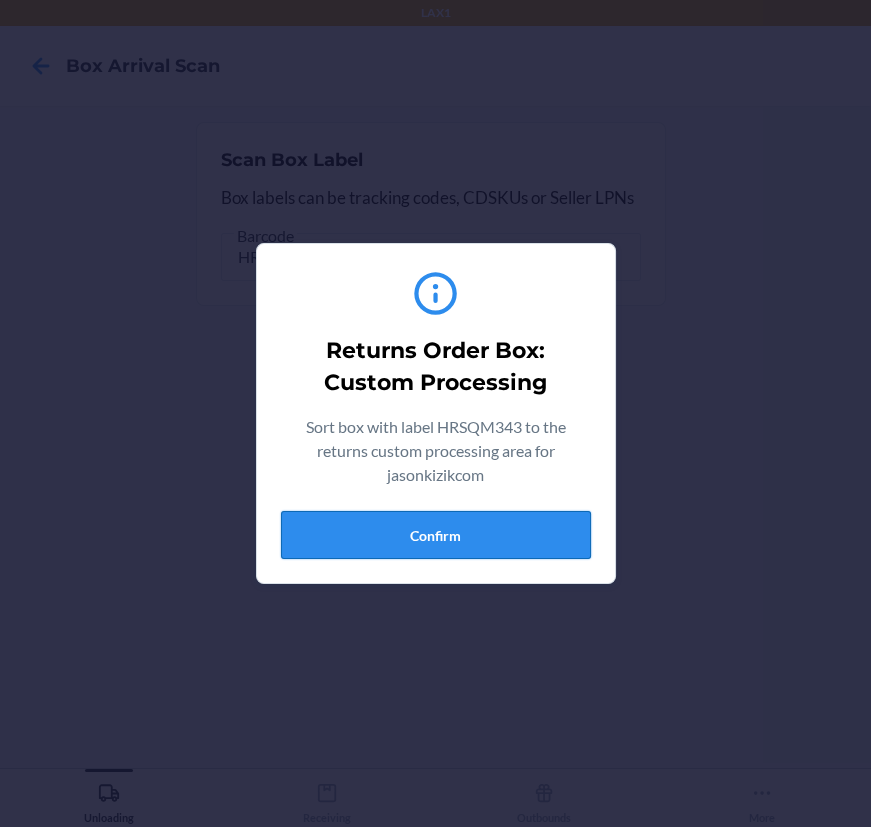 click on "Confirm" at bounding box center [436, 535] 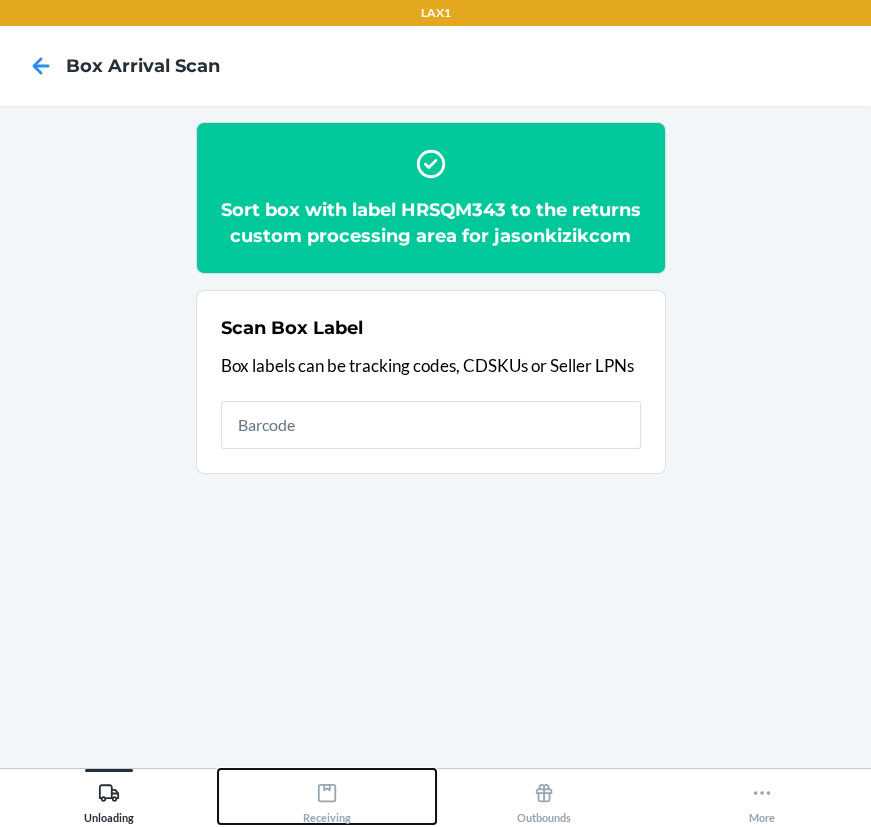 click on "Receiving" at bounding box center [327, 799] 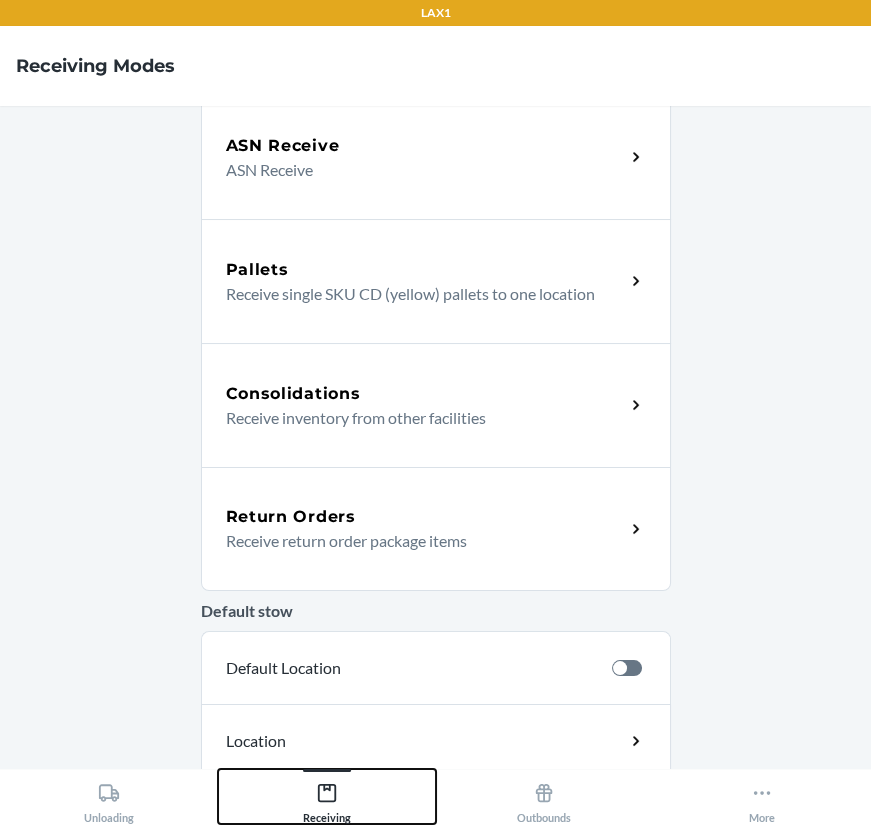 scroll, scrollTop: 272, scrollLeft: 0, axis: vertical 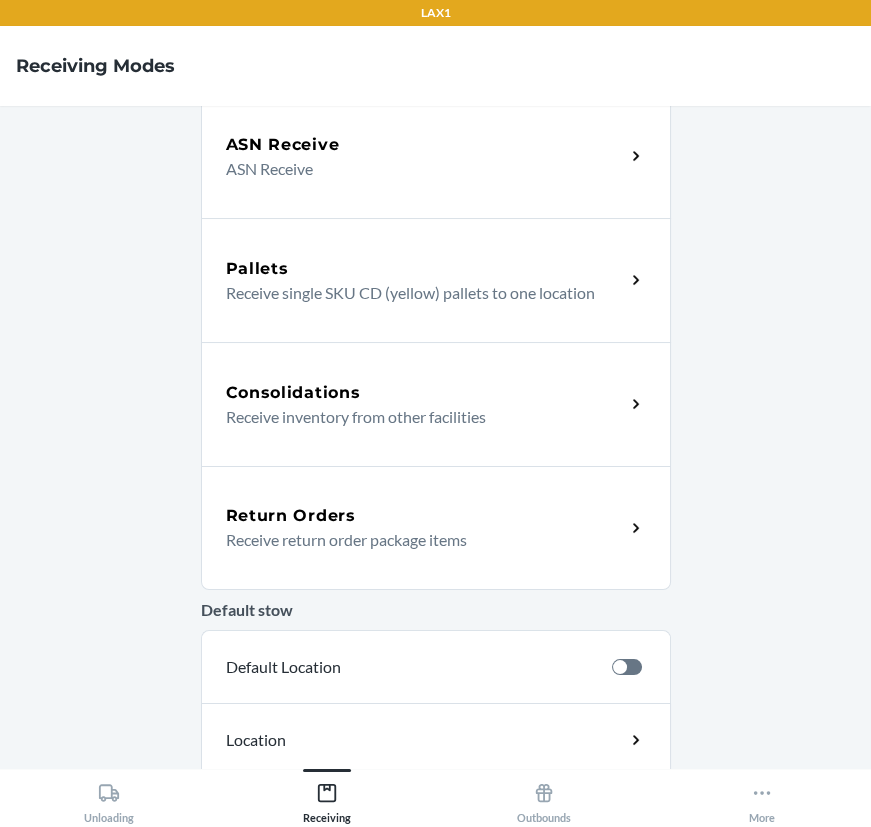 click on "Return Orders" at bounding box center [425, 516] 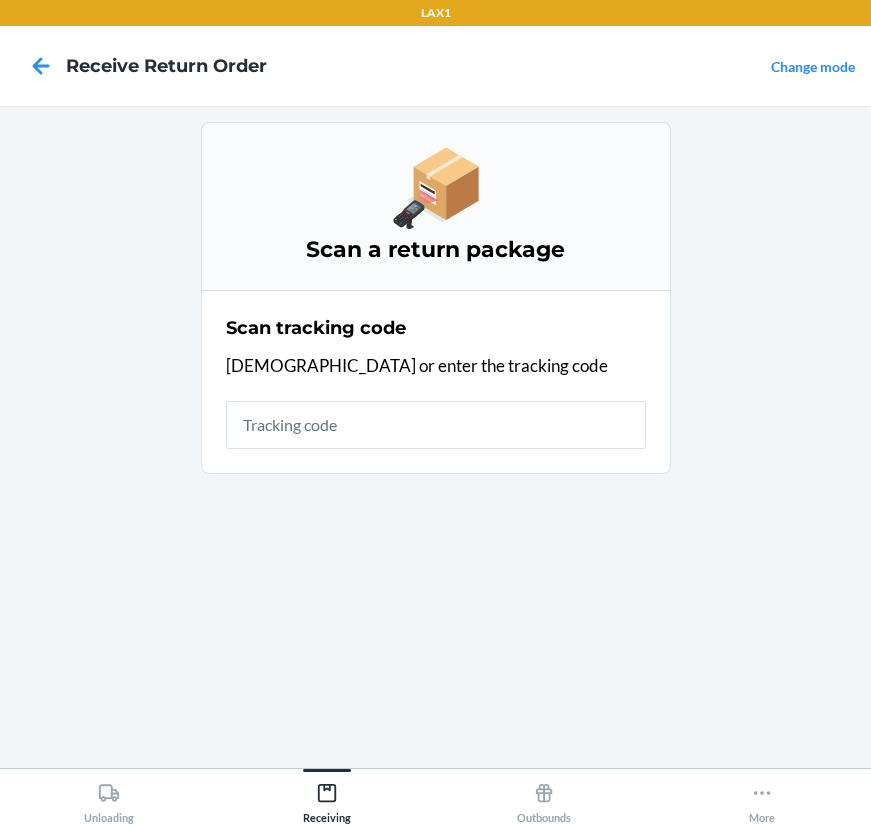 scroll, scrollTop: 0, scrollLeft: 0, axis: both 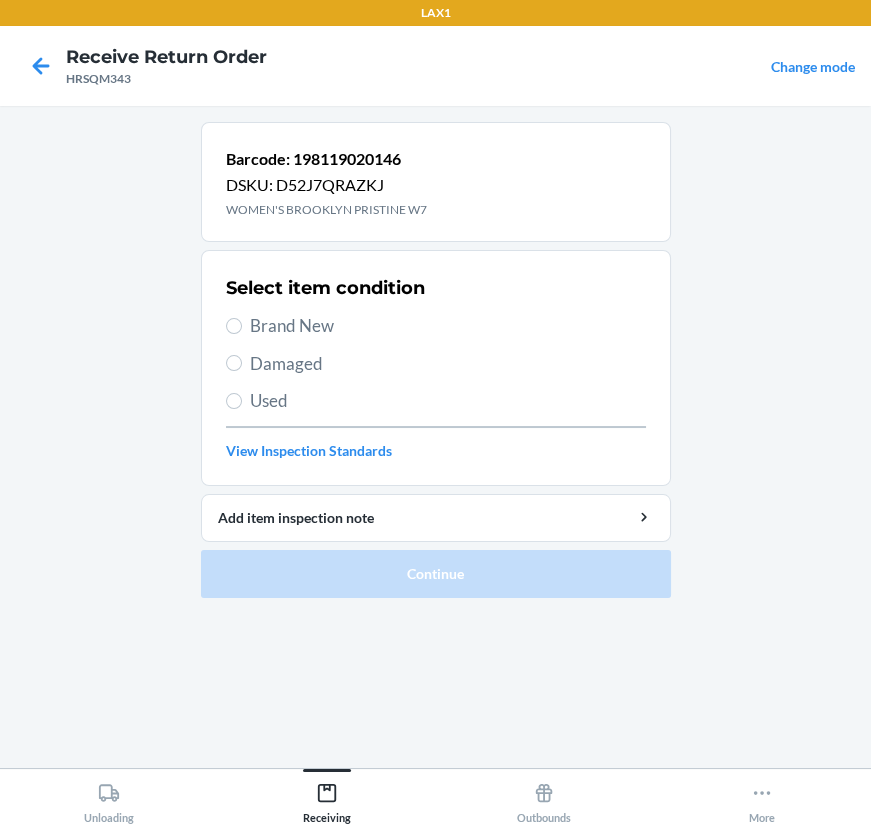 click on "Damaged" at bounding box center (436, 364) 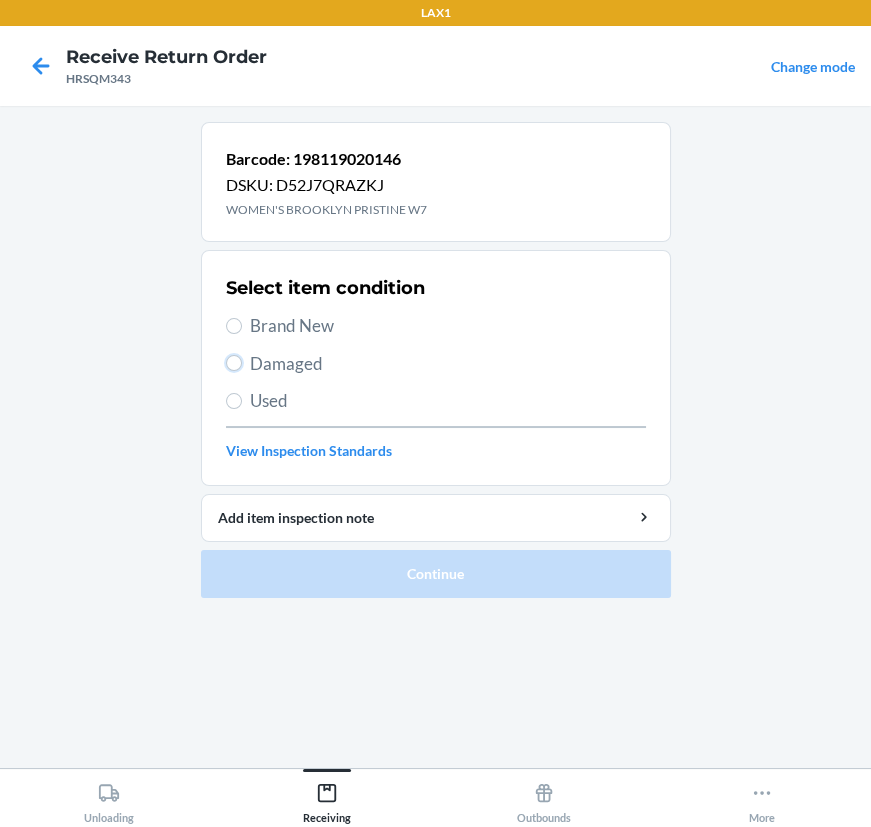 click on "Damaged" at bounding box center [234, 363] 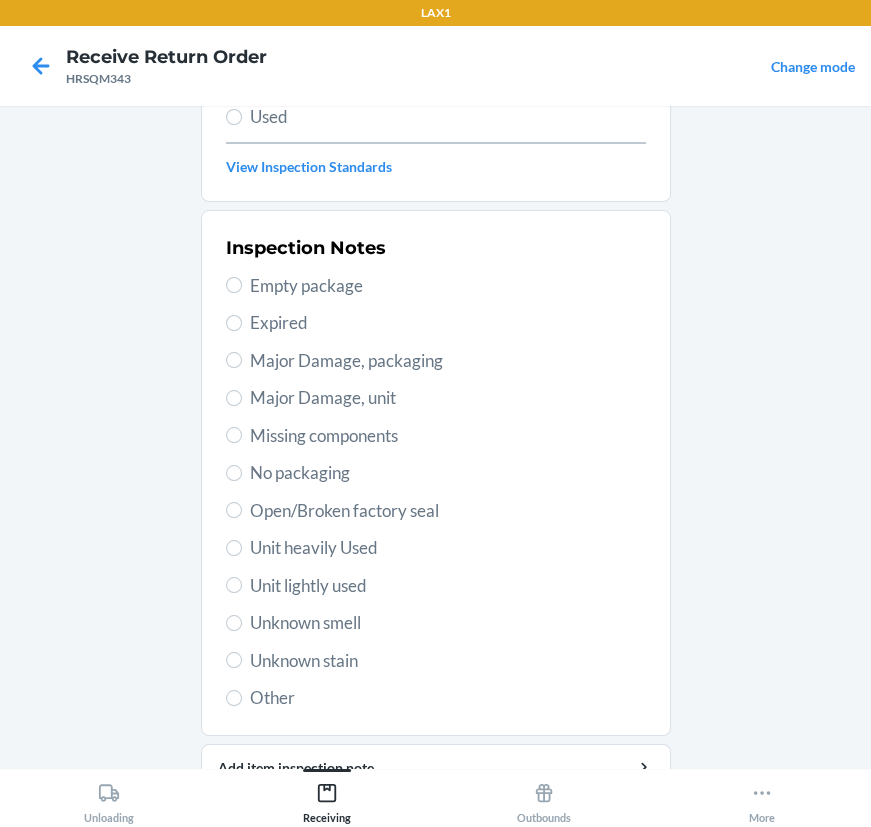 scroll, scrollTop: 287, scrollLeft: 0, axis: vertical 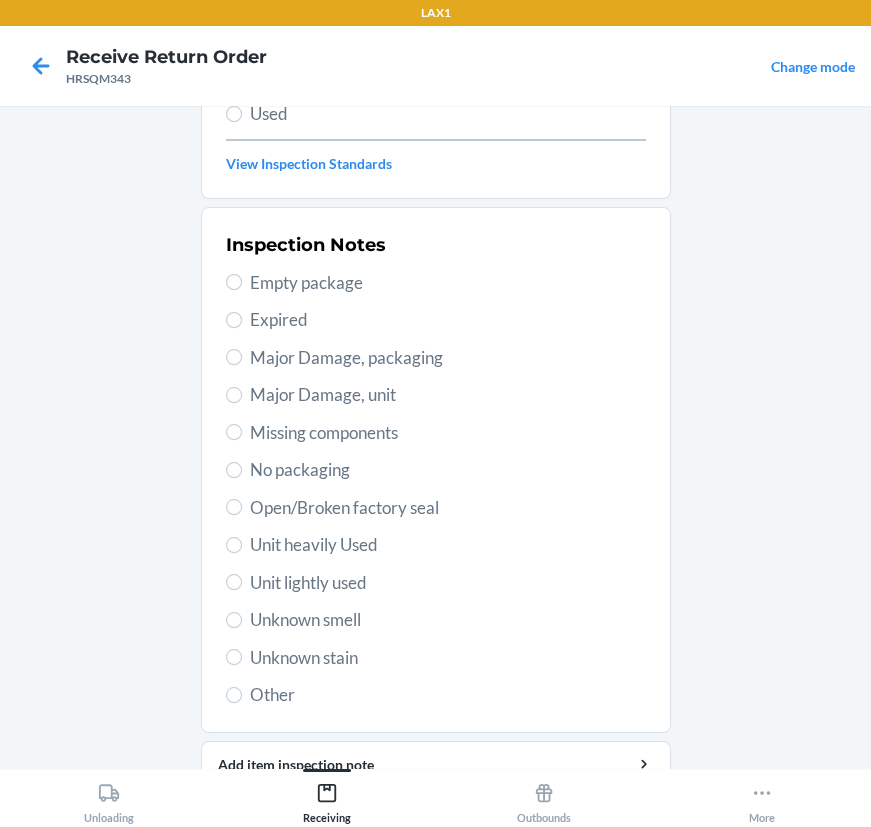 click on "Unknown stain" at bounding box center [436, 658] 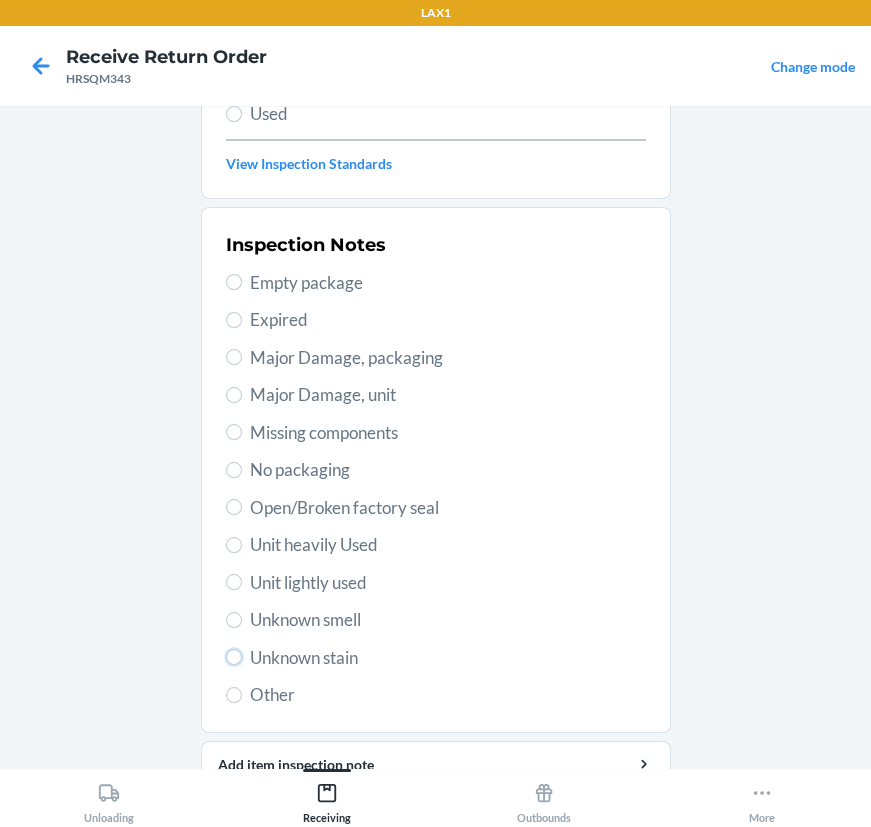 click on "Unknown stain" at bounding box center (234, 657) 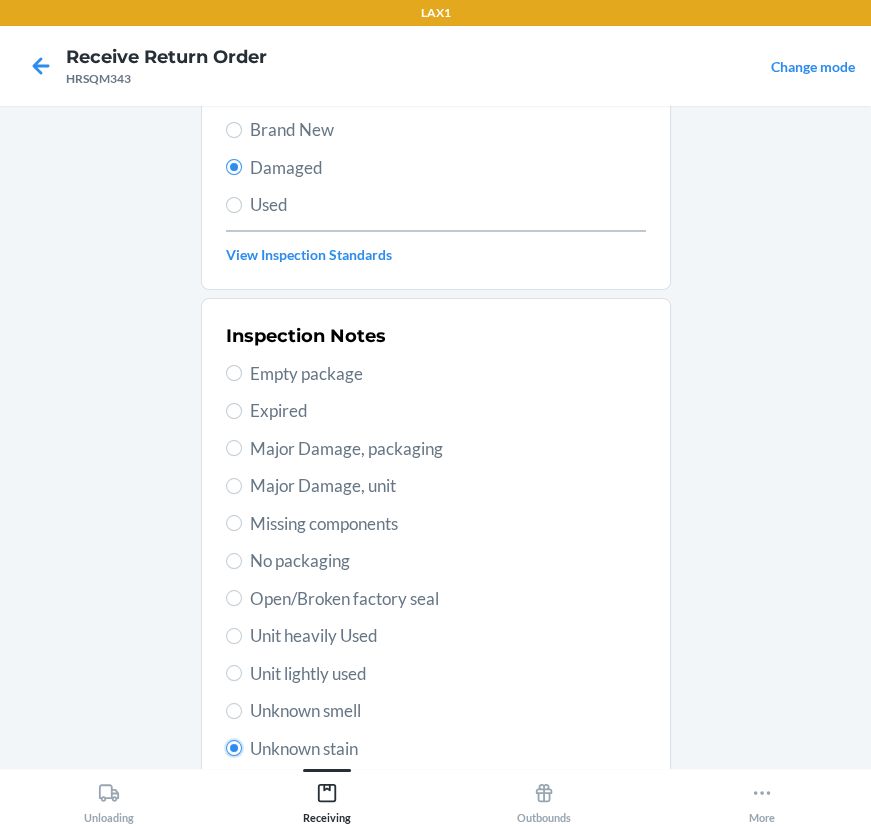 scroll, scrollTop: 377, scrollLeft: 0, axis: vertical 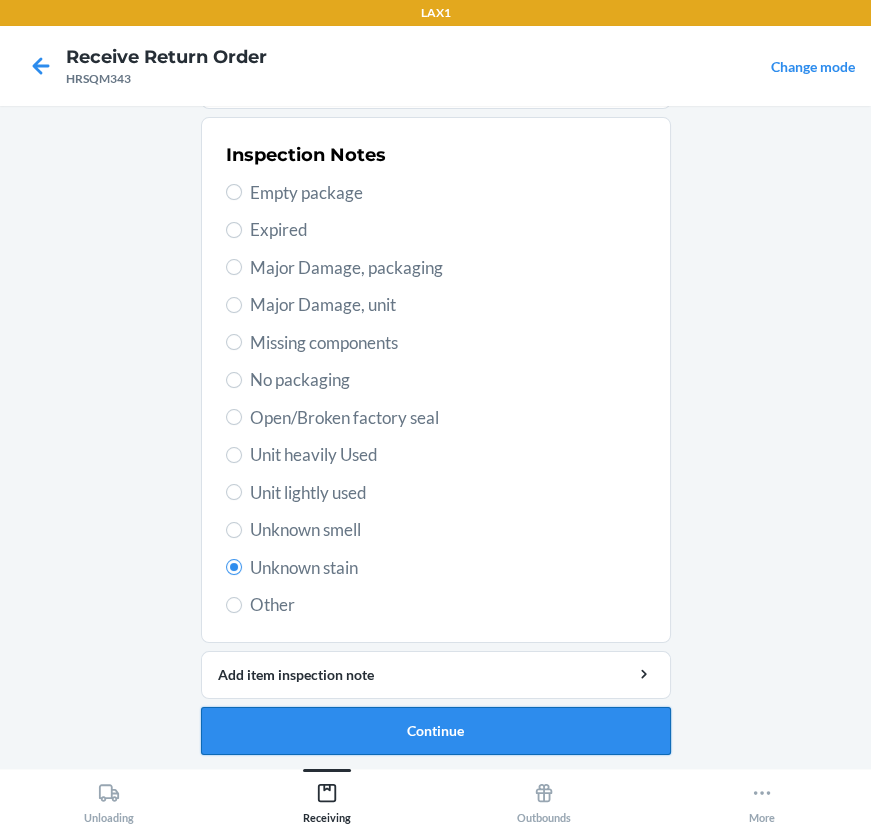 click on "Continue" at bounding box center (436, 731) 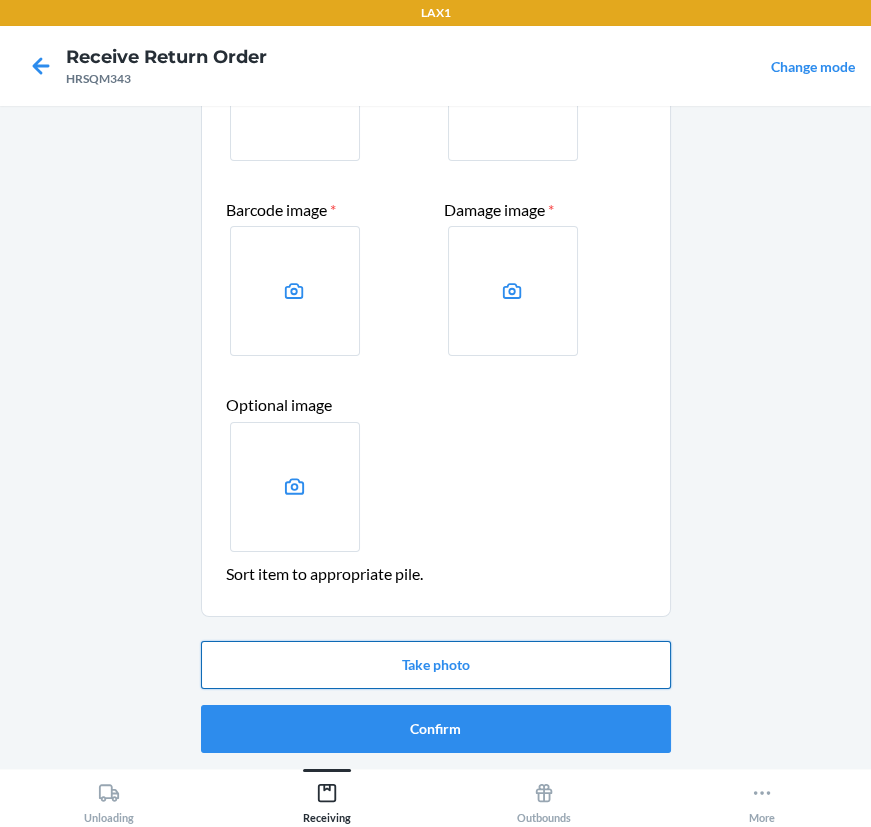 click on "Take photo" at bounding box center [436, 665] 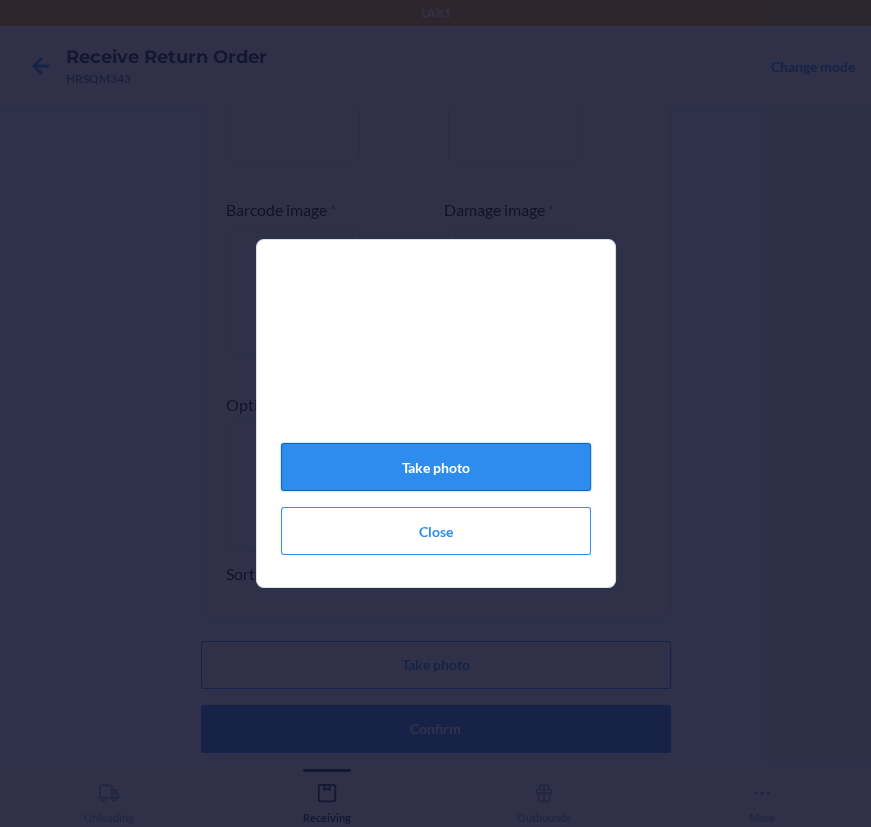 click on "Take photo" 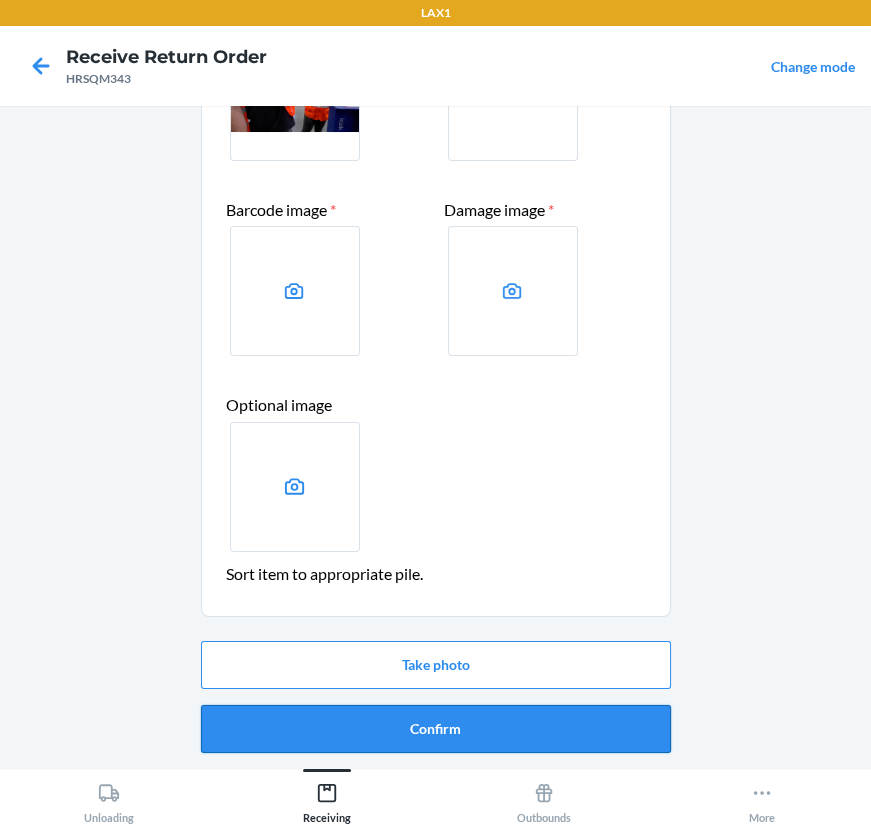 click on "Confirm" at bounding box center (436, 729) 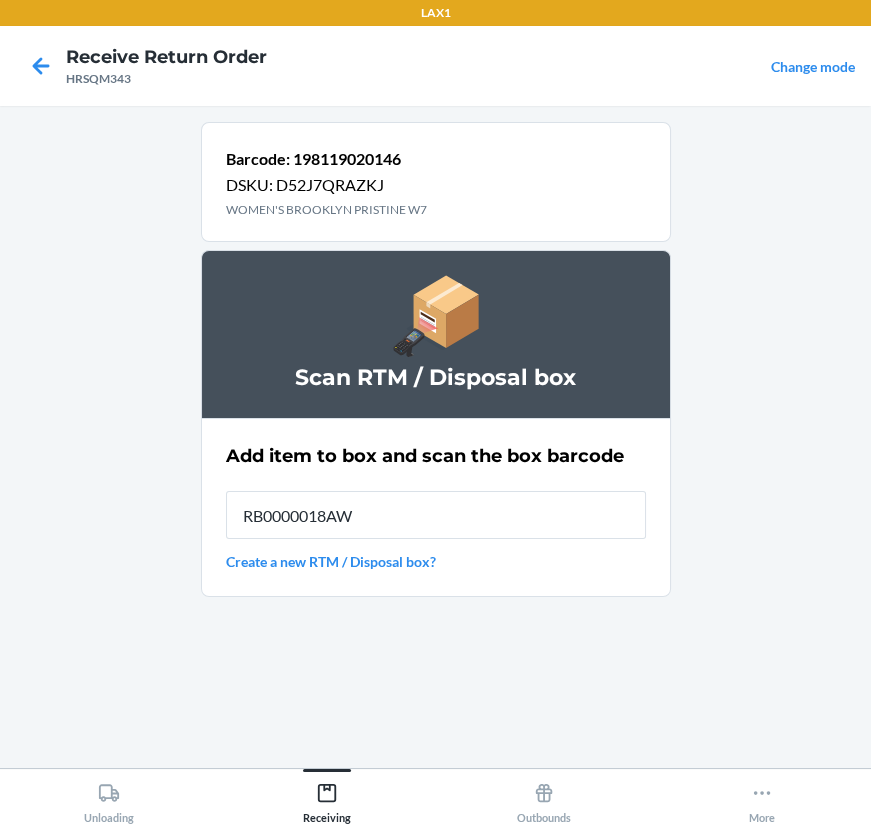 type on "RB0000018AW" 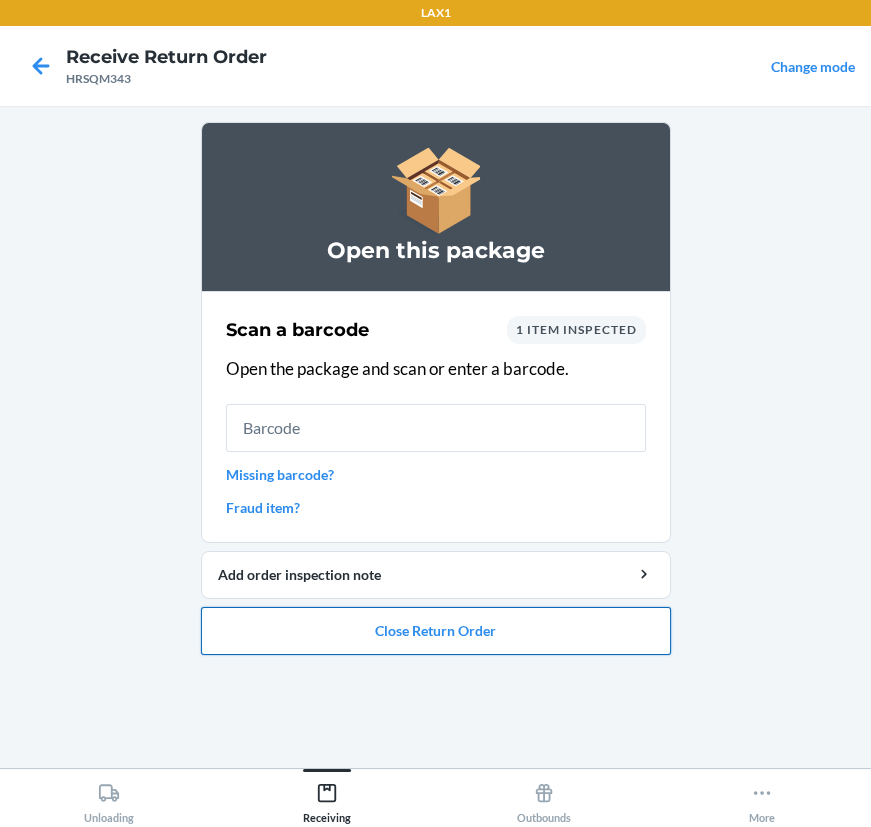 click on "Close Return Order" at bounding box center [436, 631] 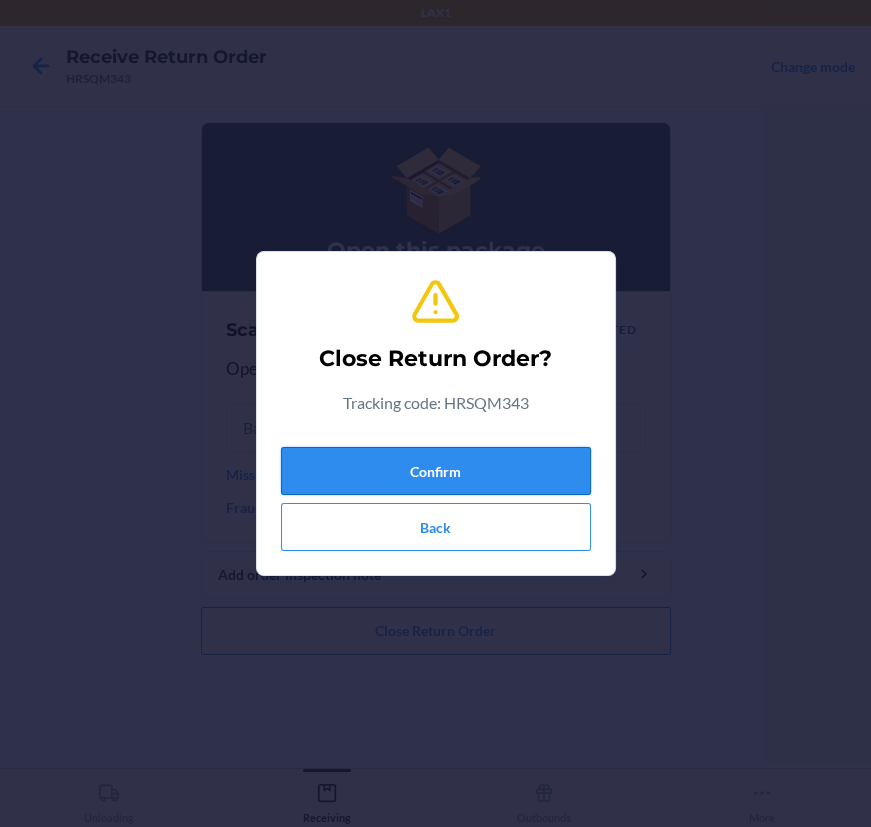 click on "Confirm" at bounding box center [436, 471] 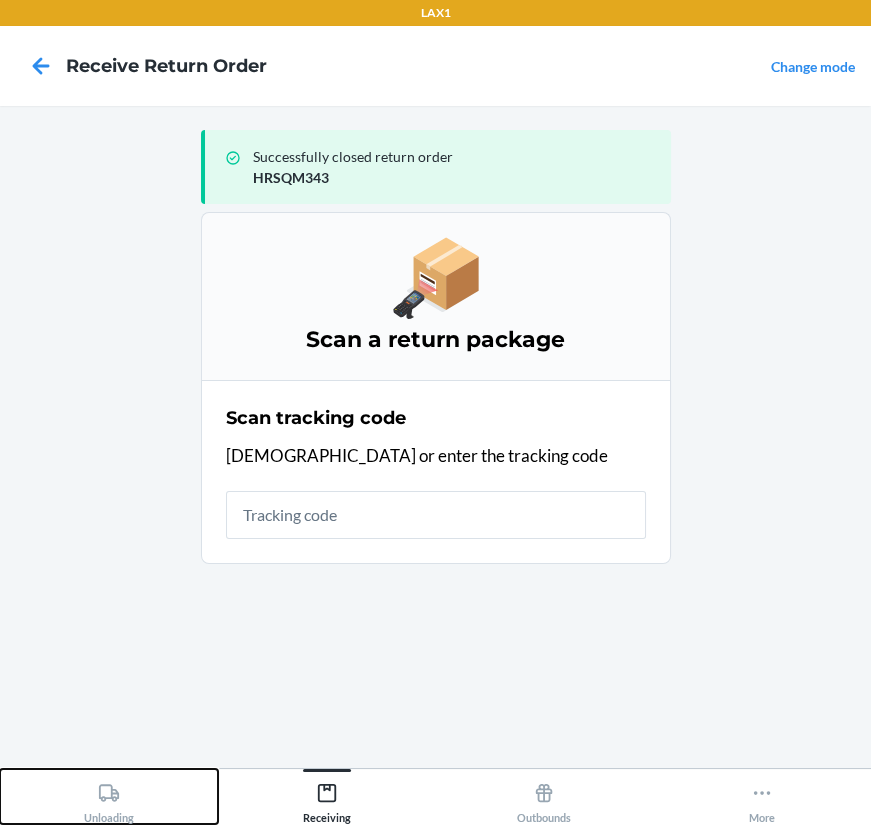 click on "Unloading" at bounding box center (109, 799) 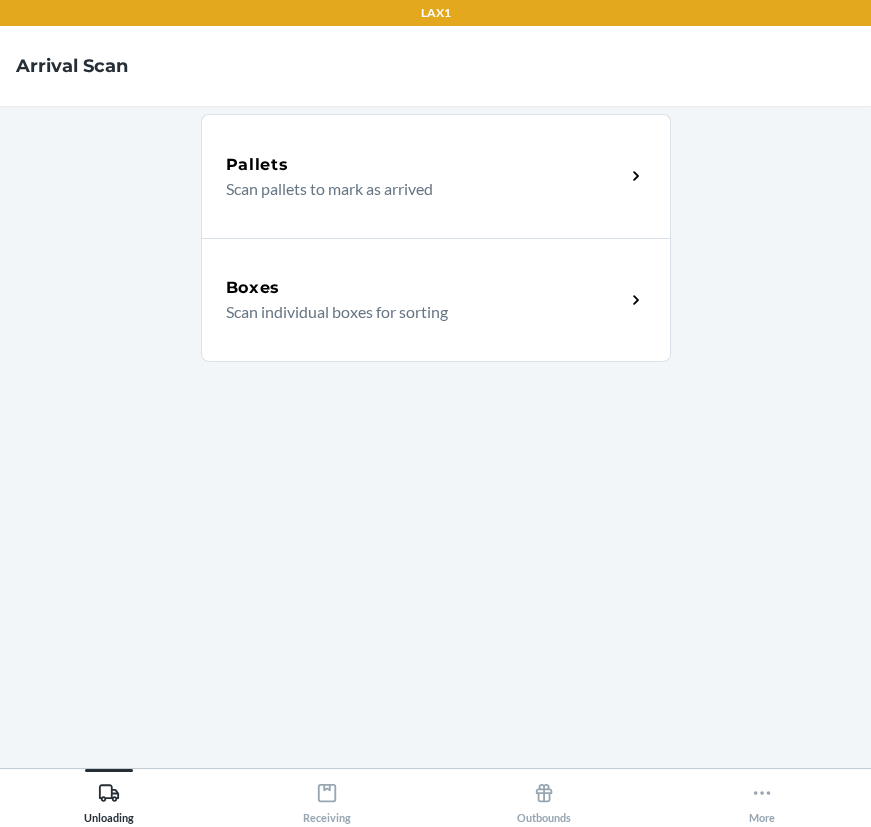 click on "Scan individual boxes for sorting" at bounding box center (417, 312) 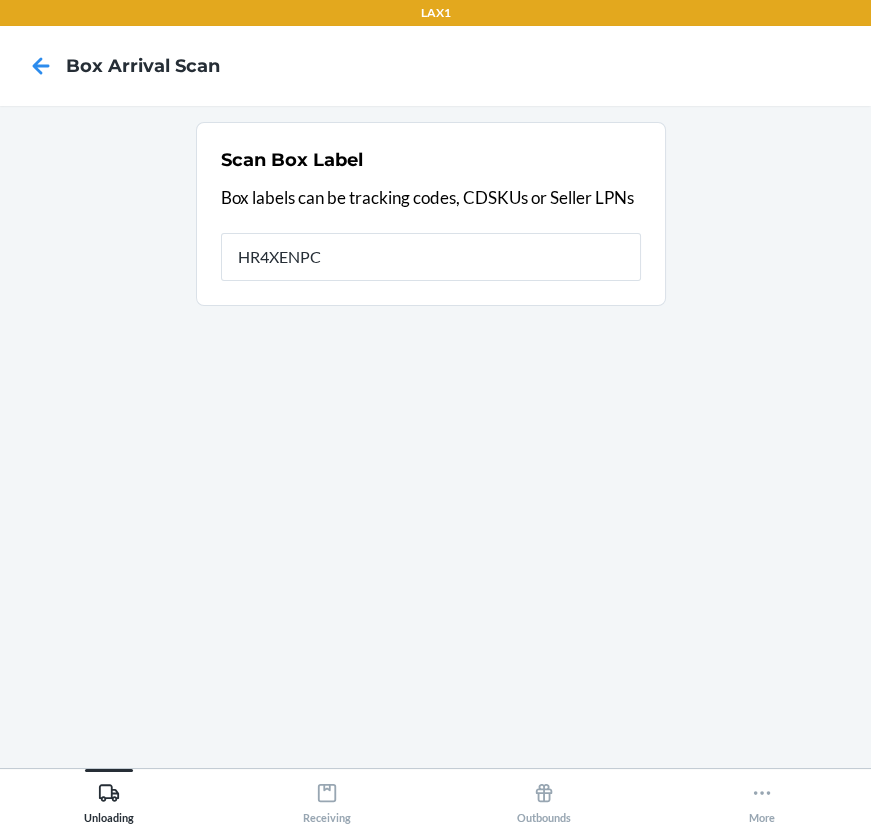 type on "HR4XENPC" 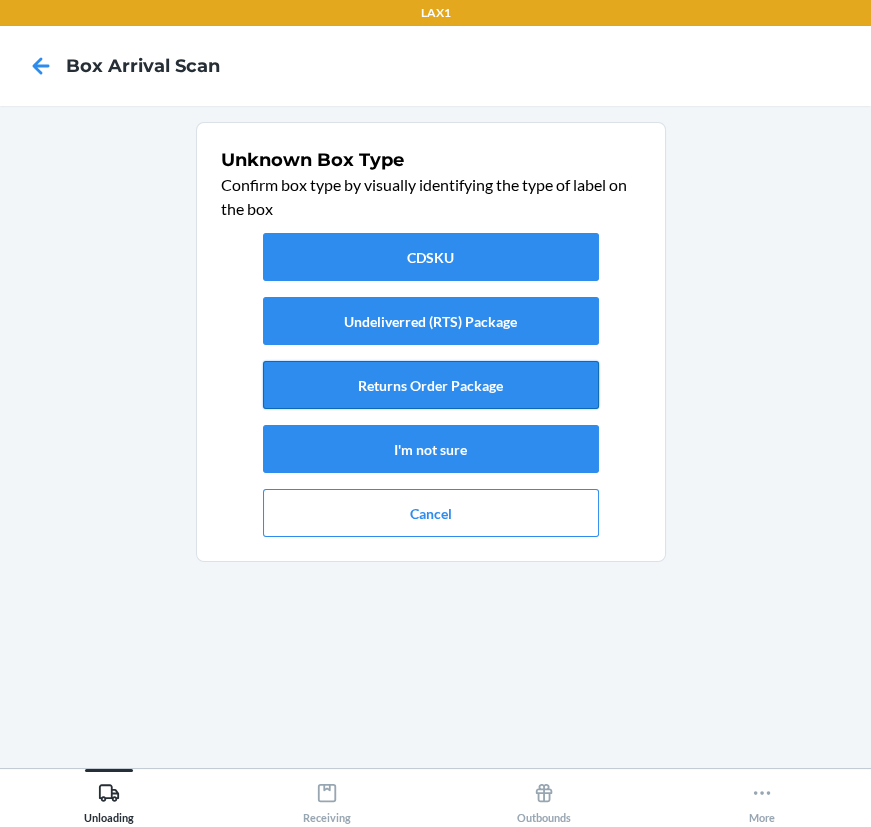 click on "Returns Order Package" at bounding box center (431, 385) 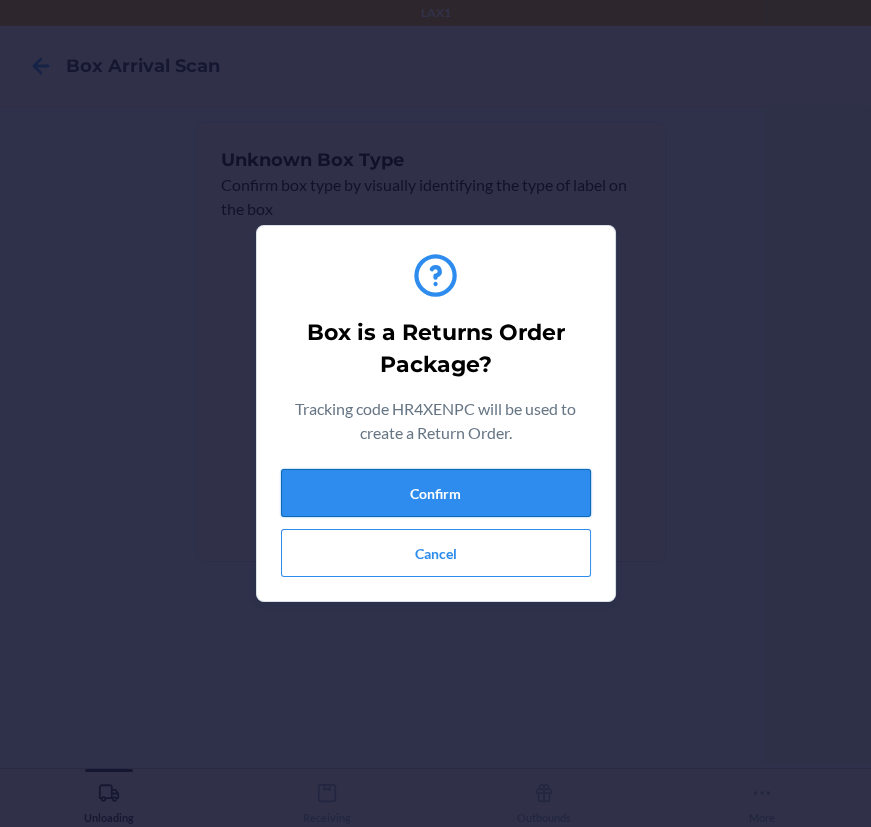 click on "Confirm" at bounding box center [436, 493] 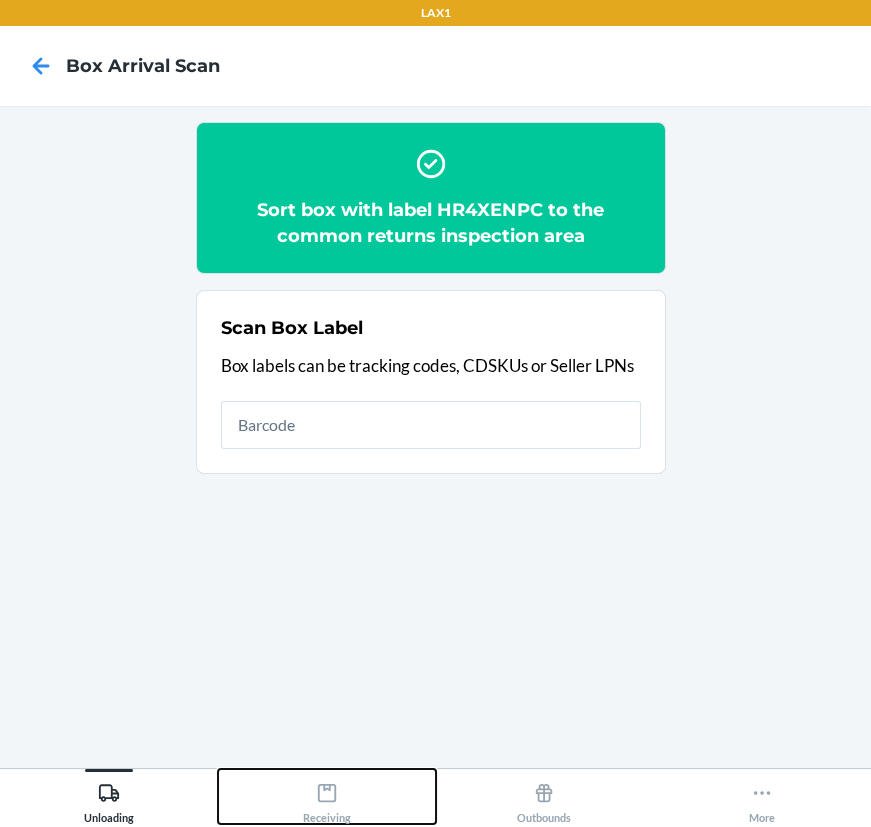 click on "Receiving" at bounding box center [327, 799] 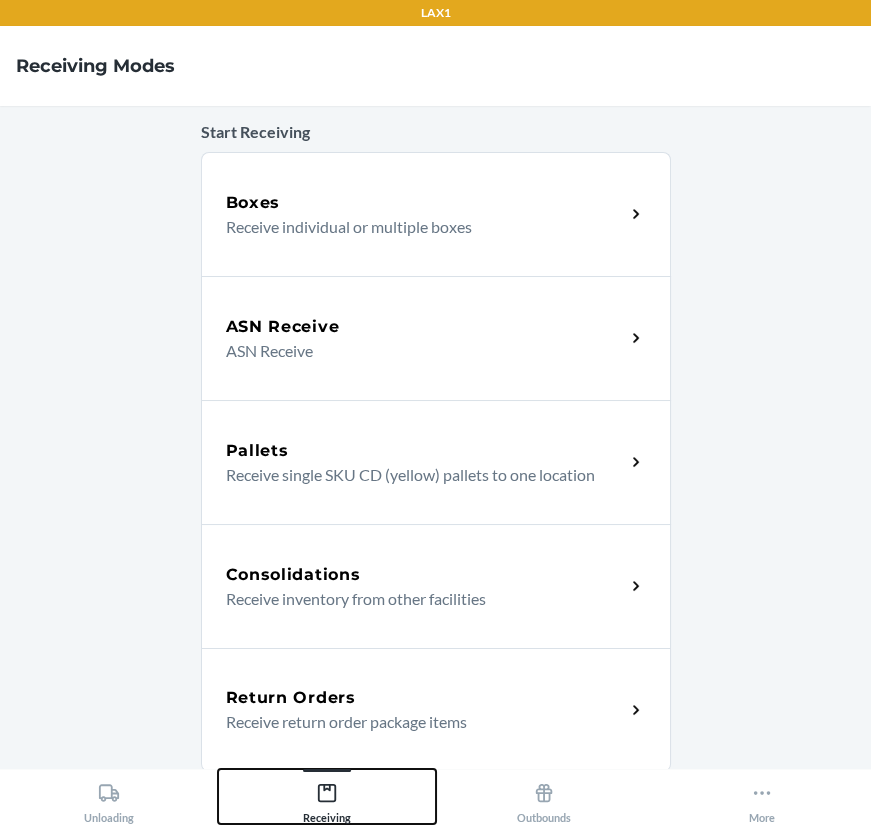 scroll, scrollTop: 443, scrollLeft: 0, axis: vertical 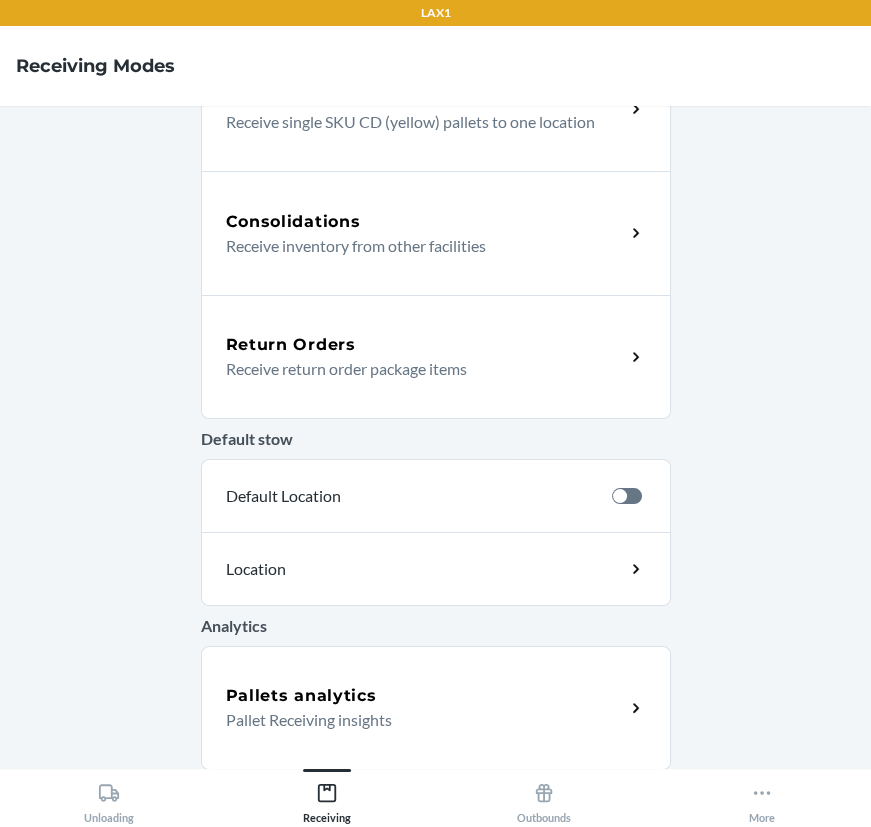 click on "Receive return order package items" at bounding box center (417, 369) 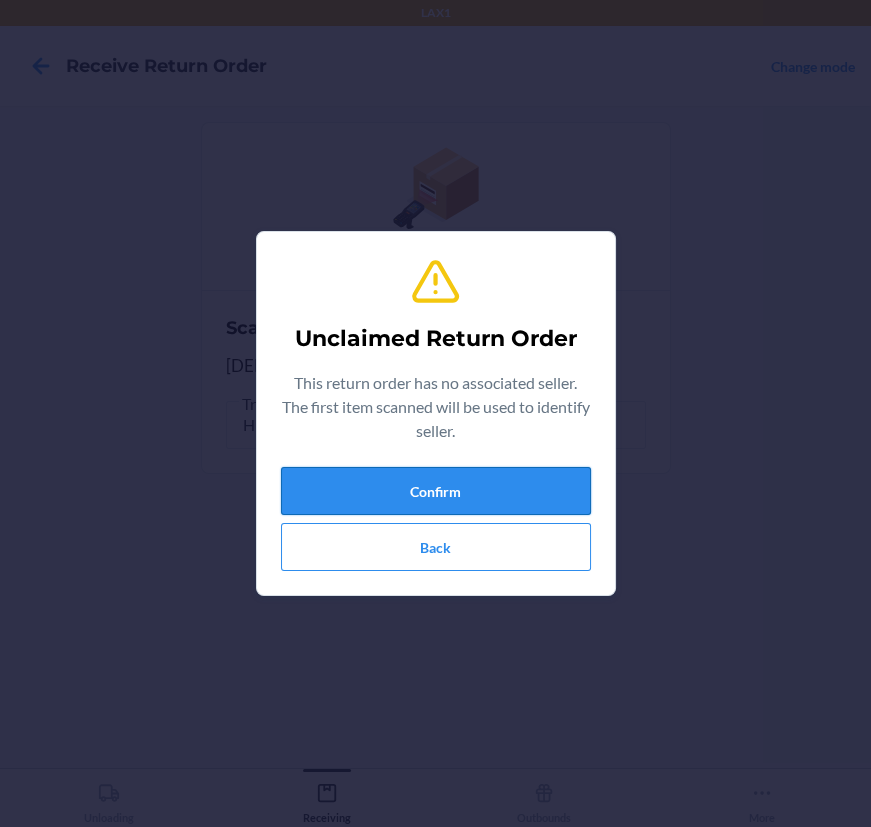 click on "Confirm" at bounding box center (436, 491) 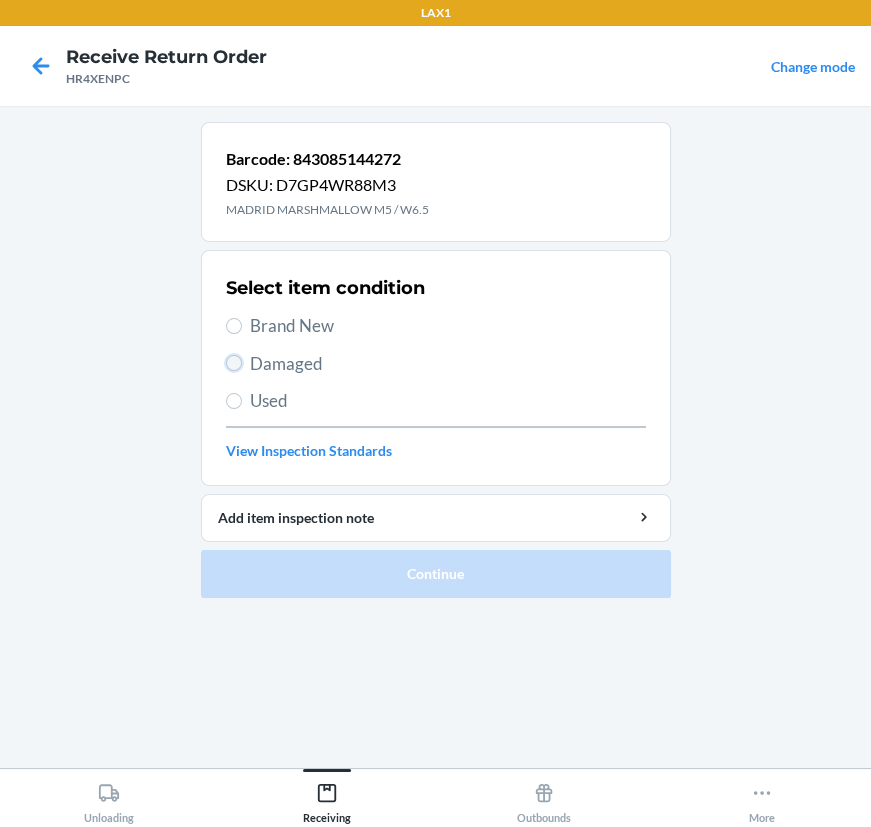 click on "Damaged" at bounding box center [234, 363] 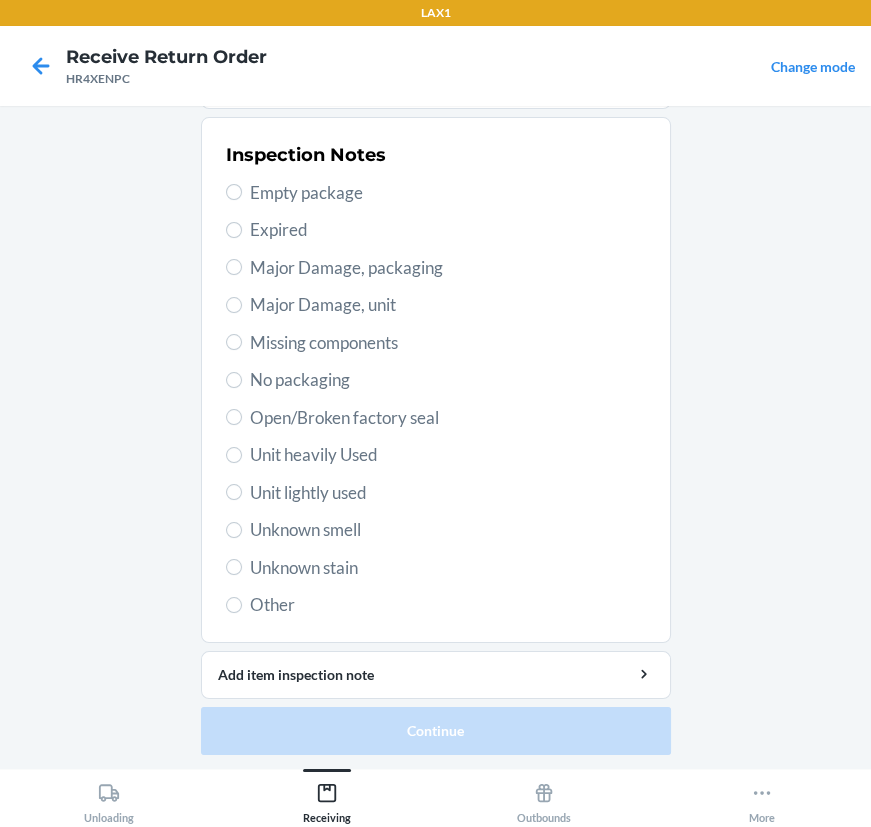 scroll, scrollTop: 377, scrollLeft: 0, axis: vertical 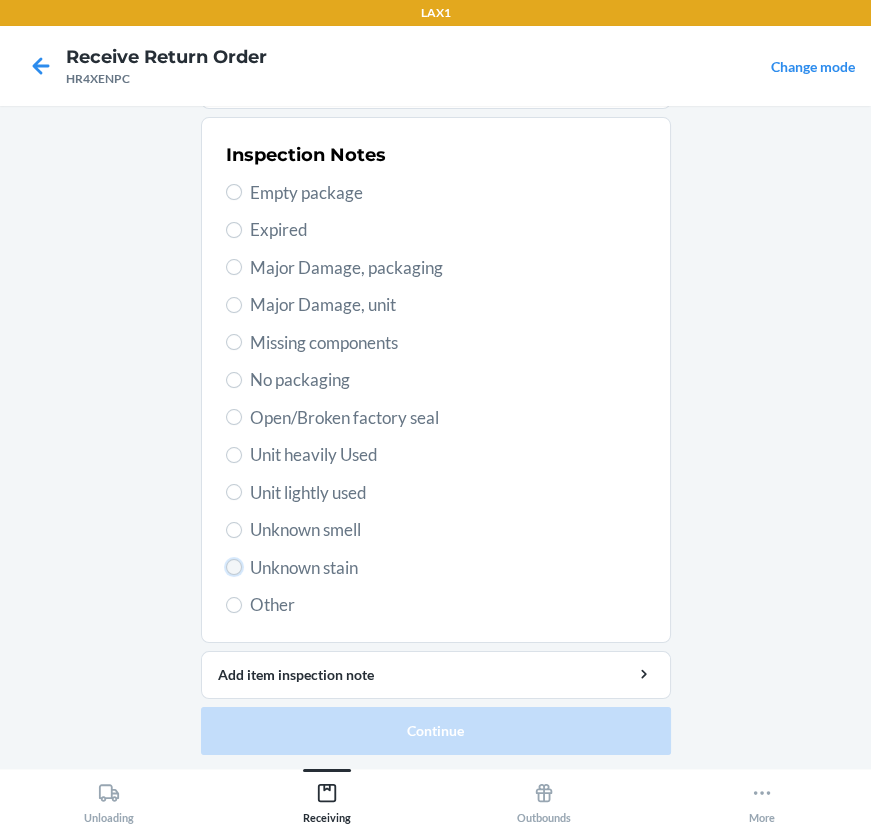 click on "Unknown stain" at bounding box center [234, 567] 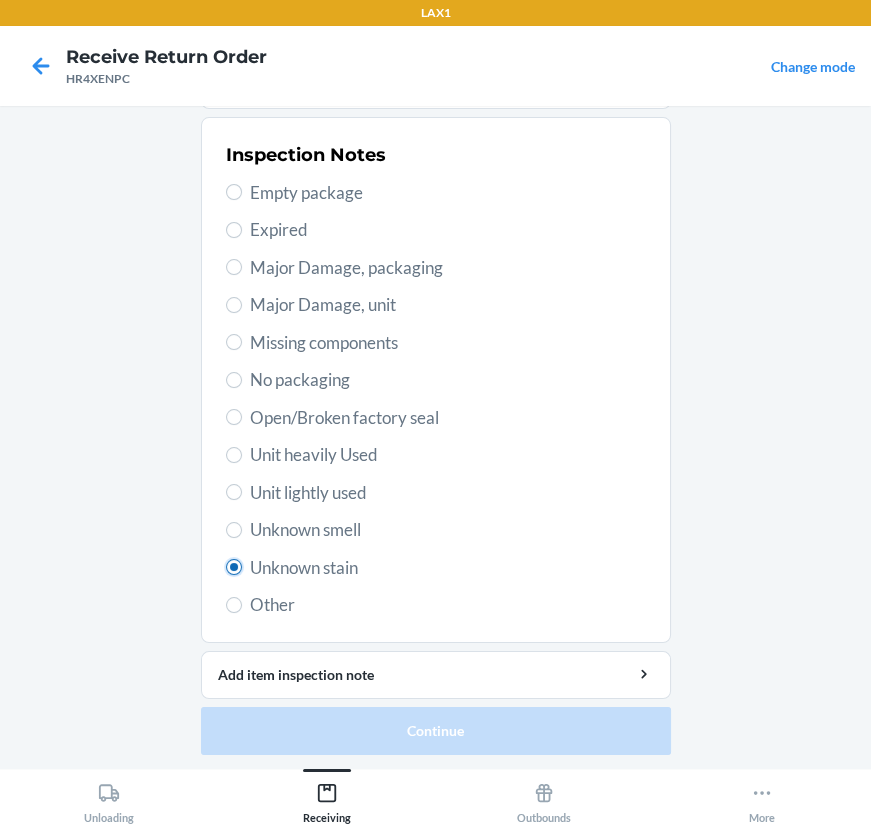 radio on "true" 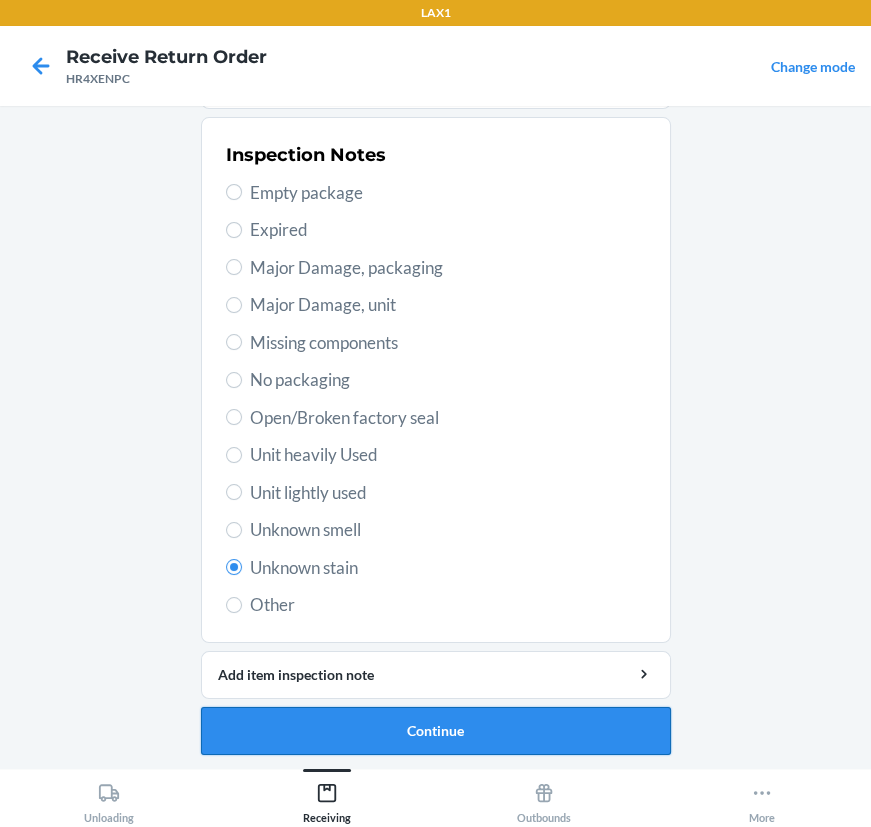 click on "Continue" at bounding box center [436, 731] 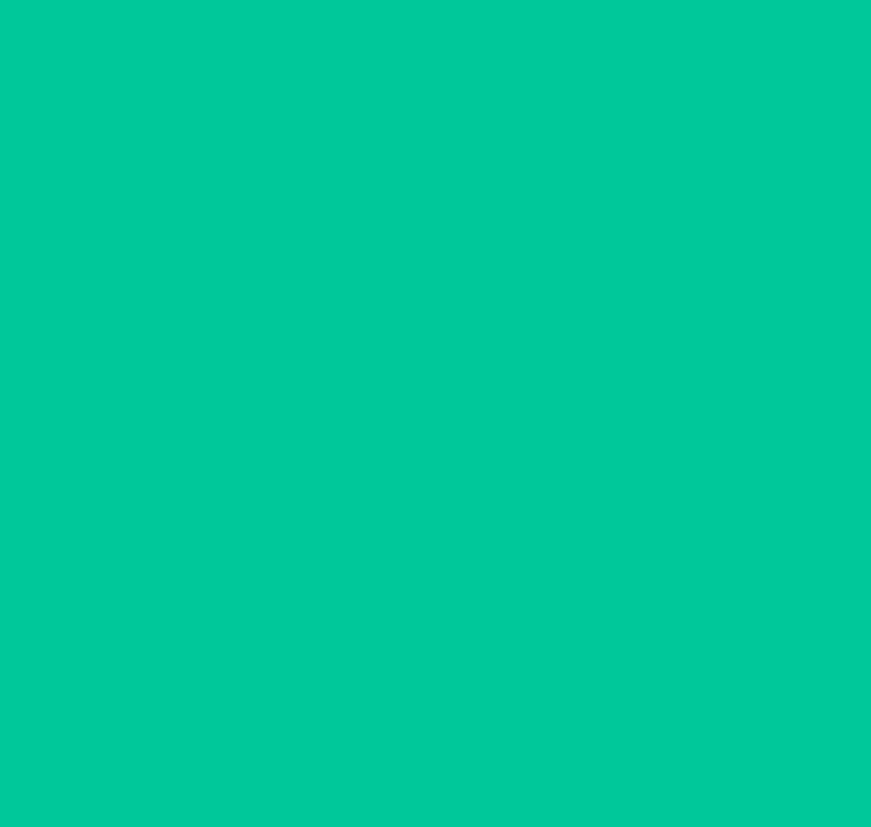 scroll, scrollTop: 214, scrollLeft: 0, axis: vertical 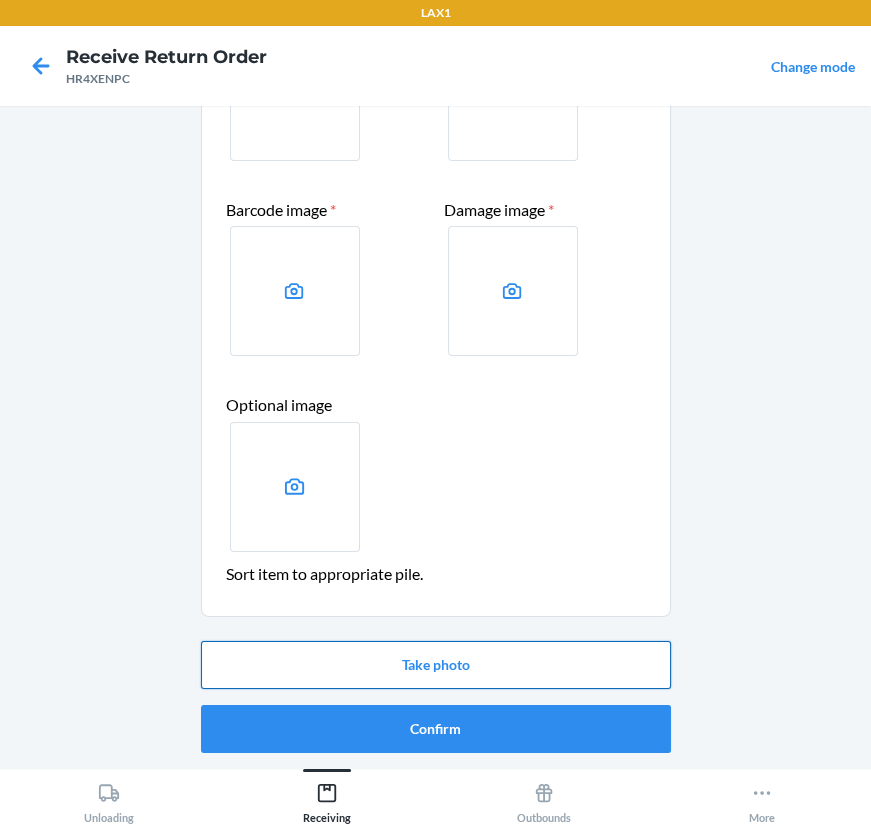 click on "Take photo" at bounding box center [436, 665] 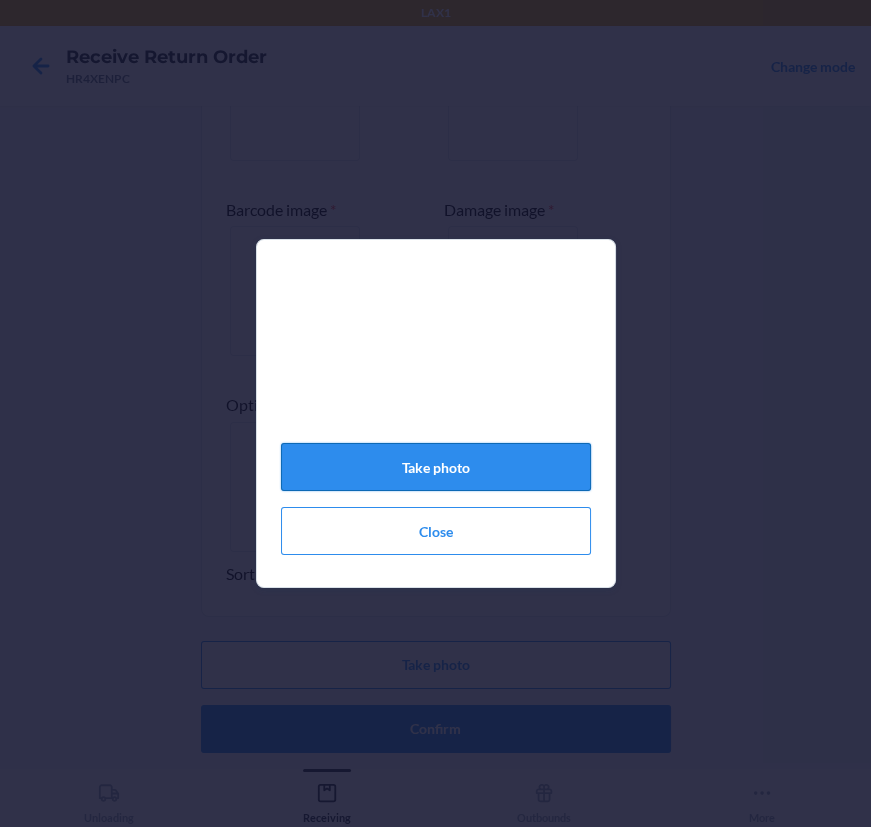 click on "Take photo" 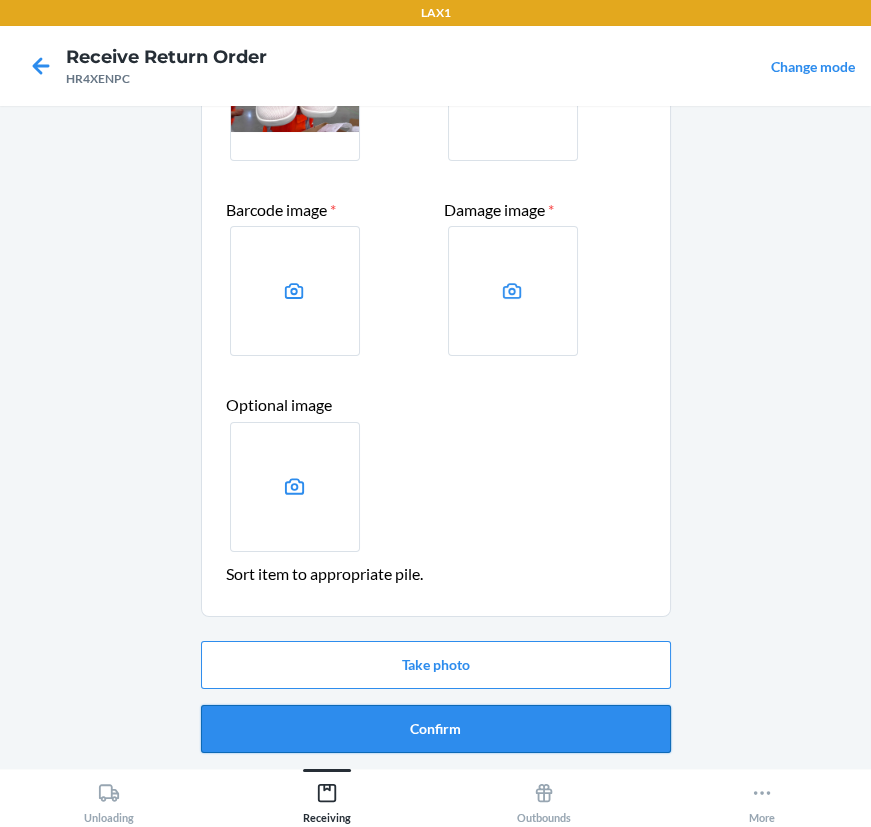 click on "Confirm" at bounding box center (436, 729) 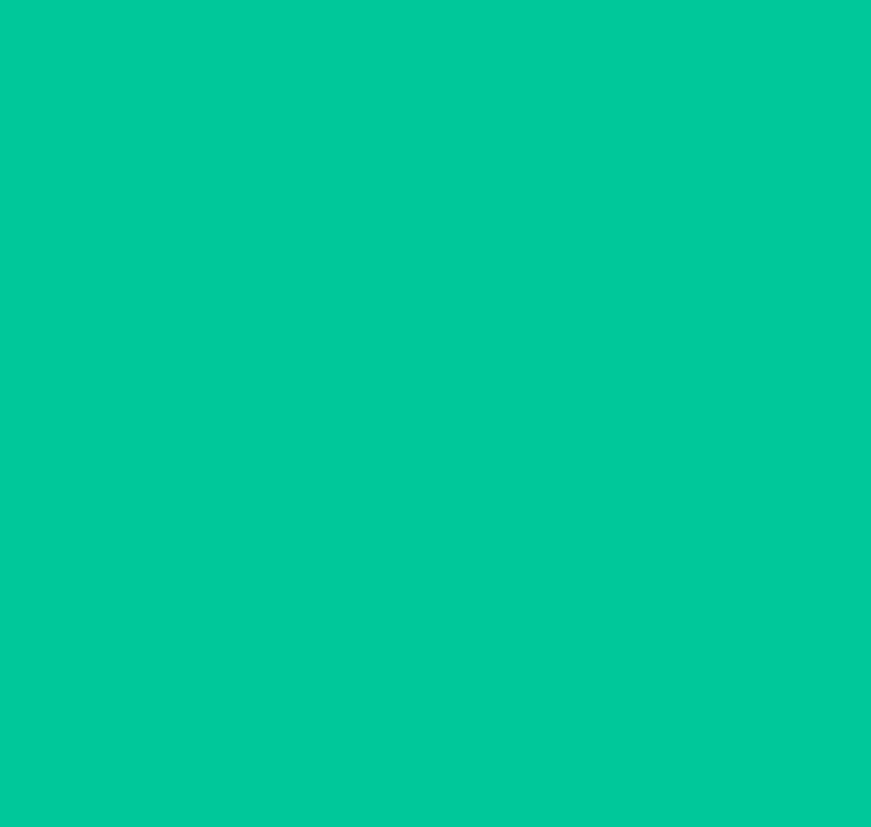 scroll, scrollTop: 0, scrollLeft: 0, axis: both 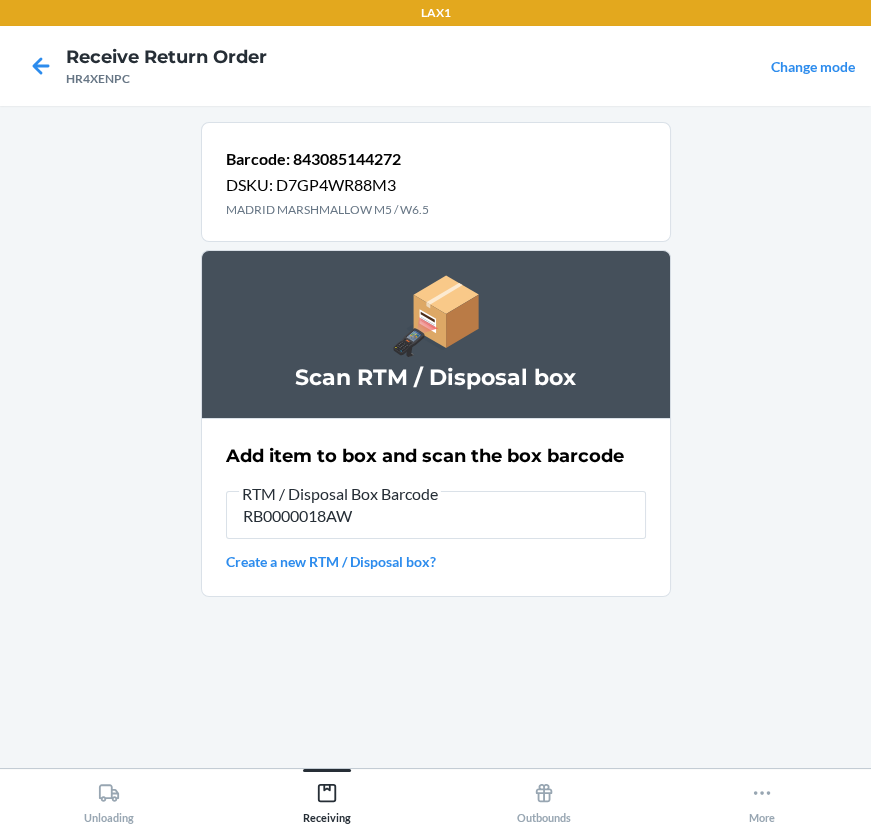 type on "RB0000018AW" 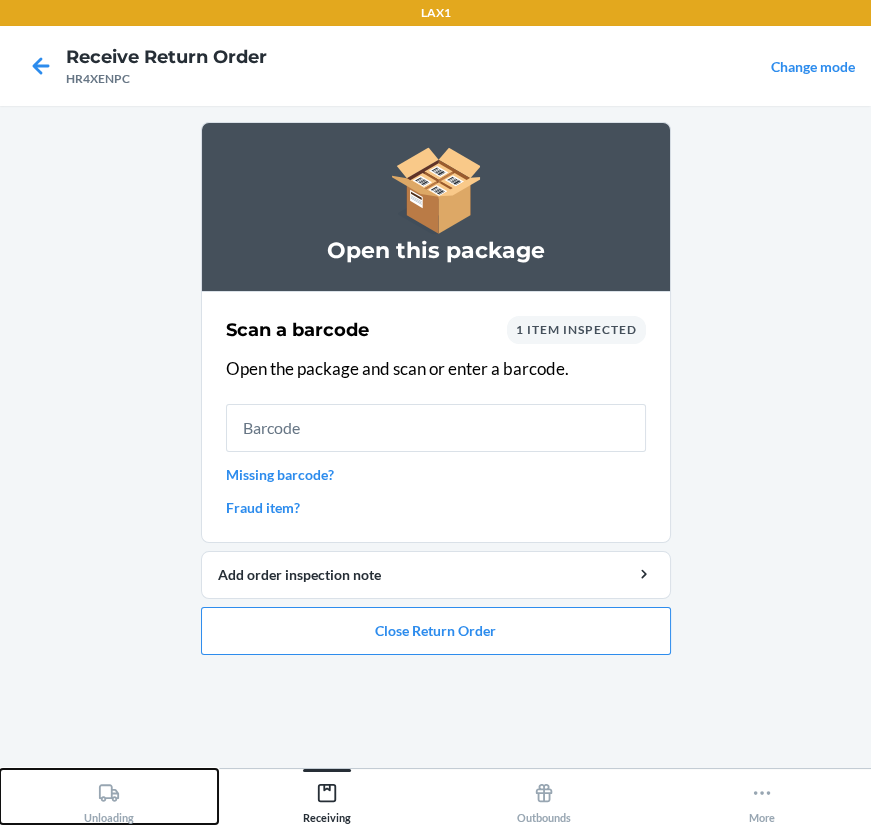 click on "Unloading" at bounding box center [109, 799] 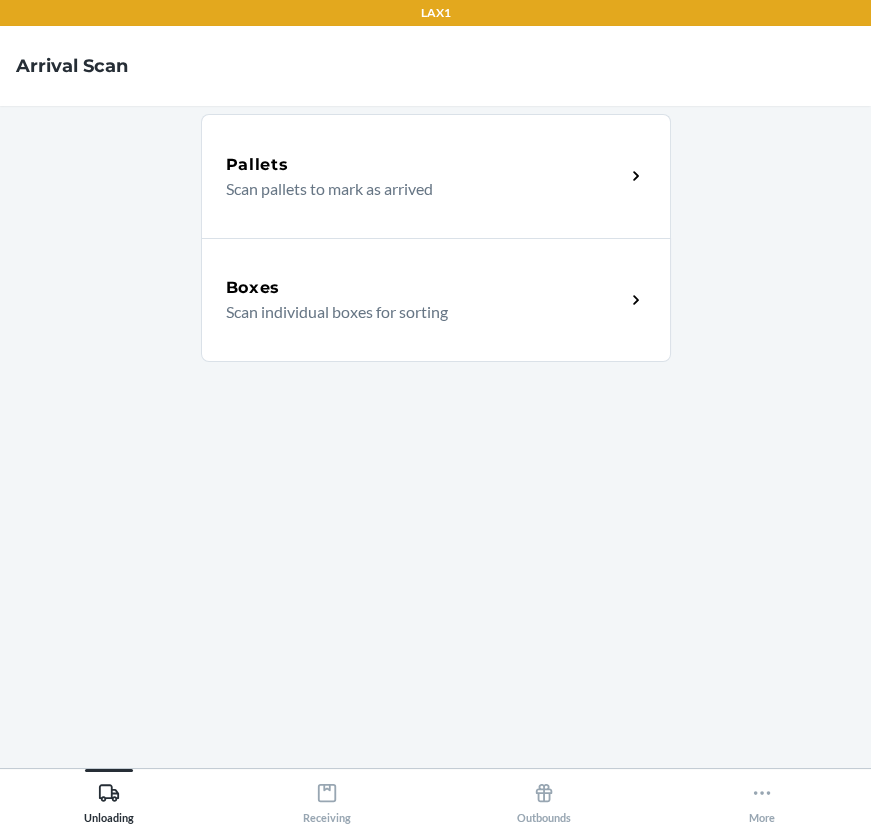 click on "Boxes Scan individual boxes for sorting" at bounding box center (436, 300) 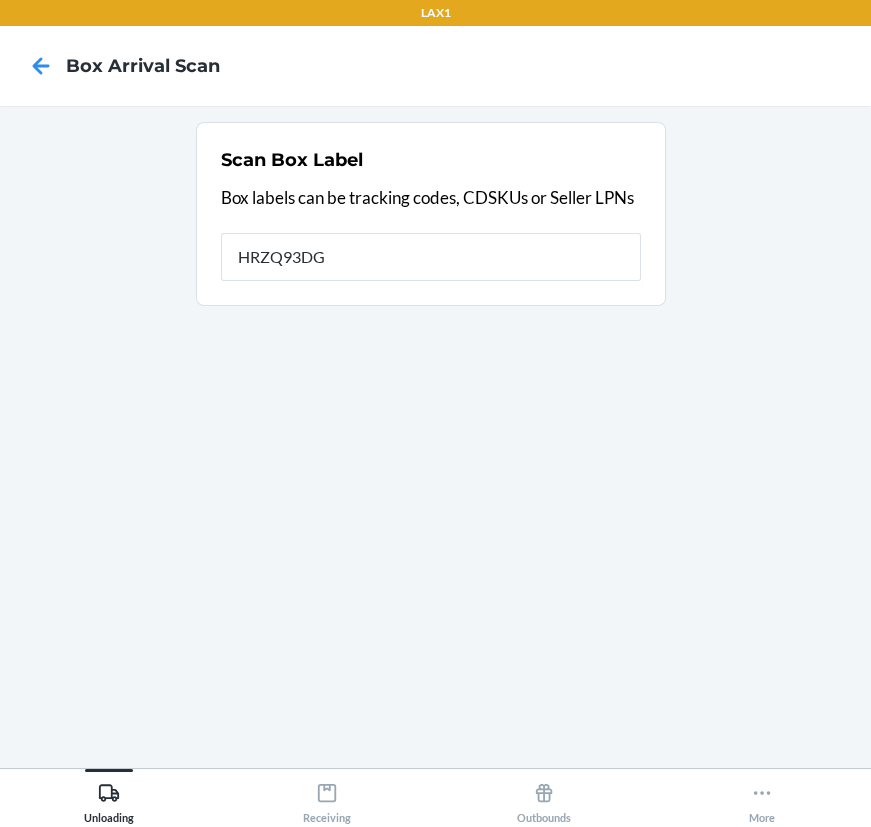 type on "HRZQ93DG" 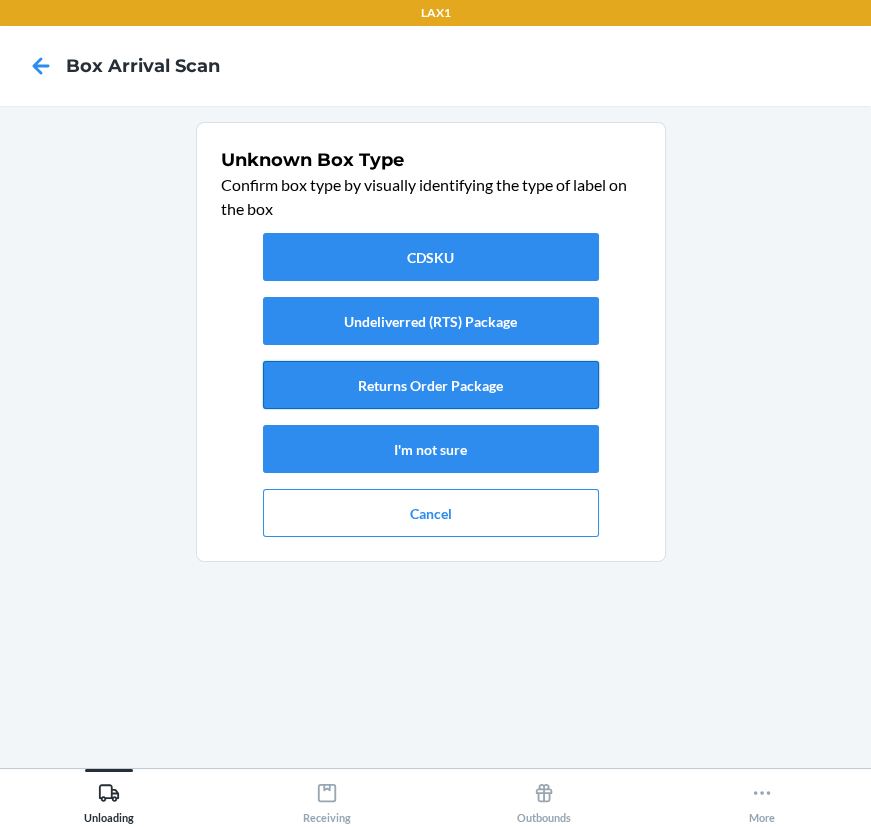 click on "Returns Order Package" at bounding box center [431, 385] 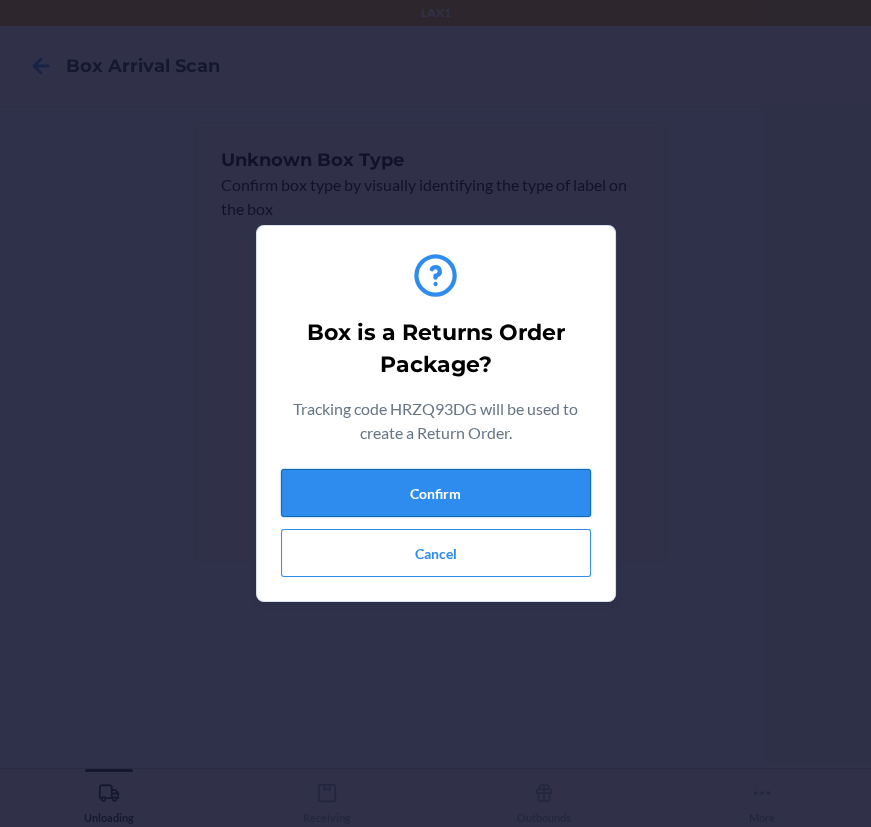 click on "Confirm" at bounding box center (436, 493) 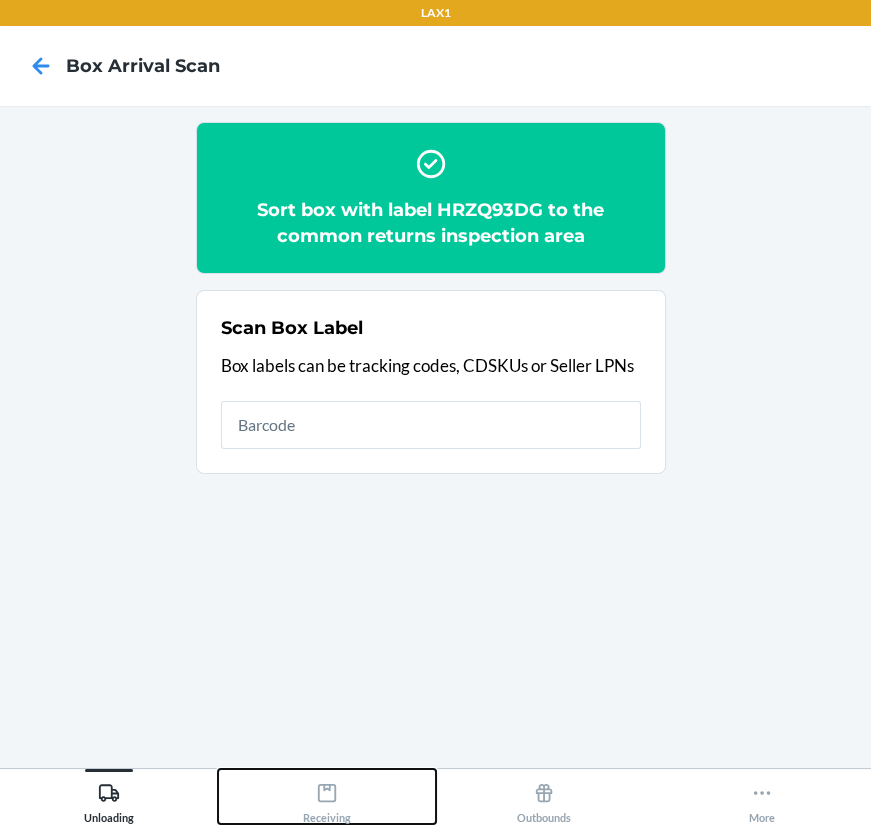click on "Receiving" at bounding box center [327, 799] 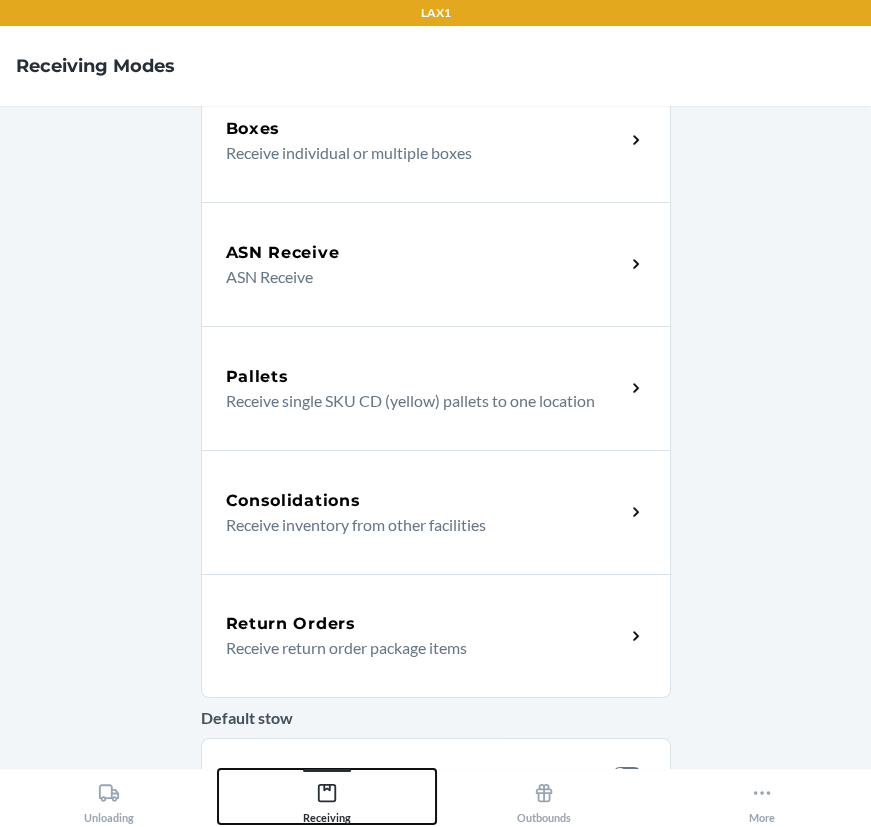 scroll, scrollTop: 272, scrollLeft: 0, axis: vertical 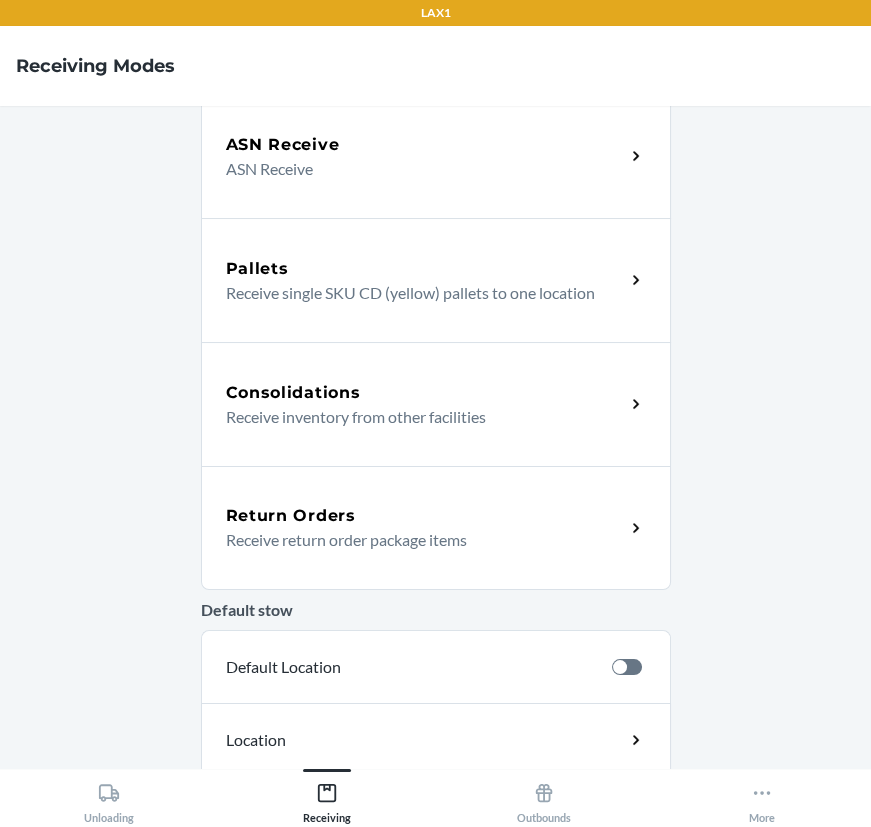 click on "Receive return order package items" at bounding box center (417, 540) 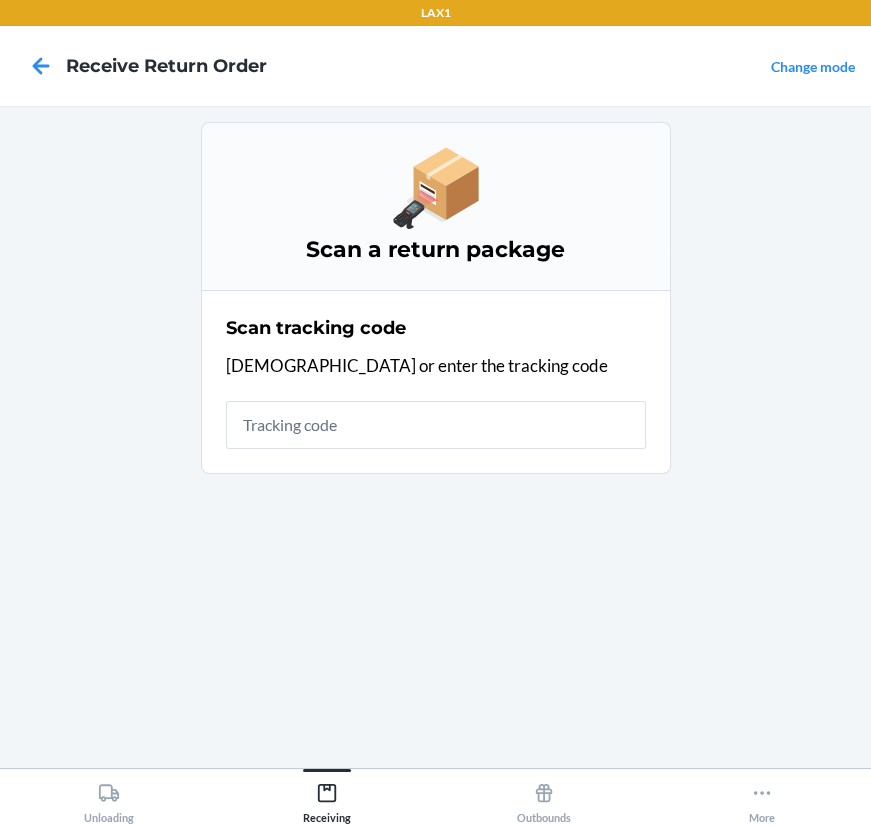 scroll, scrollTop: 0, scrollLeft: 0, axis: both 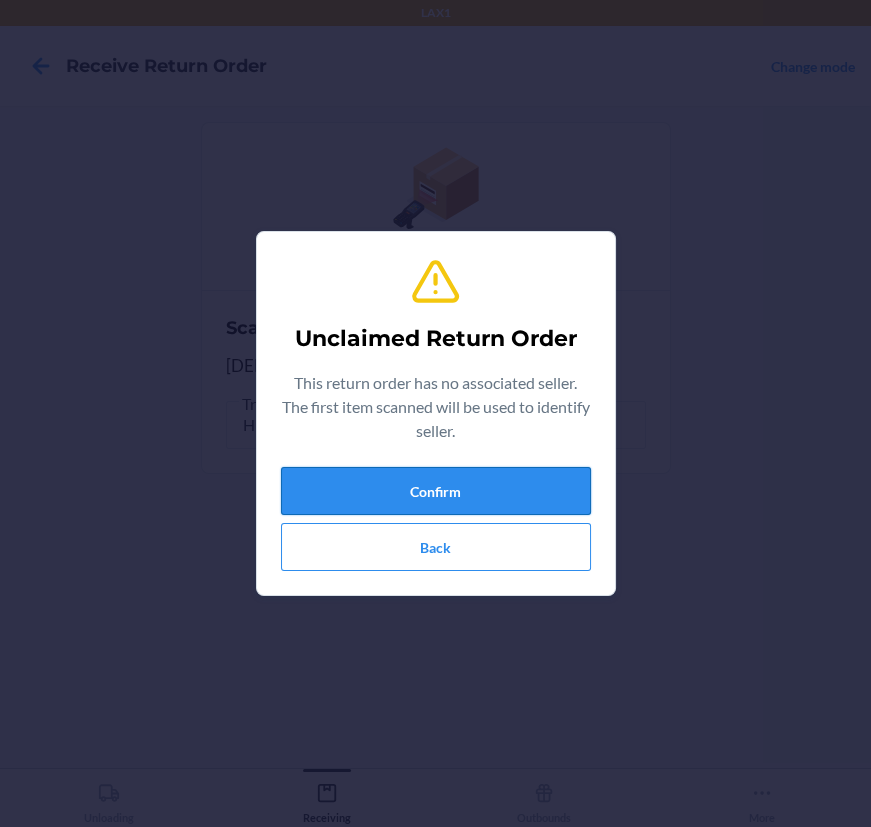 click on "Confirm" at bounding box center [436, 491] 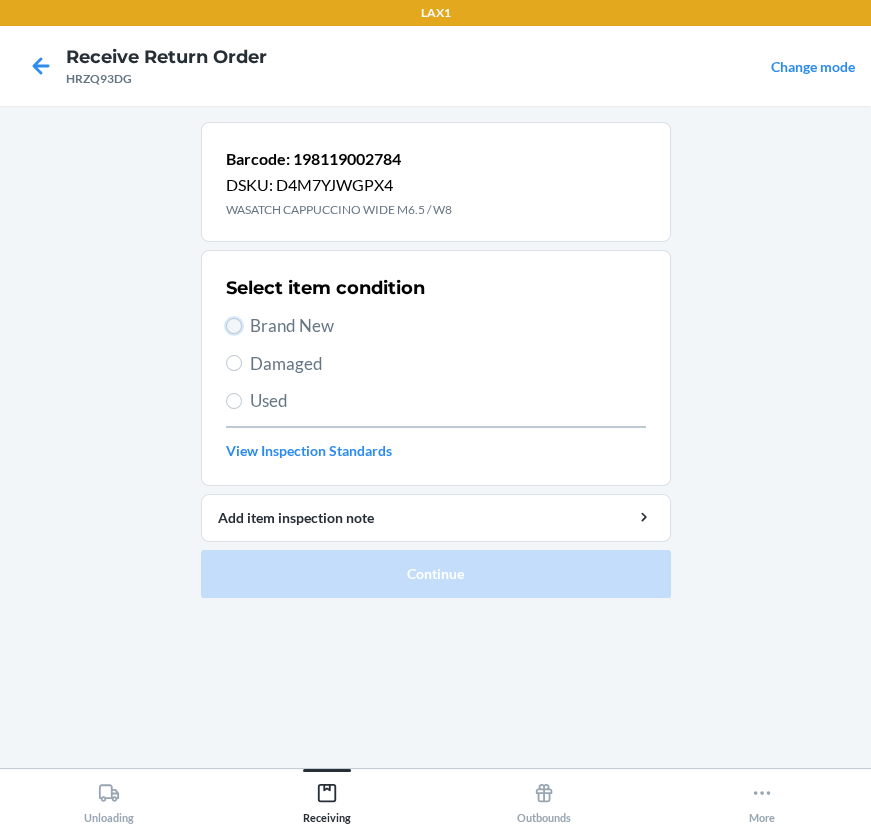click on "Brand New" at bounding box center [234, 326] 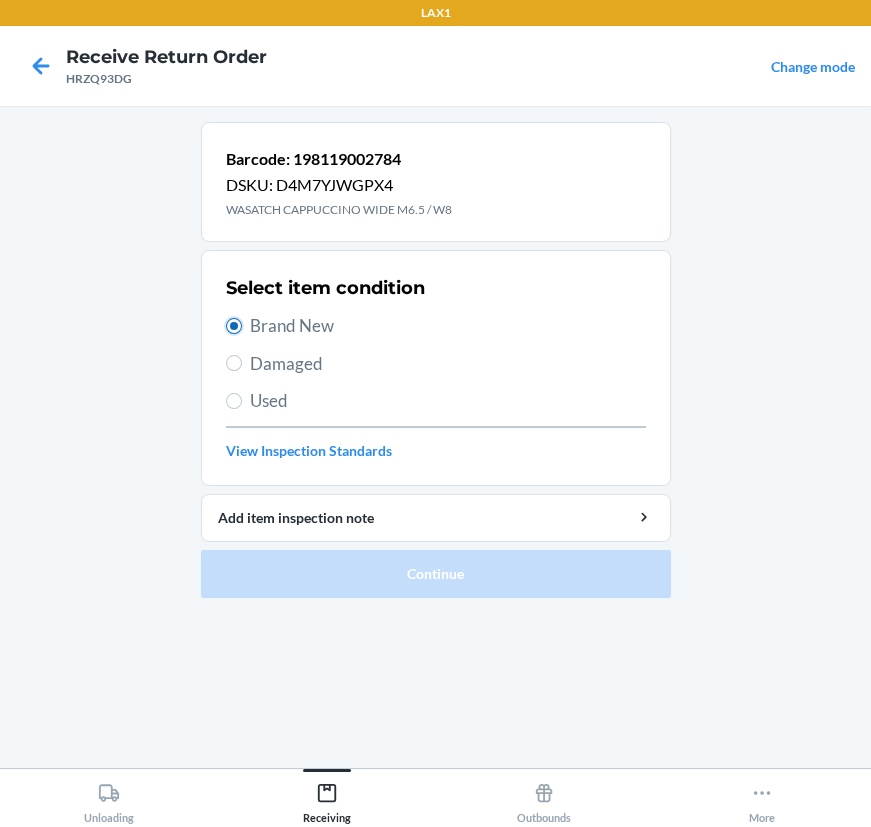 radio on "true" 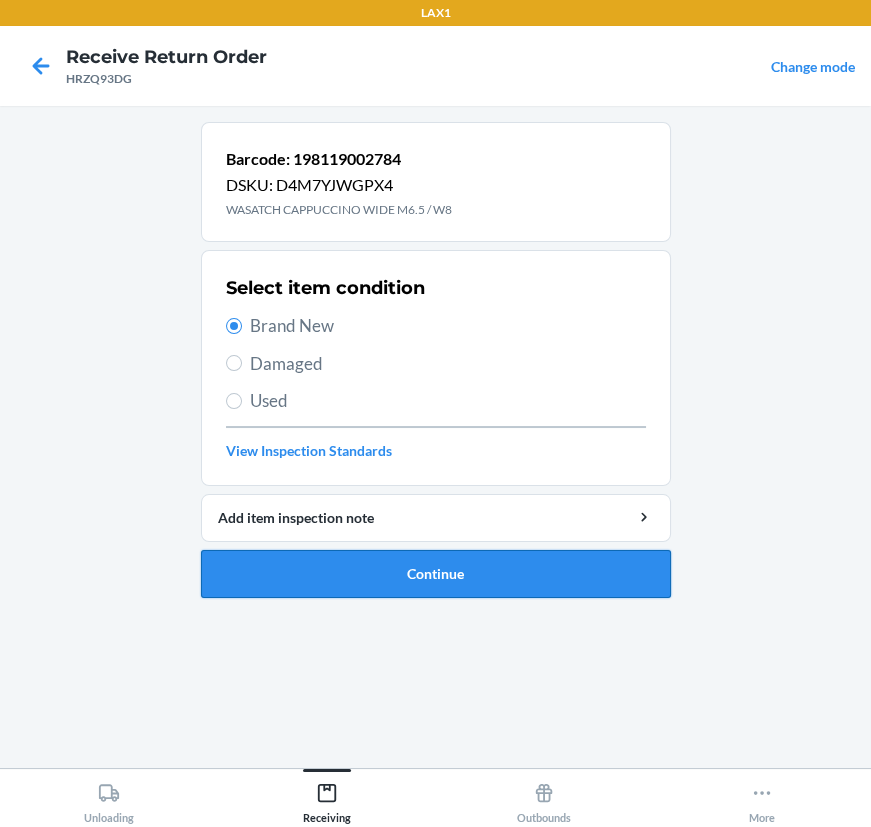 click on "Continue" at bounding box center (436, 574) 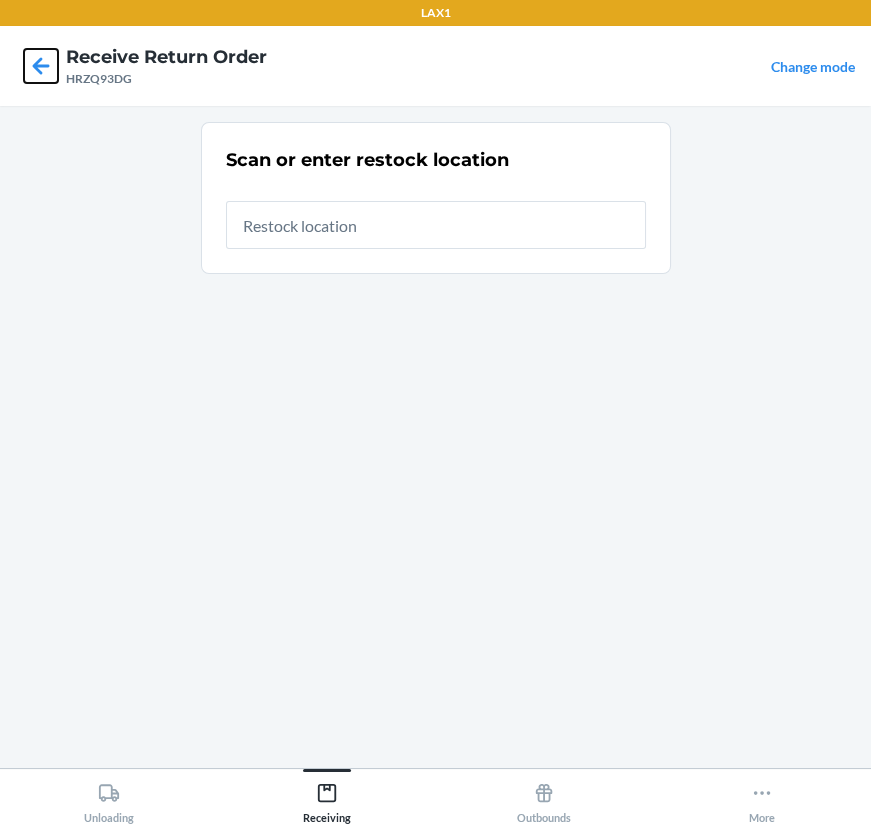 click 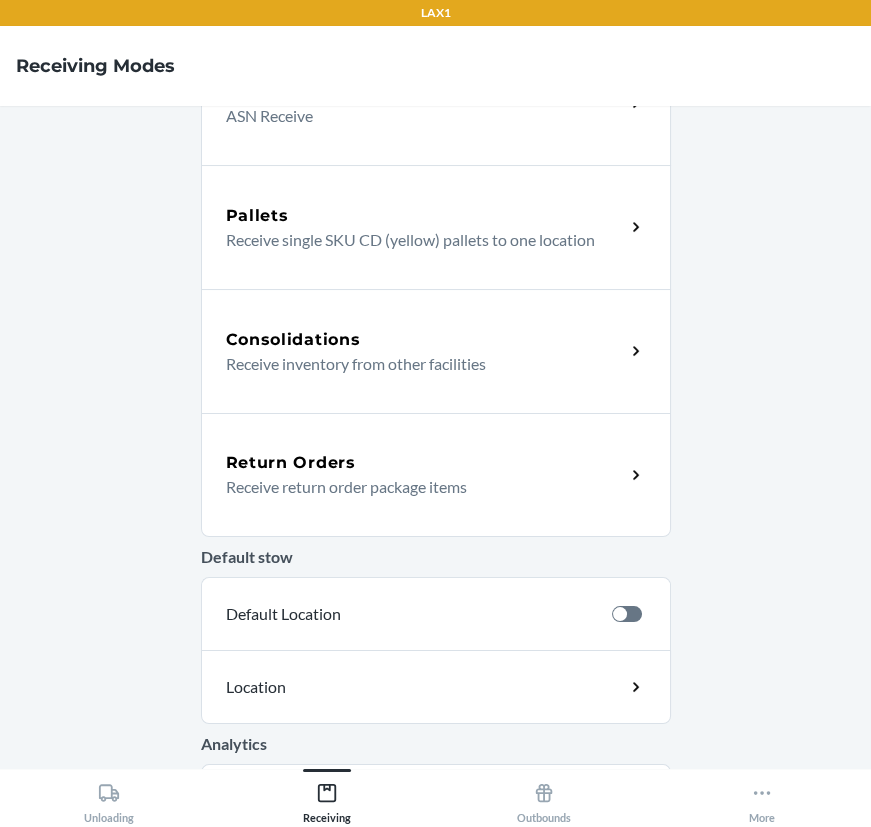 scroll, scrollTop: 443, scrollLeft: 0, axis: vertical 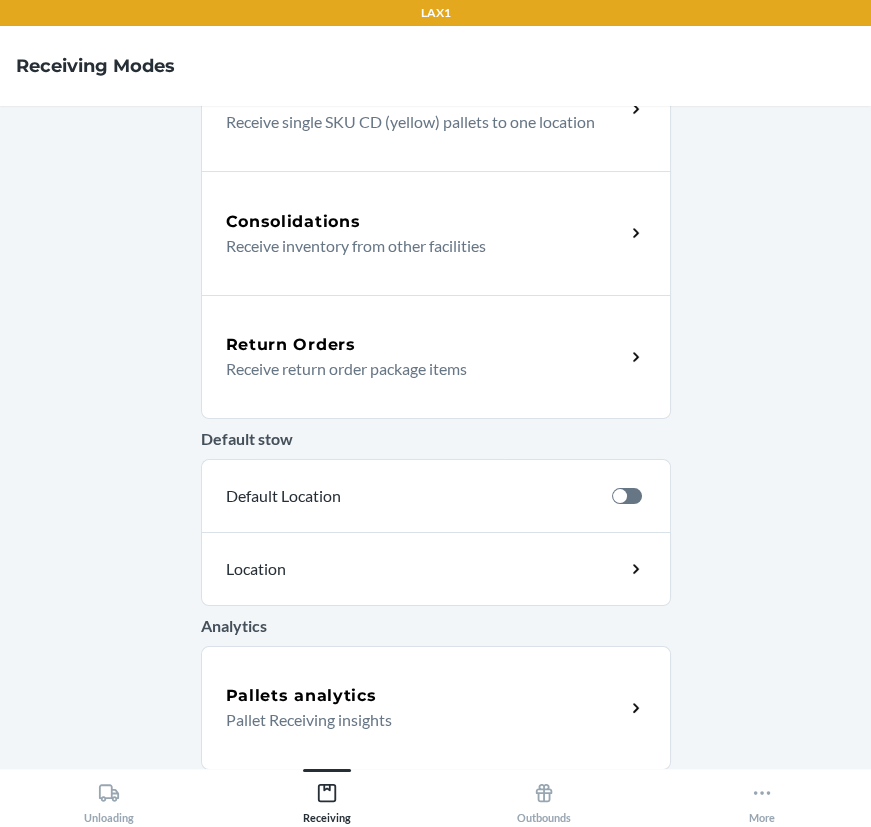 click on "Receive return order package items" at bounding box center (417, 369) 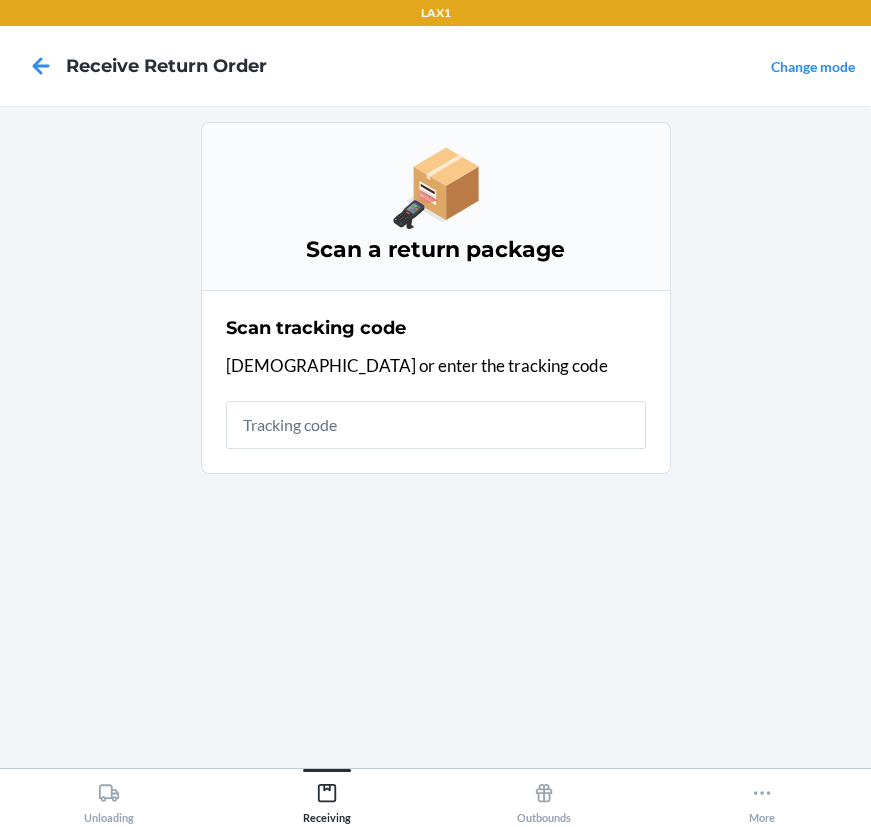 scroll, scrollTop: 0, scrollLeft: 0, axis: both 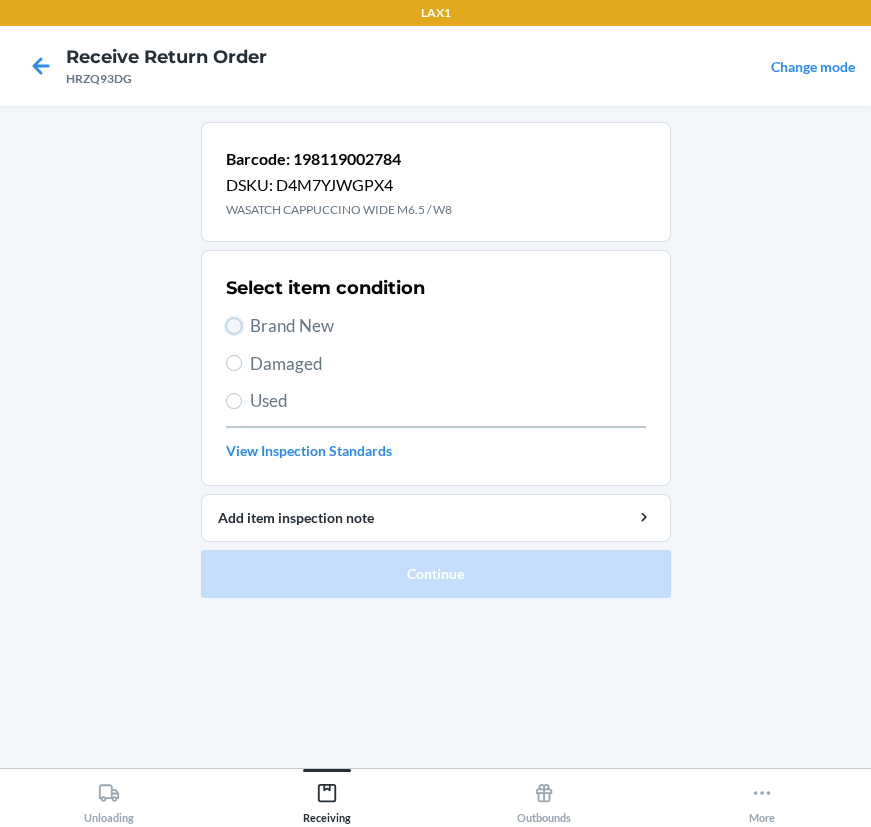 click on "Brand New" at bounding box center (234, 326) 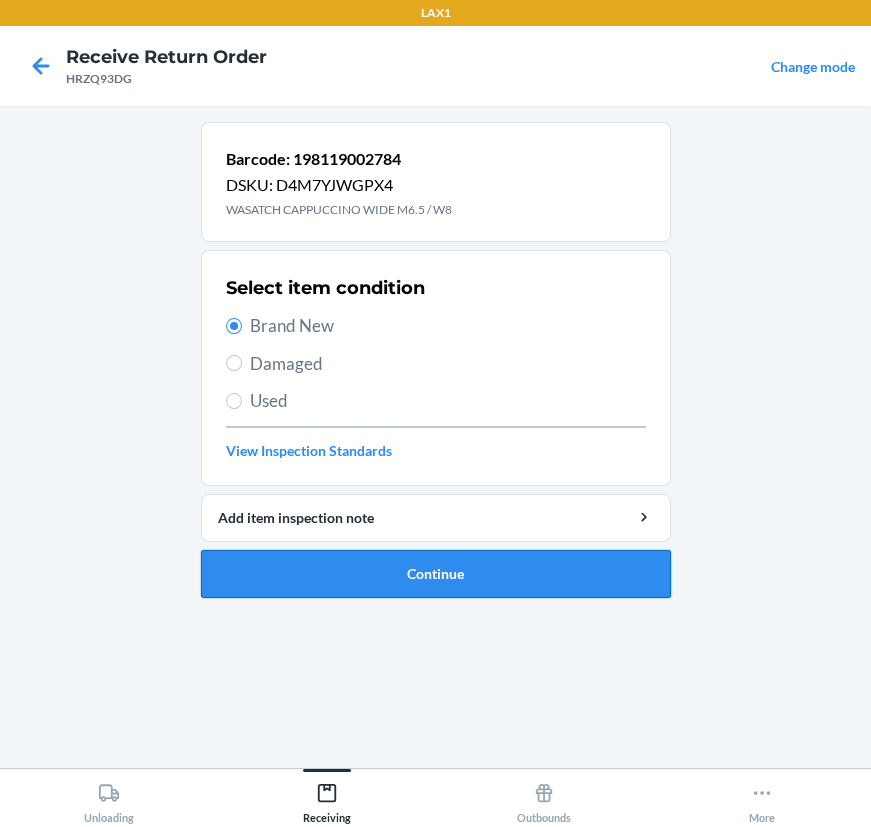 click on "Continue" at bounding box center (436, 574) 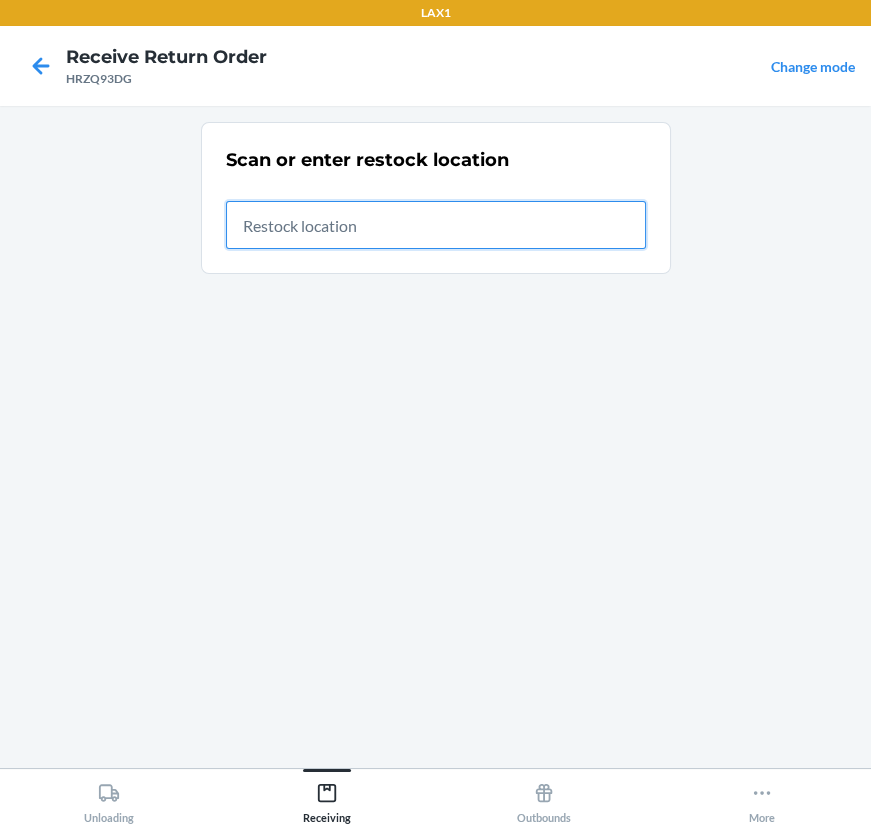 click at bounding box center [436, 225] 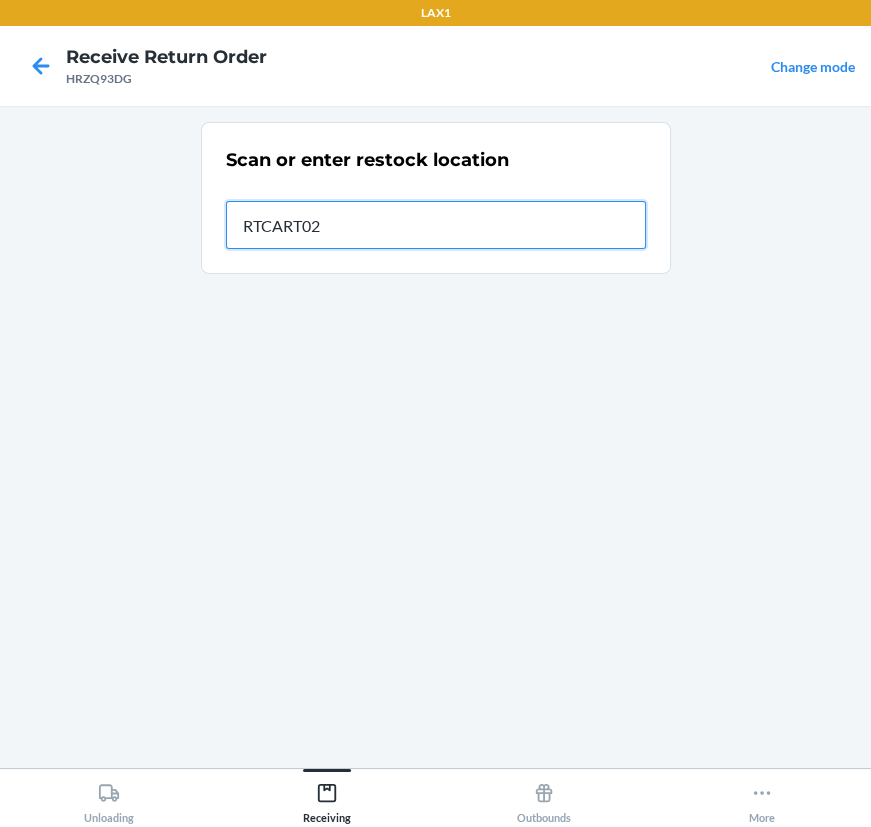 type on "RTCART025" 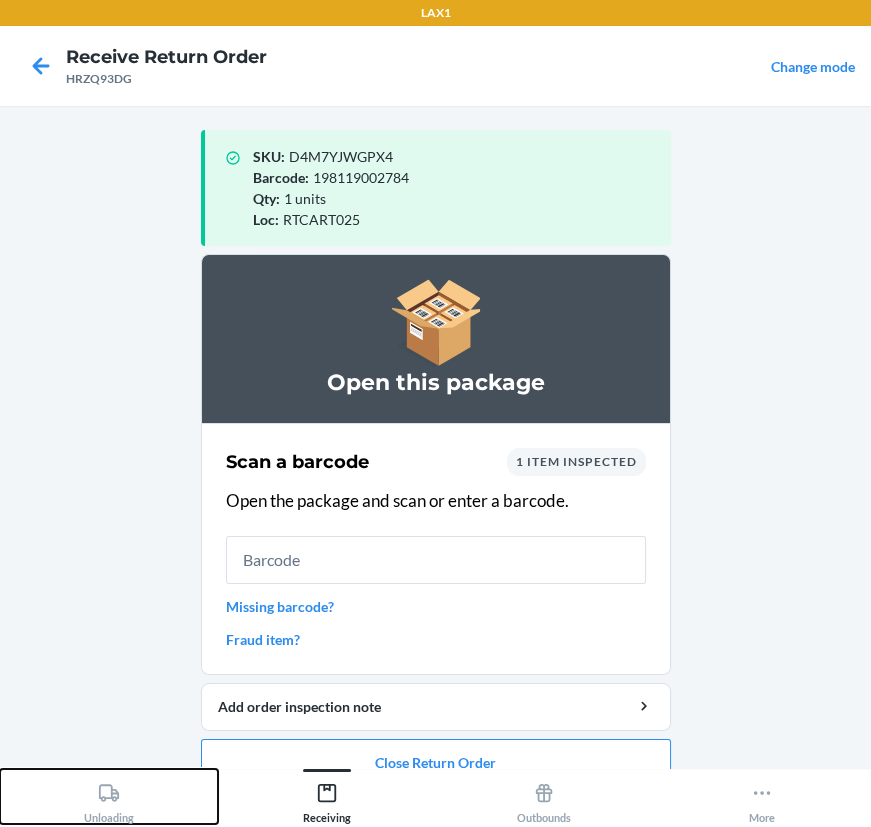 click 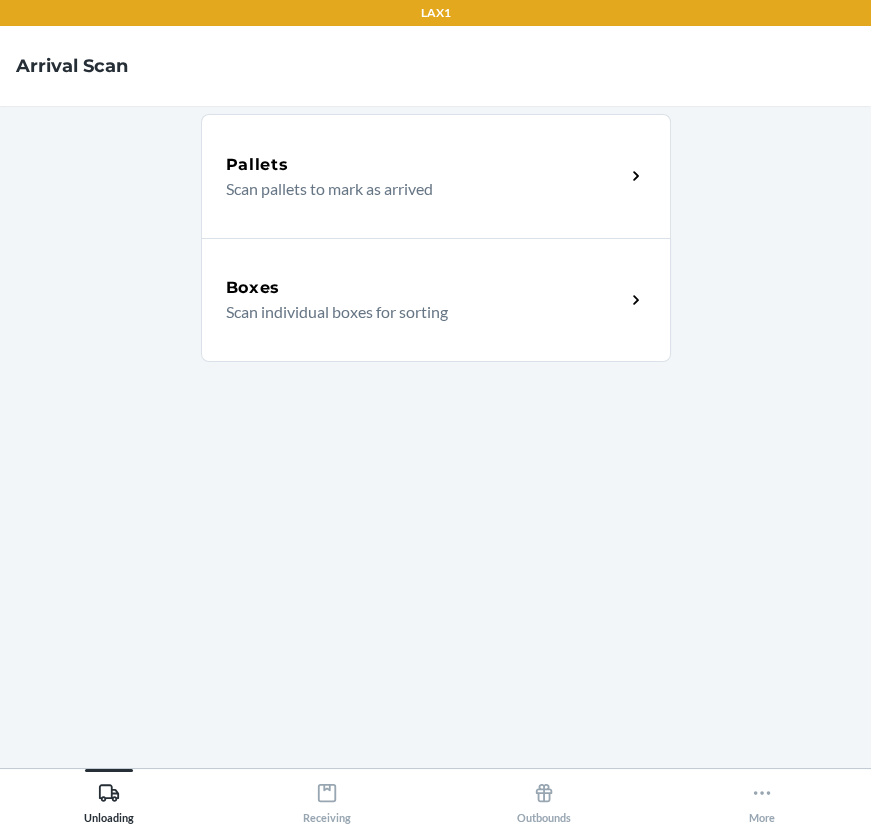 click on "Boxes" at bounding box center [425, 288] 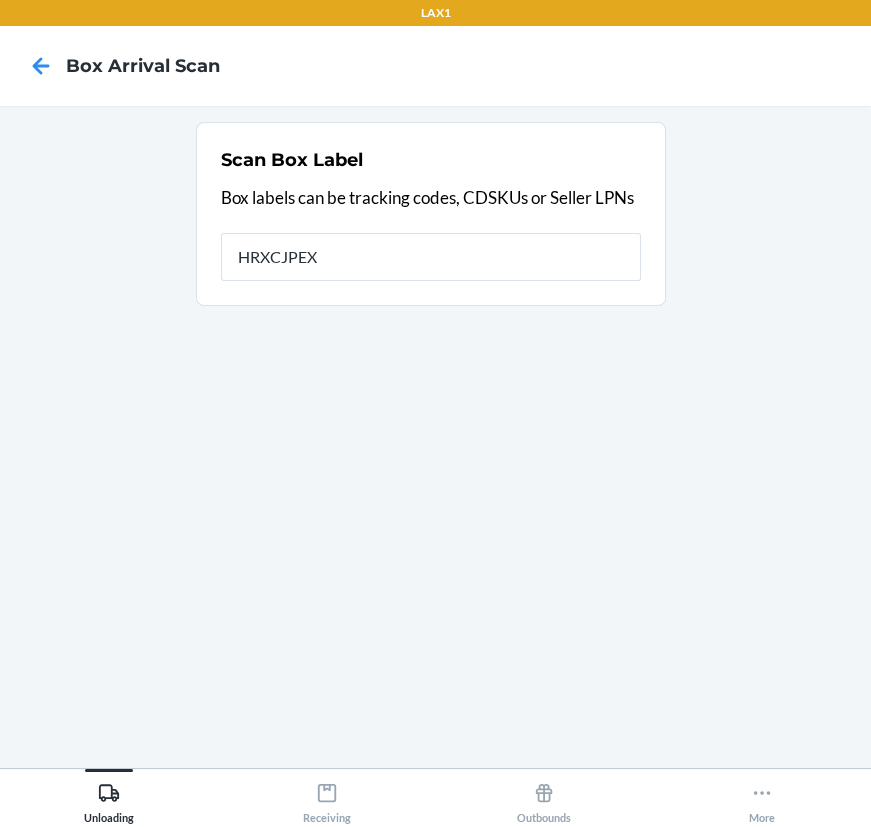 type on "HRXCJPEX" 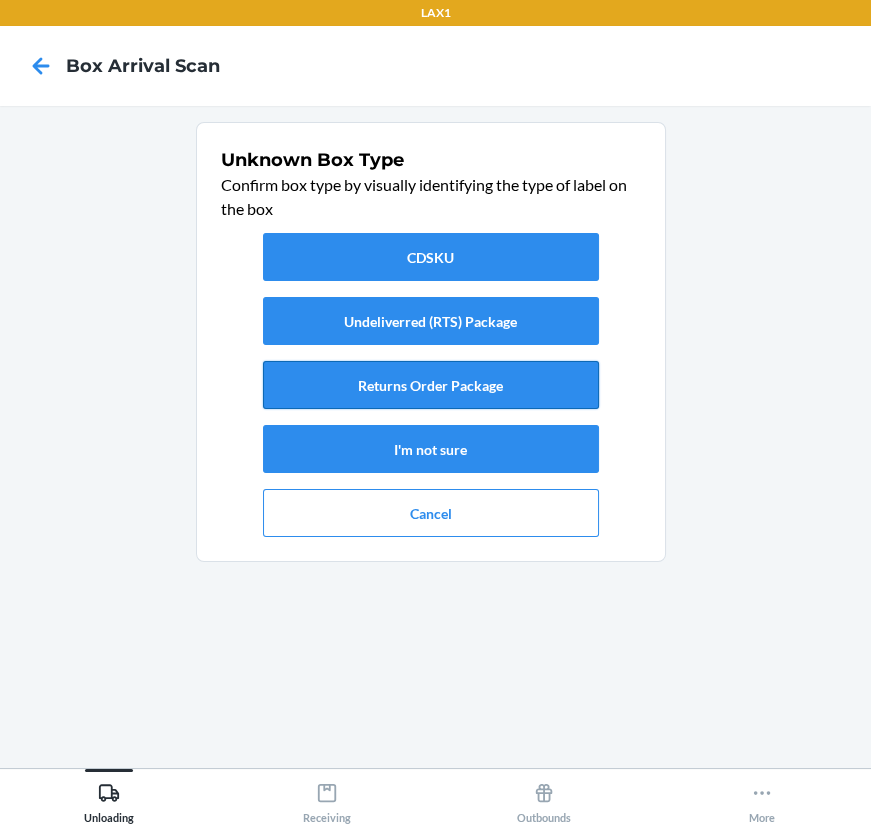 click on "Returns Order Package" at bounding box center (431, 385) 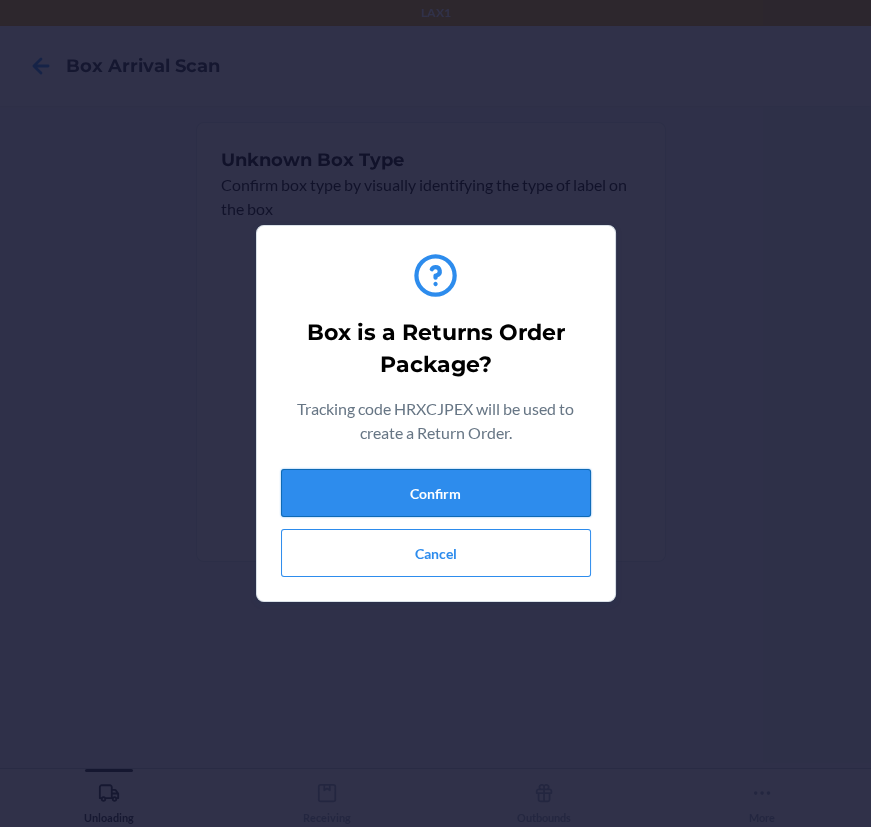 click on "Confirm" at bounding box center [436, 493] 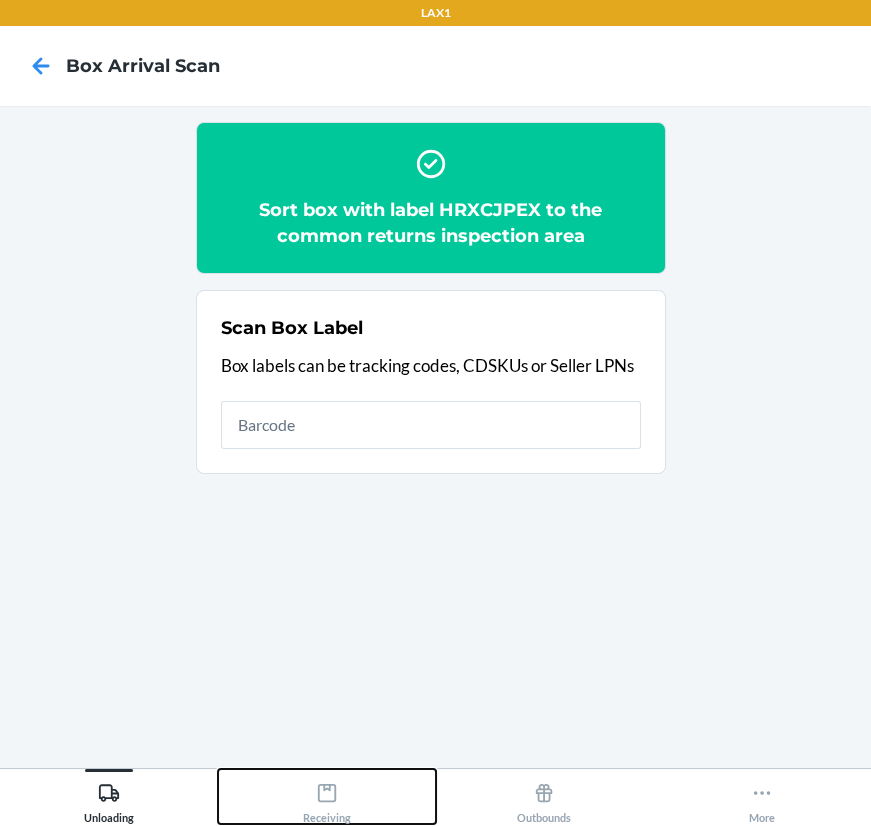 click on "Receiving" at bounding box center (327, 799) 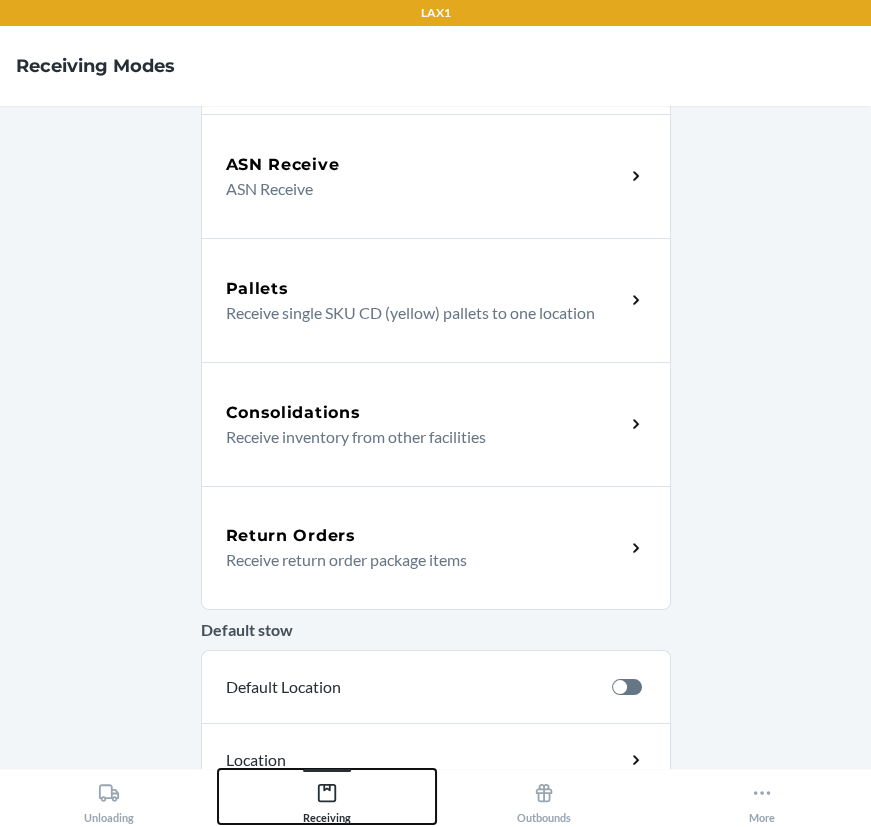 scroll, scrollTop: 272, scrollLeft: 0, axis: vertical 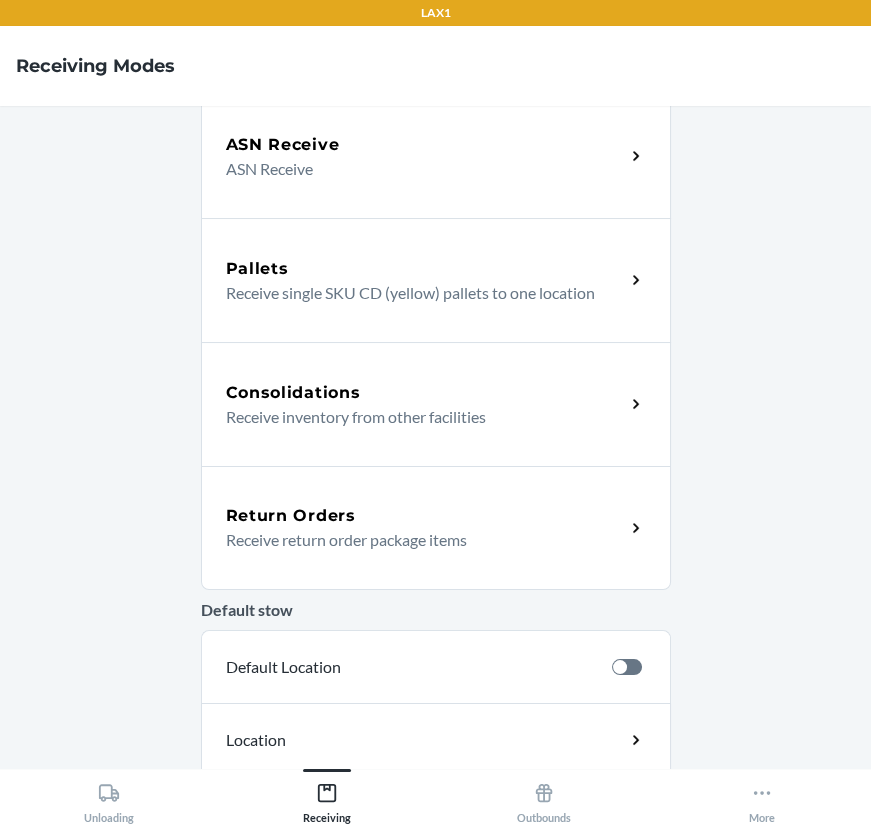 click on "Receive return order package items" at bounding box center [417, 540] 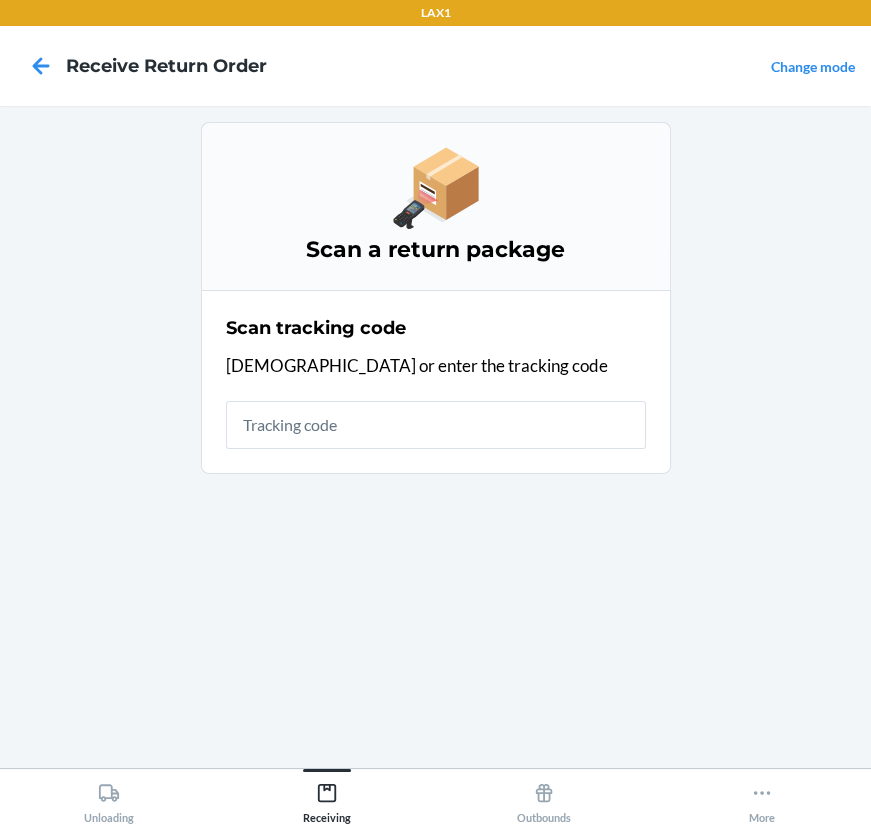 scroll, scrollTop: 0, scrollLeft: 0, axis: both 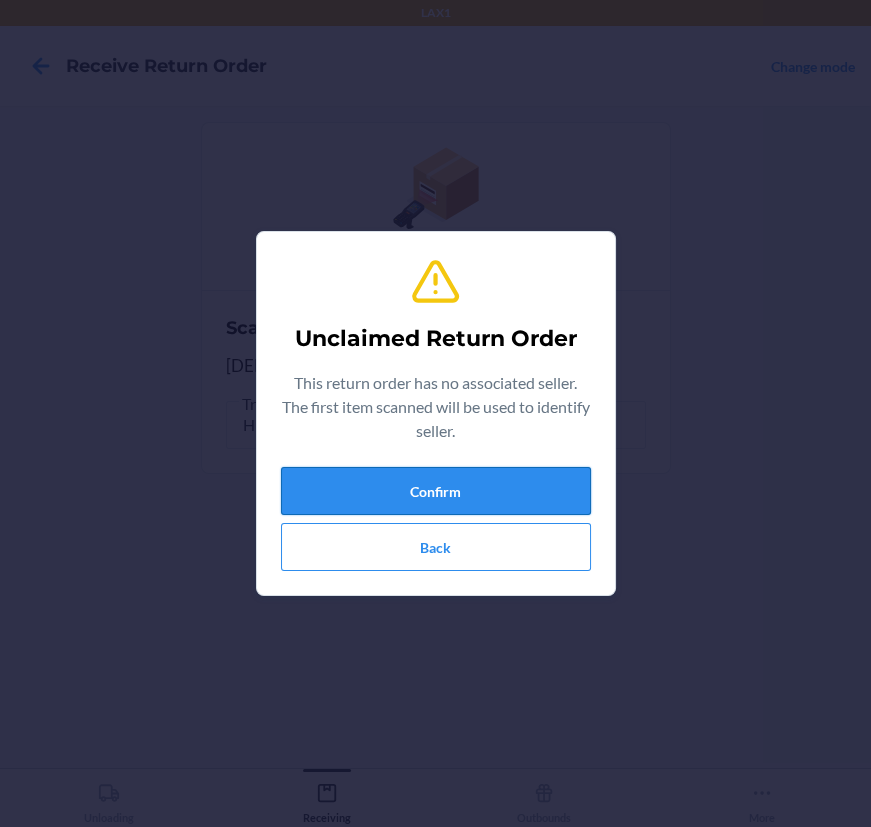 click on "Confirm" at bounding box center (436, 491) 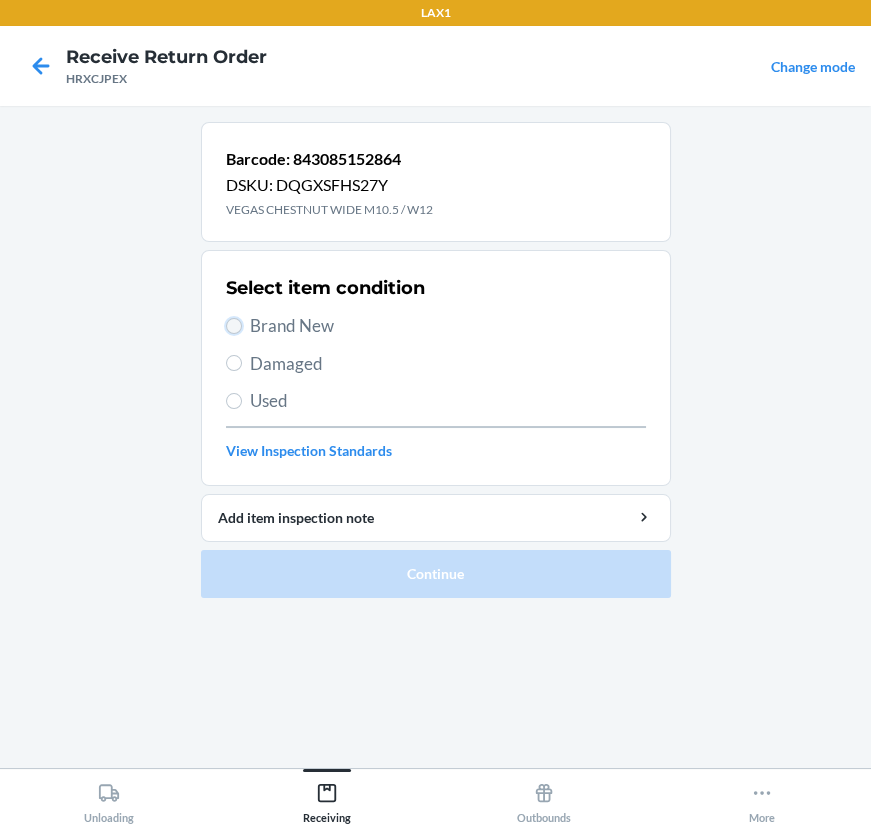 click on "Brand New" at bounding box center (234, 326) 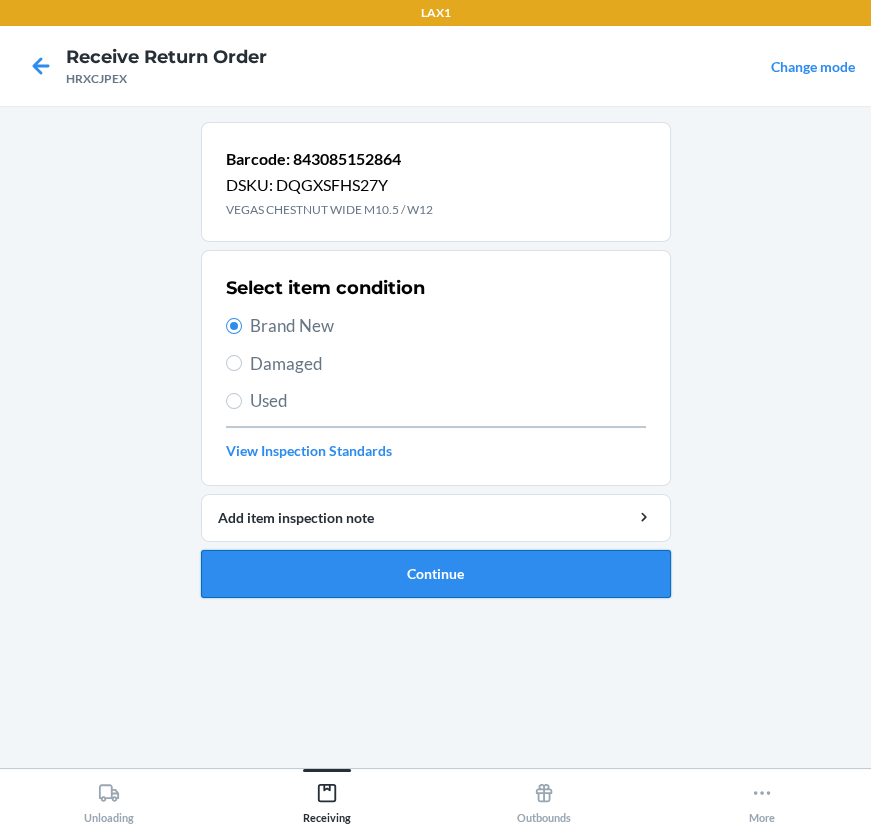 click on "Continue" at bounding box center (436, 574) 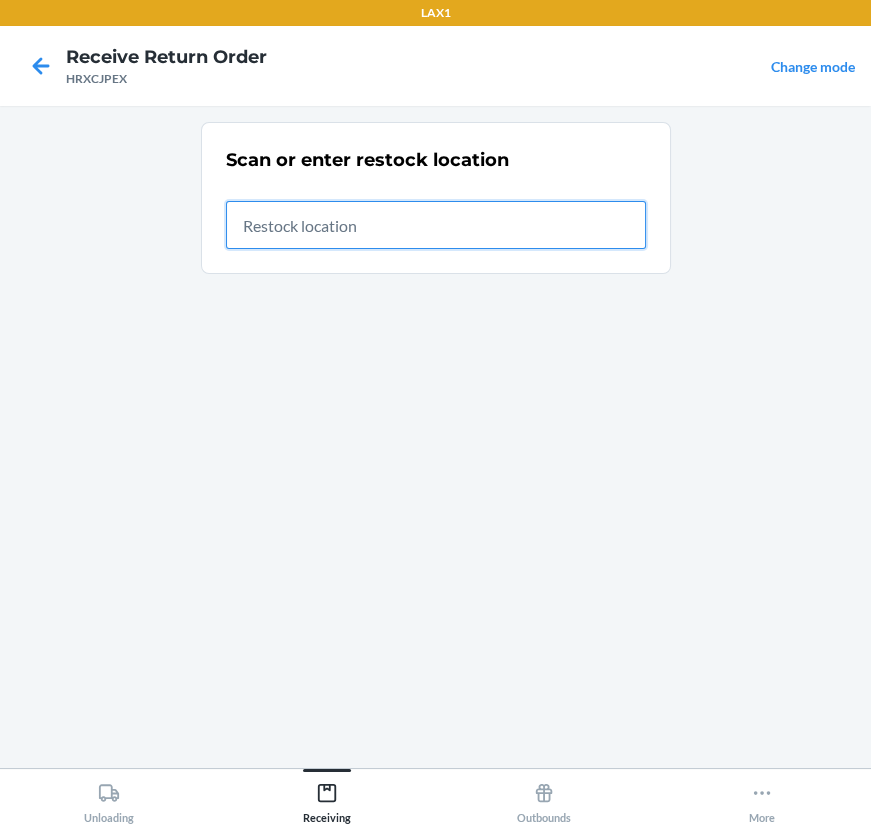 click at bounding box center (436, 225) 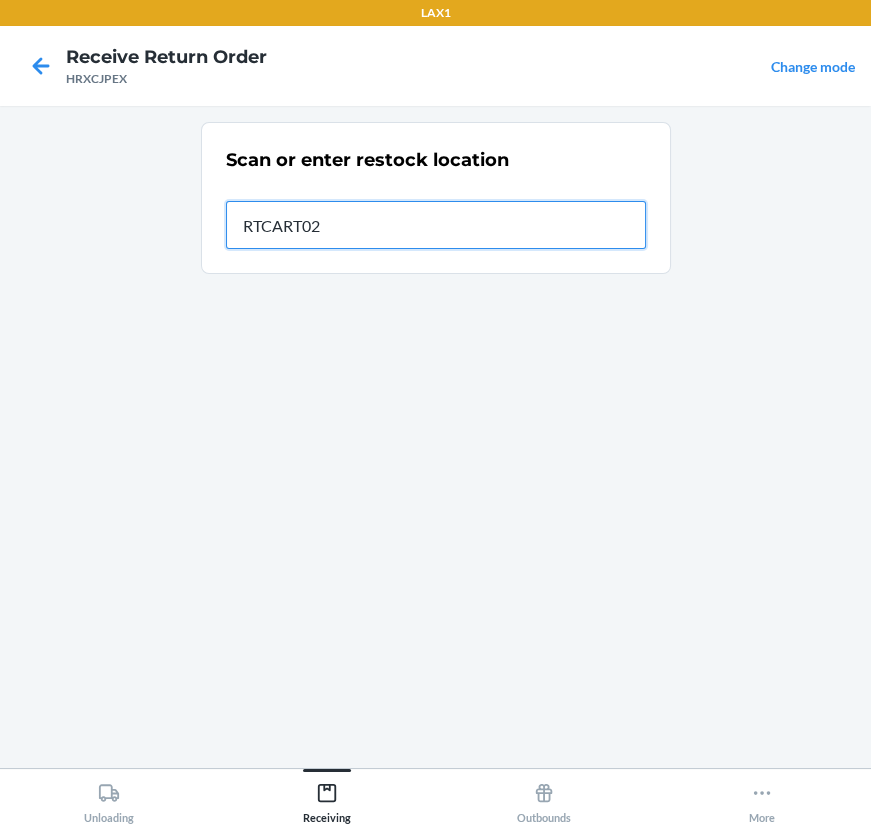 type on "RTCART025" 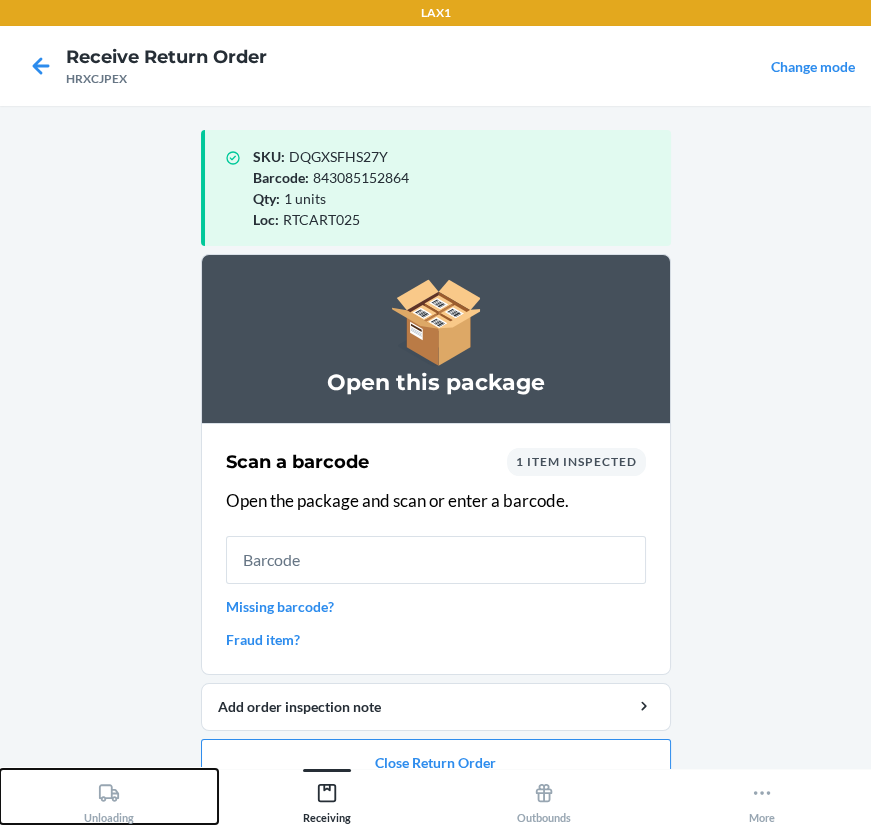 drag, startPoint x: 82, startPoint y: 770, endPoint x: 97, endPoint y: 792, distance: 26.627054 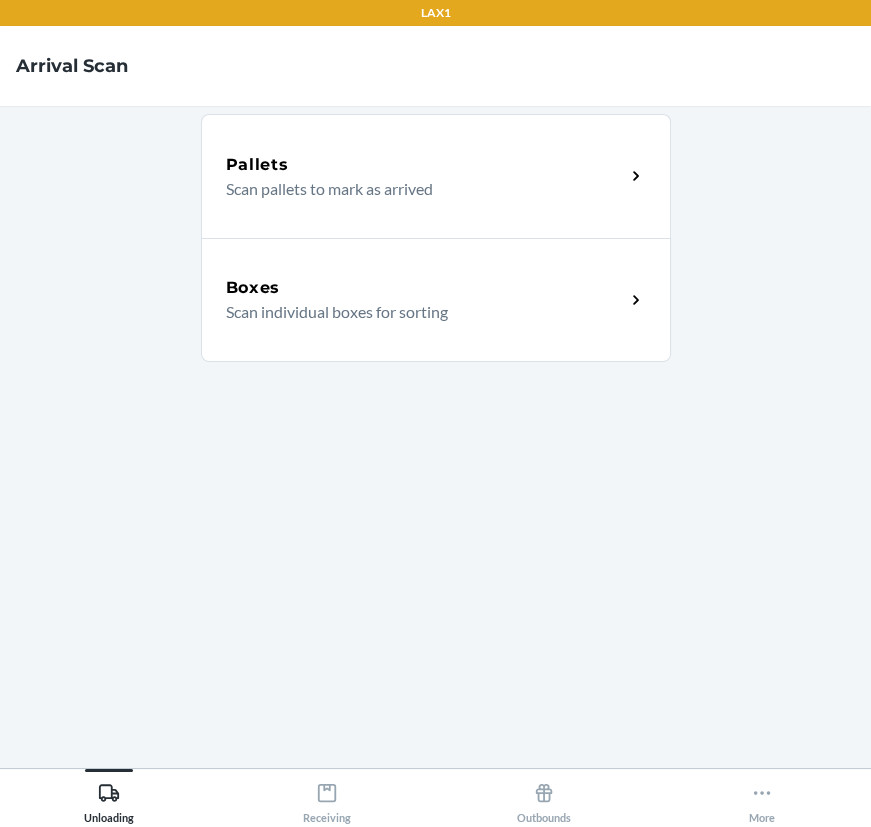 click on "Scan individual boxes for sorting" at bounding box center (417, 312) 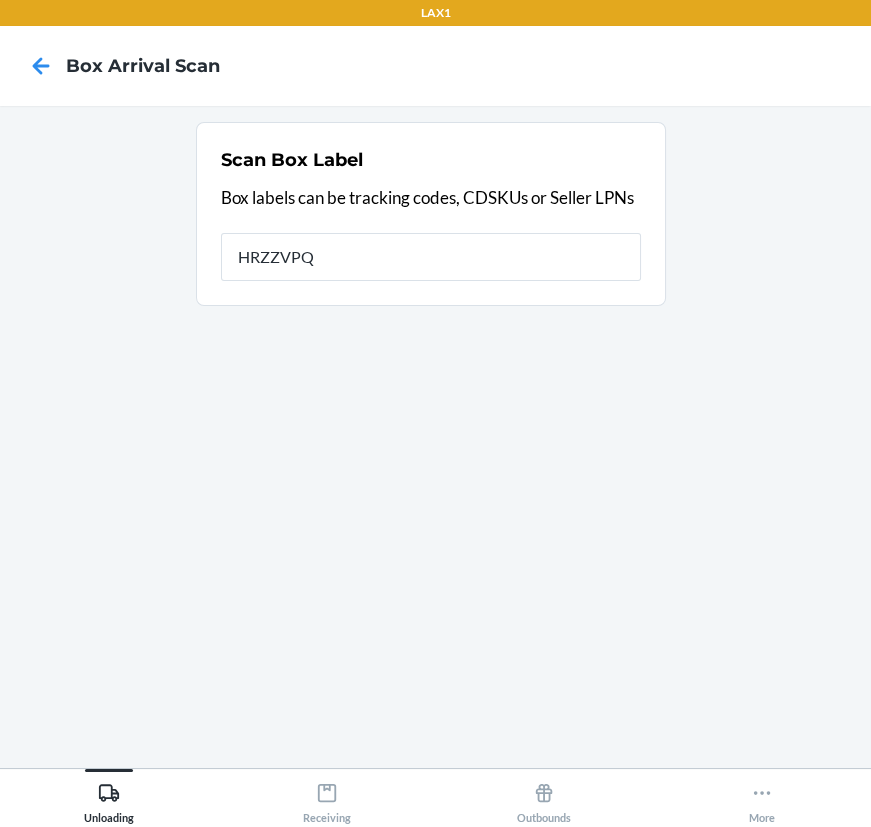 type on "HRZZVPQ6" 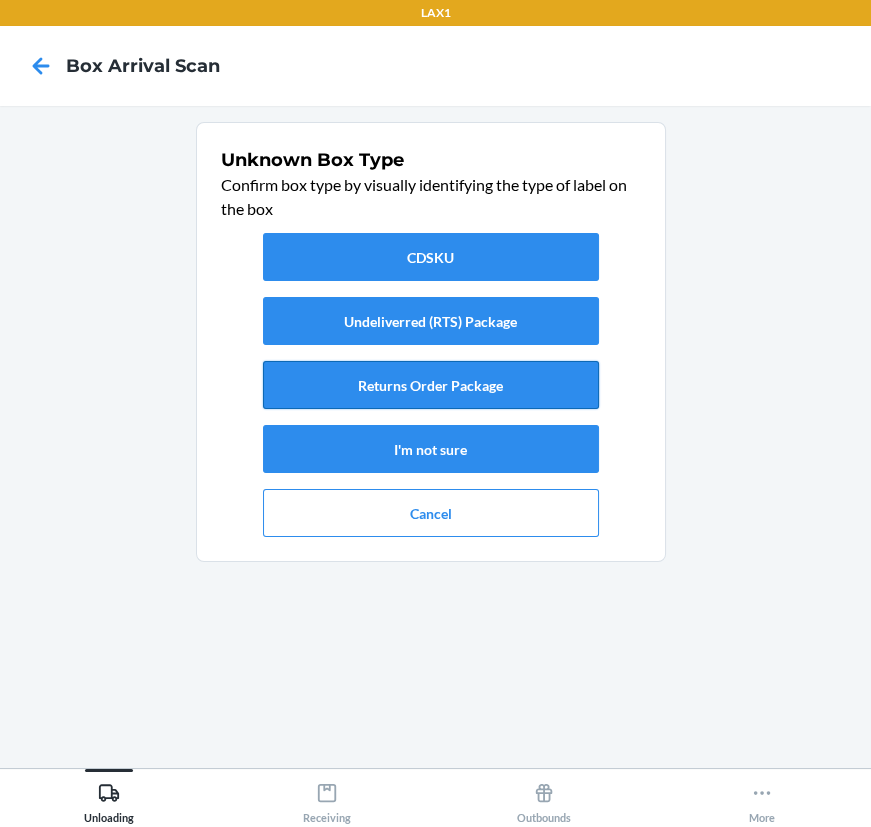click on "Returns Order Package" at bounding box center (431, 385) 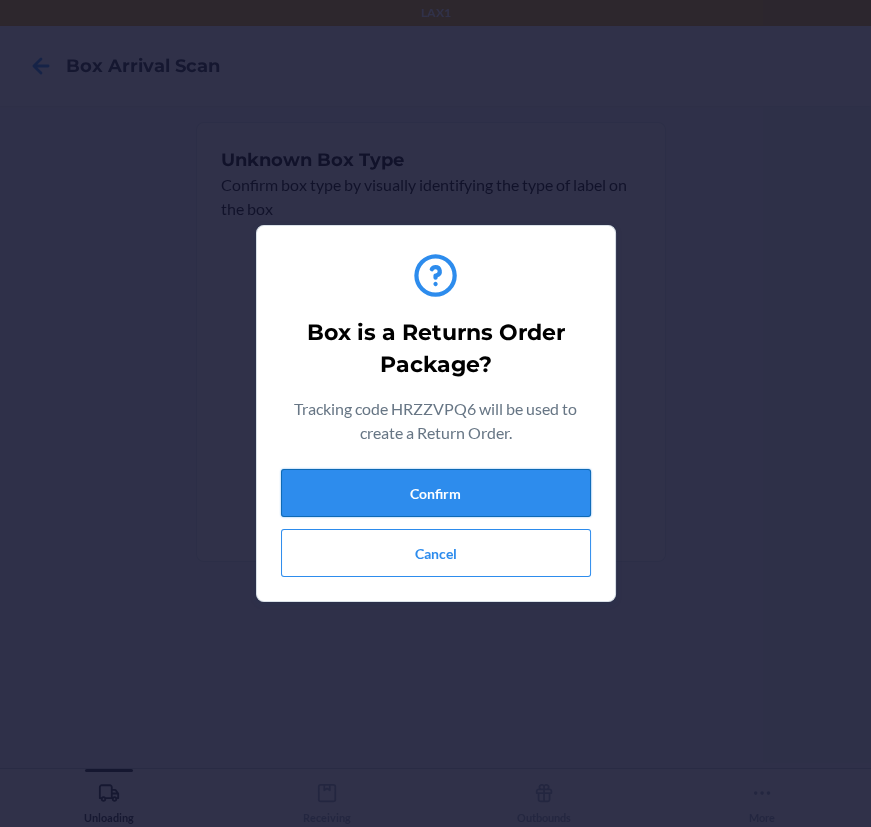 click on "Confirm" at bounding box center (436, 493) 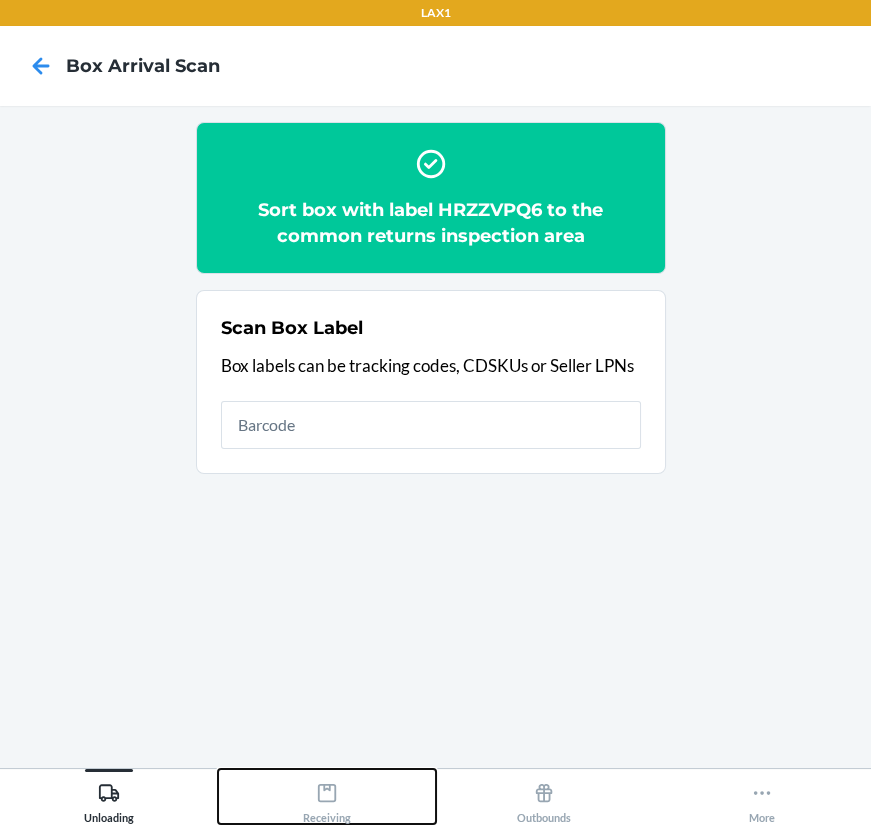 click on "Receiving" at bounding box center [327, 799] 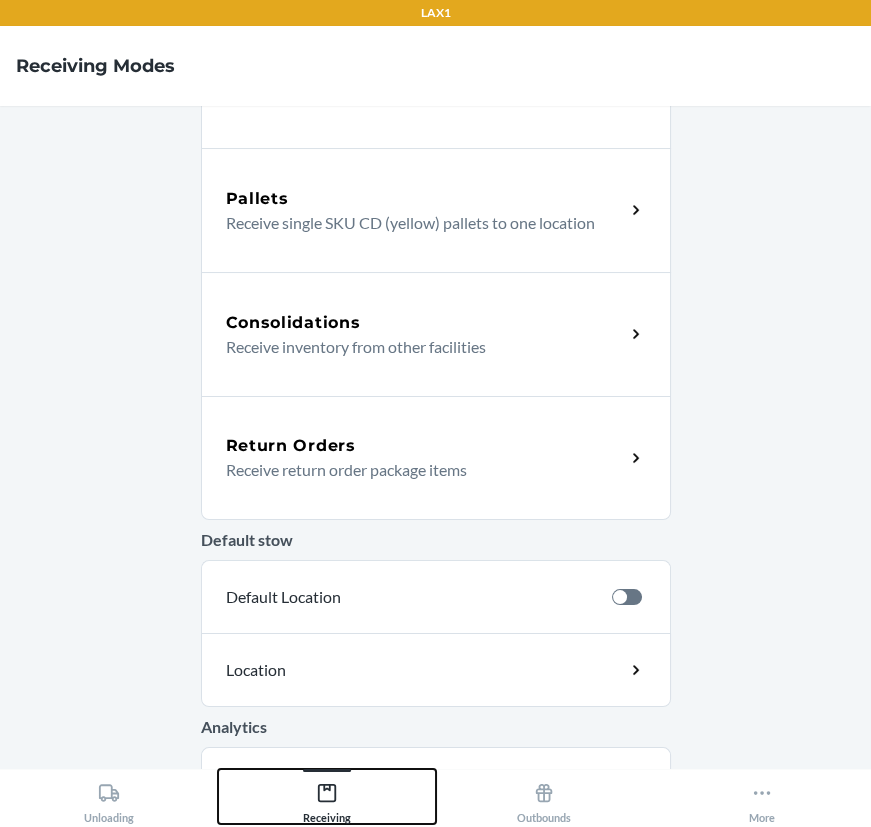 scroll, scrollTop: 443, scrollLeft: 0, axis: vertical 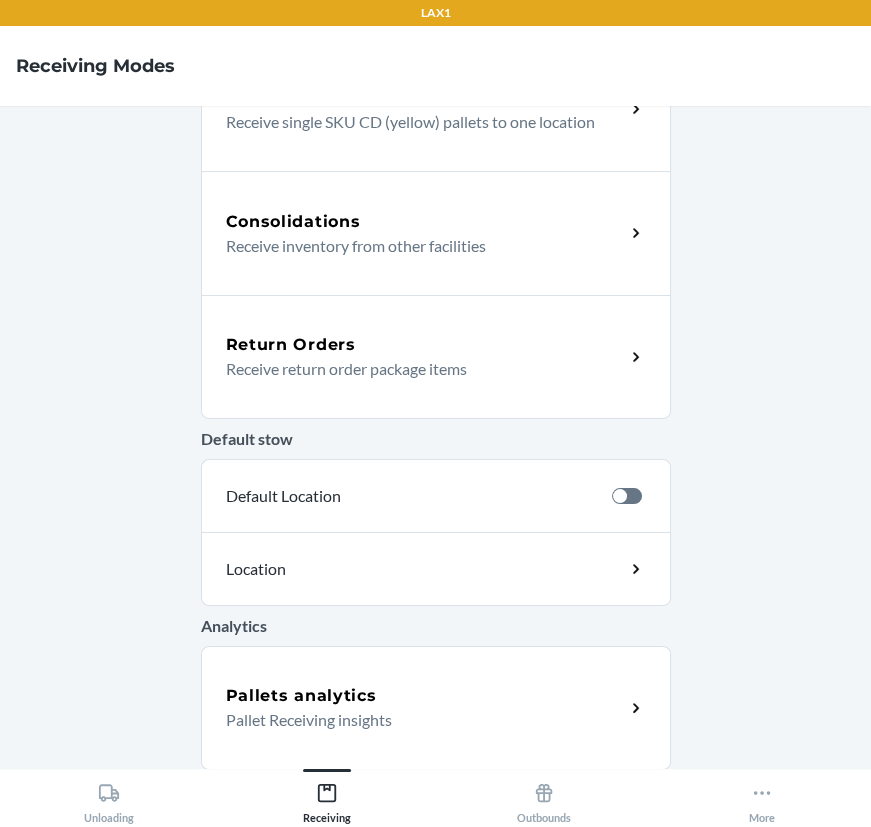 click on "Return Orders Receive return order package items" at bounding box center (436, 357) 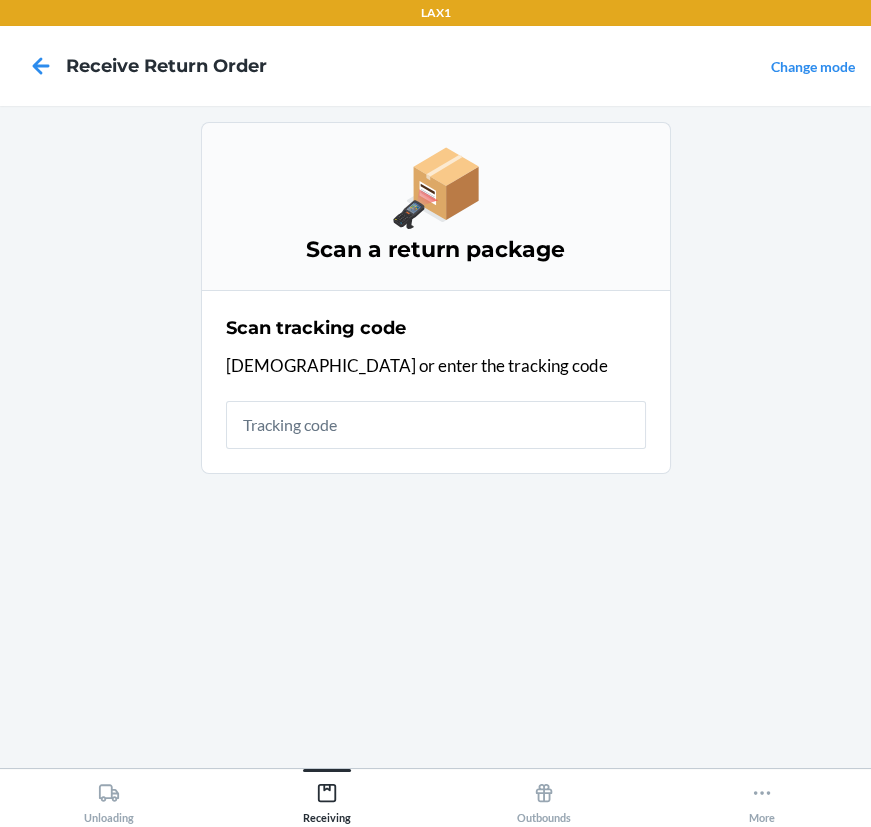 scroll, scrollTop: 0, scrollLeft: 0, axis: both 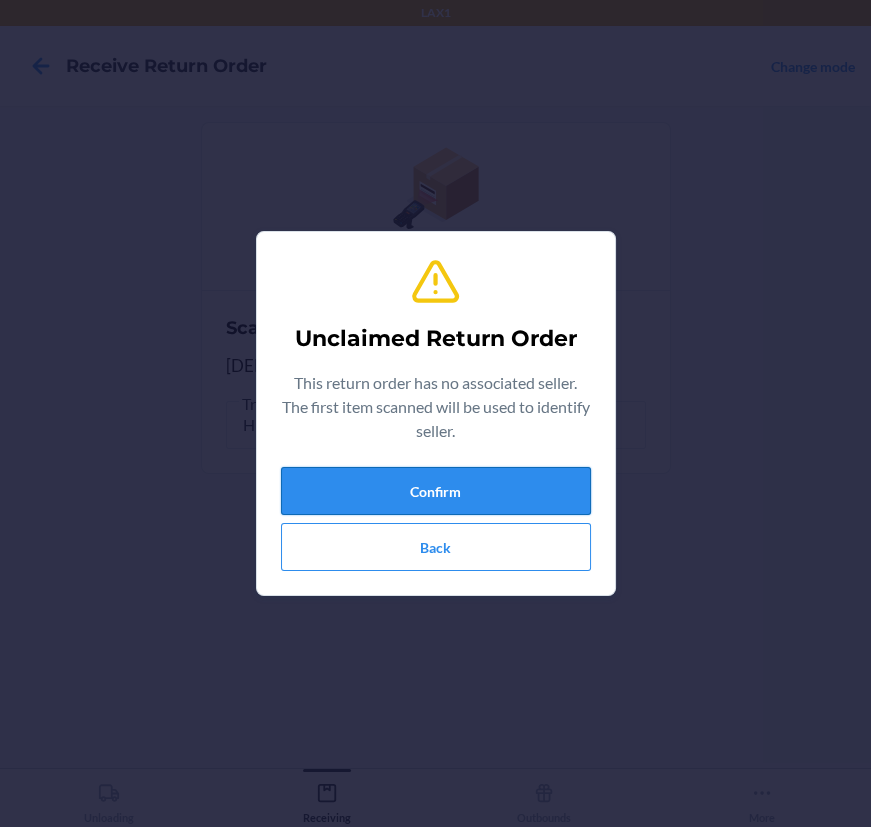 click on "Confirm" at bounding box center (436, 491) 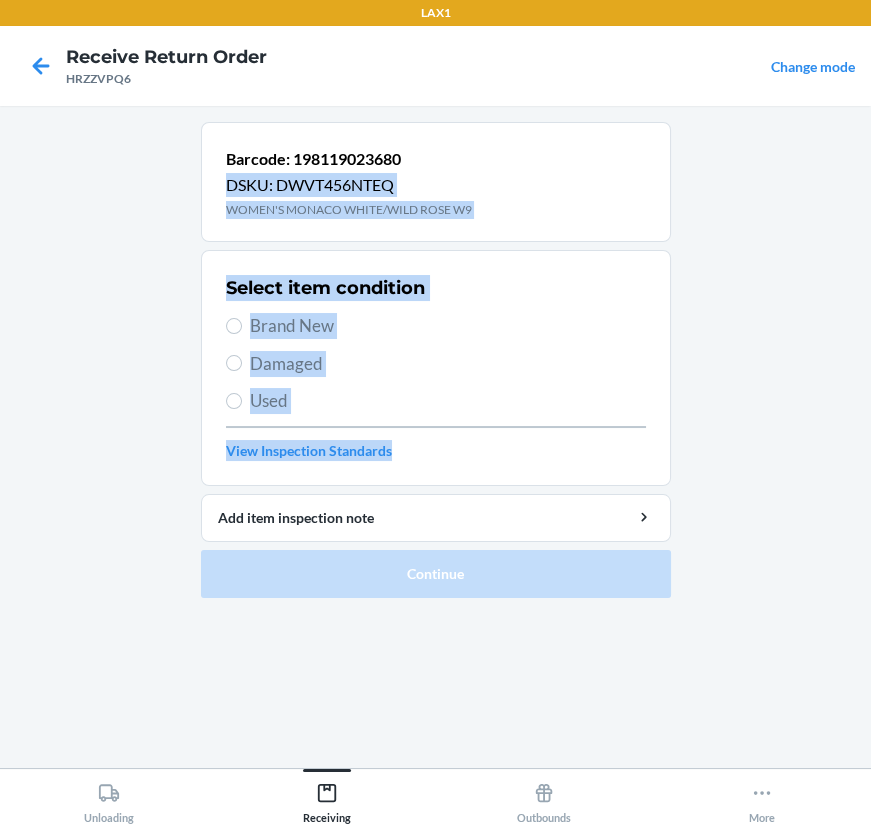 drag, startPoint x: 503, startPoint y: 472, endPoint x: 870, endPoint y: 145, distance: 491.54654 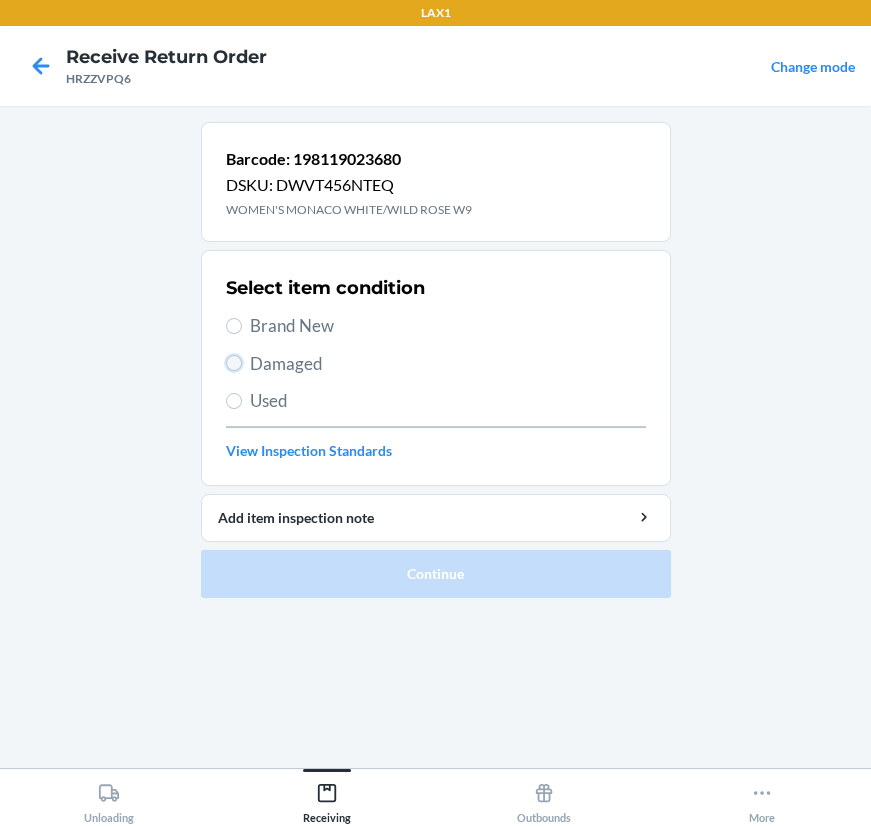 click on "Damaged" at bounding box center (234, 363) 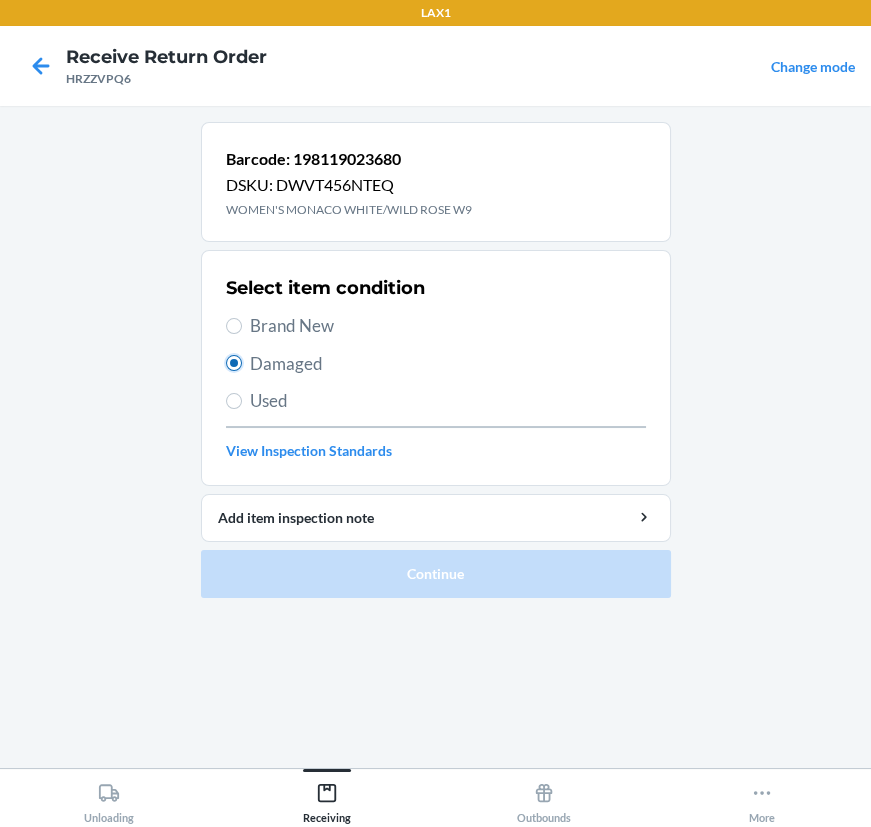 radio on "true" 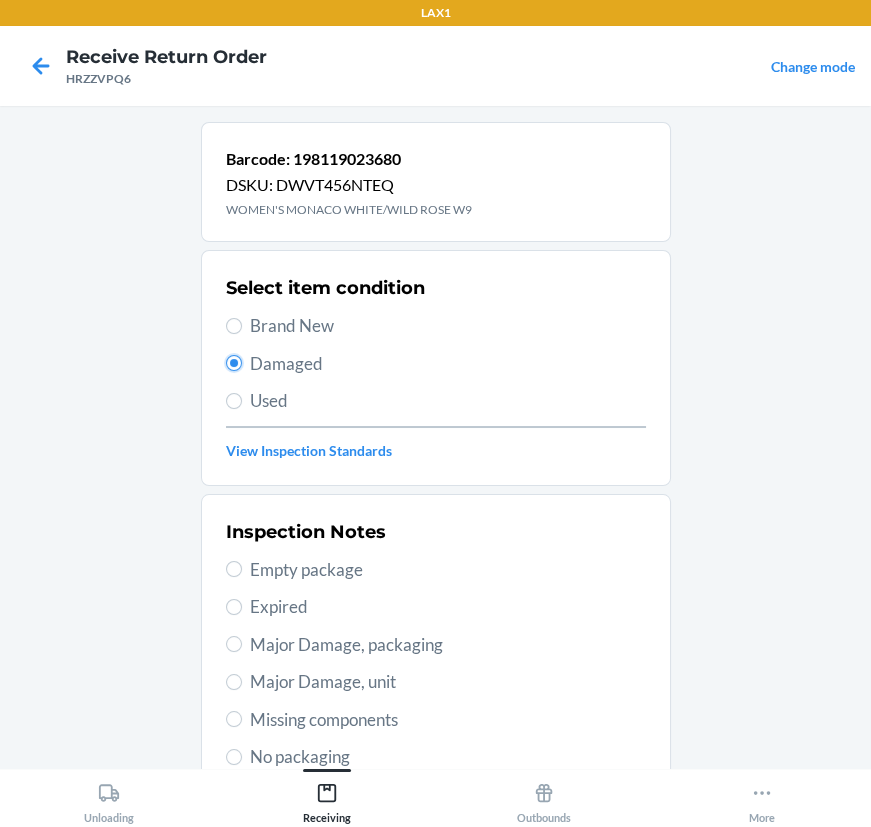scroll, scrollTop: 272, scrollLeft: 0, axis: vertical 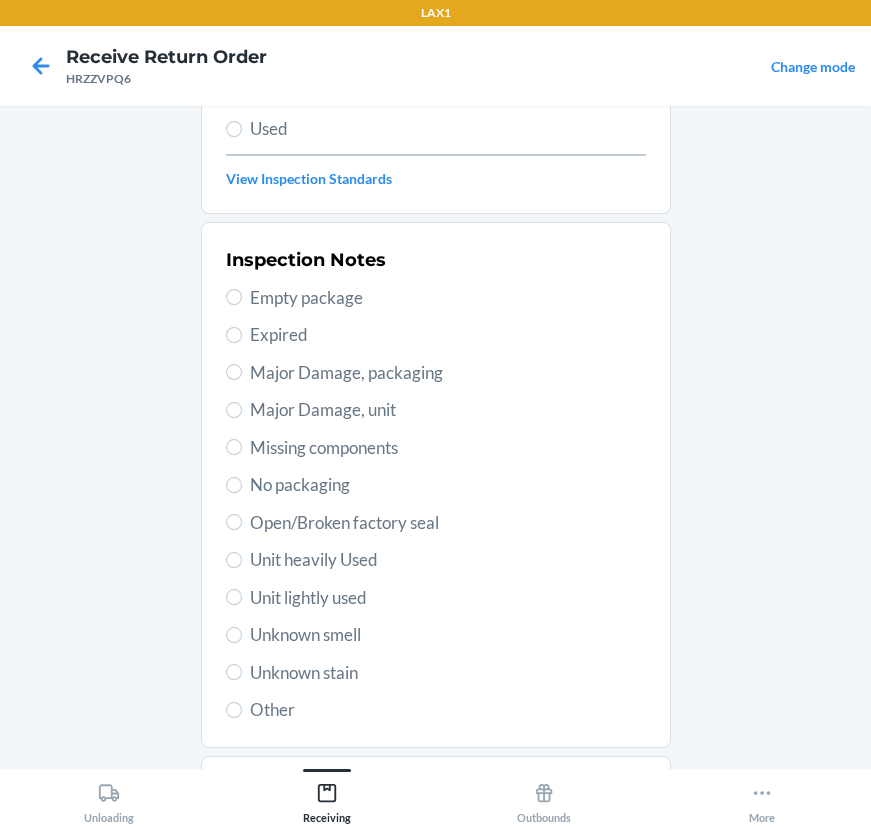 click on "Inspection Notes Empty package Expired Major Damage, packaging Major Damage, unit Missing components No packaging Open/Broken factory seal Unit heavily Used Unit lightly used Unknown smell Unknown stain Other" at bounding box center [436, 485] 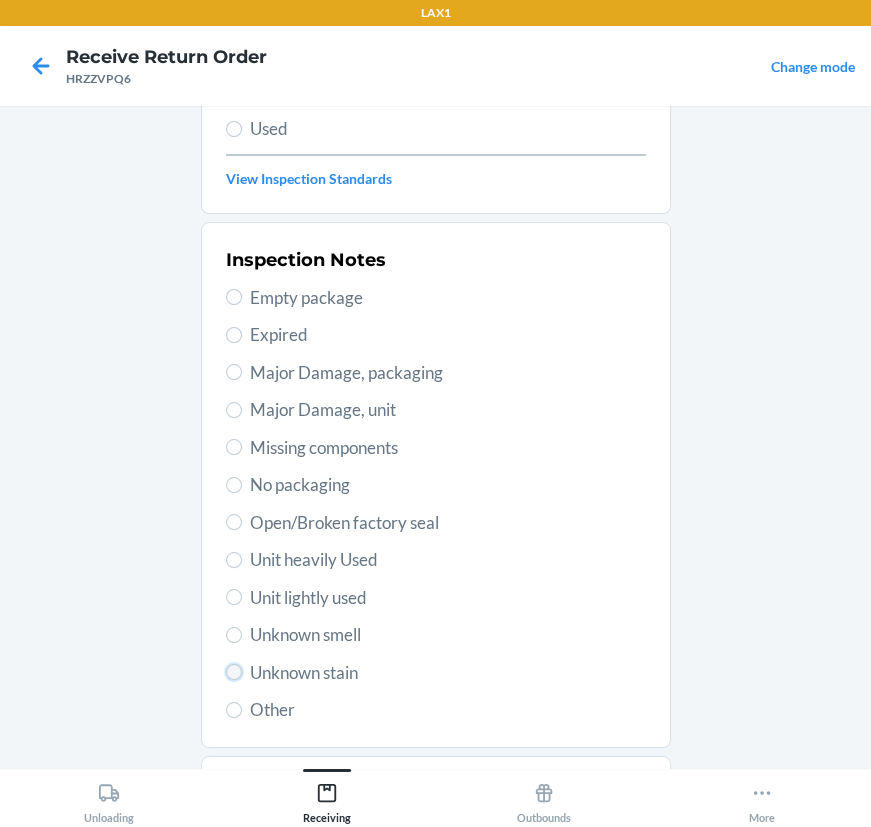 click on "Unknown stain" at bounding box center [234, 672] 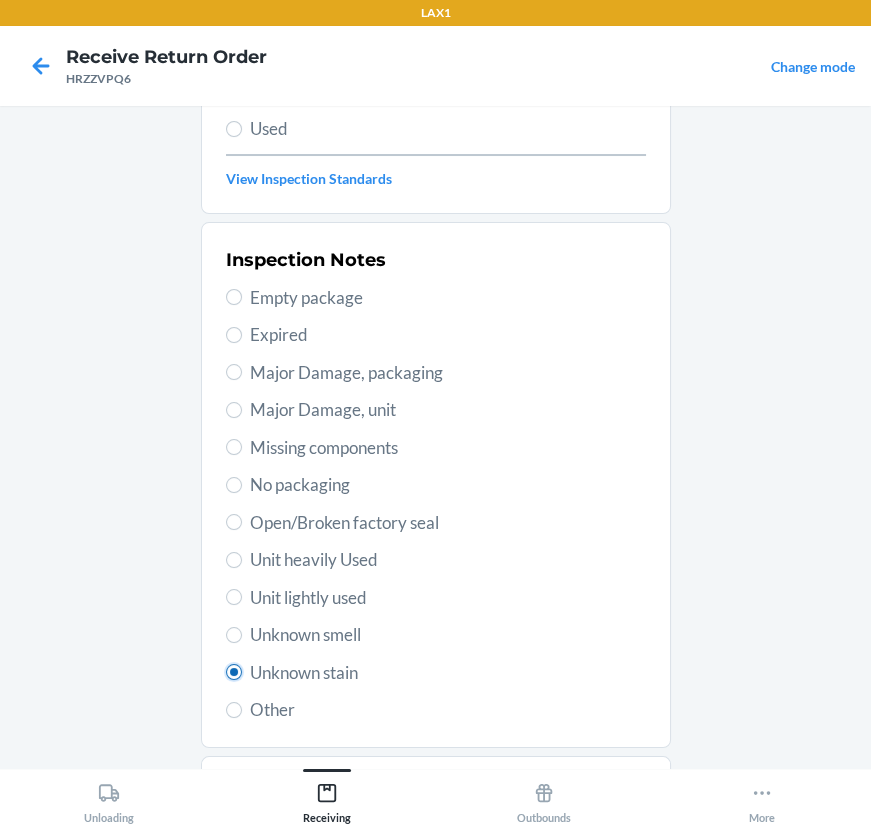 radio on "true" 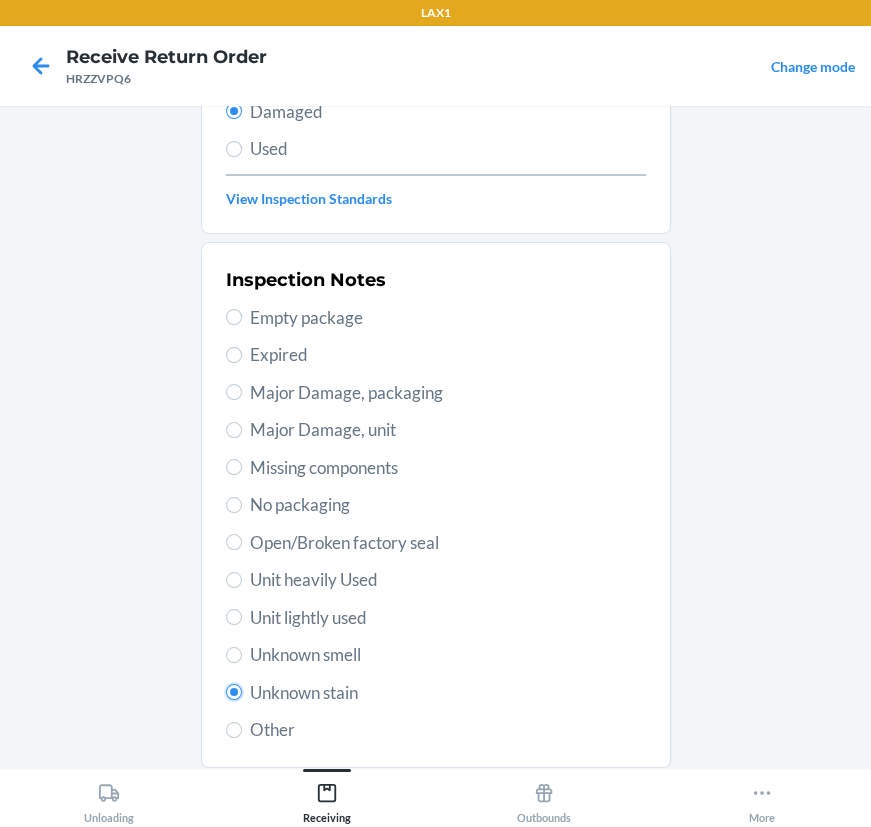 scroll, scrollTop: 377, scrollLeft: 0, axis: vertical 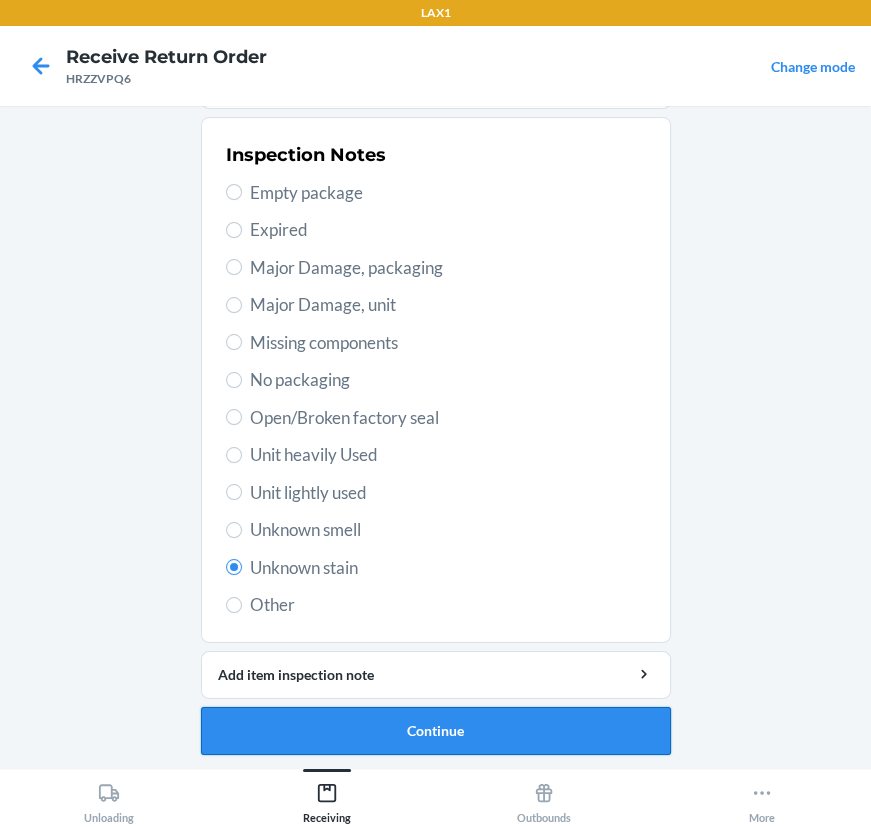 click on "Continue" at bounding box center (436, 731) 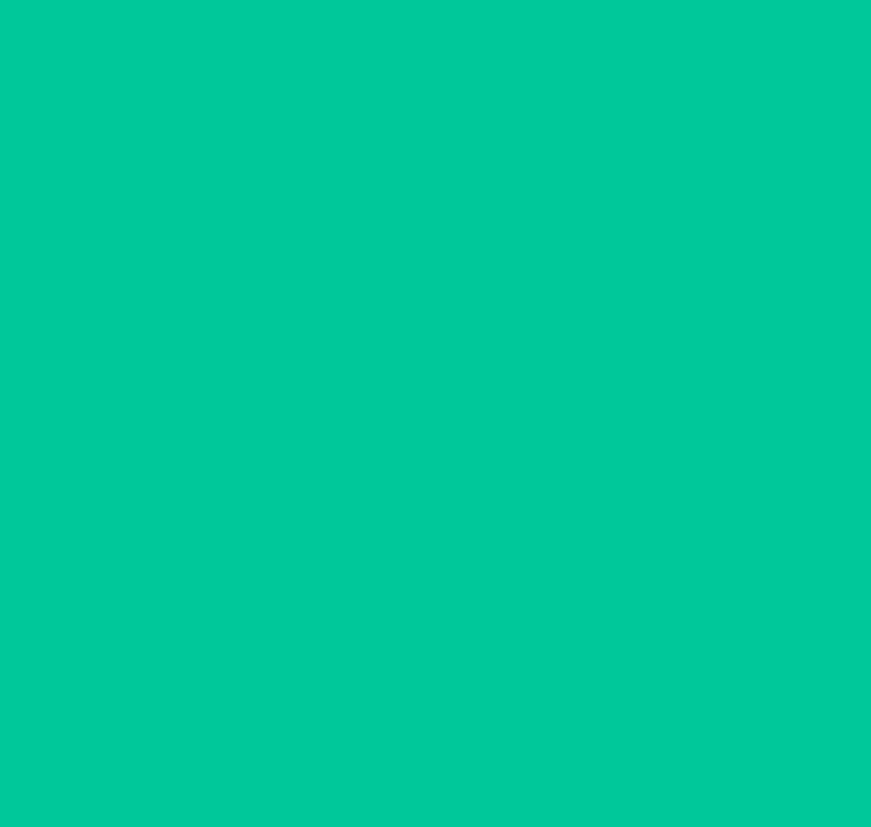 scroll, scrollTop: 214, scrollLeft: 0, axis: vertical 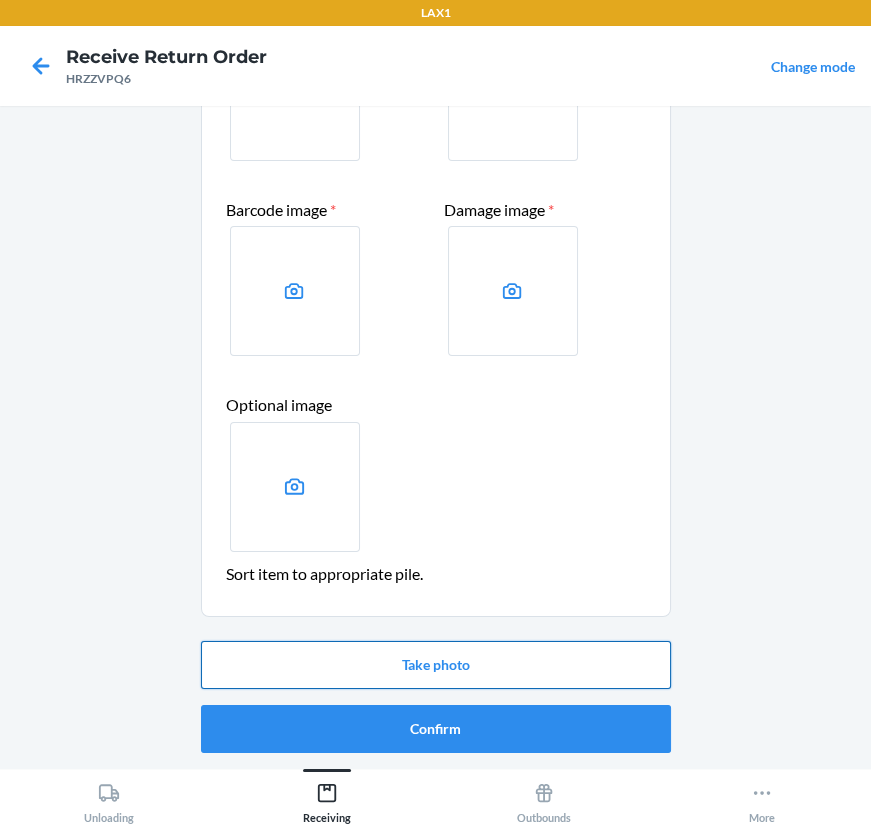 click on "Take photo" at bounding box center (436, 665) 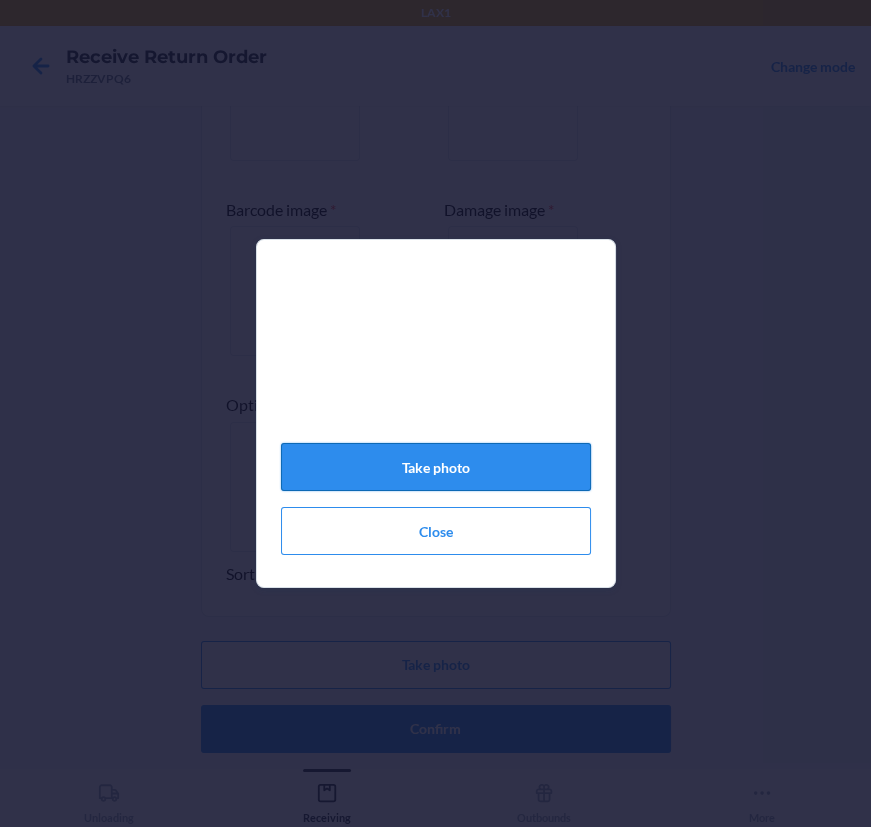 click on "Take photo" 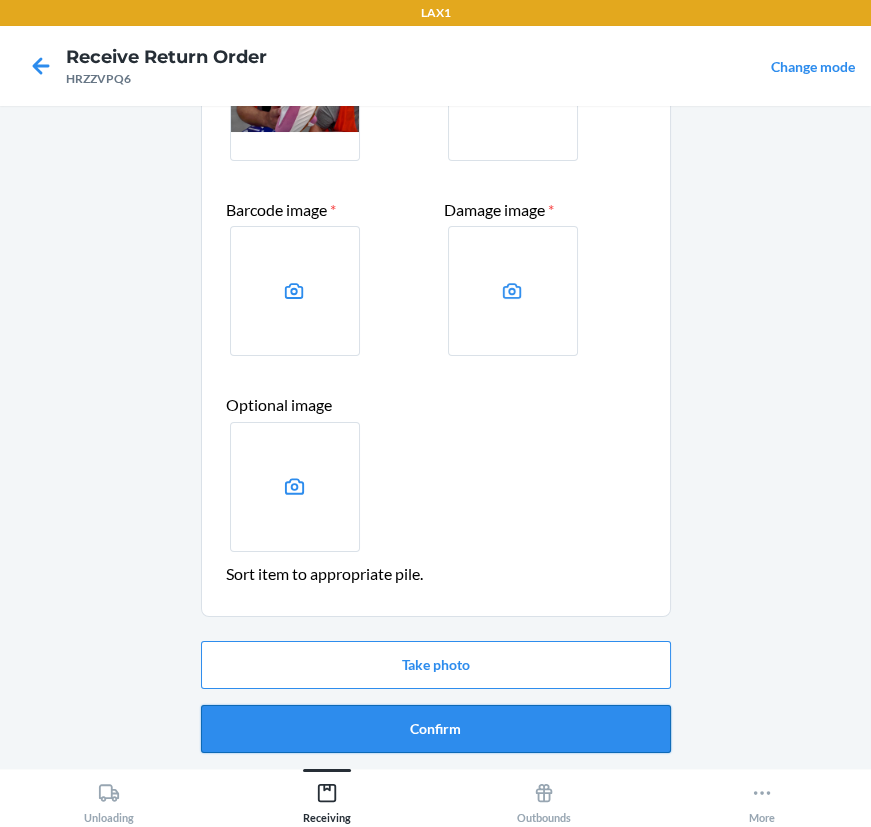 click on "Confirm" at bounding box center (436, 729) 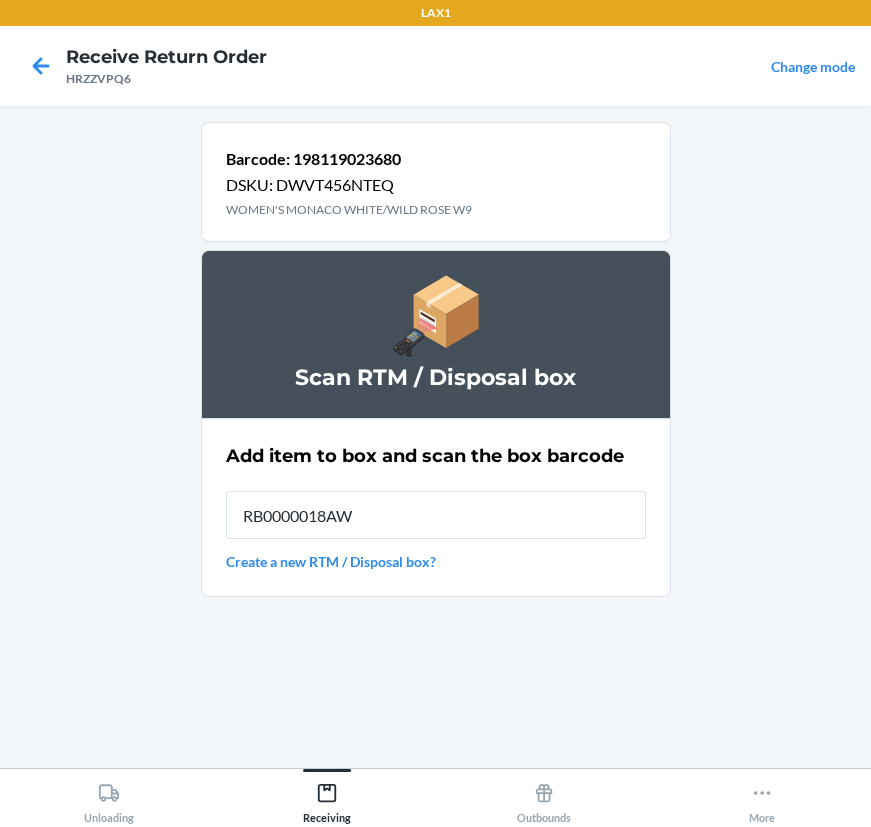 type on "RB0000018AW" 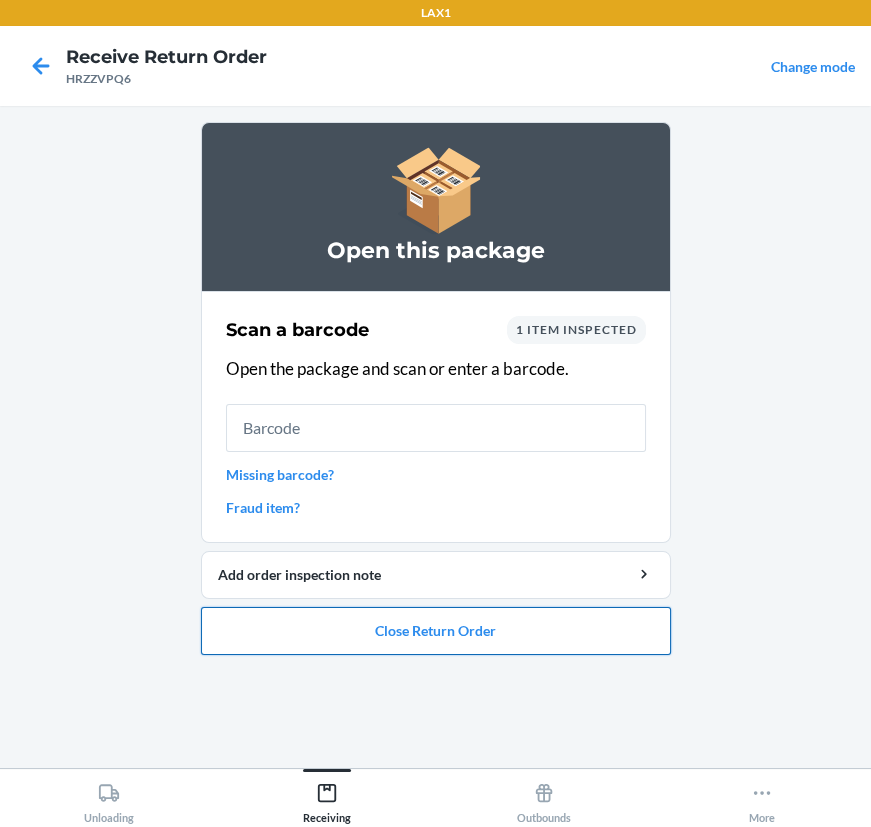 click on "Close Return Order" at bounding box center (436, 631) 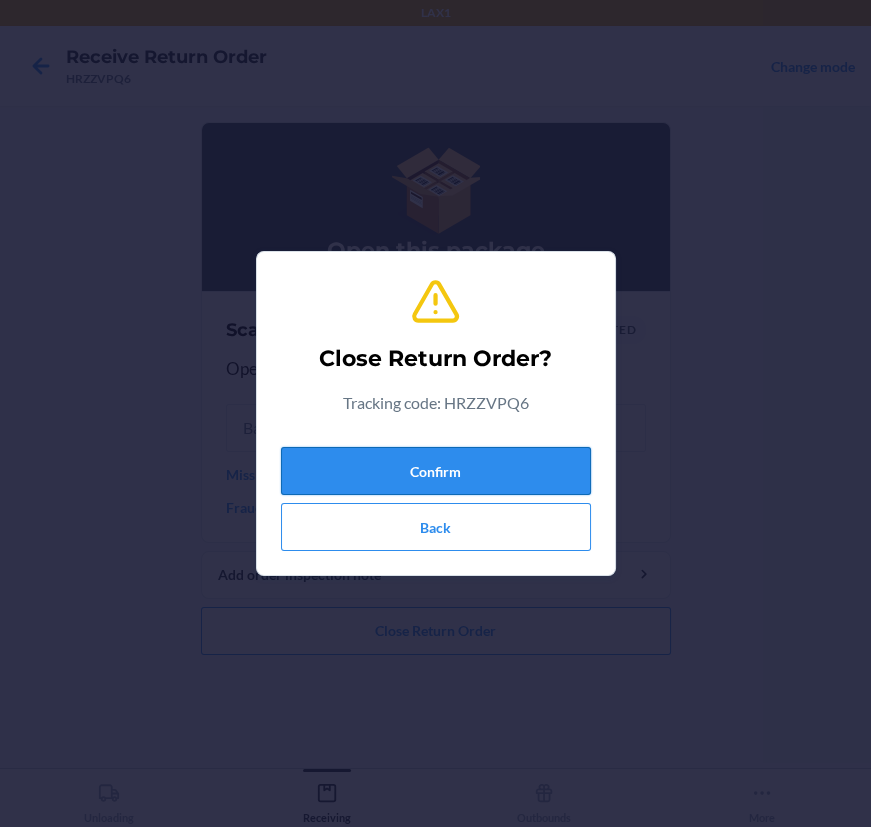 click on "Confirm" at bounding box center [436, 471] 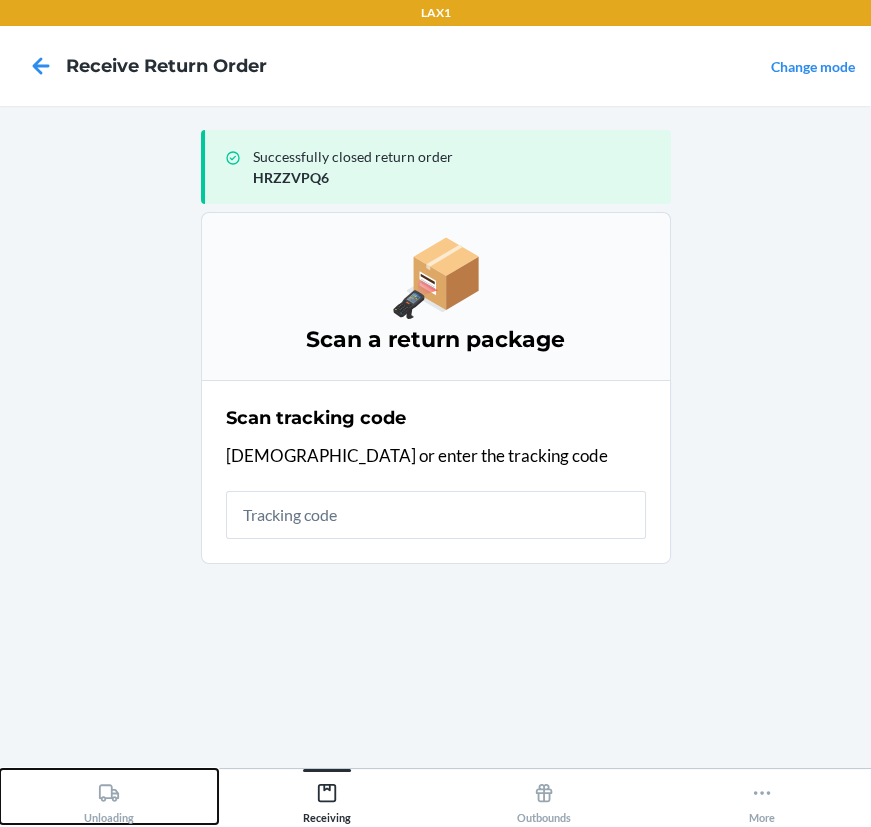 click 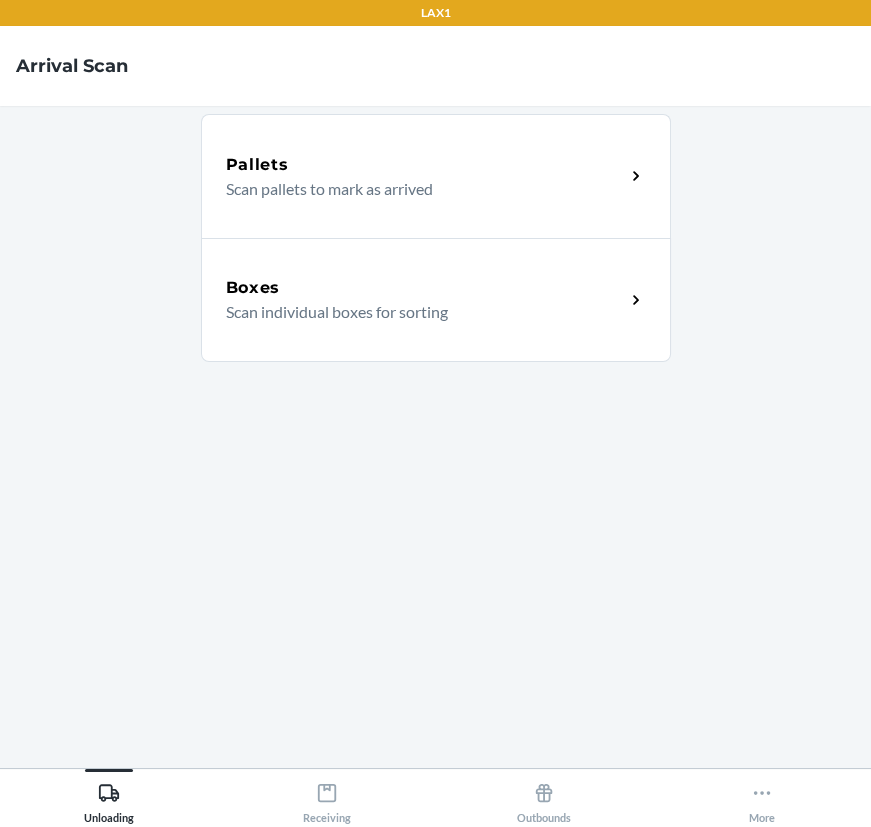 click on "Scan individual boxes for sorting" at bounding box center [417, 312] 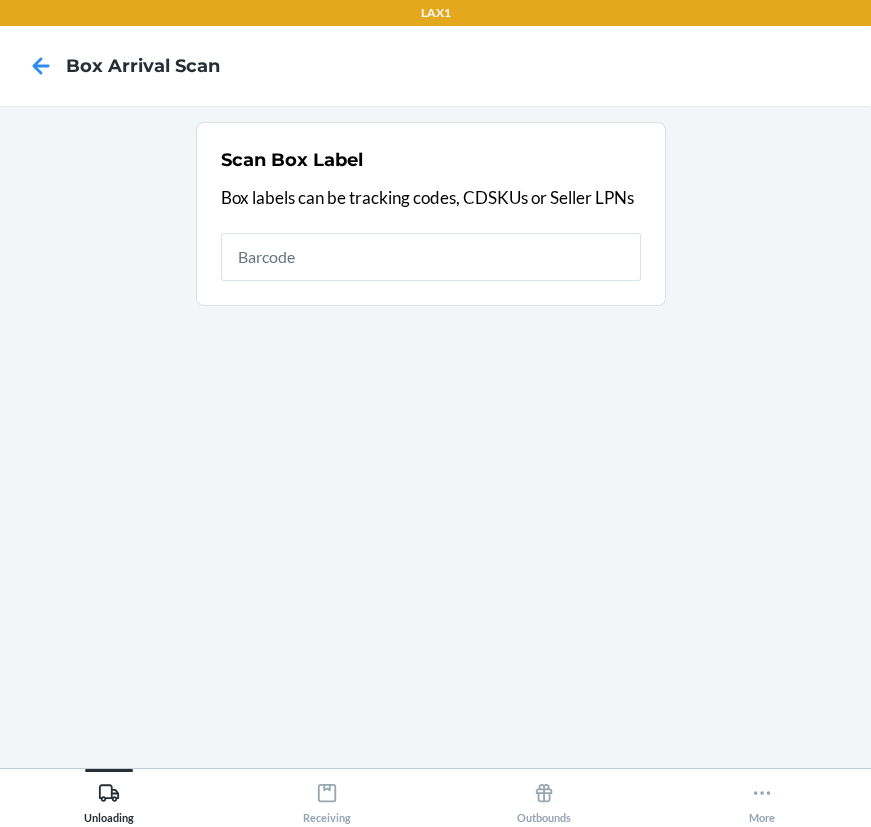 click at bounding box center [431, 257] 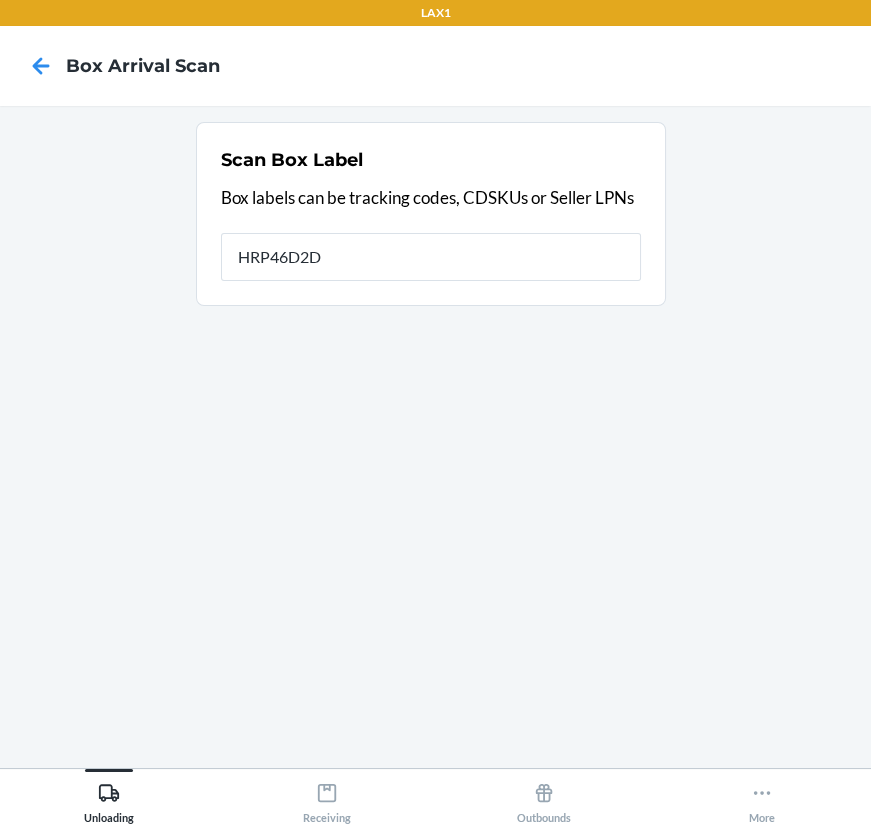 type on "HRP46D2D" 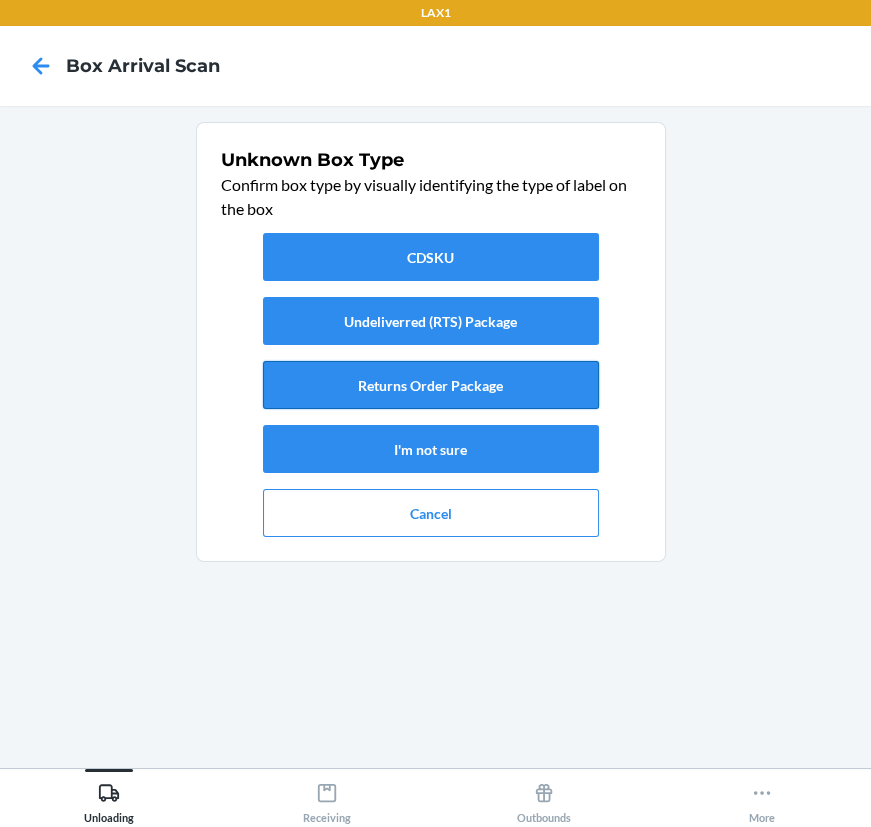 click on "Returns Order Package" at bounding box center (431, 385) 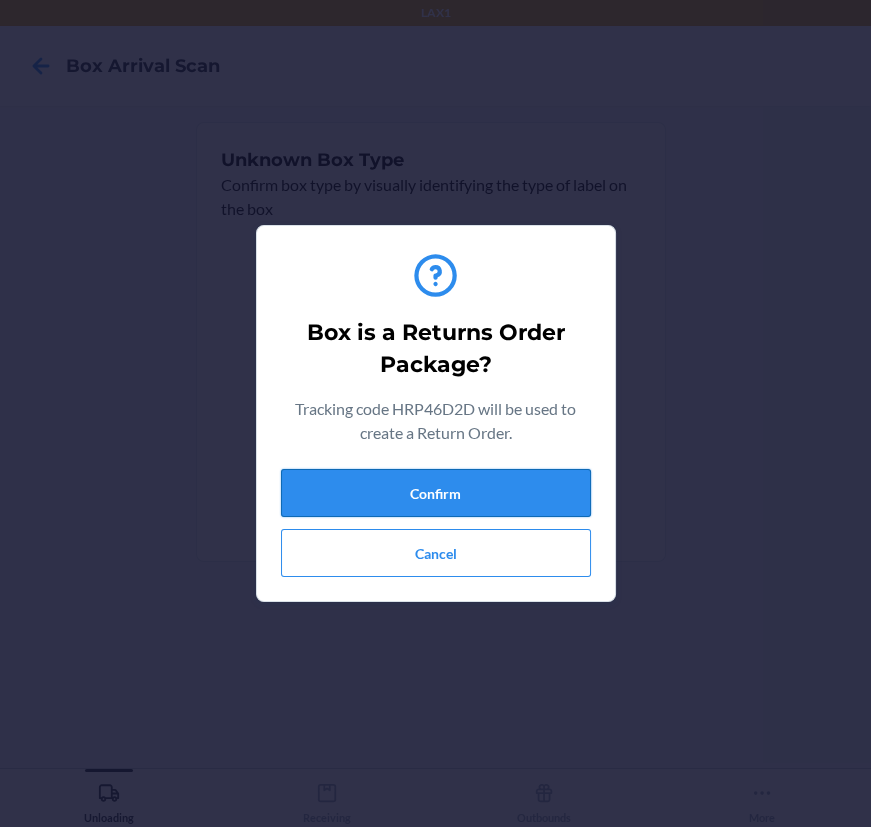 click on "Confirm" at bounding box center [436, 493] 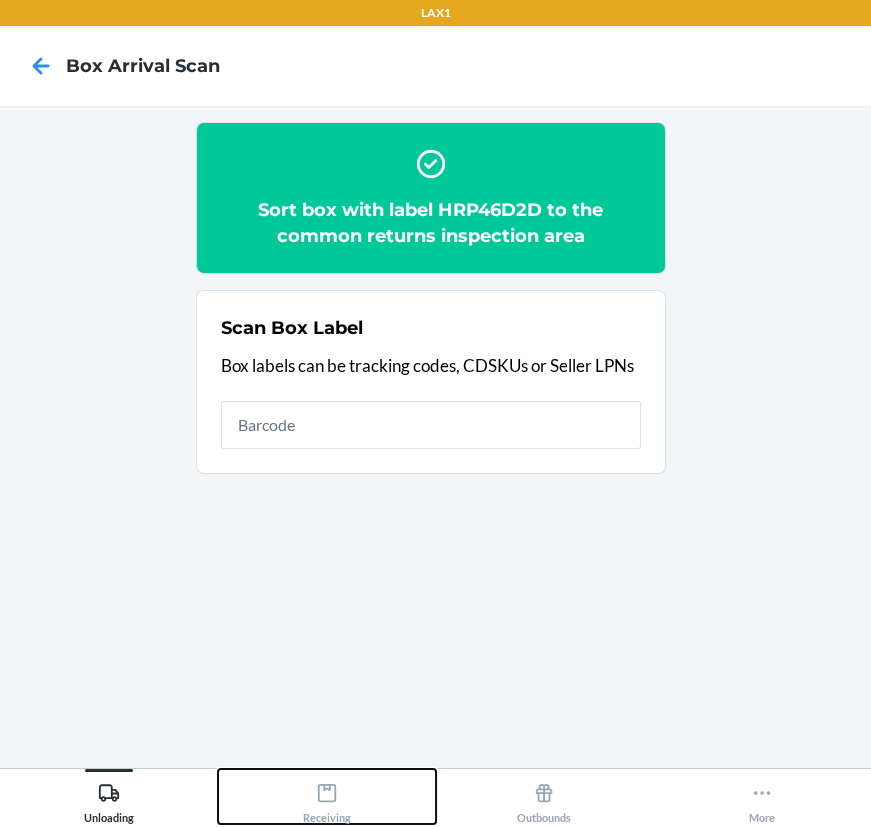 click on "Receiving" at bounding box center [327, 799] 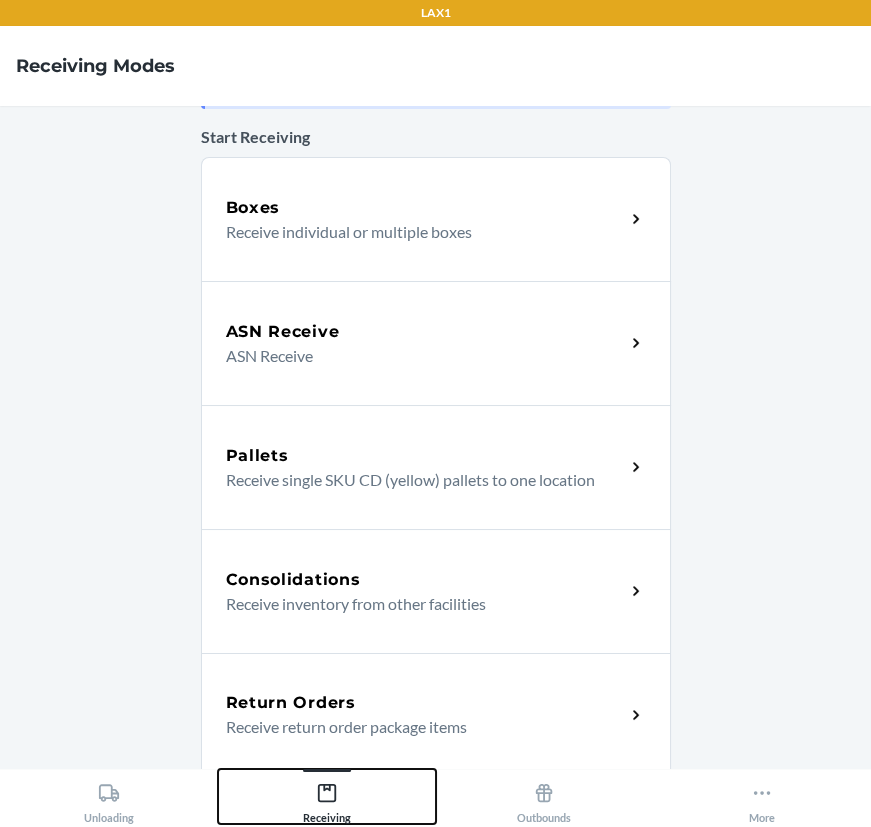 scroll, scrollTop: 181, scrollLeft: 0, axis: vertical 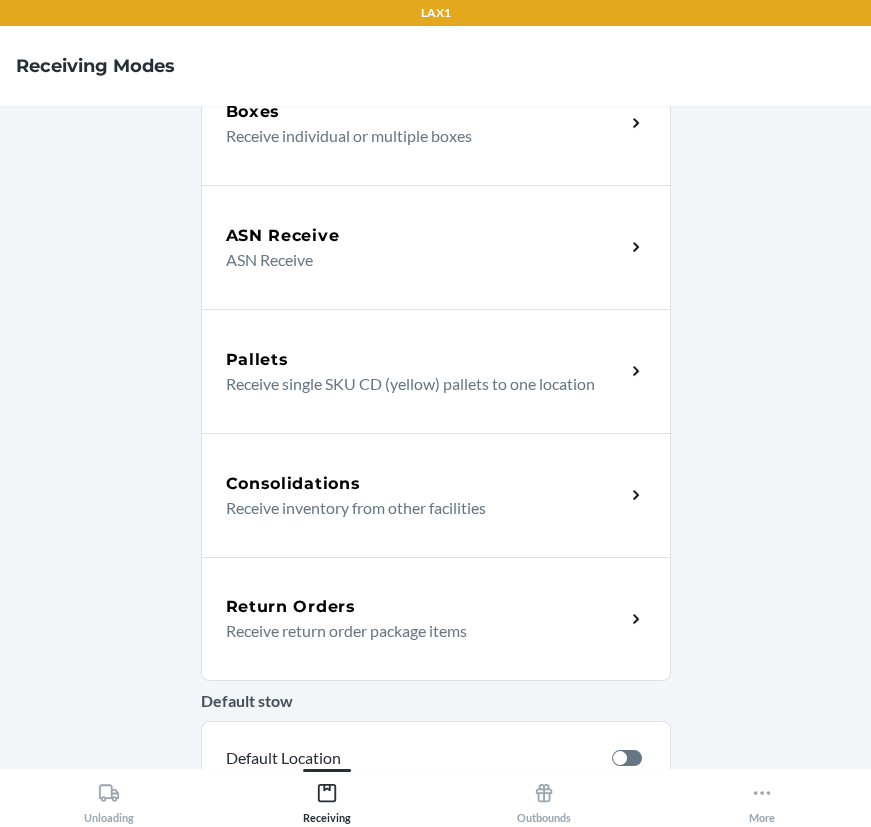 click on "Receive return order package items" at bounding box center [417, 631] 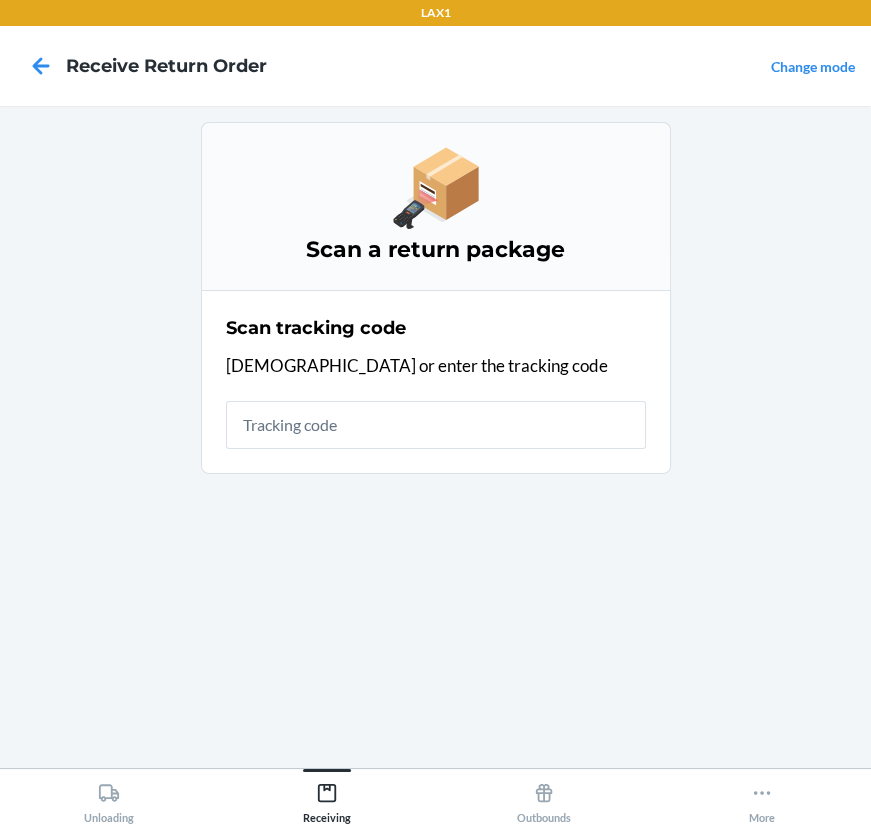 scroll, scrollTop: 0, scrollLeft: 0, axis: both 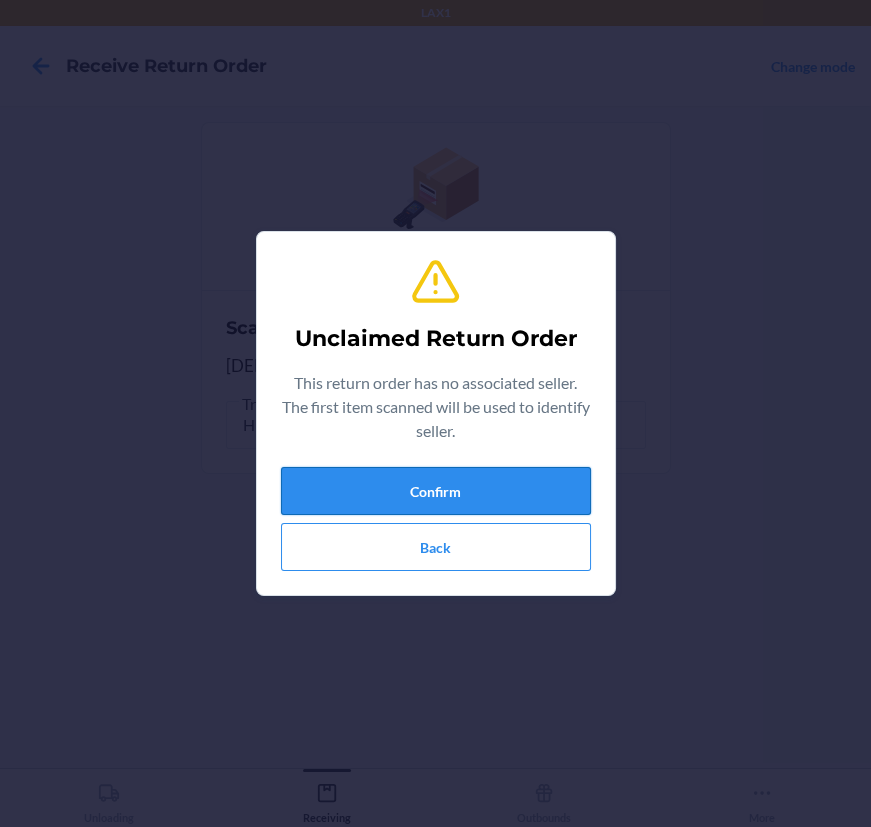 click on "Confirm" at bounding box center [436, 491] 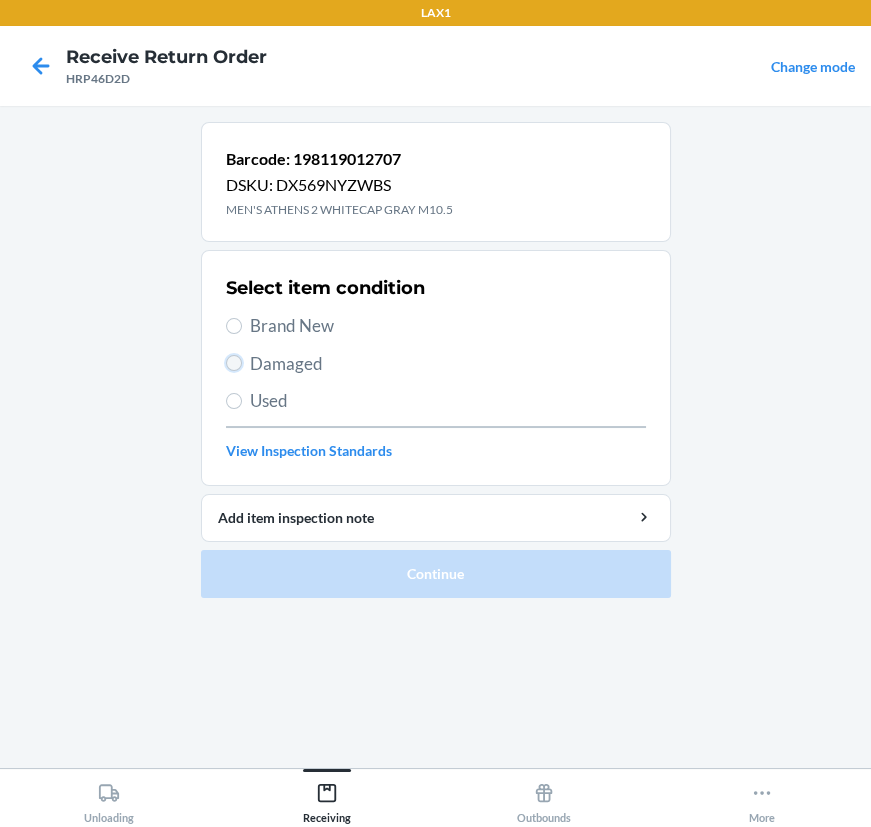 click on "Damaged" at bounding box center (234, 363) 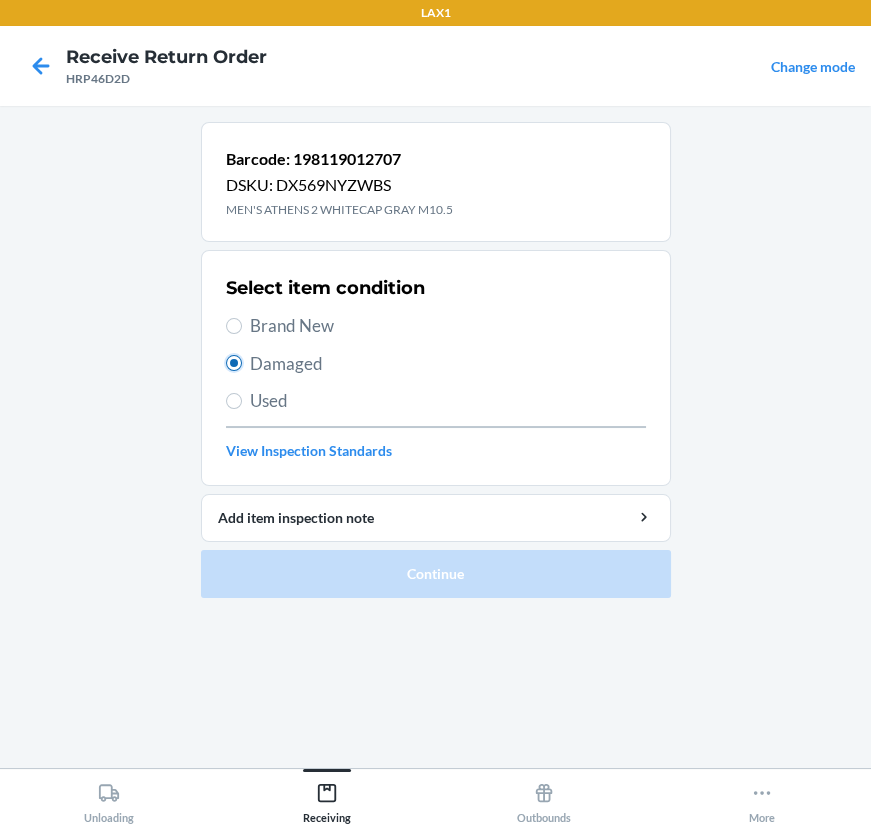 radio on "true" 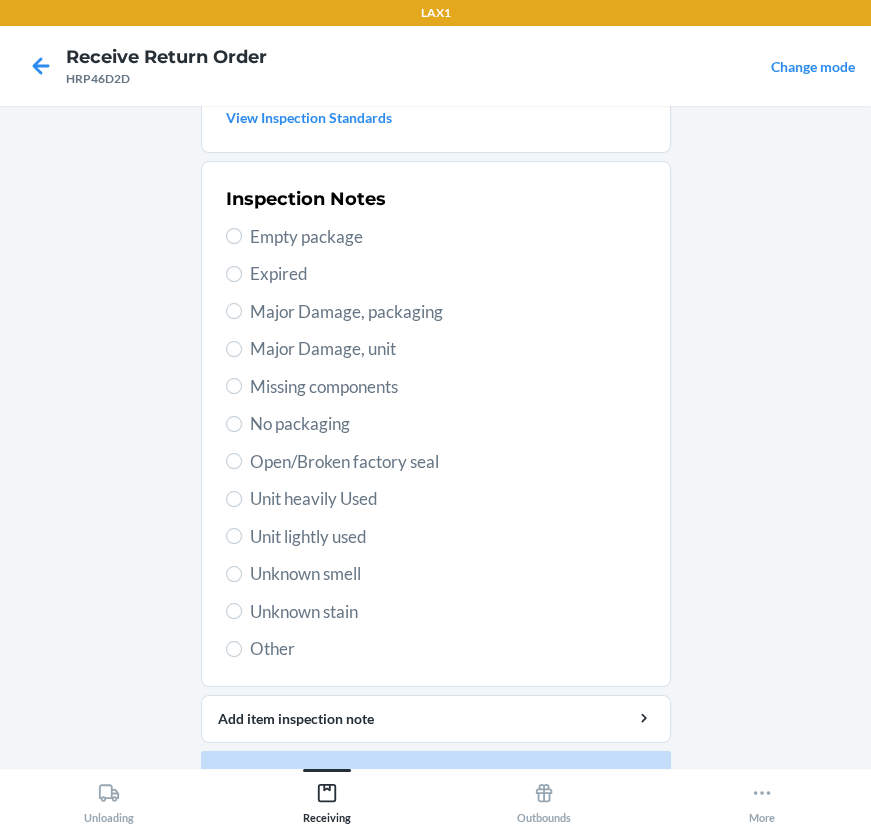 scroll, scrollTop: 363, scrollLeft: 0, axis: vertical 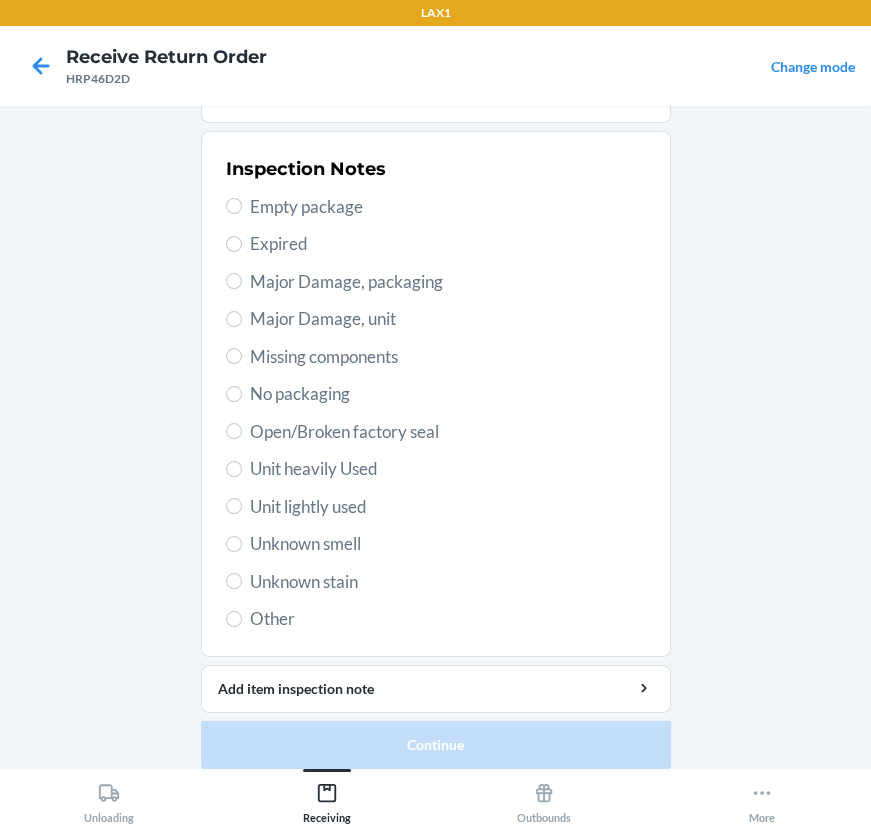 click on "Unknown stain" at bounding box center (436, 582) 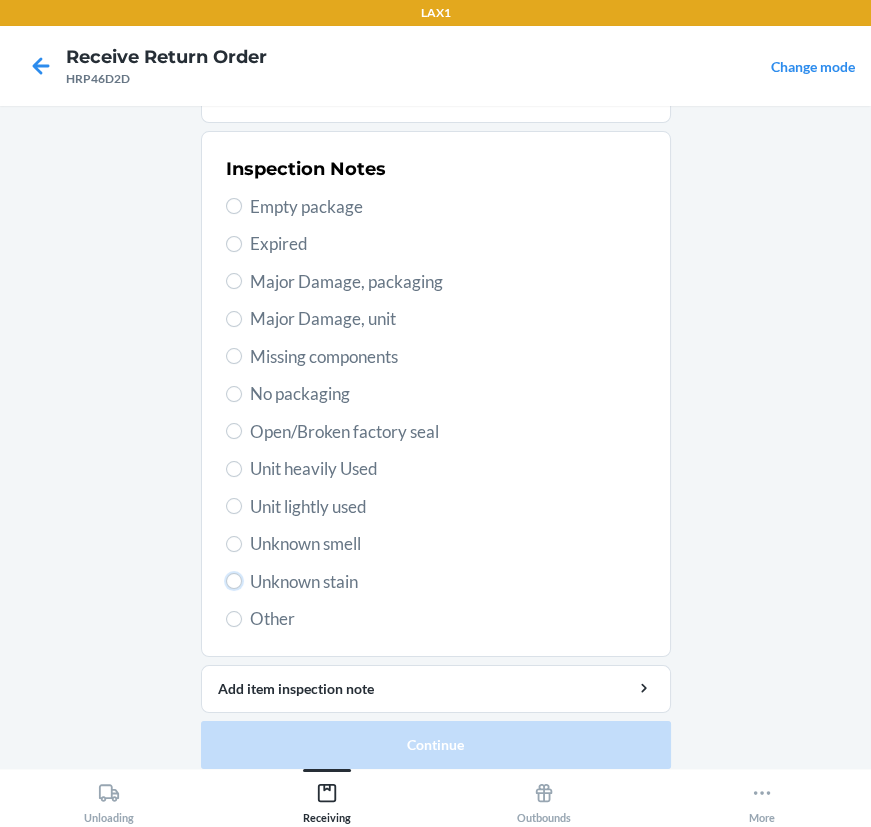 click on "Unknown stain" at bounding box center [234, 581] 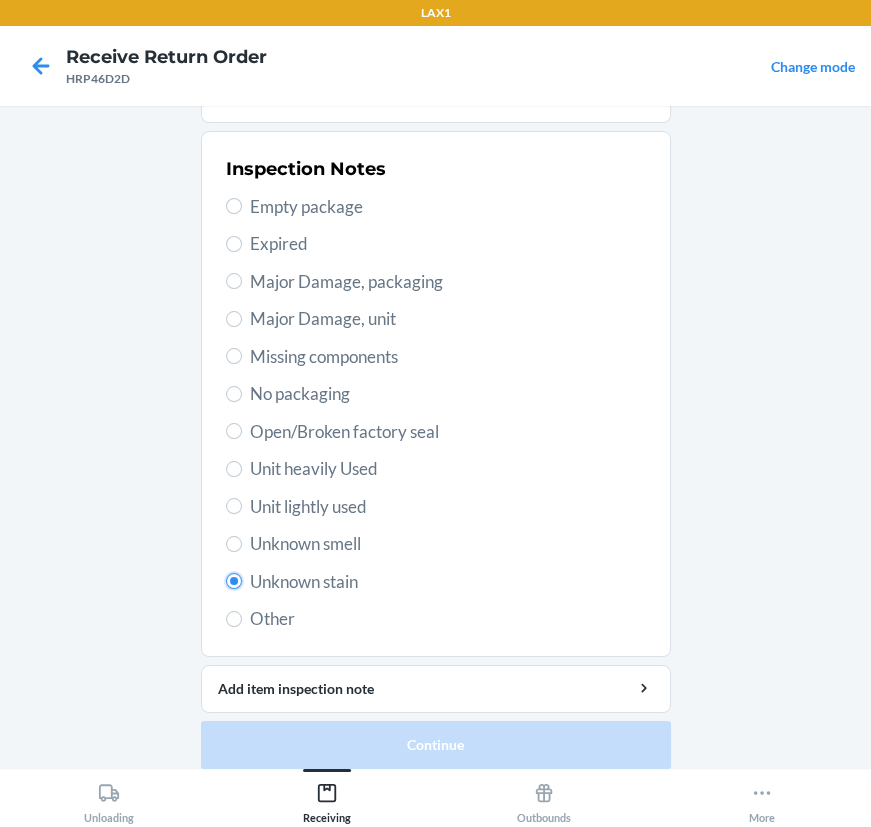 radio on "true" 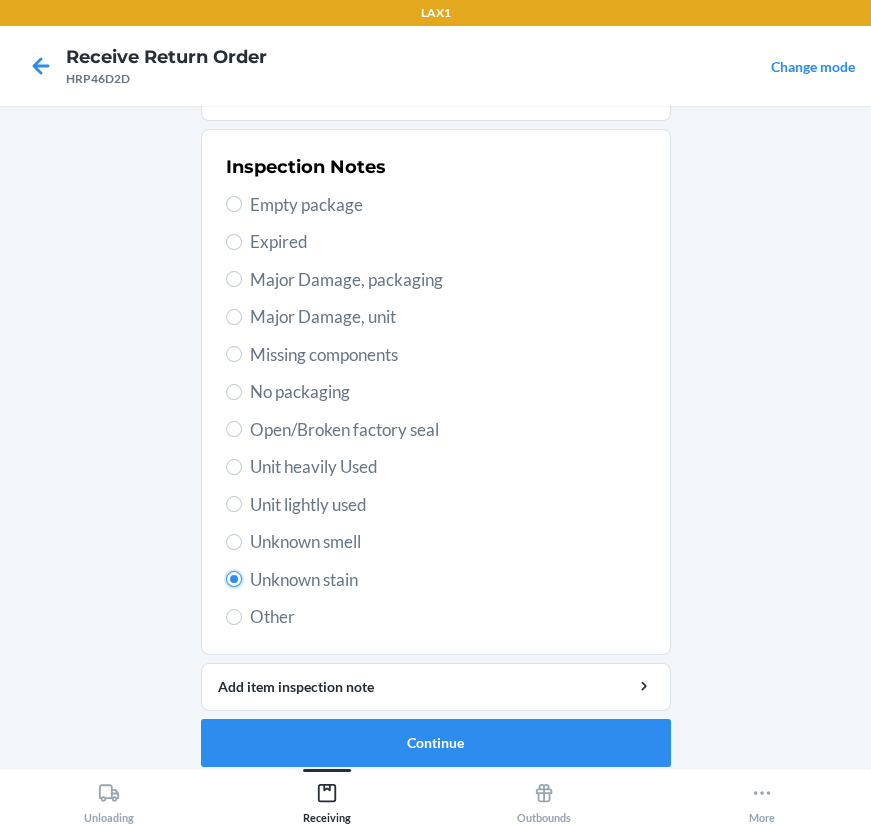 scroll, scrollTop: 377, scrollLeft: 0, axis: vertical 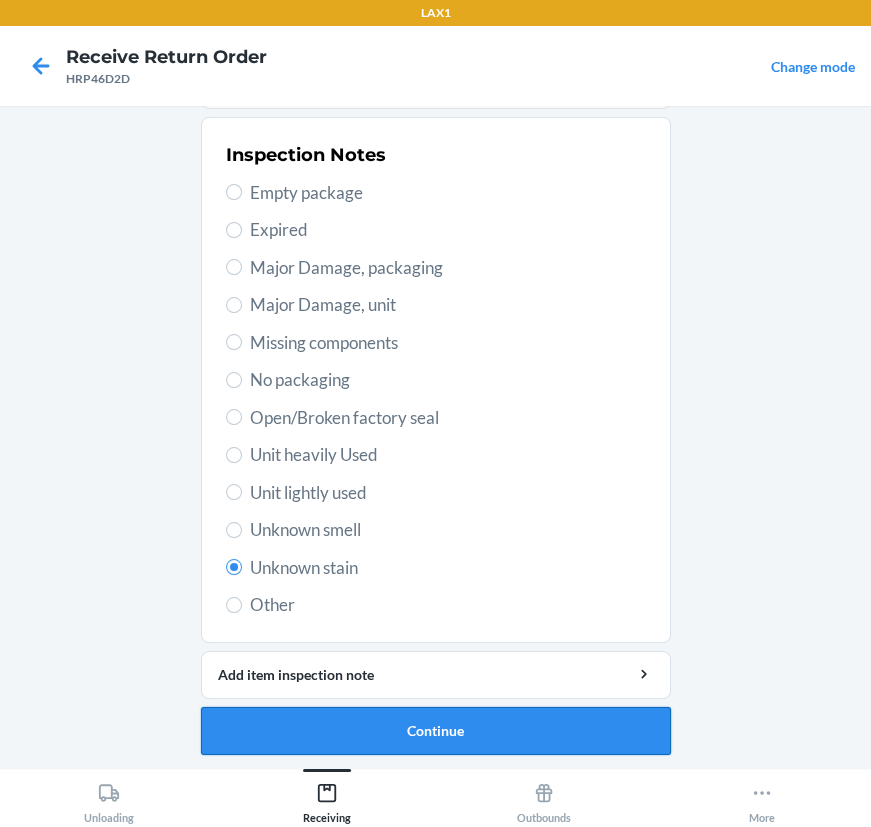 click on "Continue" at bounding box center [436, 731] 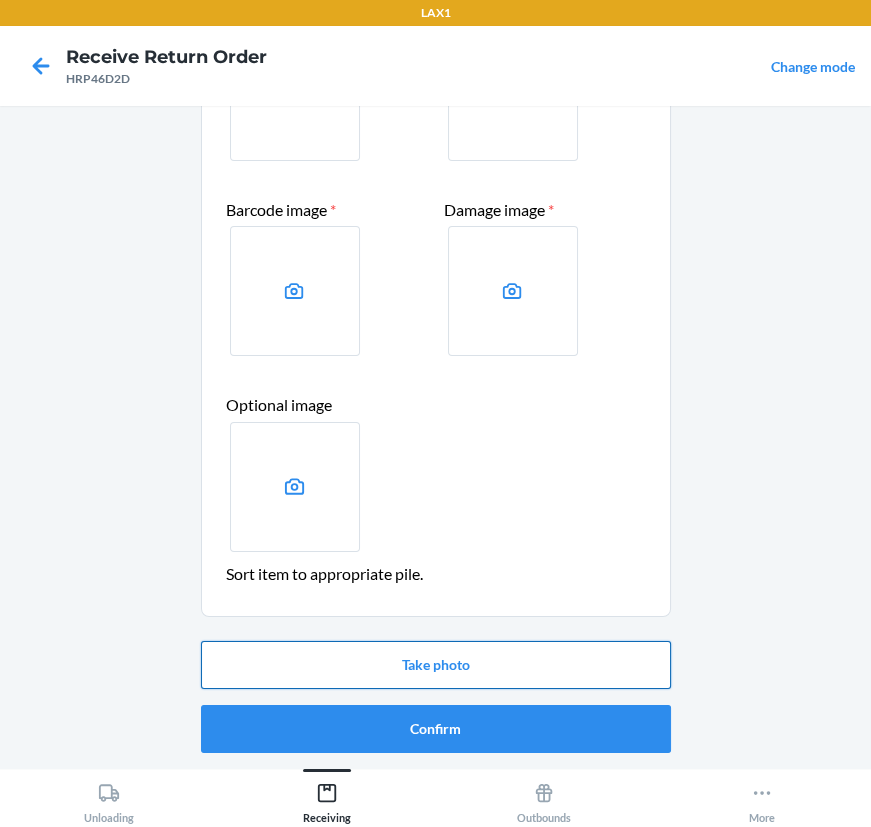 click on "Take photo" at bounding box center (436, 665) 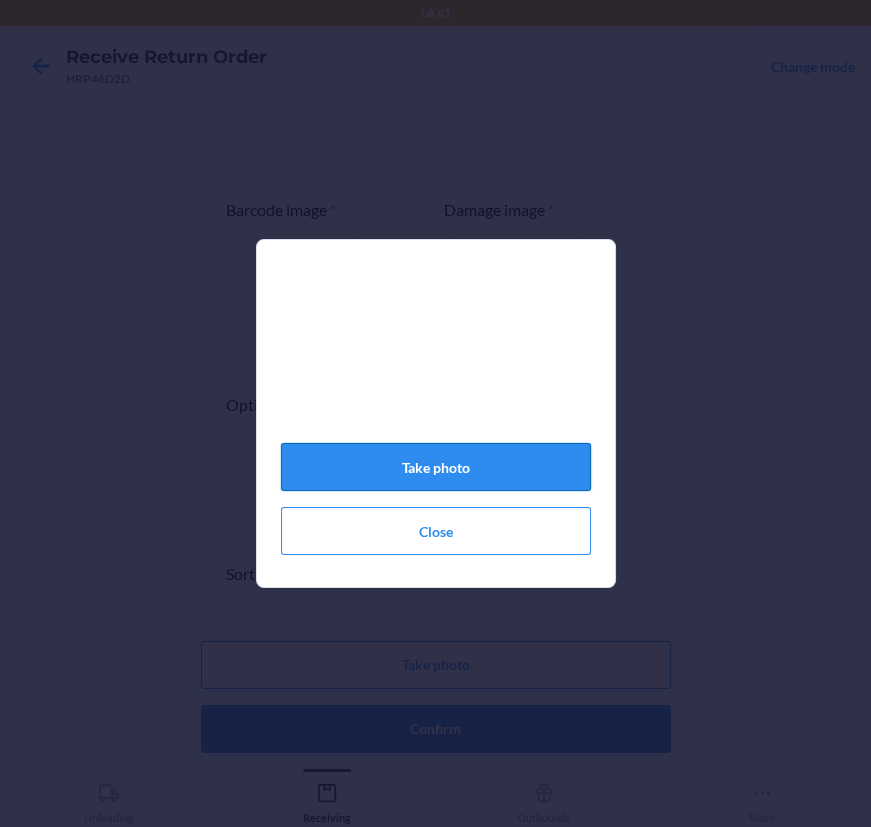 drag, startPoint x: 466, startPoint y: 661, endPoint x: 403, endPoint y: 469, distance: 202.07176 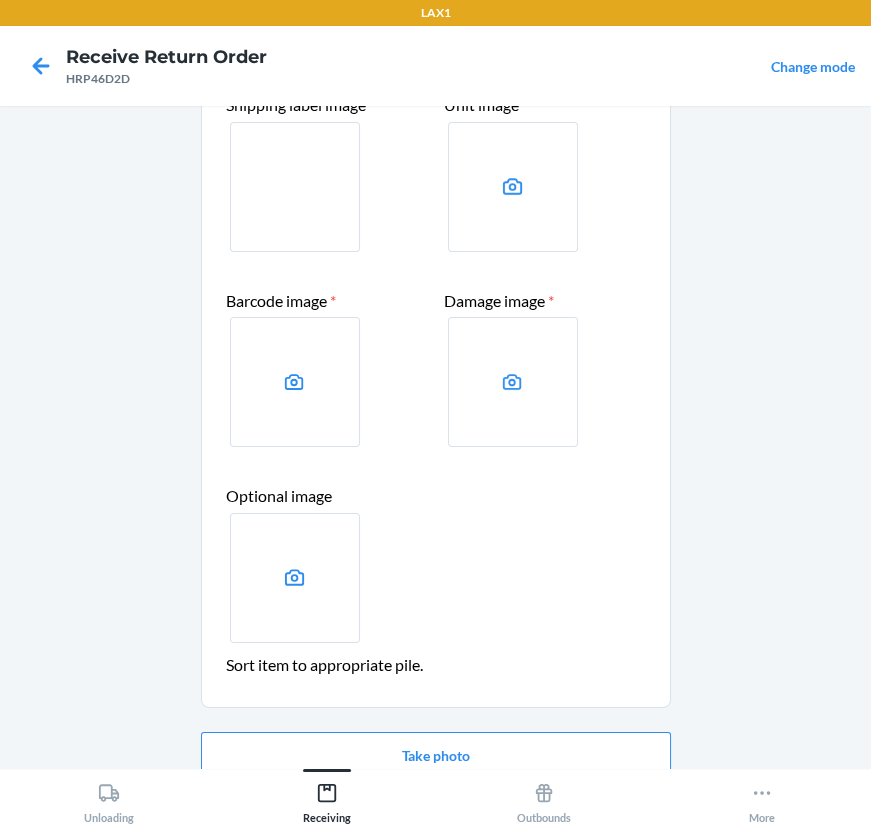 scroll, scrollTop: 214, scrollLeft: 0, axis: vertical 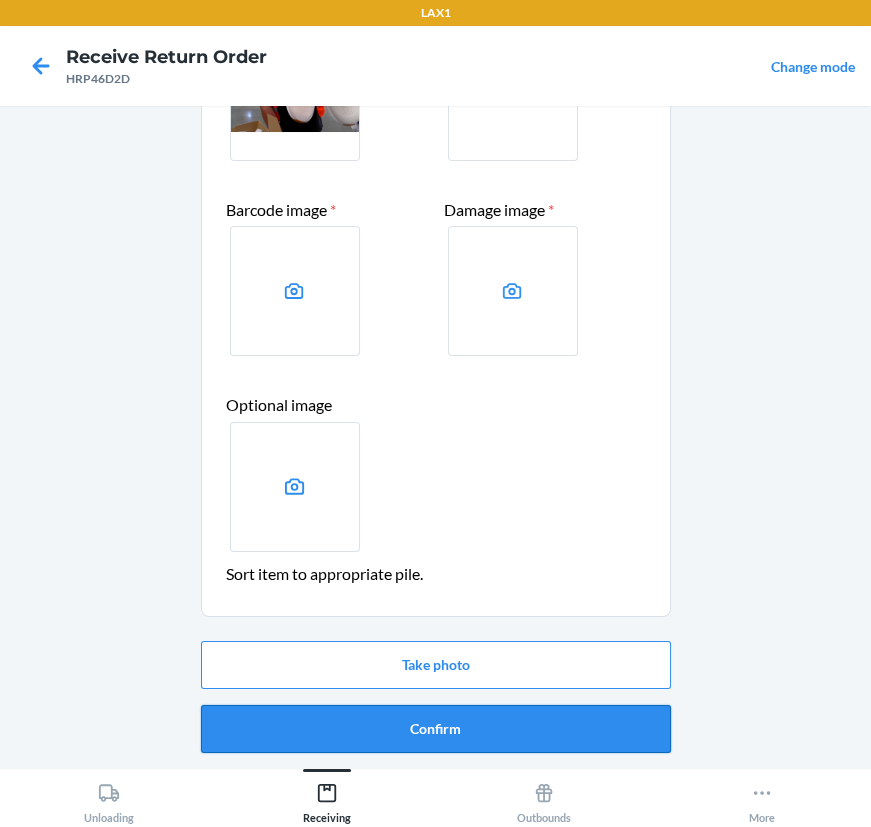 click on "Confirm" at bounding box center (436, 729) 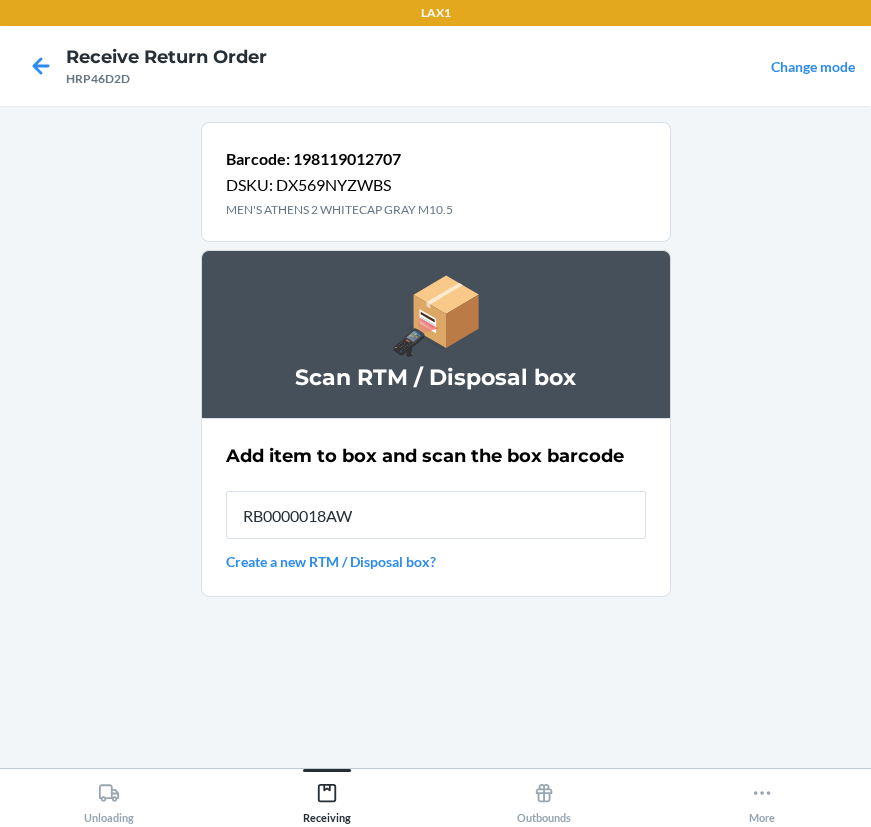 type on "RB0000018AW" 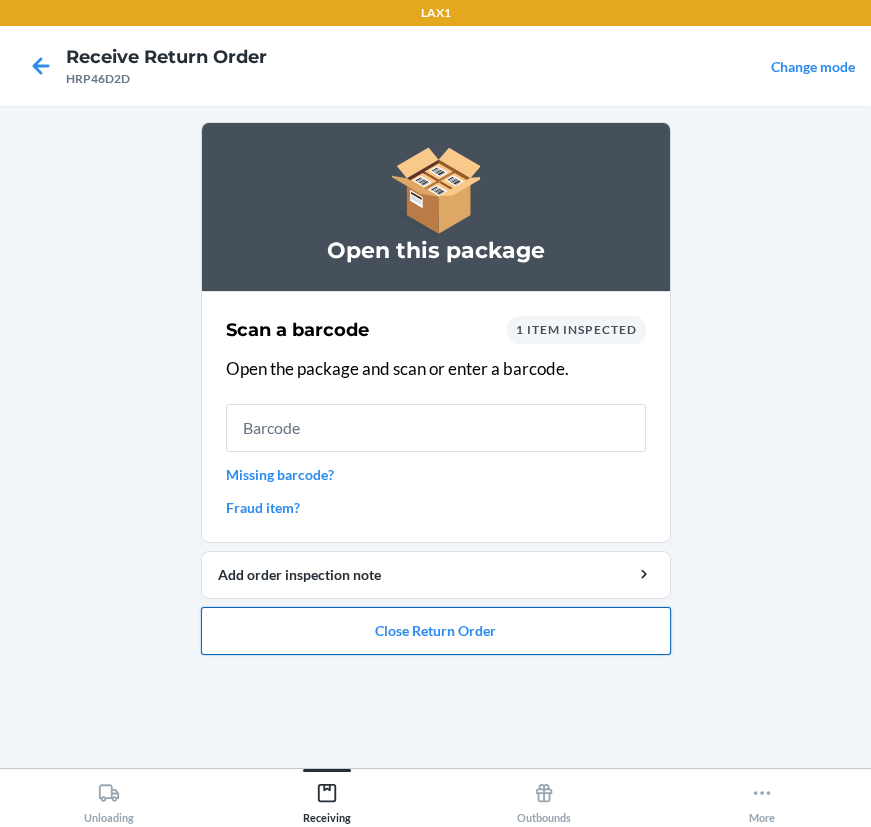 click on "Close Return Order" at bounding box center [436, 631] 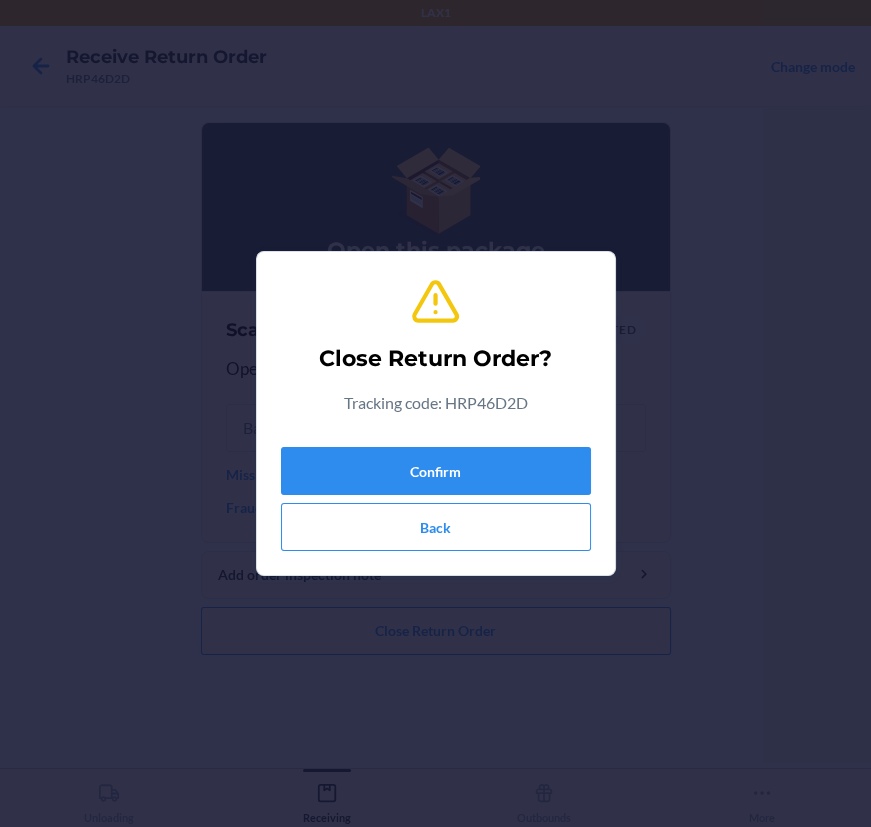 click on "Close Return Order? Tracking code: HRP46D2D Confirm Back" at bounding box center [436, 413] 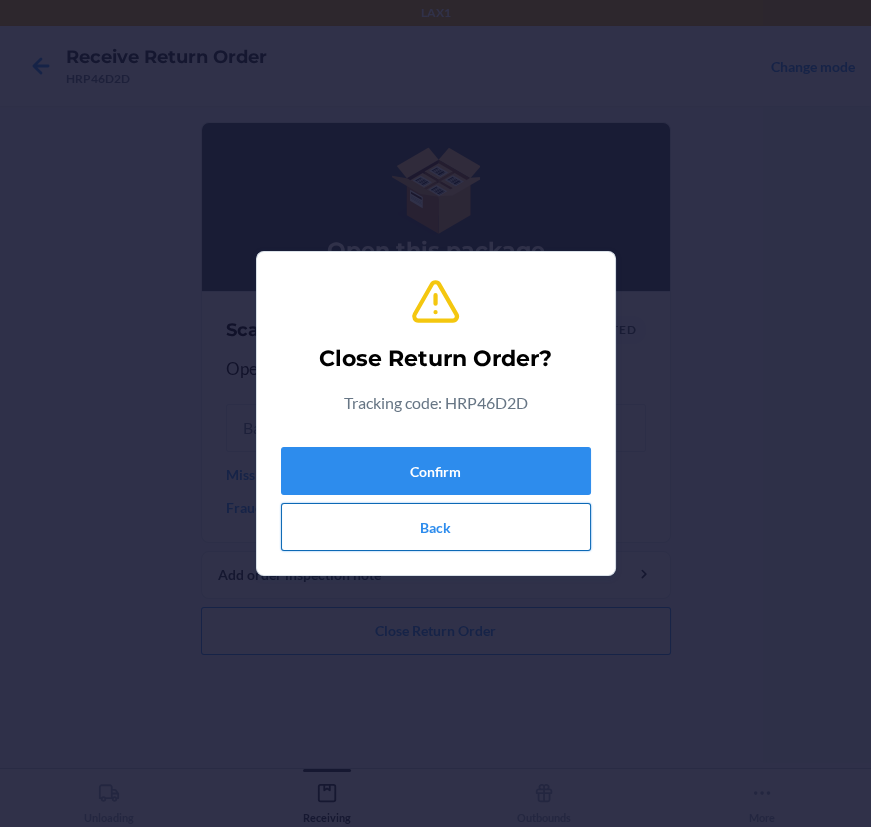 click on "Back" at bounding box center (436, 527) 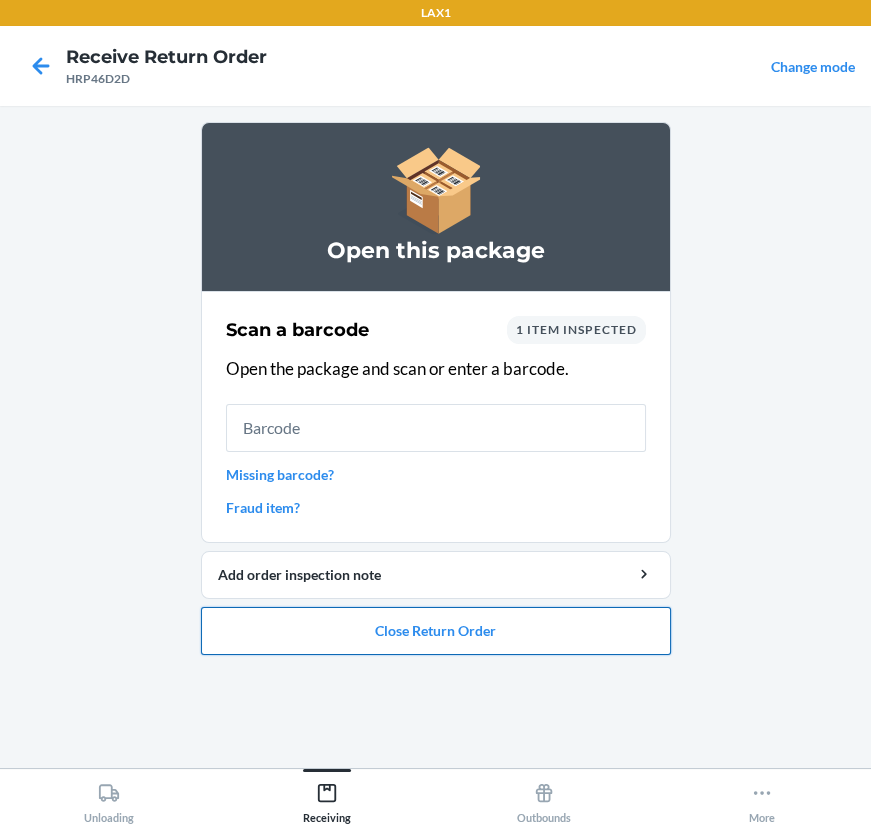 click on "Close Return Order" at bounding box center (436, 631) 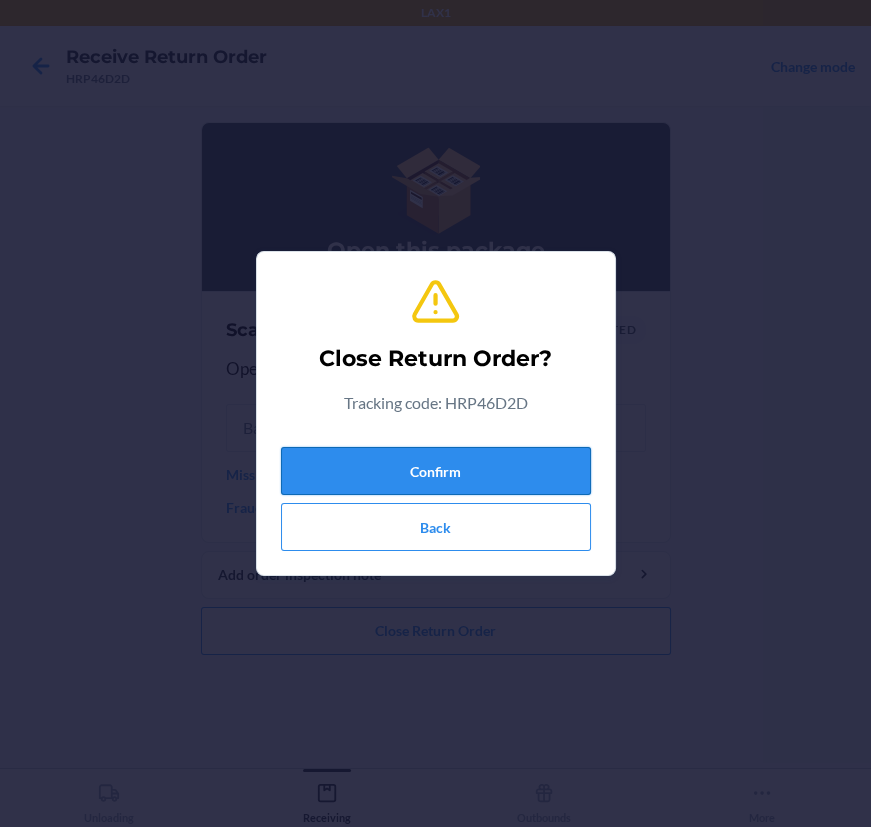 click on "Confirm" at bounding box center [436, 471] 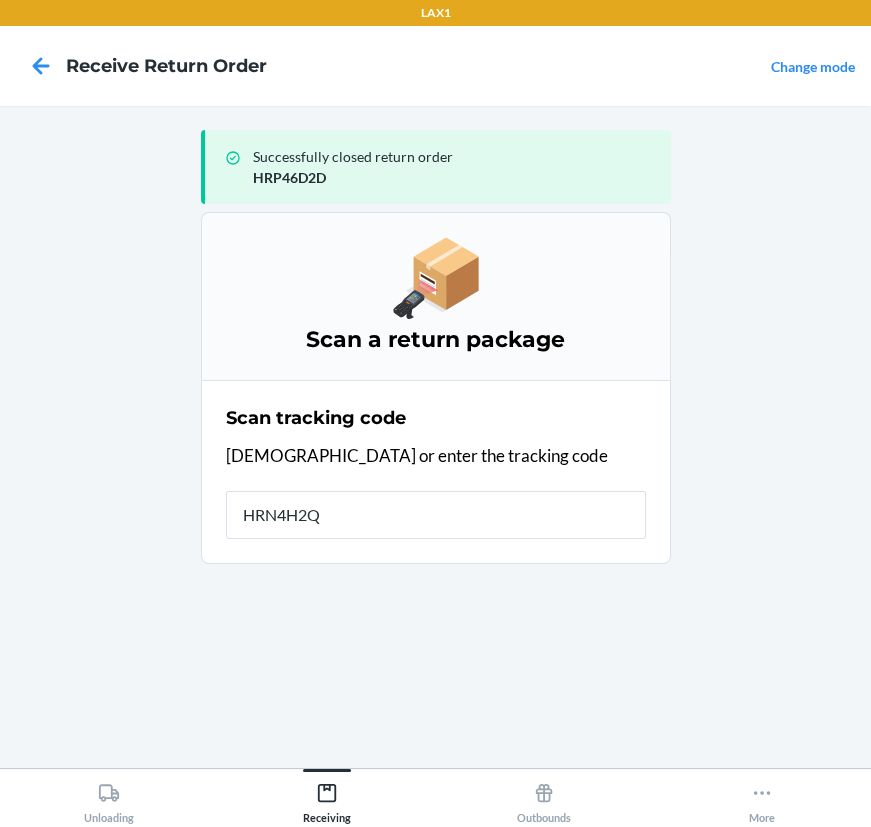 type on "HRN4H2Q7" 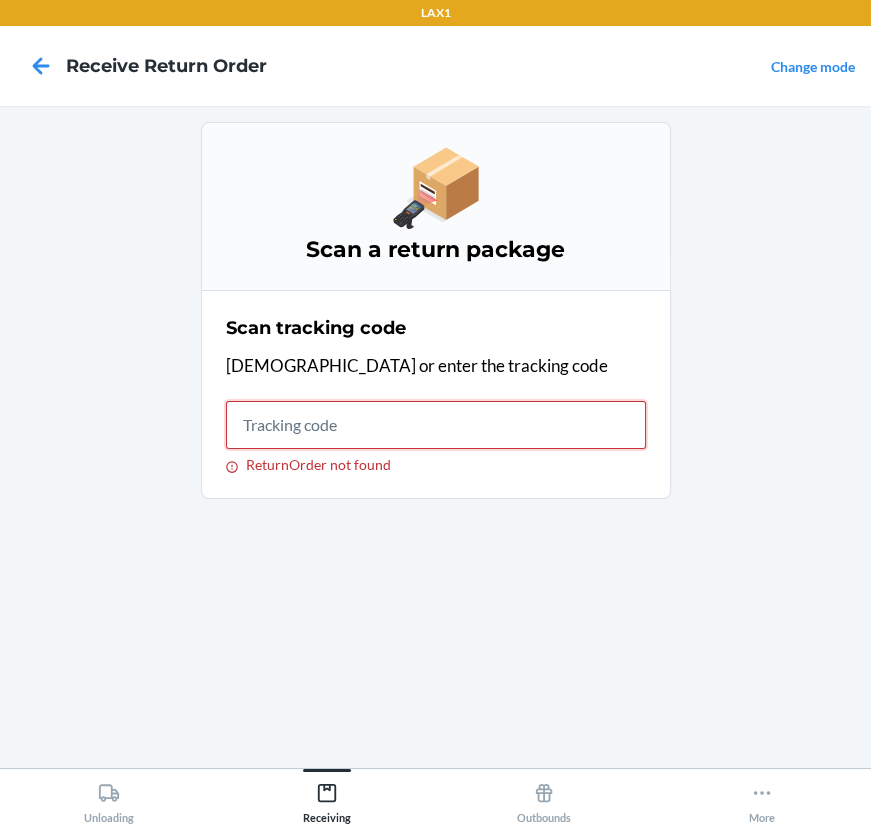 click on "ReturnOrder not found" at bounding box center (436, 425) 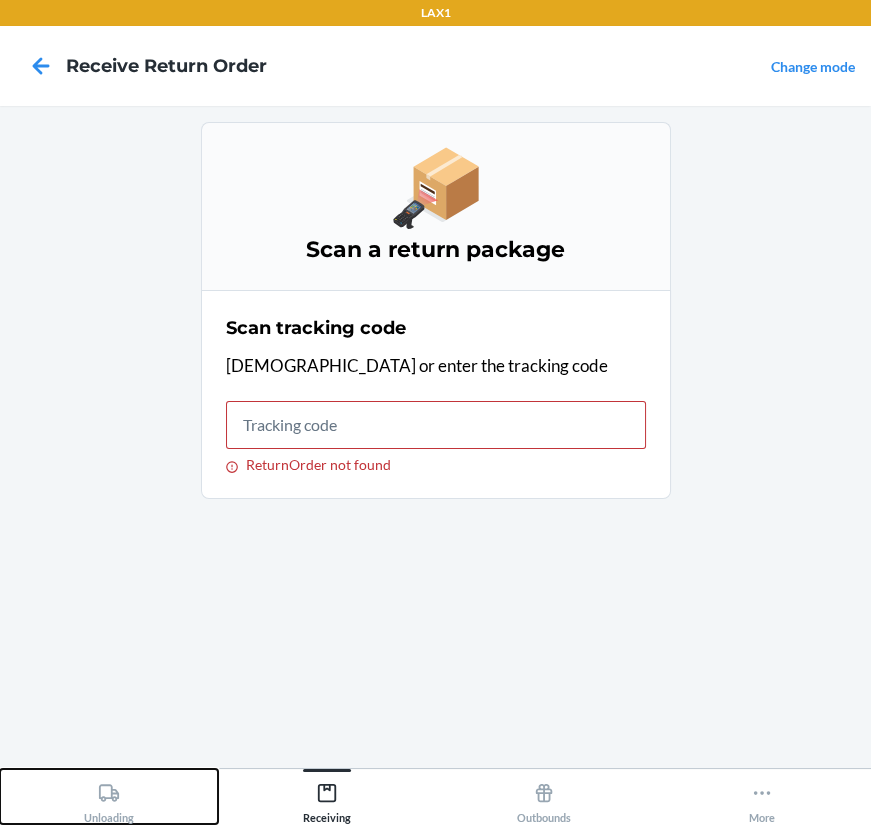 click on "Unloading" at bounding box center [109, 799] 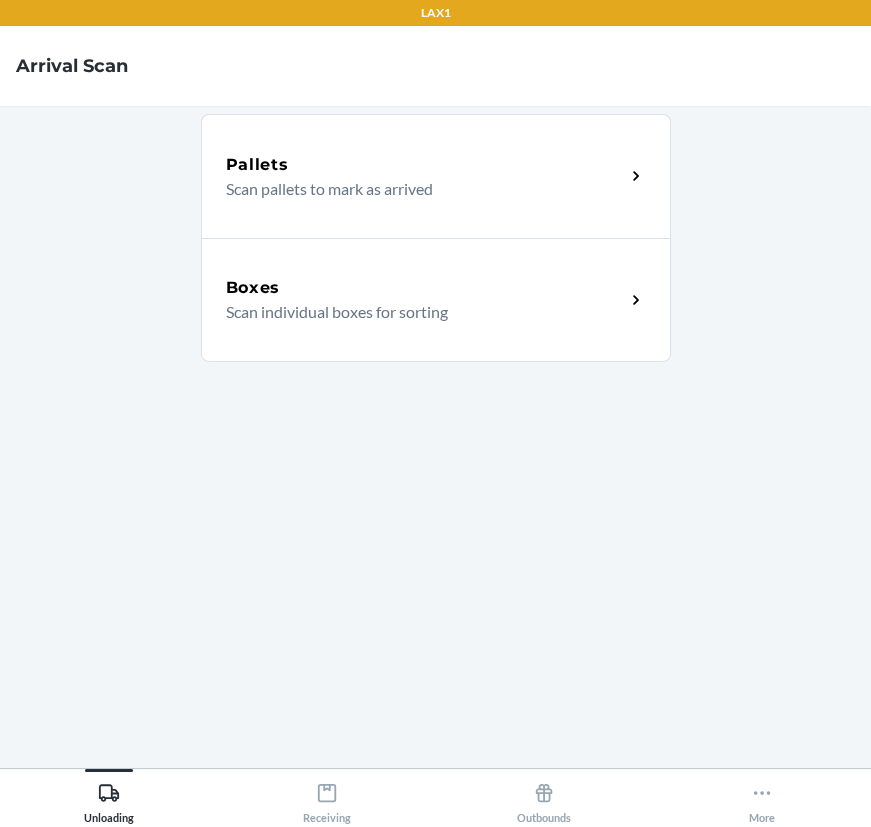 click on "Scan individual boxes for sorting" at bounding box center [417, 312] 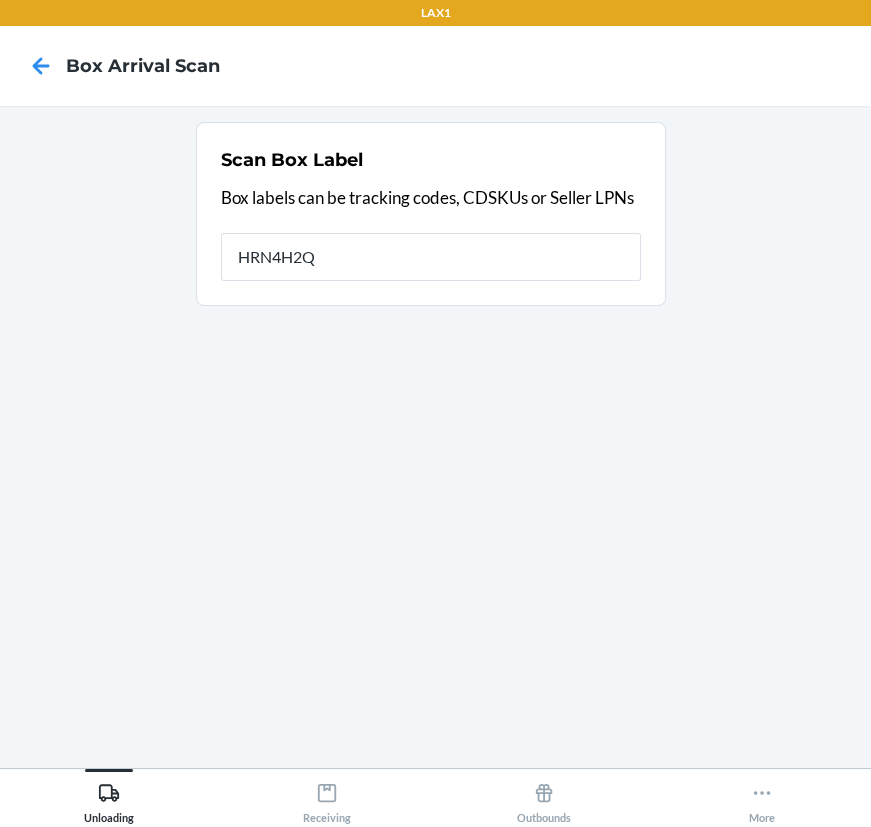 type on "HRN4H2Q7" 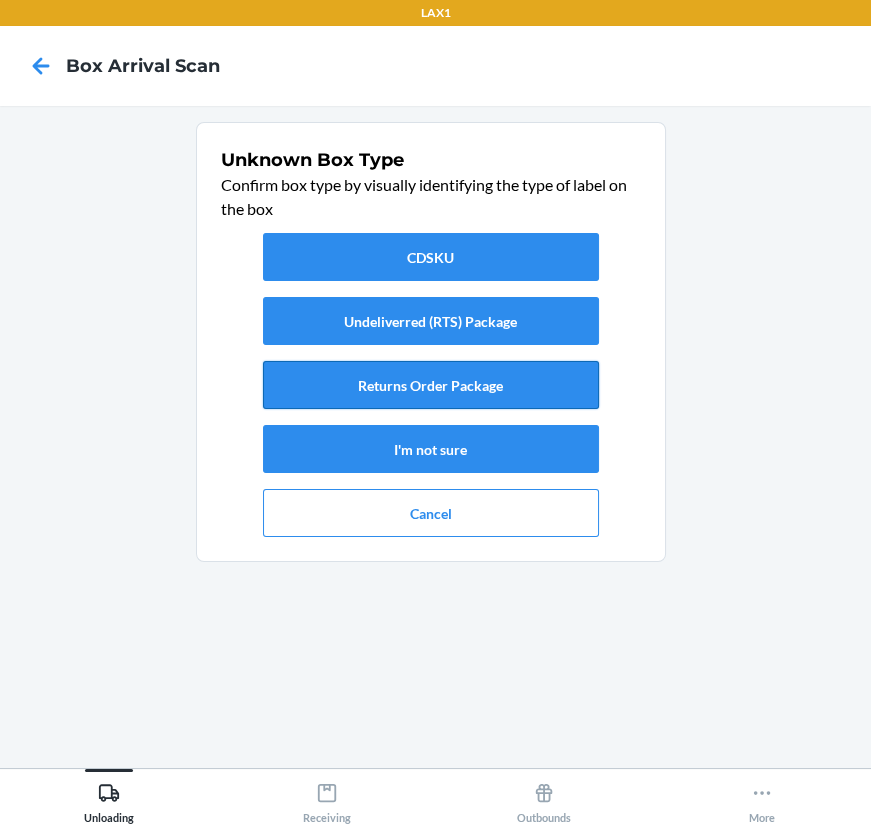 click on "Returns Order Package" at bounding box center (431, 385) 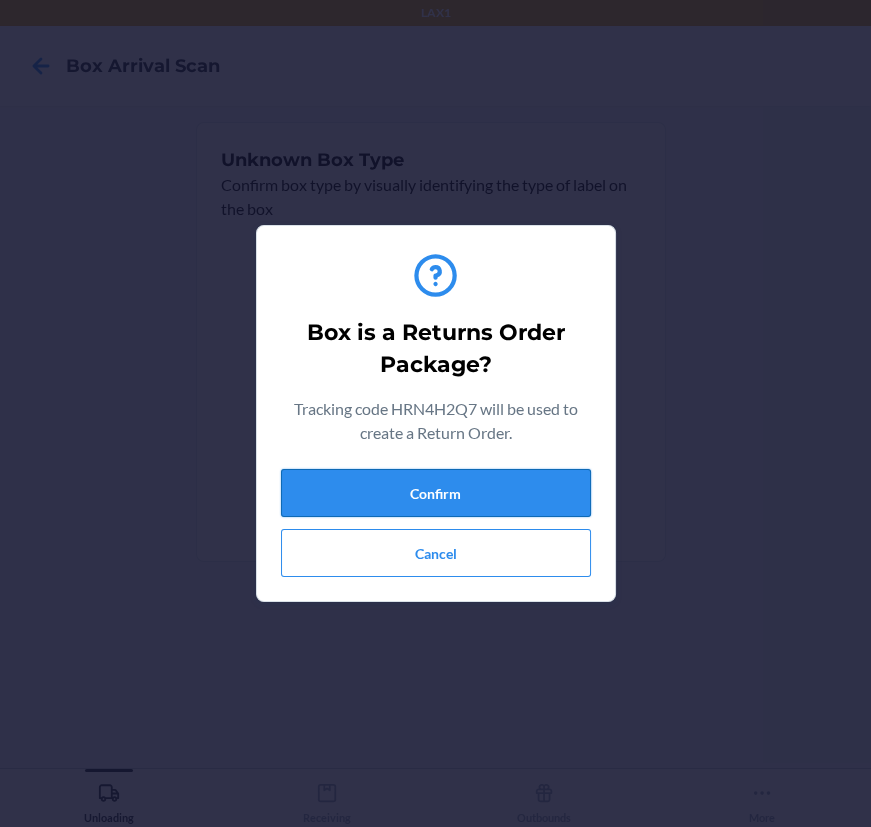 click on "Confirm" at bounding box center [436, 493] 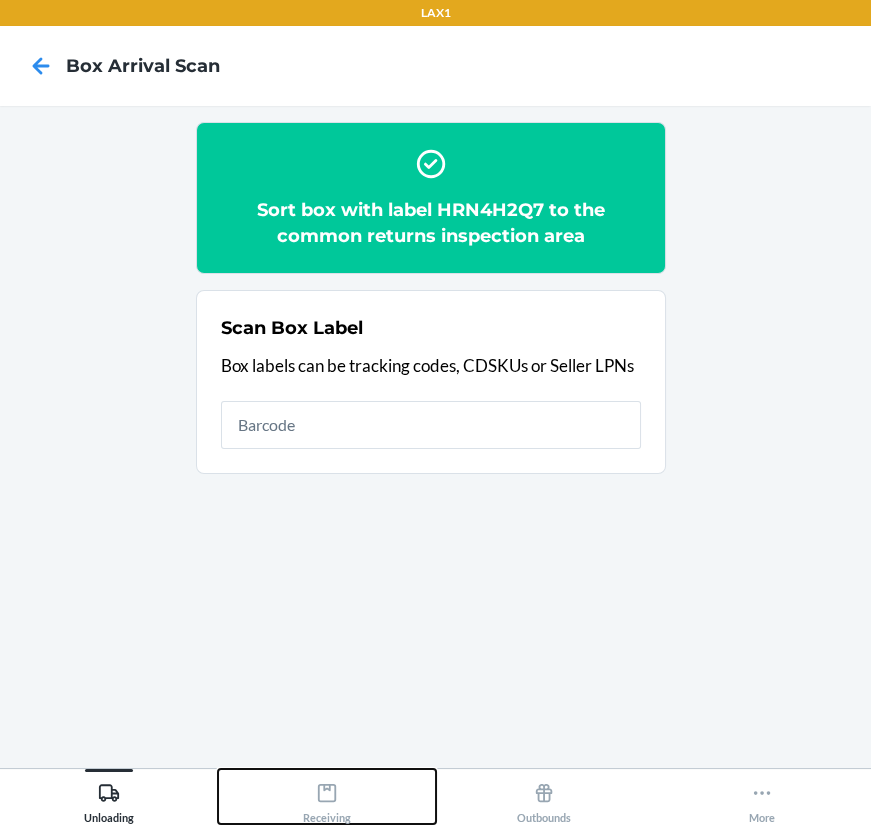 click 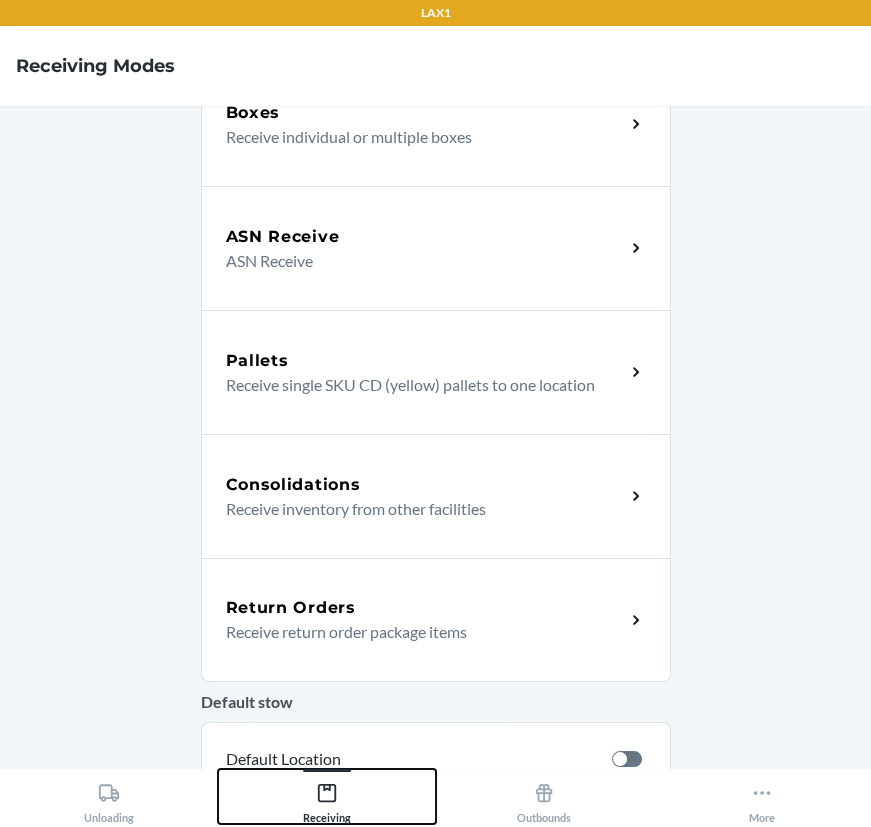 scroll, scrollTop: 353, scrollLeft: 0, axis: vertical 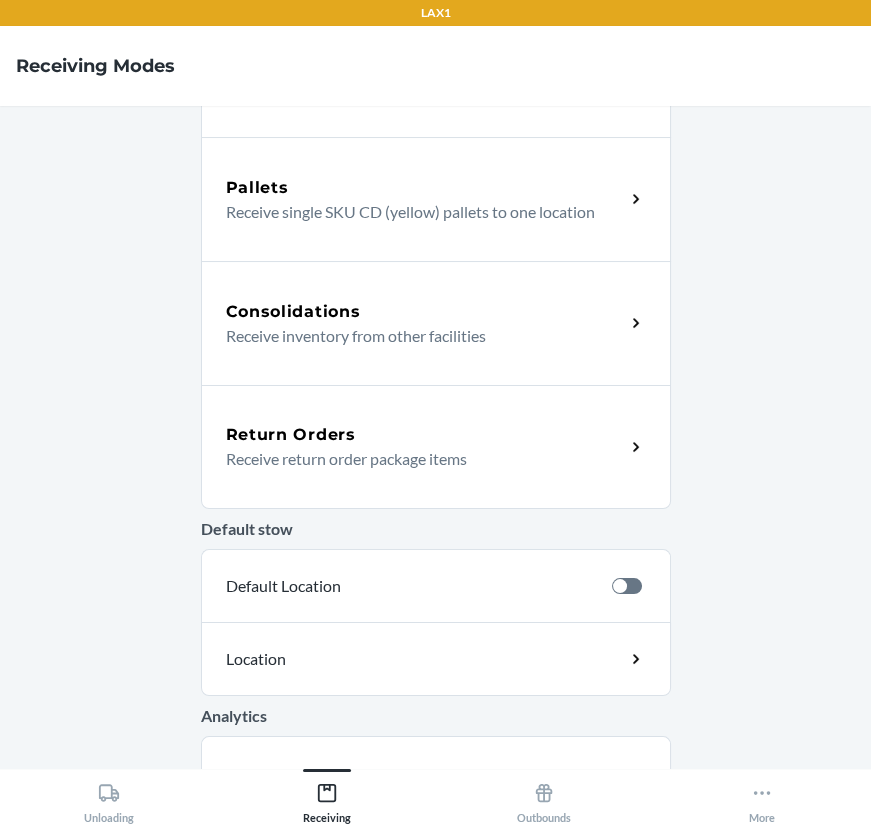 click on "Return Orders" at bounding box center [425, 435] 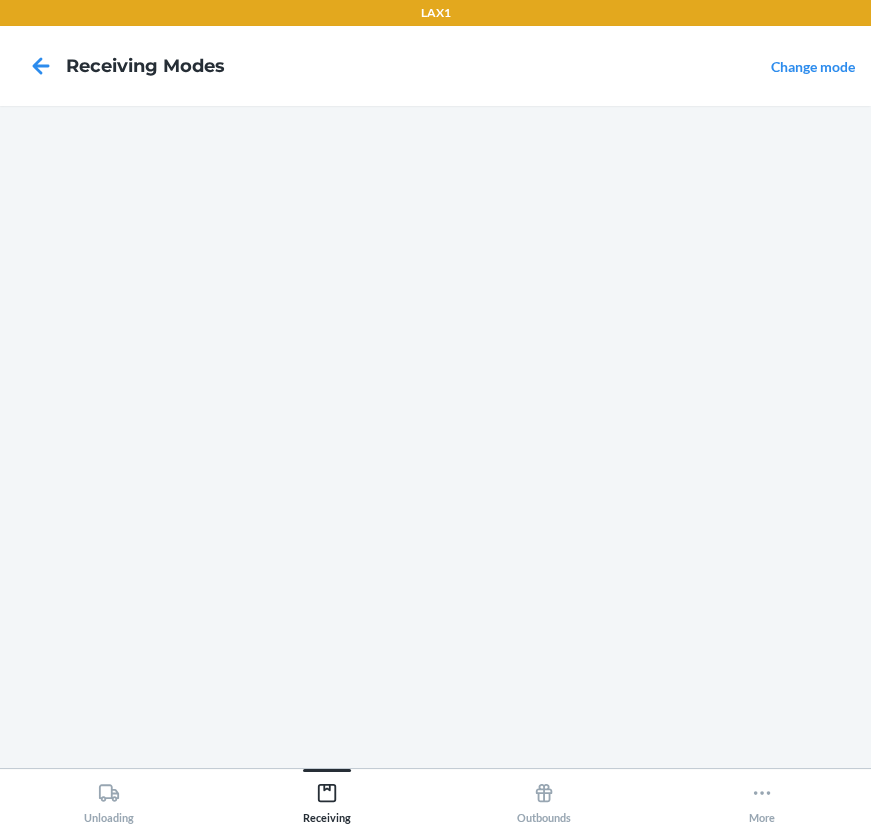 scroll, scrollTop: 0, scrollLeft: 0, axis: both 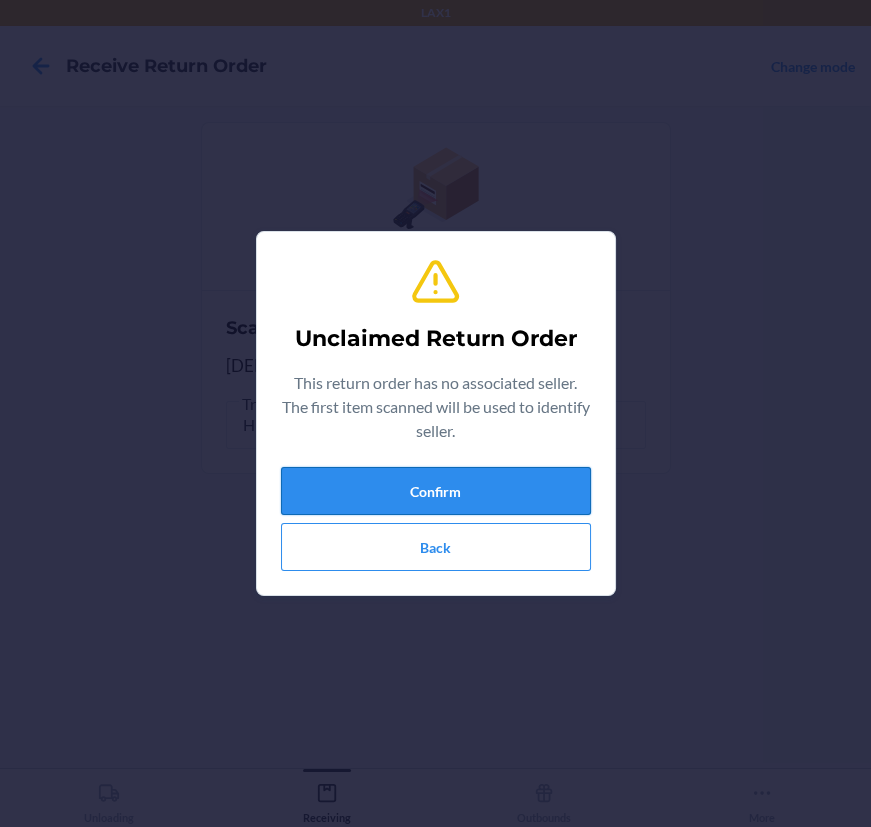 click on "Confirm" at bounding box center [436, 491] 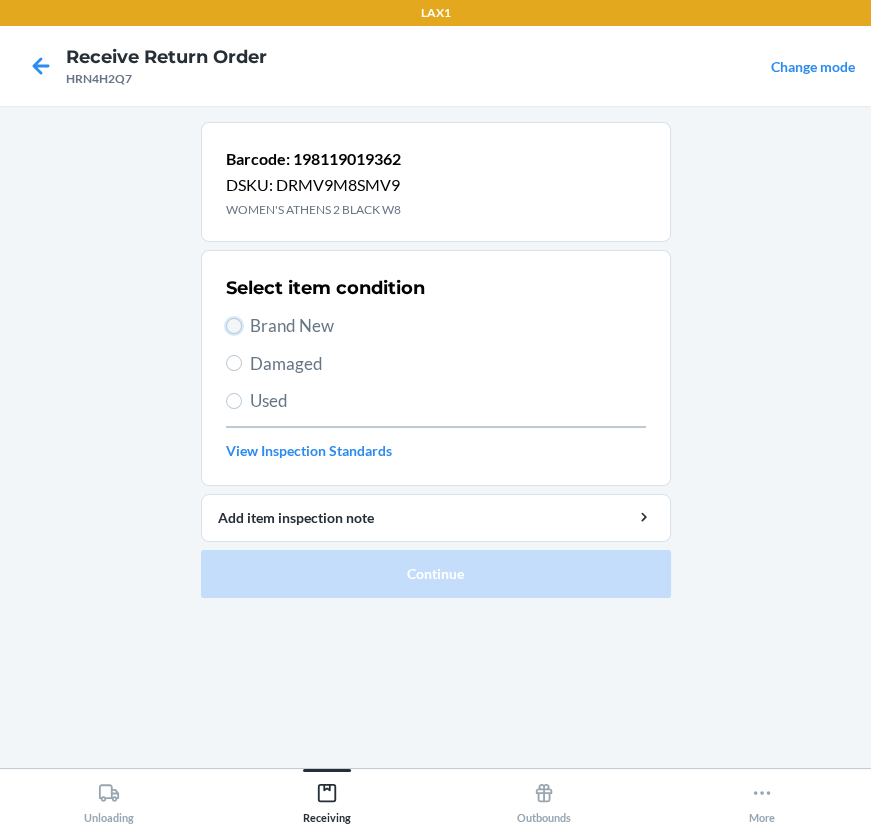 click on "Brand New" at bounding box center [234, 326] 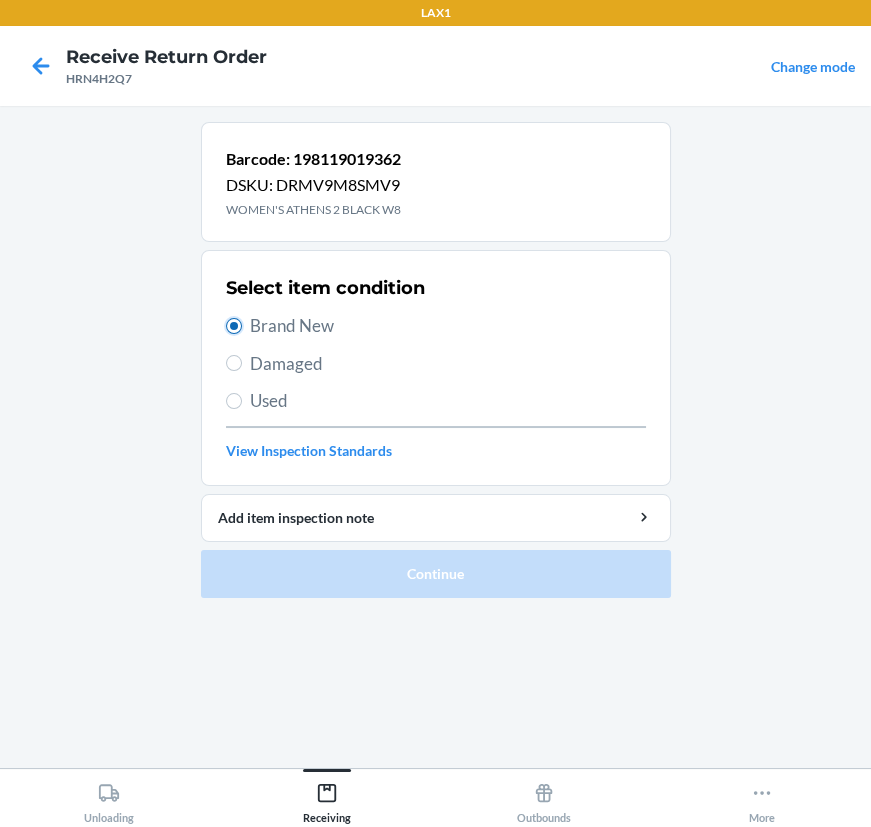 radio on "true" 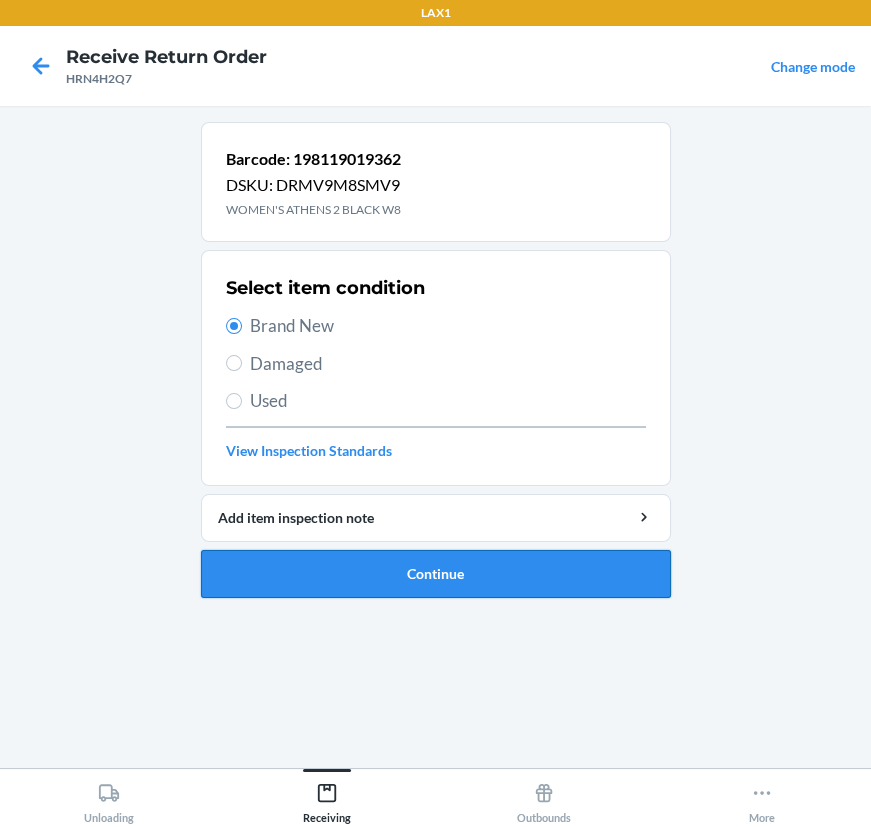 click on "Continue" at bounding box center [436, 574] 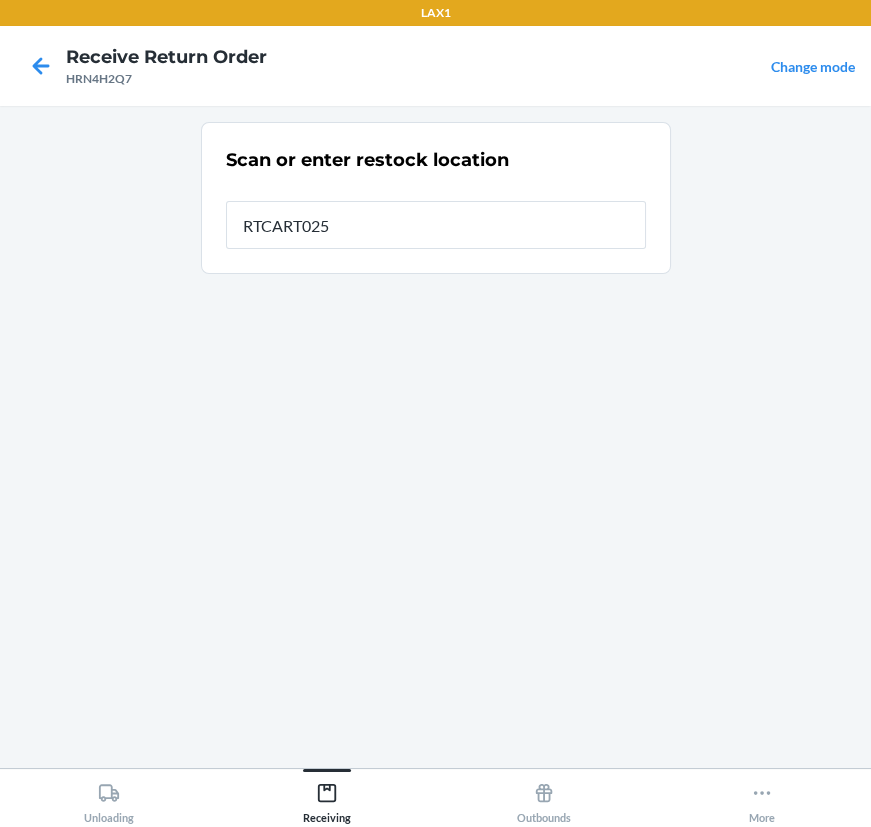 type on "RTCART025" 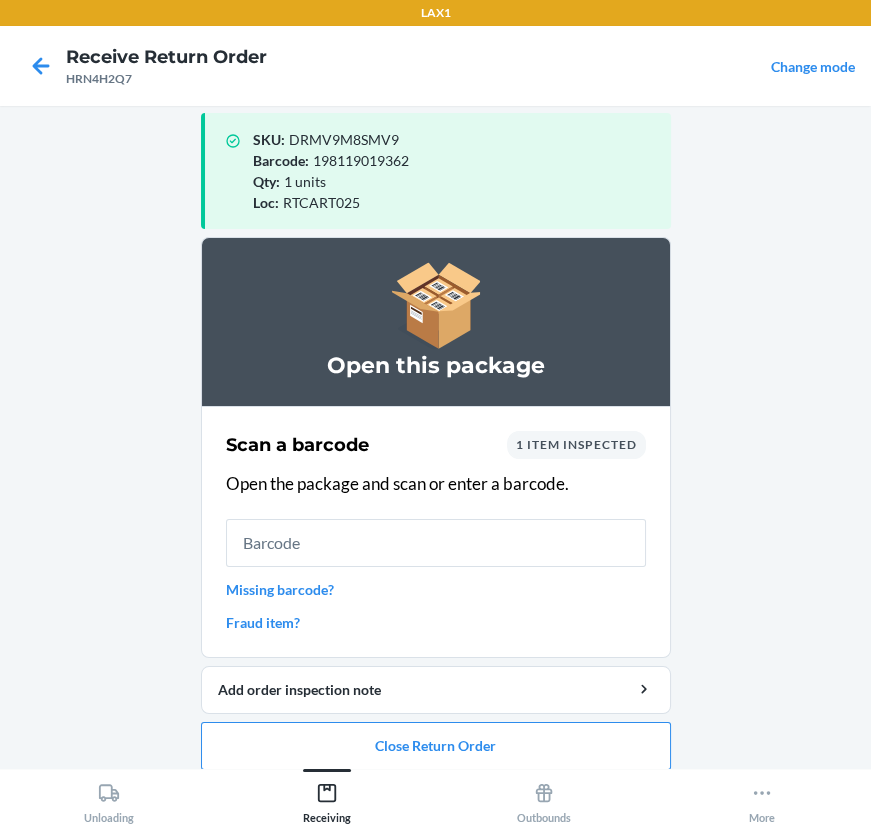 scroll, scrollTop: 33, scrollLeft: 0, axis: vertical 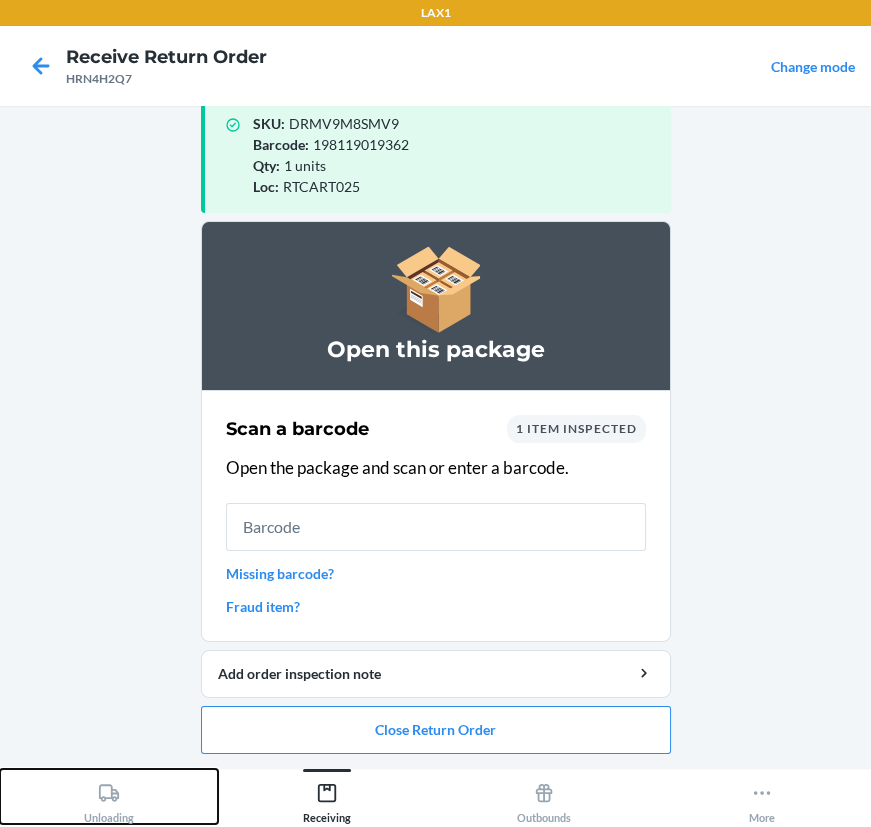 click 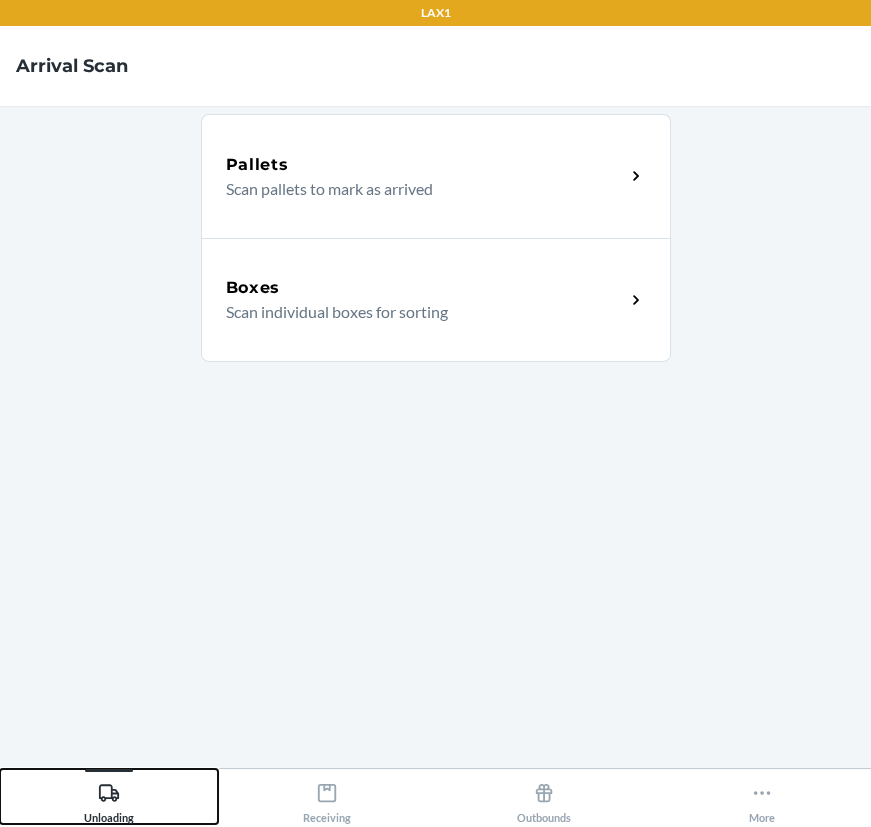 scroll, scrollTop: 0, scrollLeft: 0, axis: both 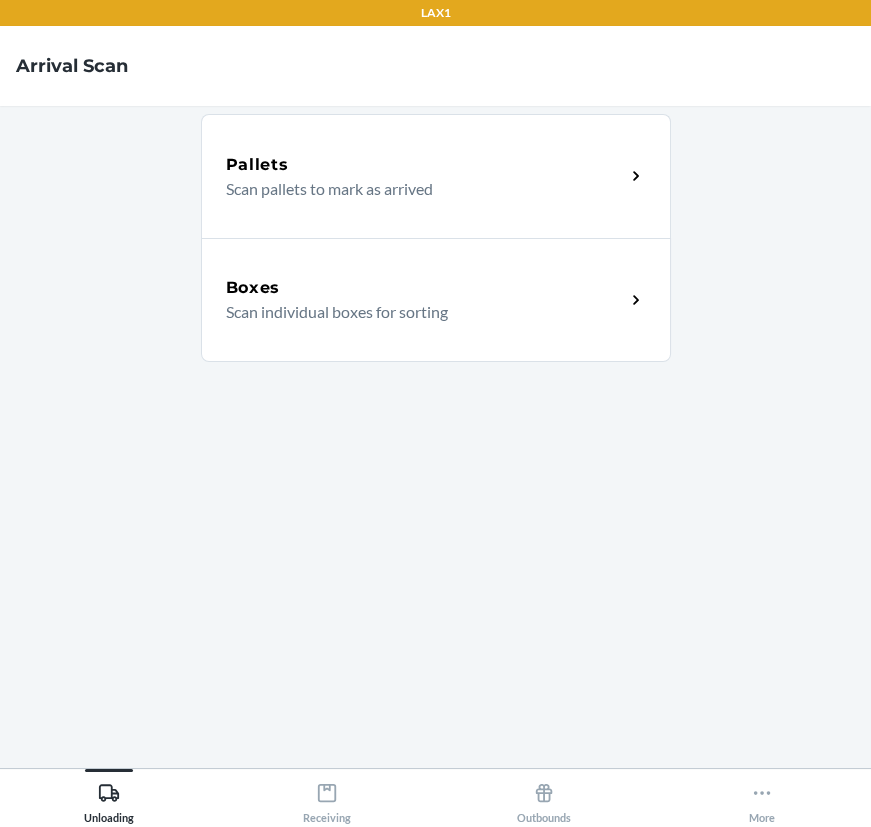 click on "Boxes" at bounding box center (425, 288) 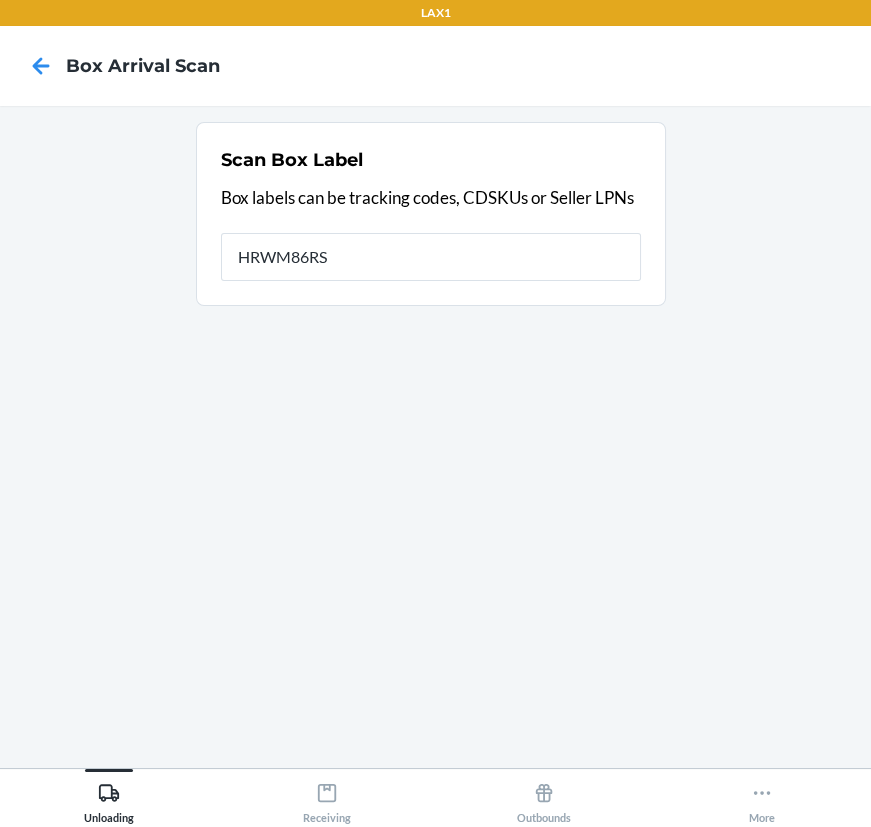 type on "HRWM86RS" 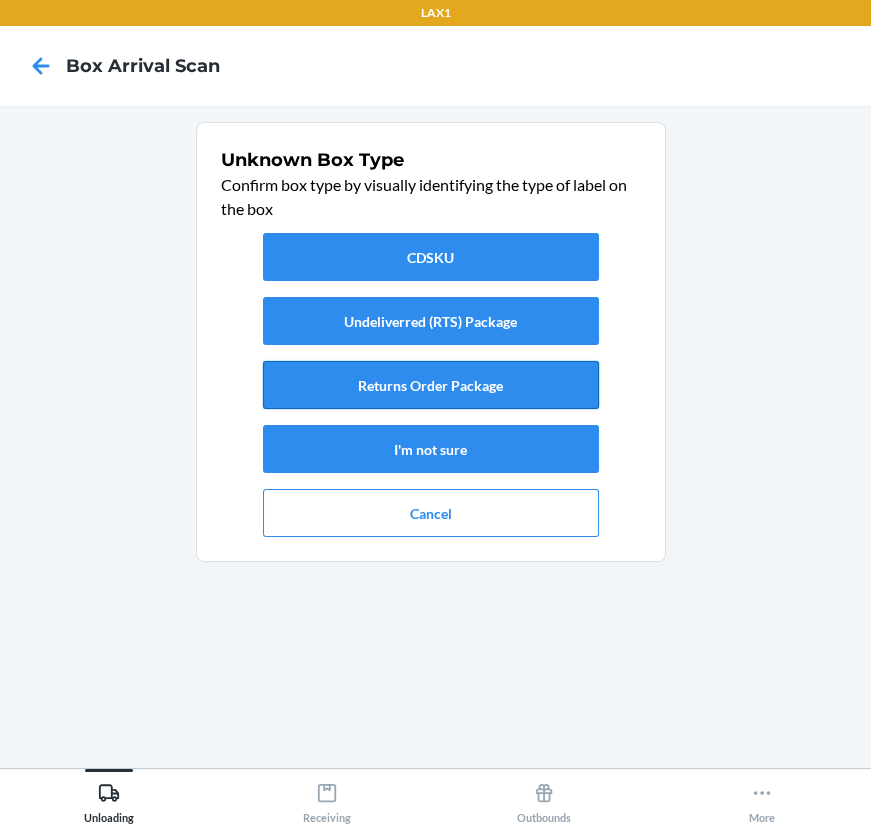 click on "Returns Order Package" at bounding box center [431, 385] 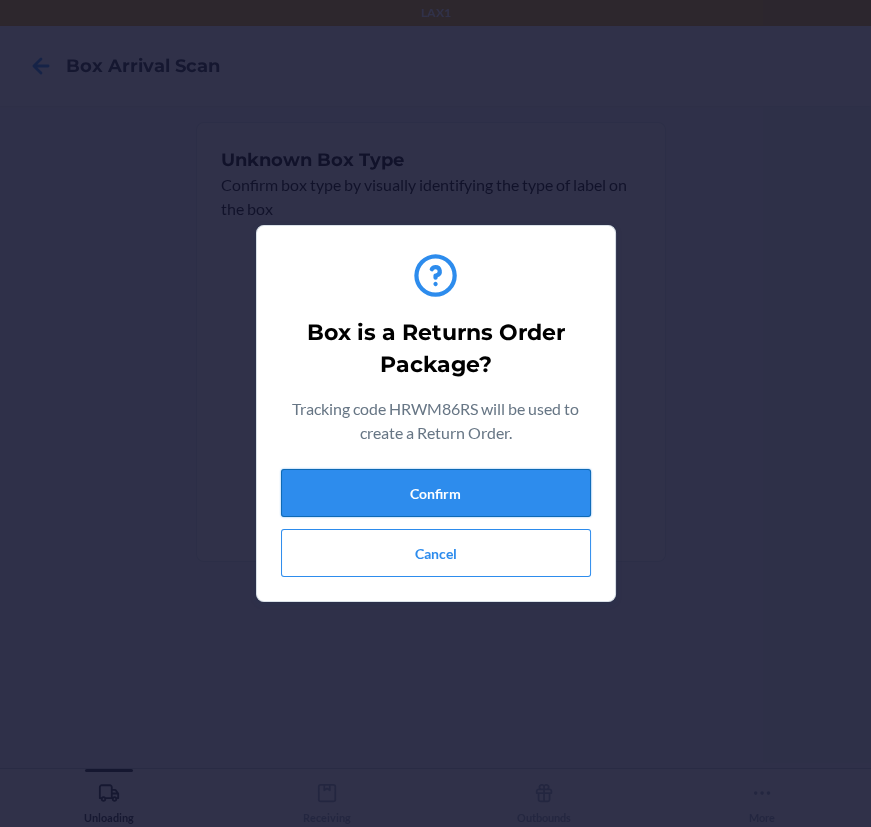 click on "Confirm" at bounding box center (436, 493) 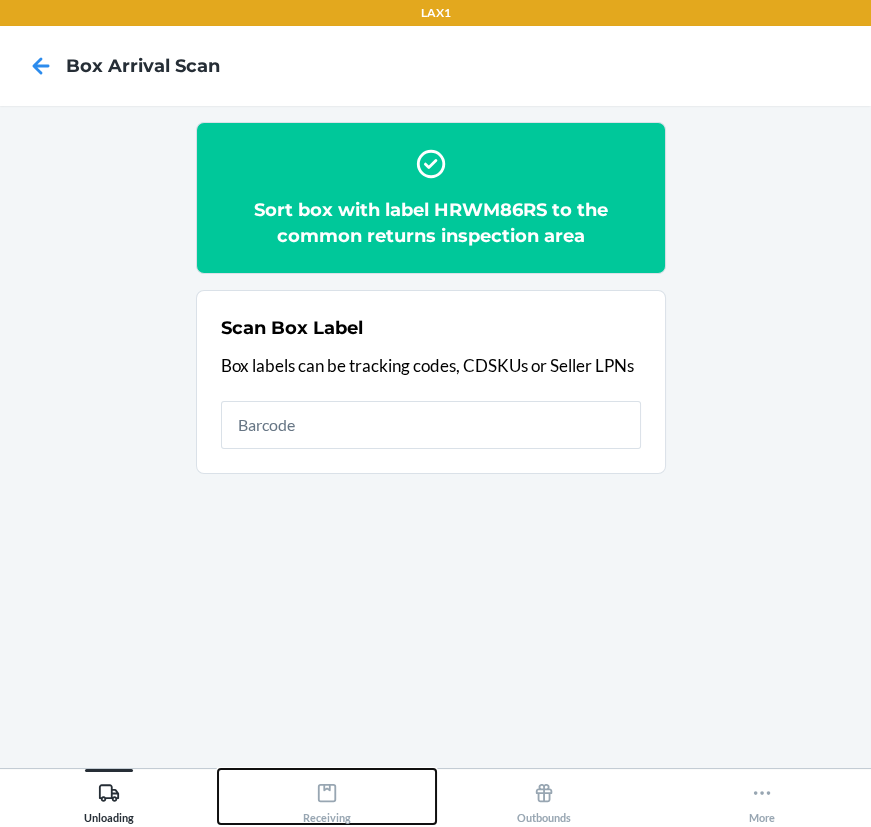 click on "Receiving" at bounding box center [327, 799] 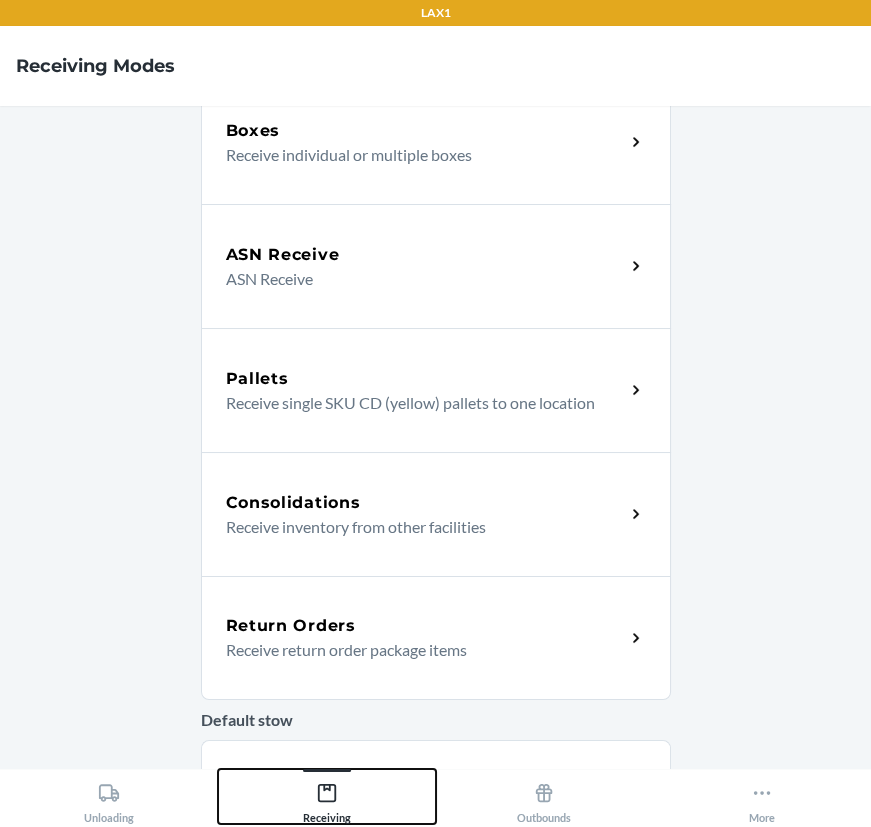 scroll, scrollTop: 181, scrollLeft: 0, axis: vertical 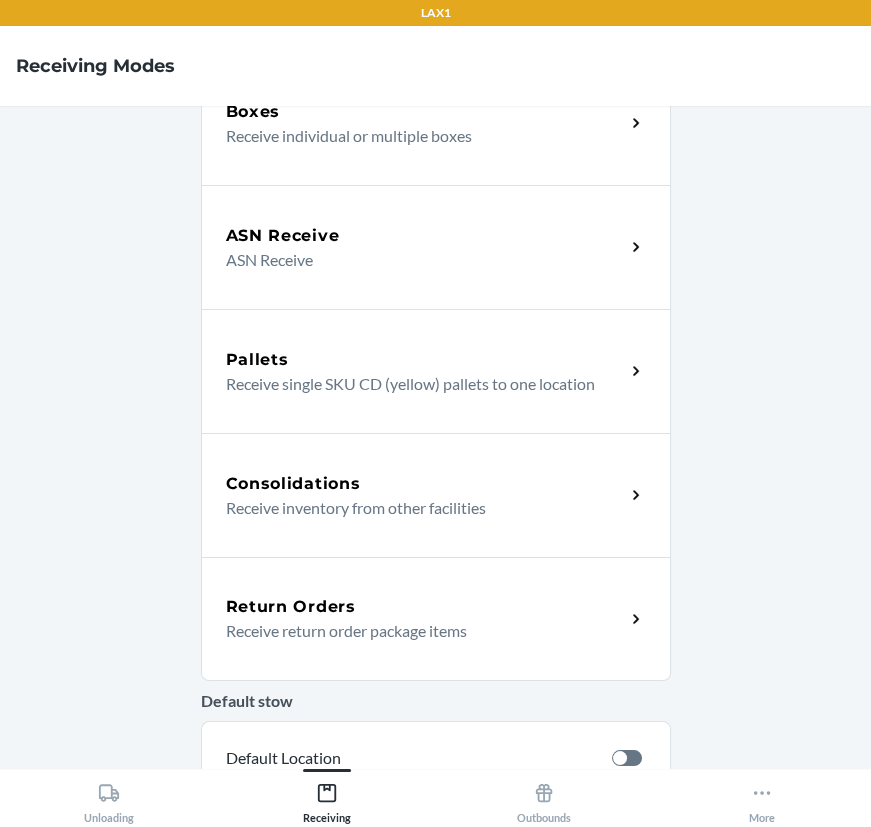 click on "Return Orders" at bounding box center (425, 607) 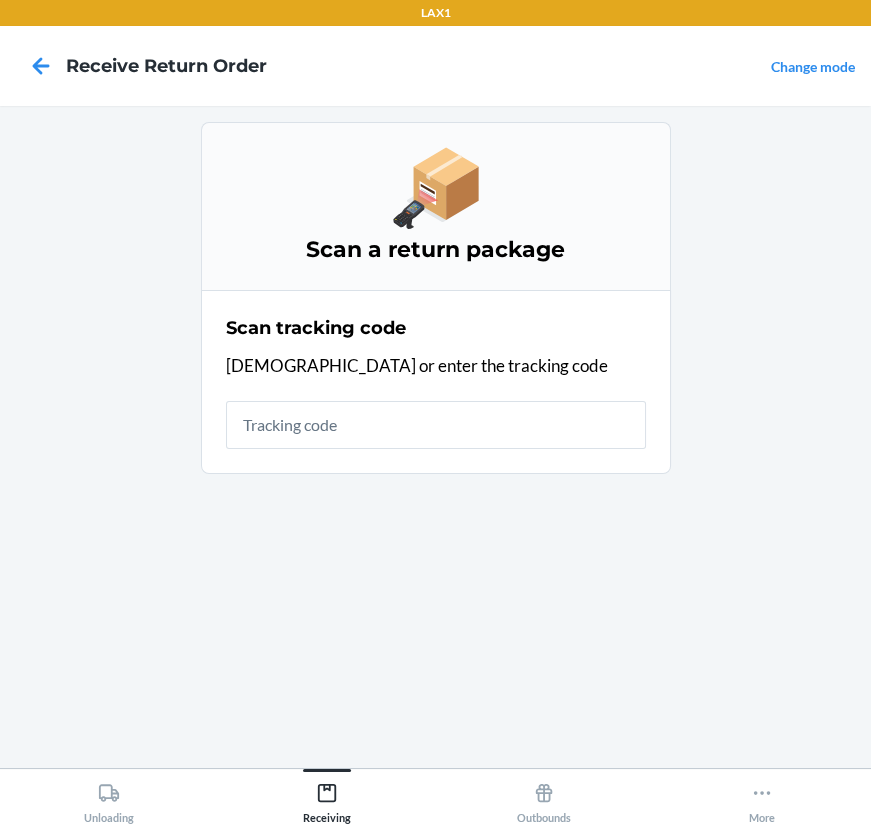click at bounding box center [436, 425] 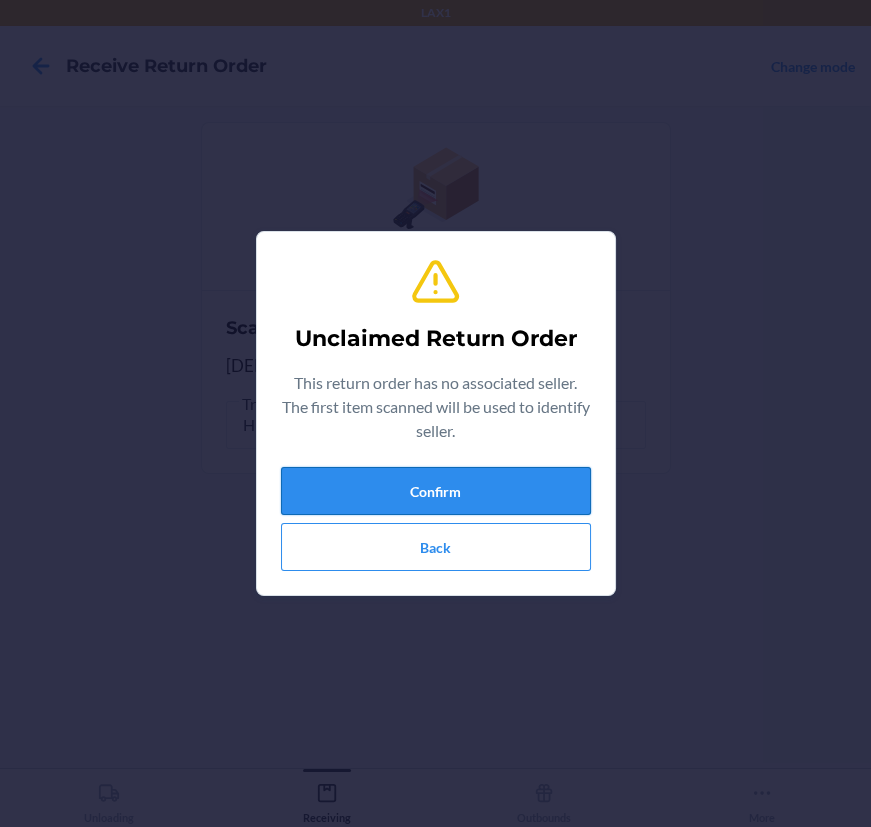 click on "Confirm" at bounding box center [436, 491] 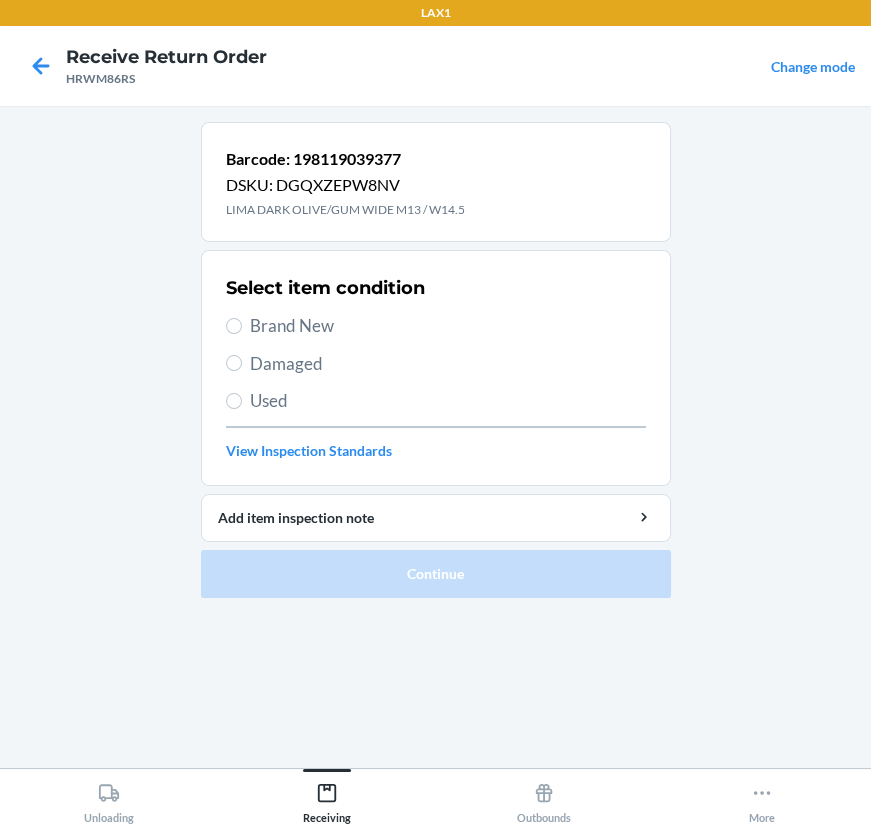 click on "DSKU: DGQXZEPW8NV" at bounding box center (345, 185) 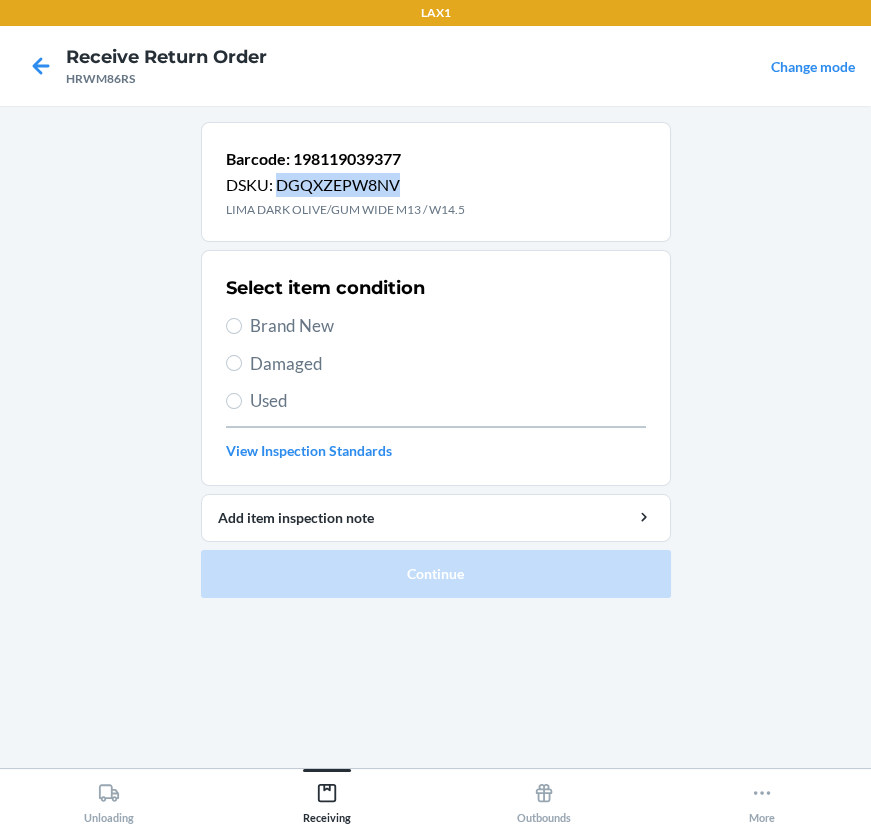 click on "DSKU: DGQXZEPW8NV" at bounding box center [345, 185] 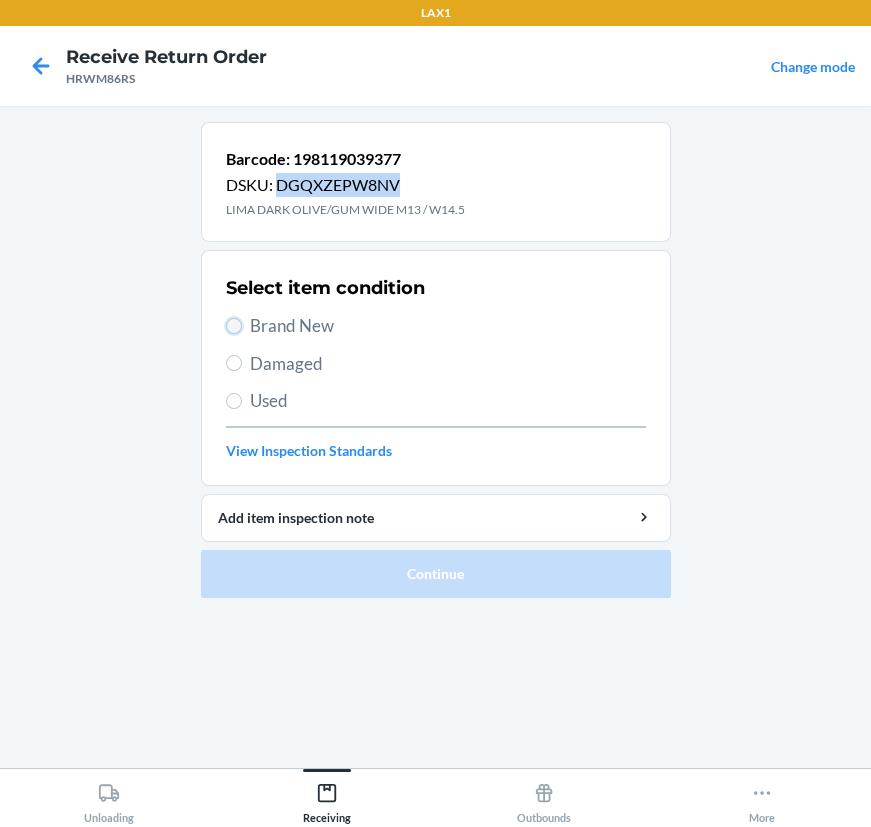 click on "Brand New" at bounding box center [234, 326] 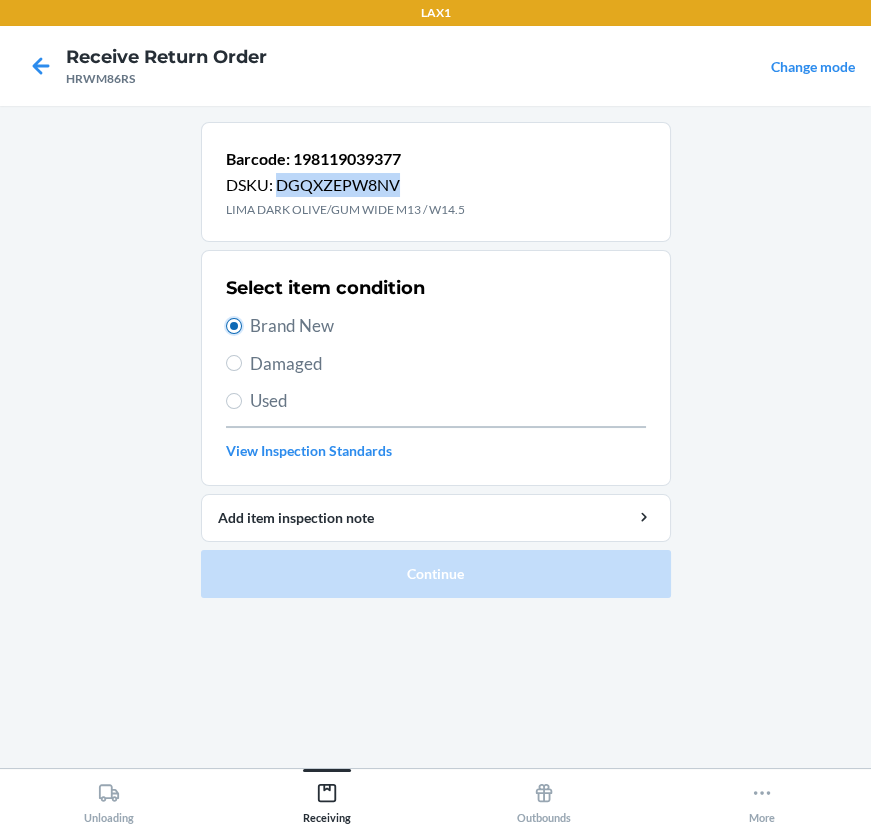 radio on "true" 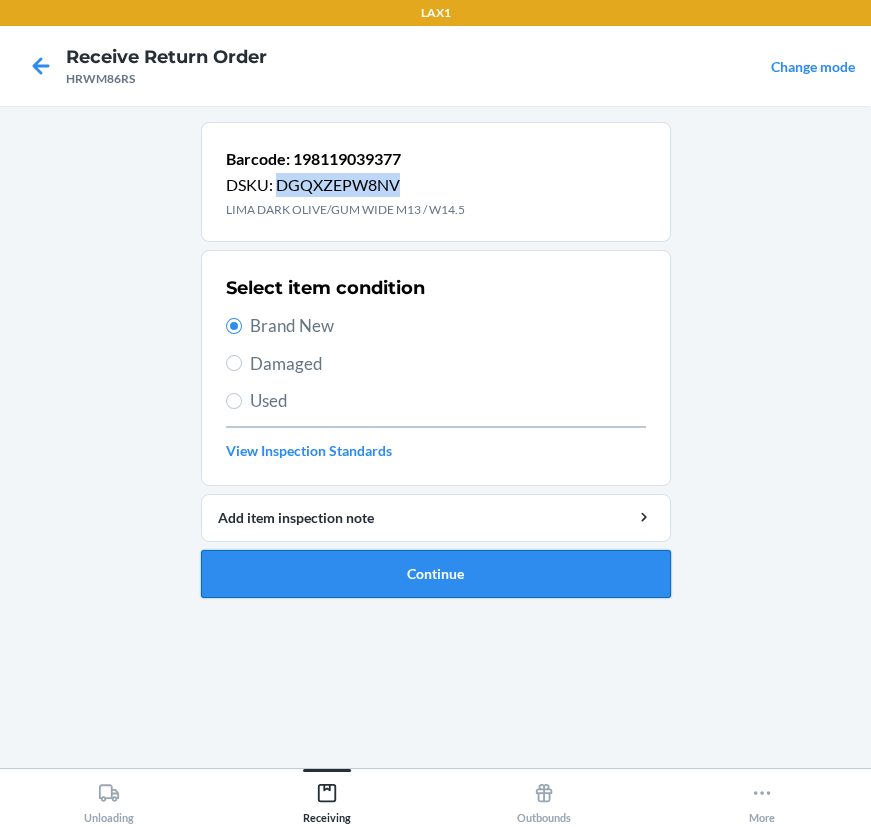click on "Continue" at bounding box center (436, 574) 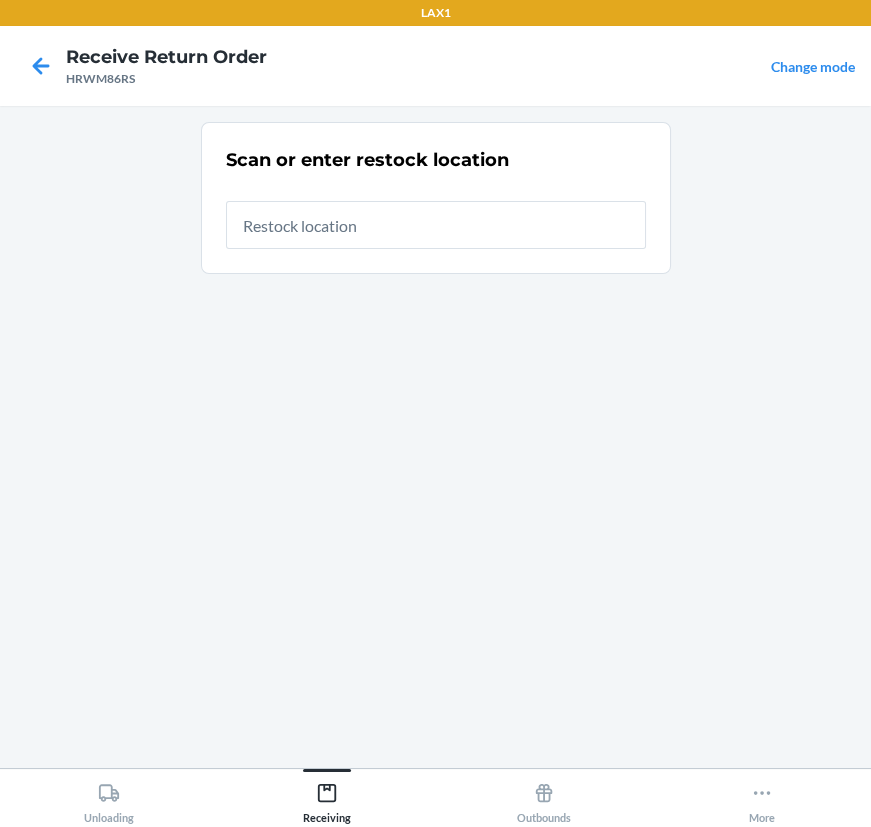 click at bounding box center [436, 225] 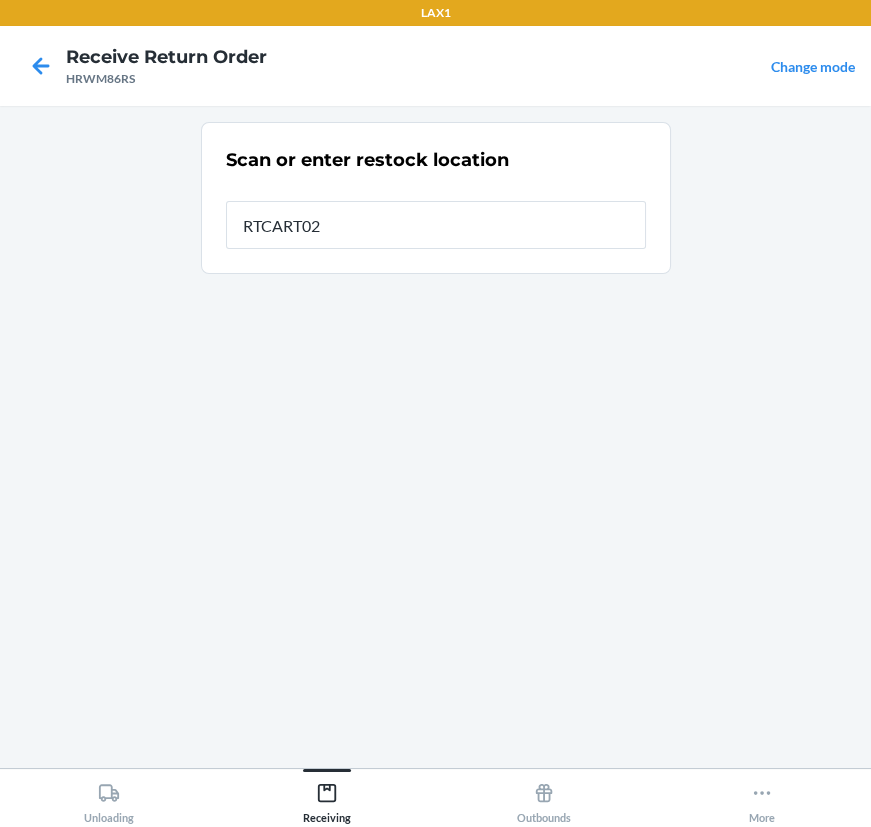 type on "RTCART025" 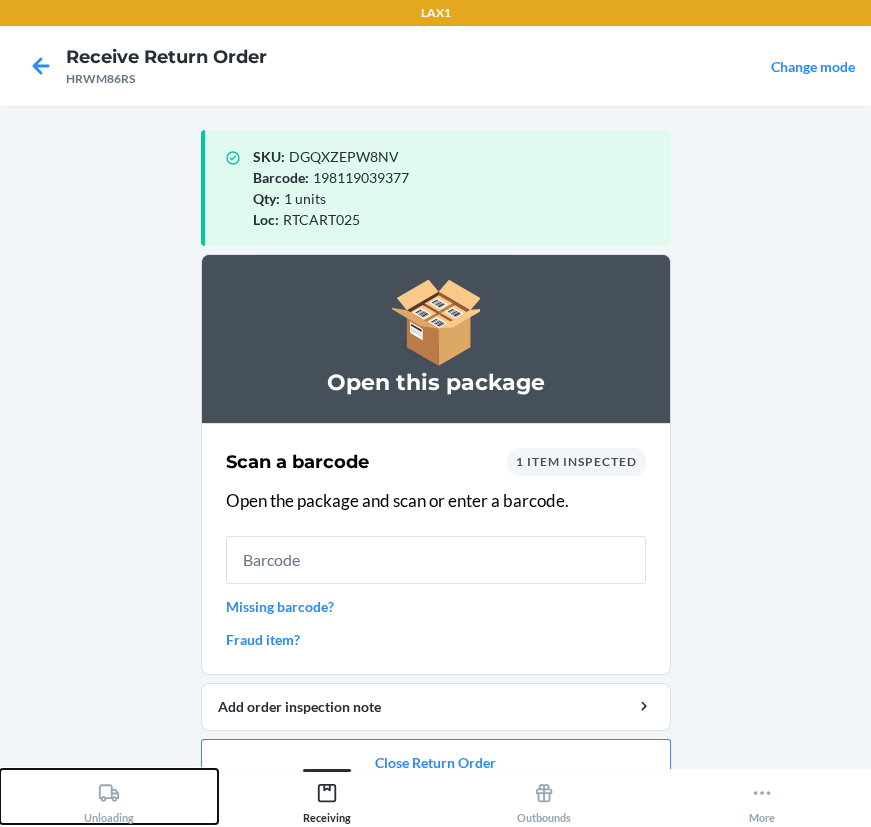 click on "Unloading" at bounding box center (109, 796) 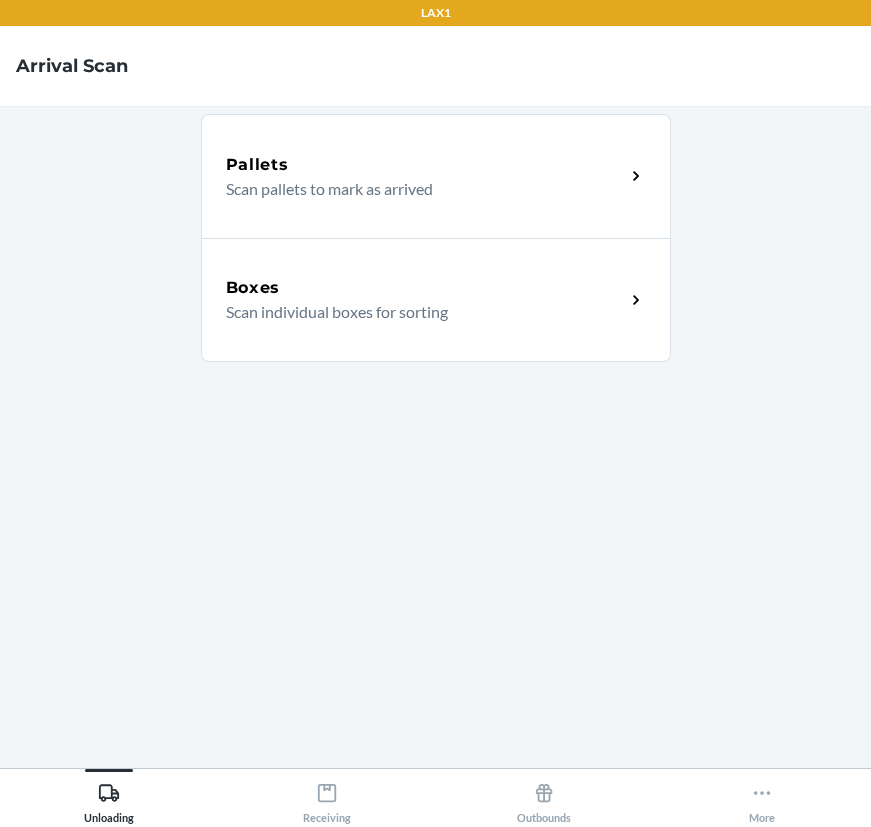 click on "Boxes" at bounding box center [425, 288] 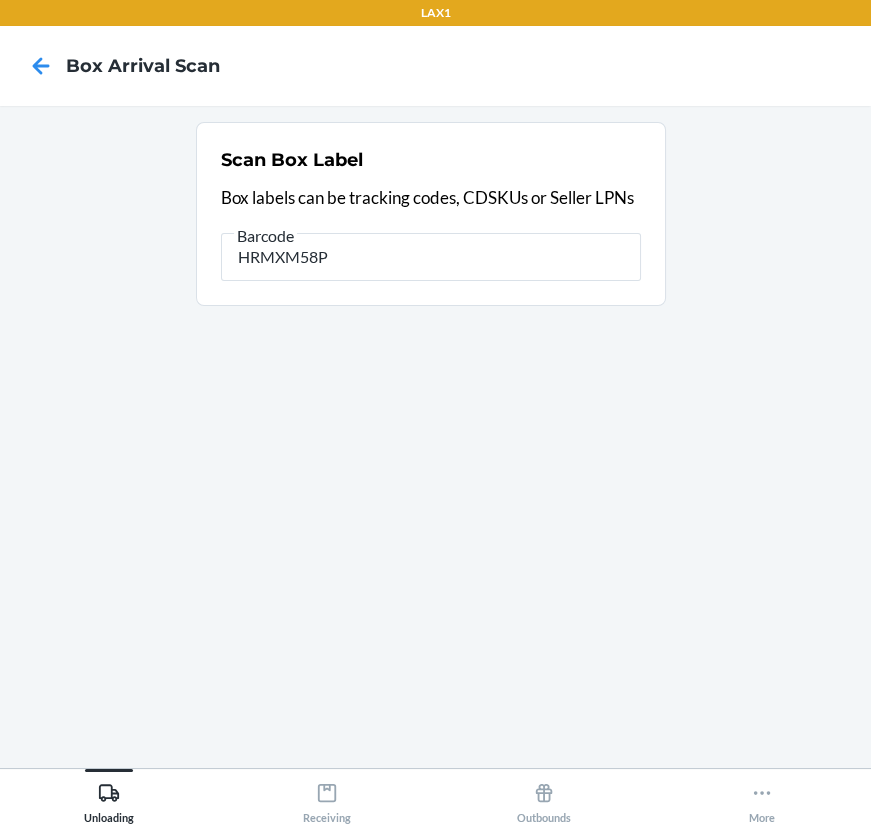 type on "HRMXM58P" 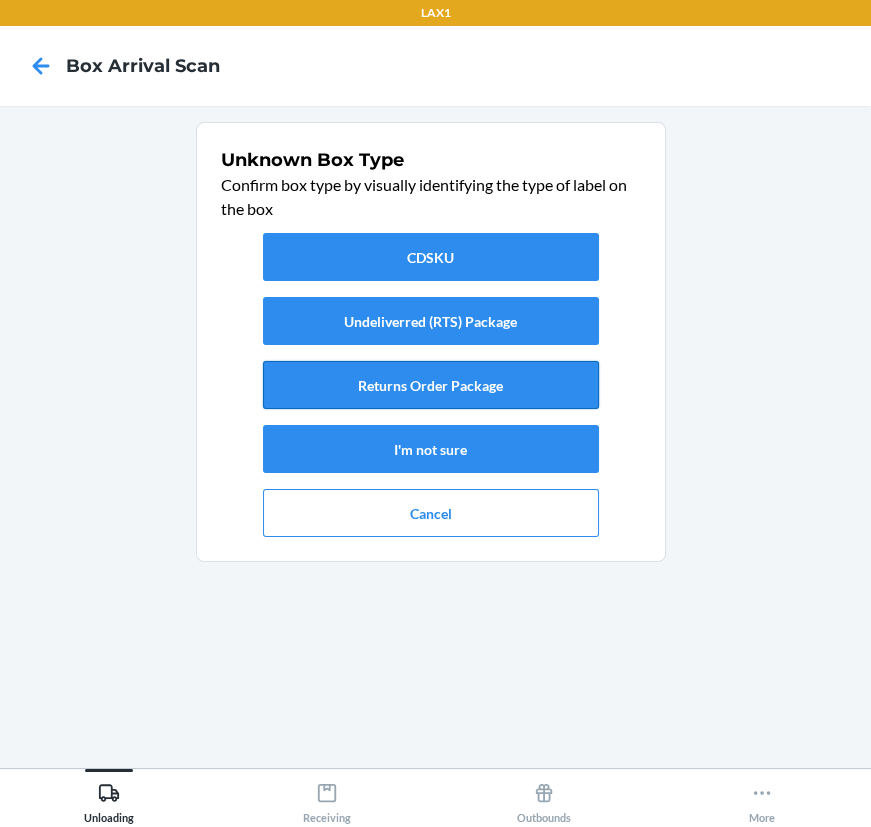 click on "Returns Order Package" at bounding box center [431, 385] 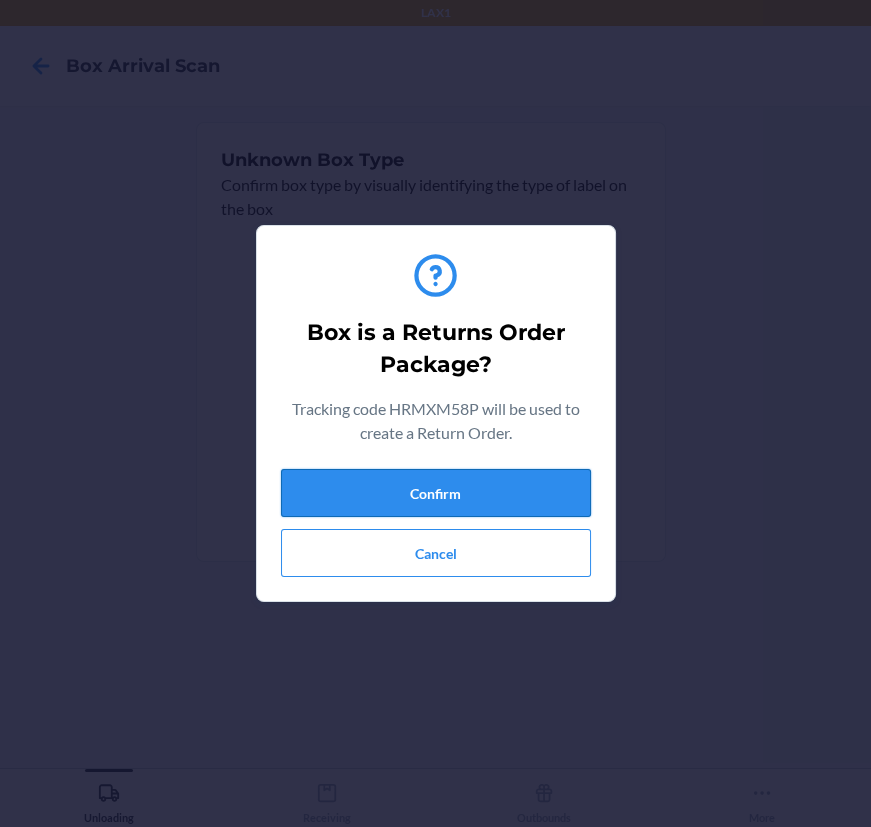 click on "Confirm" at bounding box center [436, 493] 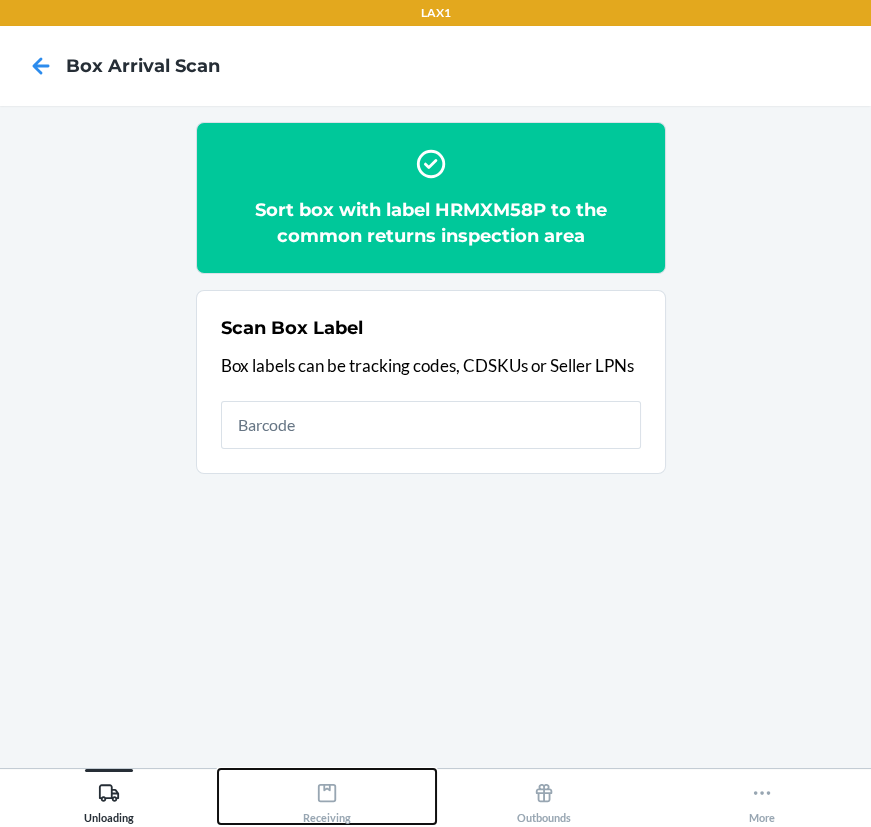 click 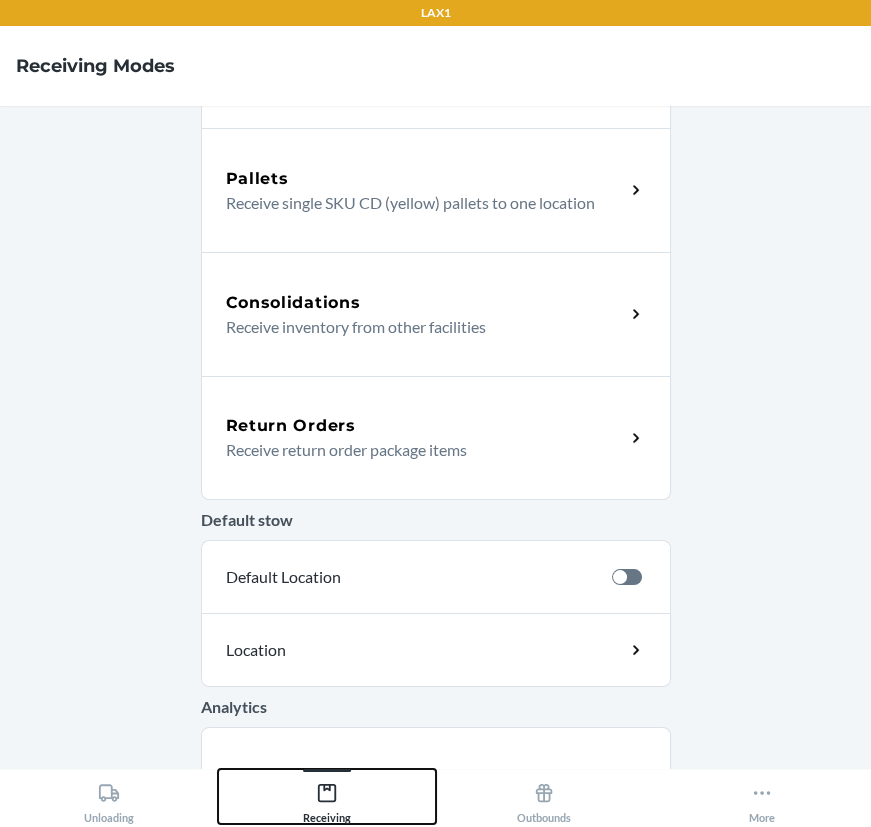 scroll, scrollTop: 363, scrollLeft: 0, axis: vertical 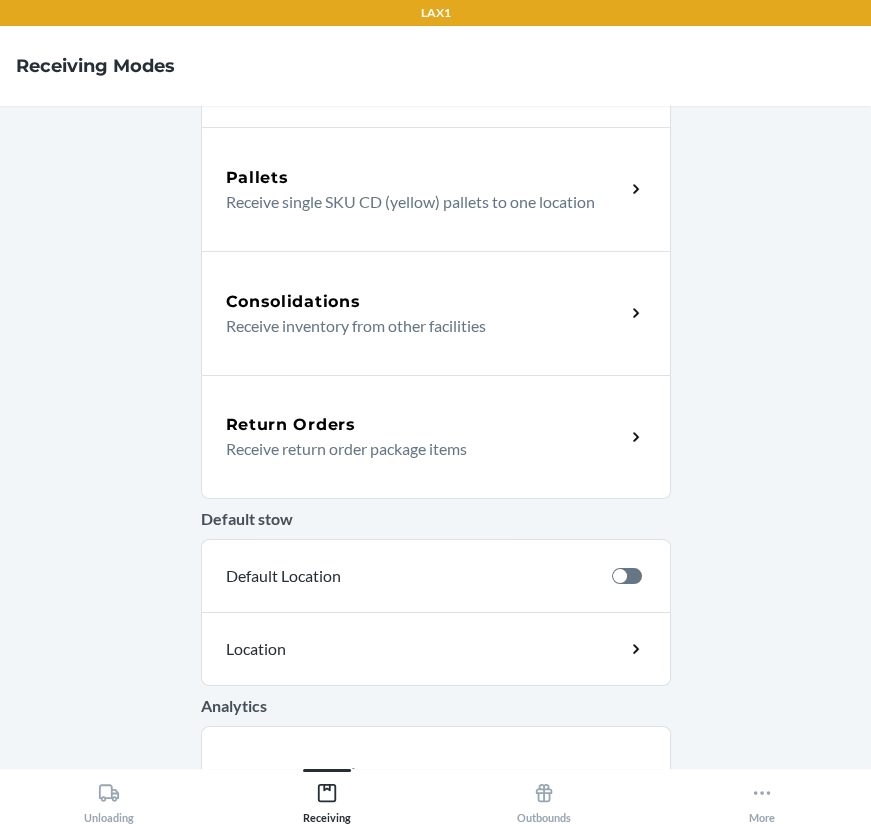 click on "Receive return order package items" at bounding box center [417, 449] 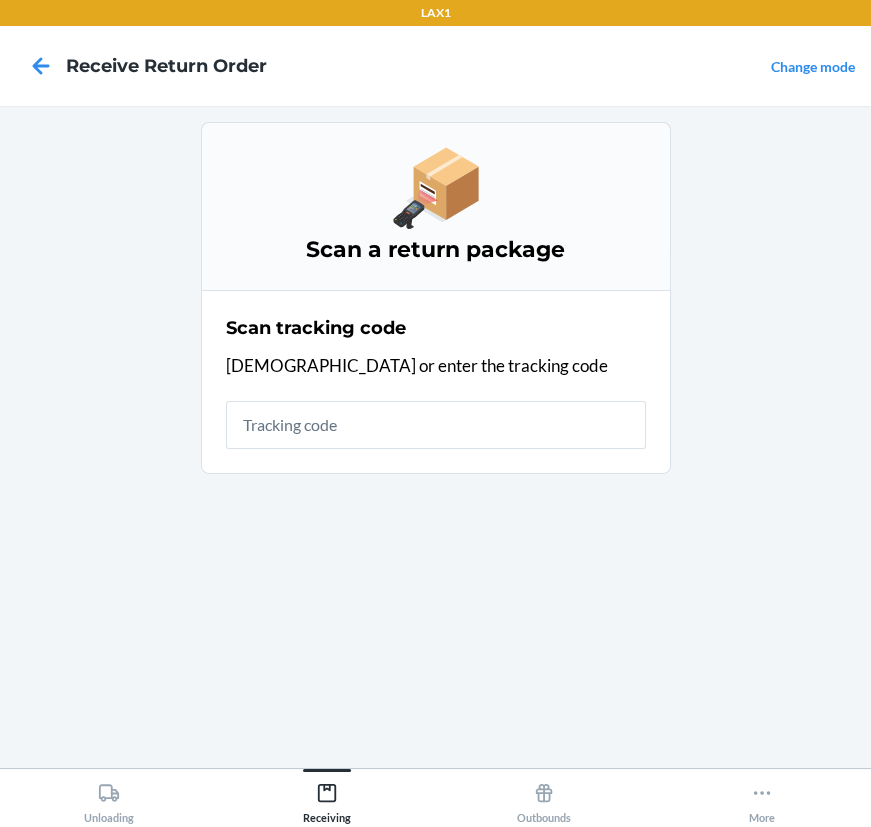 click at bounding box center [436, 425] 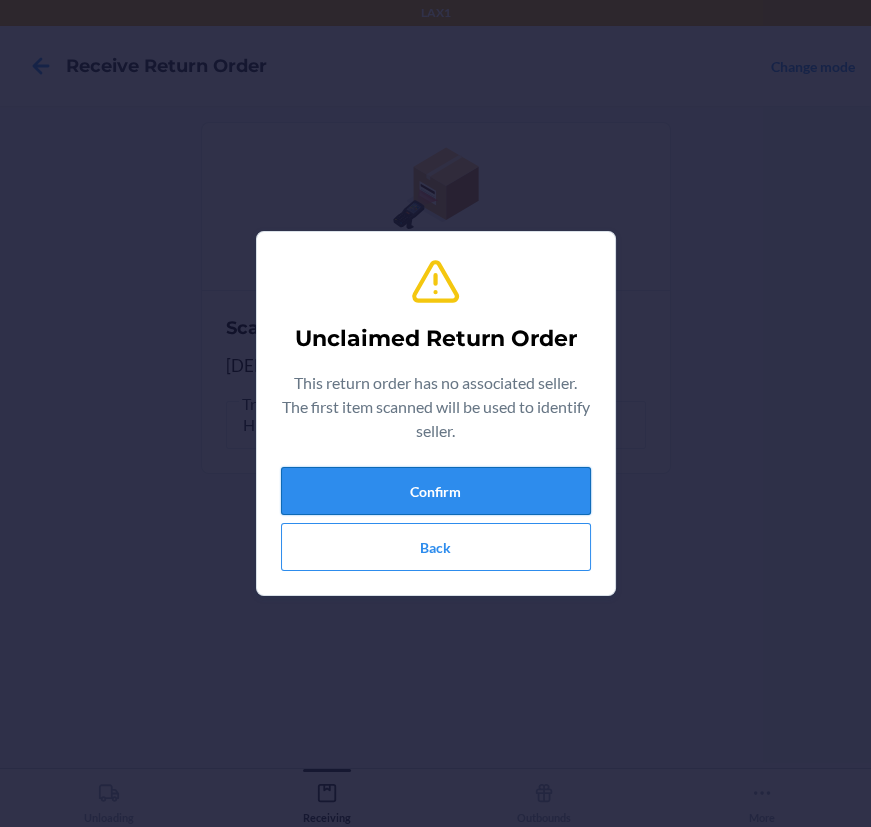 click on "Confirm" at bounding box center [436, 491] 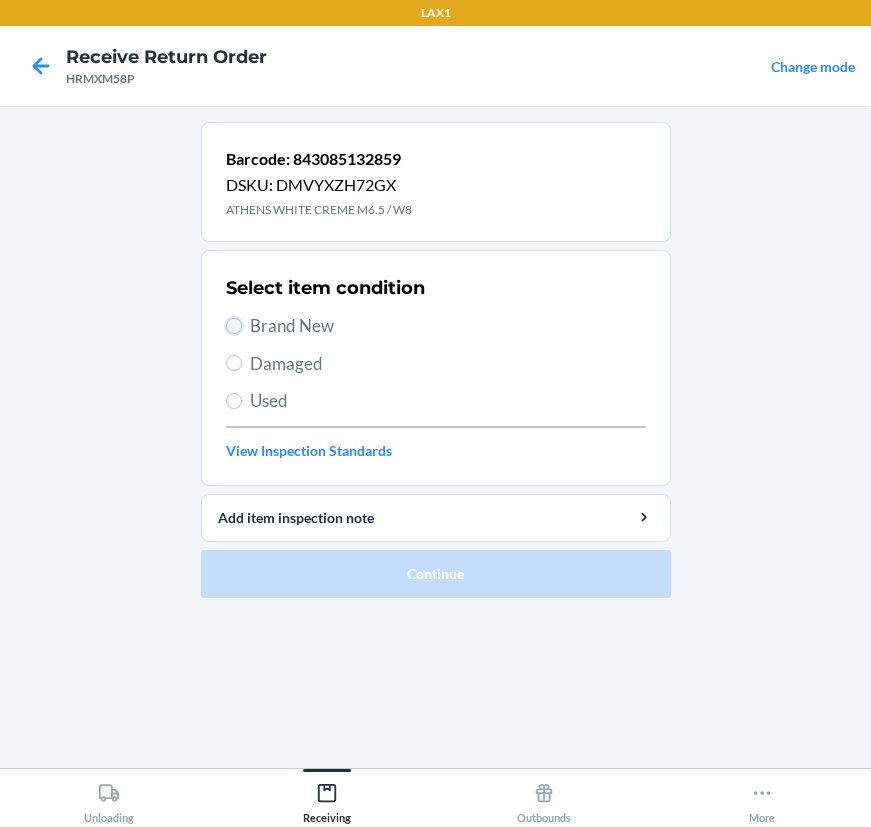 click on "Brand New" at bounding box center [234, 326] 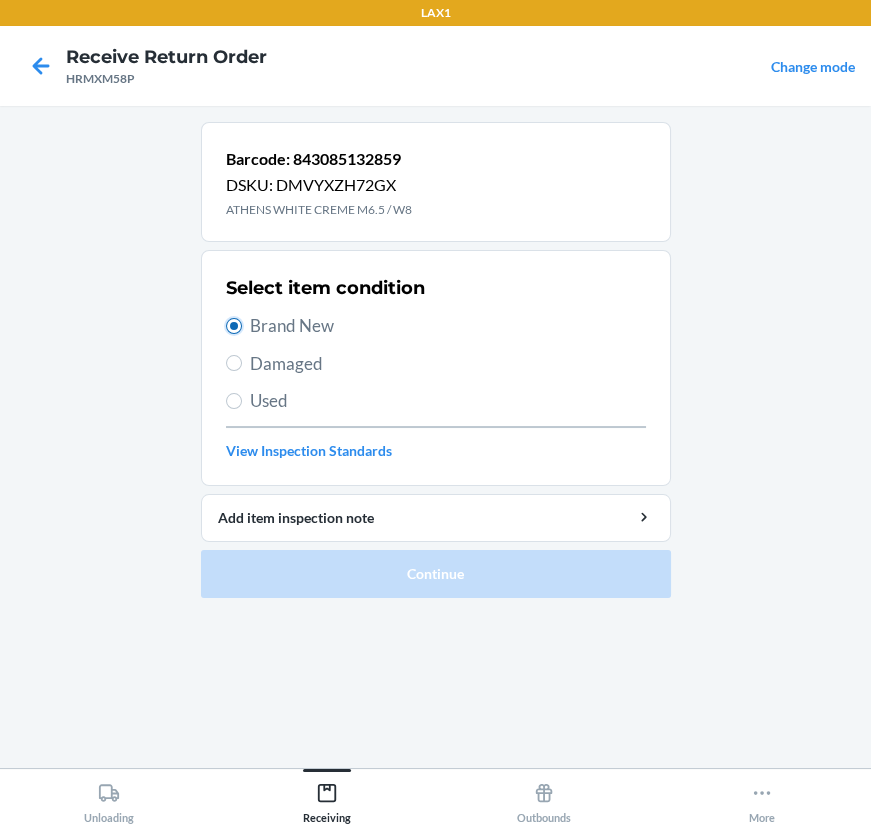 radio on "true" 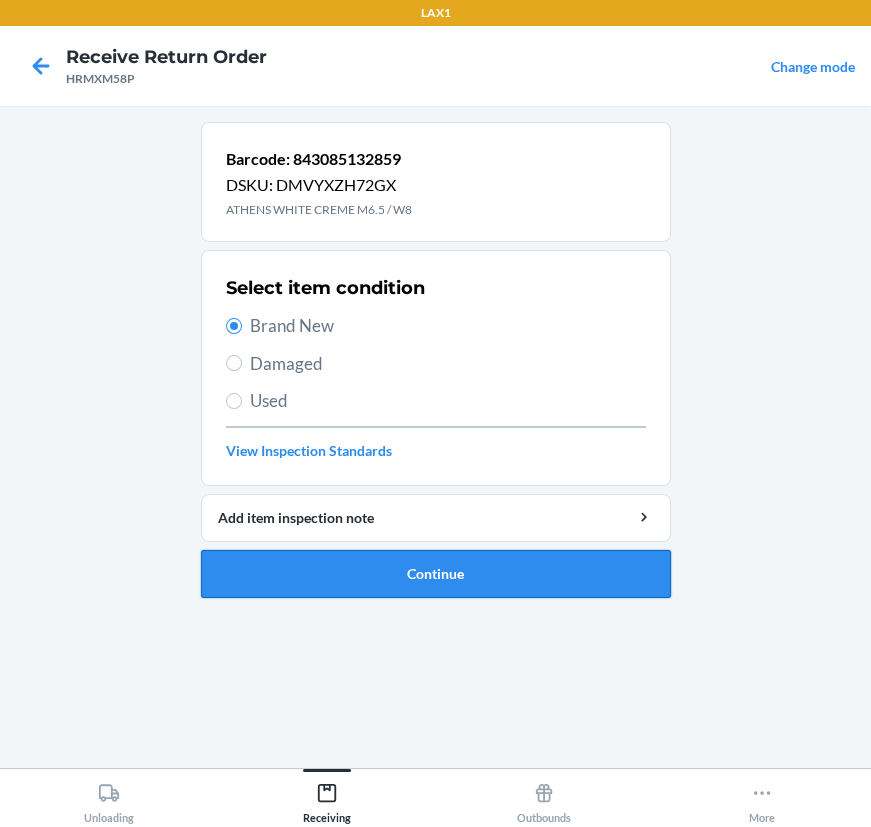 click on "Continue" at bounding box center [436, 574] 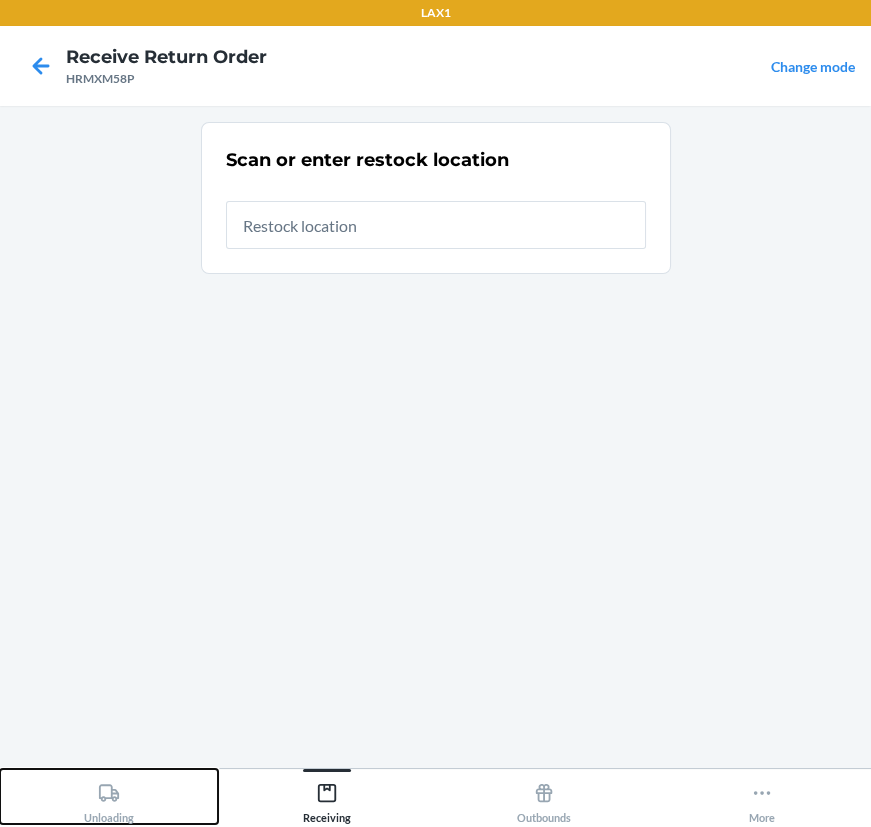 click on "Unloading" at bounding box center (109, 799) 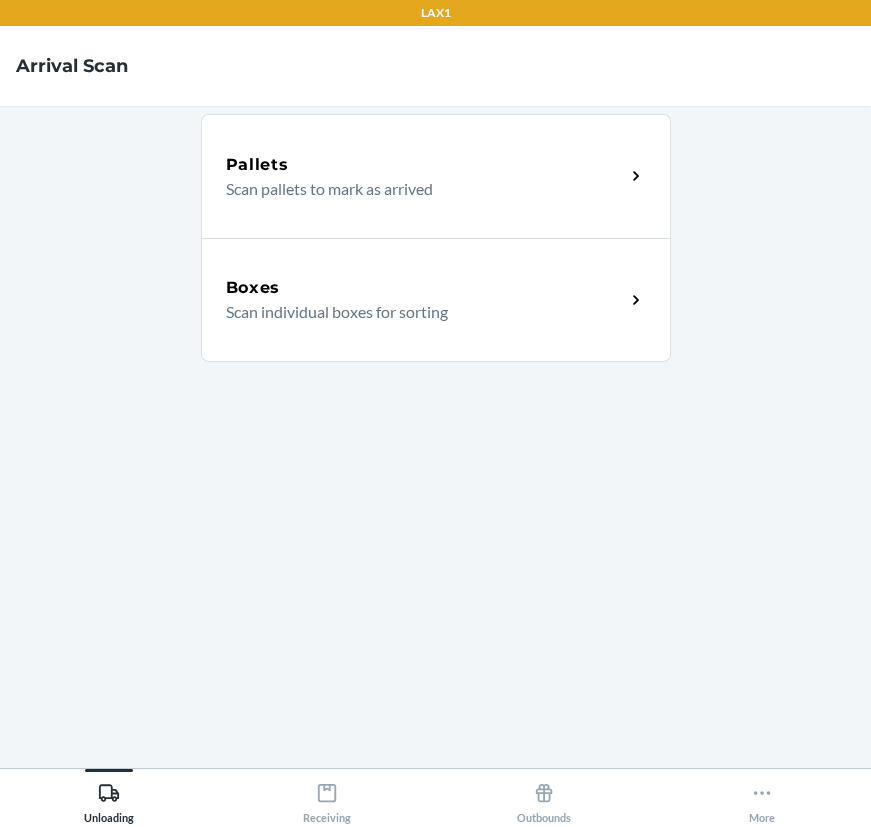 click on "Boxes" at bounding box center (425, 288) 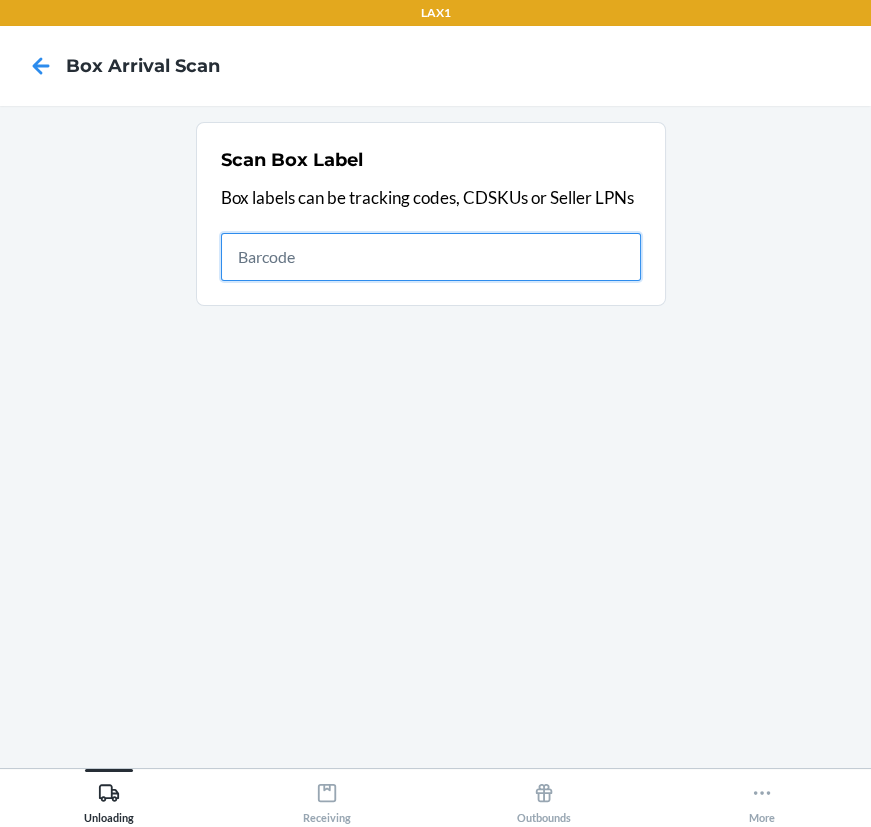 click at bounding box center (431, 257) 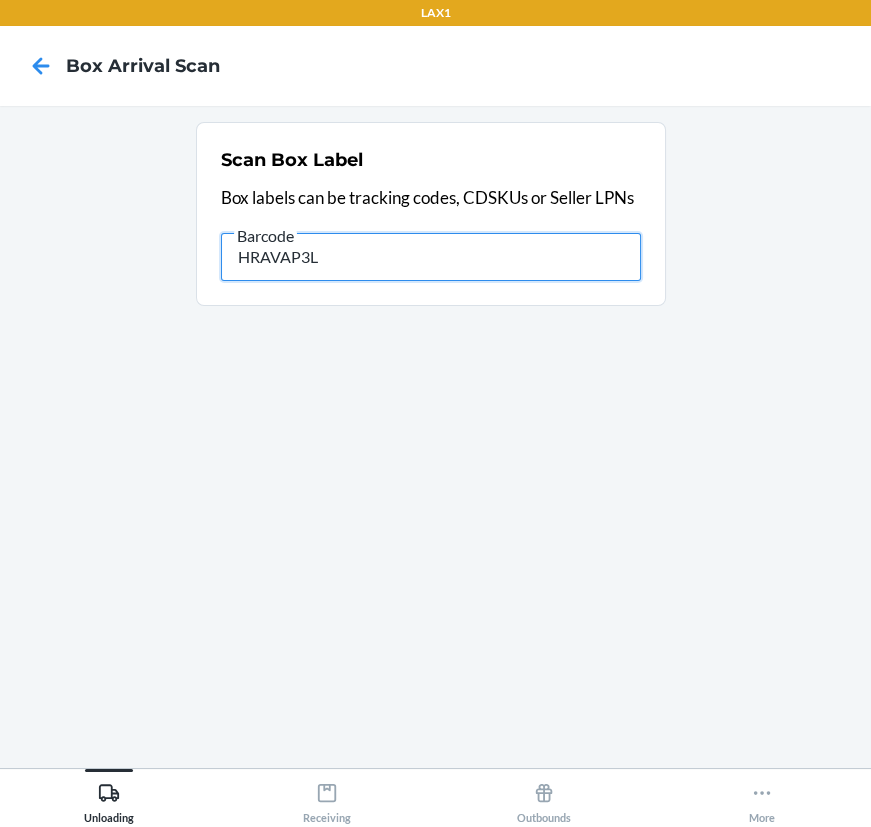 type on "HRAVAP3L" 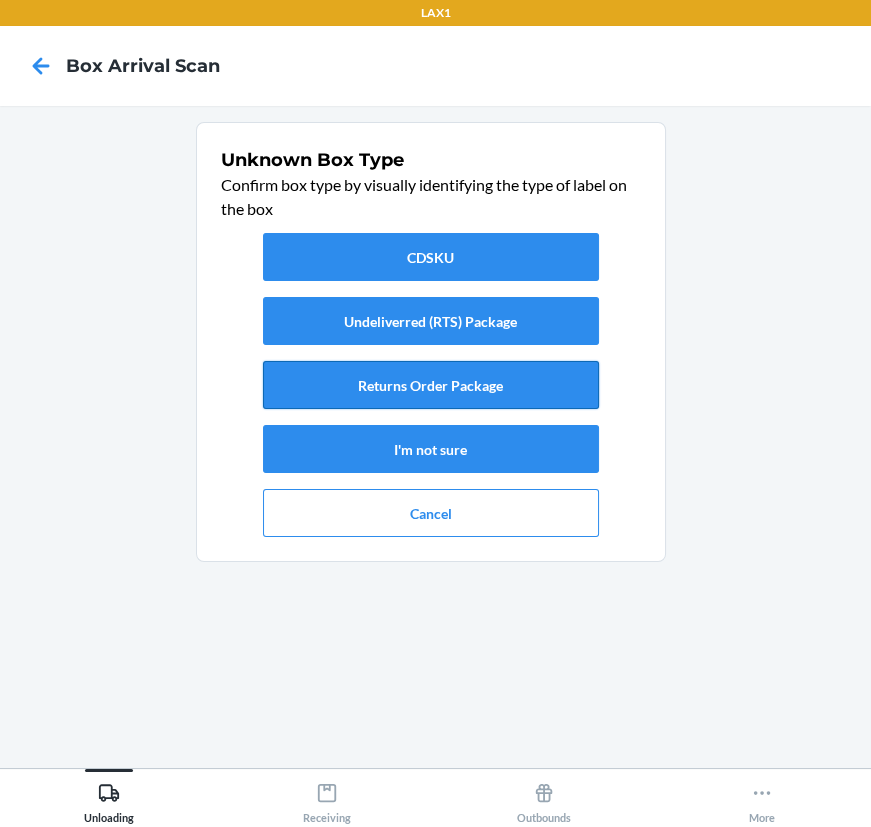 click on "Returns Order Package" at bounding box center (431, 385) 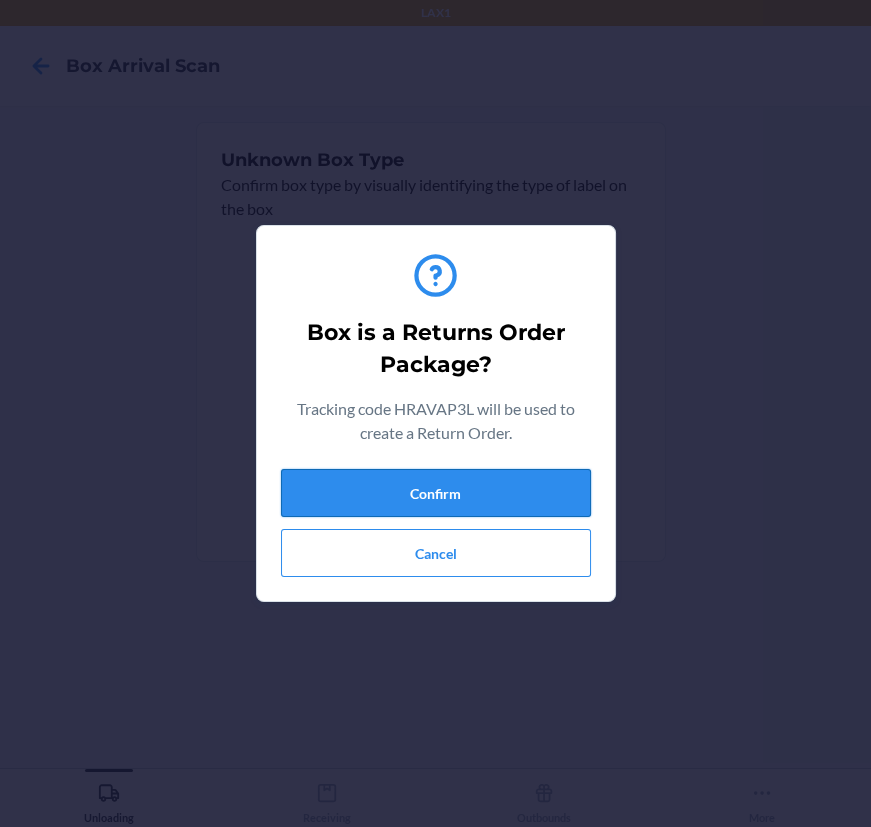 click on "Confirm" at bounding box center (436, 493) 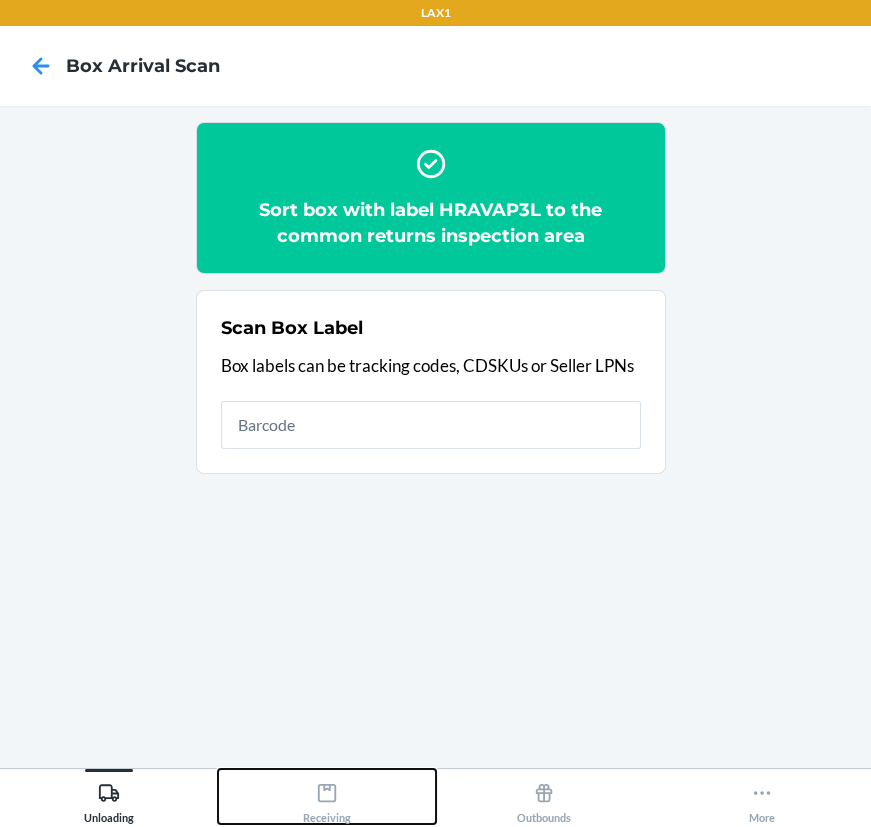 click 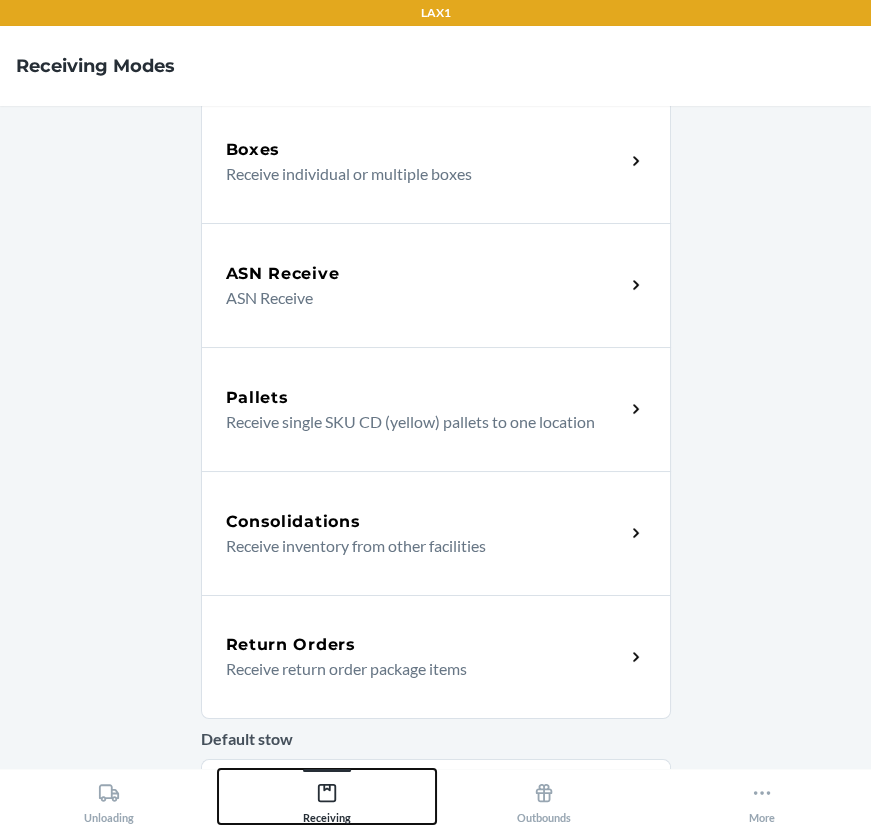 scroll, scrollTop: 443, scrollLeft: 0, axis: vertical 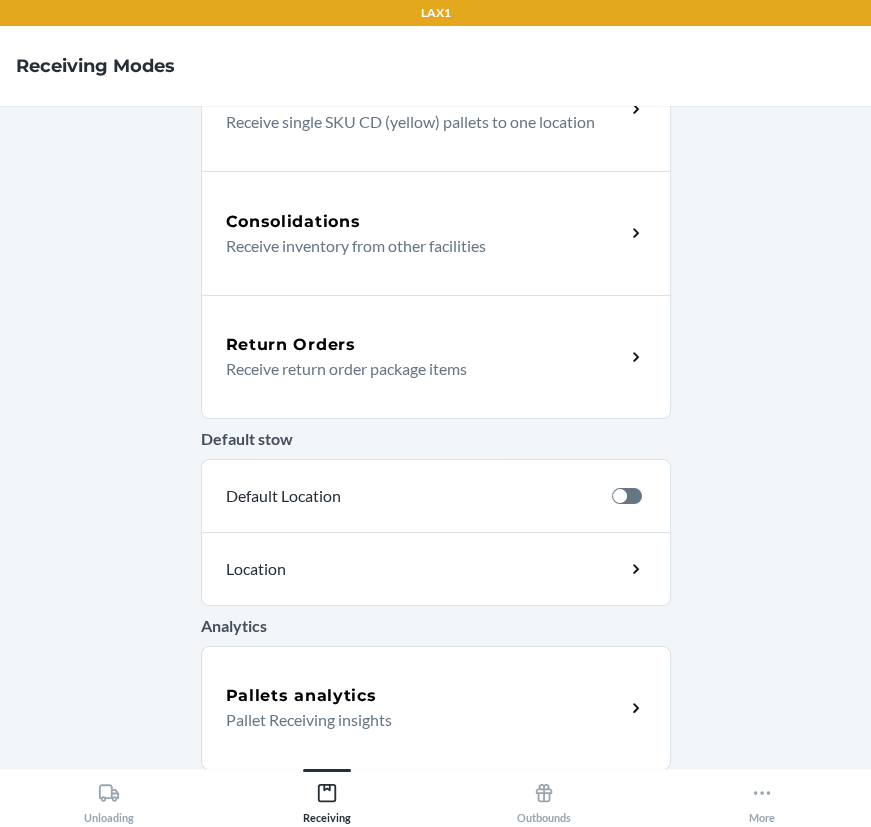 click on "Return Orders" at bounding box center (425, 345) 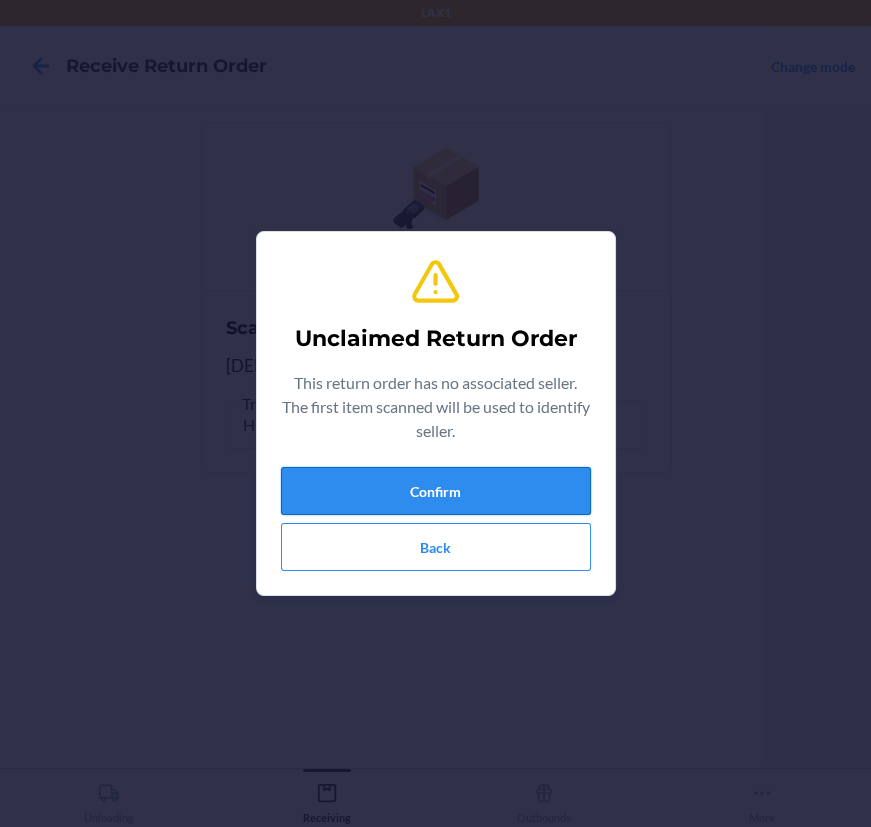 click on "Confirm" at bounding box center [436, 491] 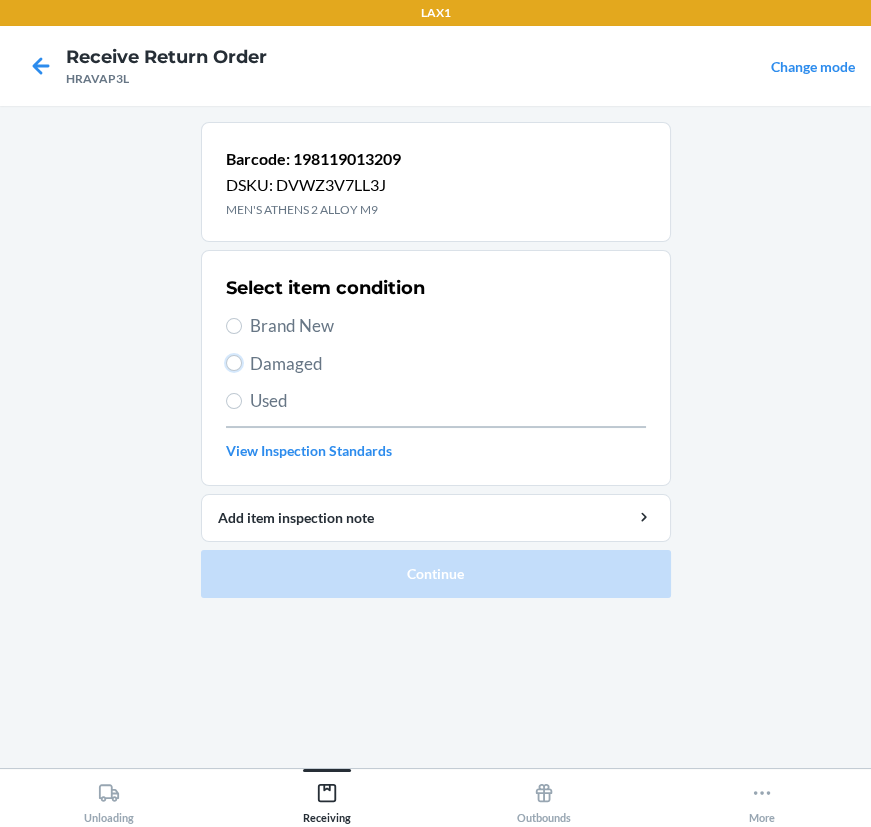click on "Damaged" at bounding box center (234, 363) 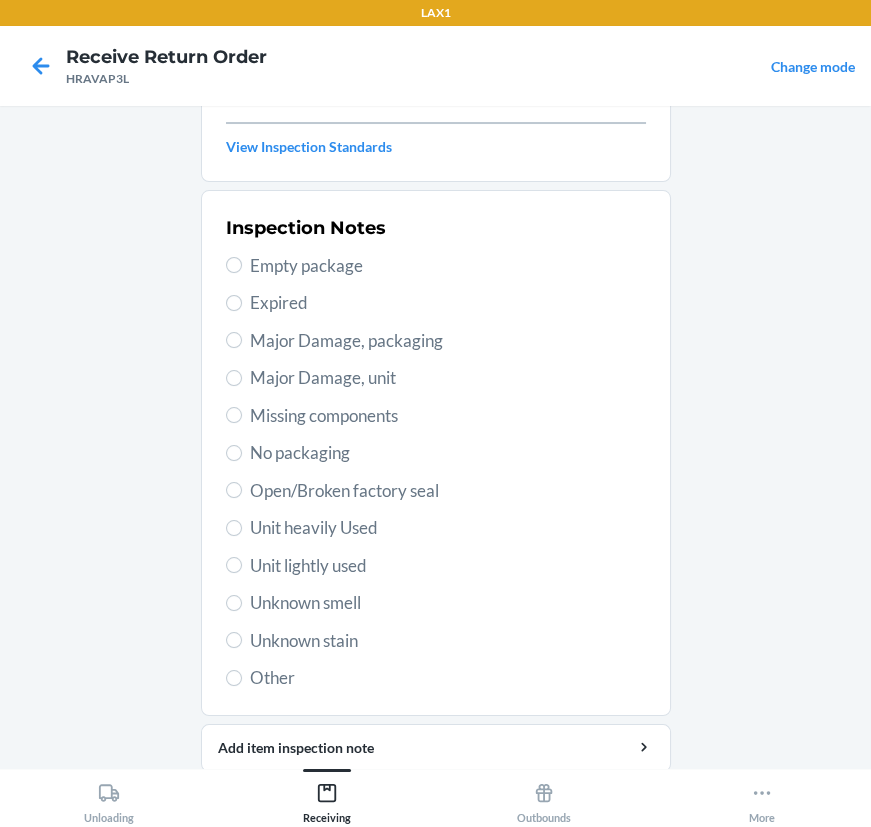 scroll, scrollTop: 272, scrollLeft: 0, axis: vertical 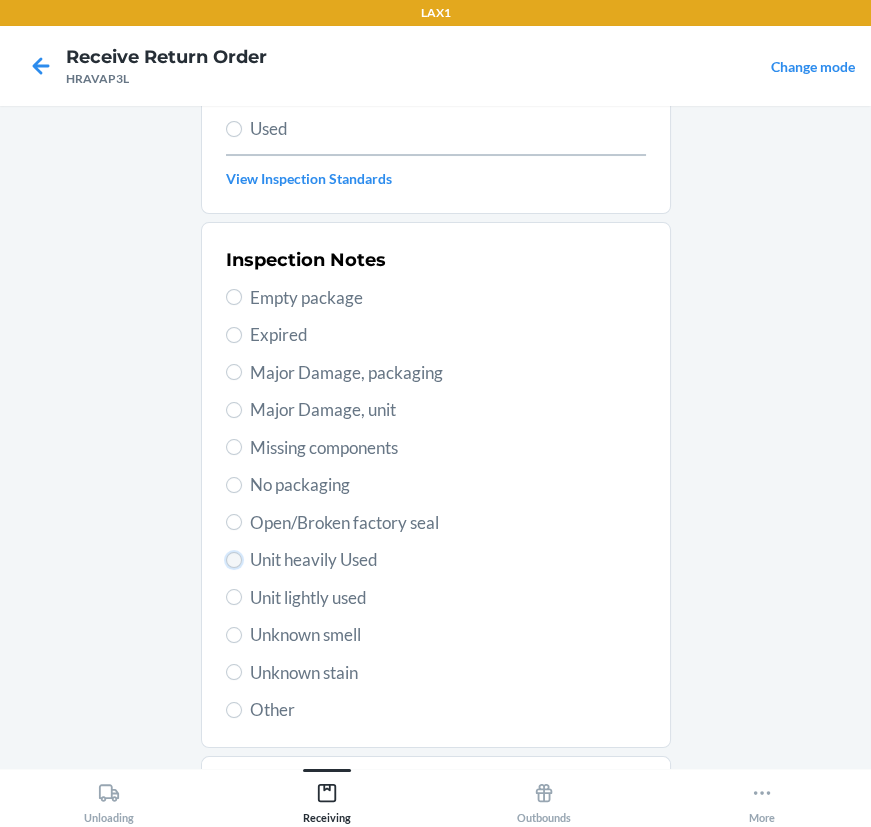 click on "Unit heavily Used" at bounding box center (234, 560) 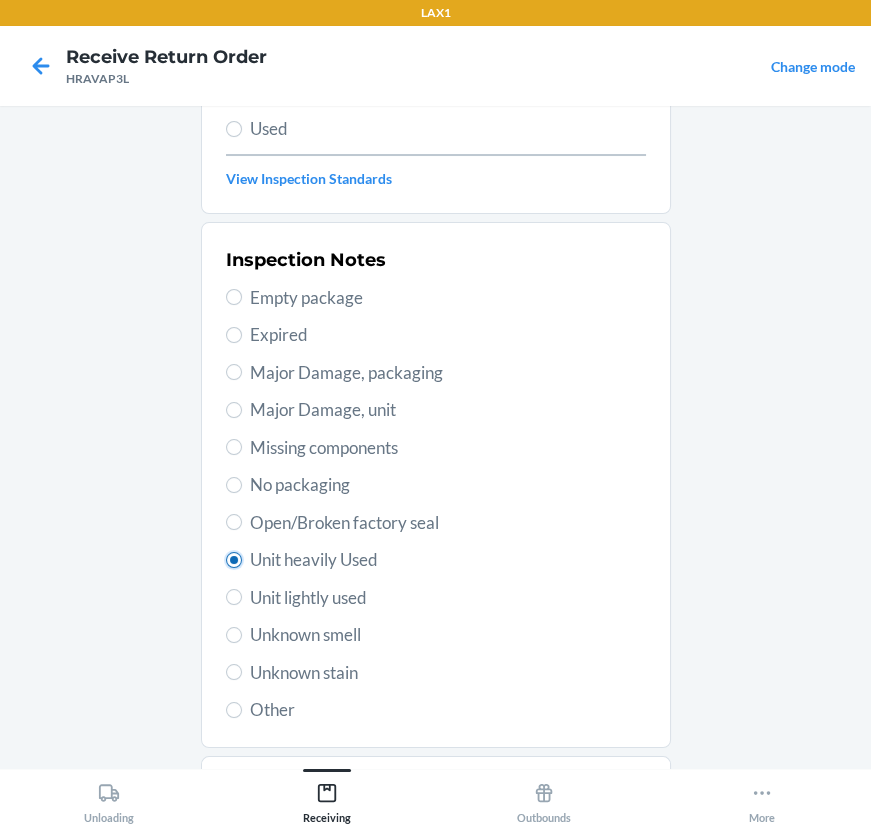 radio on "true" 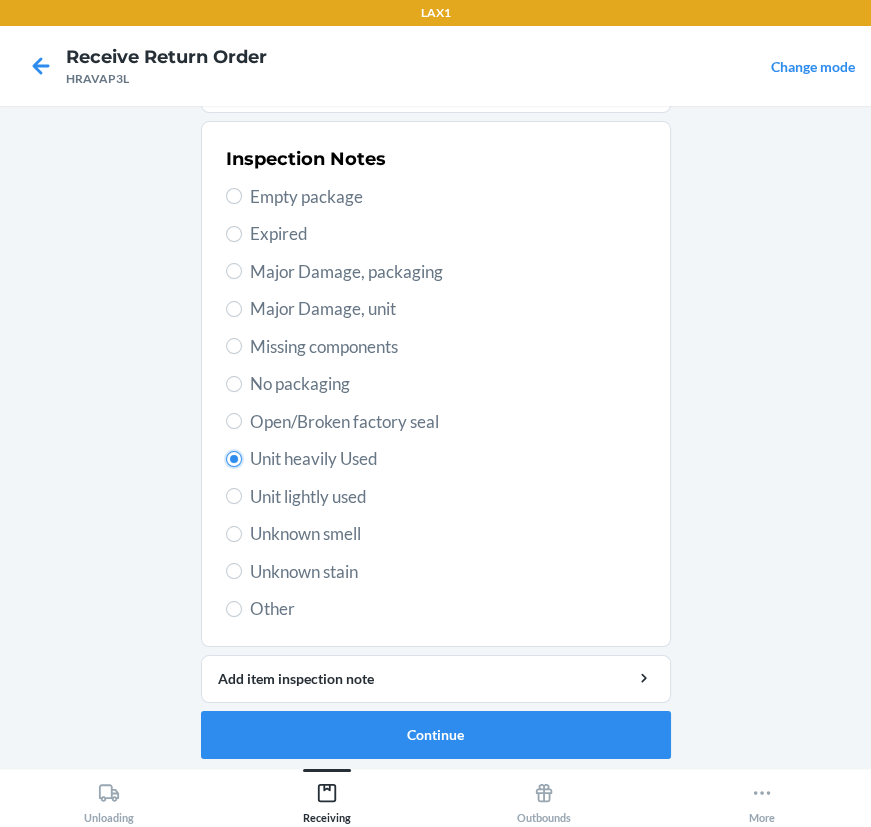 scroll, scrollTop: 377, scrollLeft: 0, axis: vertical 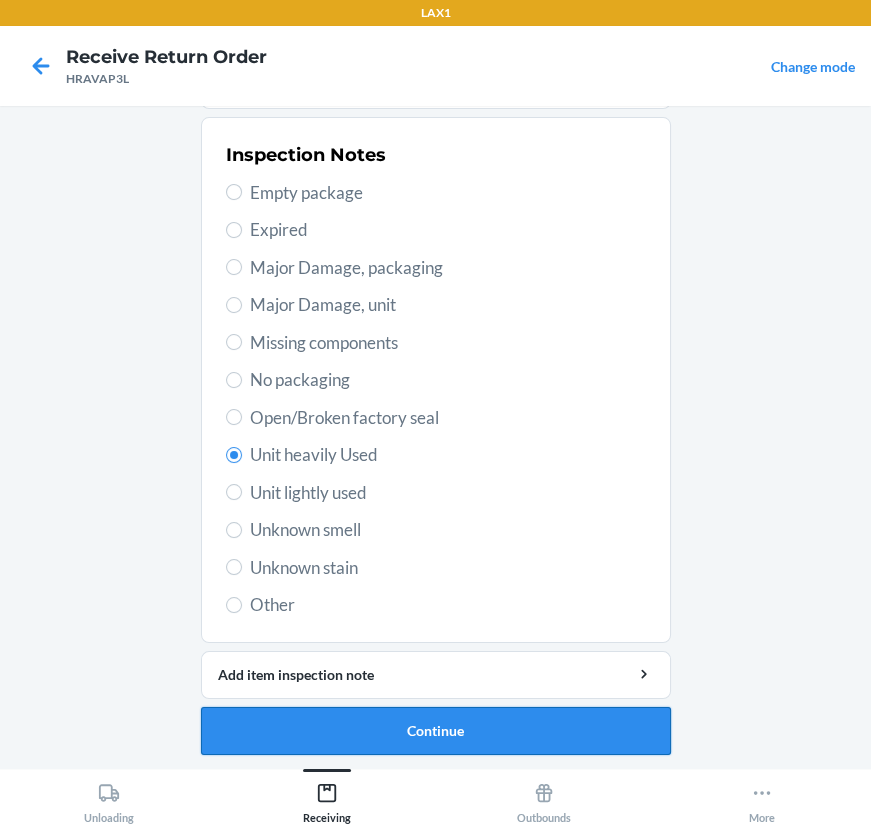 click on "Continue" at bounding box center (436, 731) 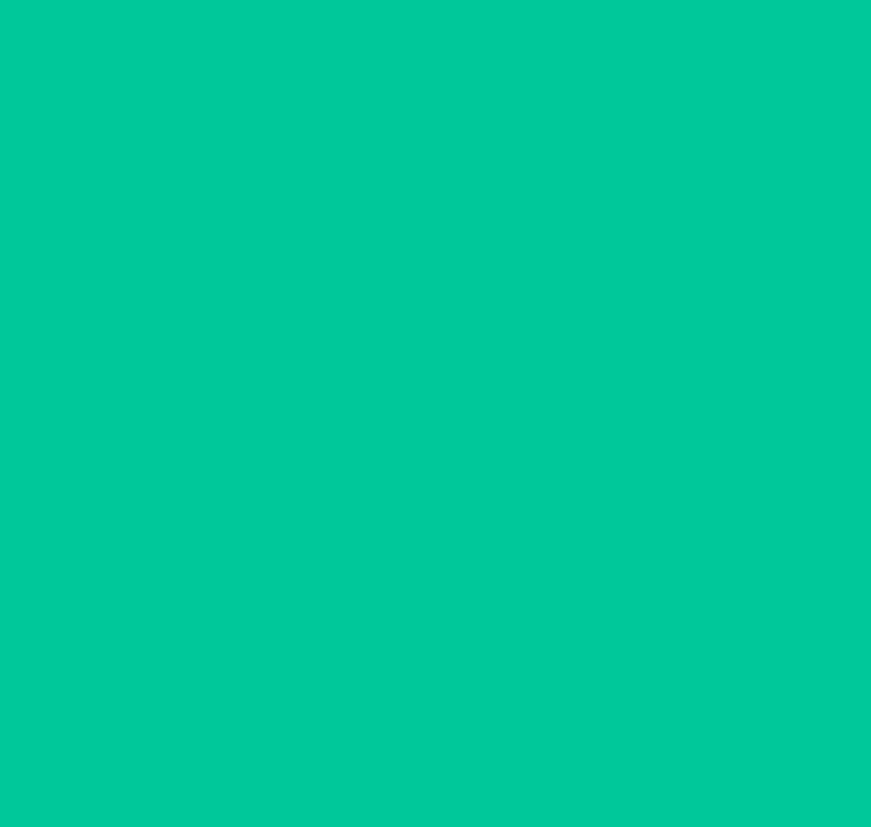 scroll, scrollTop: 214, scrollLeft: 0, axis: vertical 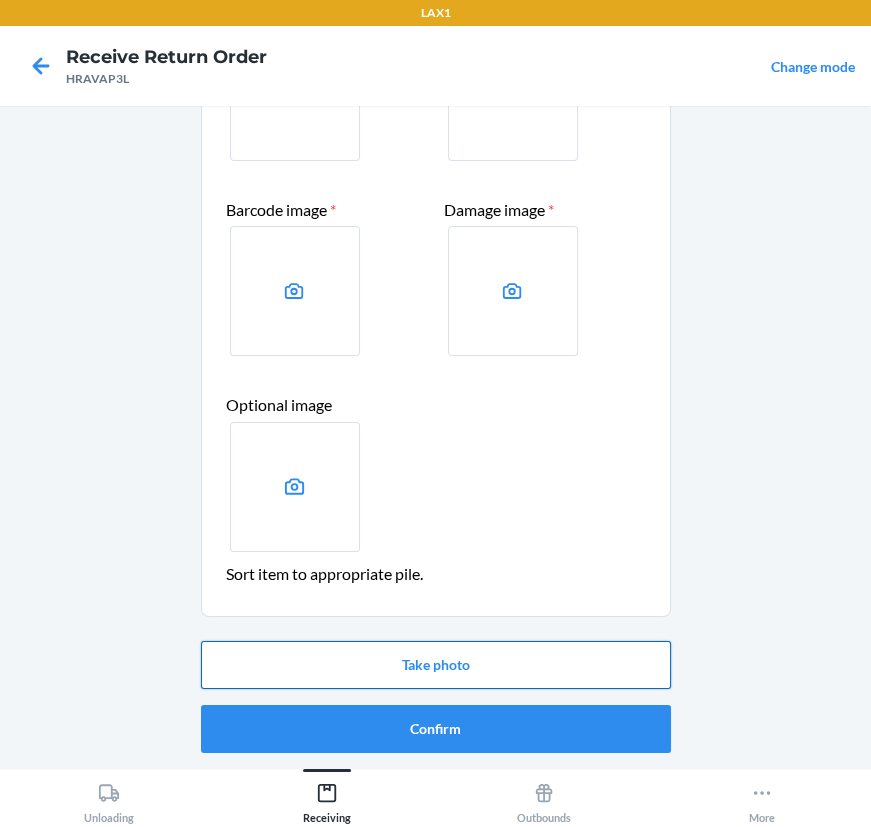 click on "Take photo" at bounding box center [436, 665] 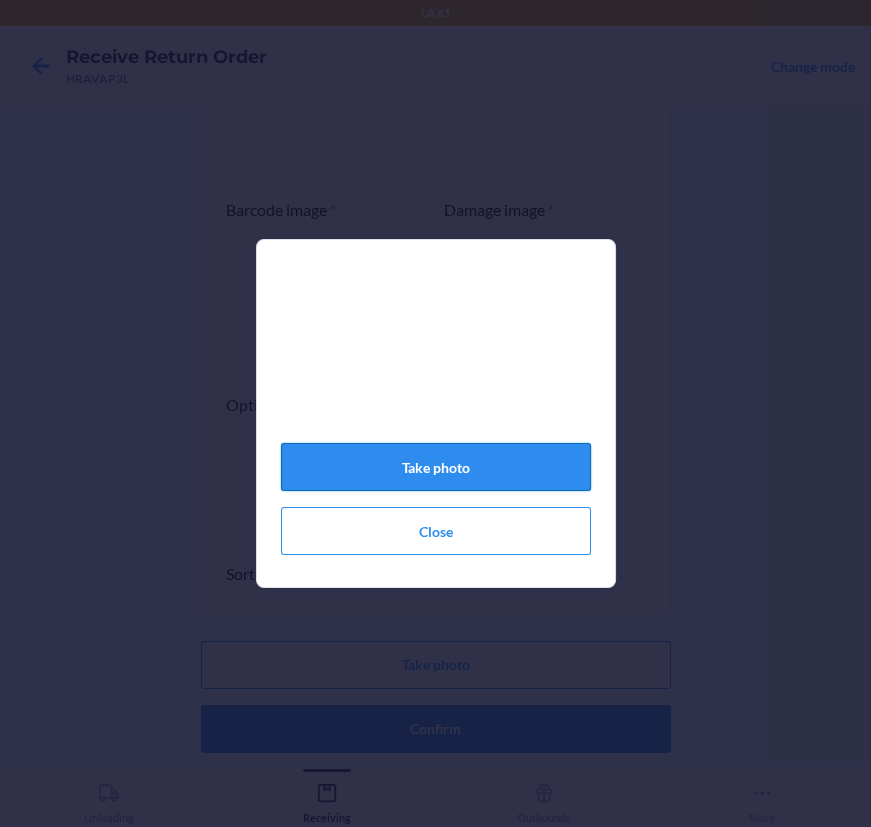 click on "Take photo" 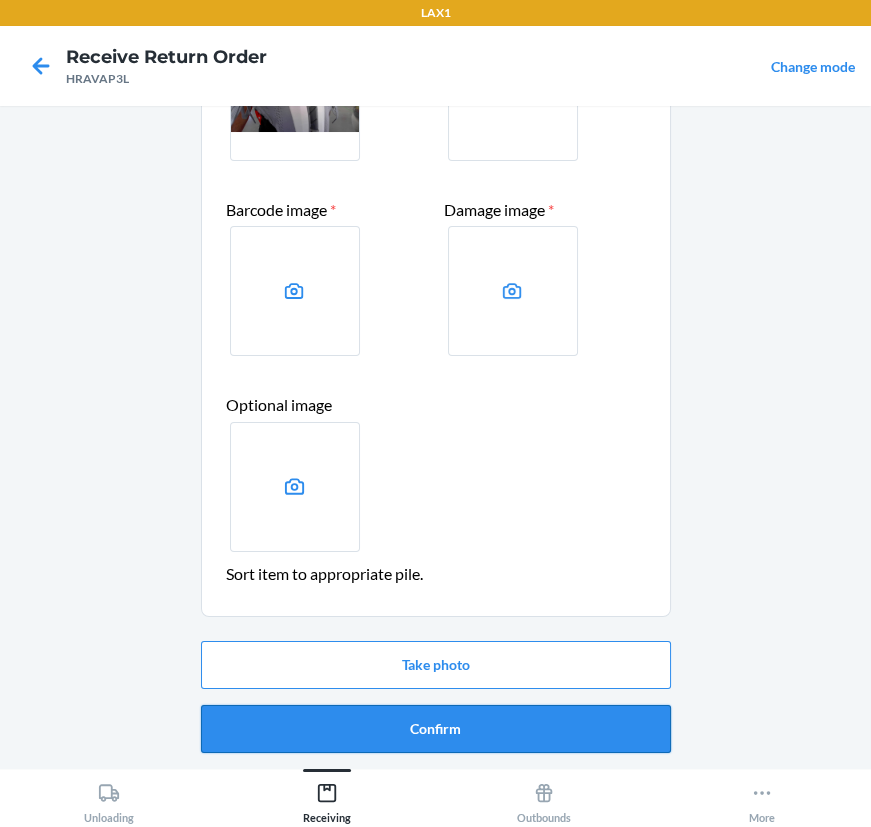 click on "Confirm" at bounding box center (436, 729) 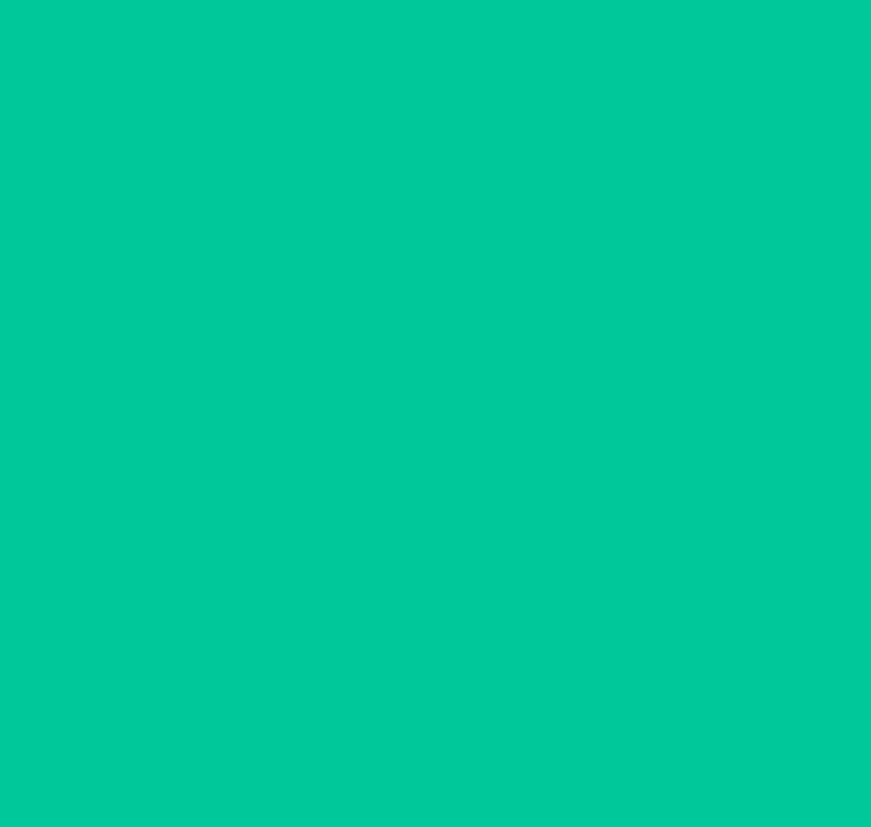 scroll, scrollTop: 0, scrollLeft: 0, axis: both 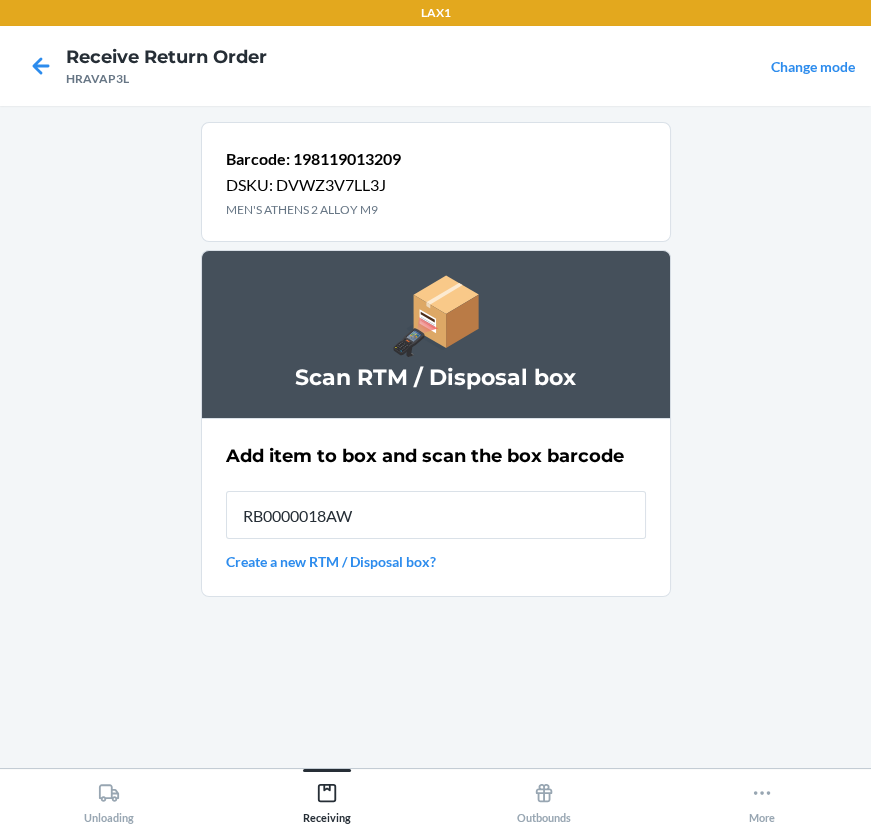 type on "RB0000018AW" 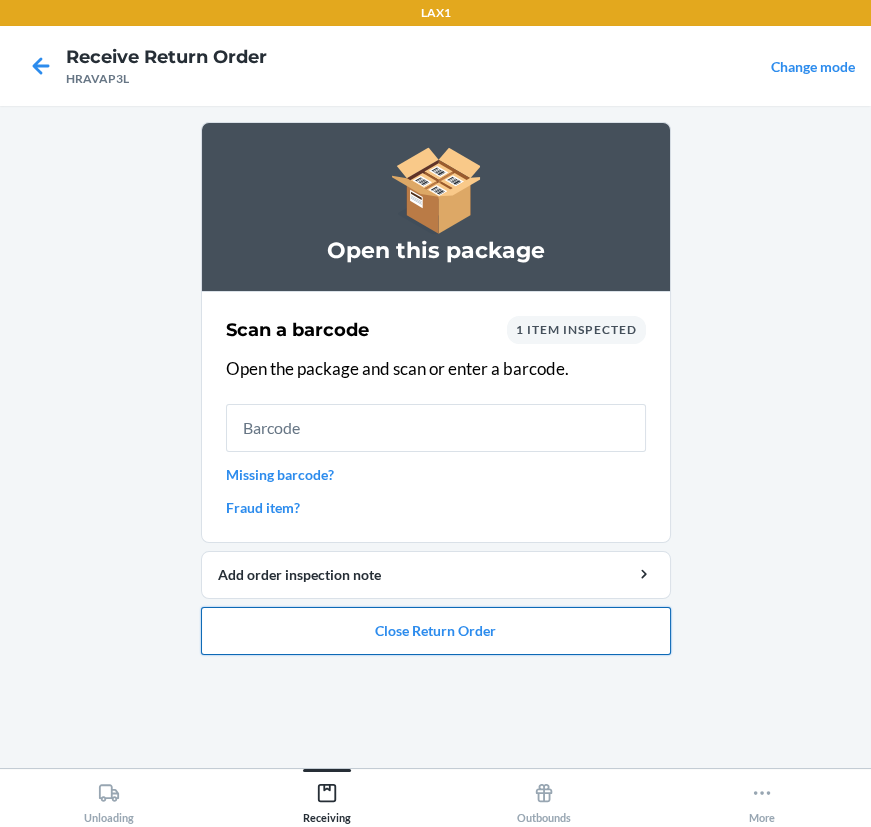 click on "Close Return Order" at bounding box center (436, 631) 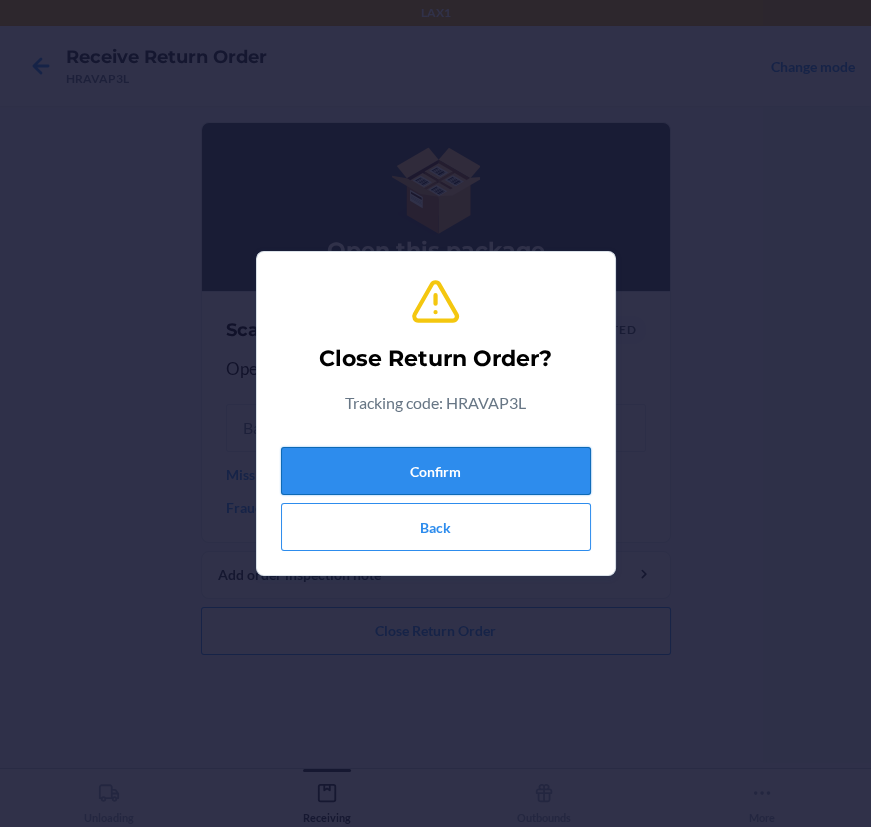 click on "Confirm" at bounding box center (436, 471) 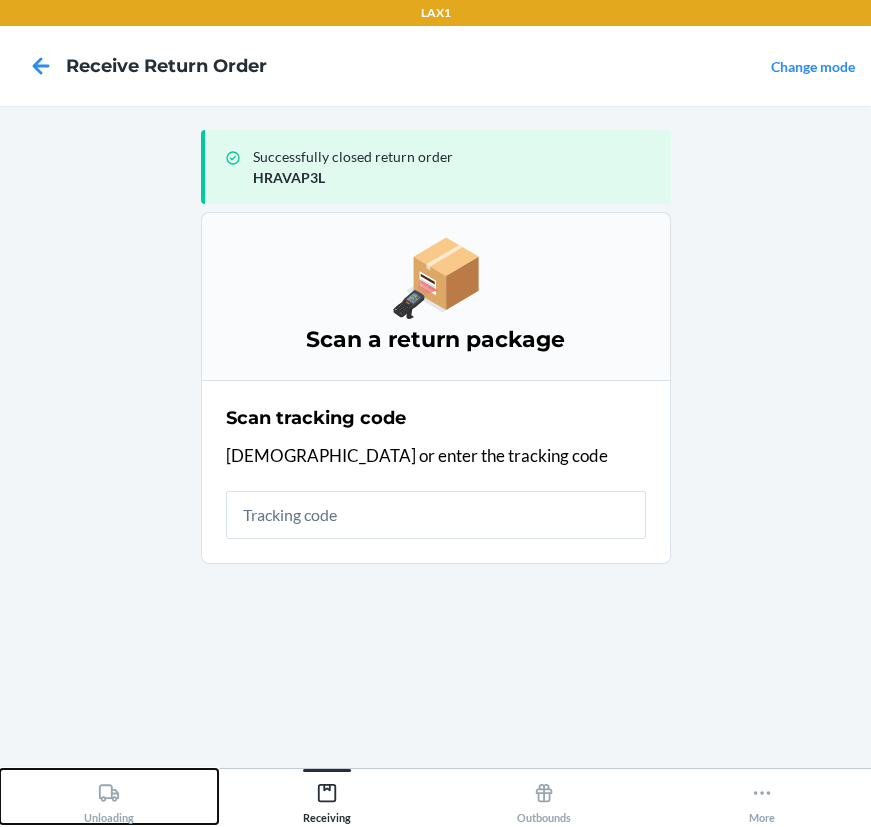 click 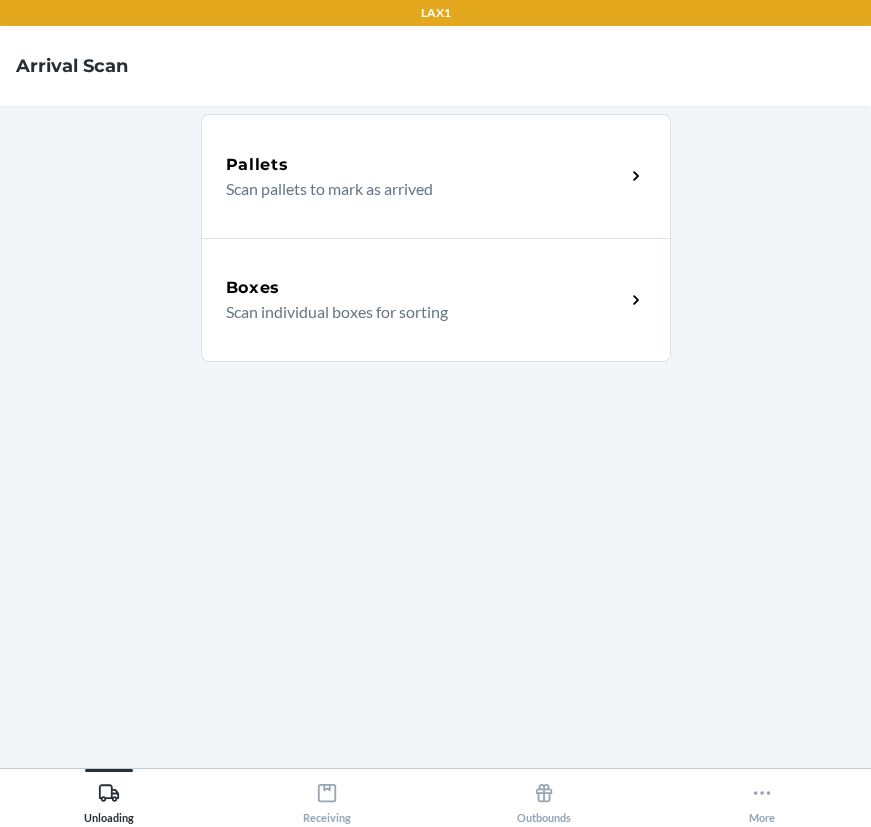 click on "Scan individual boxes for sorting" at bounding box center (417, 312) 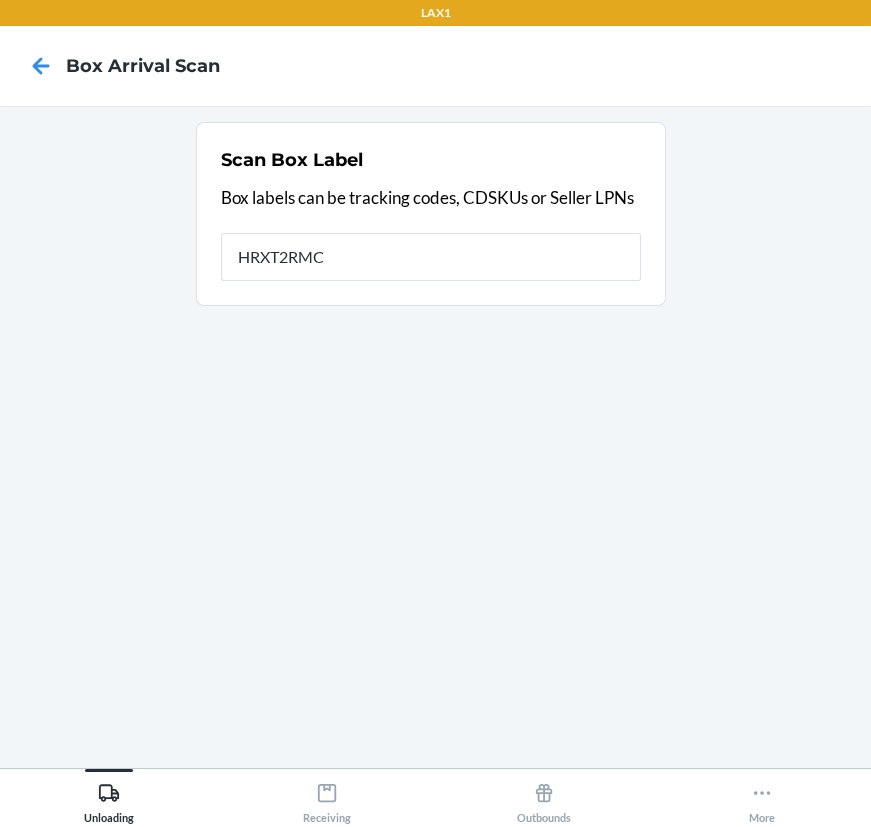 type on "HRXT2RMC" 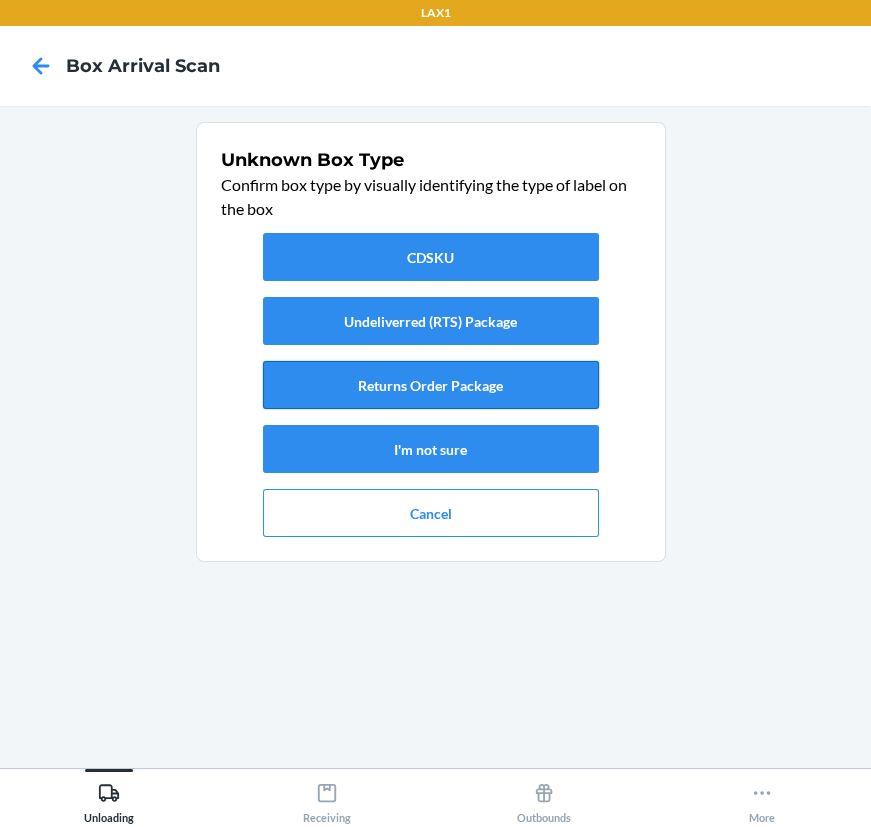 click on "Returns Order Package" at bounding box center [431, 385] 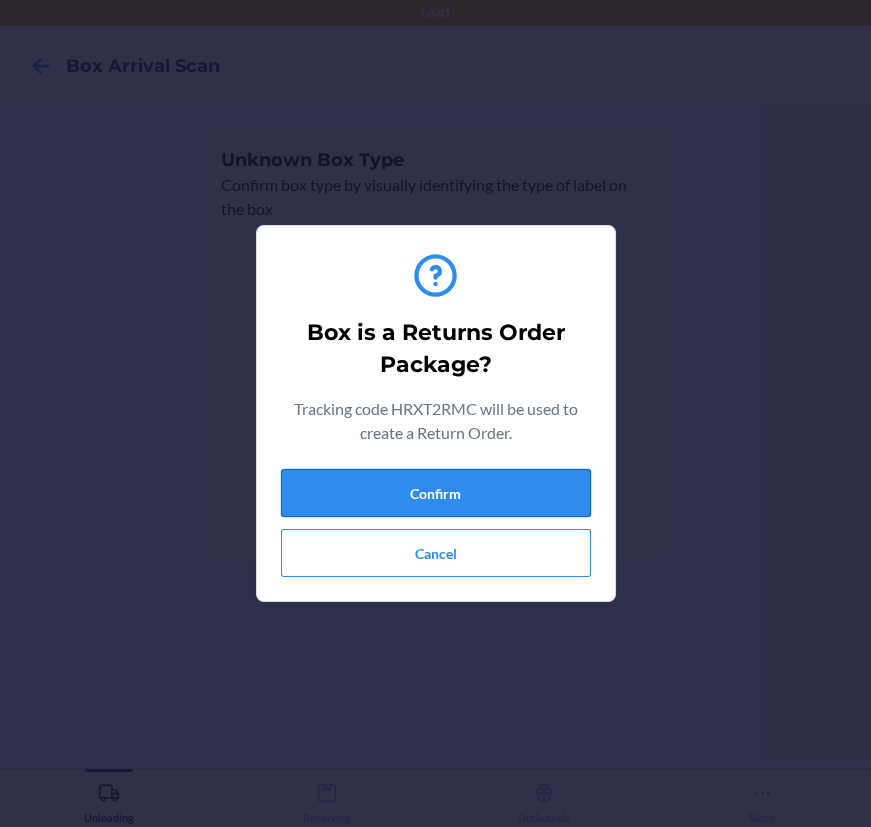 click on "Confirm" at bounding box center [436, 493] 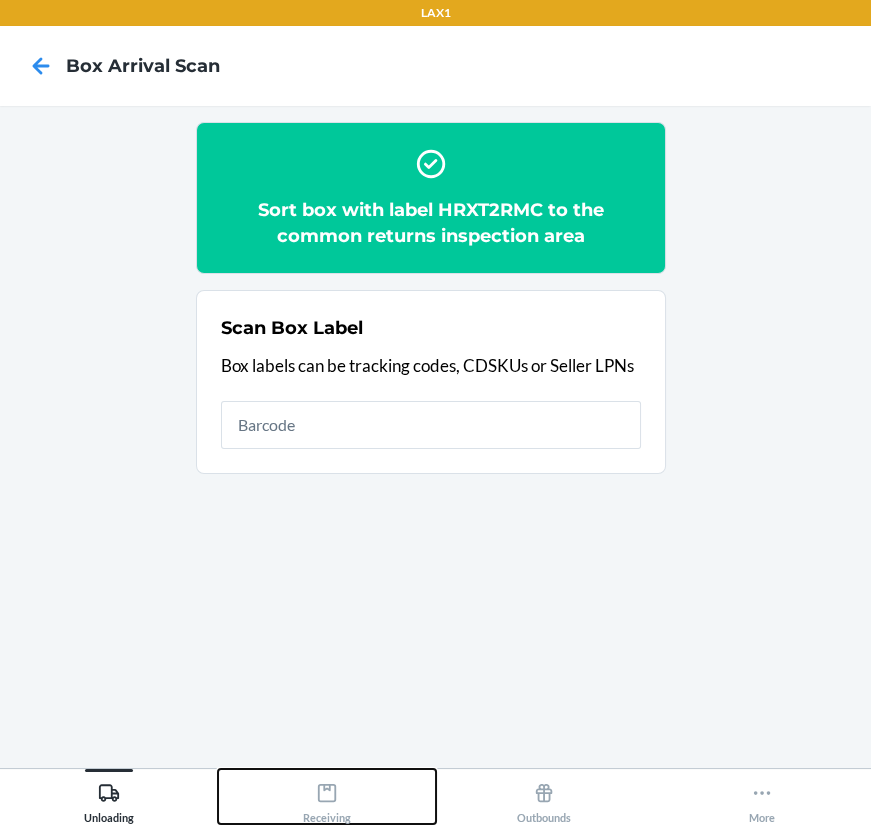 click on "Receiving" at bounding box center (327, 799) 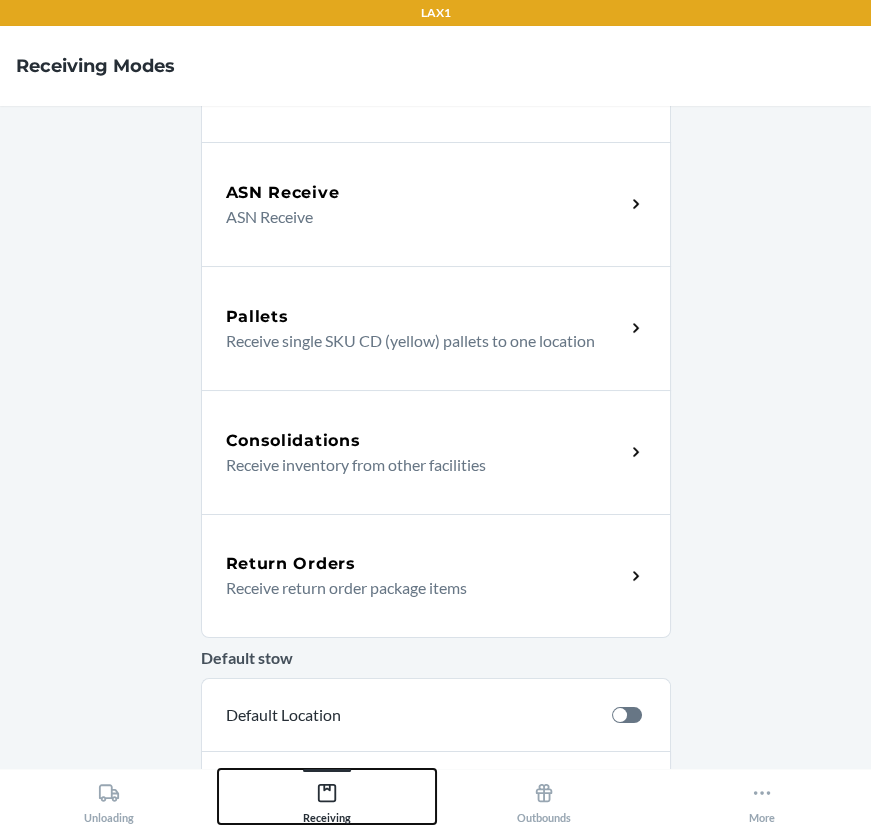 scroll, scrollTop: 363, scrollLeft: 0, axis: vertical 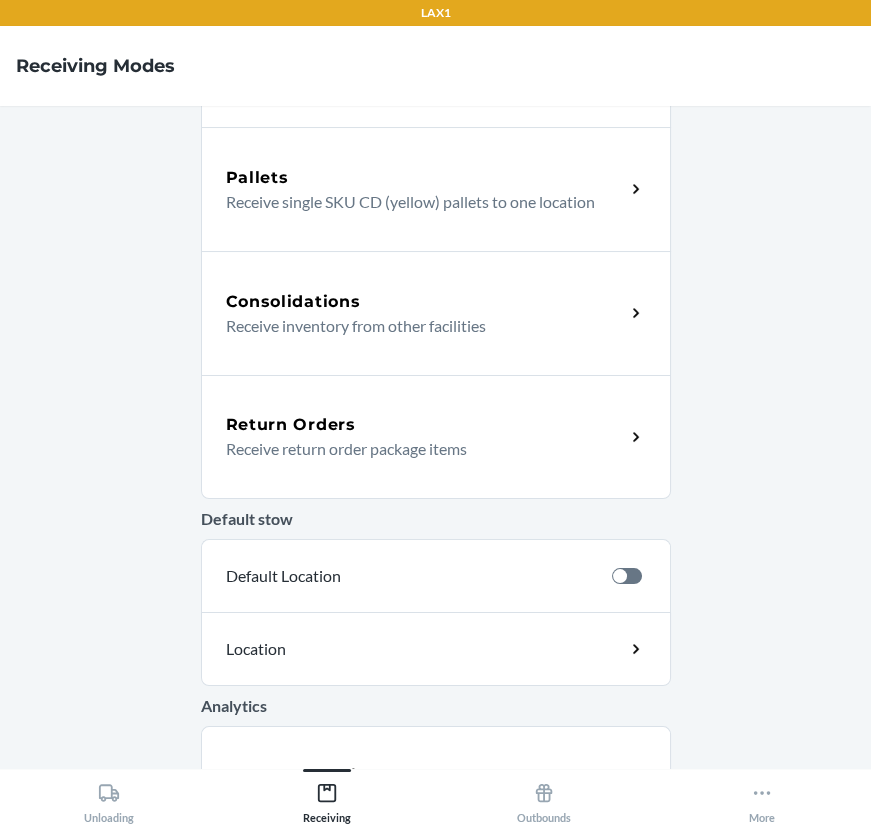 click on "Return Orders" at bounding box center [291, 425] 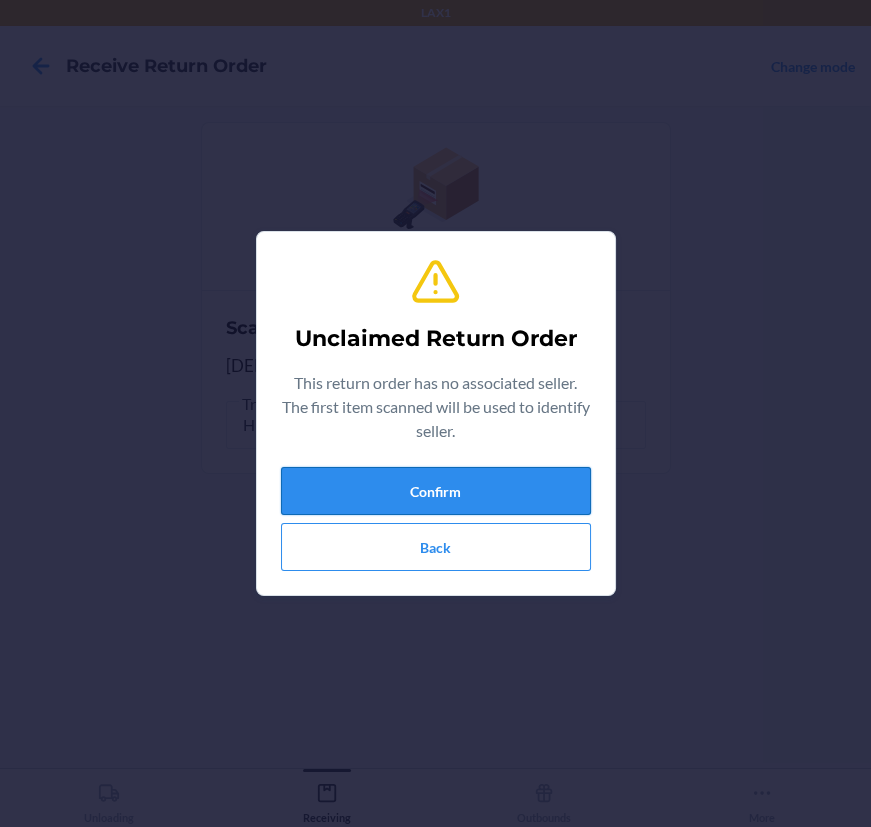click on "Confirm" at bounding box center [436, 491] 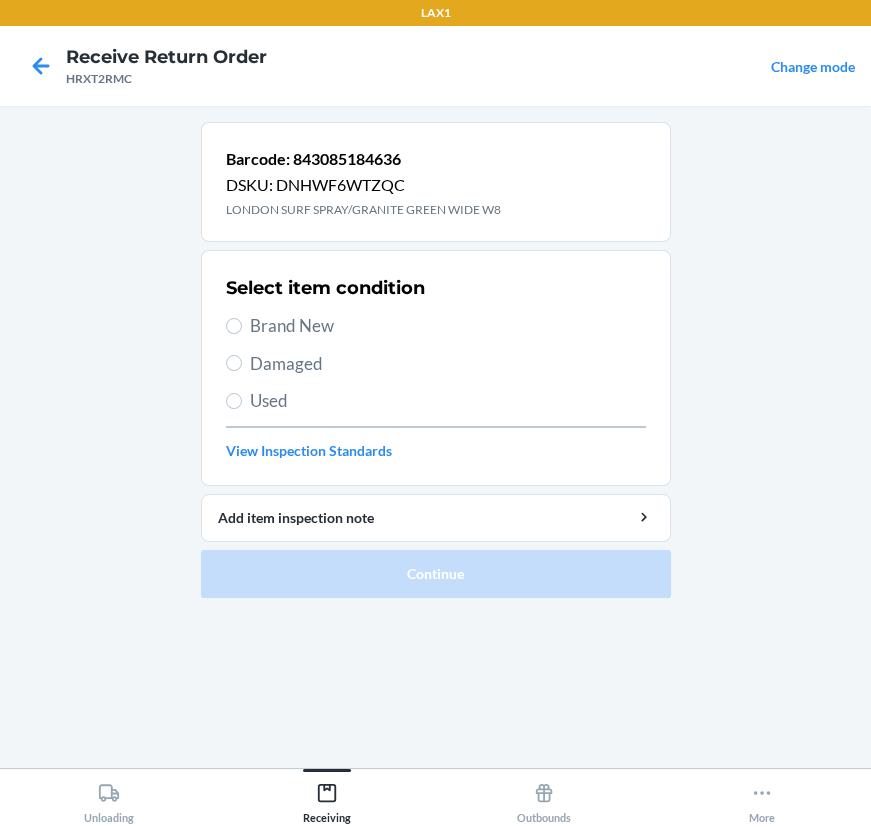click on "Select item condition Brand New Damaged Used View Inspection Standards" at bounding box center [436, 368] 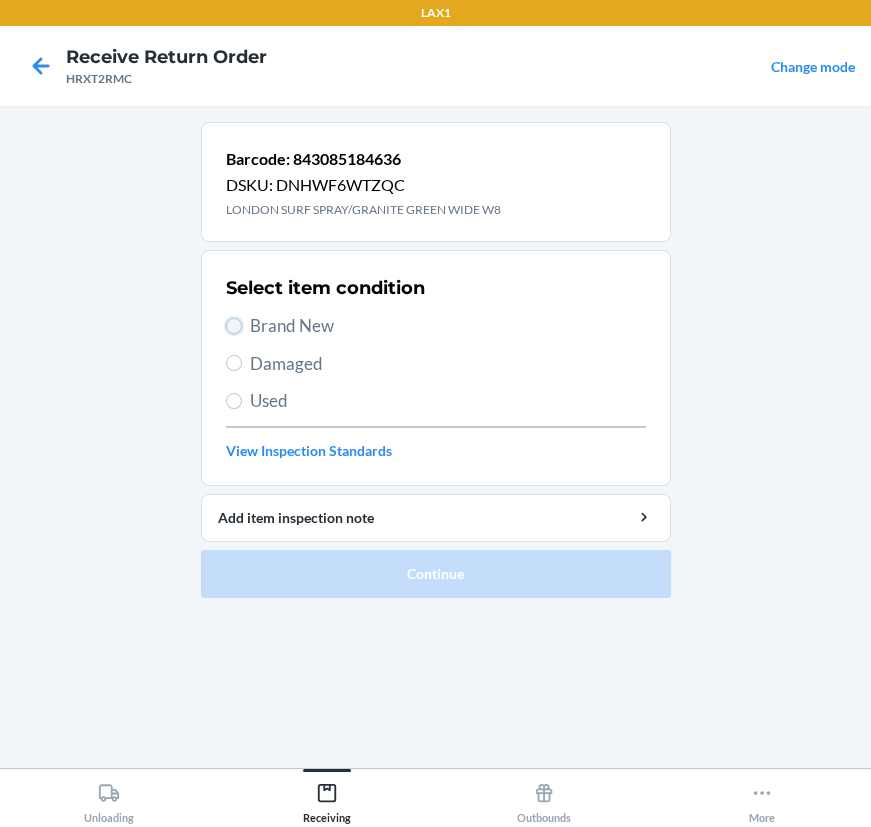 click on "Brand New" at bounding box center [234, 326] 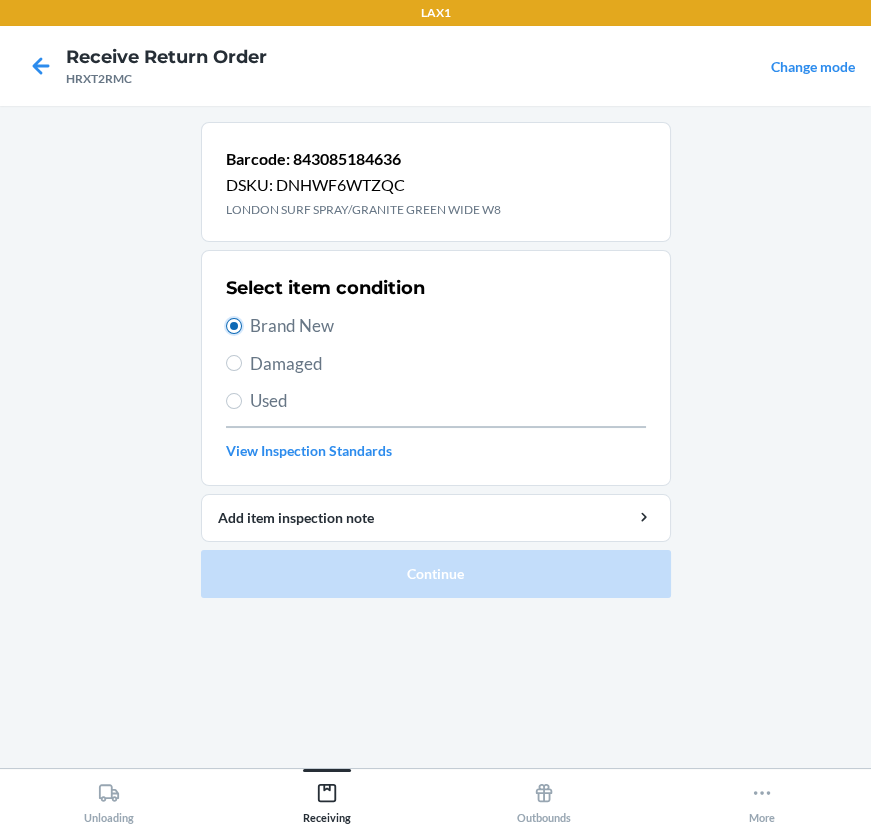 radio on "true" 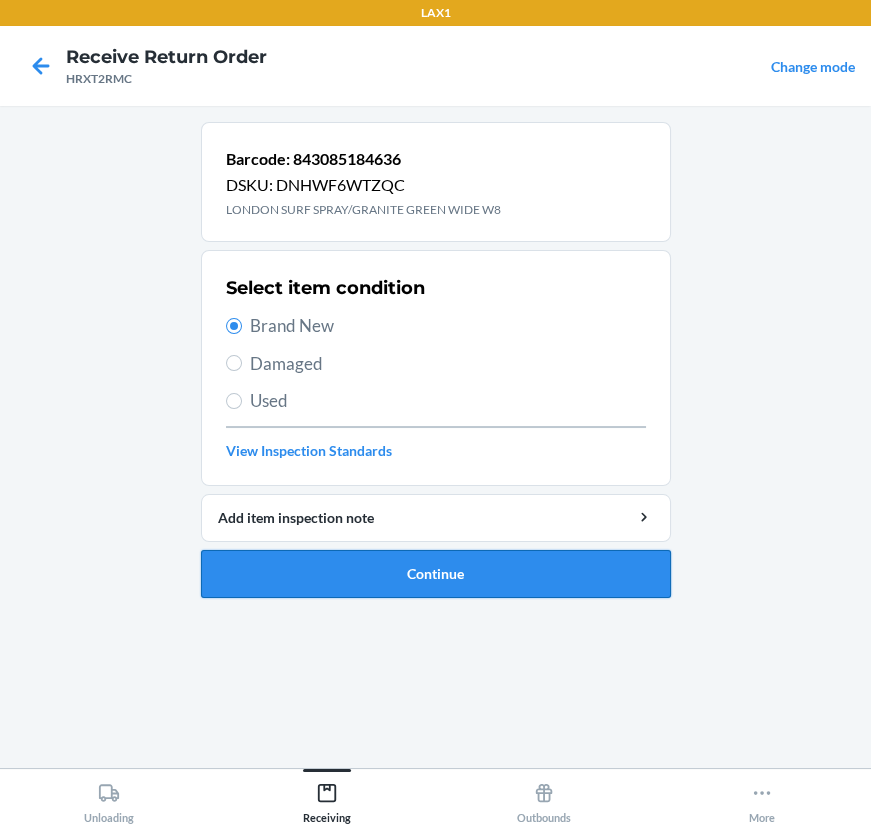 click on "Continue" at bounding box center [436, 574] 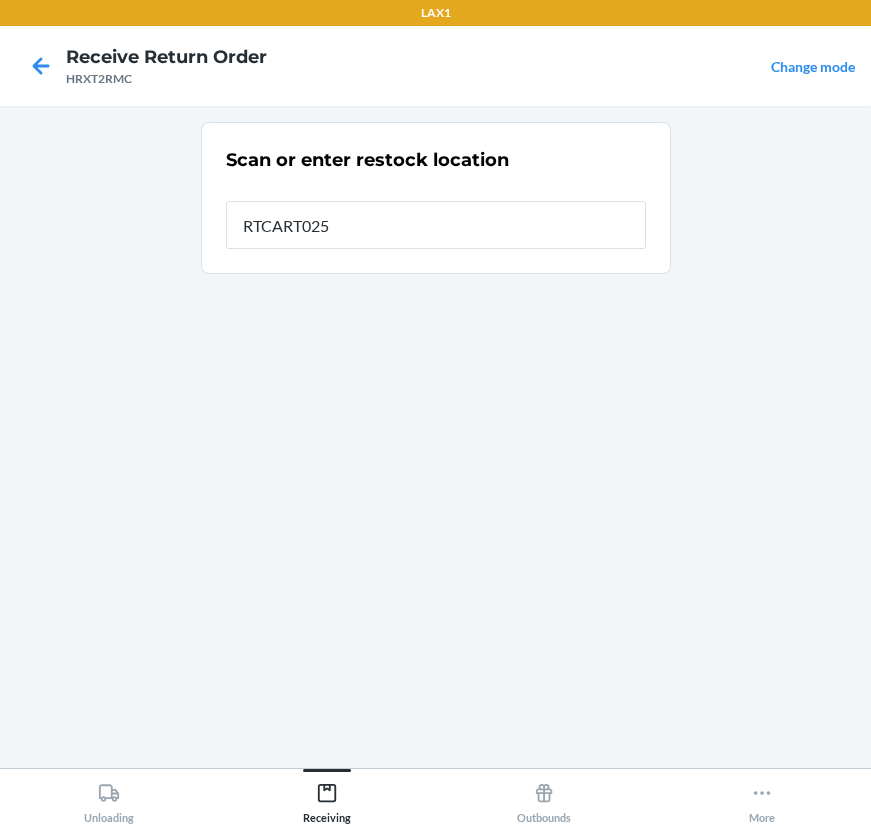 type on "RTCART025" 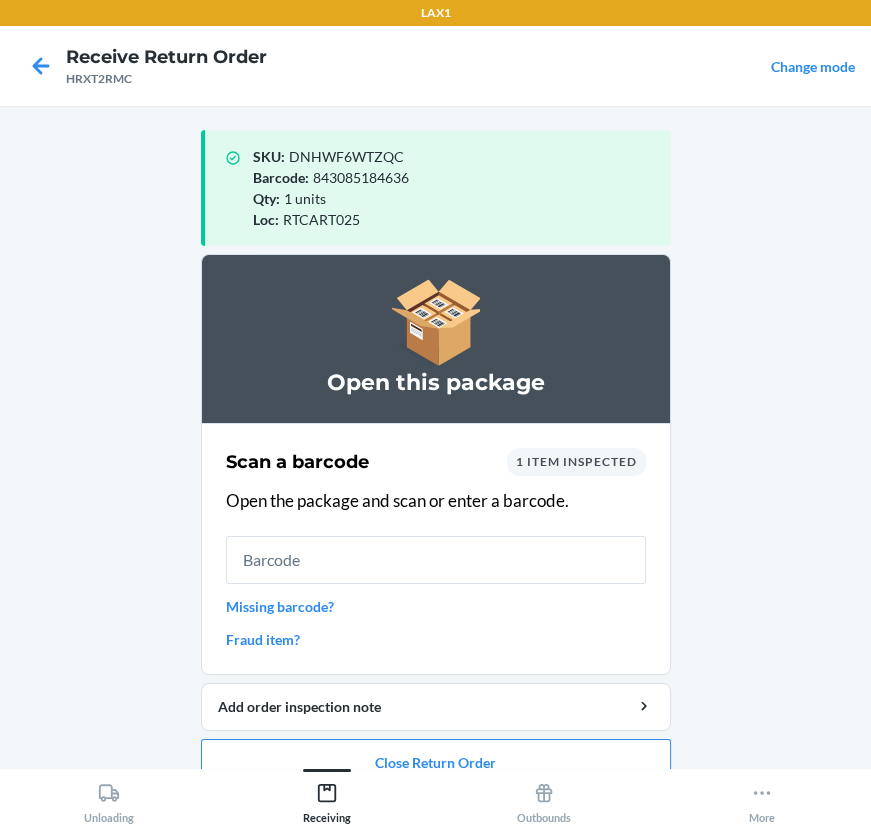 scroll, scrollTop: 33, scrollLeft: 0, axis: vertical 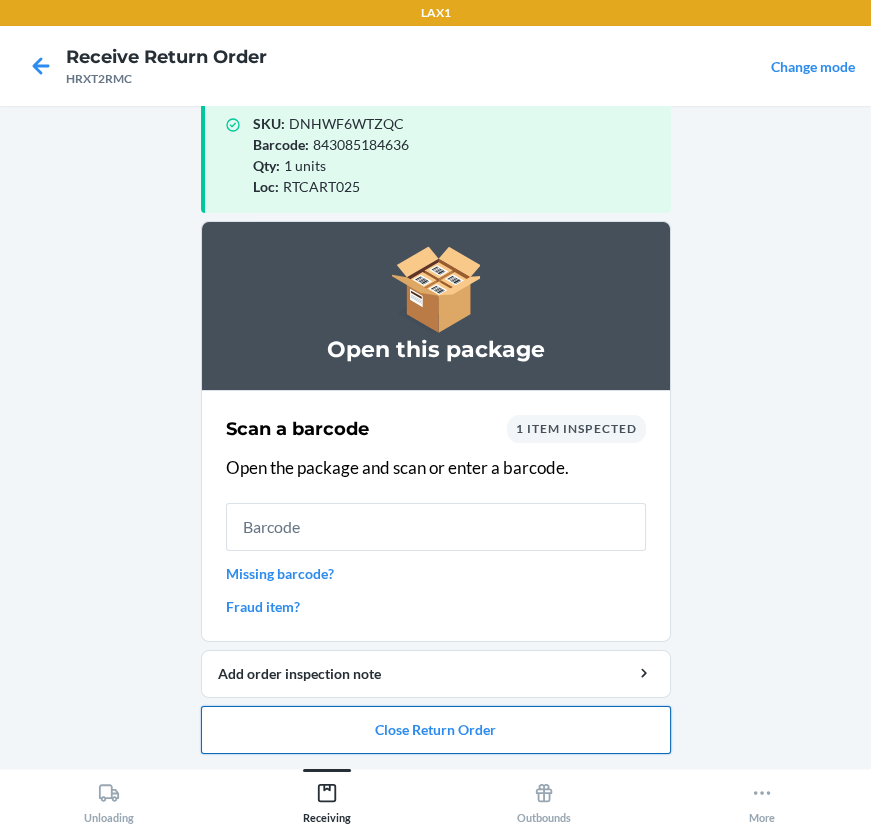 click on "Close Return Order" at bounding box center (436, 730) 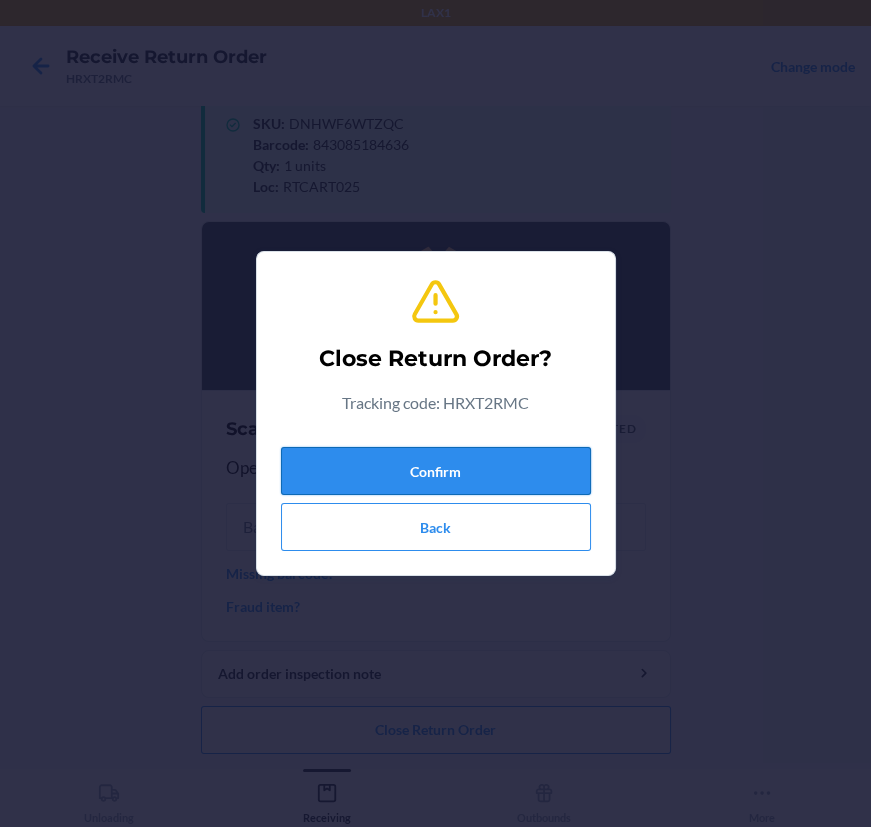click on "Confirm" at bounding box center [436, 471] 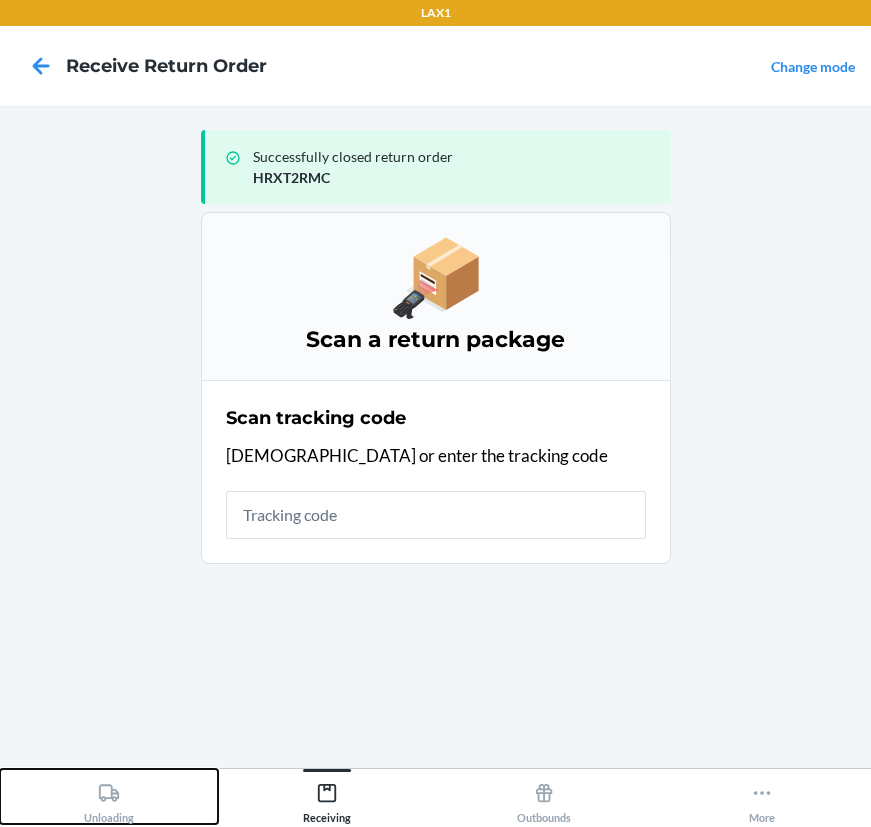 click on "Unloading" at bounding box center [109, 799] 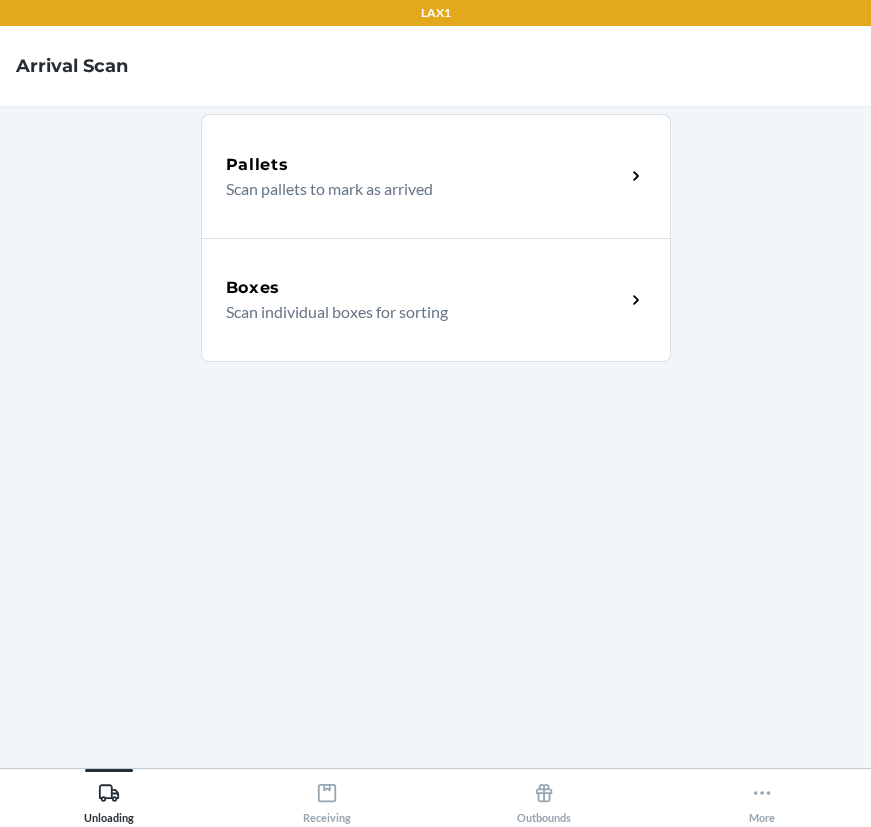 click on "Scan individual boxes for sorting" at bounding box center (417, 312) 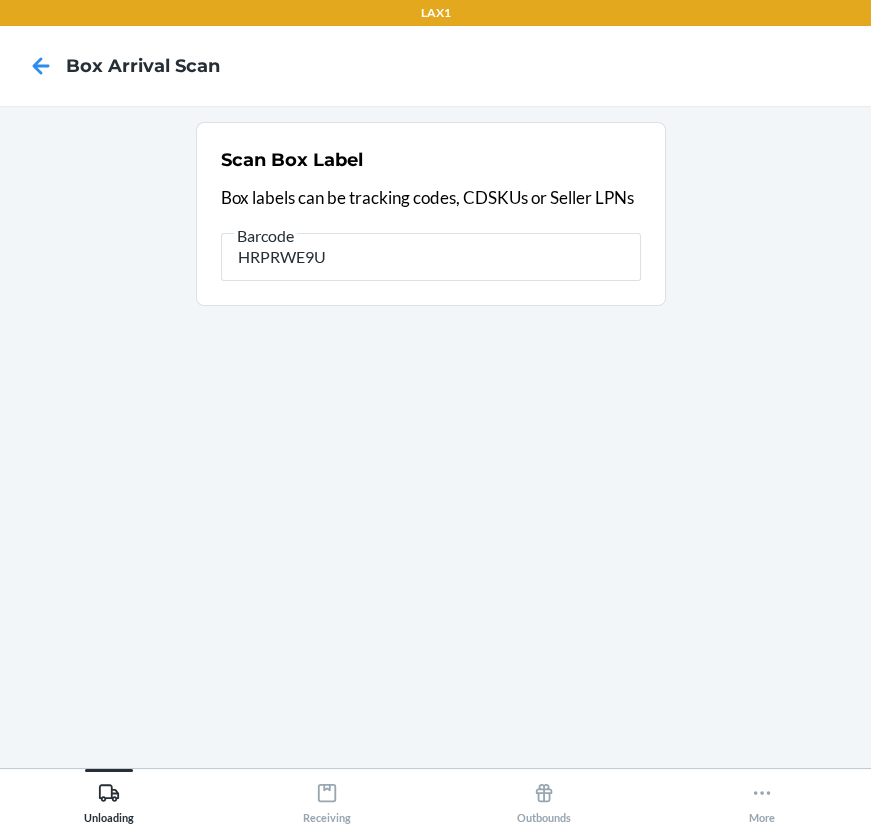 type on "HRPRWE9U" 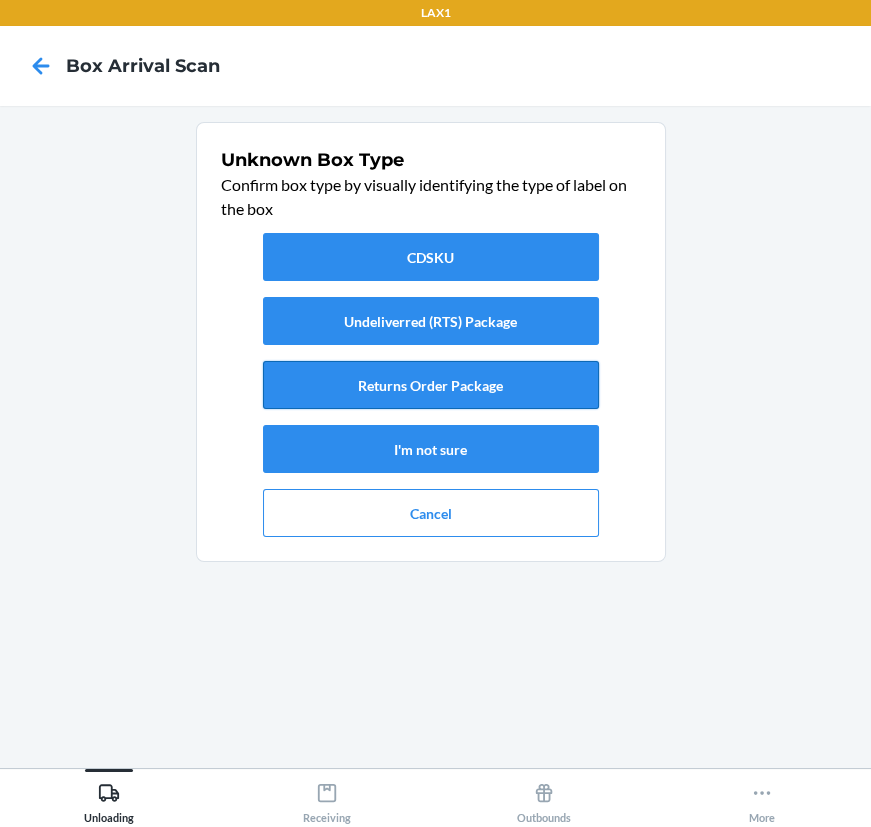 click on "Returns Order Package" at bounding box center [431, 385] 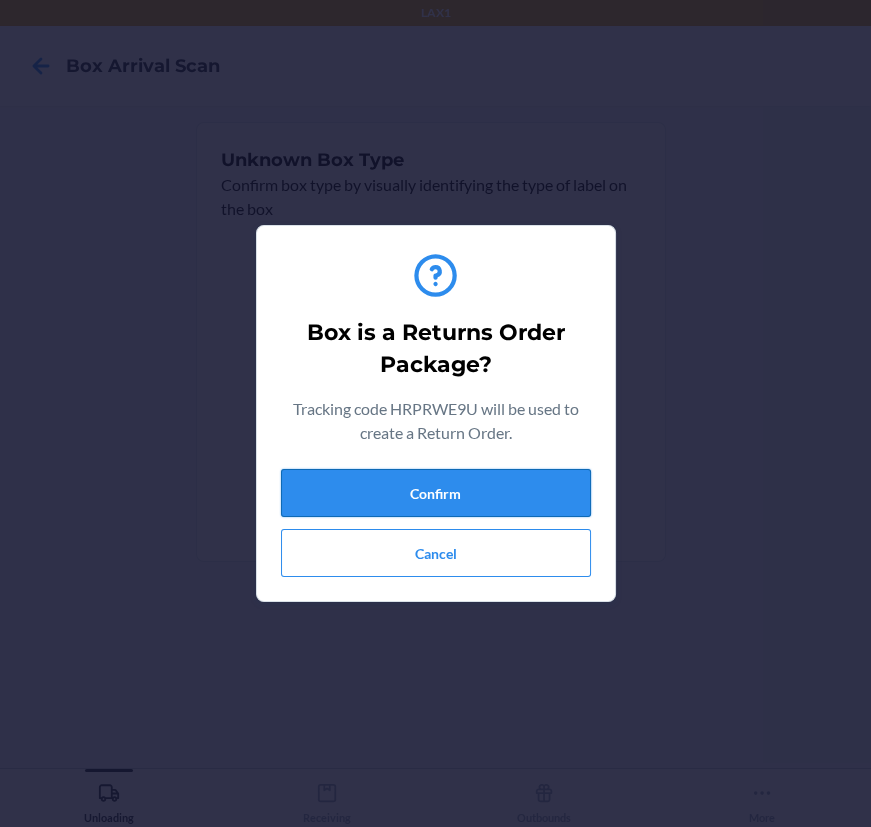 click on "Confirm" at bounding box center (436, 493) 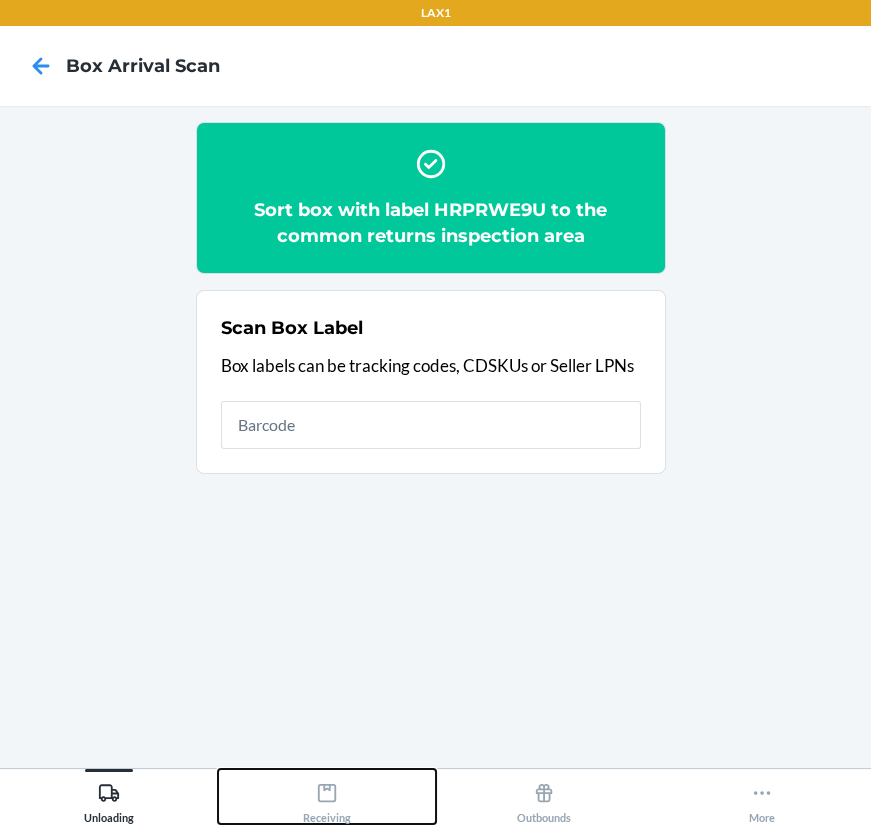 click on "Receiving" at bounding box center [327, 799] 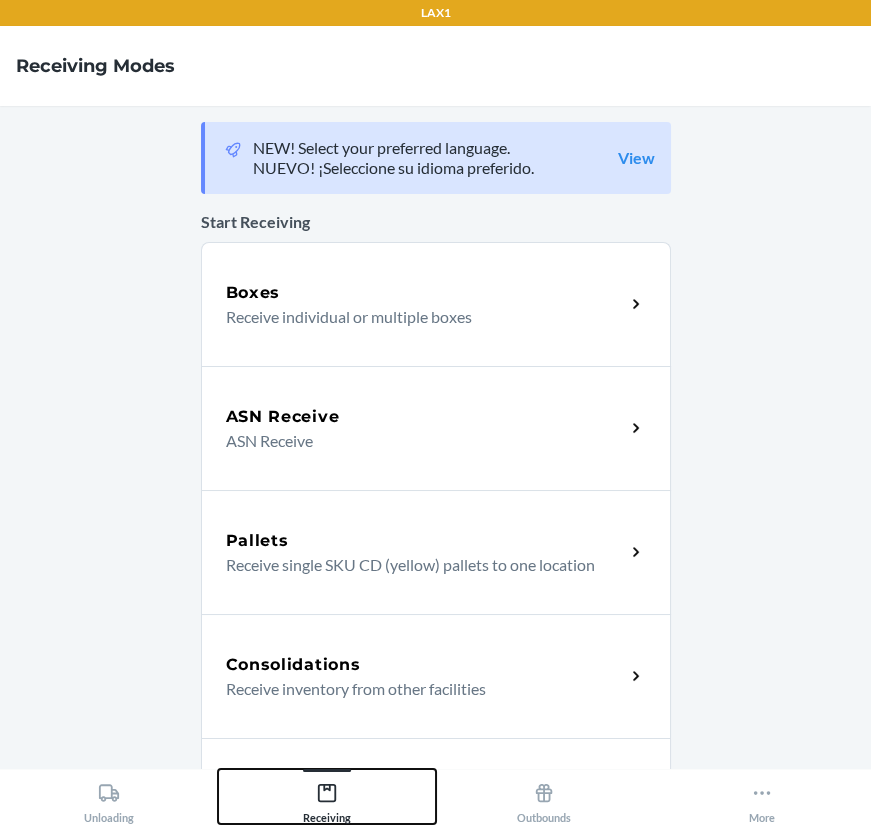 scroll, scrollTop: 90, scrollLeft: 0, axis: vertical 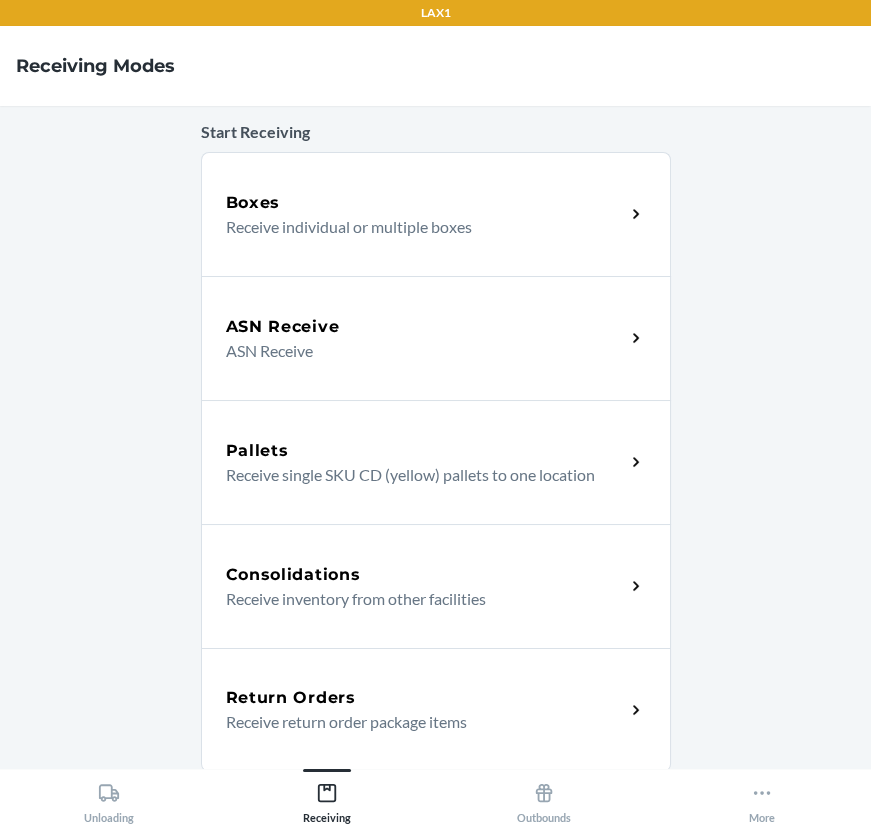 click on "Return Orders Receive return order package items" at bounding box center (436, 710) 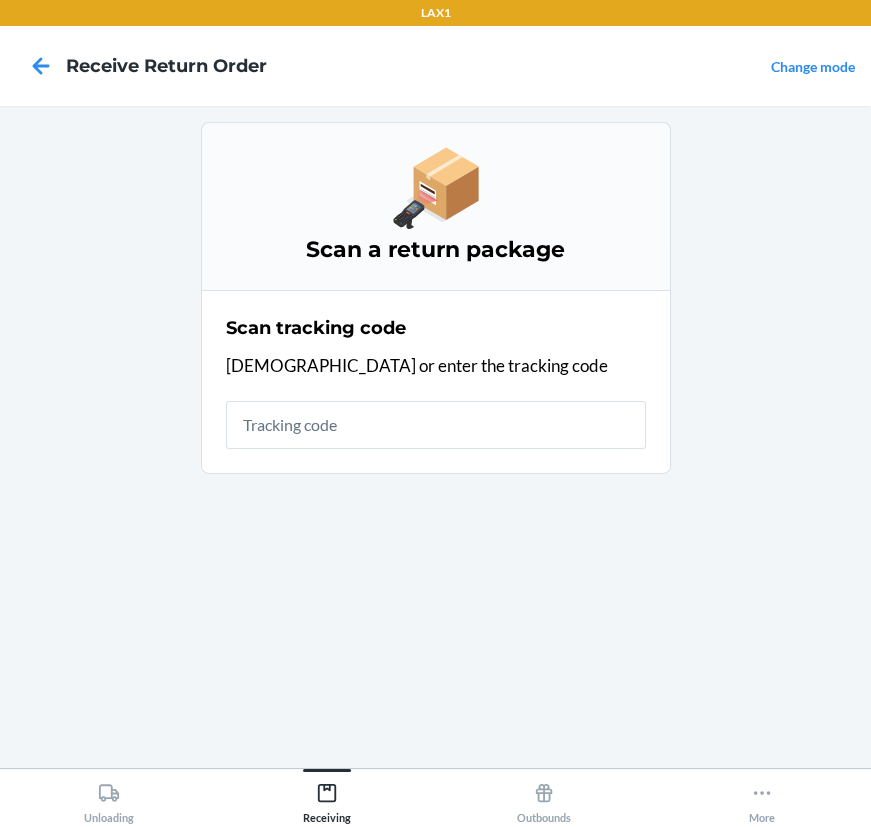scroll, scrollTop: 0, scrollLeft: 0, axis: both 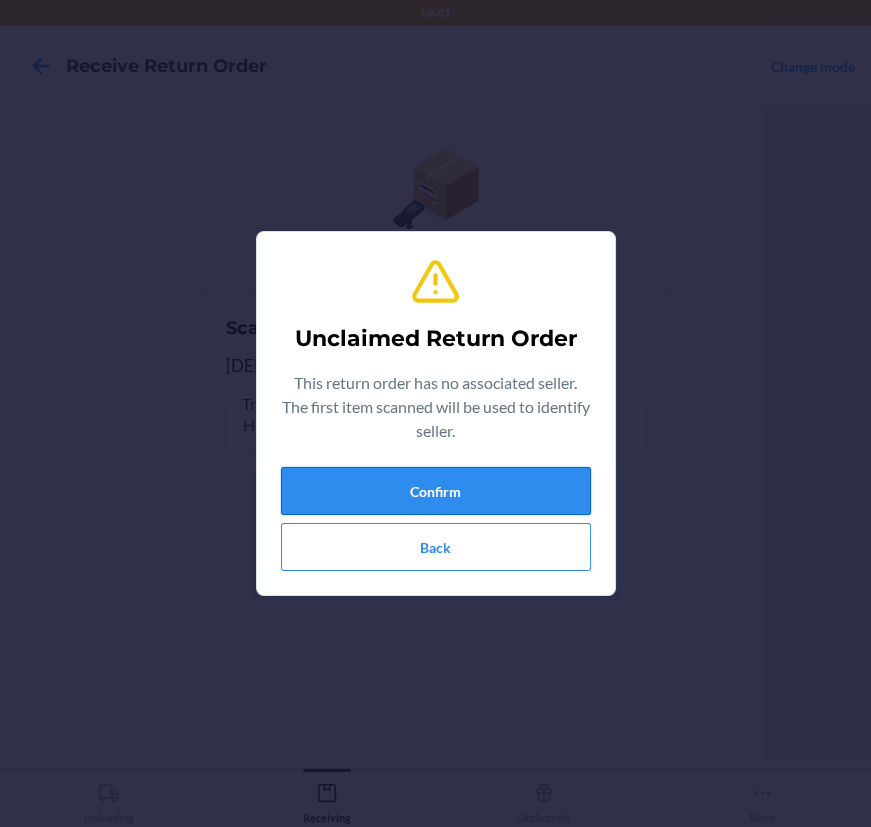 click on "Confirm" at bounding box center (436, 491) 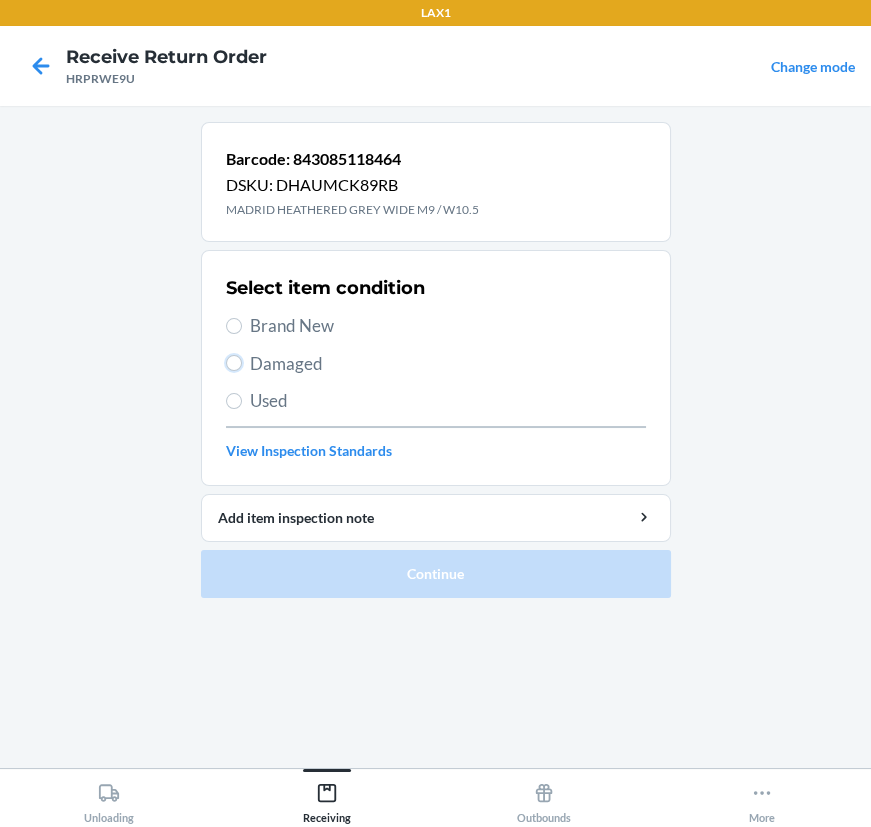 click on "Damaged" at bounding box center [436, 364] 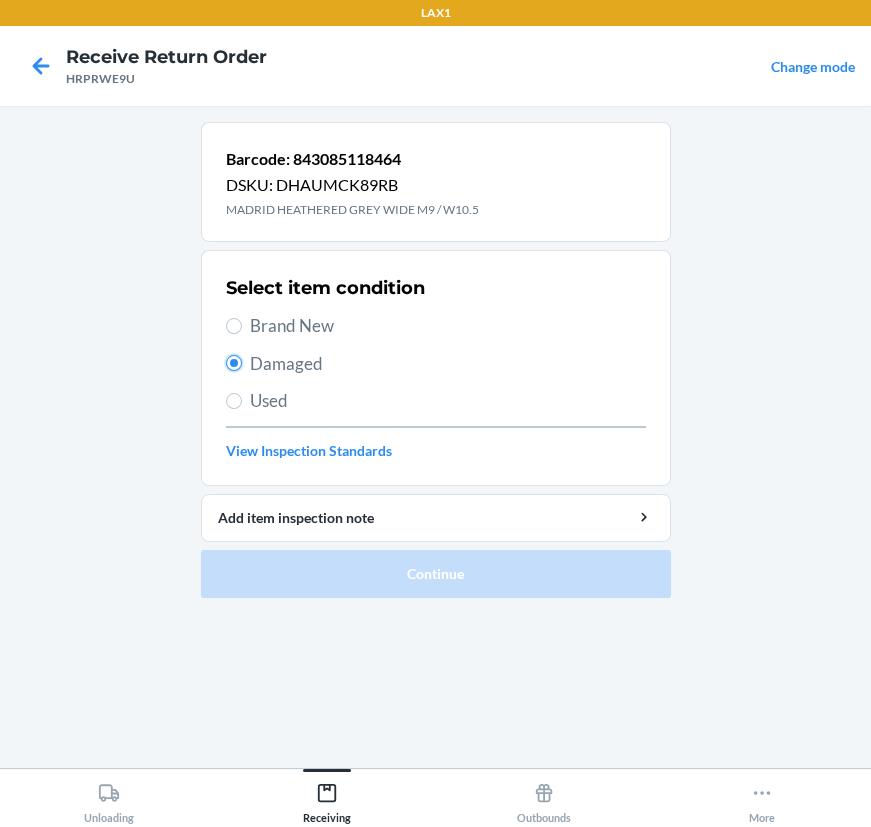 radio on "true" 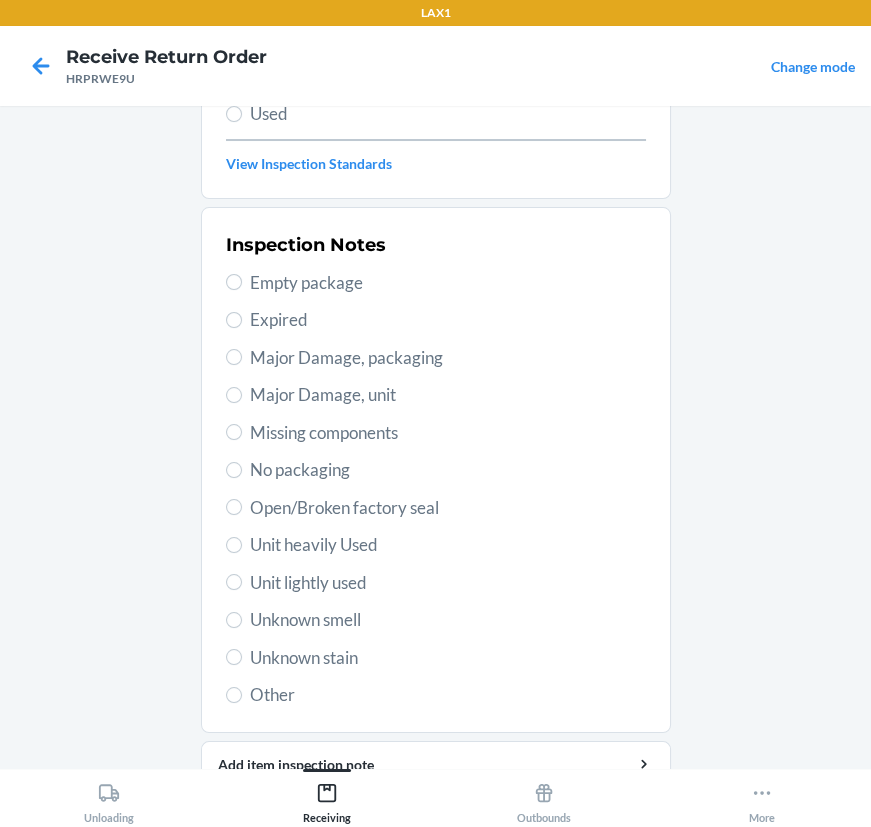 scroll, scrollTop: 377, scrollLeft: 0, axis: vertical 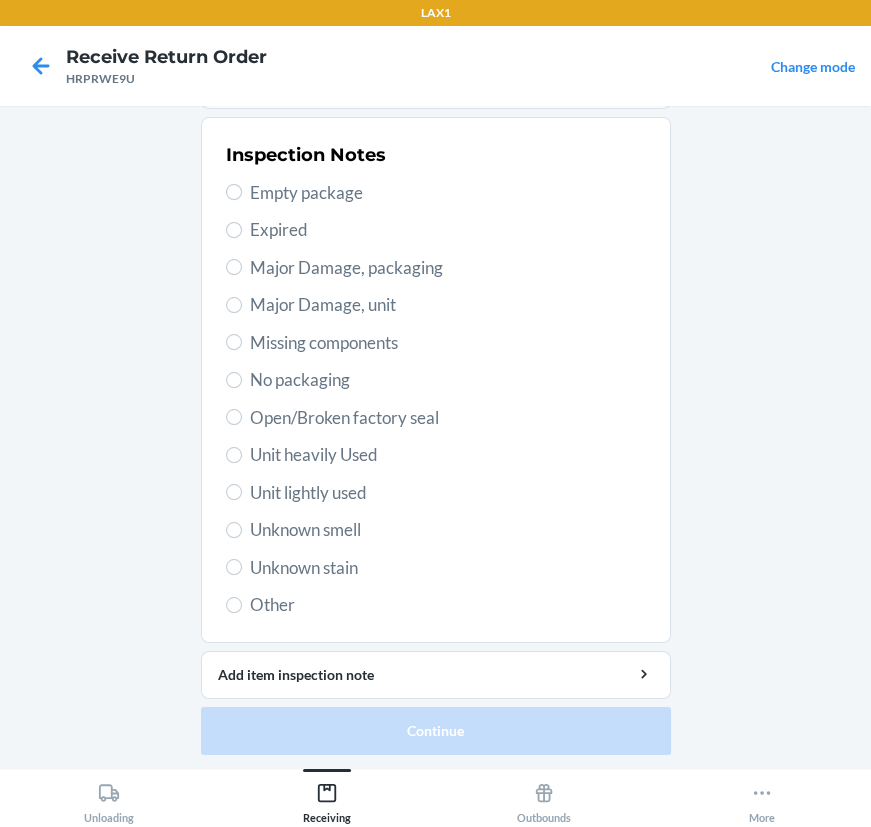 click on "Unknown stain" at bounding box center (436, 568) 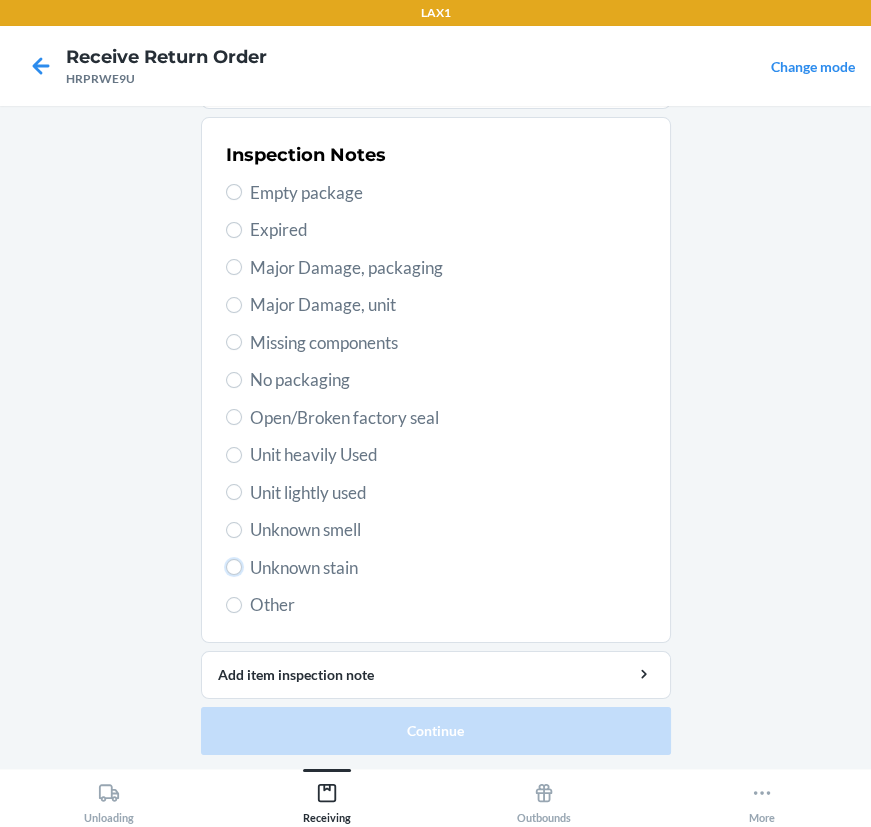 click on "Unknown stain" at bounding box center (234, 567) 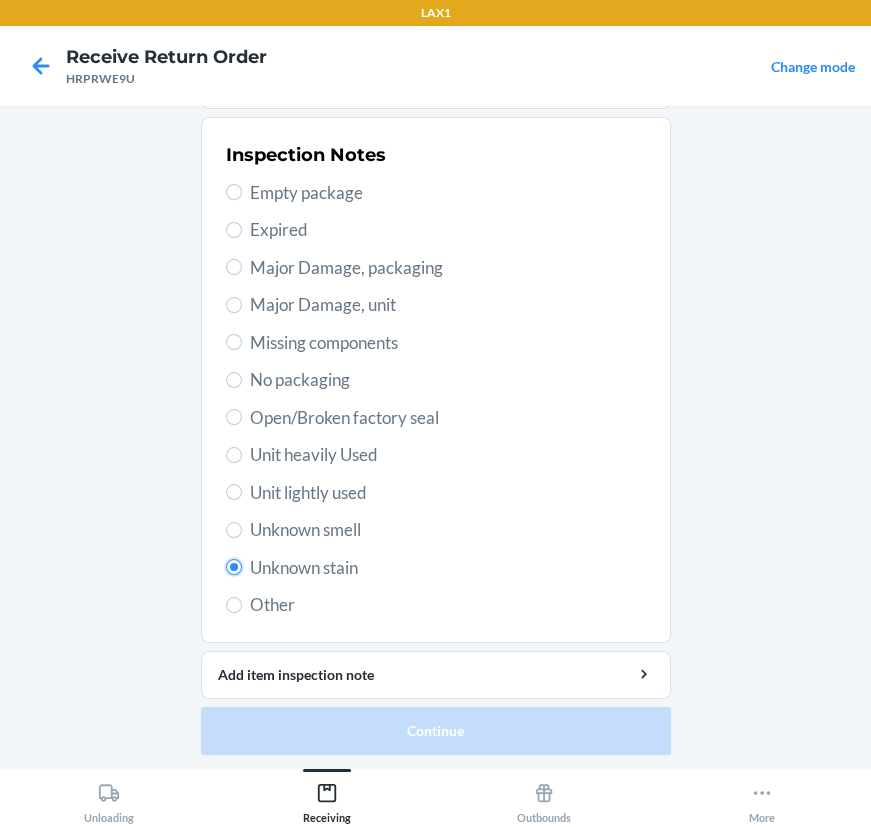 radio on "true" 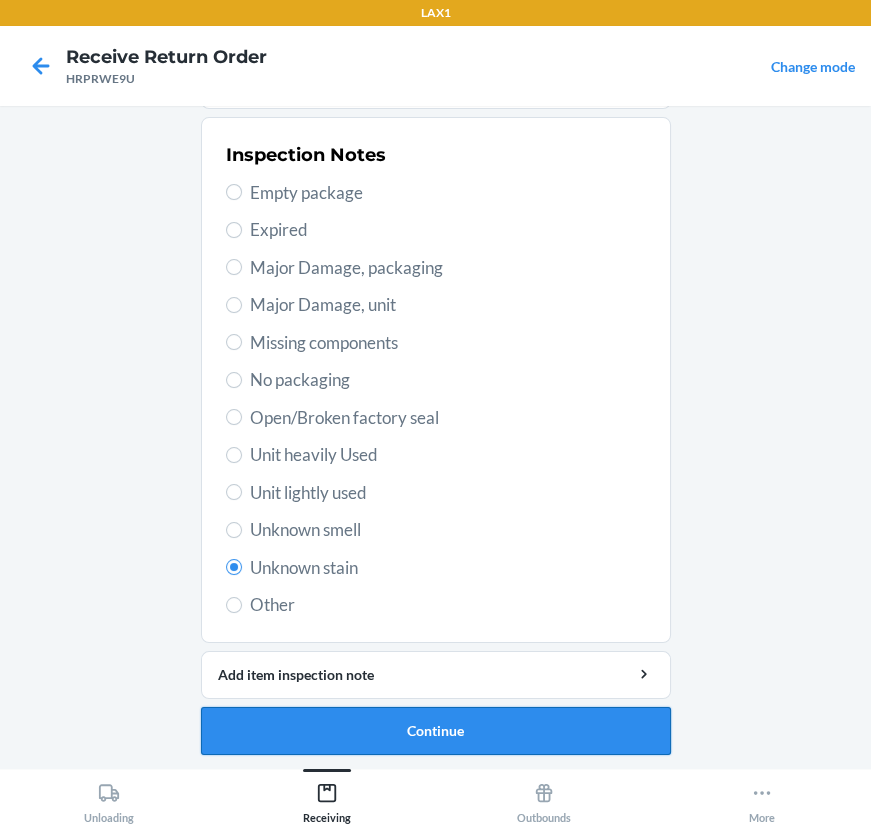 click on "Continue" at bounding box center (436, 731) 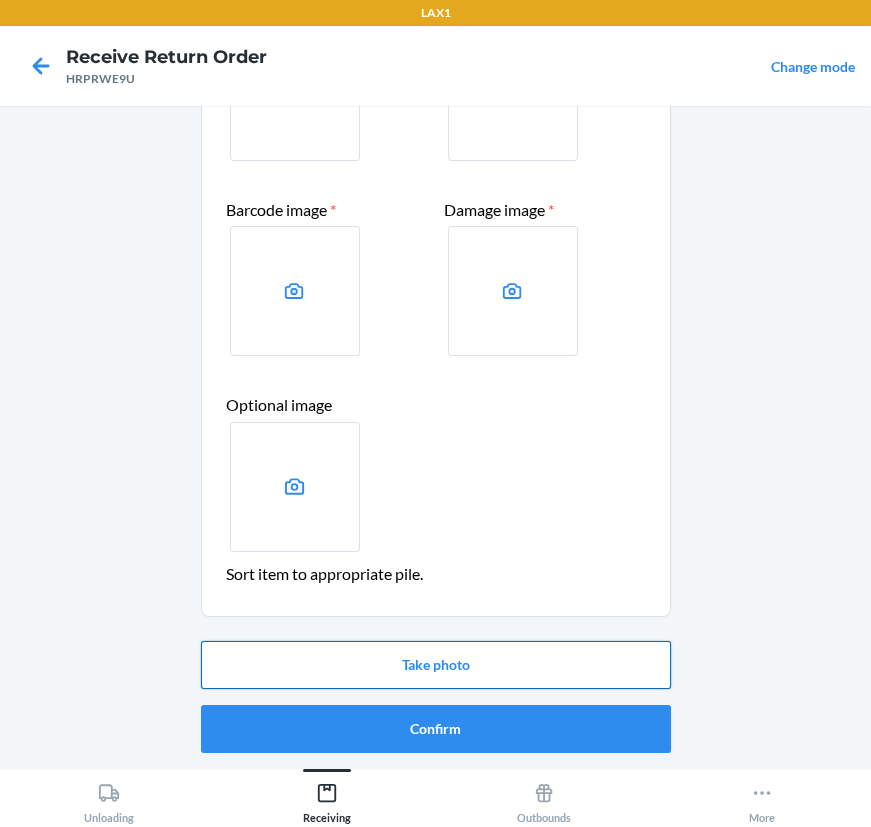 click on "Take photo" at bounding box center (436, 665) 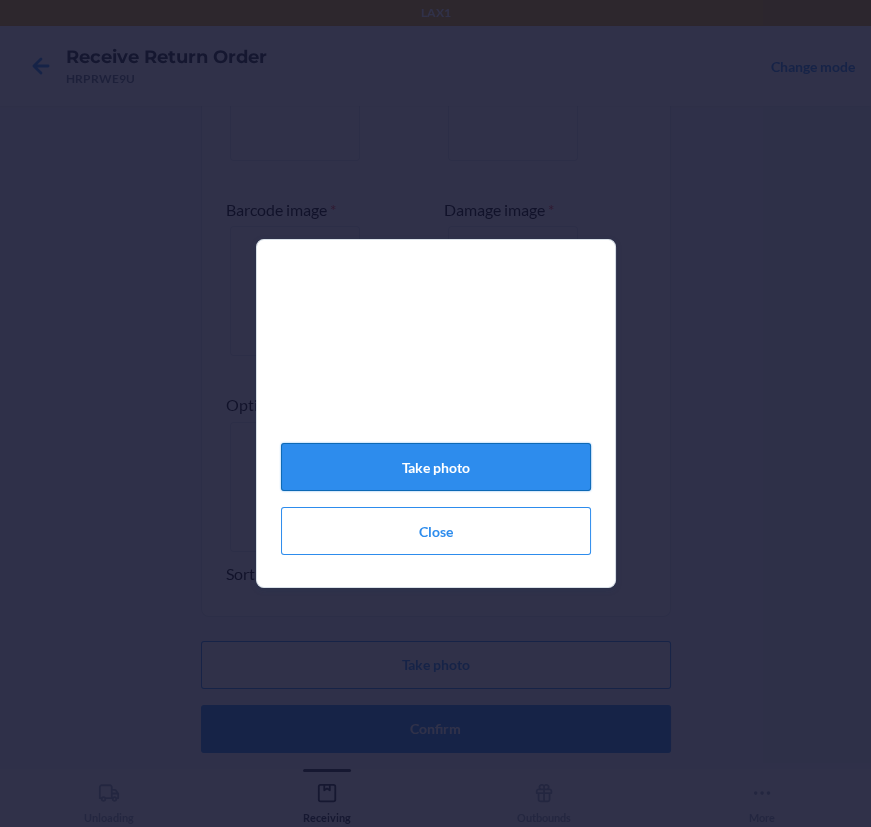 click on "Take photo" 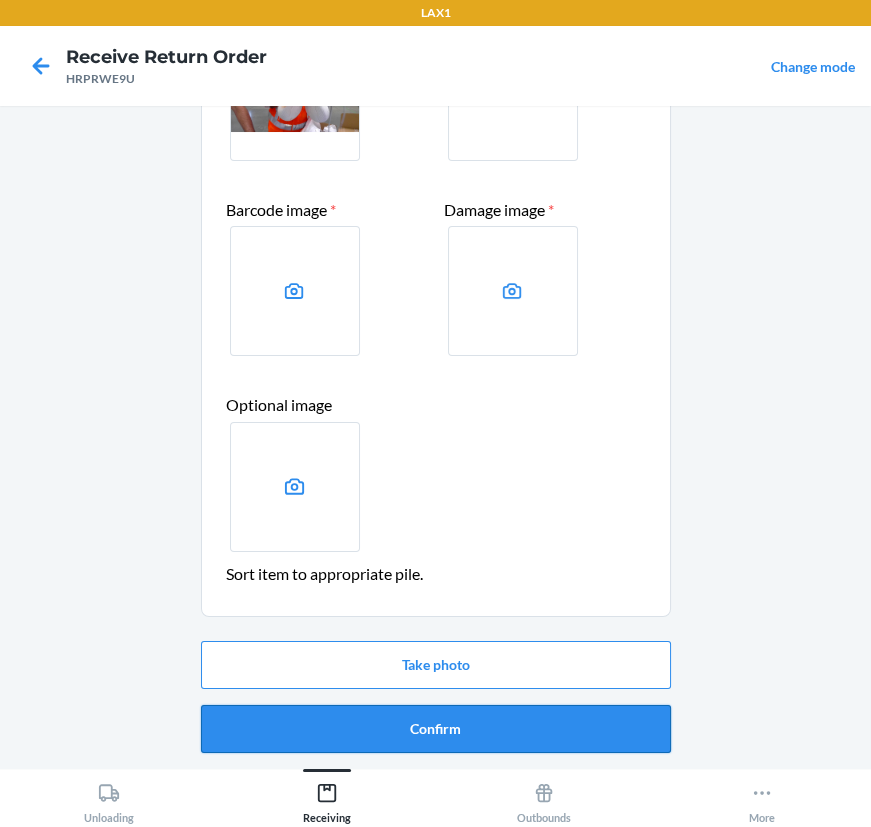 click on "Confirm" at bounding box center [436, 729] 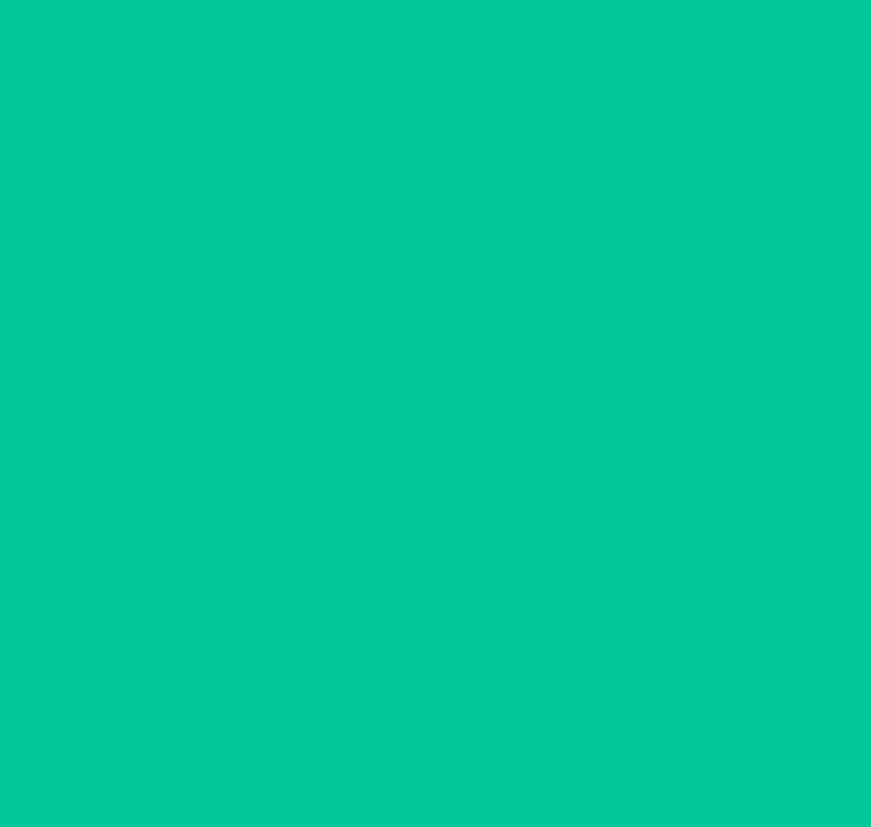 scroll, scrollTop: 0, scrollLeft: 0, axis: both 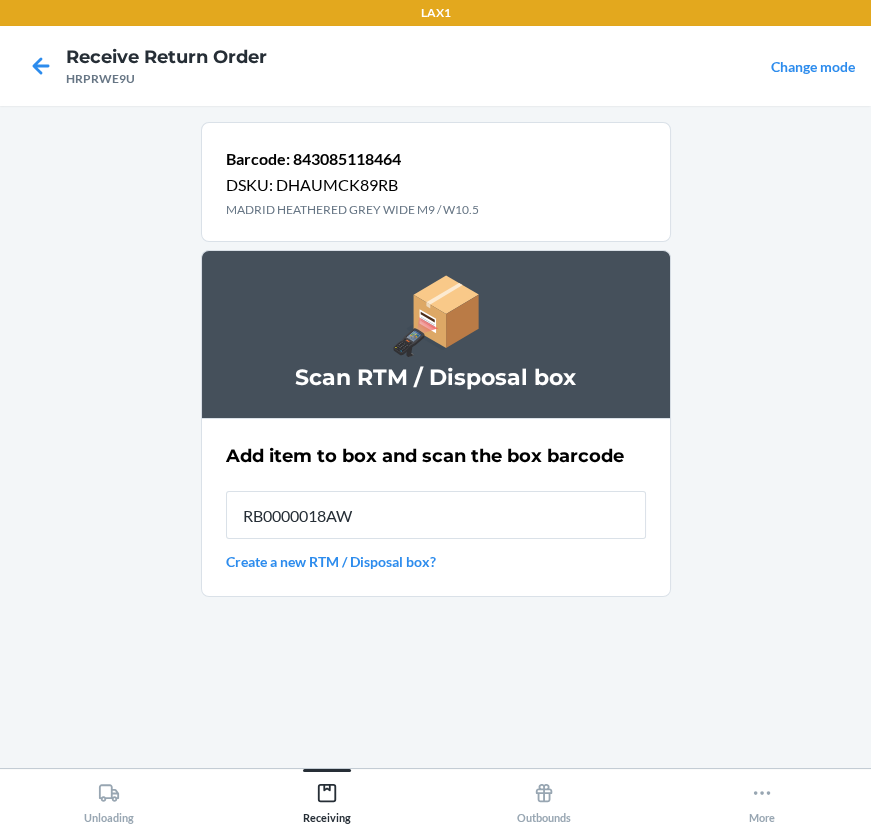 type on "RB0000018AW" 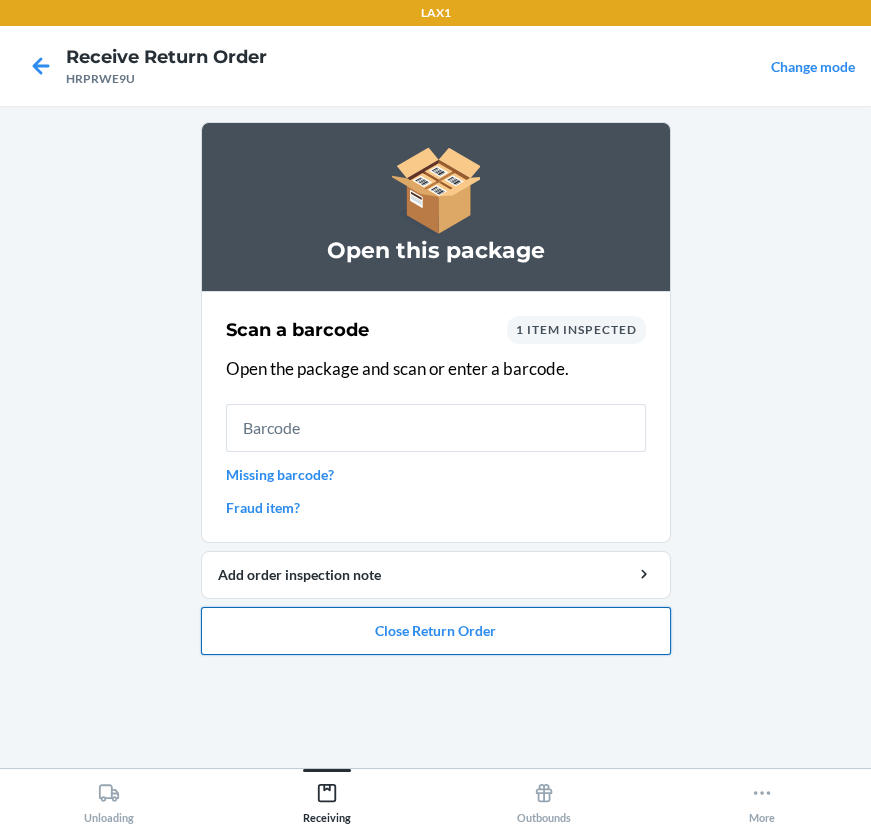 click on "Close Return Order" at bounding box center (436, 631) 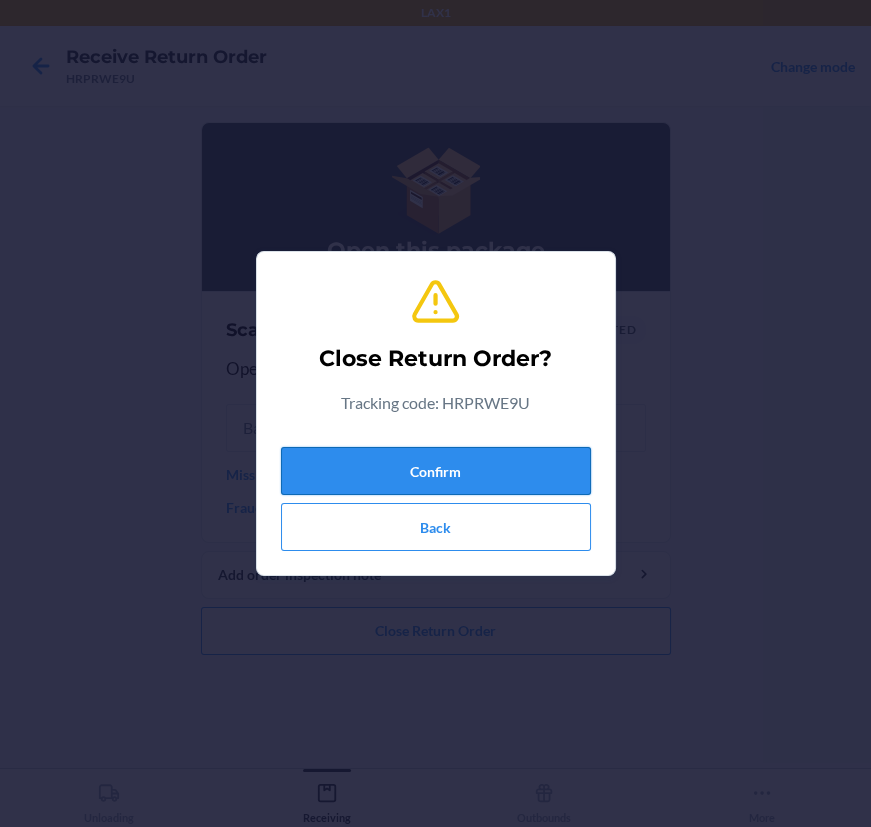 click on "Confirm" at bounding box center (436, 471) 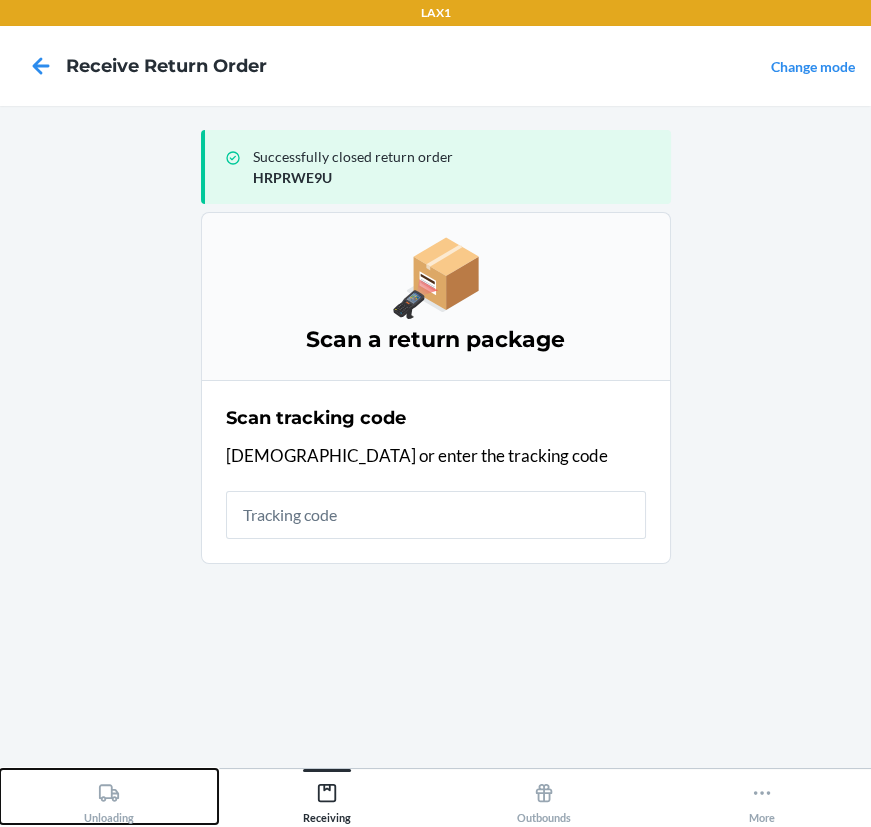 click on "Unloading" at bounding box center [109, 799] 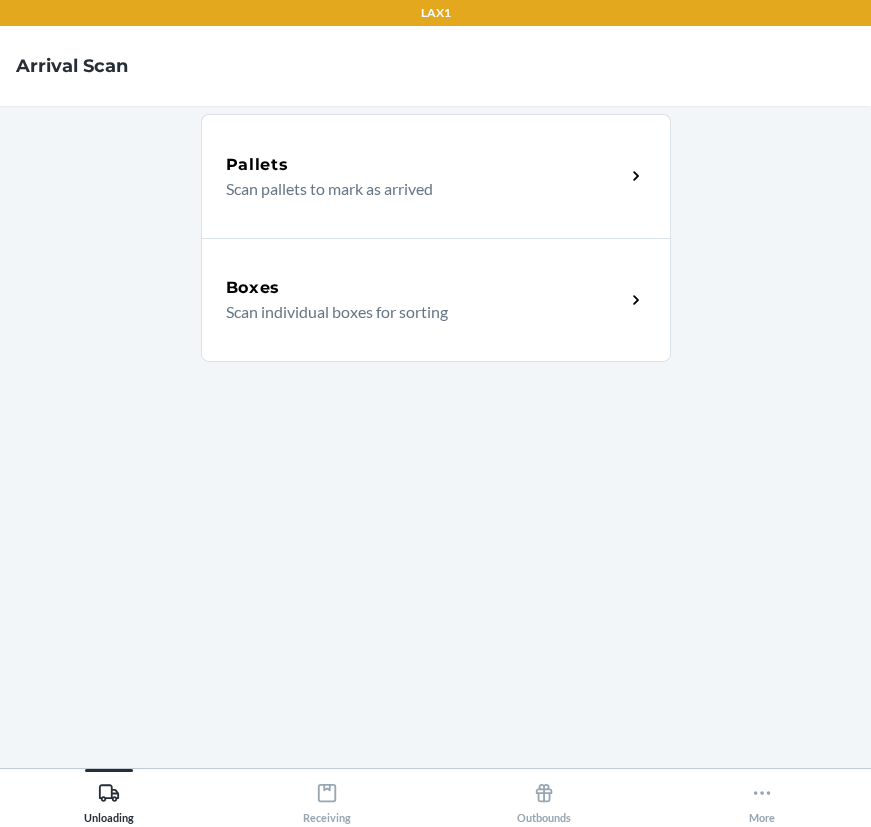 click on "Boxes Scan individual boxes for sorting" at bounding box center (436, 300) 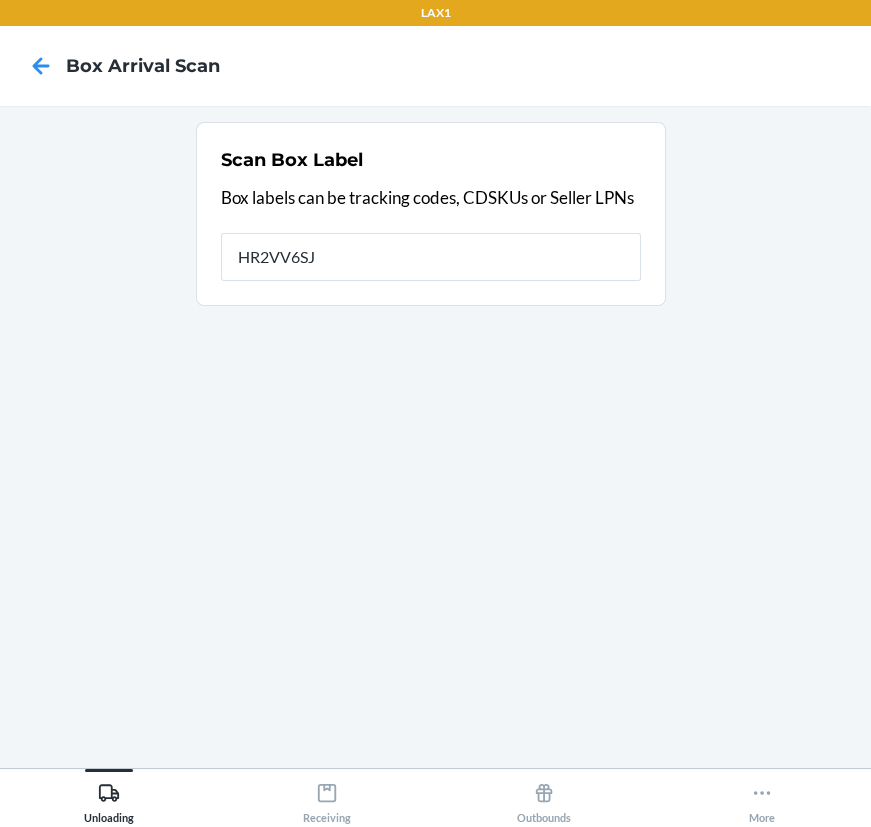 type on "HR2VV6SJ" 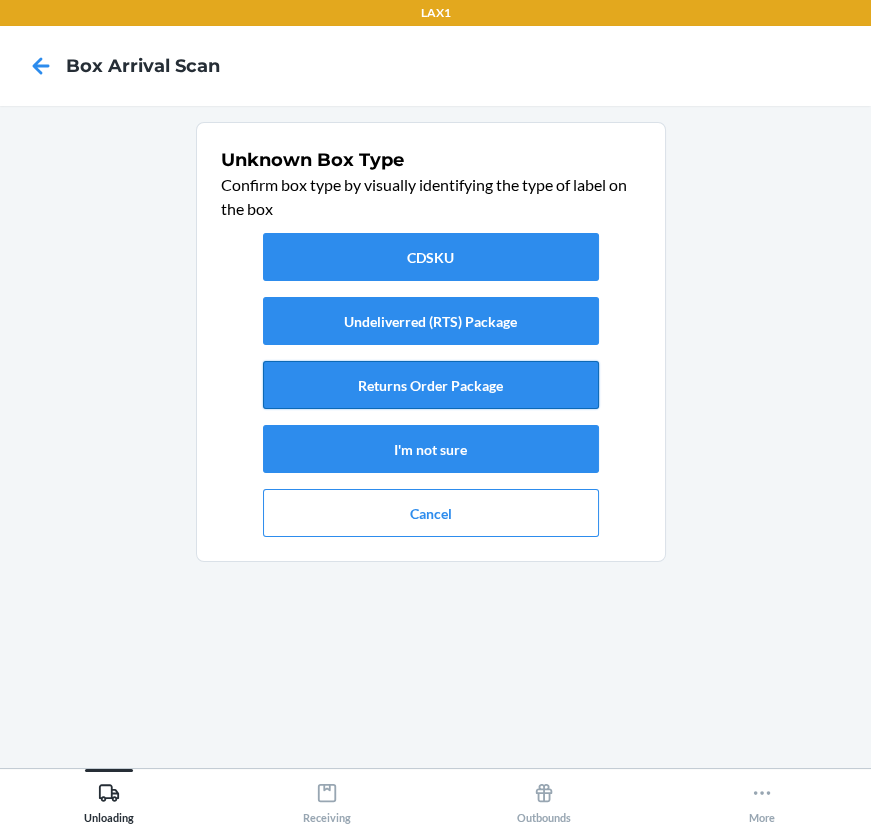 click on "Returns Order Package" at bounding box center [431, 385] 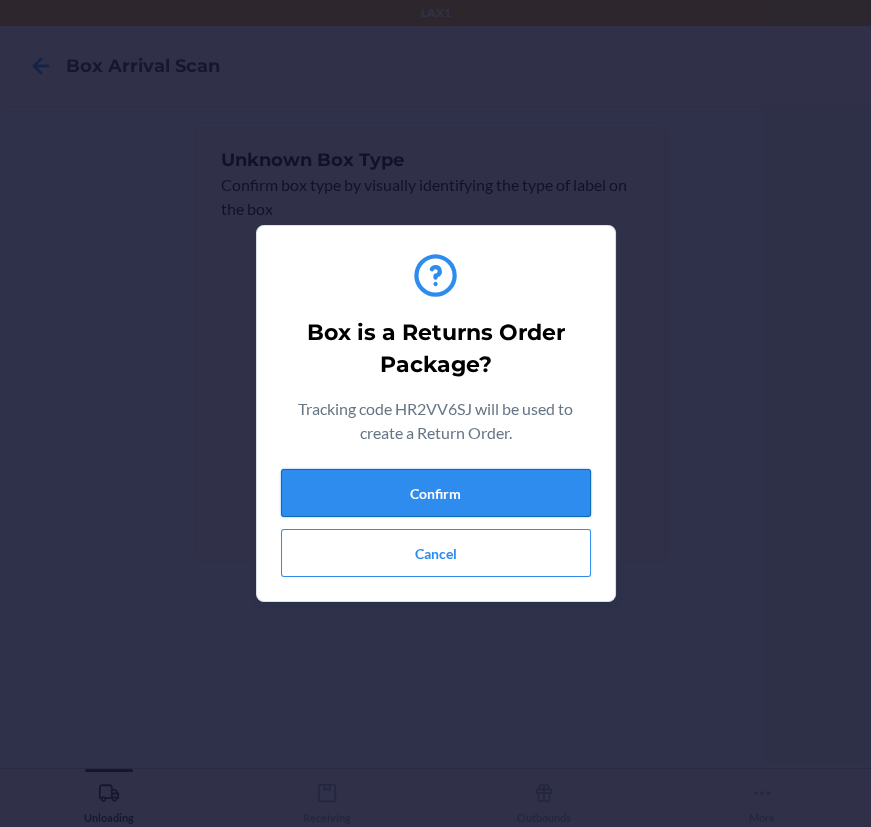 click on "Confirm" at bounding box center (436, 493) 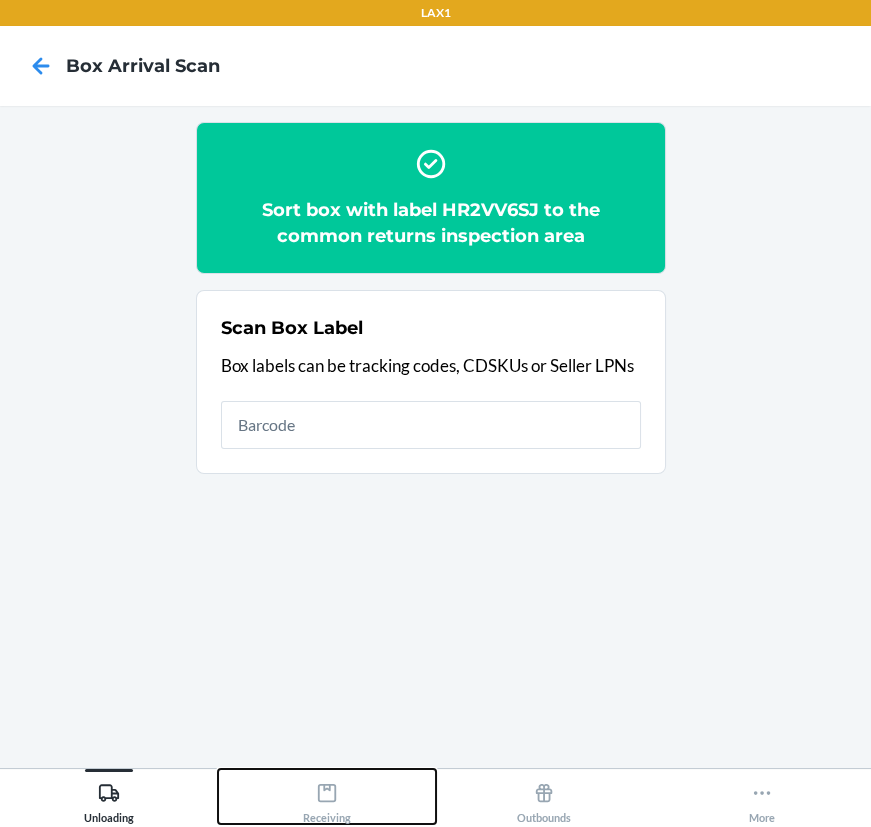 click on "Receiving" at bounding box center (327, 799) 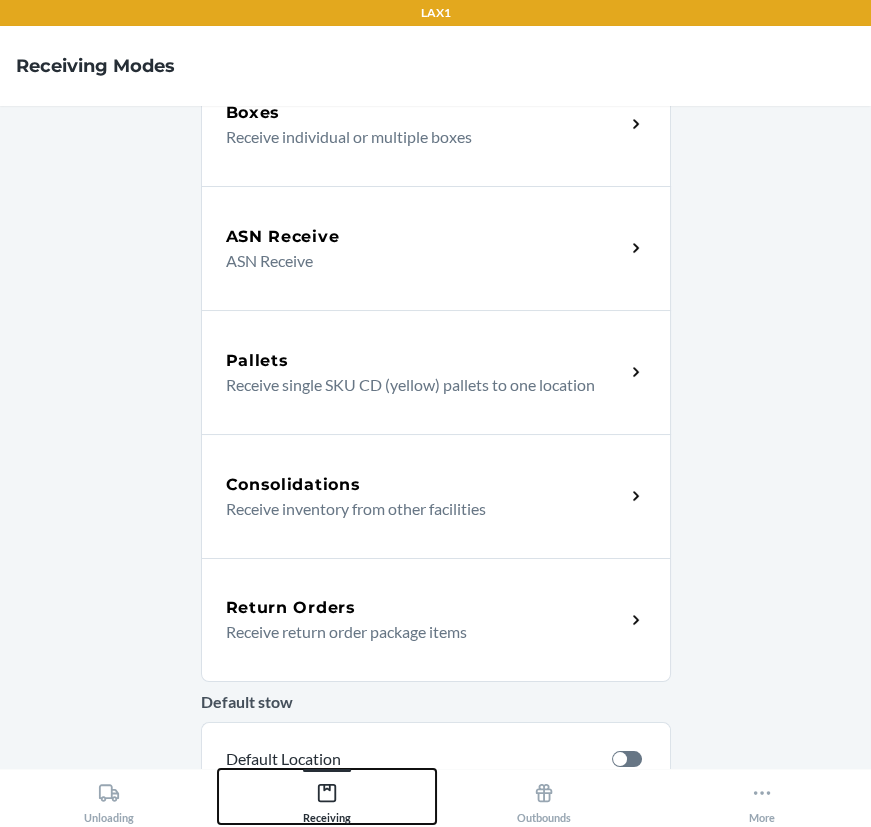 scroll, scrollTop: 272, scrollLeft: 0, axis: vertical 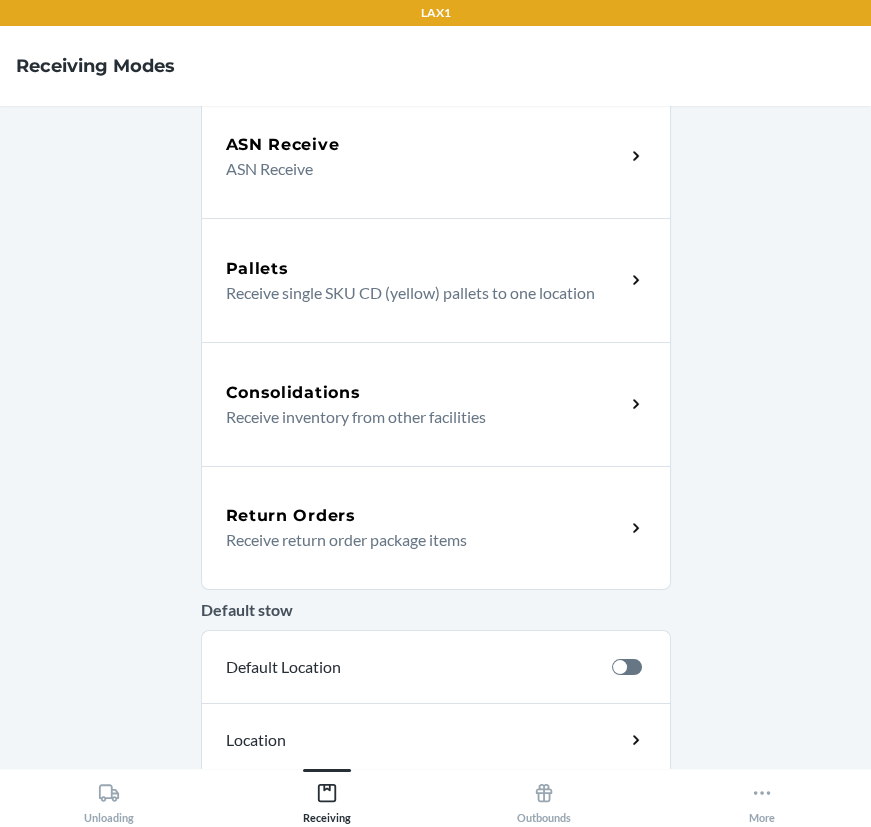 click on "Return Orders" at bounding box center (425, 516) 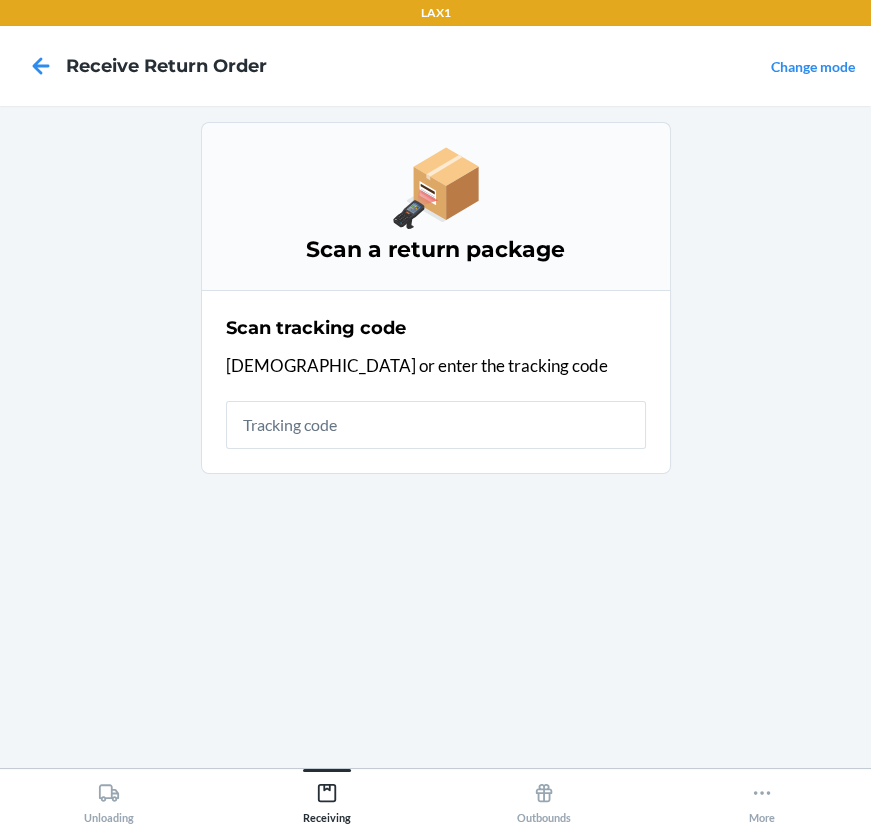 scroll, scrollTop: 0, scrollLeft: 0, axis: both 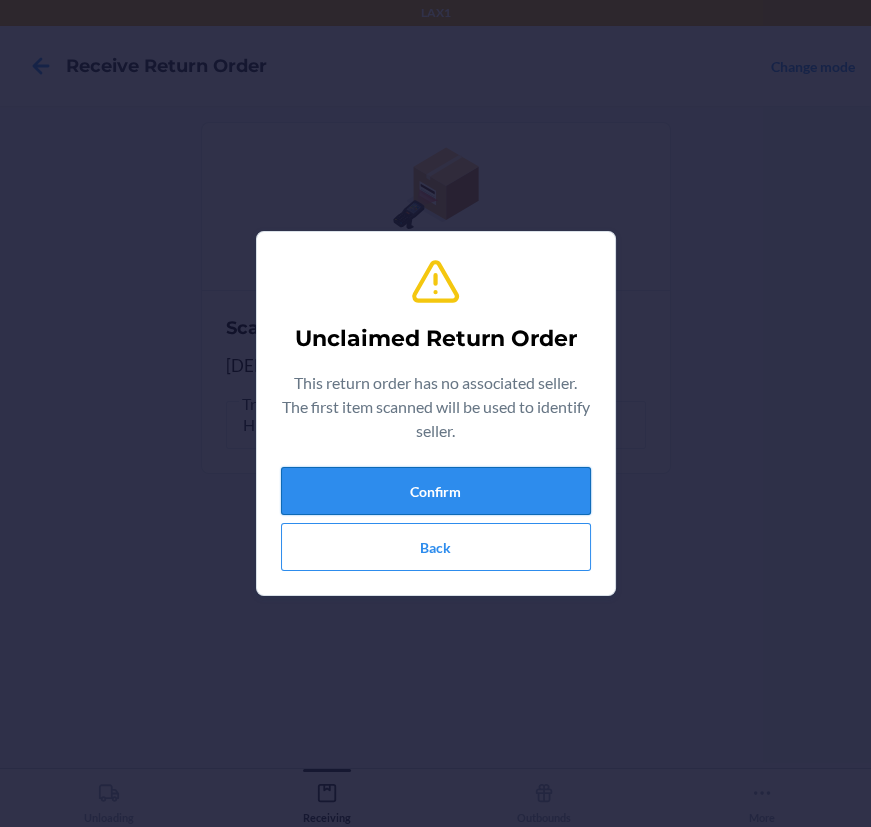 click on "Confirm" at bounding box center [436, 491] 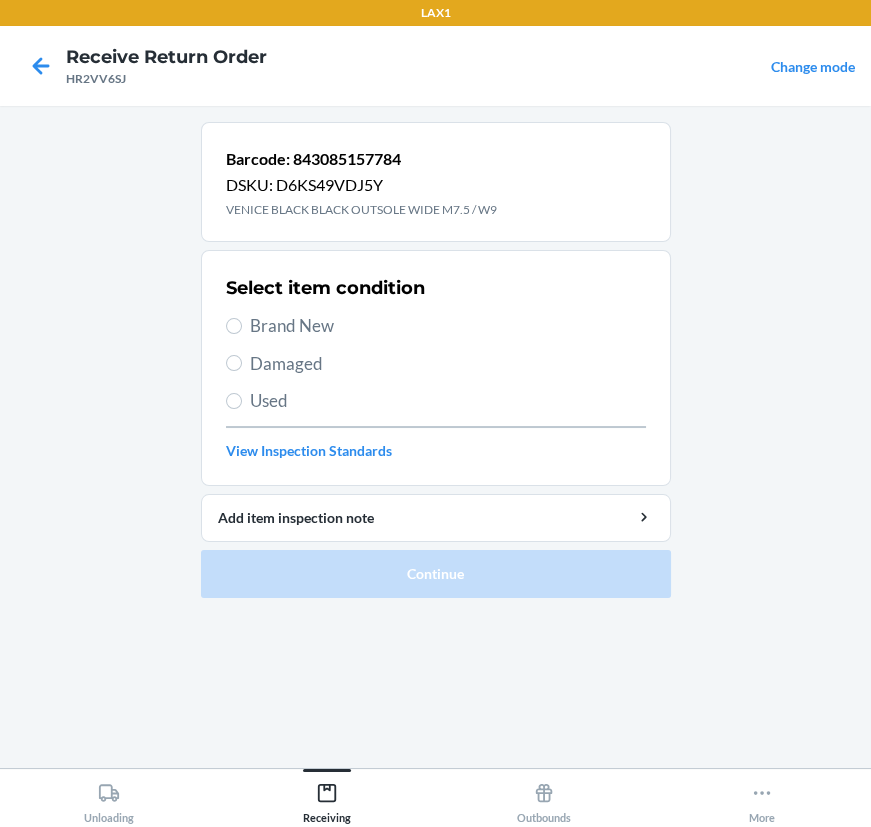 click on "Damaged" at bounding box center [436, 364] 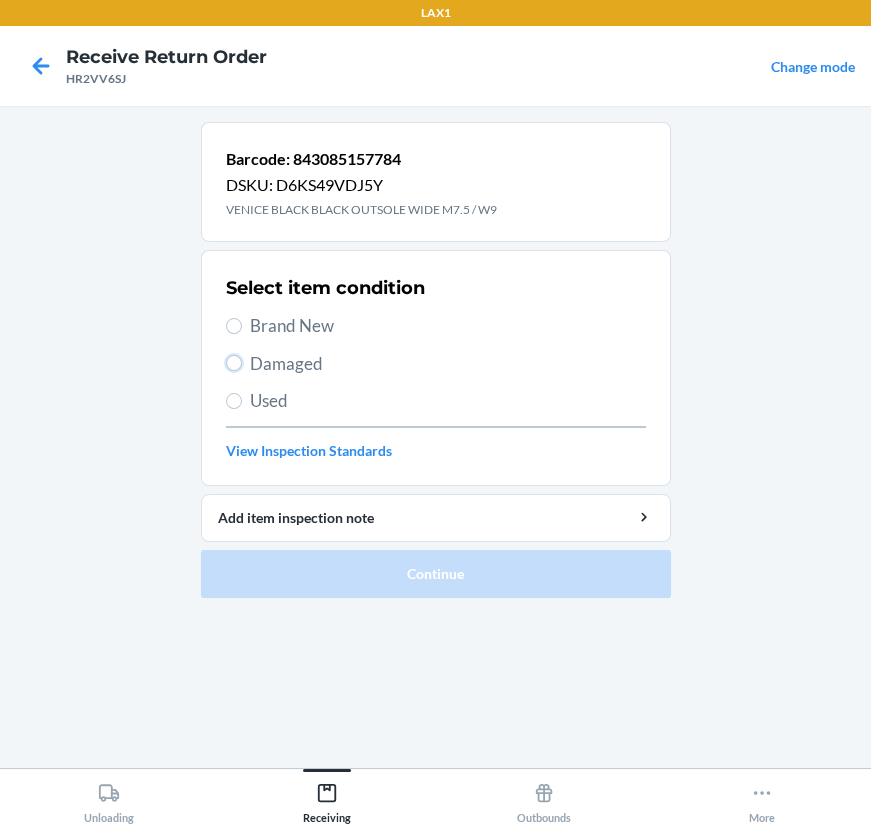 click on "Damaged" at bounding box center [234, 363] 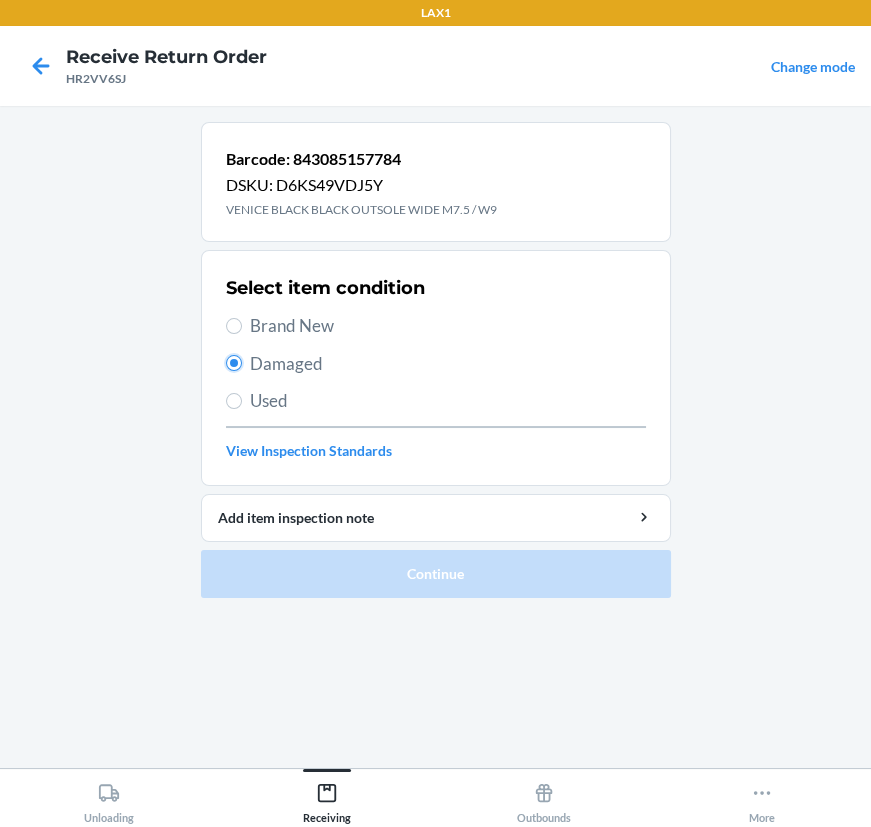 radio on "true" 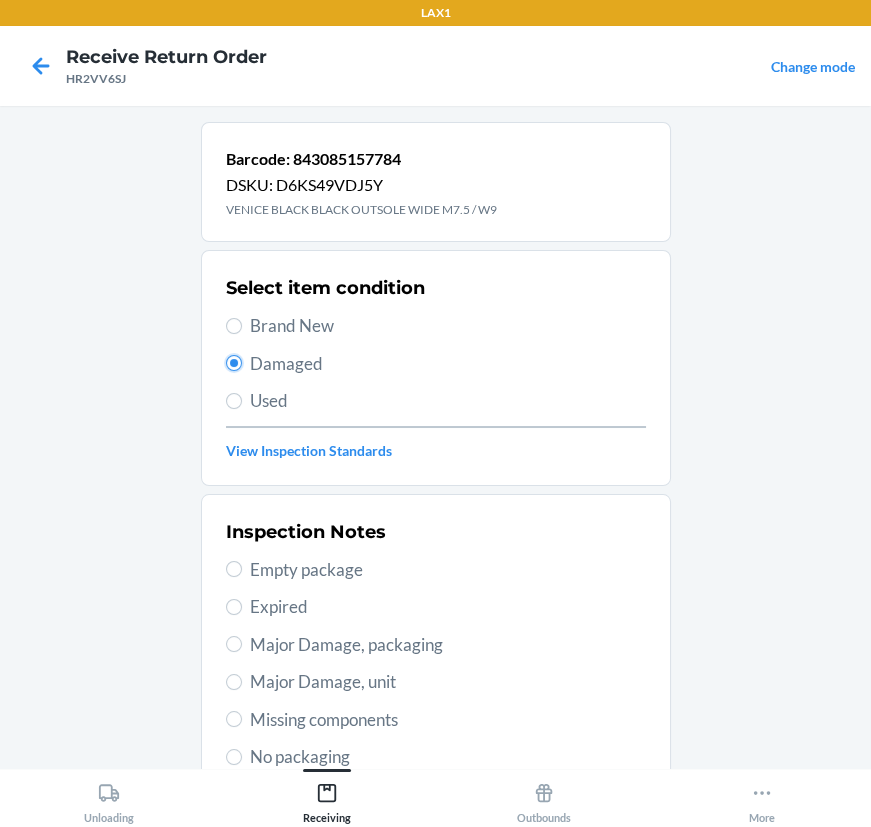 scroll, scrollTop: 272, scrollLeft: 0, axis: vertical 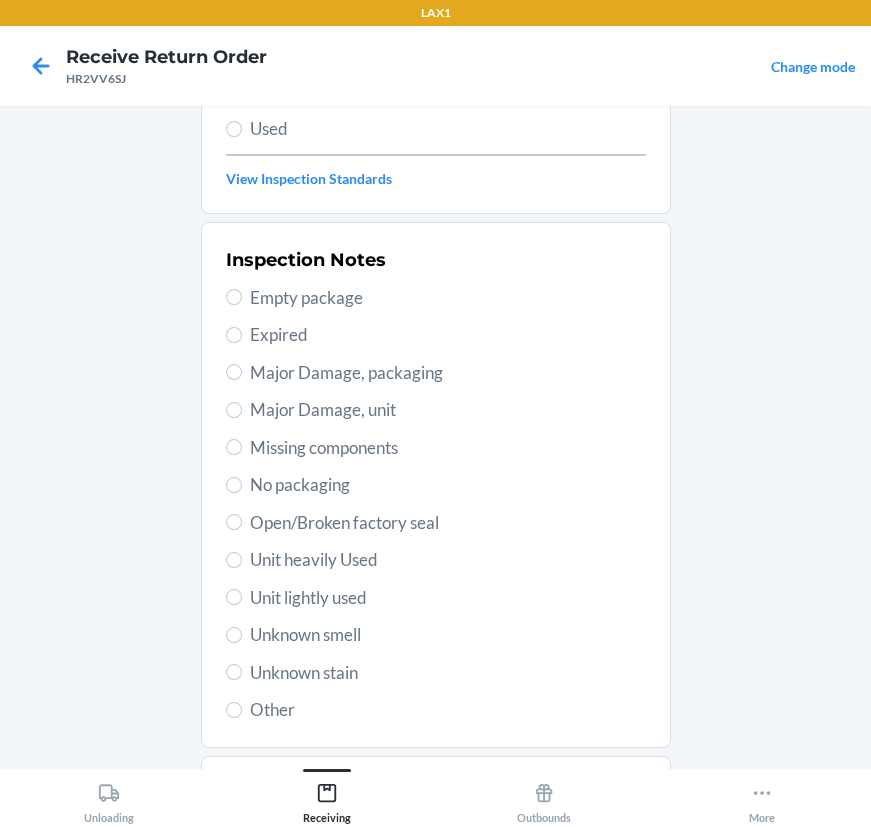 click on "Unknown stain" at bounding box center [436, 673] 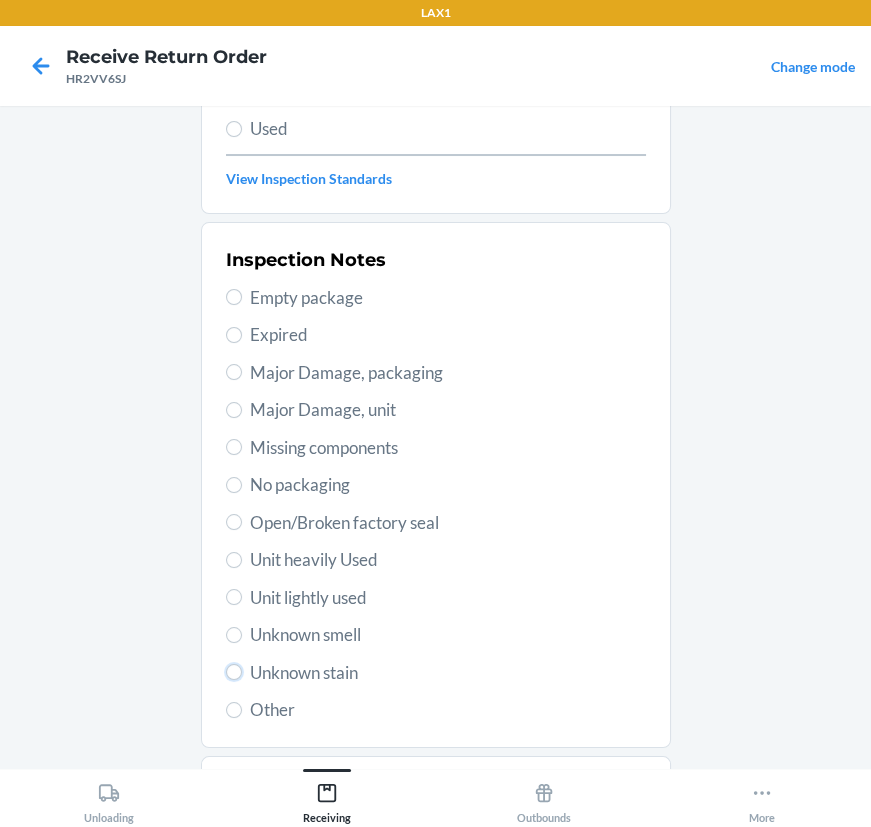 click on "Unknown stain" at bounding box center (234, 672) 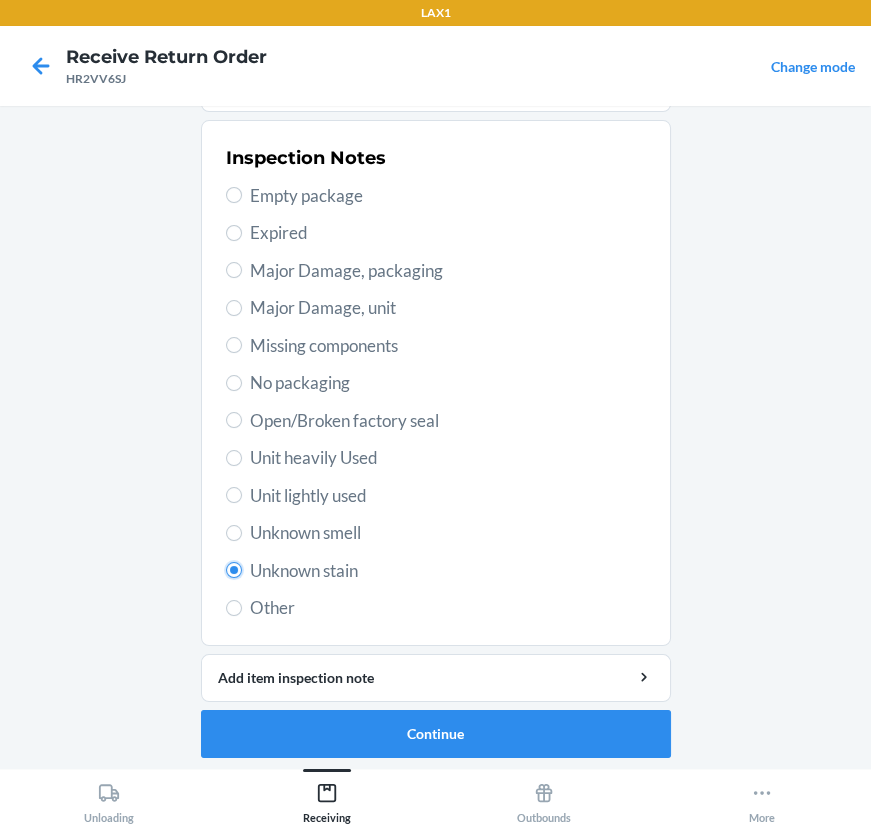 scroll, scrollTop: 377, scrollLeft: 0, axis: vertical 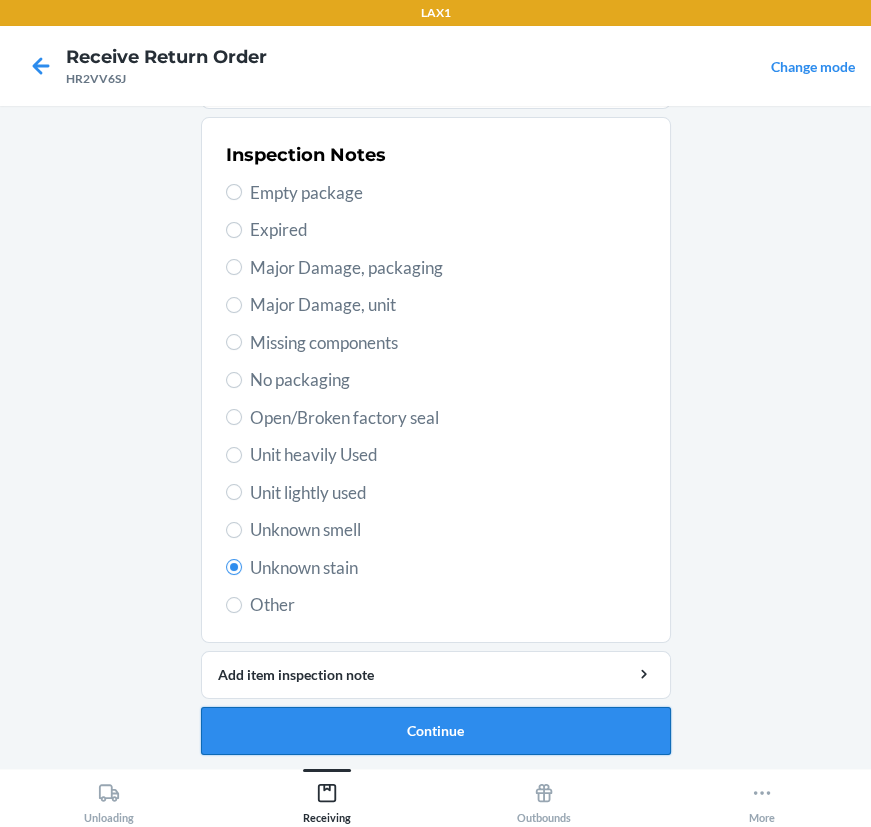 click on "Continue" at bounding box center [436, 731] 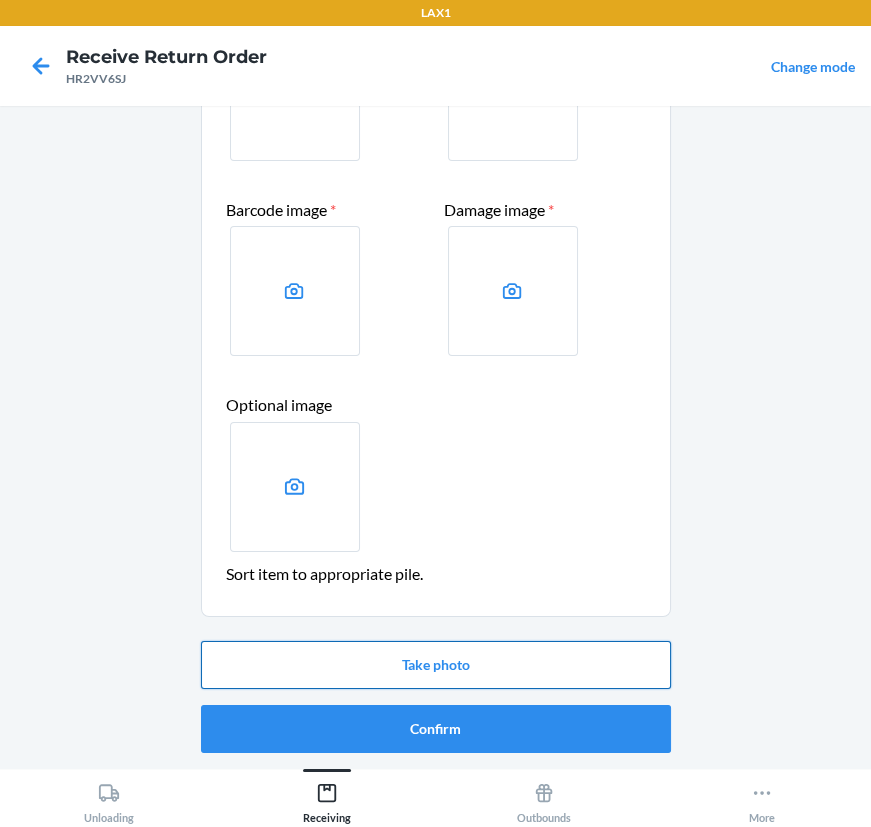 click on "Take photo" at bounding box center (436, 665) 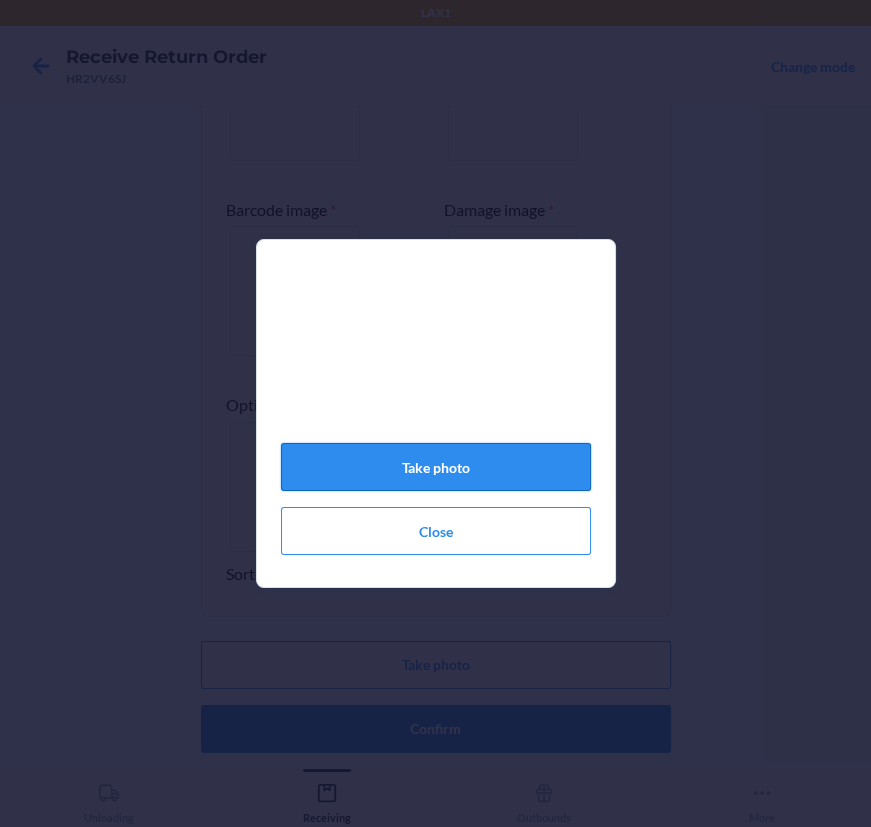 click on "Take photo" 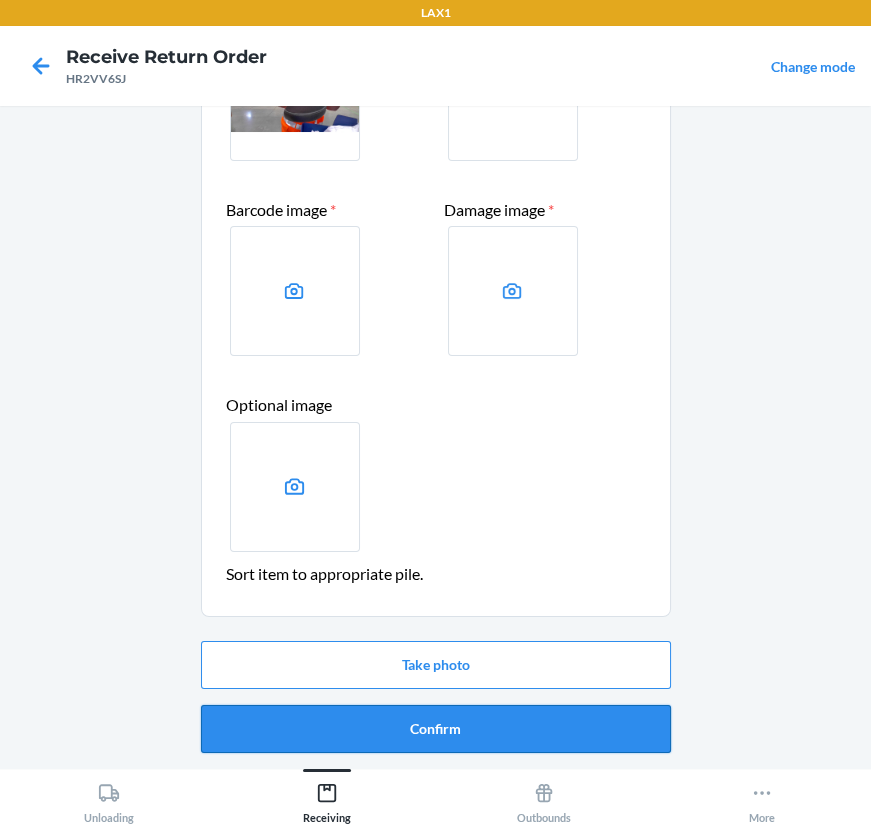 click on "Confirm" at bounding box center [436, 729] 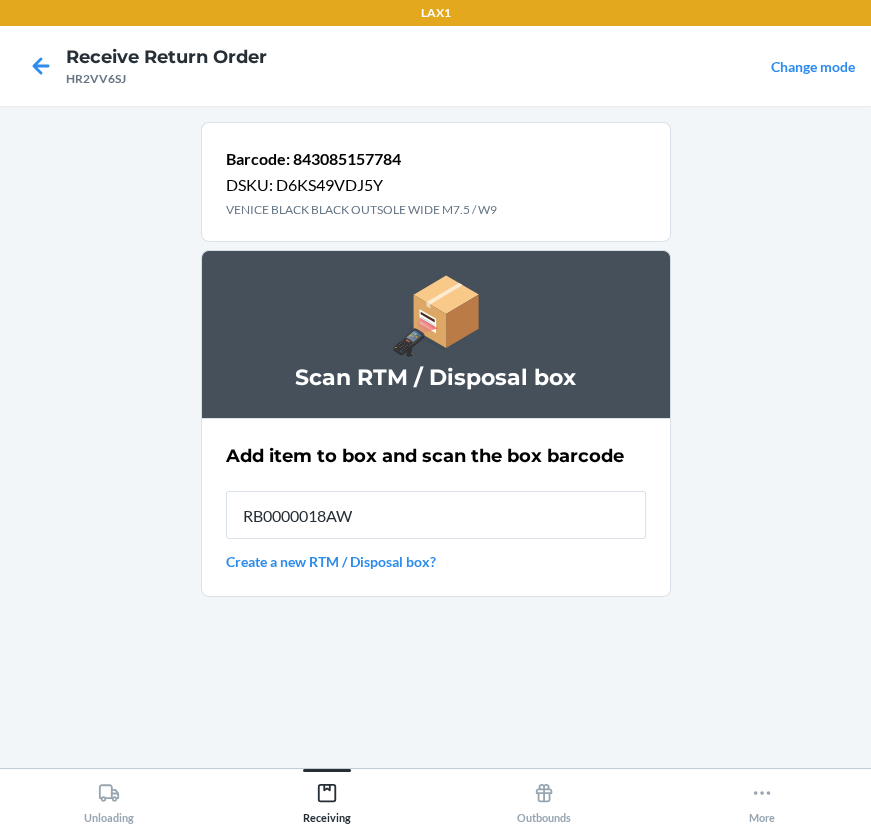 type on "RB0000018AW" 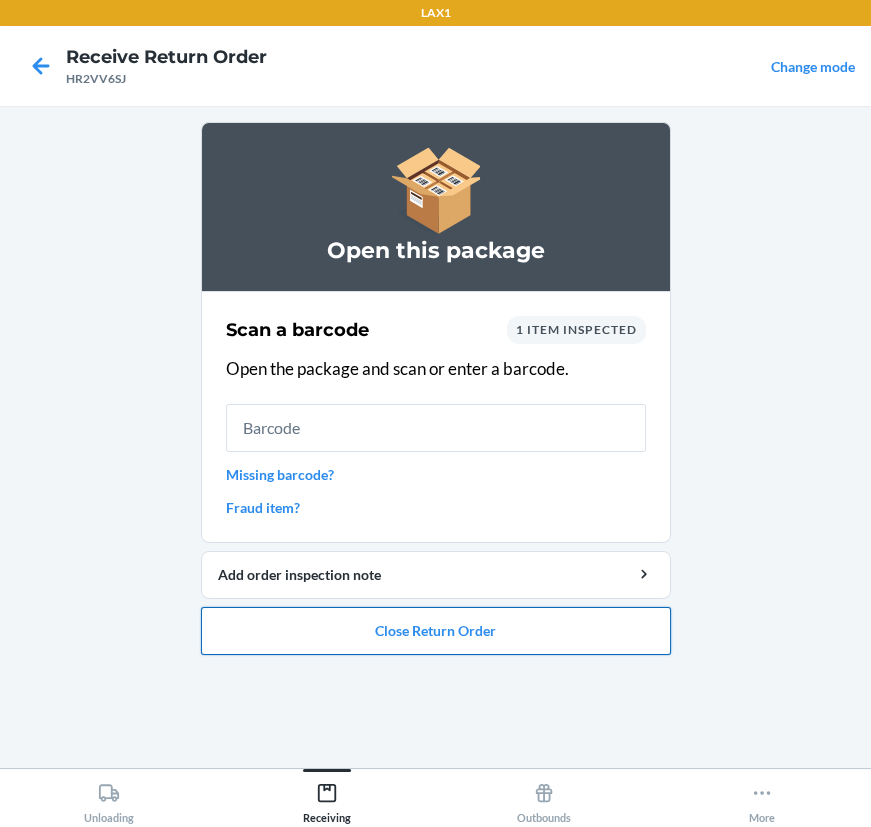 click on "Close Return Order" at bounding box center [436, 631] 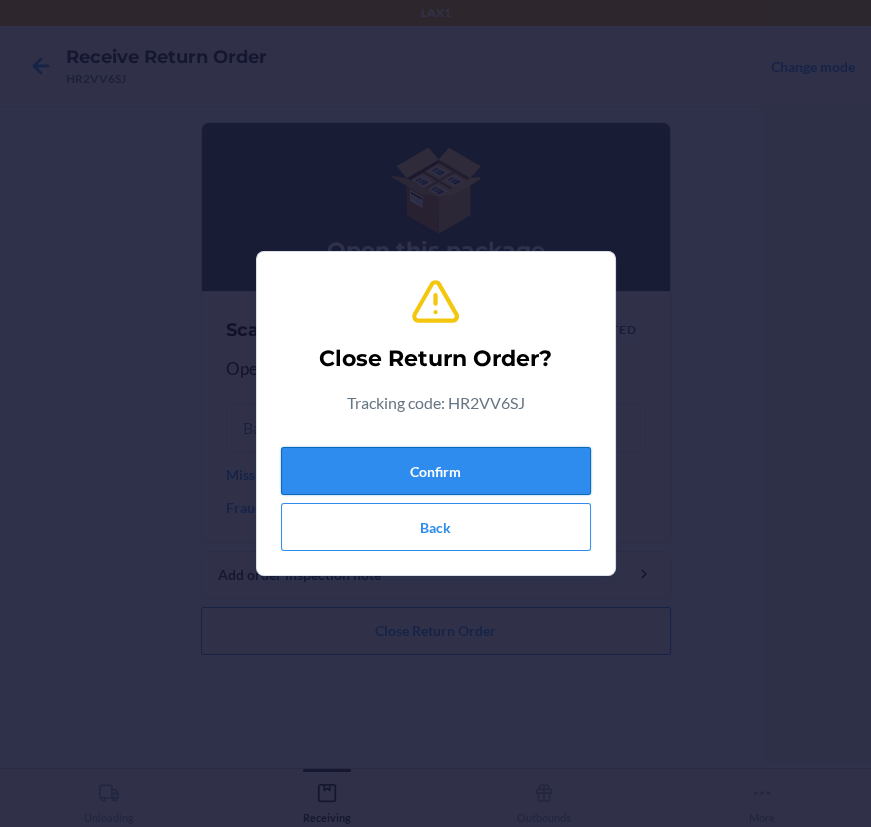click on "Confirm" at bounding box center (436, 471) 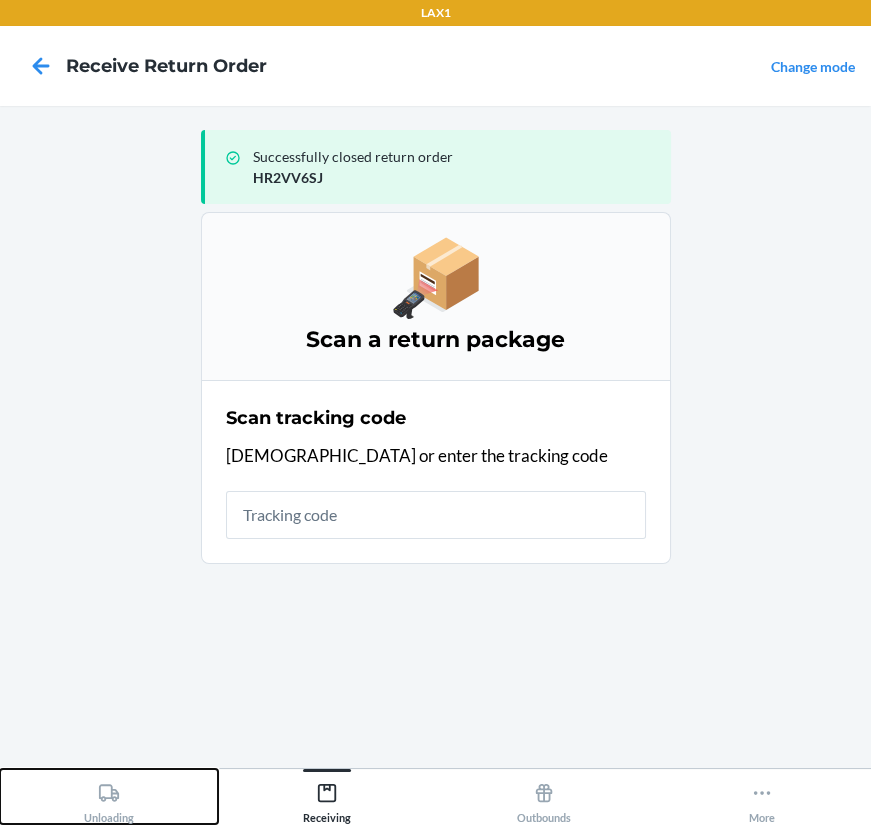 click on "Unloading" at bounding box center (109, 799) 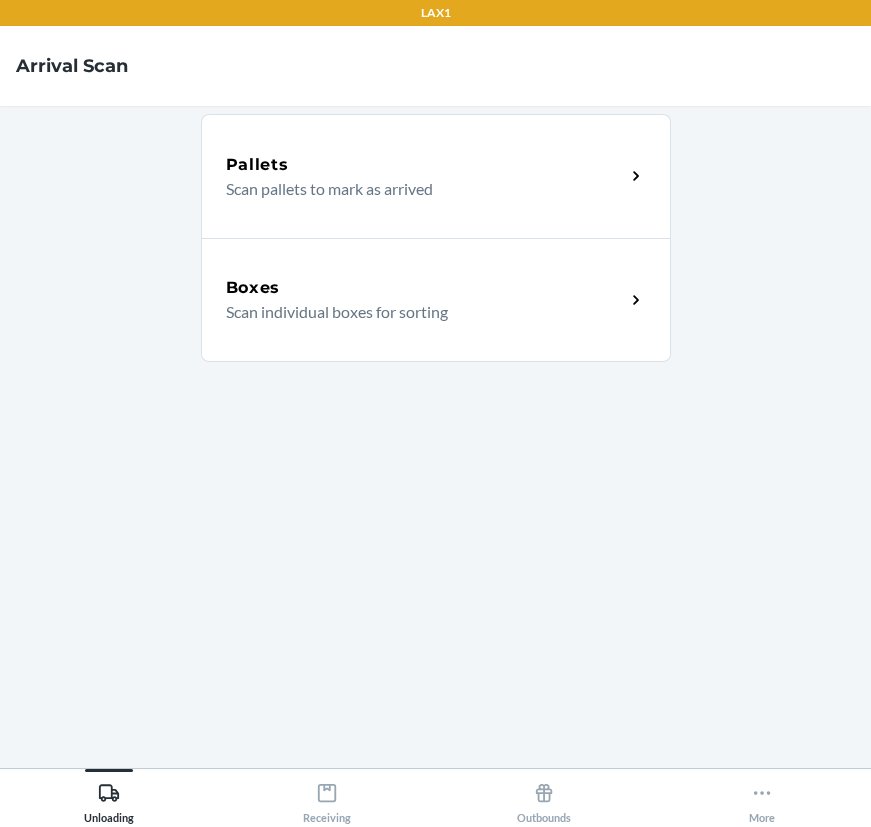 click on "Scan individual boxes for sorting" at bounding box center (417, 312) 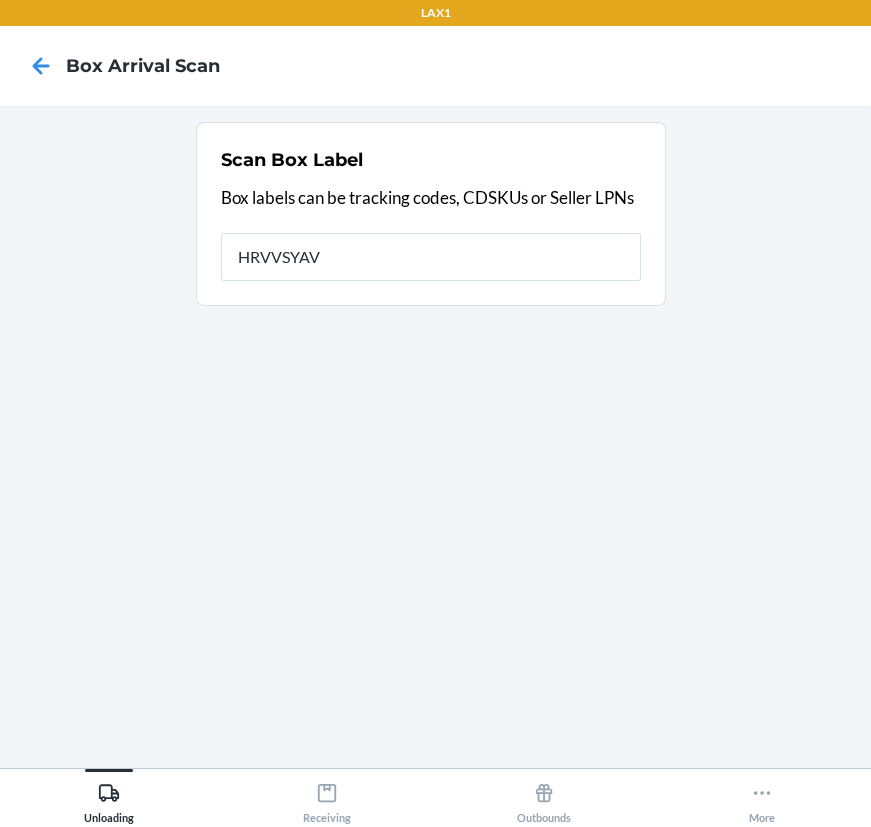 type on "HRVVSYAV" 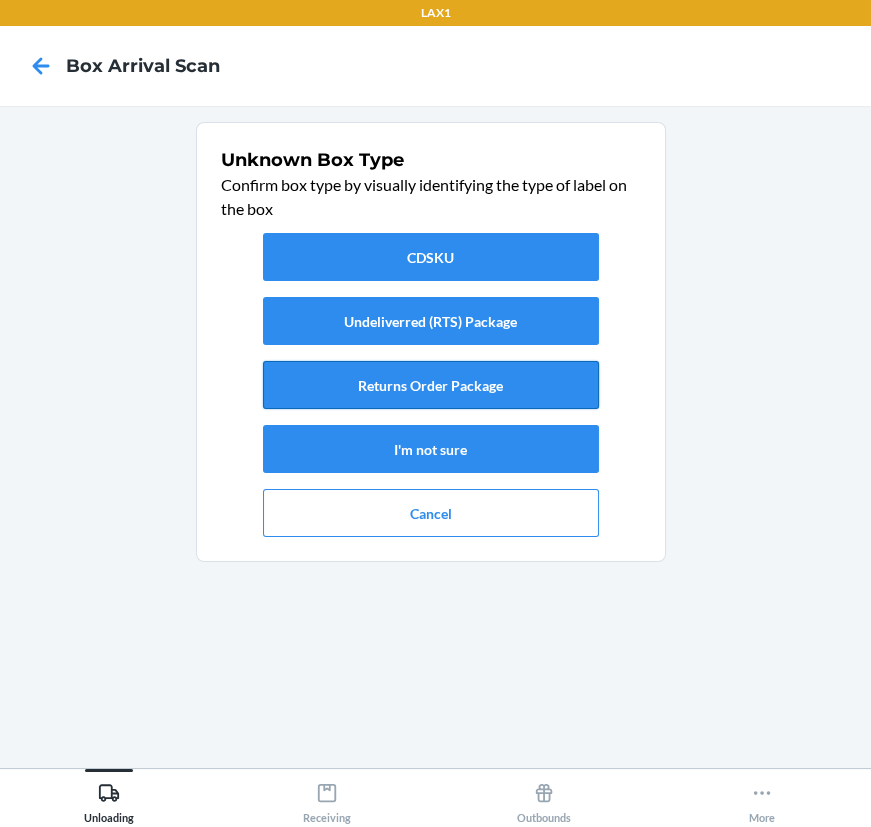 drag, startPoint x: 581, startPoint y: 390, endPoint x: 585, endPoint y: 400, distance: 10.770329 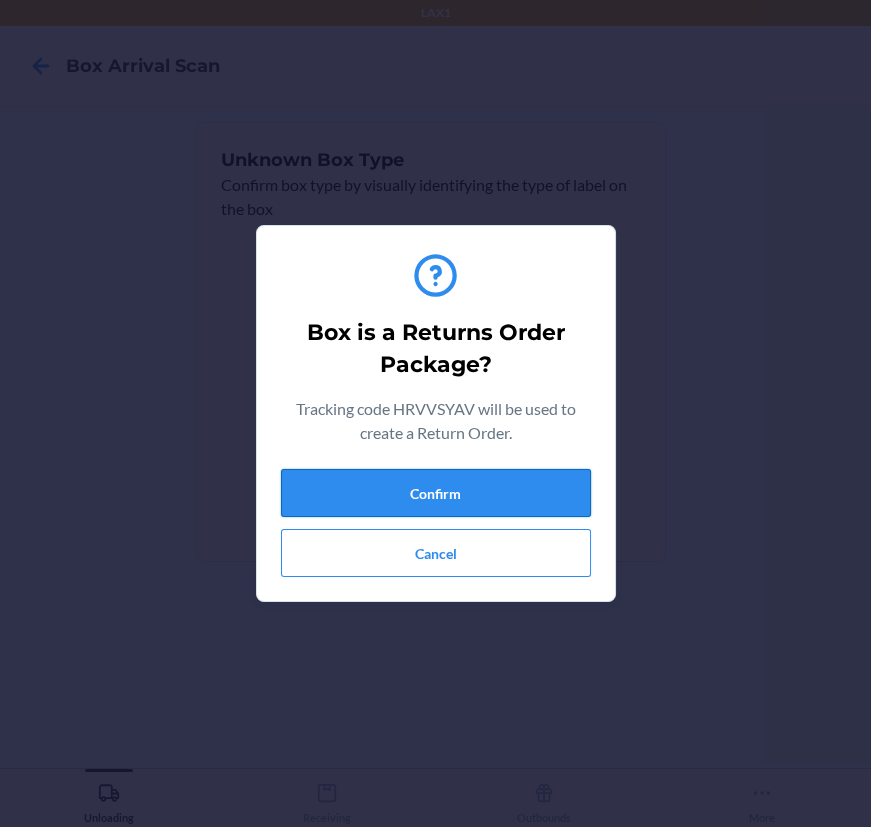 click on "Confirm" at bounding box center [436, 493] 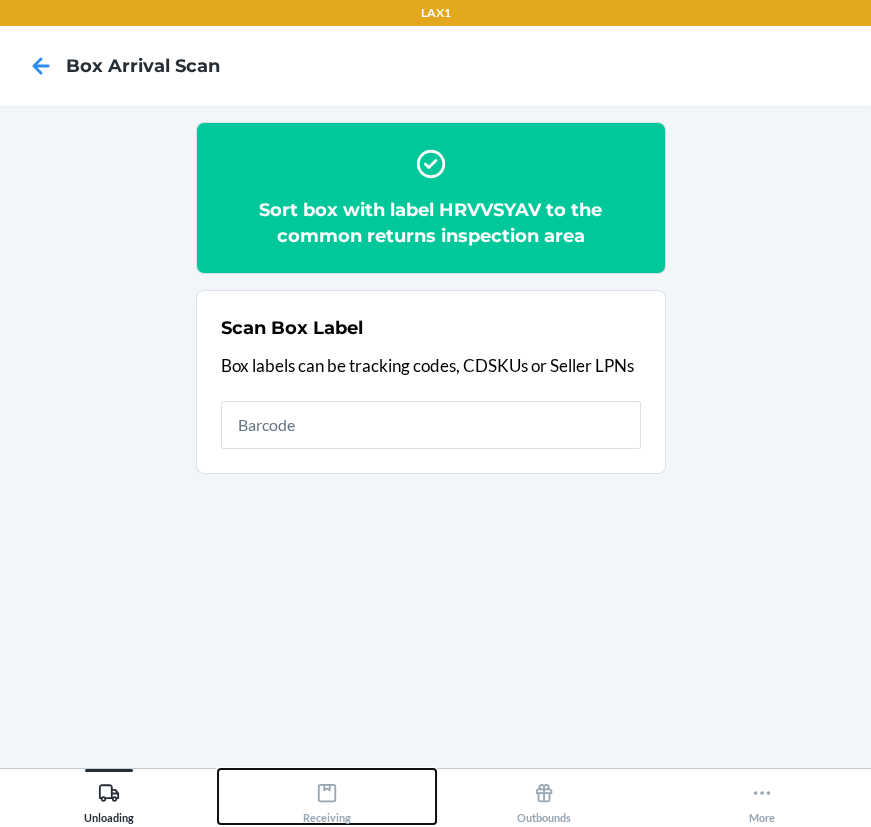 click on "Receiving" at bounding box center [327, 799] 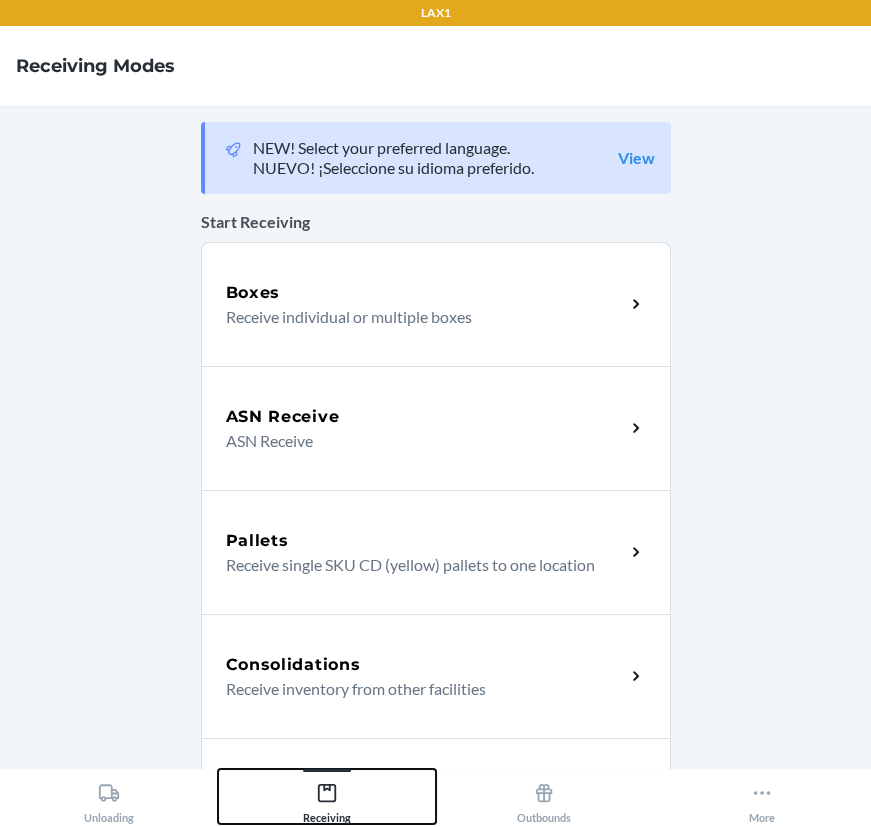 scroll, scrollTop: 272, scrollLeft: 0, axis: vertical 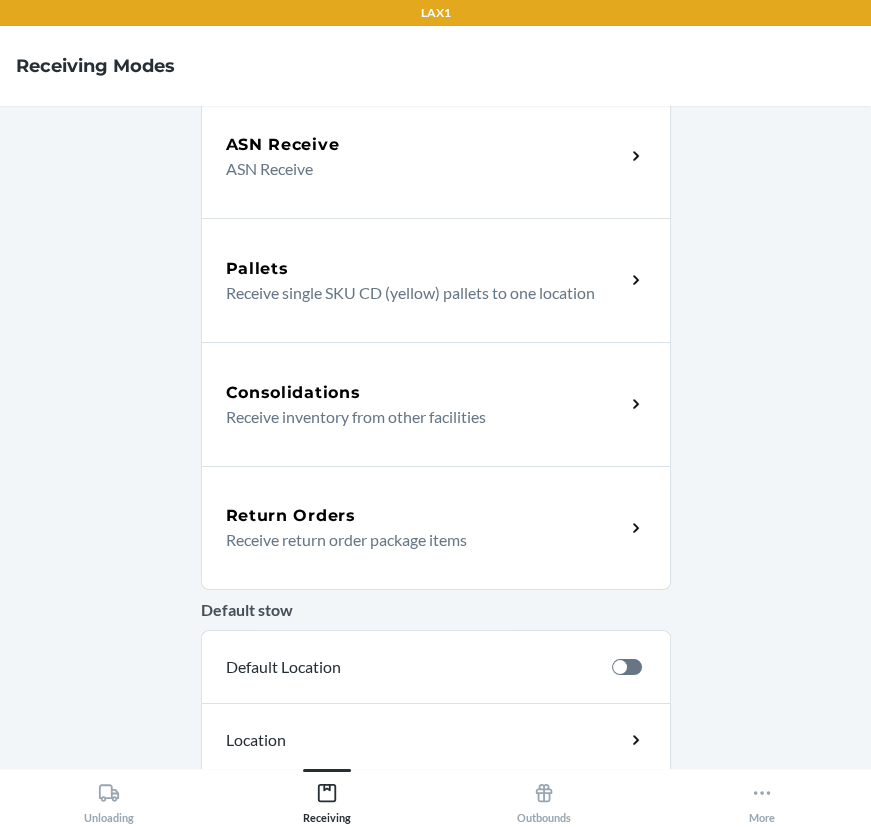 click on "Return Orders" at bounding box center (425, 516) 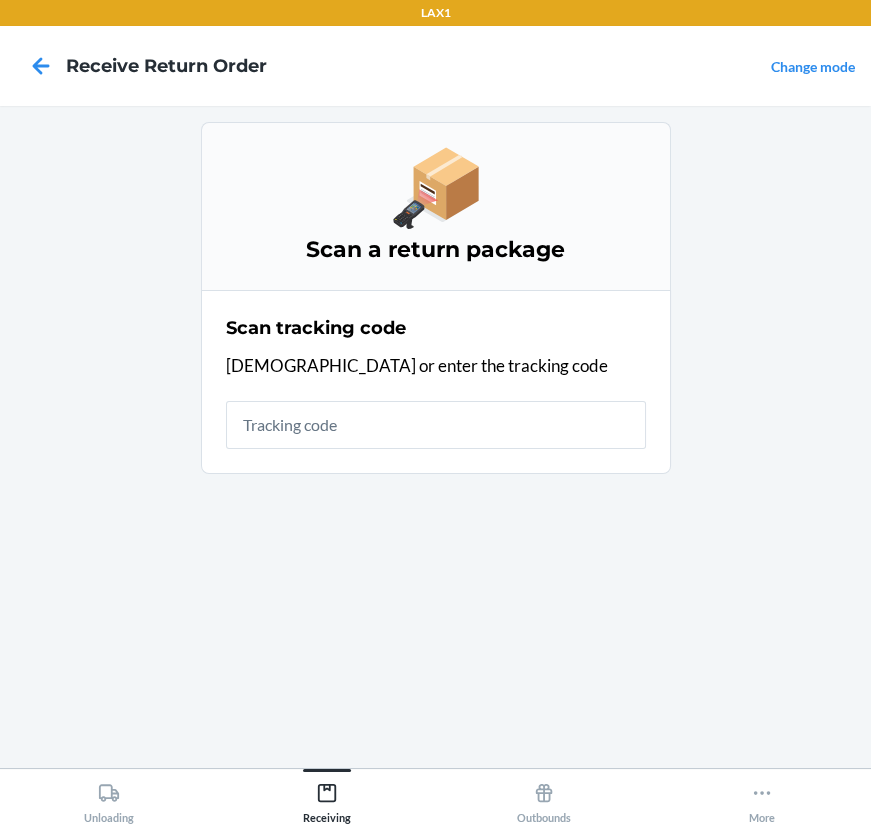 scroll, scrollTop: 0, scrollLeft: 0, axis: both 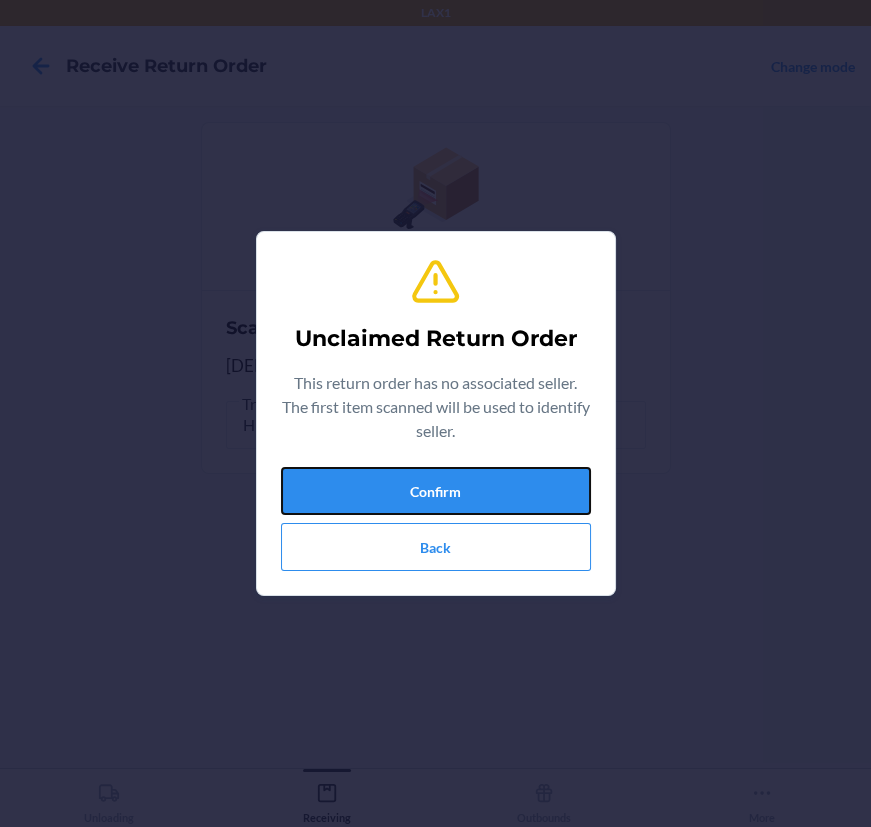 click on "Confirm" at bounding box center (436, 491) 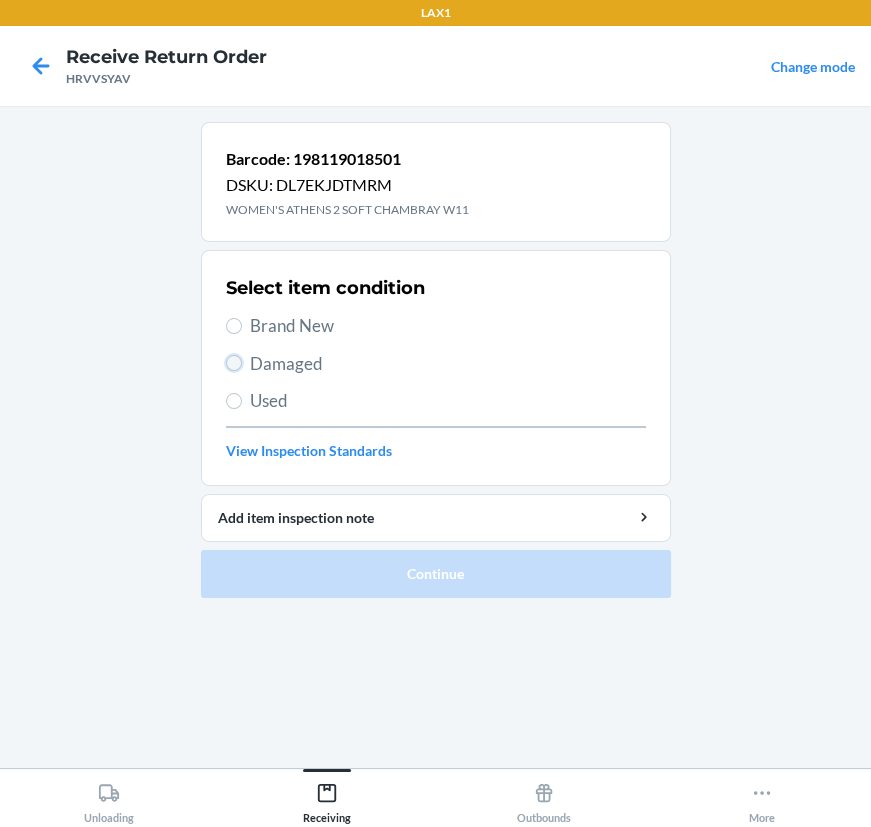 click on "Damaged" at bounding box center (234, 363) 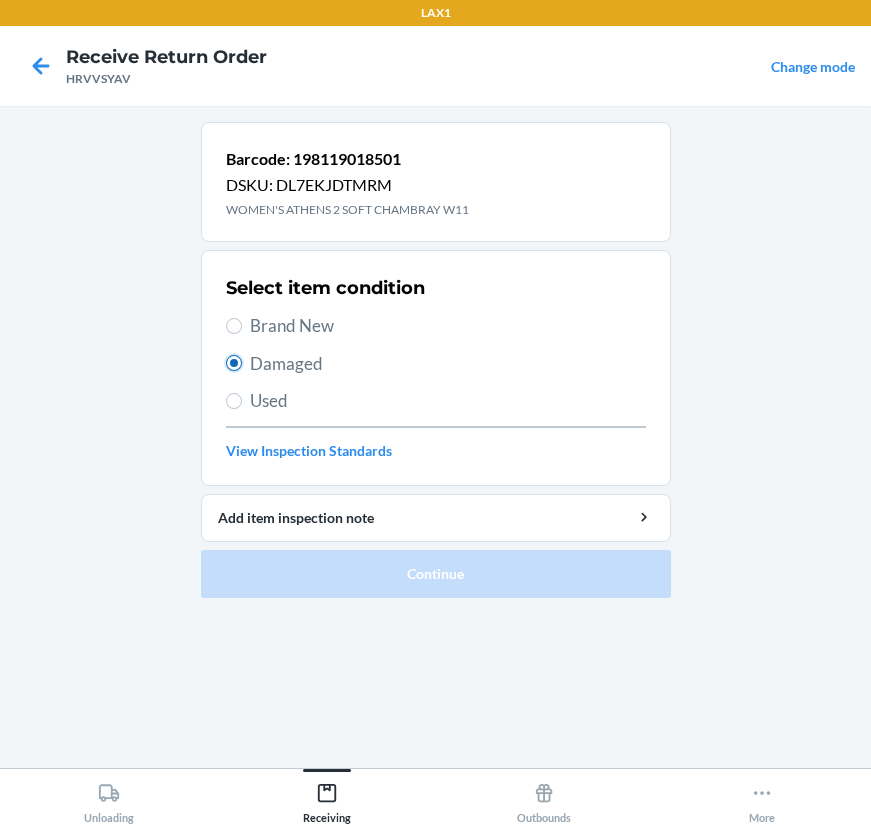 radio on "true" 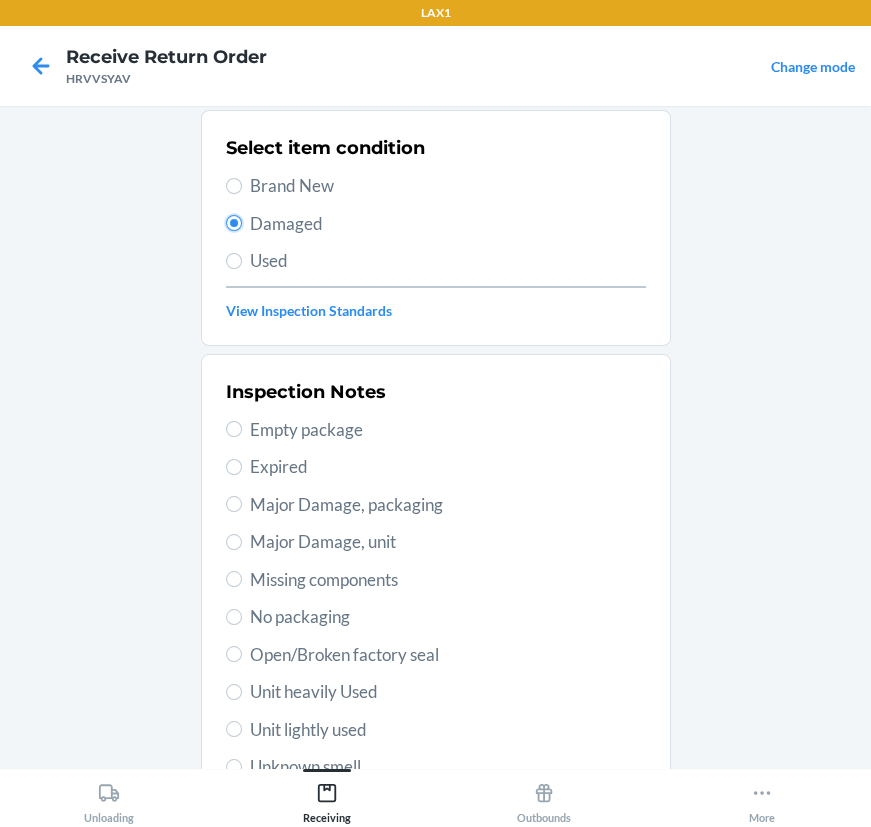 scroll, scrollTop: 272, scrollLeft: 0, axis: vertical 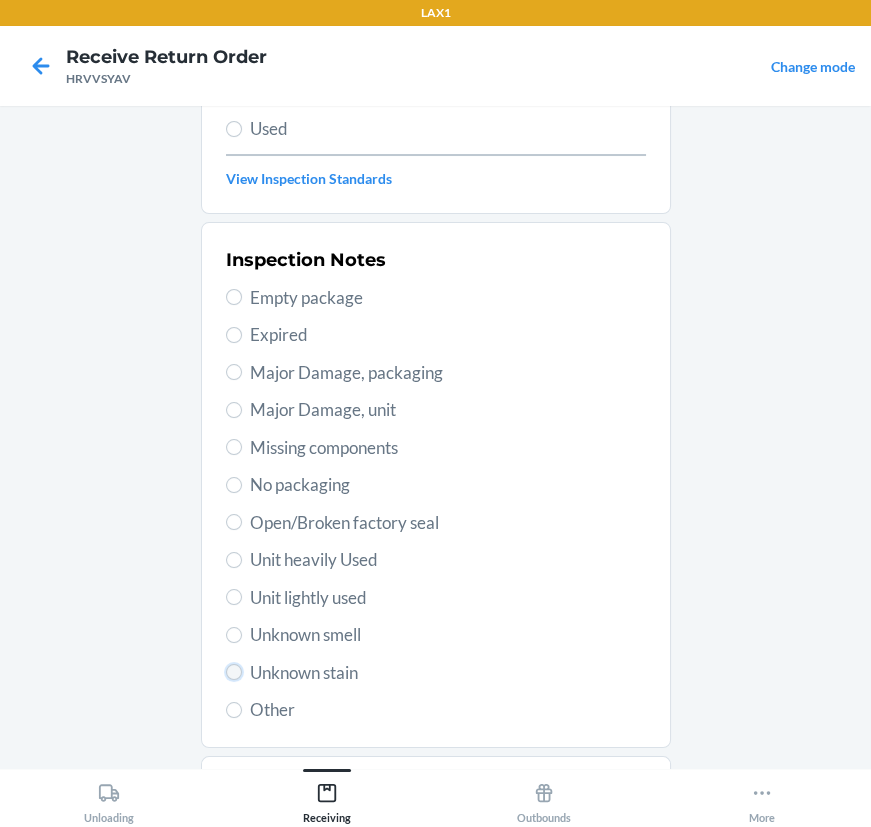 click on "Unknown stain" at bounding box center [234, 672] 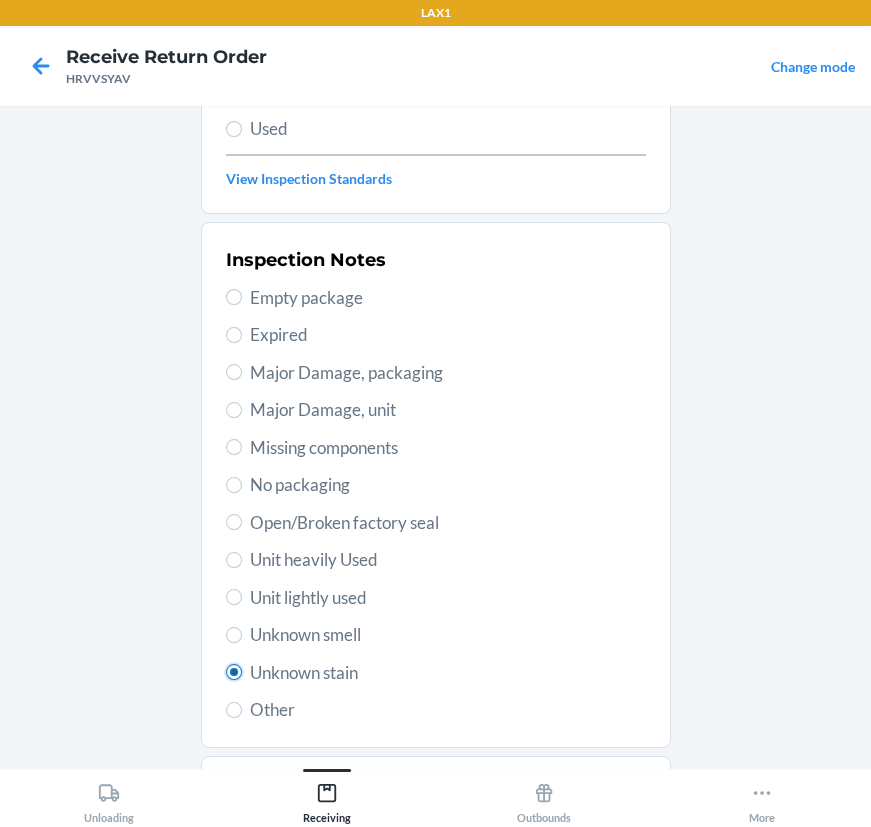 radio on "true" 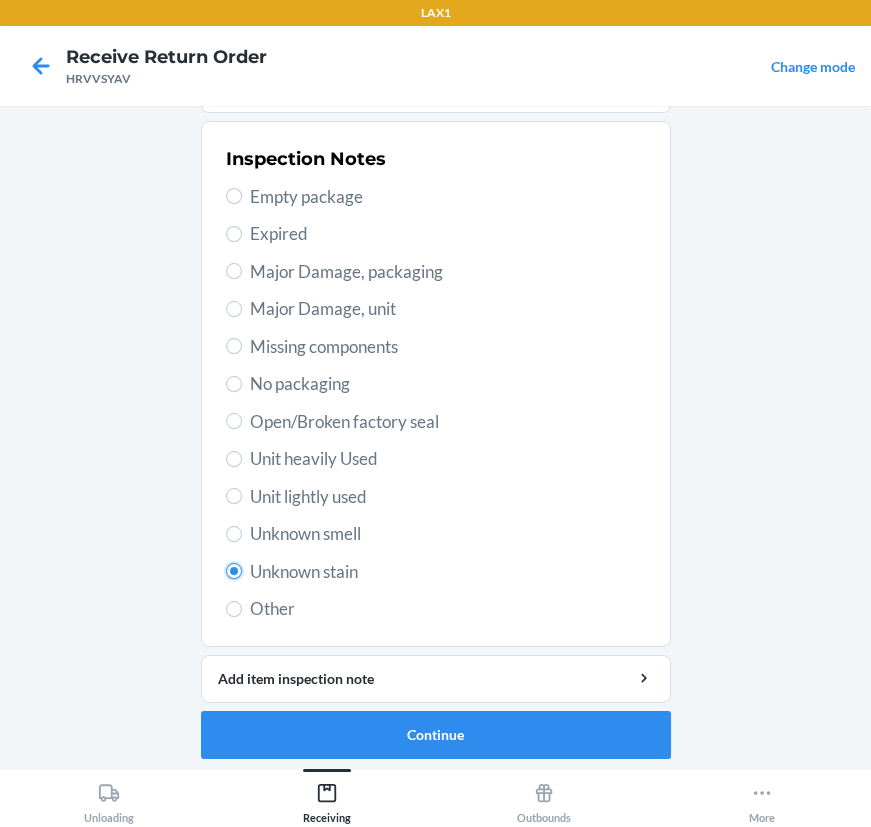 scroll, scrollTop: 377, scrollLeft: 0, axis: vertical 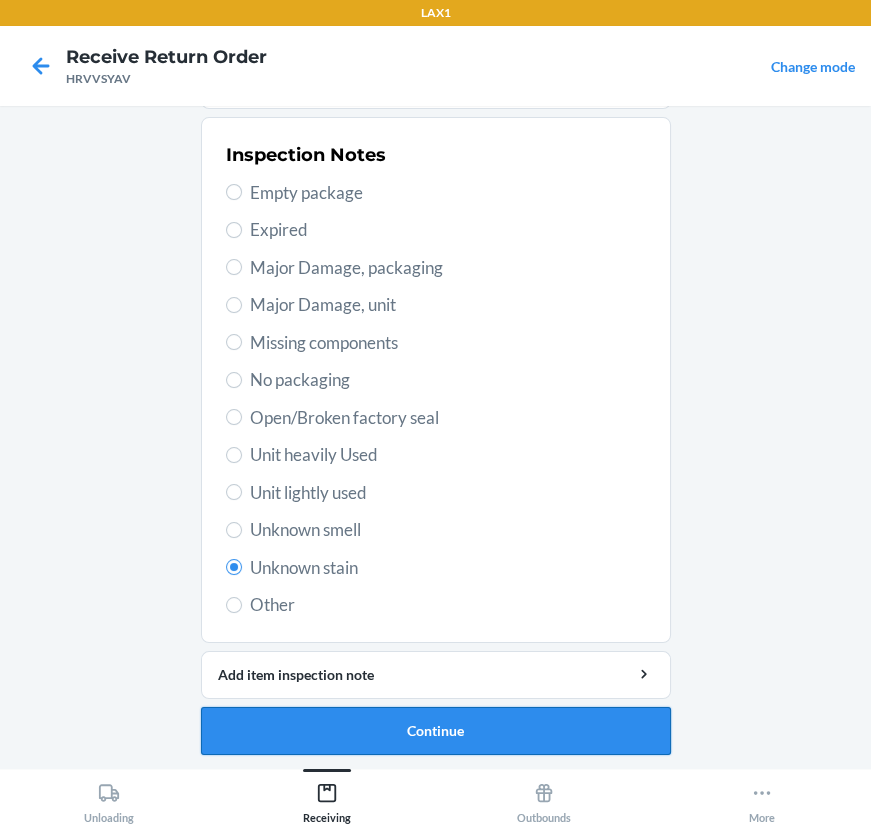 click on "Continue" at bounding box center [436, 731] 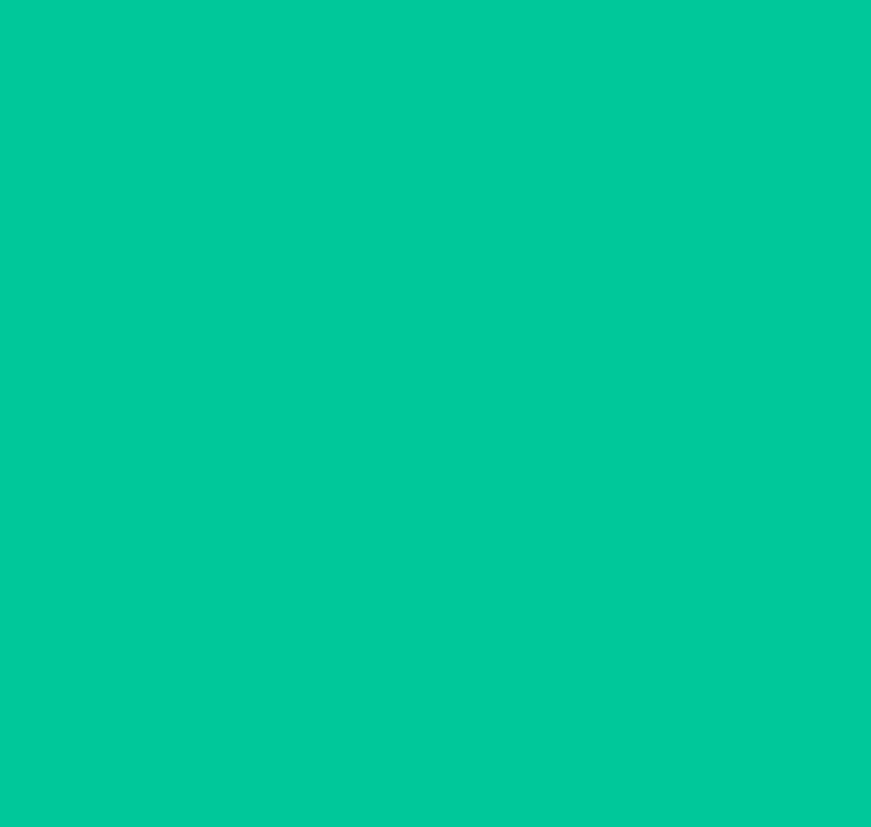 scroll, scrollTop: 214, scrollLeft: 0, axis: vertical 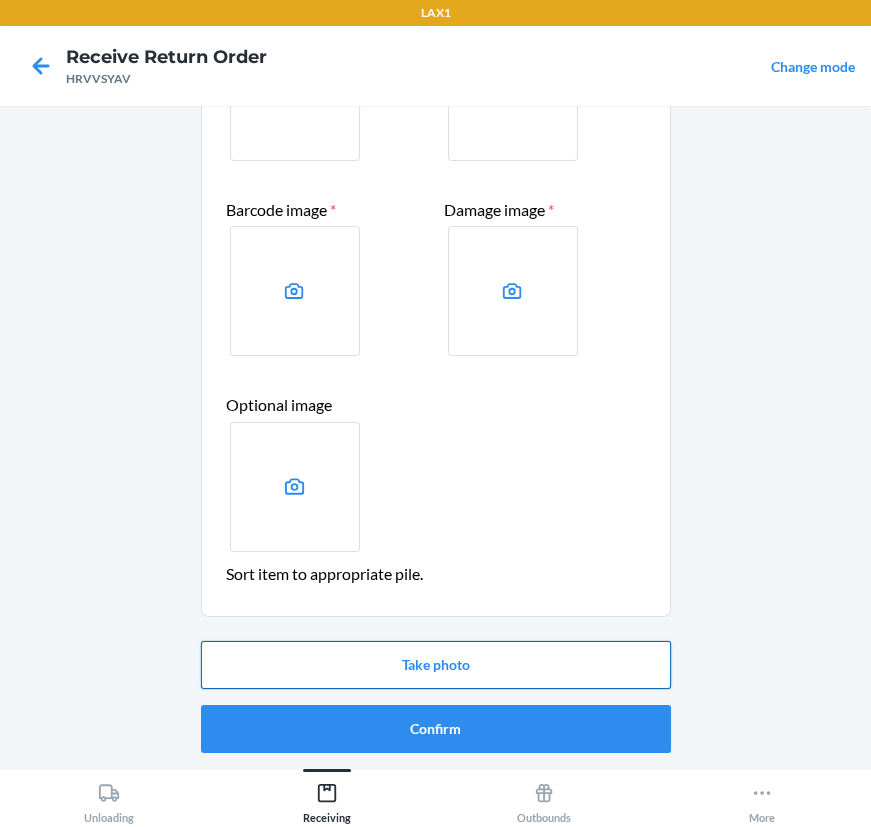 click on "Take photo" at bounding box center (436, 665) 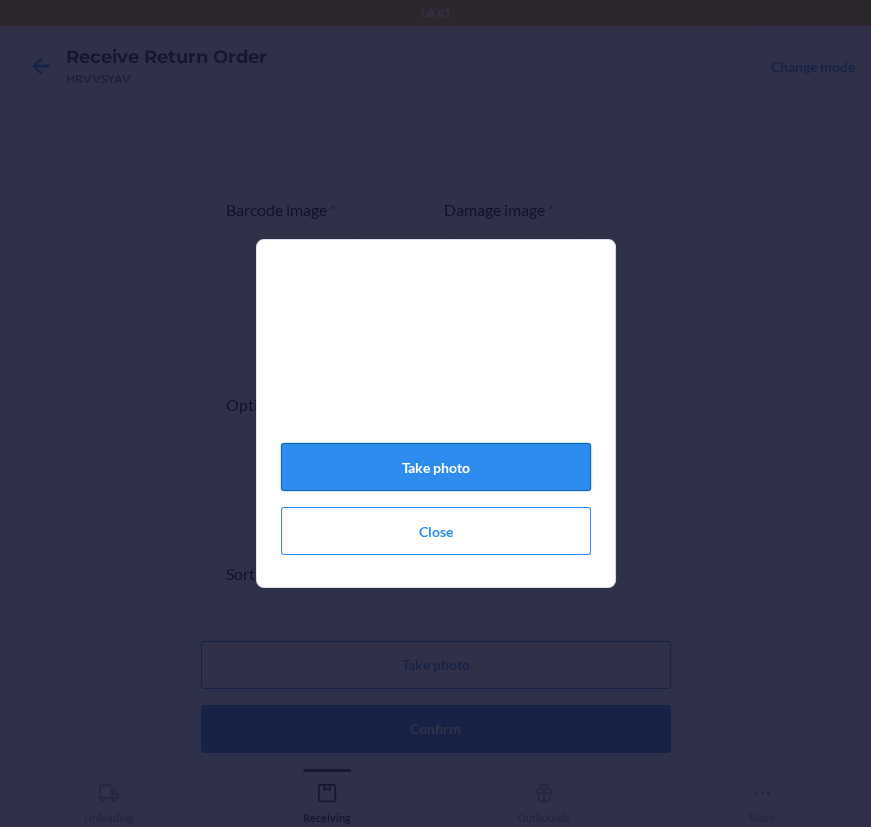 click on "Take photo" 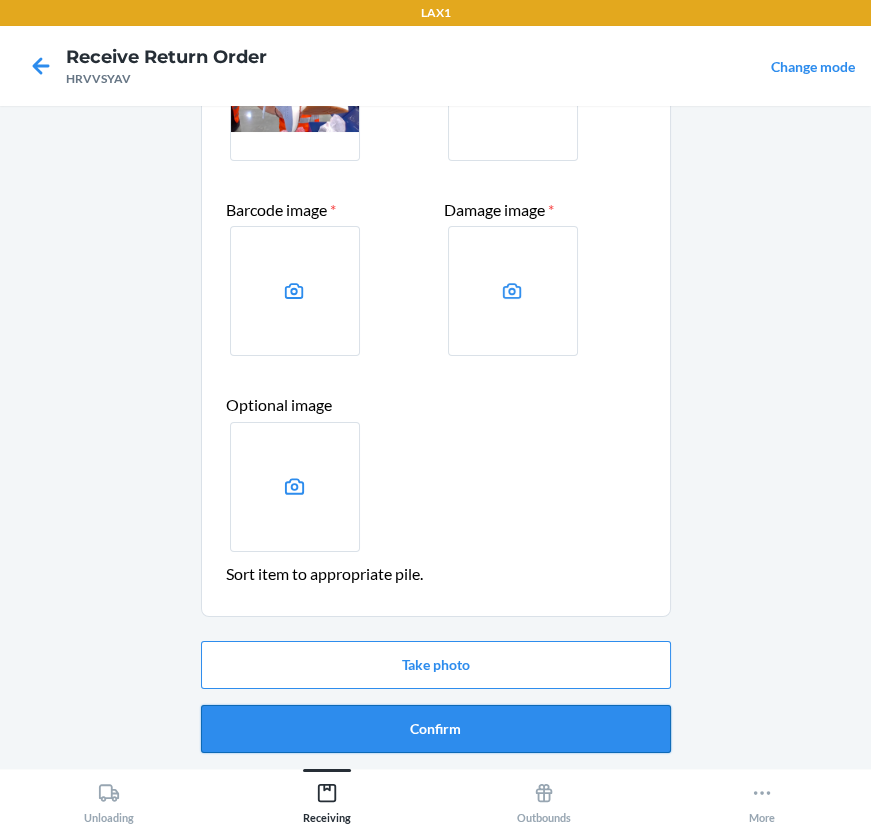 click on "Confirm" at bounding box center [436, 729] 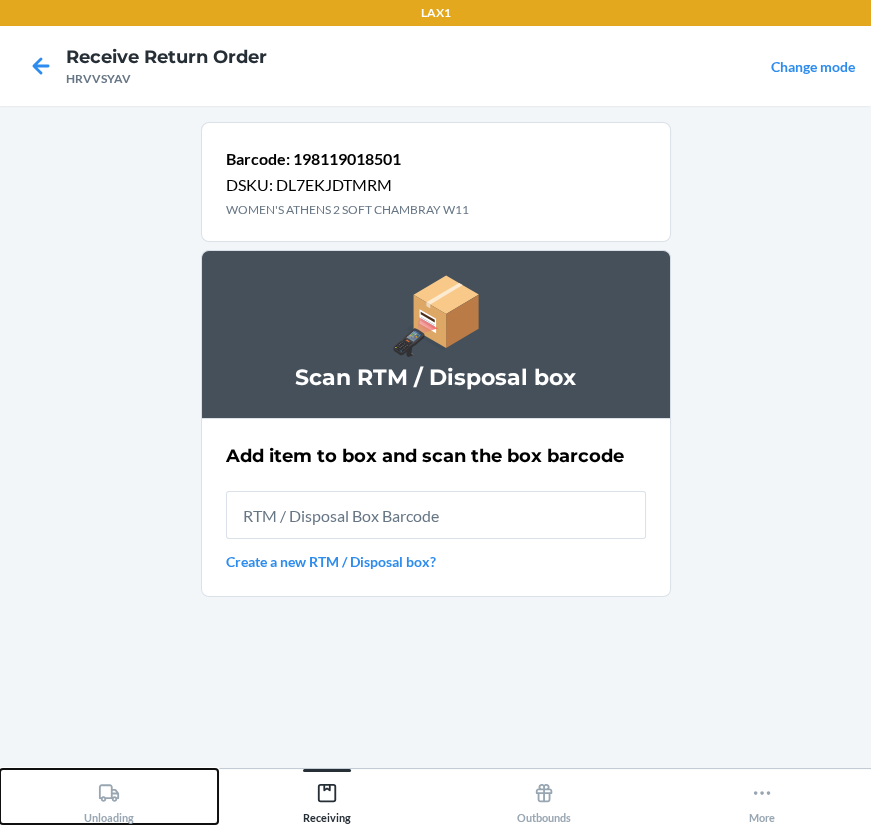 click on "Unloading" at bounding box center [109, 799] 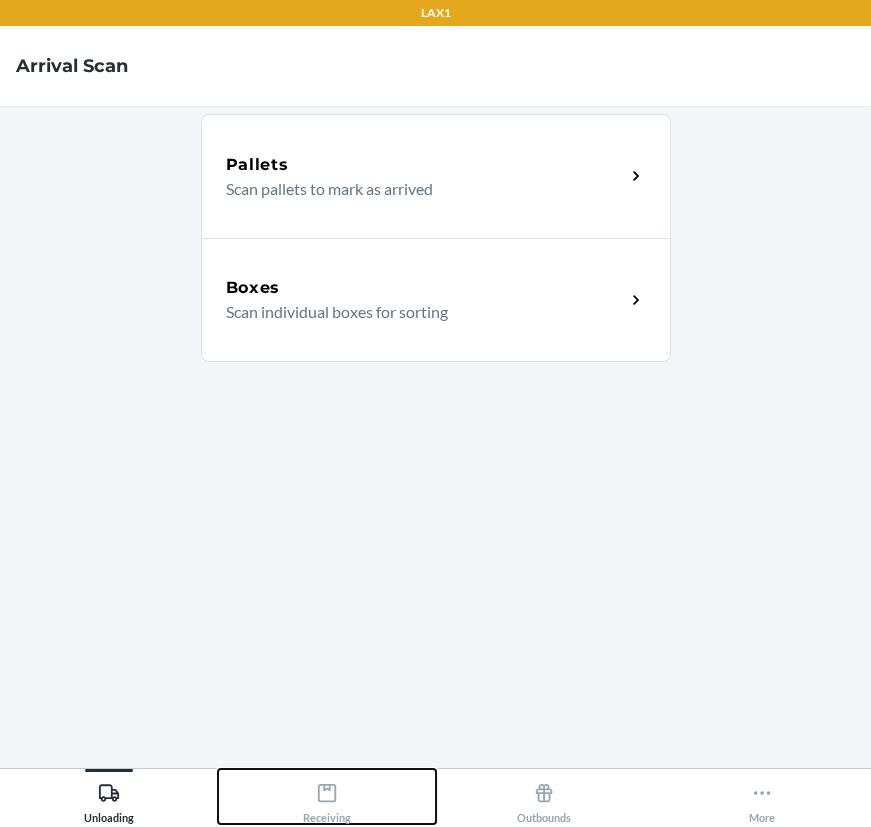 click on "Receiving" at bounding box center (327, 799) 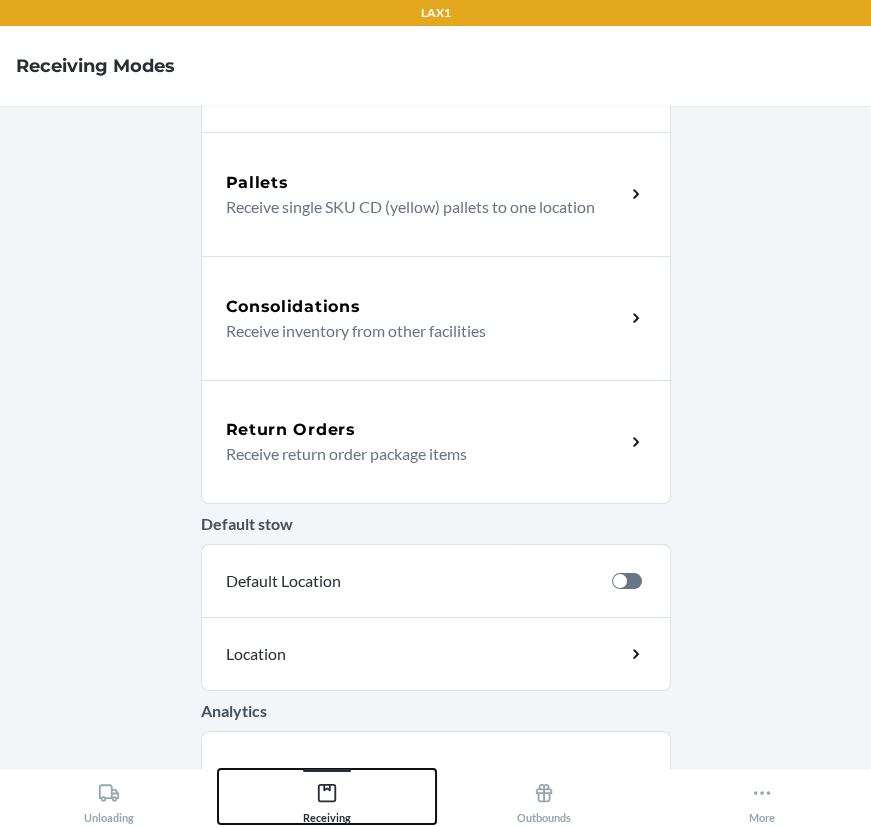 scroll, scrollTop: 353, scrollLeft: 0, axis: vertical 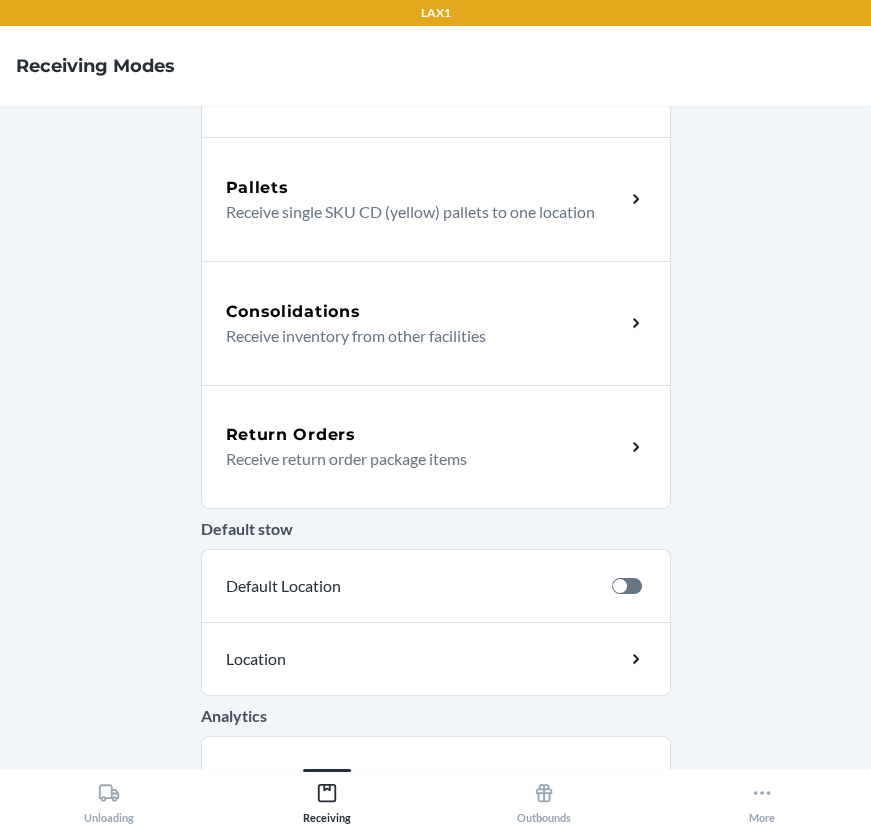 click on "Receive return order package items" at bounding box center (417, 459) 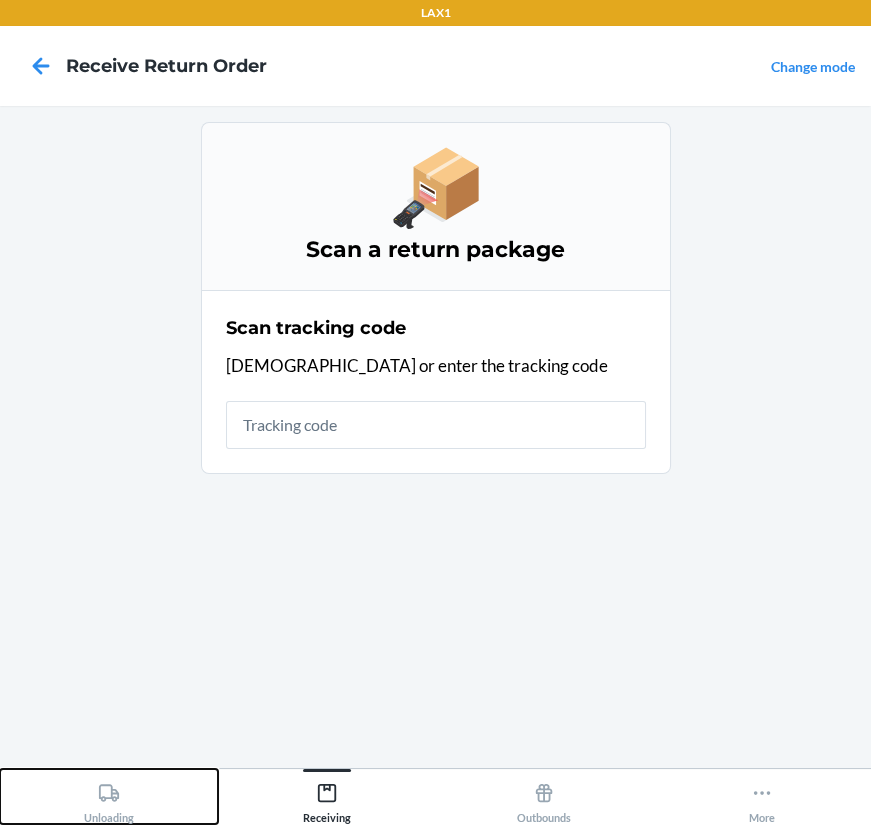 click 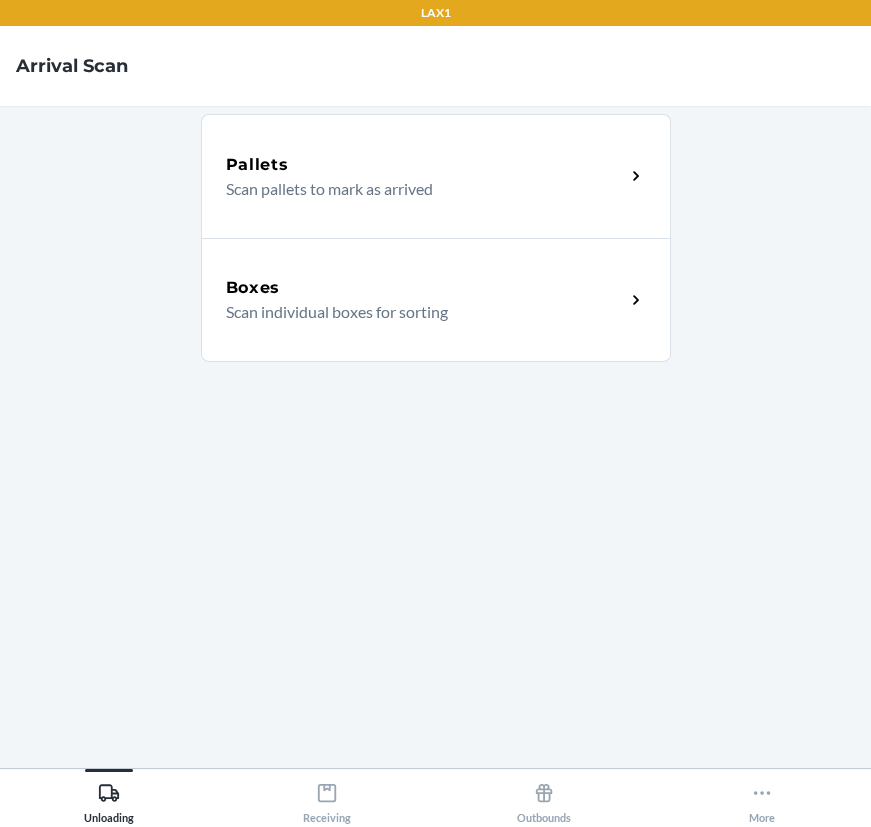 click on "Scan individual boxes for sorting" at bounding box center [417, 312] 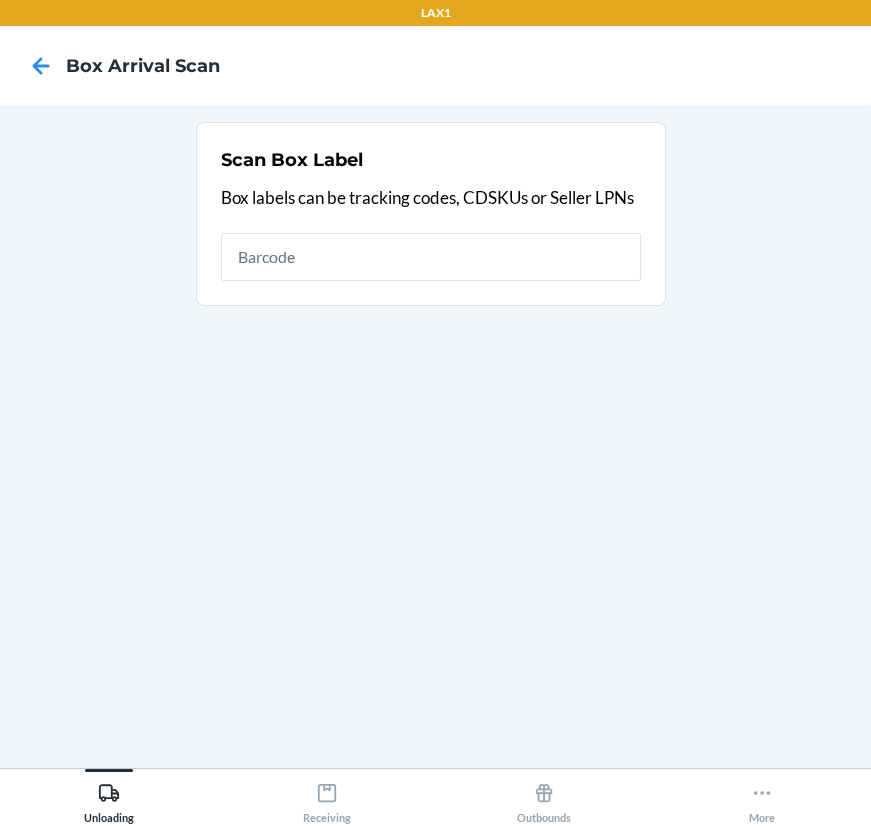click at bounding box center [431, 257] 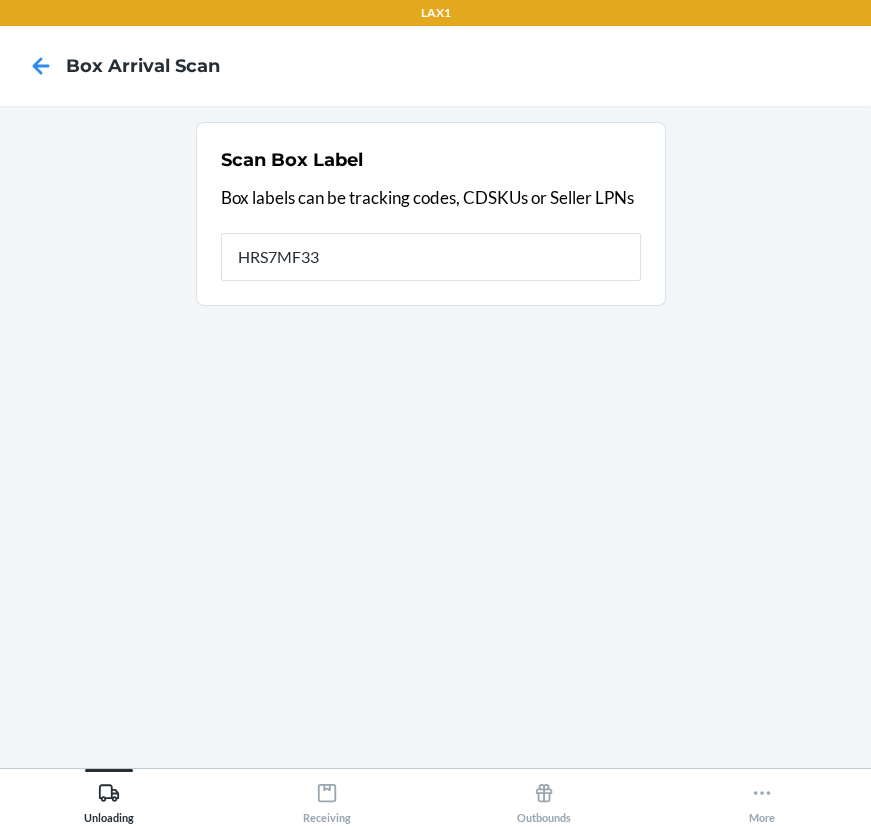 type on "HRS7MF33" 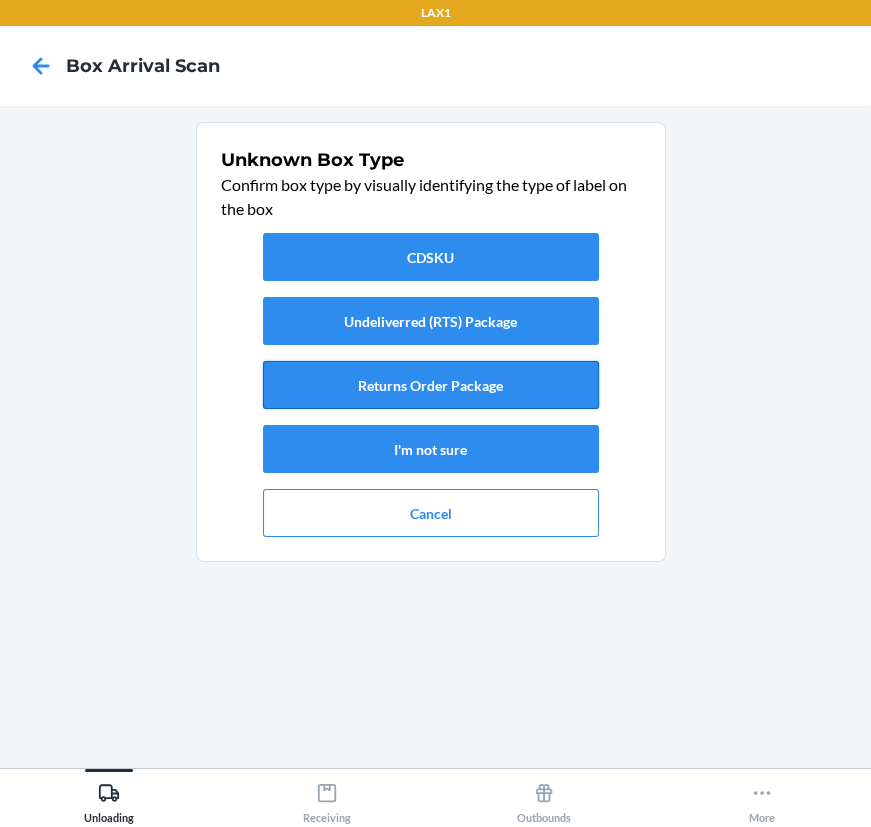 click on "Returns Order Package" at bounding box center (431, 385) 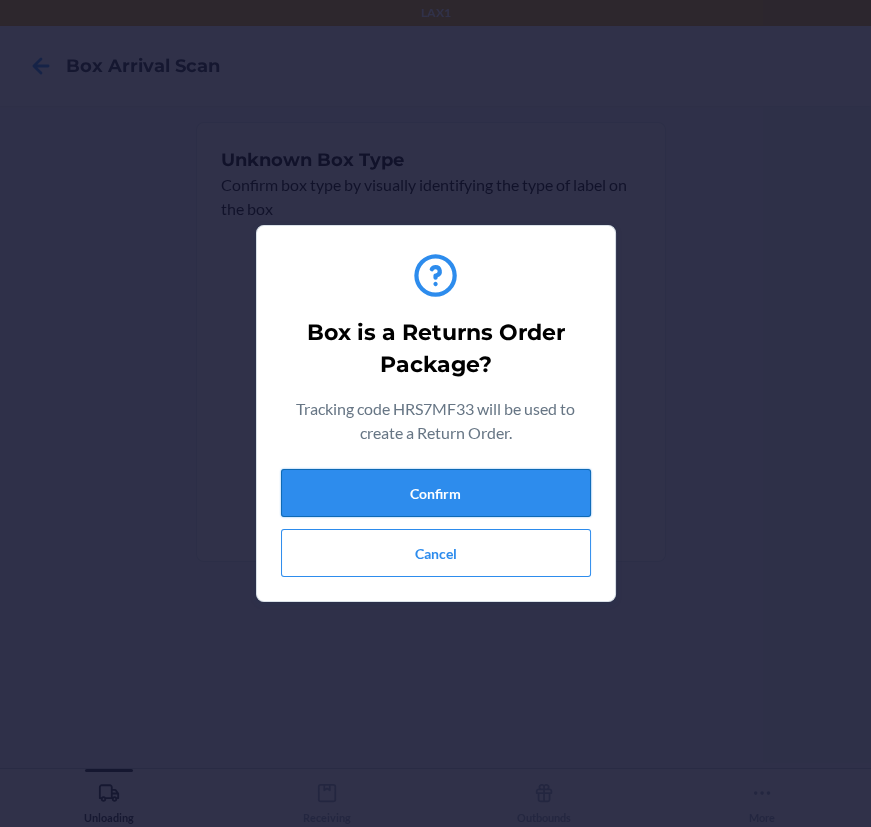 click on "Confirm" at bounding box center [436, 493] 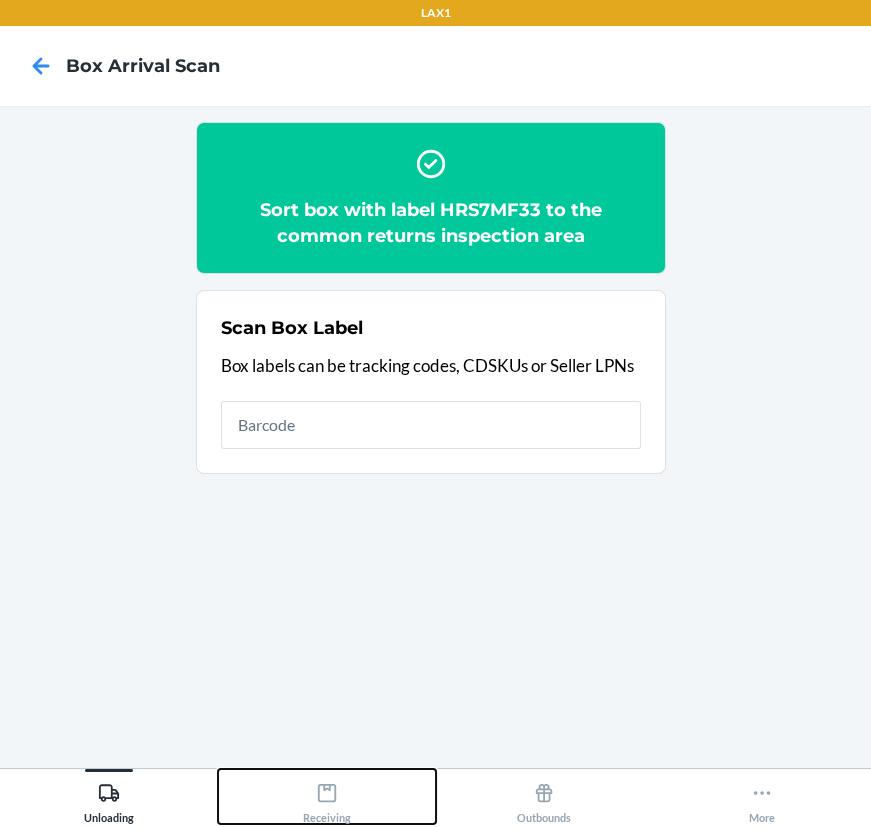 click 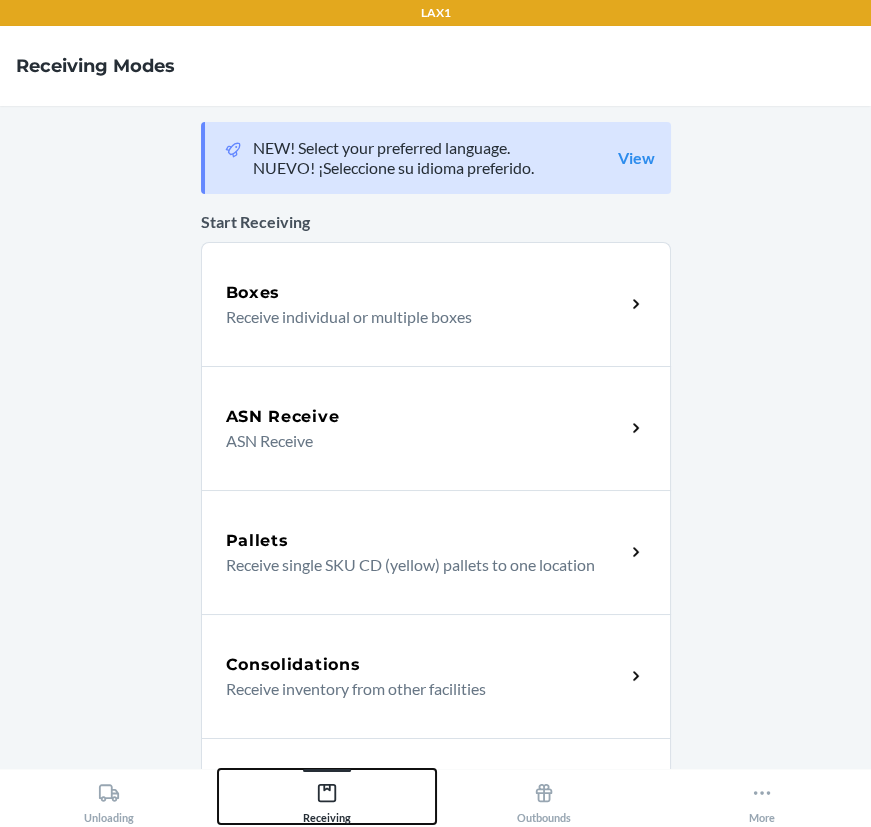 scroll, scrollTop: 181, scrollLeft: 0, axis: vertical 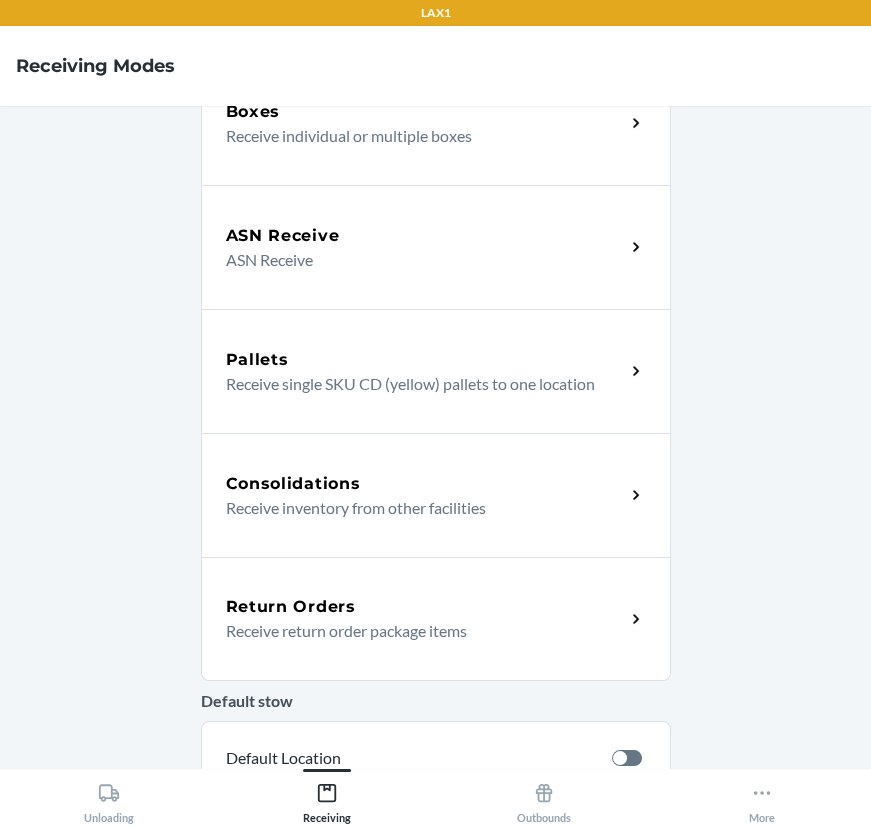 click on "Return Orders" at bounding box center [425, 607] 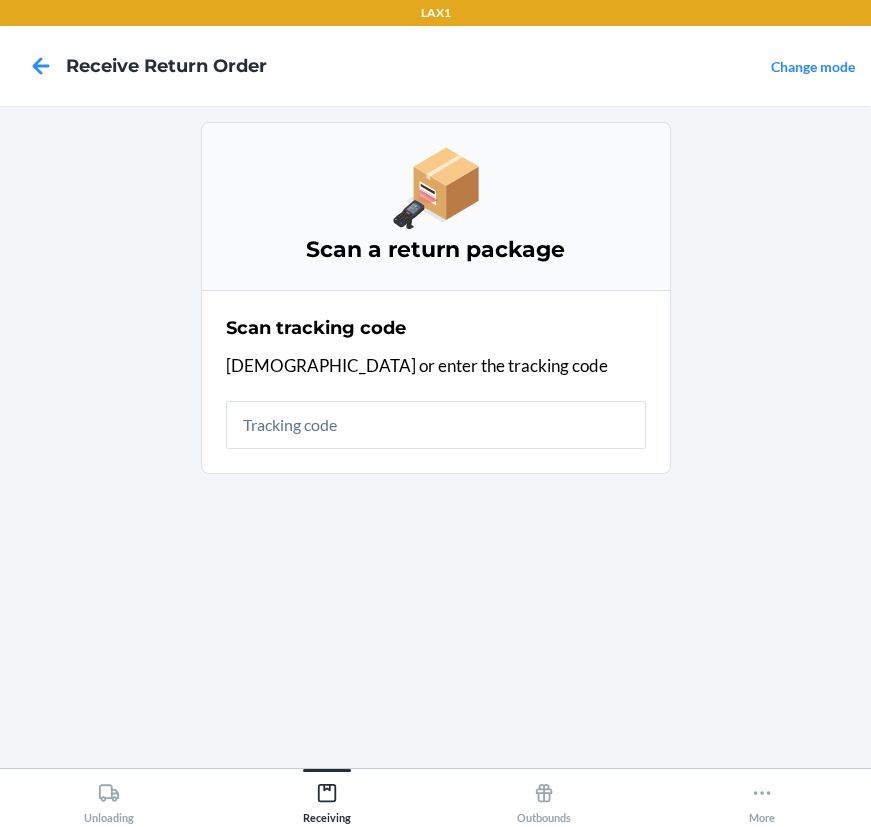 scroll, scrollTop: 0, scrollLeft: 0, axis: both 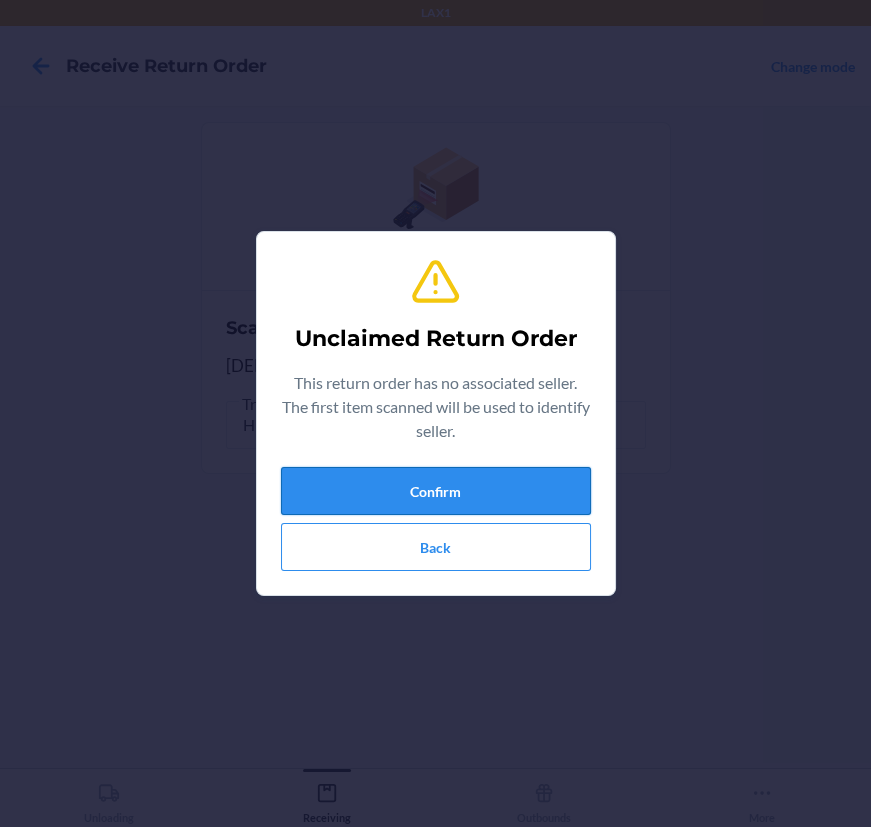 click on "Confirm" at bounding box center [436, 491] 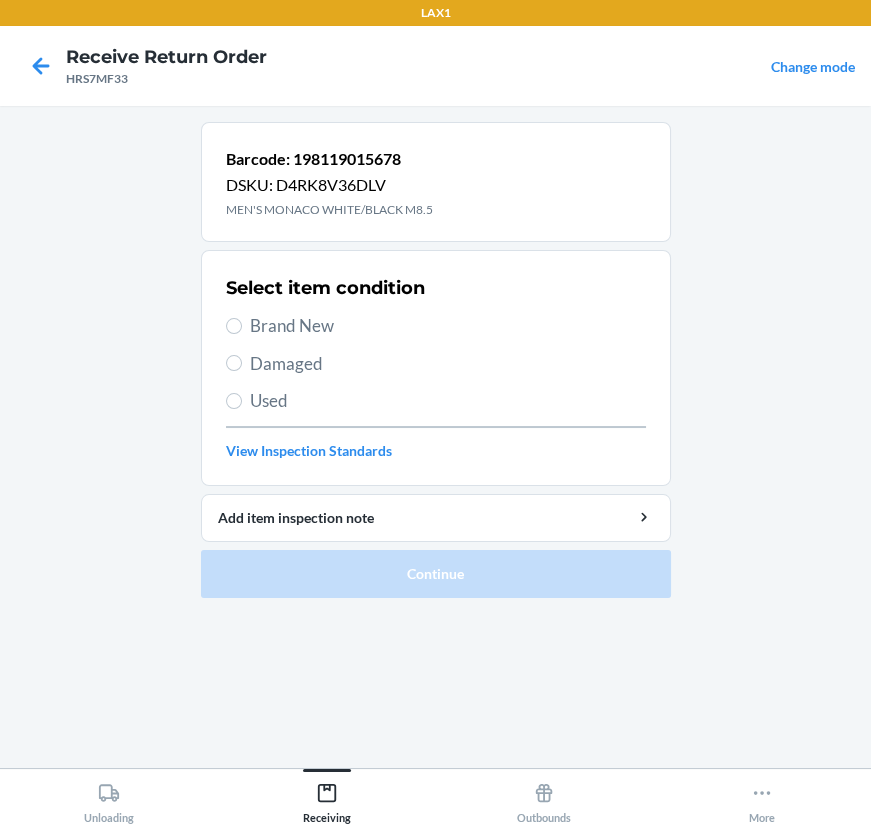 click on "Damaged" at bounding box center (436, 364) 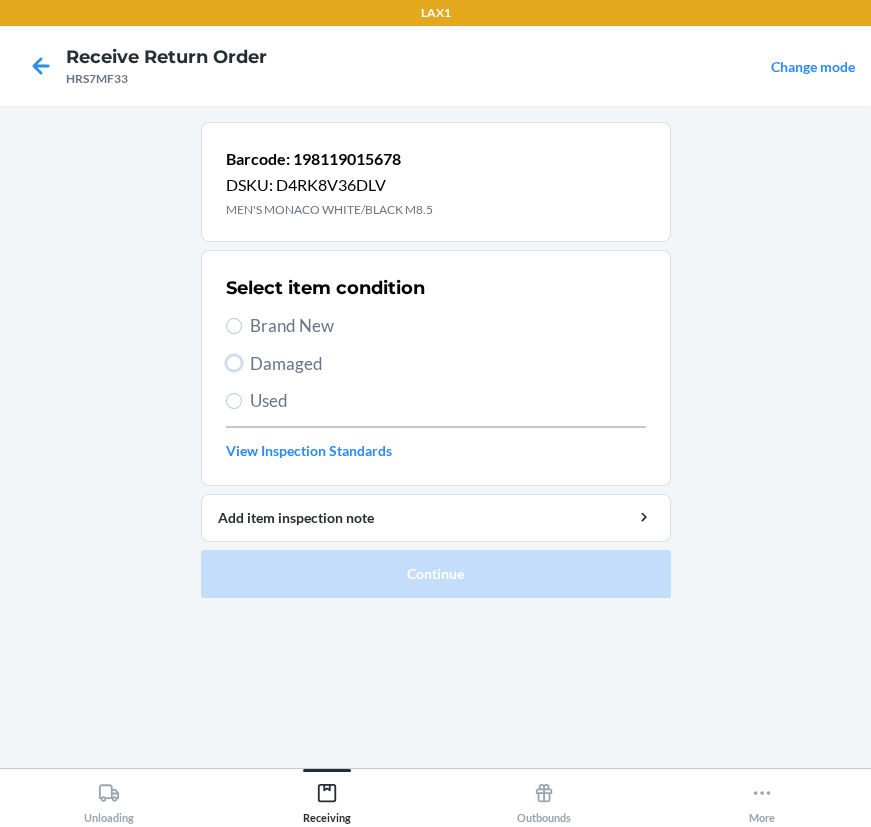 click on "Damaged" at bounding box center [234, 363] 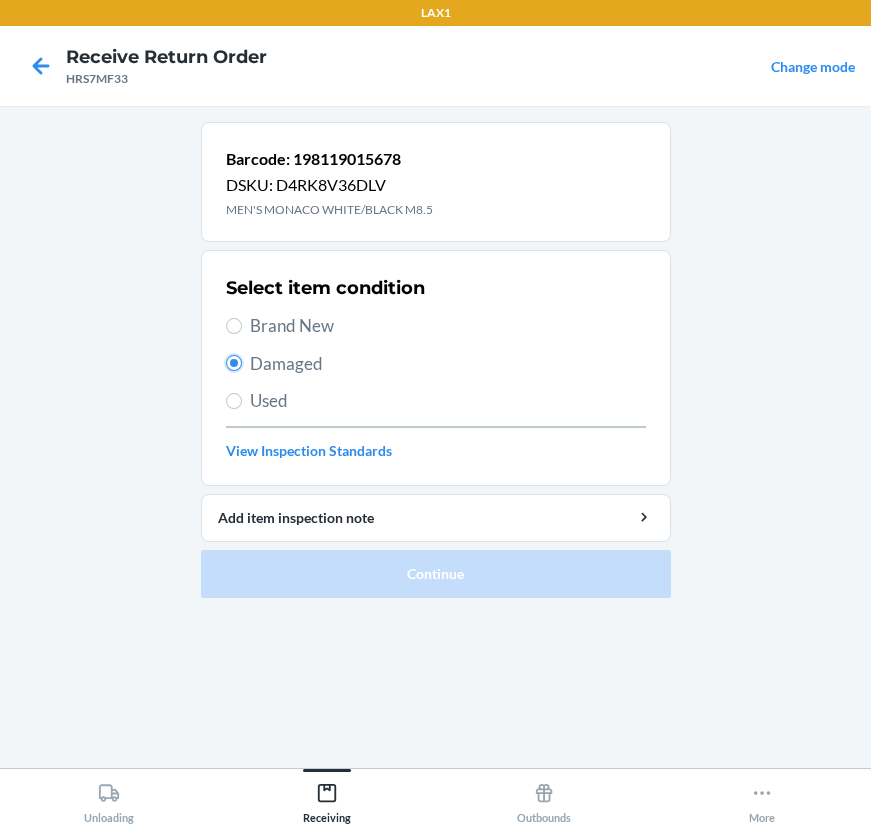 radio on "true" 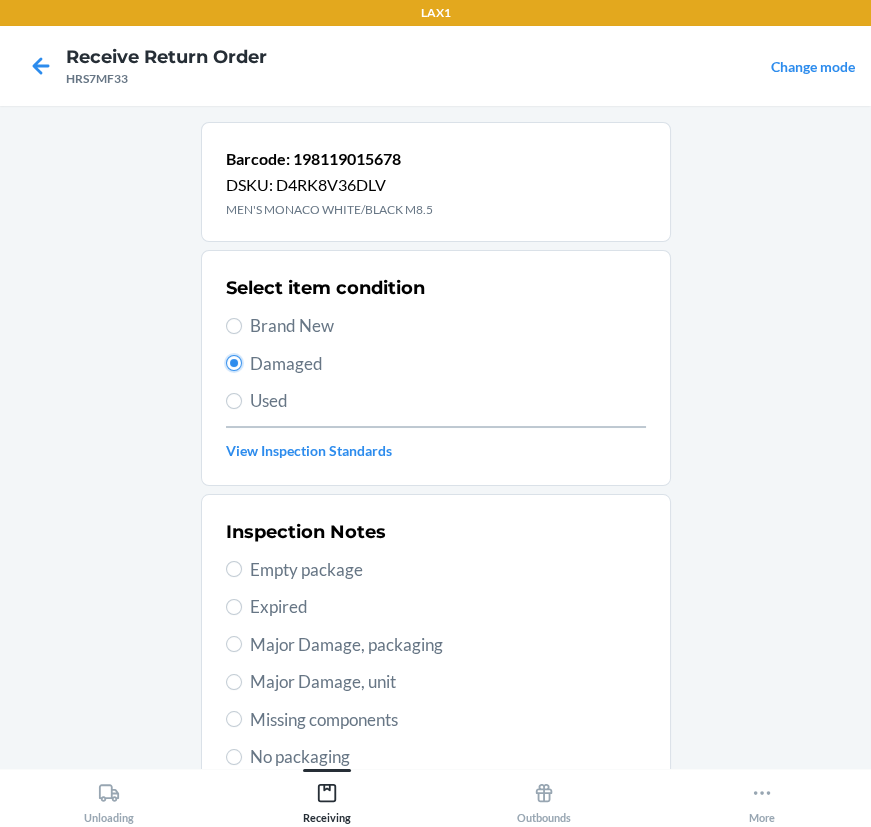 scroll, scrollTop: 377, scrollLeft: 0, axis: vertical 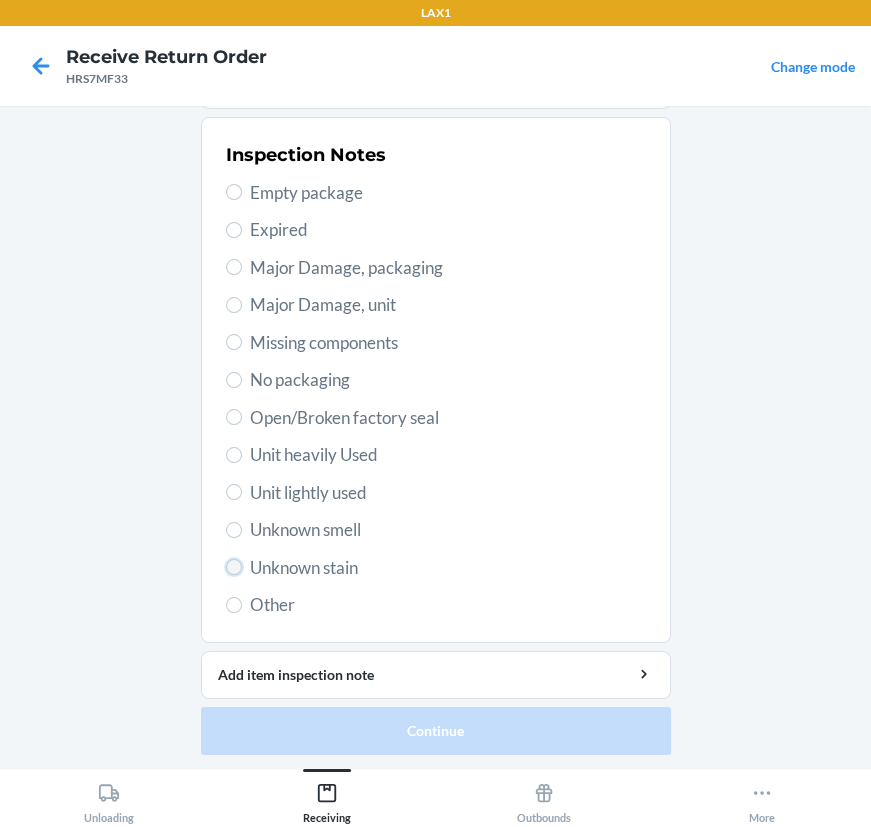 click on "Unknown stain" at bounding box center [234, 567] 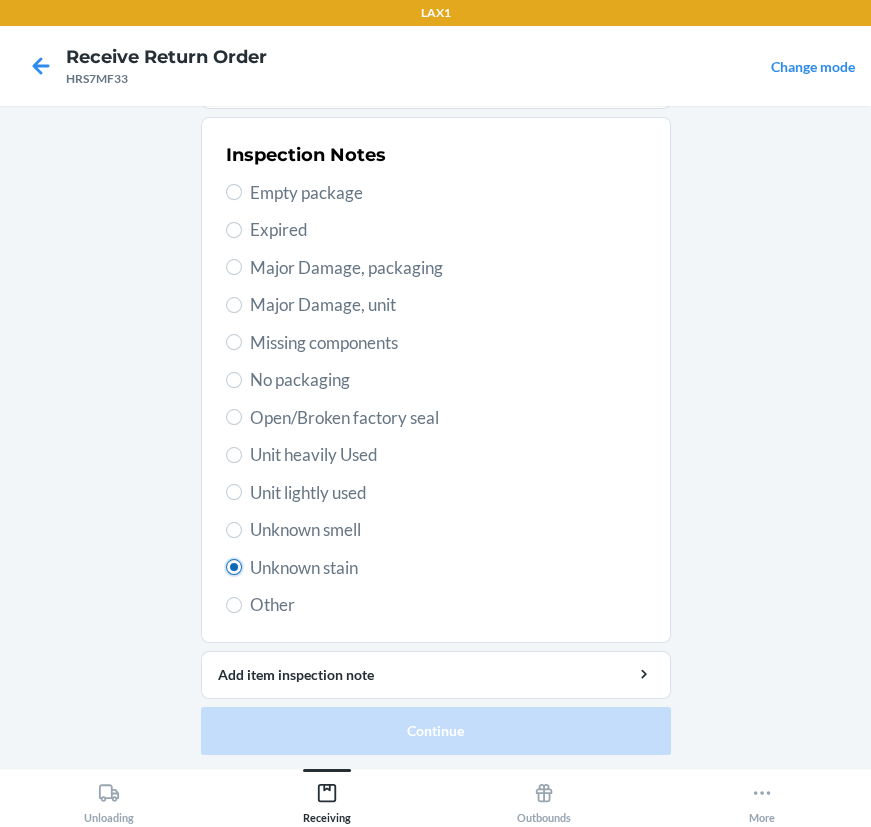 radio on "true" 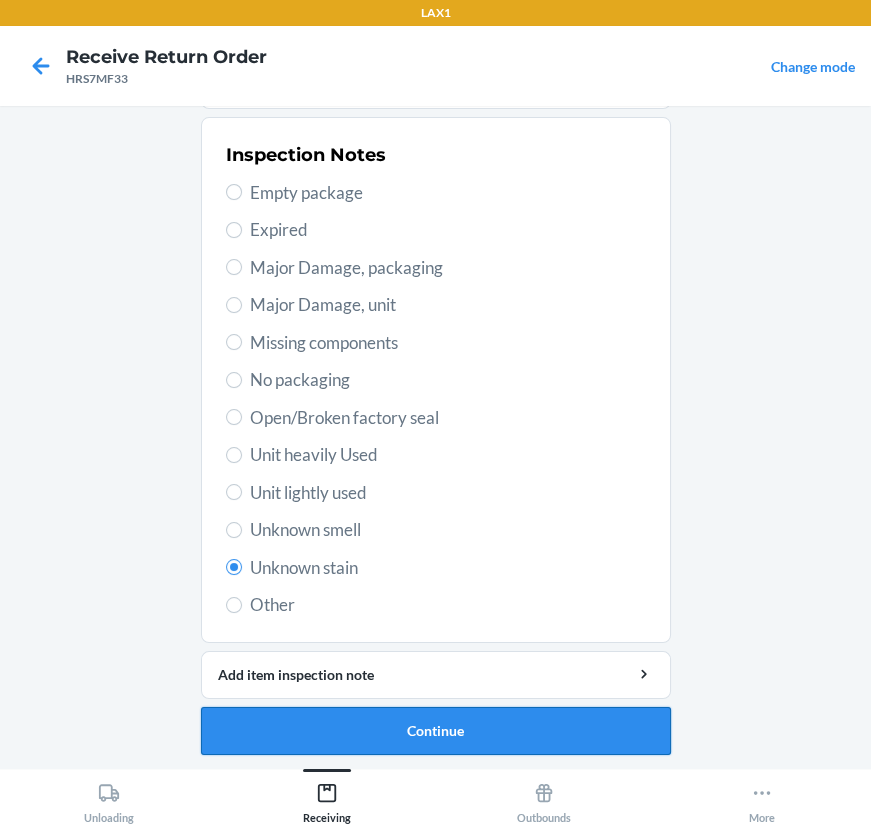 click on "Continue" at bounding box center [436, 731] 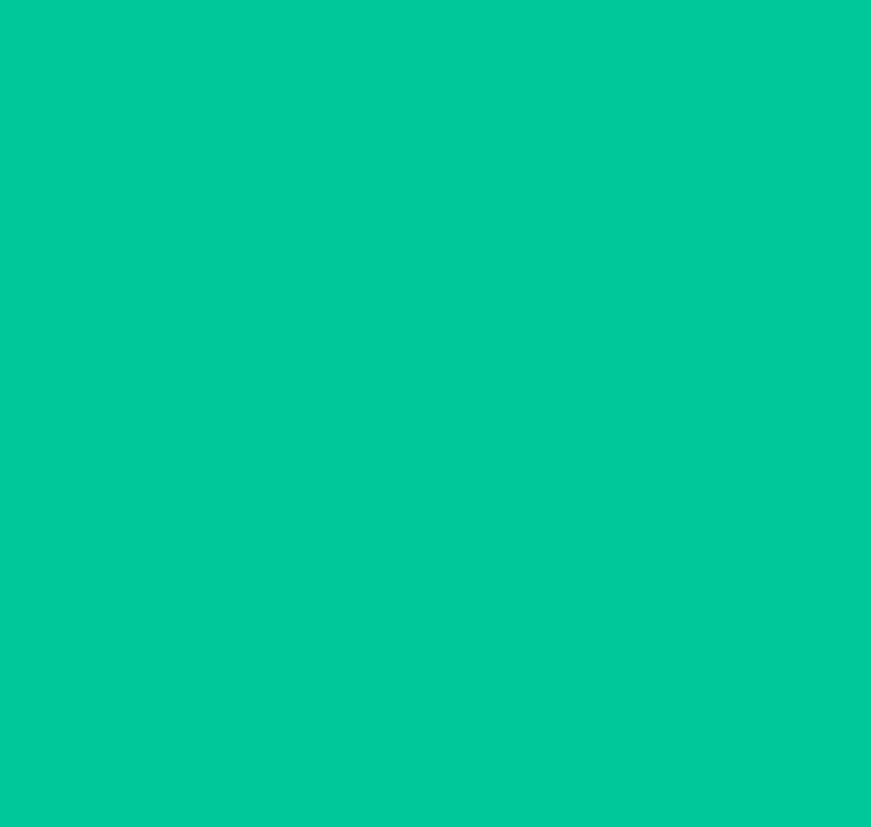 scroll, scrollTop: 214, scrollLeft: 0, axis: vertical 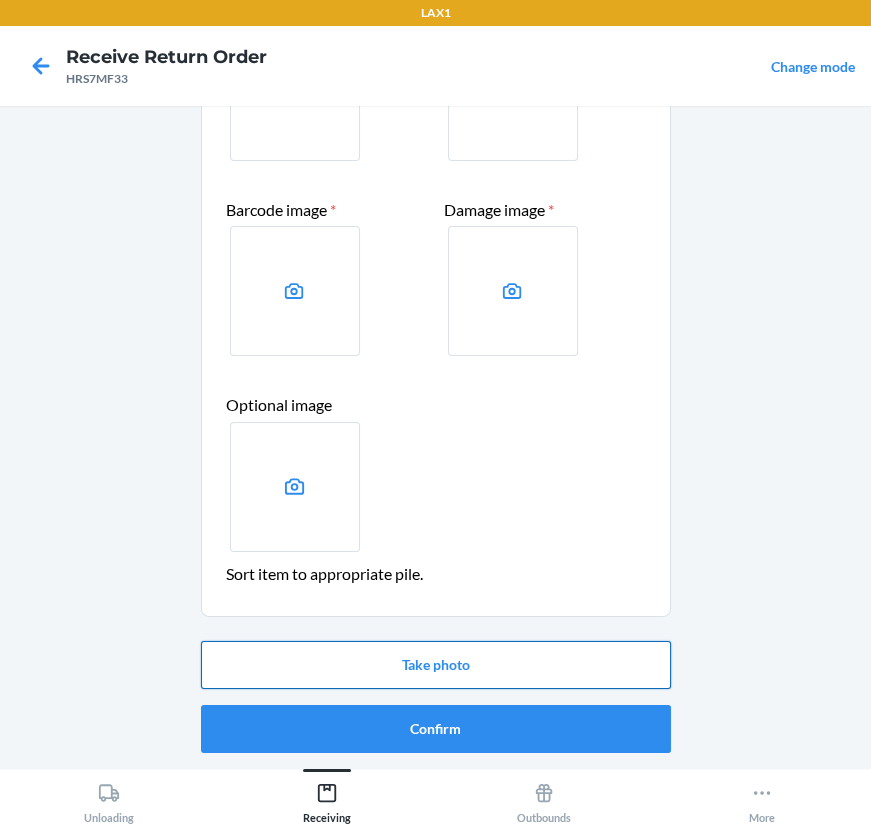 click on "Take photo" at bounding box center [436, 665] 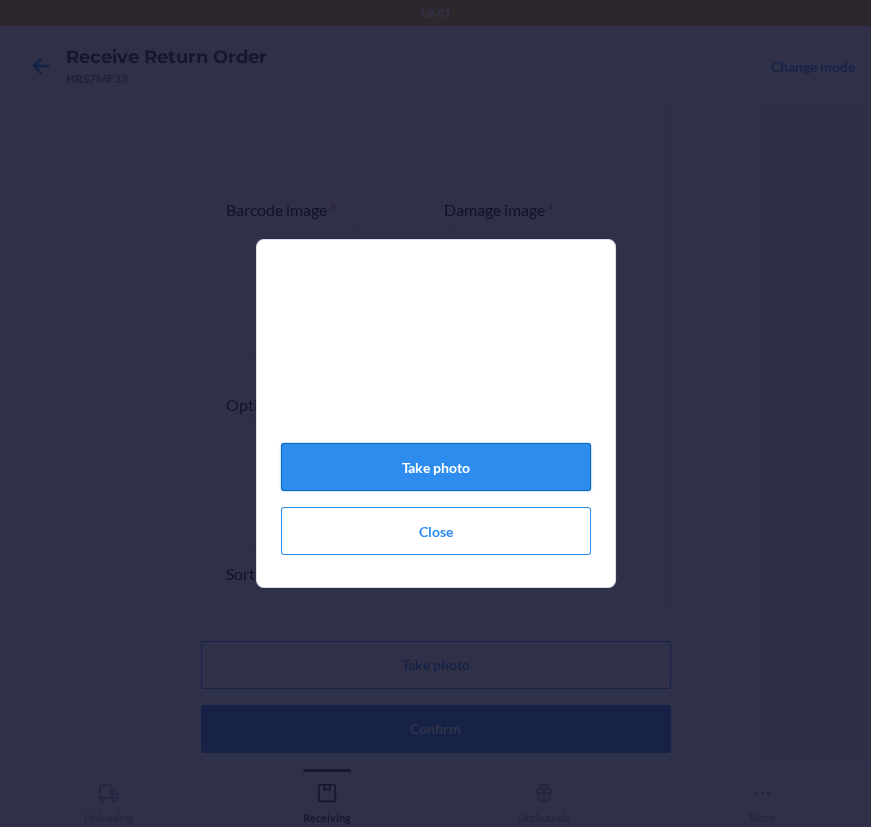 click on "Take photo" 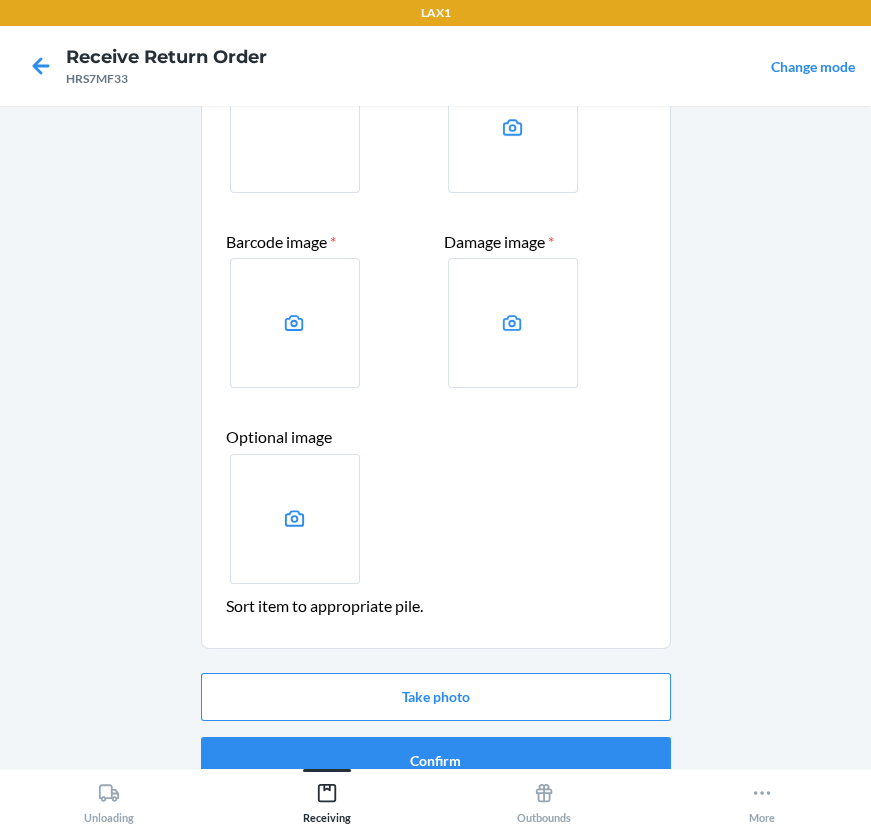 scroll, scrollTop: 214, scrollLeft: 0, axis: vertical 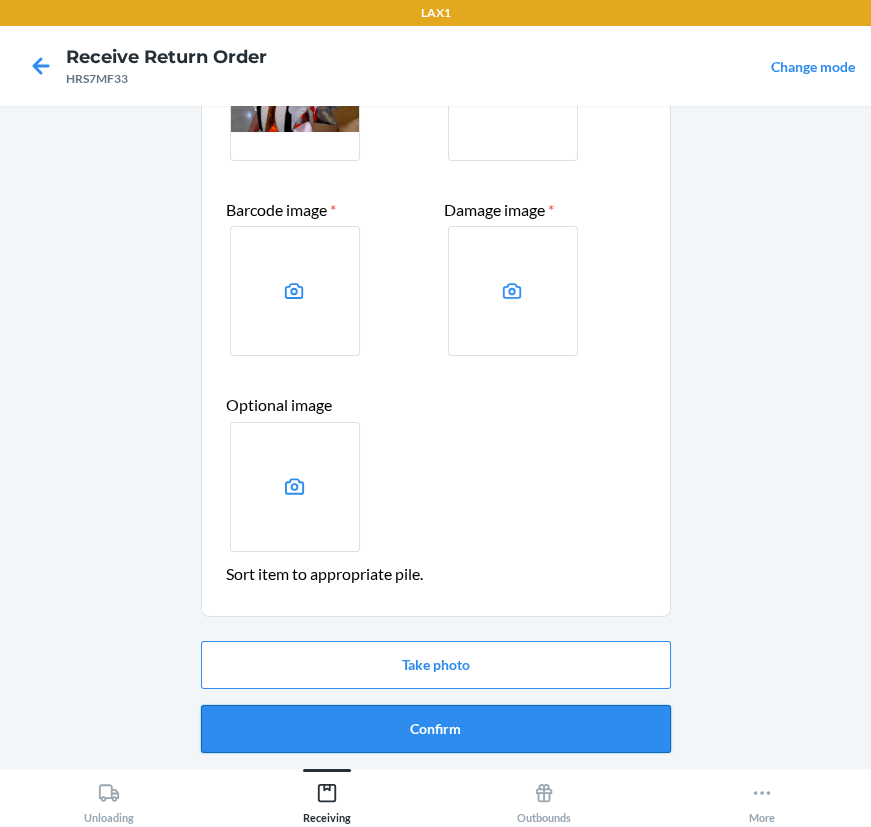 click on "Confirm" at bounding box center [436, 729] 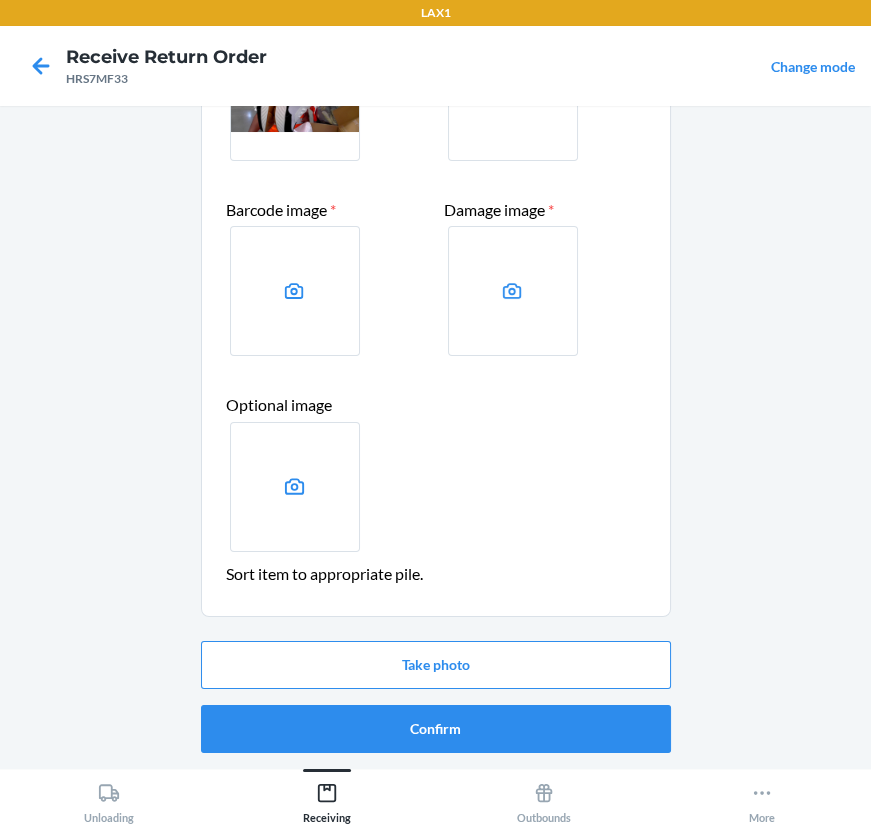 scroll, scrollTop: 0, scrollLeft: 0, axis: both 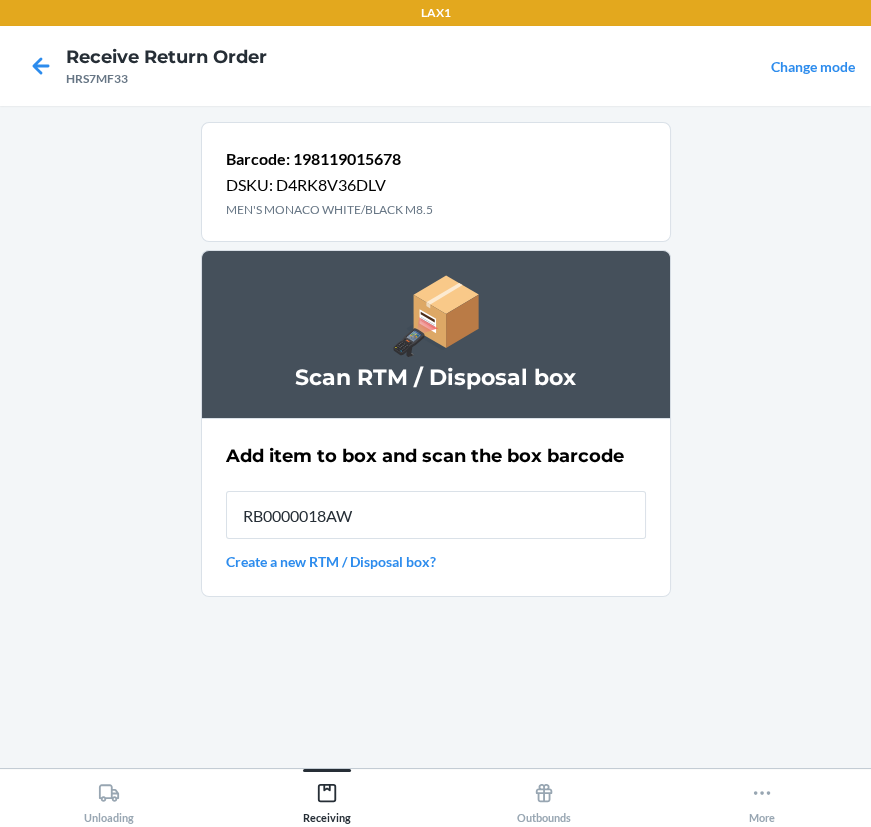 type on "RB0000018AW" 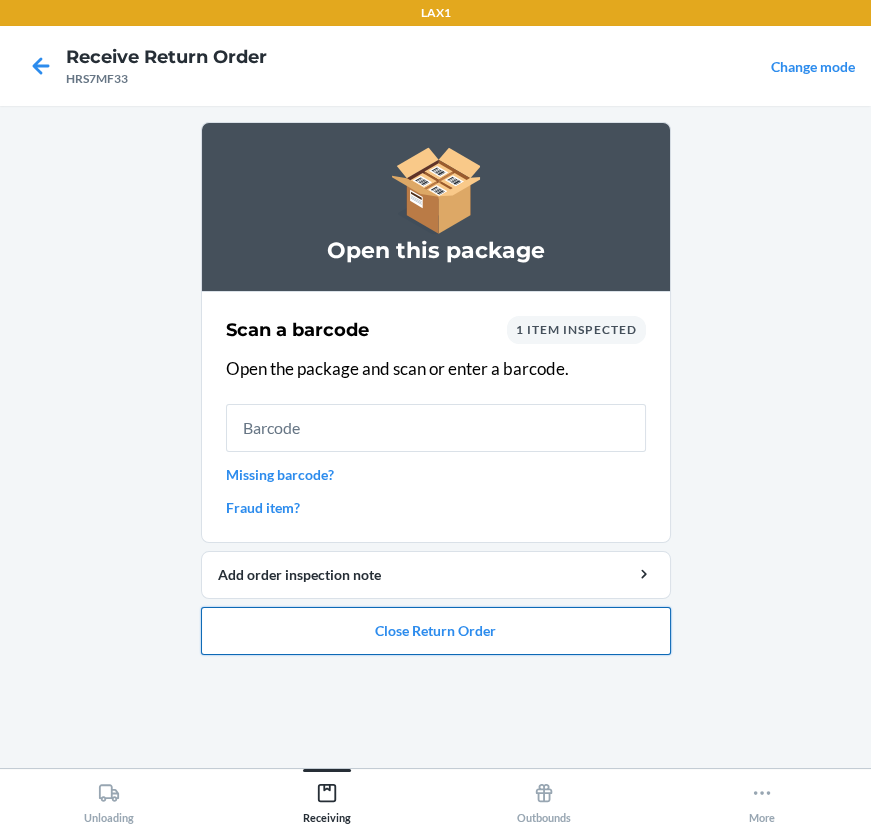 click on "Close Return Order" at bounding box center (436, 631) 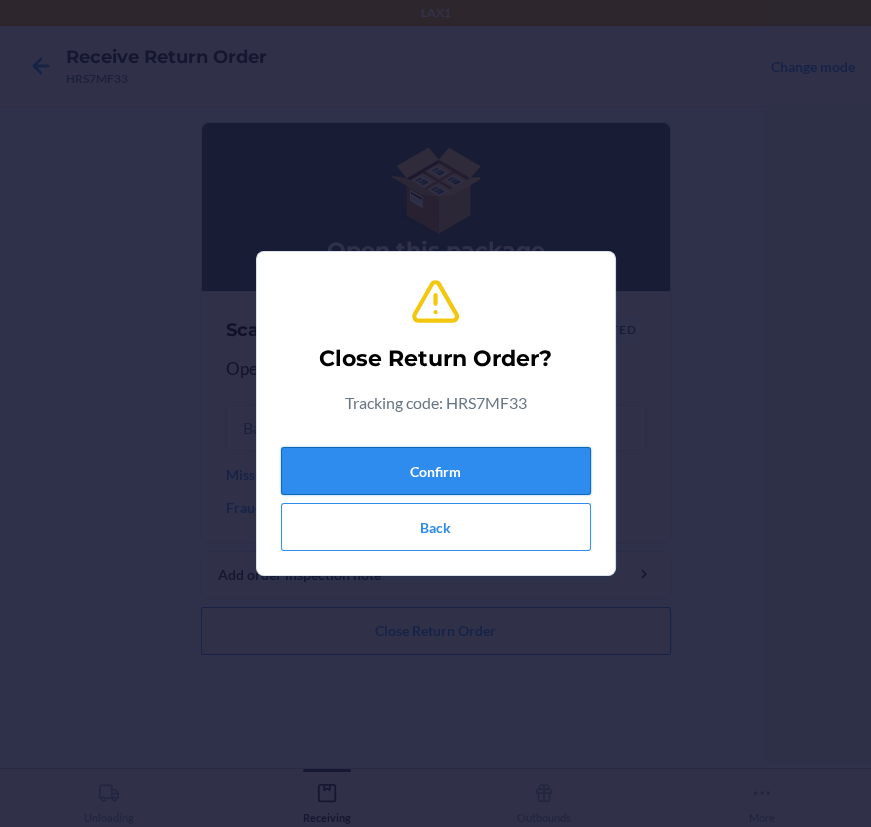click on "Confirm" at bounding box center (436, 471) 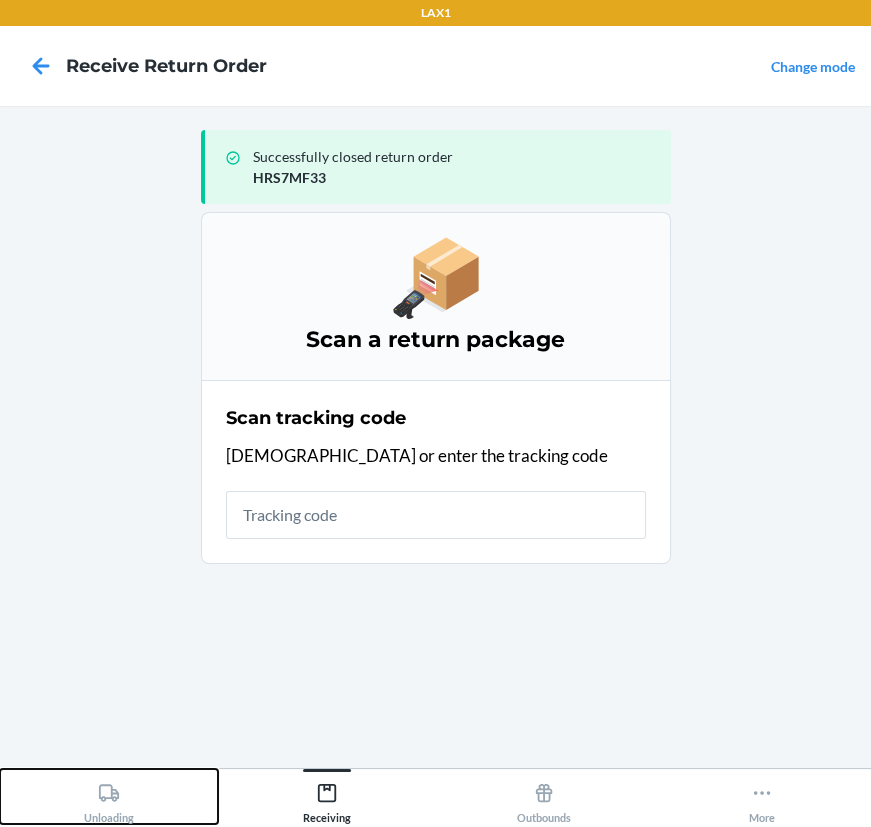click on "Unloading" at bounding box center (109, 799) 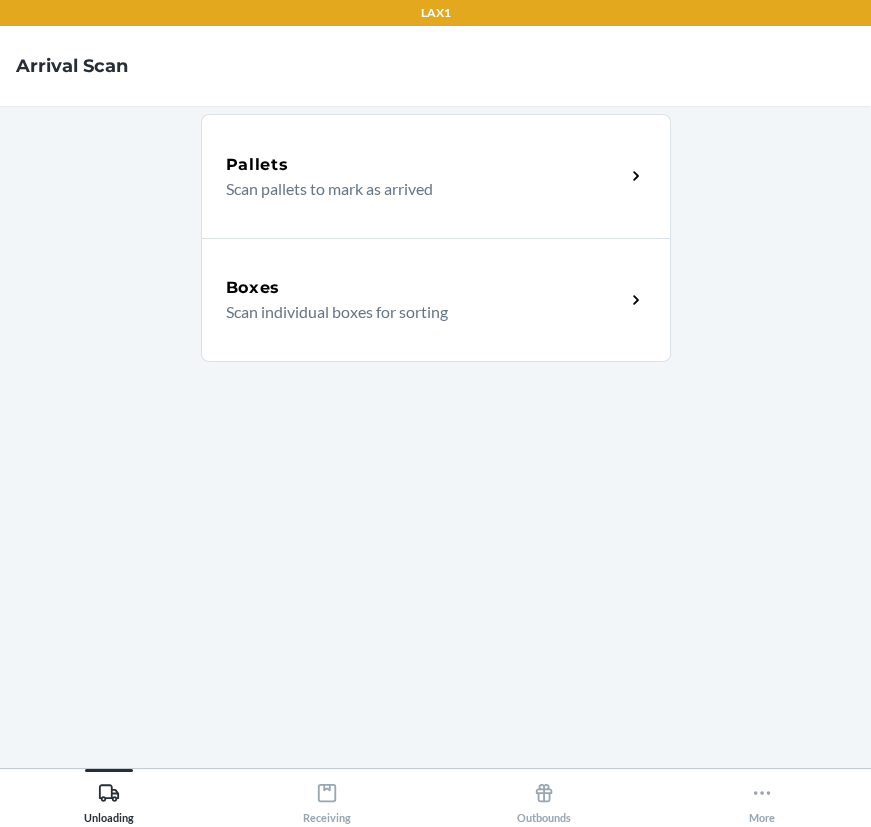 click on "Scan individual boxes for sorting" at bounding box center (417, 312) 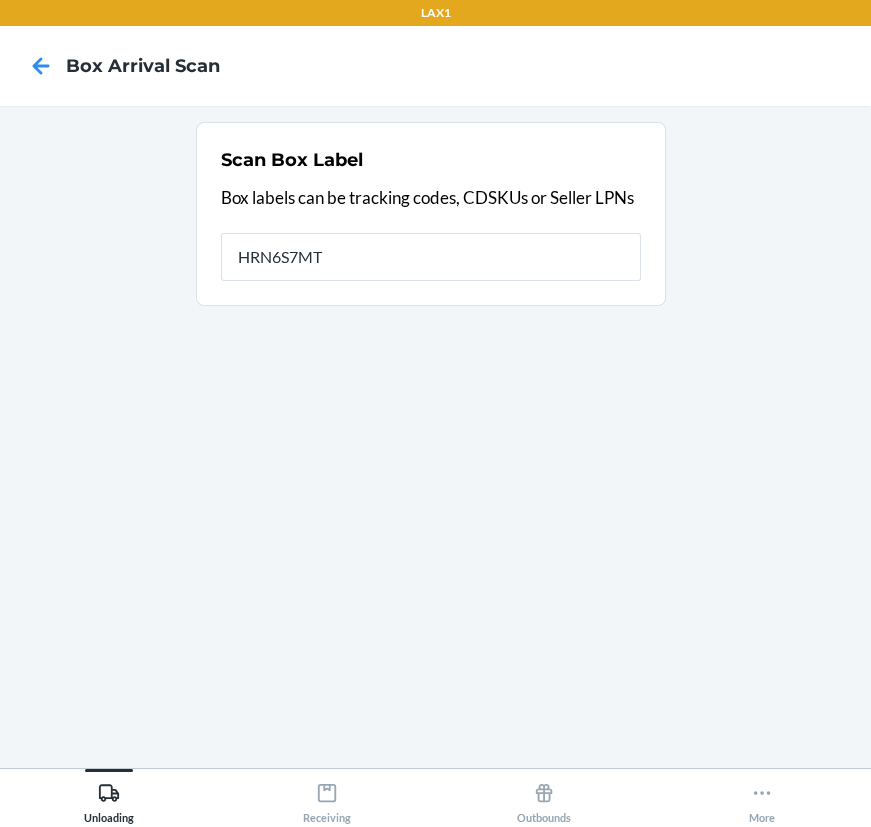 type on "HRN6S7MT" 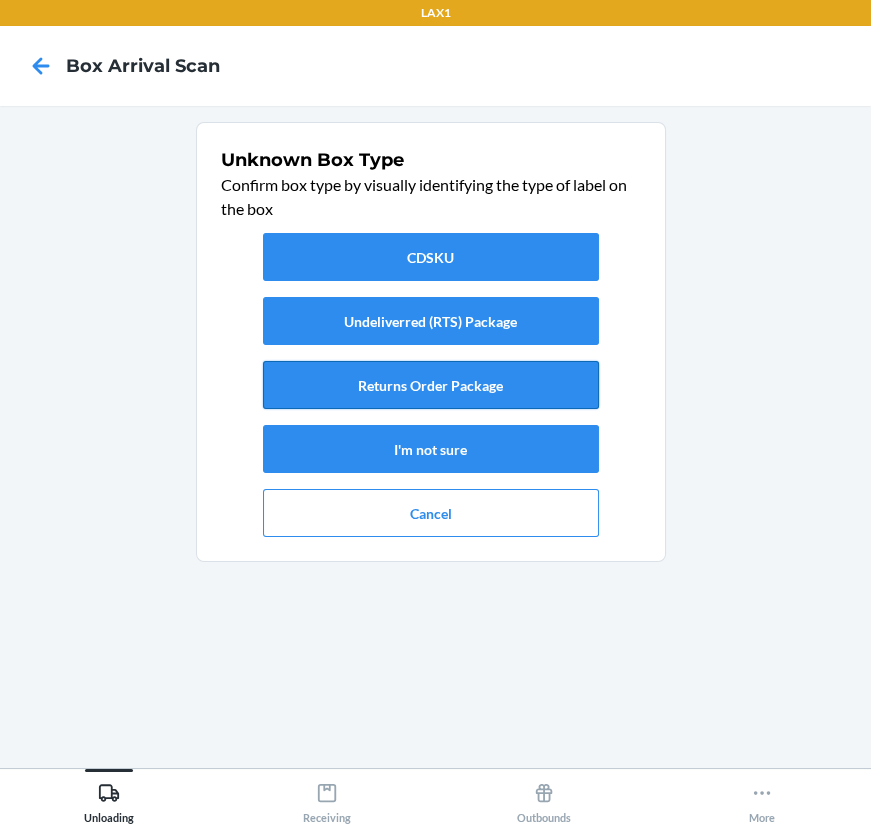 click on "Returns Order Package" at bounding box center [431, 385] 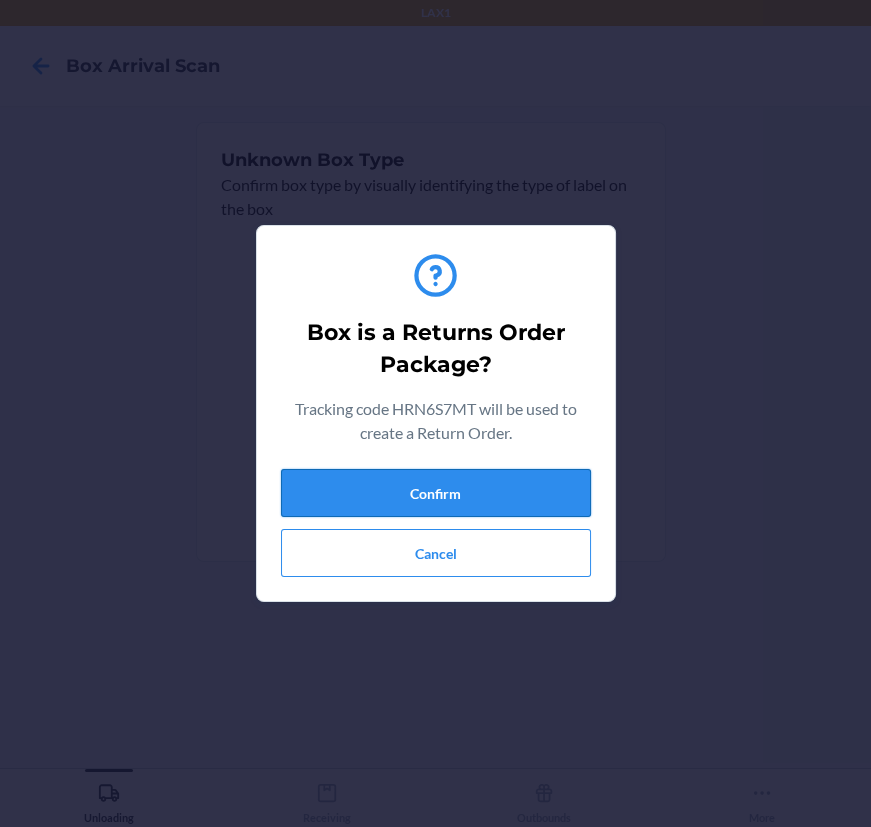 click on "Confirm" at bounding box center (436, 493) 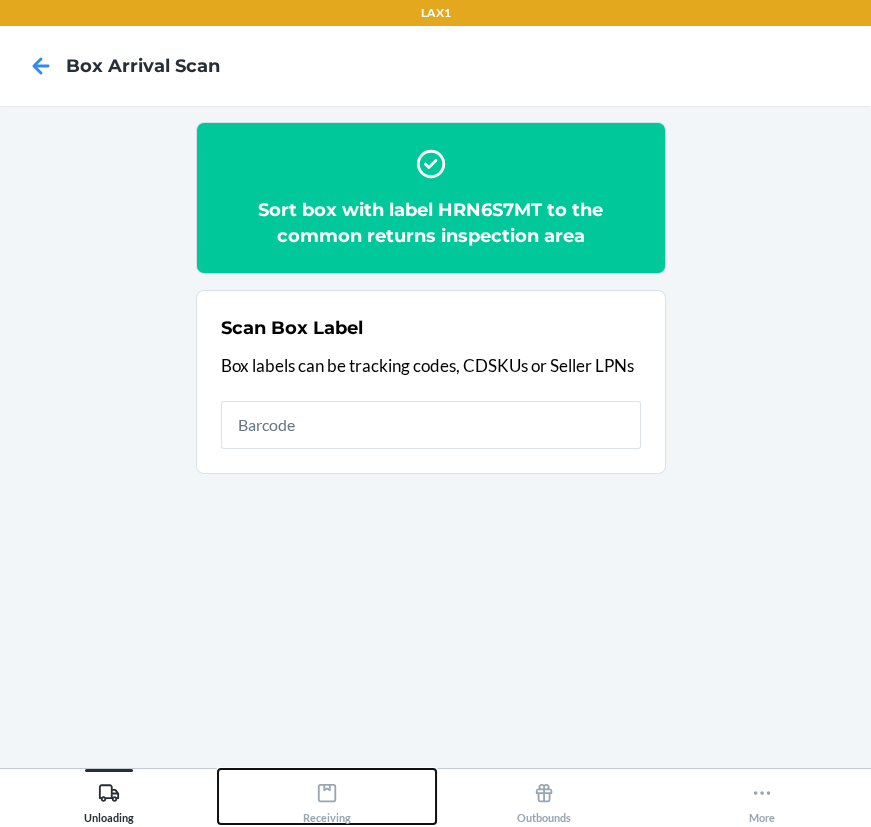 click on "Receiving" at bounding box center (327, 799) 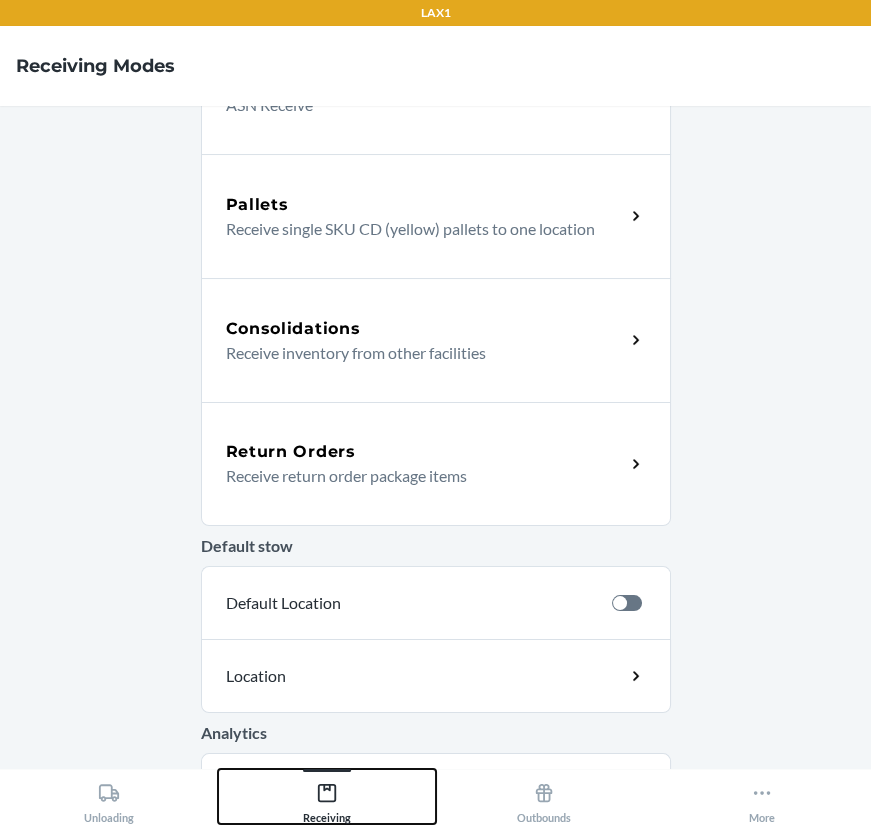 scroll, scrollTop: 363, scrollLeft: 0, axis: vertical 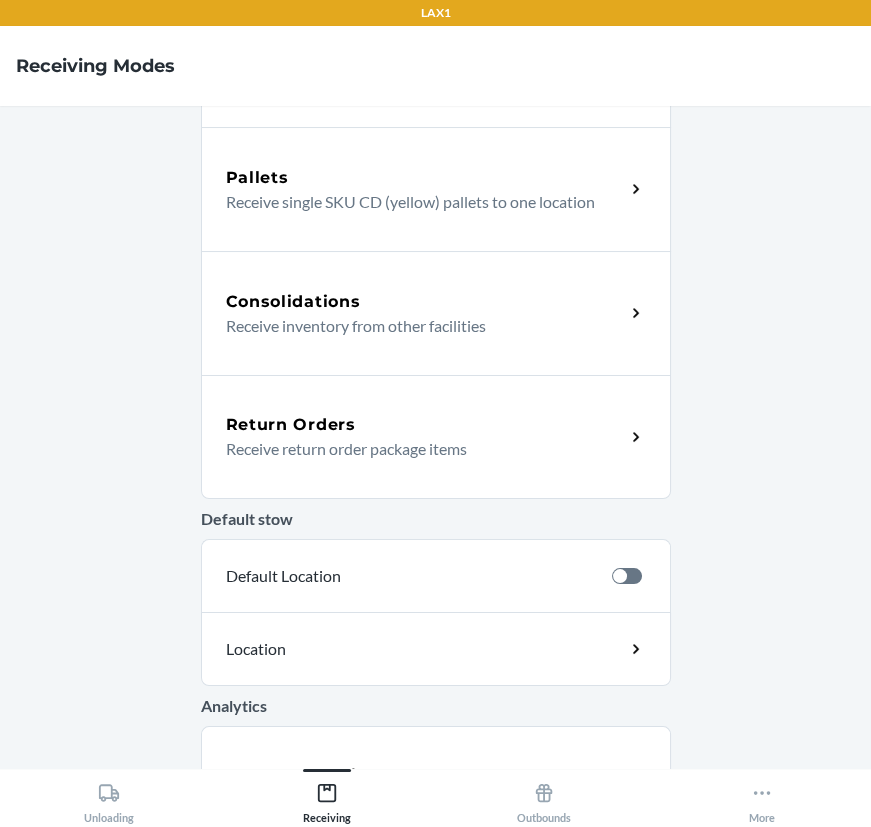 click on "Receive return order package items" at bounding box center [417, 449] 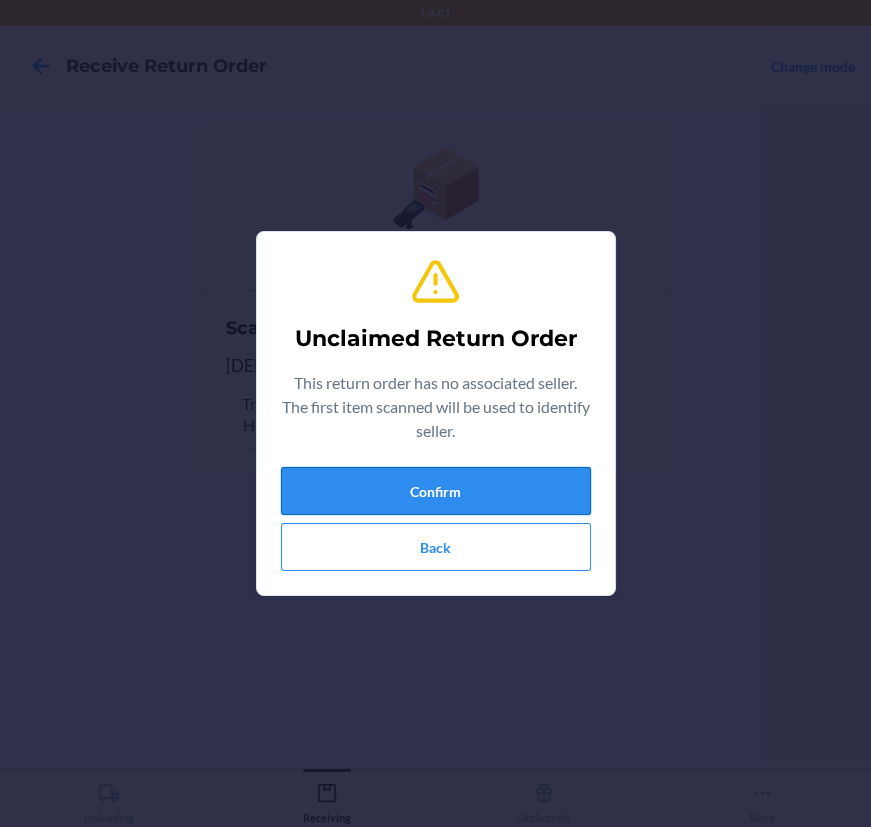 click on "Confirm" at bounding box center (436, 491) 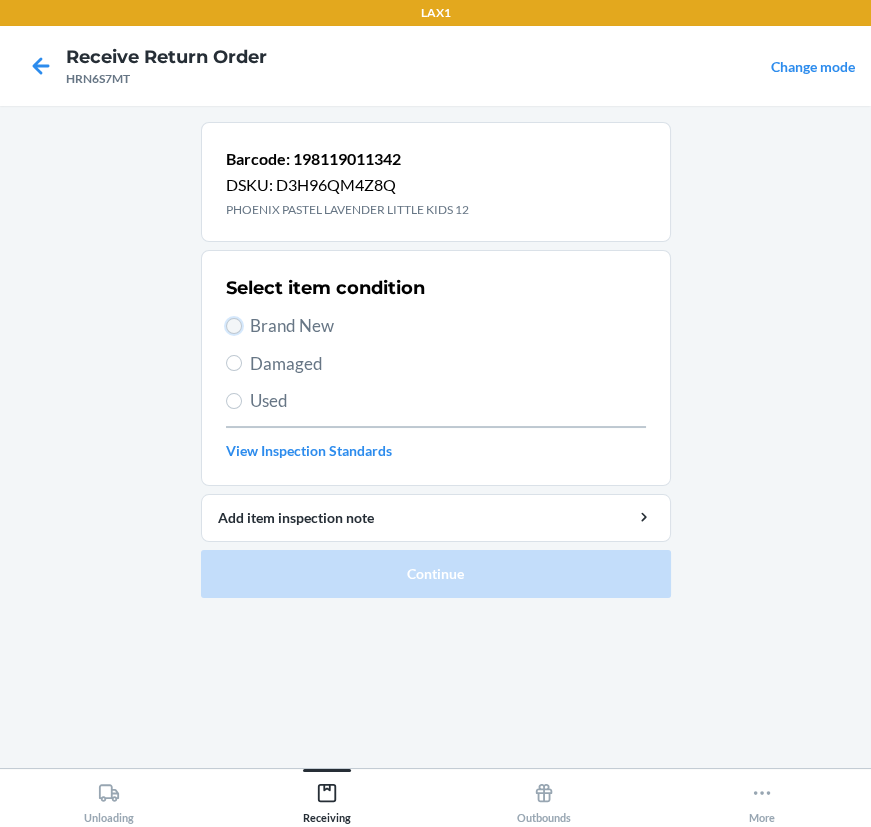 click on "Brand New" at bounding box center [234, 326] 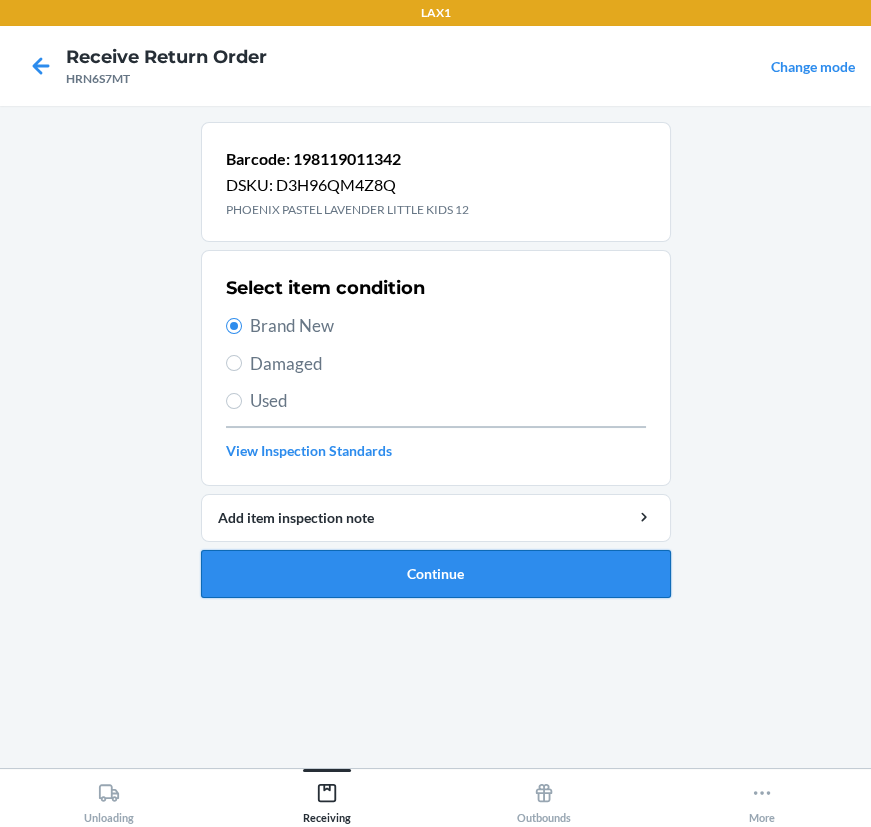 click on "Continue" at bounding box center (436, 574) 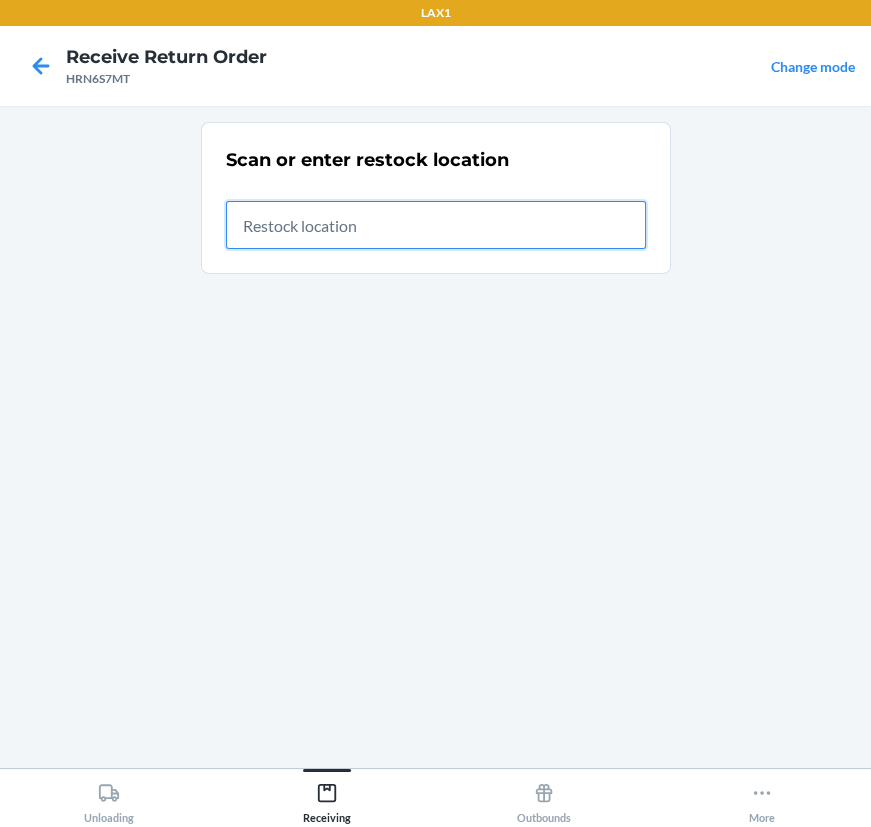 click at bounding box center (436, 225) 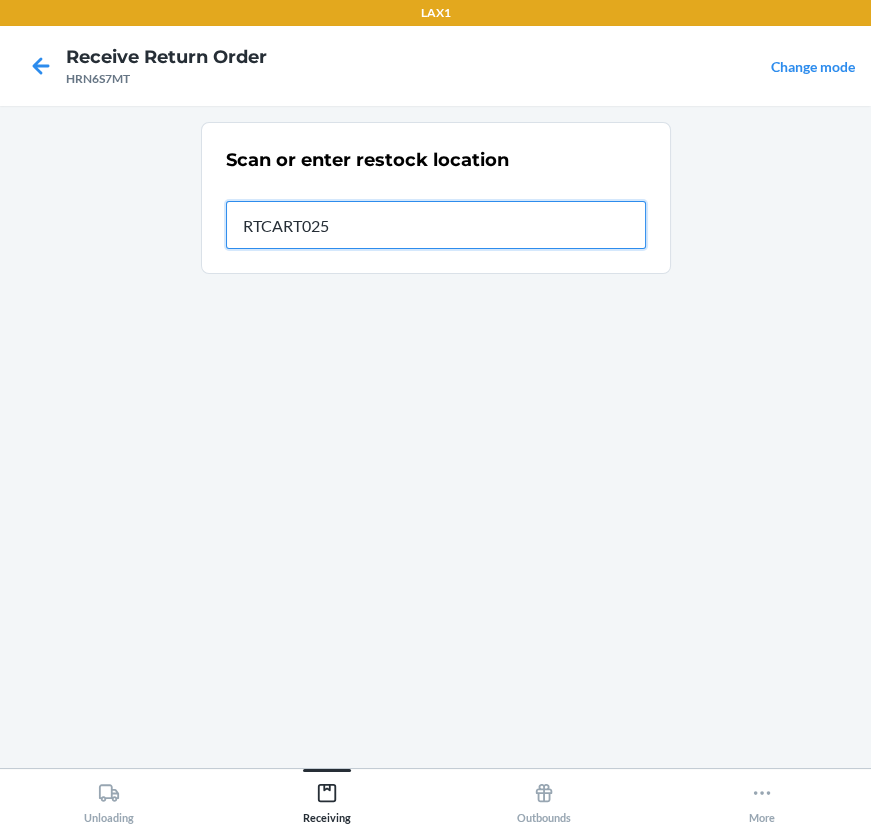 type on "RTCART025" 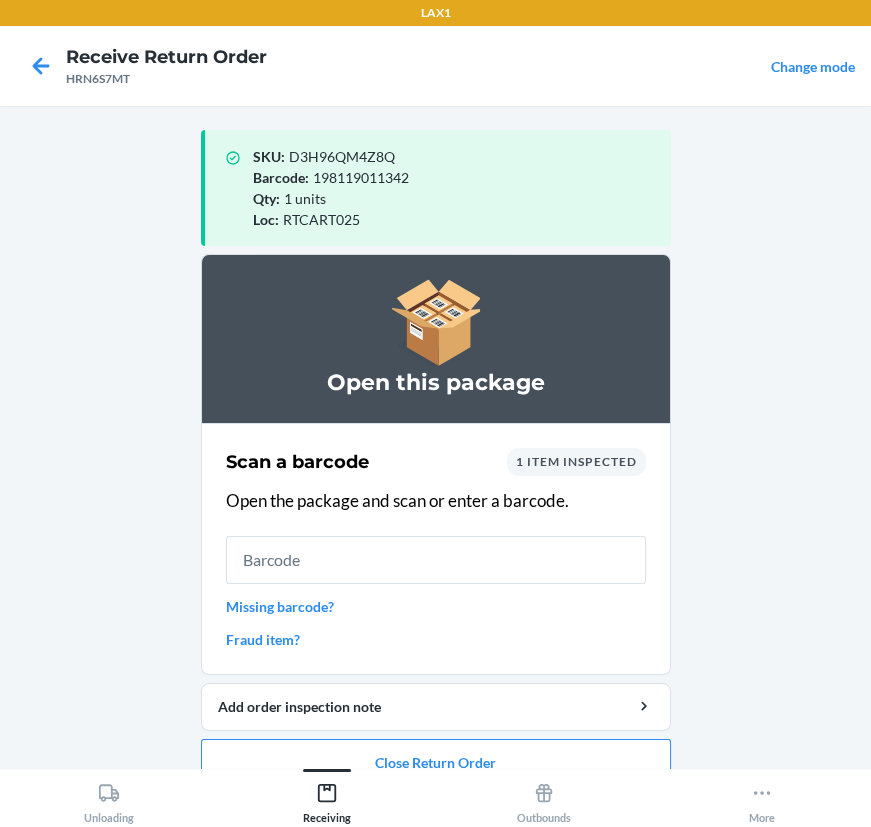 scroll, scrollTop: 33, scrollLeft: 0, axis: vertical 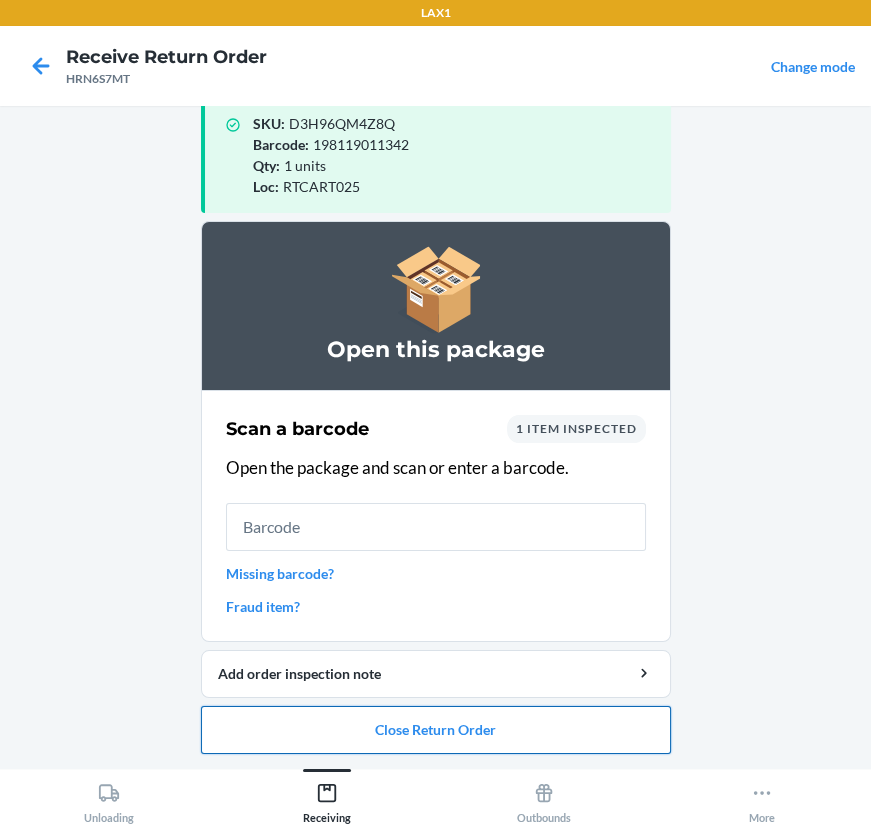 click on "Close Return Order" at bounding box center [436, 730] 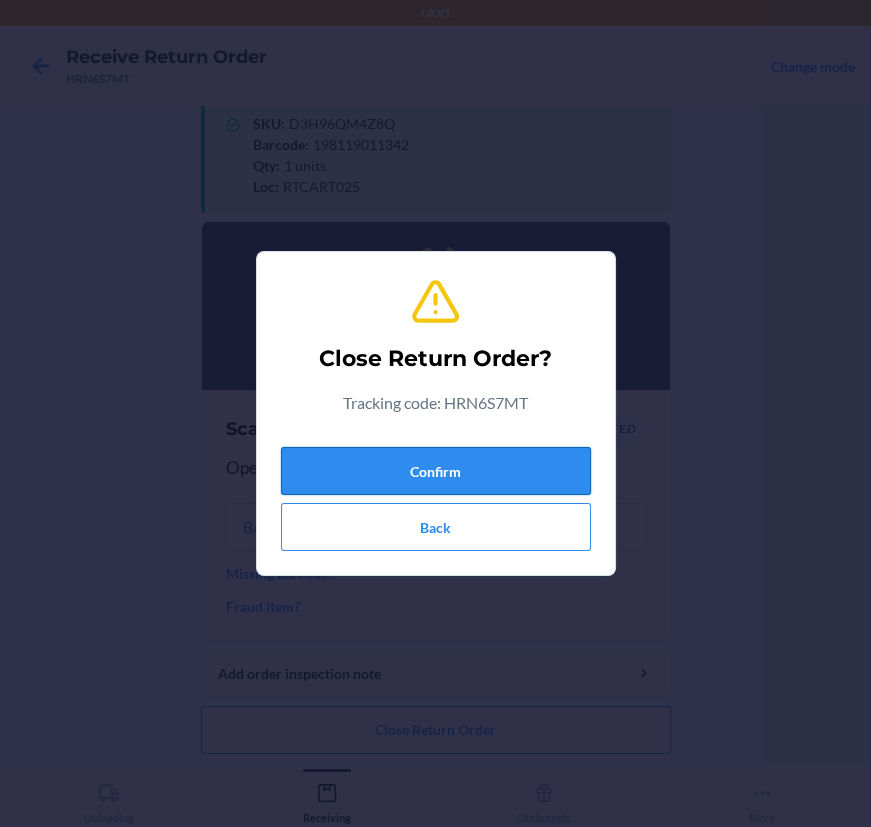 click on "Confirm" at bounding box center (436, 471) 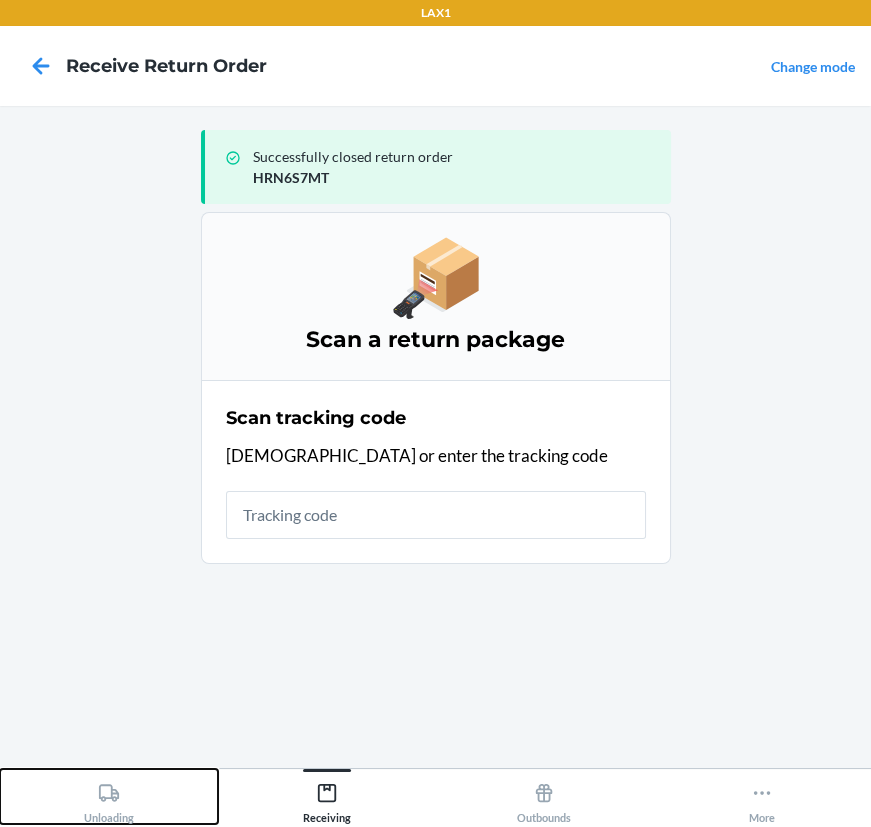 click on "Unloading" at bounding box center [109, 796] 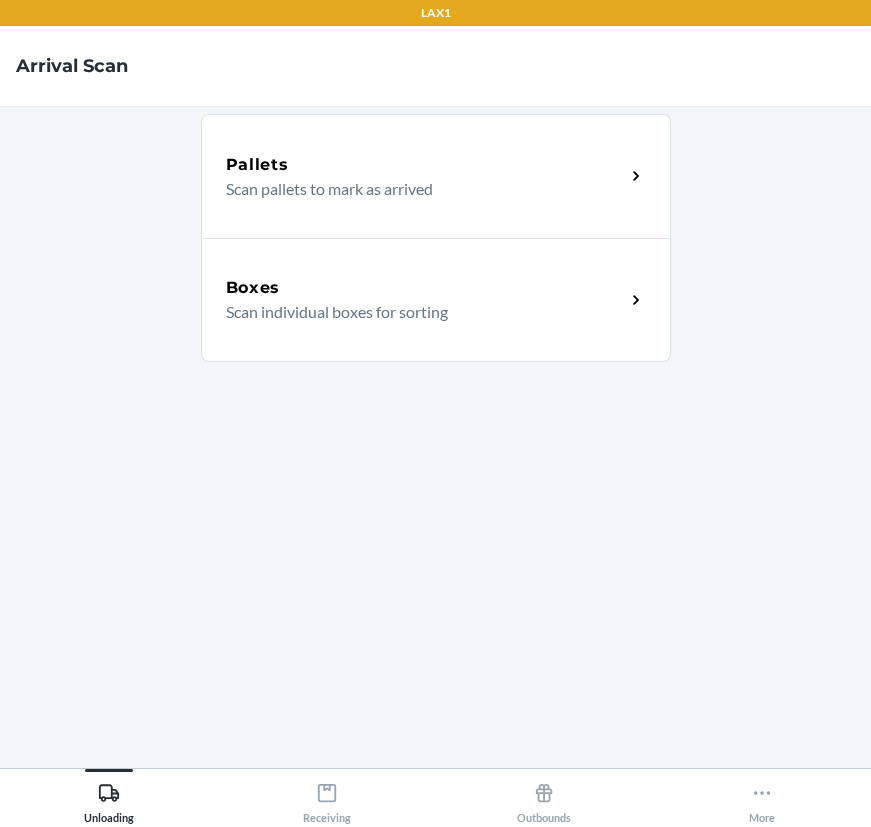 click on "Boxes Scan individual boxes for sorting" at bounding box center [436, 300] 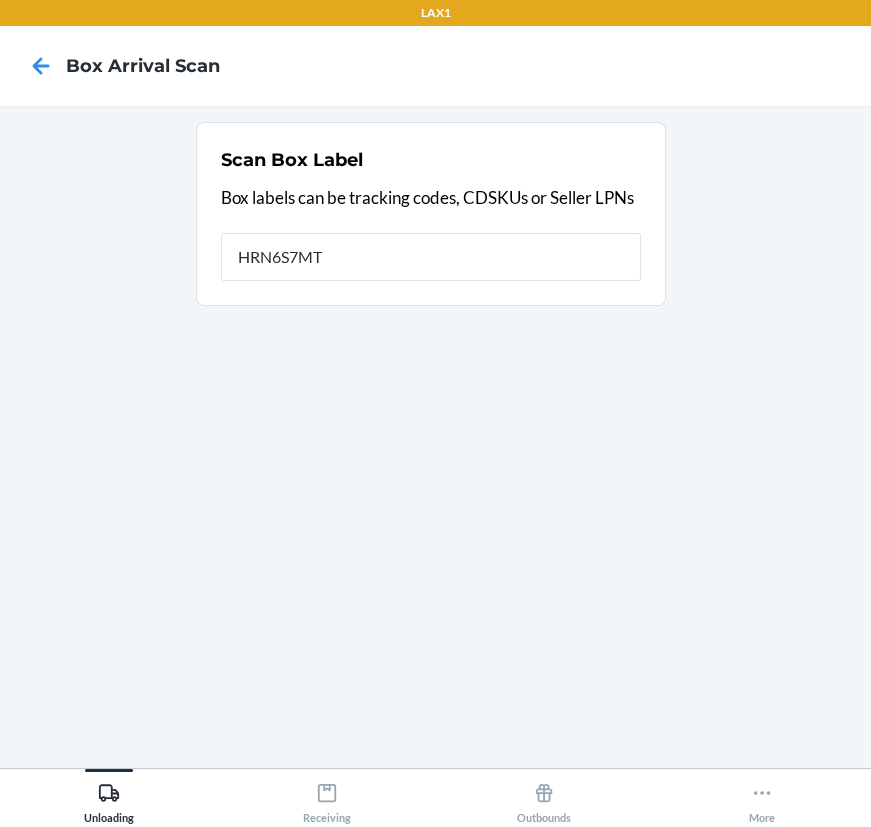 type on "HRN6S7MT" 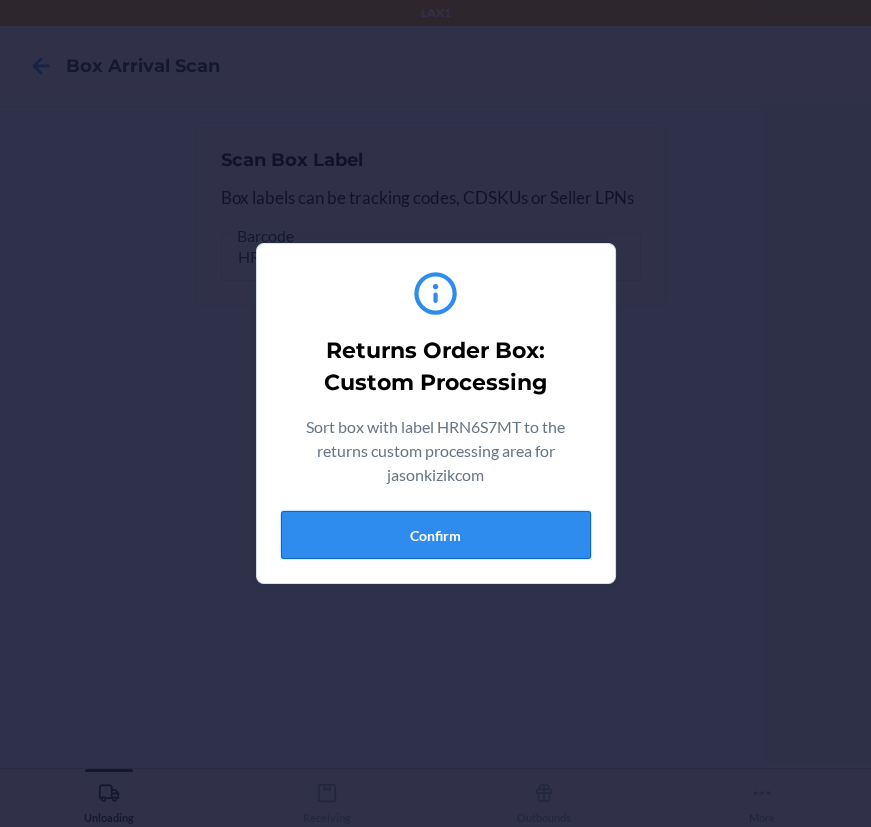 click on "Confirm" at bounding box center (436, 535) 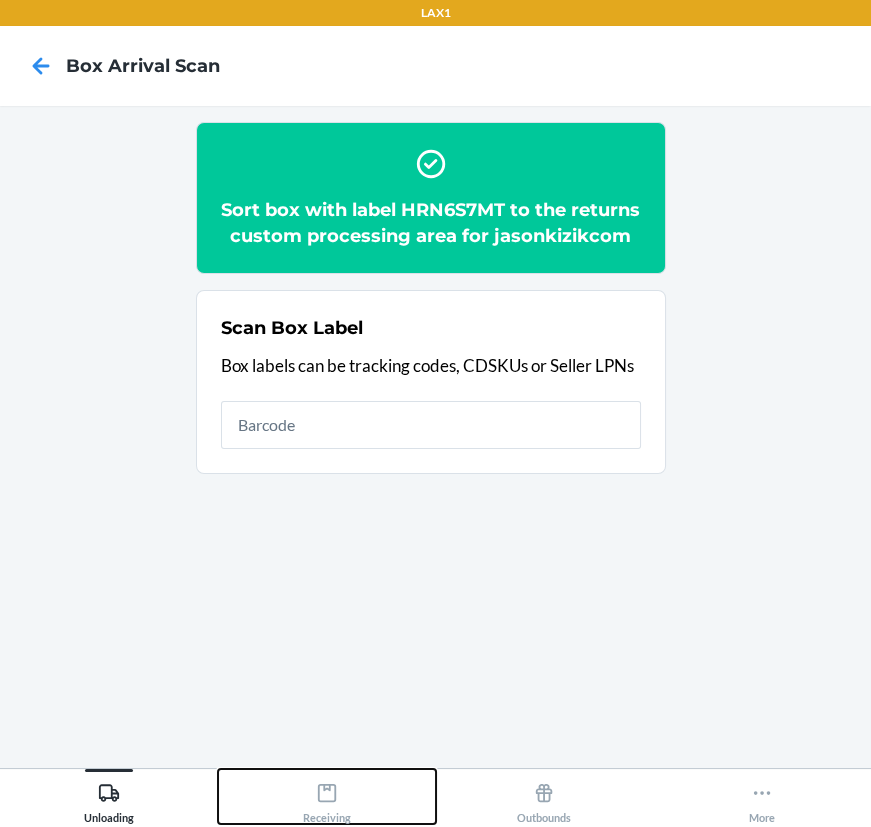 drag, startPoint x: 332, startPoint y: 801, endPoint x: 300, endPoint y: 774, distance: 41.868843 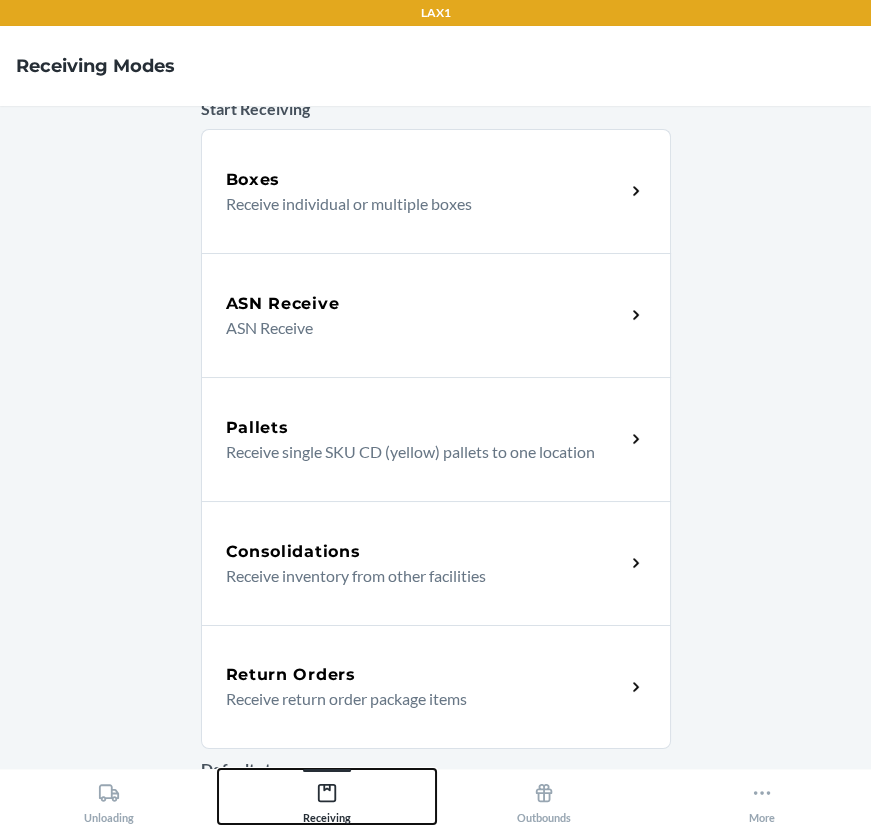 scroll, scrollTop: 363, scrollLeft: 0, axis: vertical 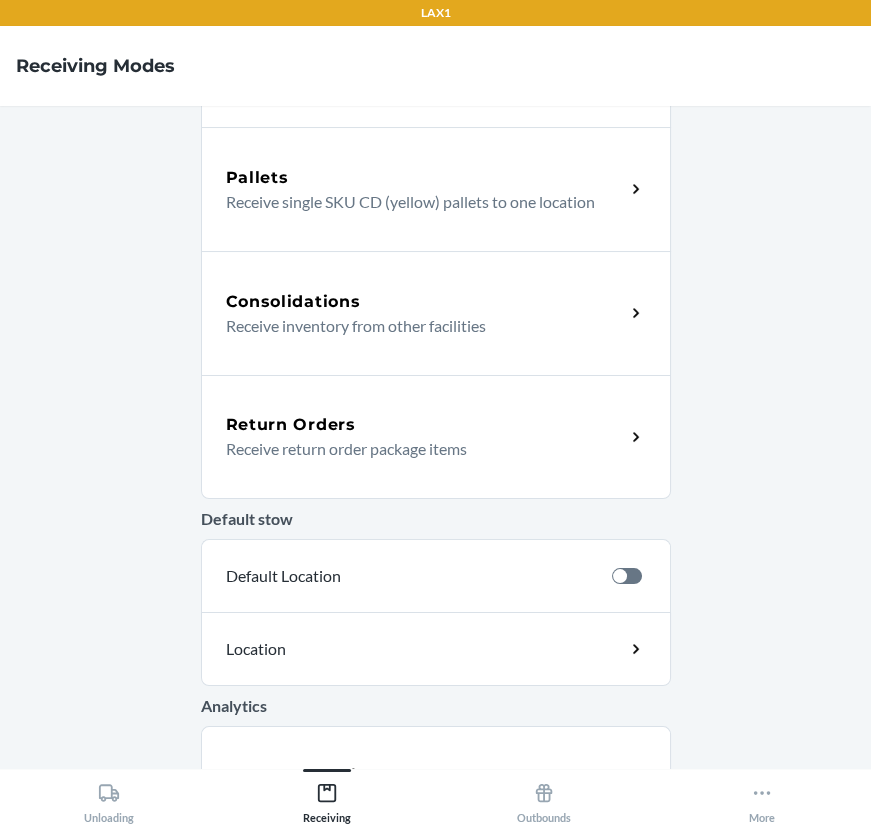 click on "Return Orders" at bounding box center (291, 425) 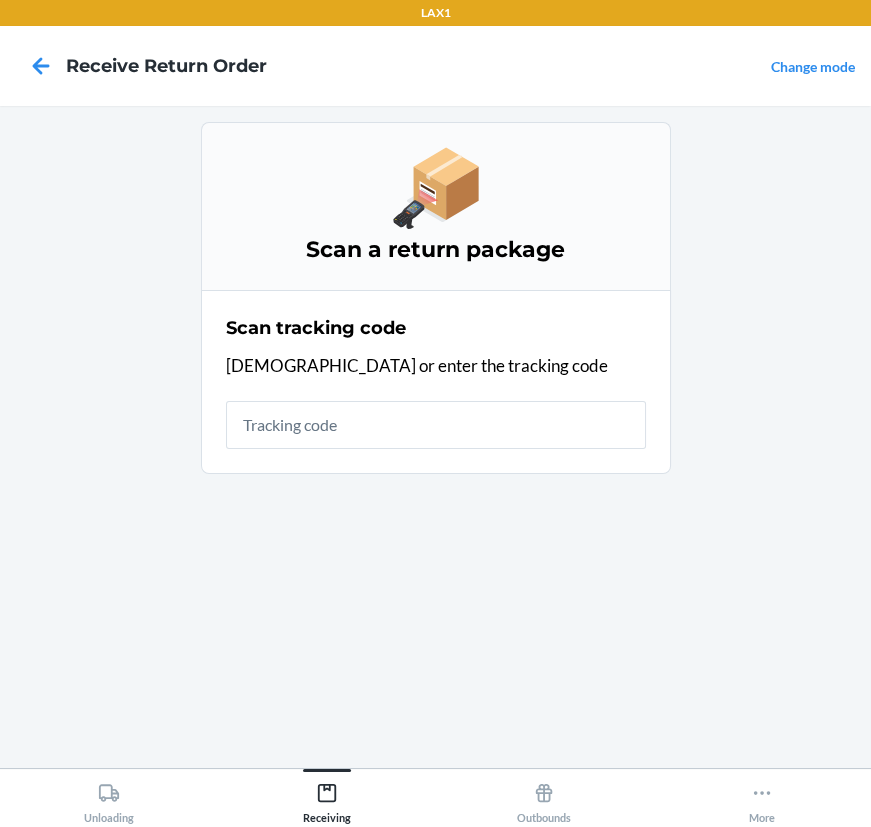 scroll, scrollTop: 0, scrollLeft: 0, axis: both 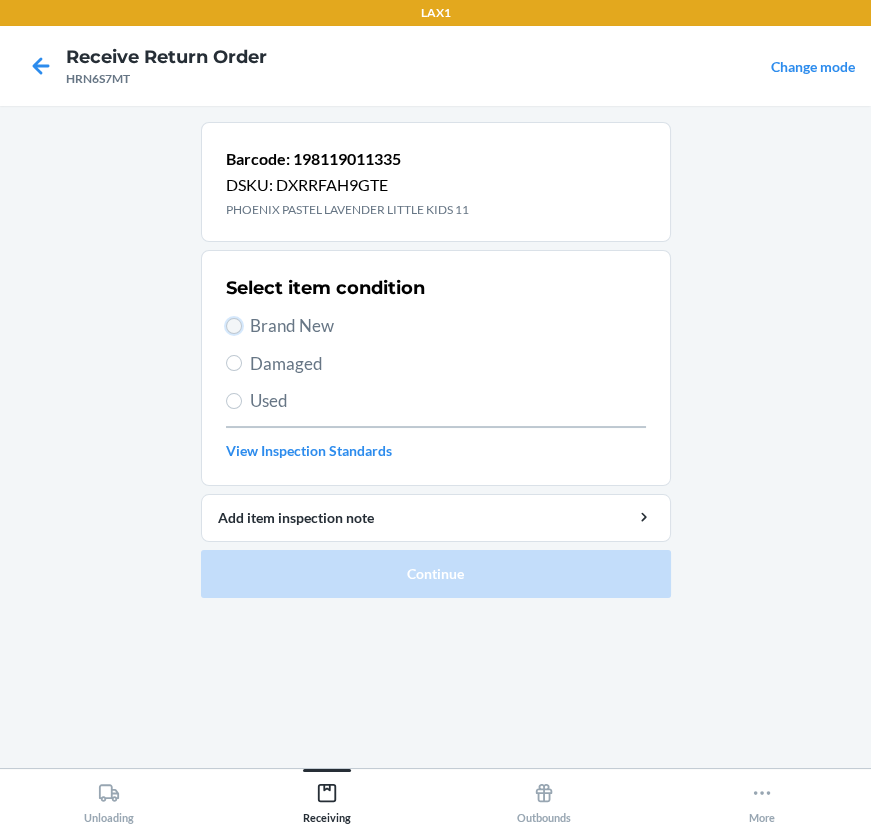 click on "Brand New" at bounding box center (234, 326) 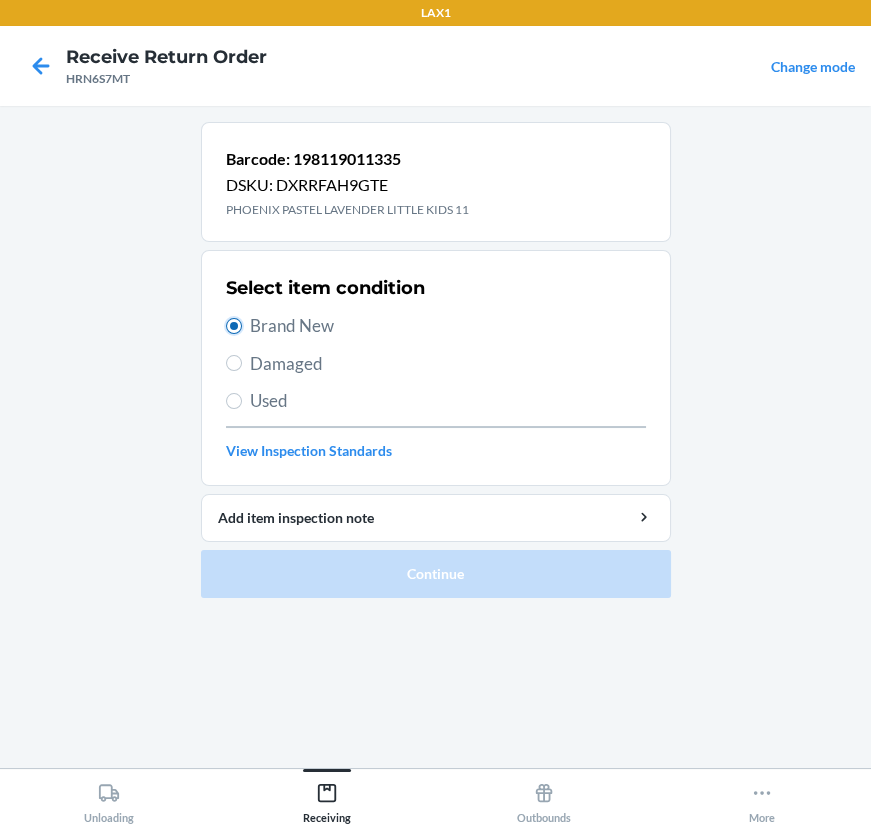 radio on "true" 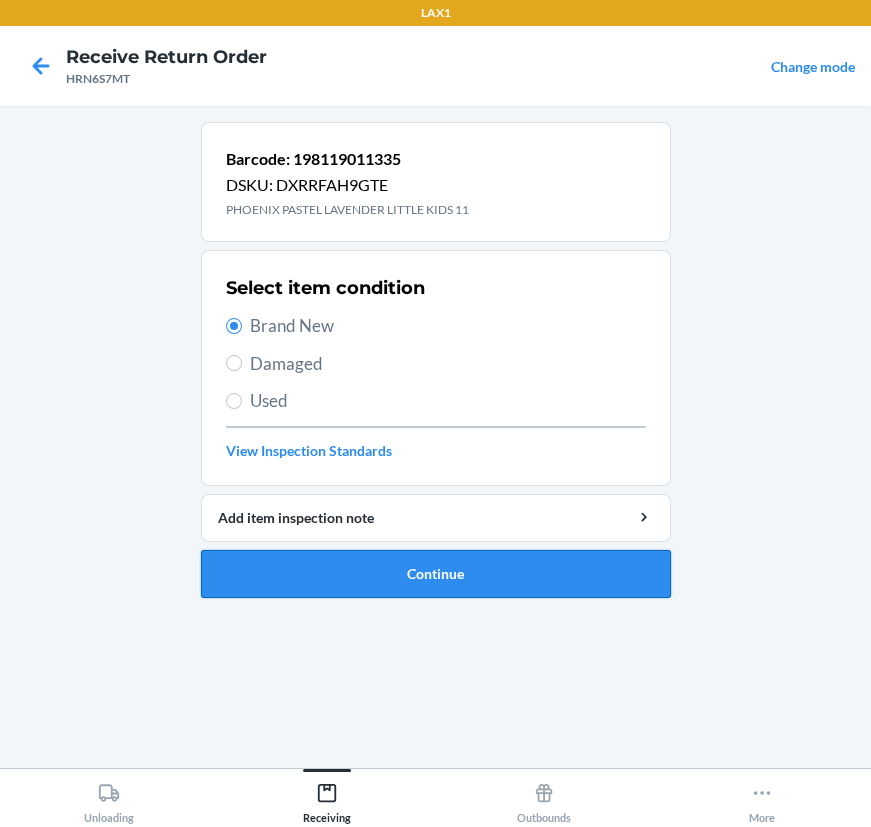 click on "Continue" at bounding box center [436, 574] 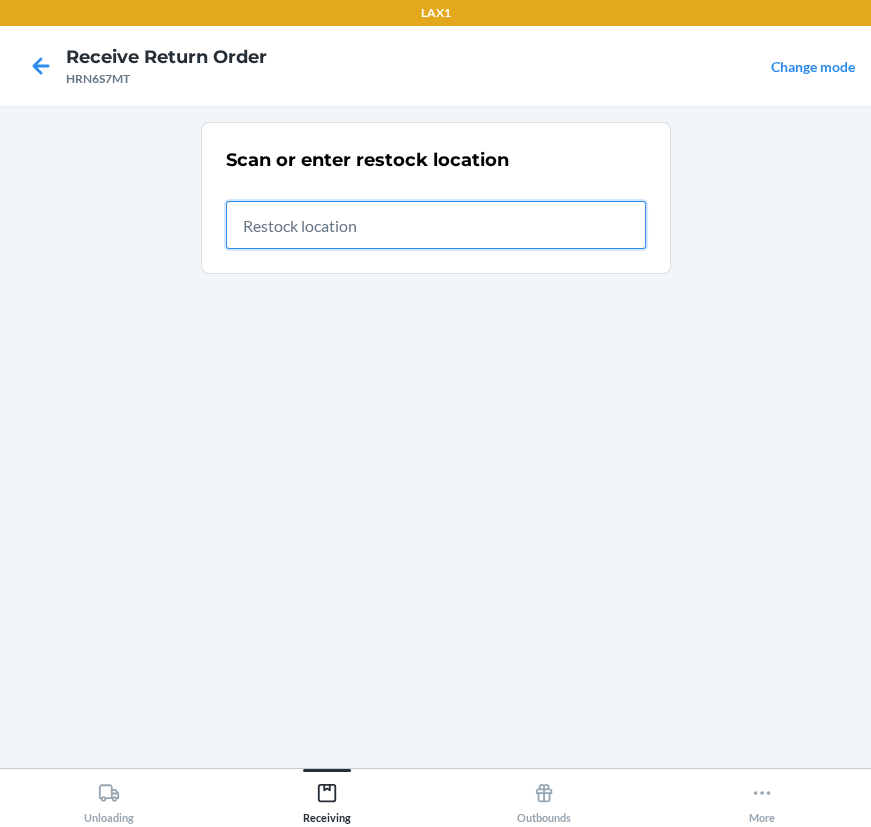 click at bounding box center [436, 225] 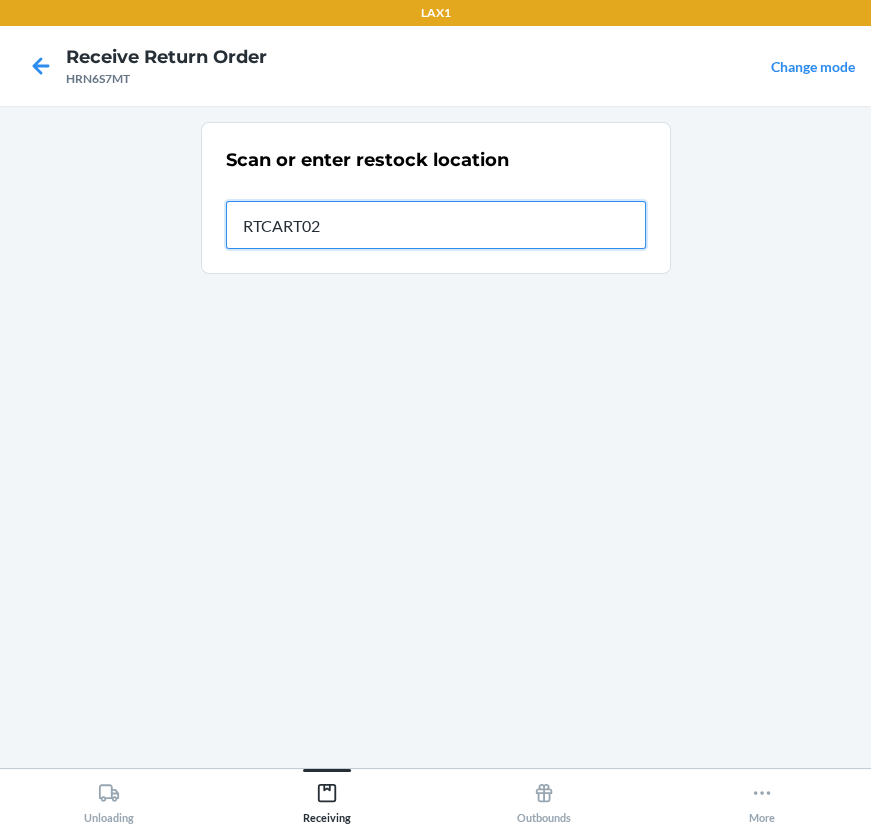 type on "RTCART025" 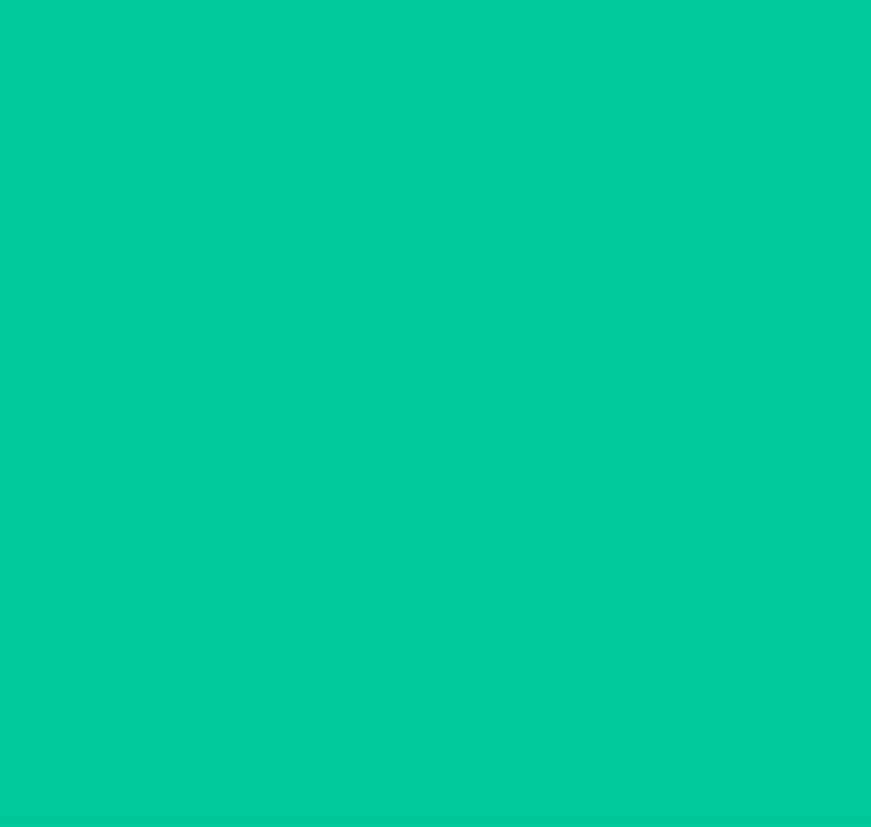 type 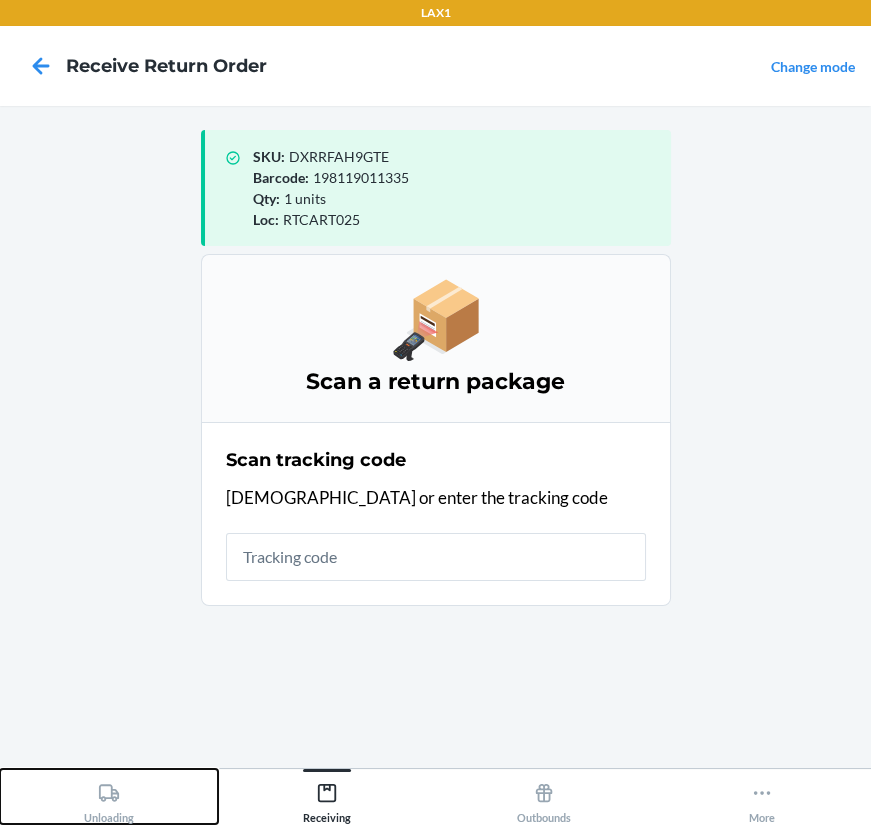 click on "Unloading" at bounding box center [109, 799] 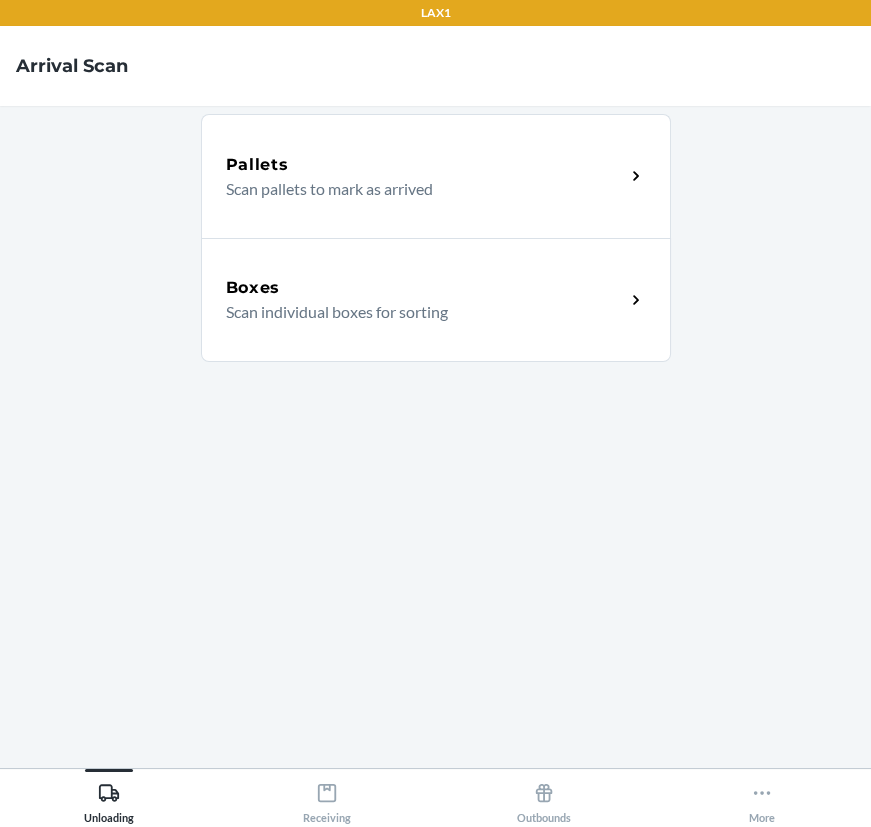 click on "Boxes Scan individual boxes for sorting" at bounding box center [436, 300] 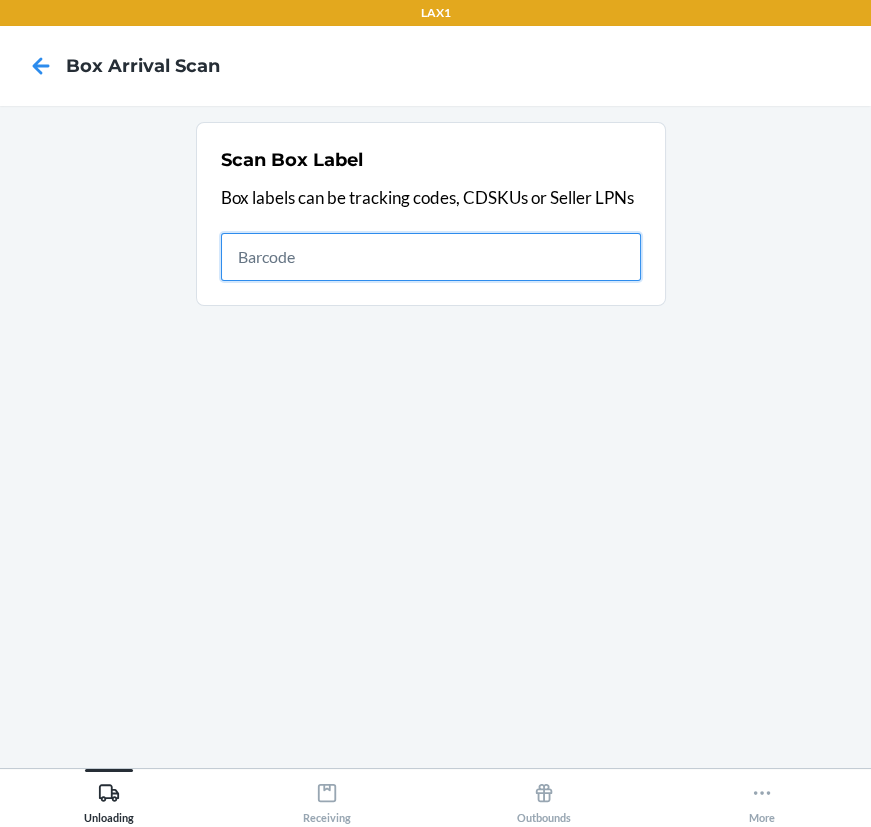 click at bounding box center (431, 257) 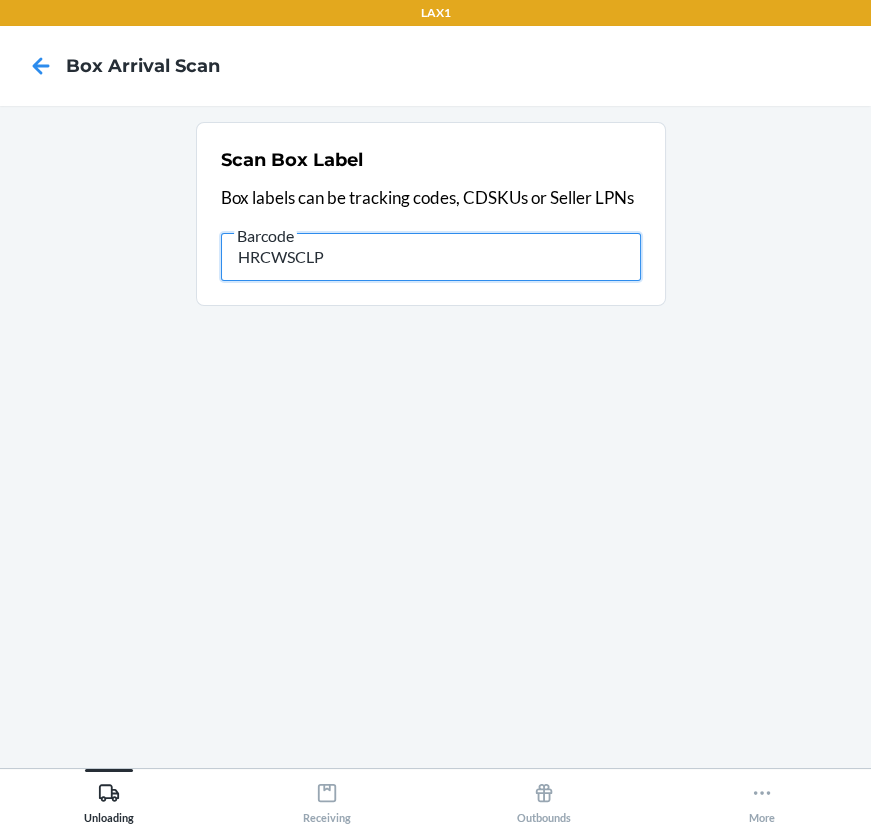 type on "HRCWSCLP" 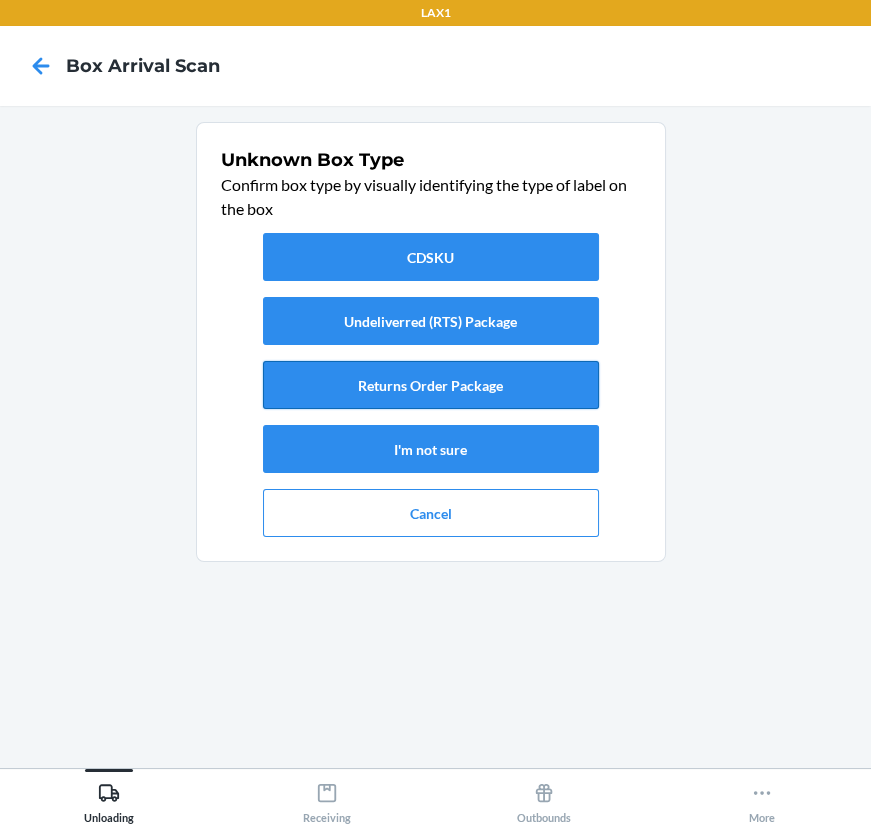 click on "Returns Order Package" at bounding box center [431, 385] 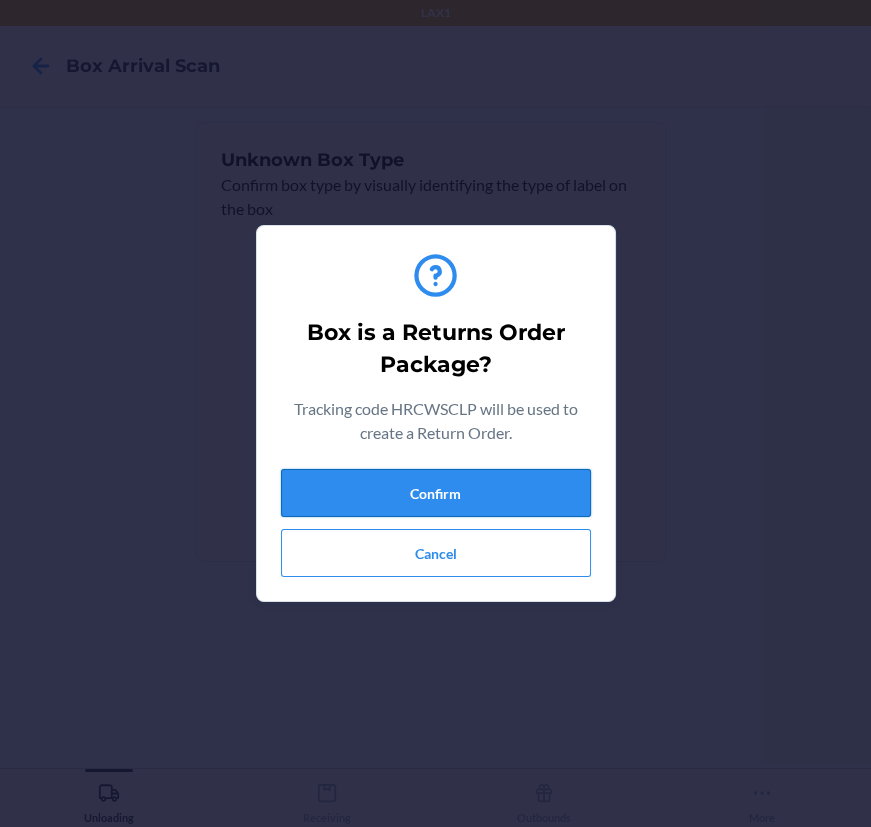 click on "Confirm" at bounding box center (436, 493) 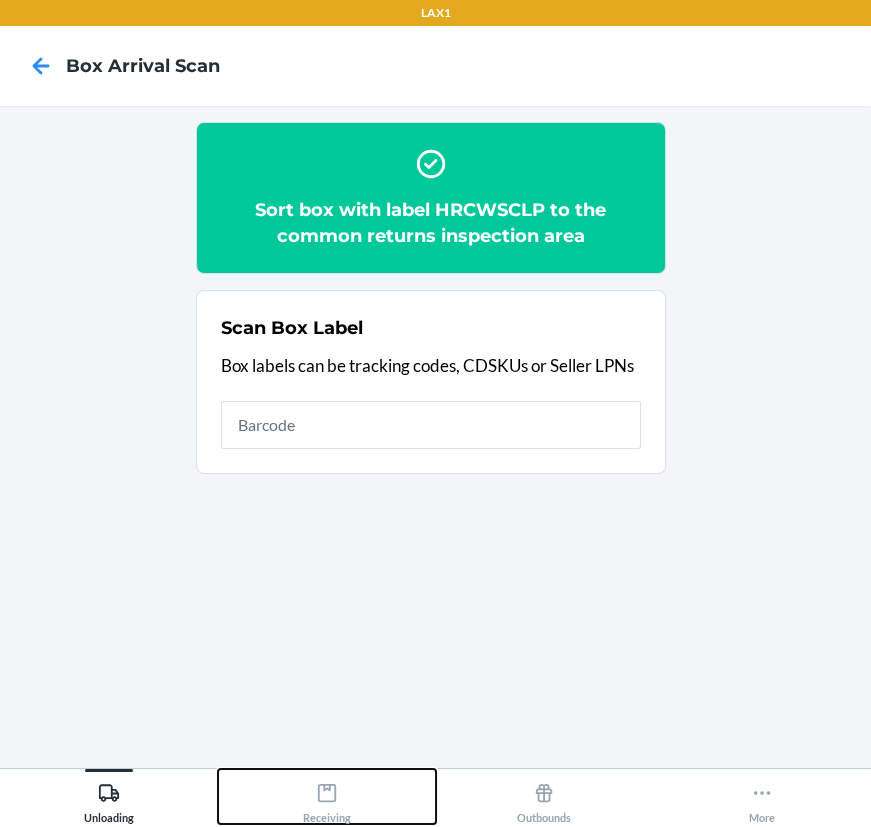 click 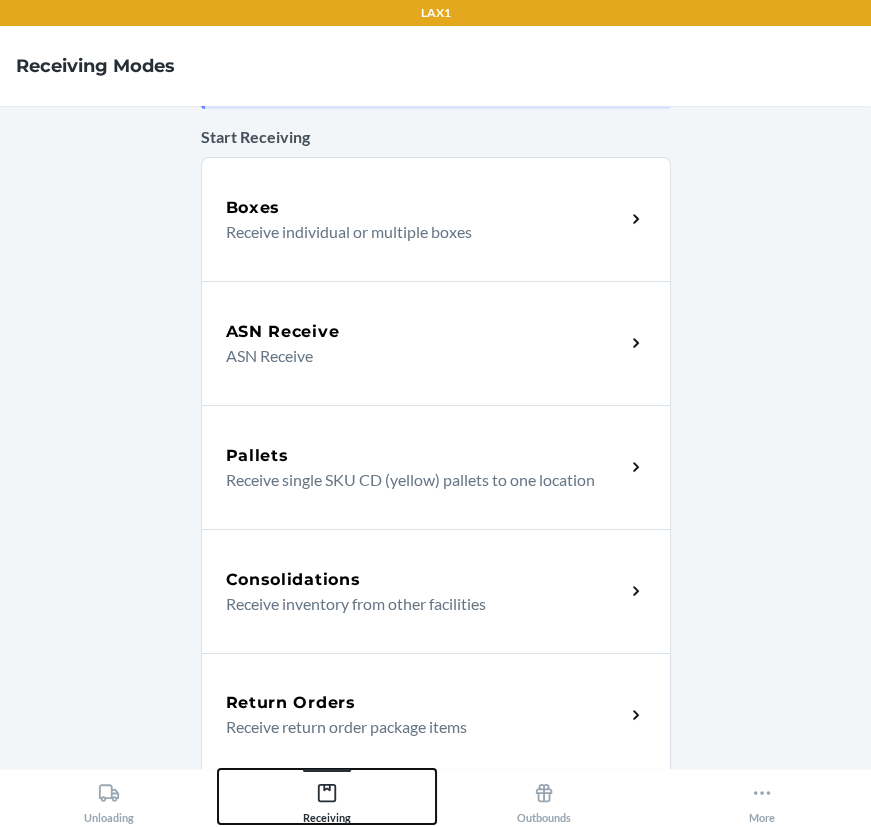 scroll, scrollTop: 181, scrollLeft: 0, axis: vertical 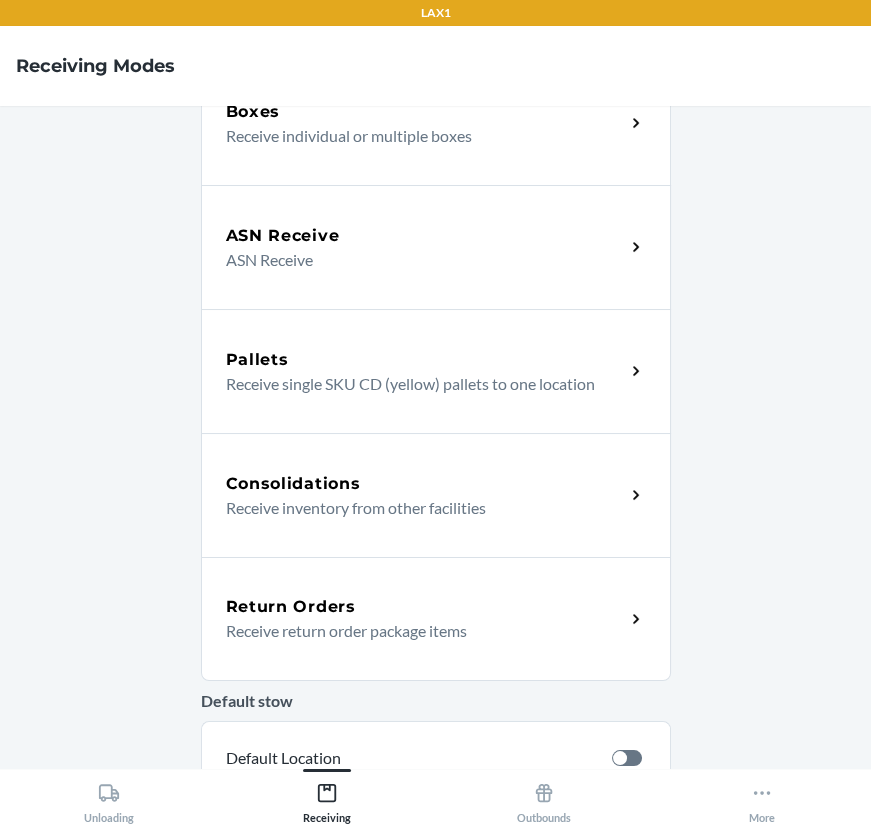 click on "Return Orders" at bounding box center (425, 607) 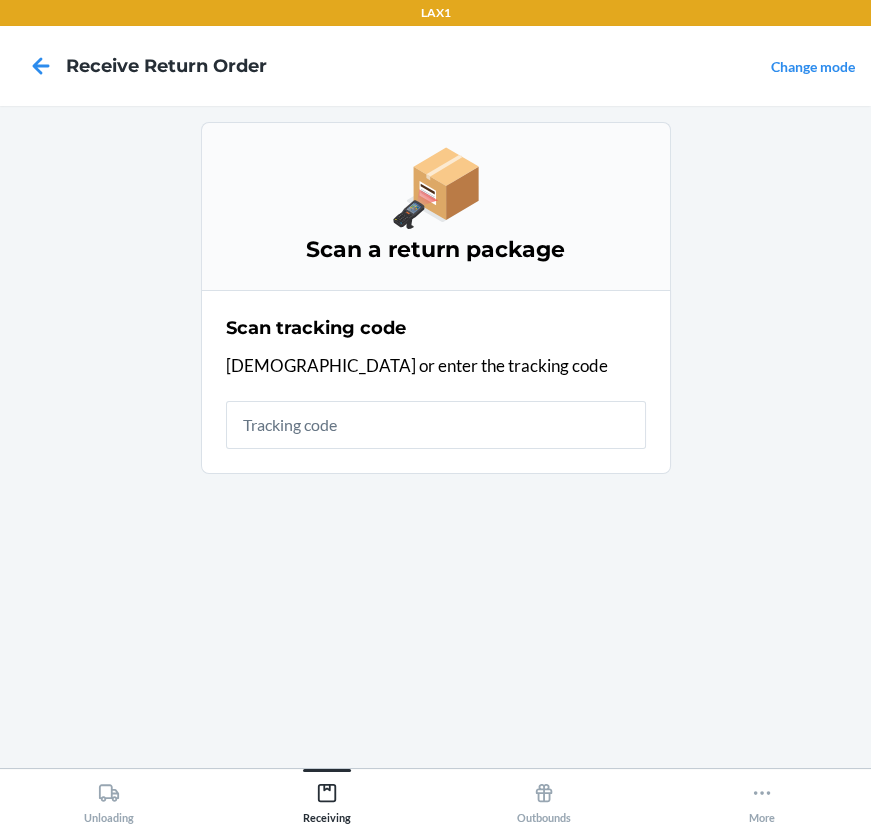 click at bounding box center [436, 425] 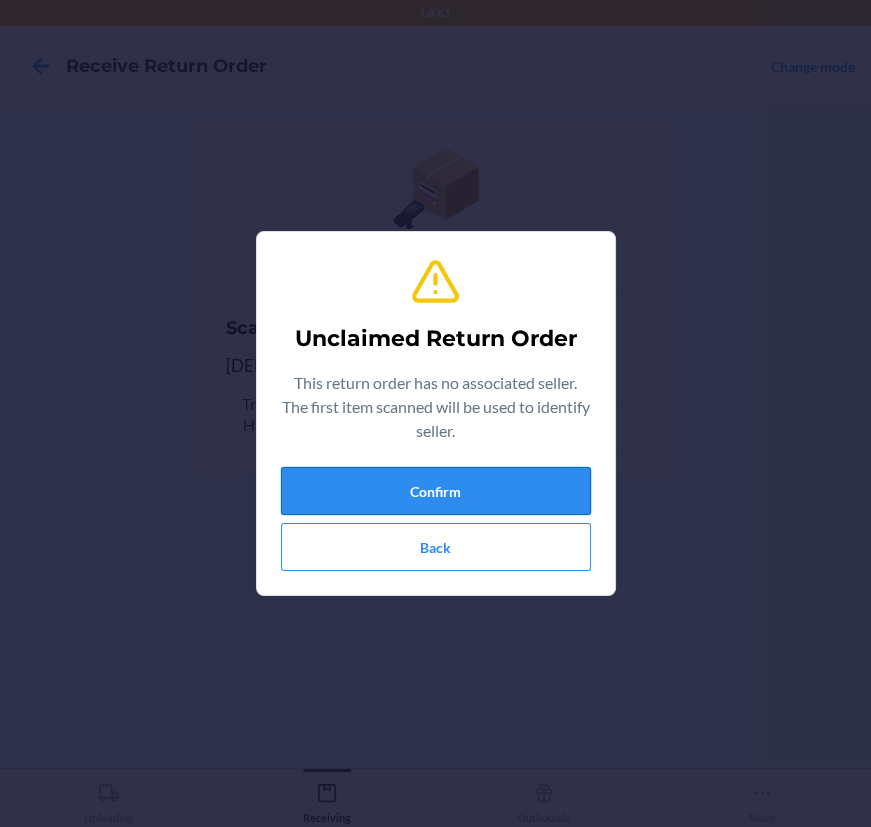 click on "Confirm" at bounding box center (436, 491) 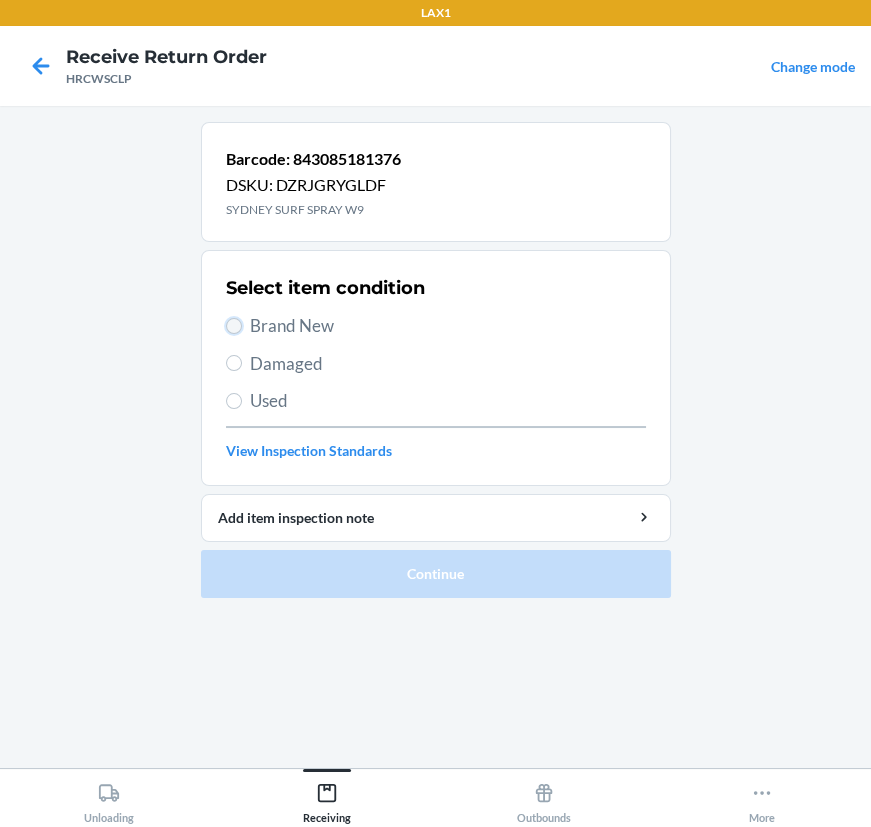 click on "Brand New" at bounding box center [234, 326] 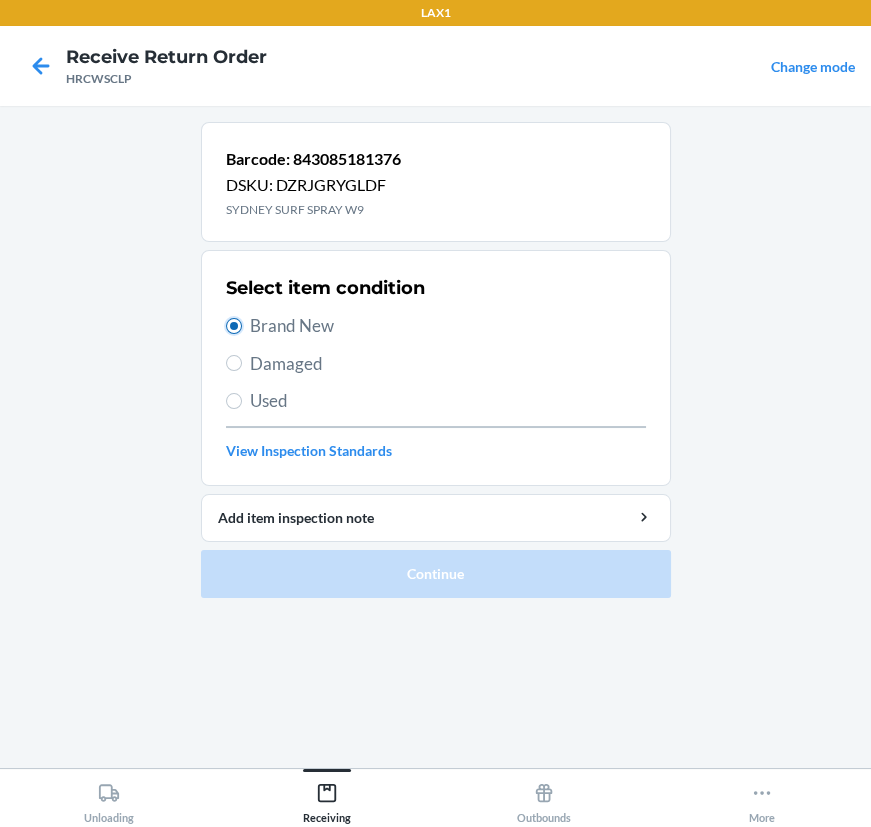 radio on "true" 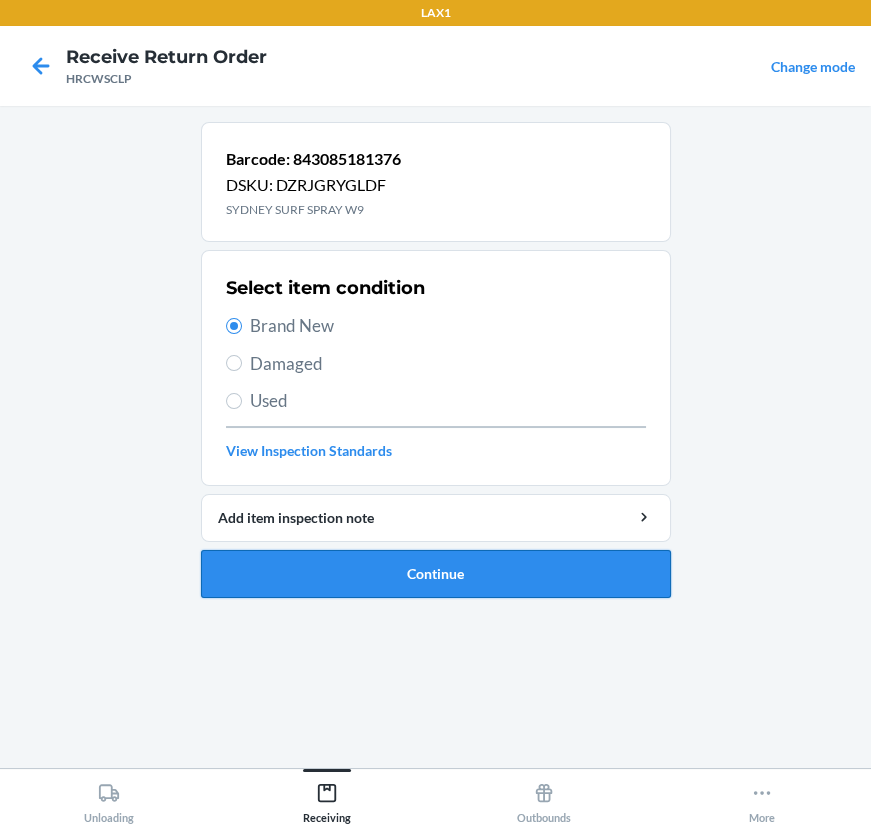 click on "Continue" at bounding box center (436, 574) 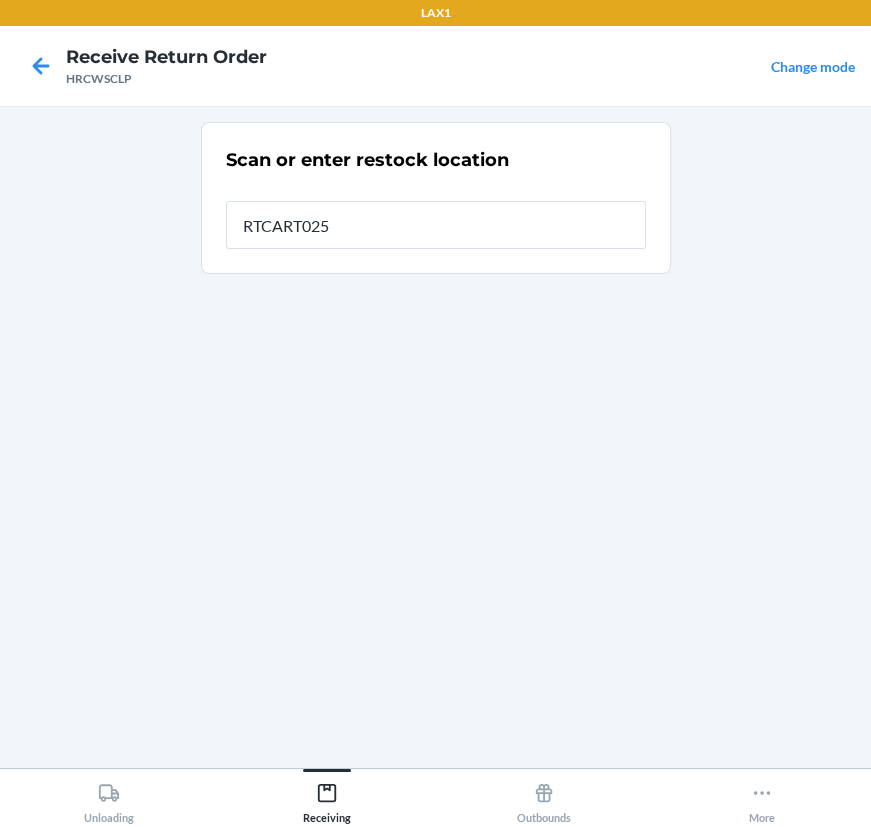 type on "RTCART025" 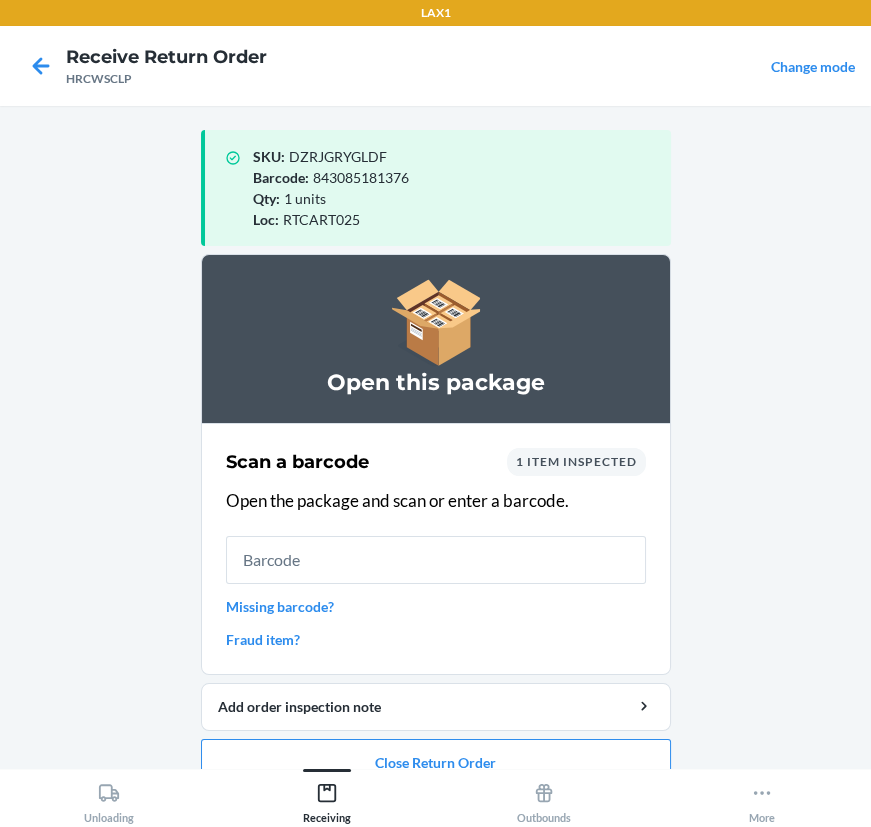 scroll, scrollTop: 33, scrollLeft: 0, axis: vertical 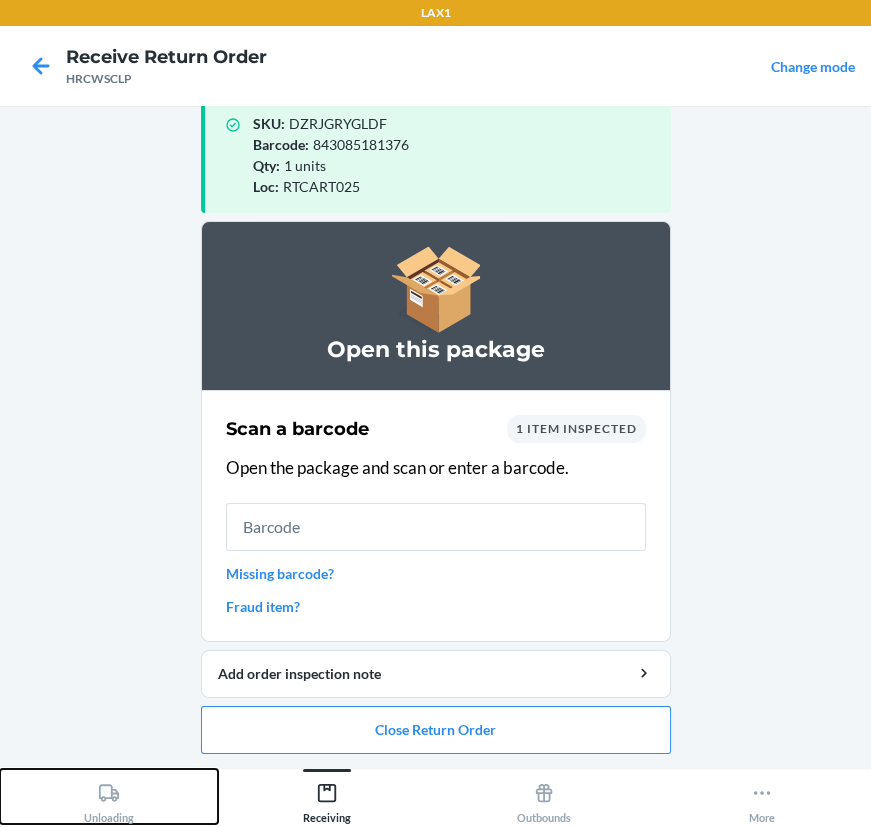 click on "Unloading" at bounding box center [109, 799] 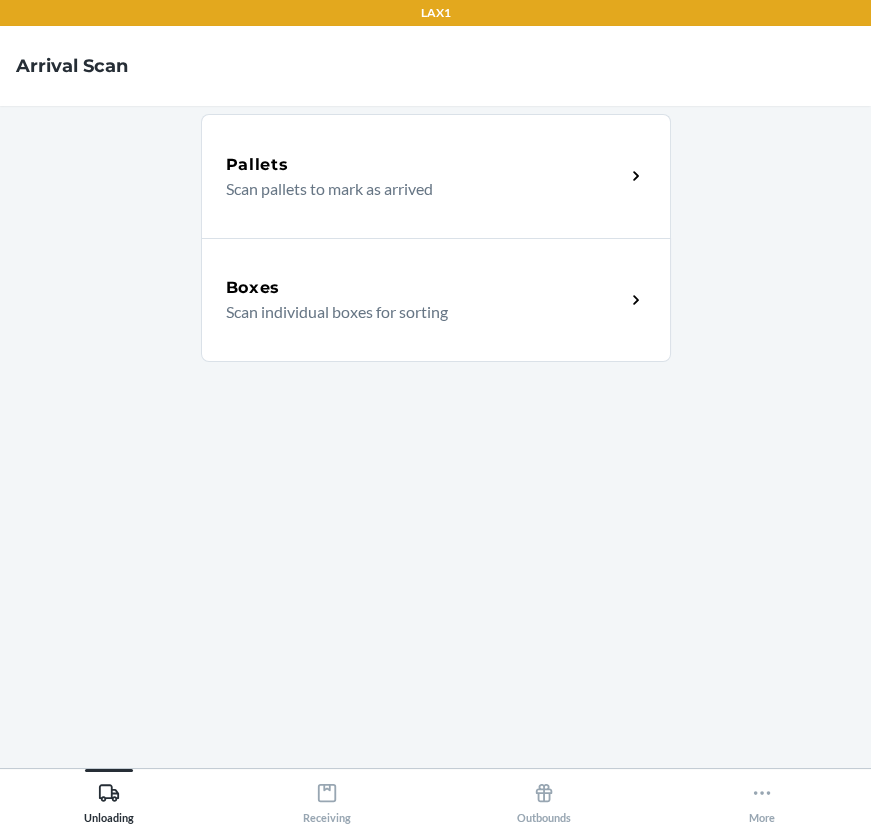 click on "Boxes Scan individual boxes for sorting" at bounding box center [436, 300] 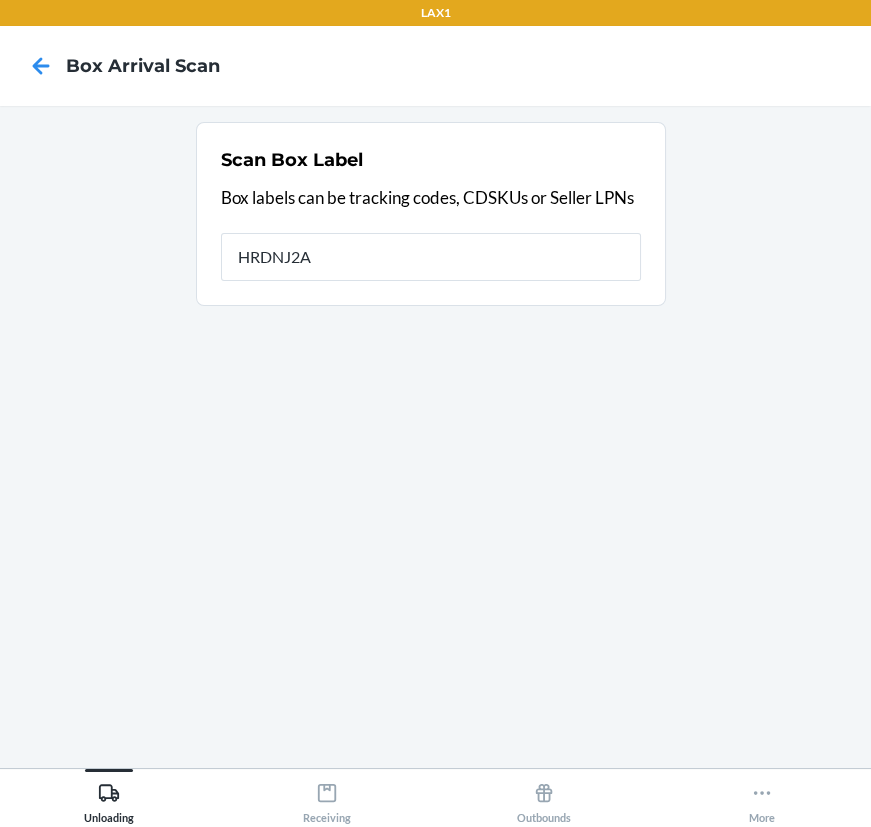 type on "HRDNJ2A2" 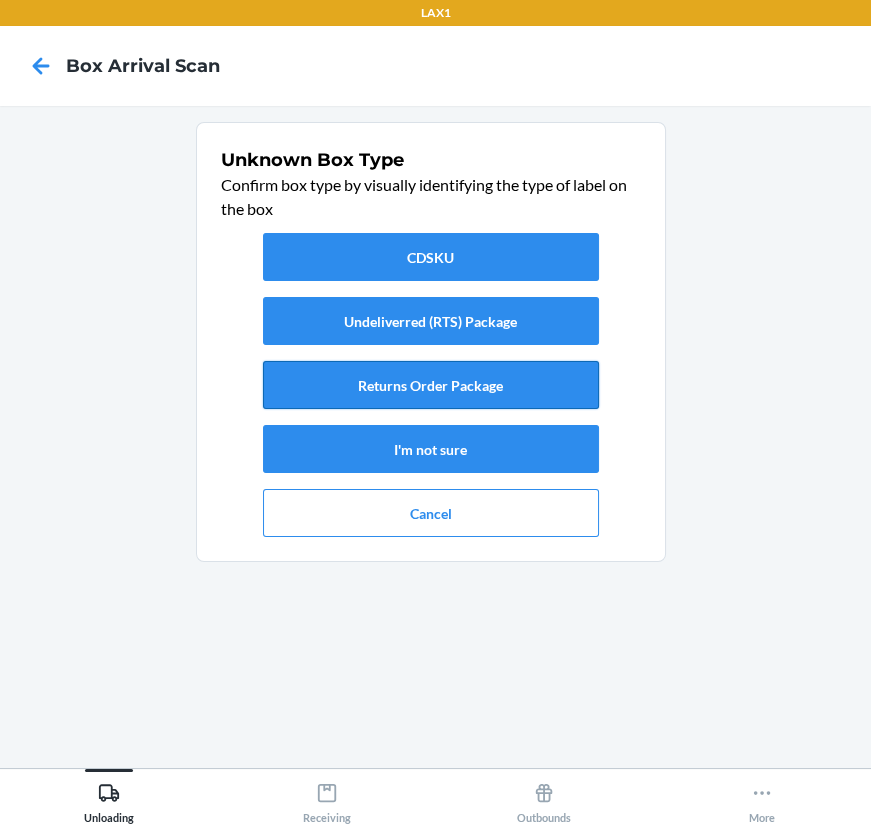 drag, startPoint x: 529, startPoint y: 370, endPoint x: 539, endPoint y: 373, distance: 10.440307 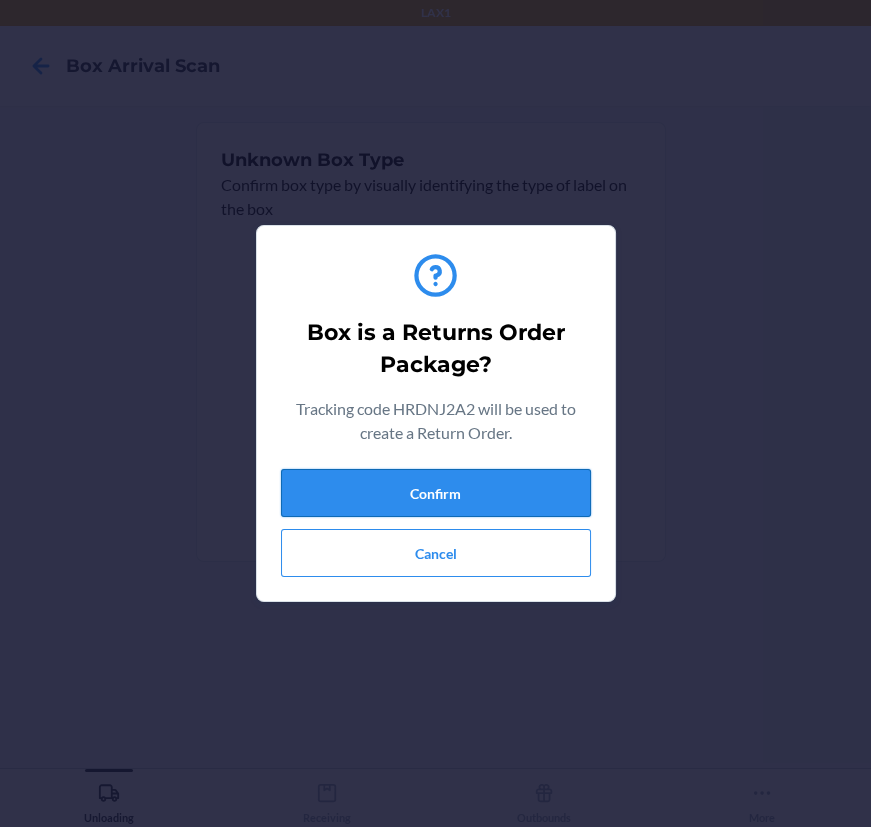 click on "Confirm" at bounding box center (436, 493) 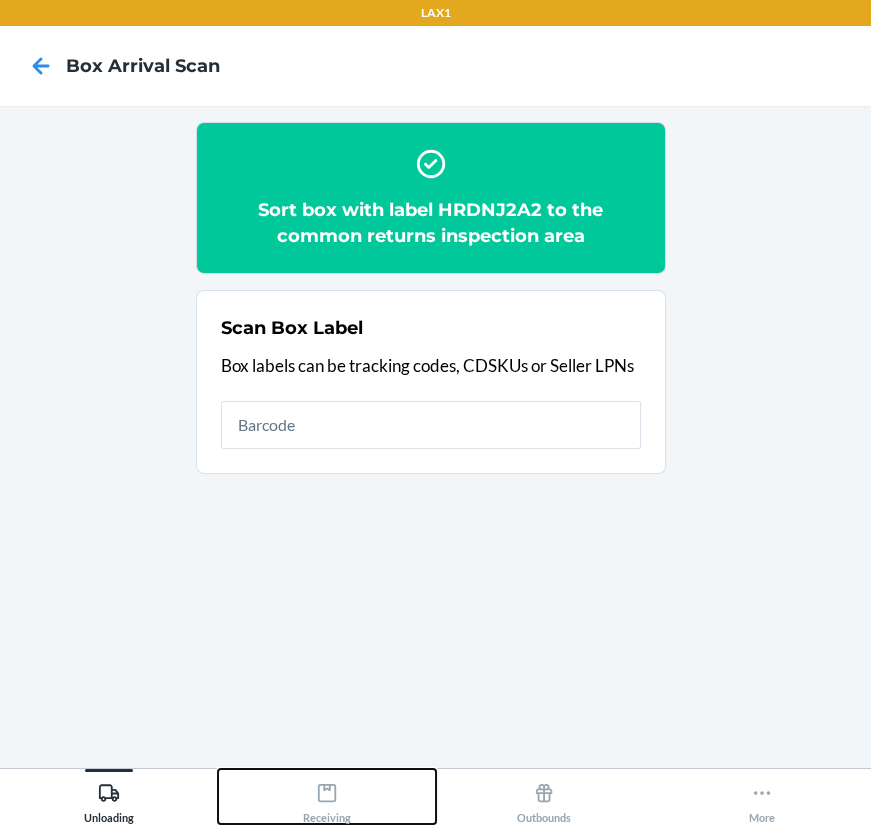 click 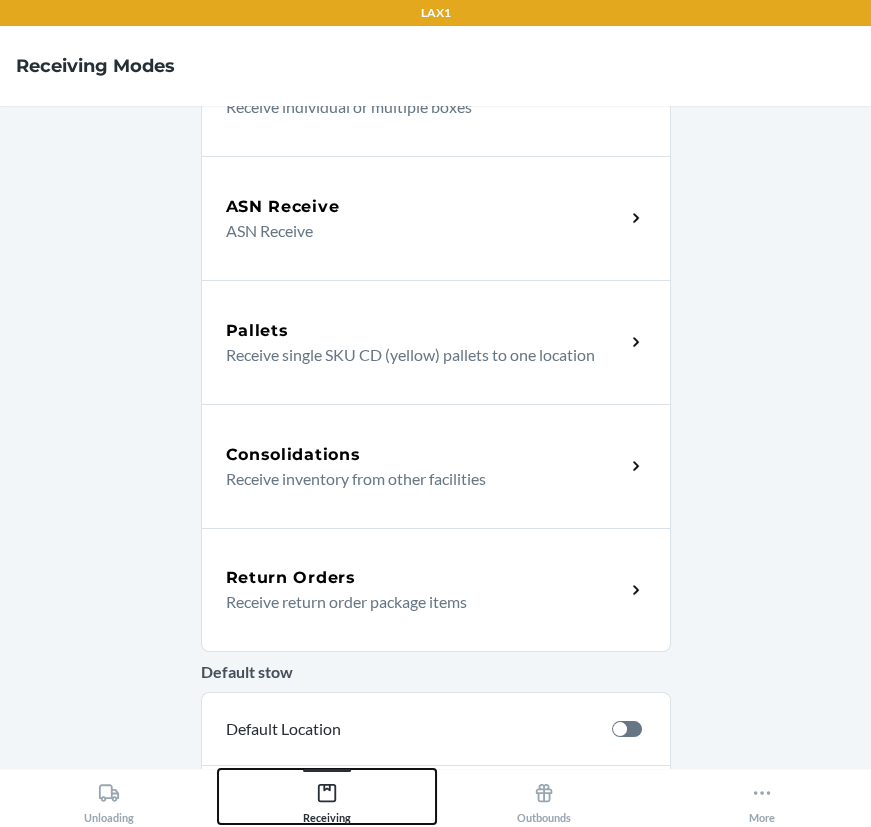 scroll, scrollTop: 363, scrollLeft: 0, axis: vertical 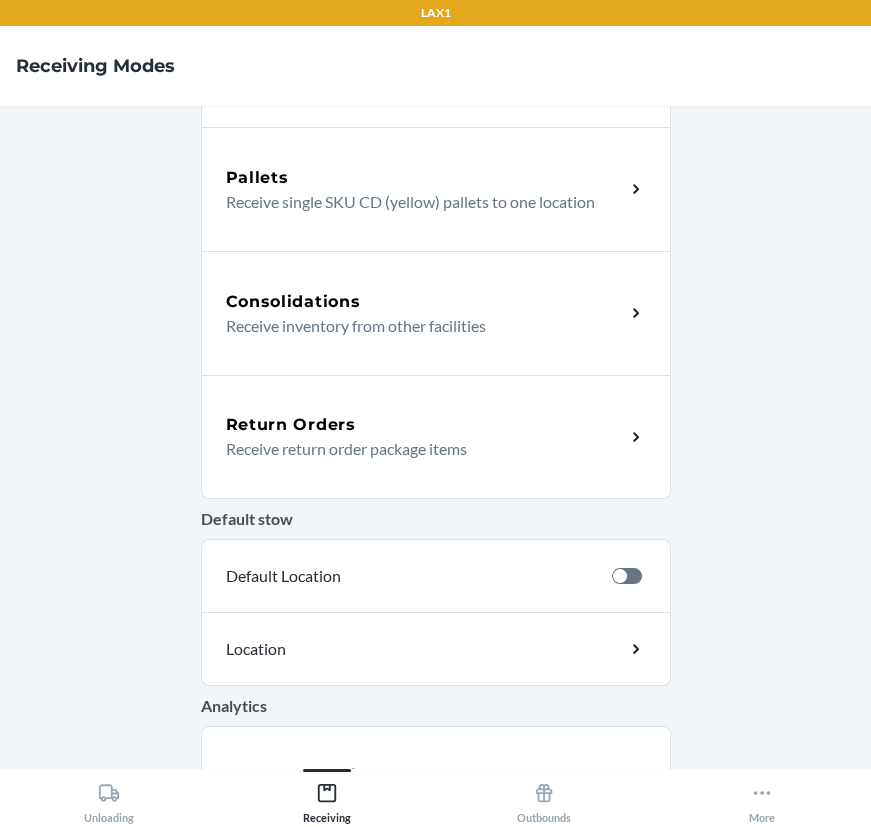 click on "Return Orders" at bounding box center [425, 425] 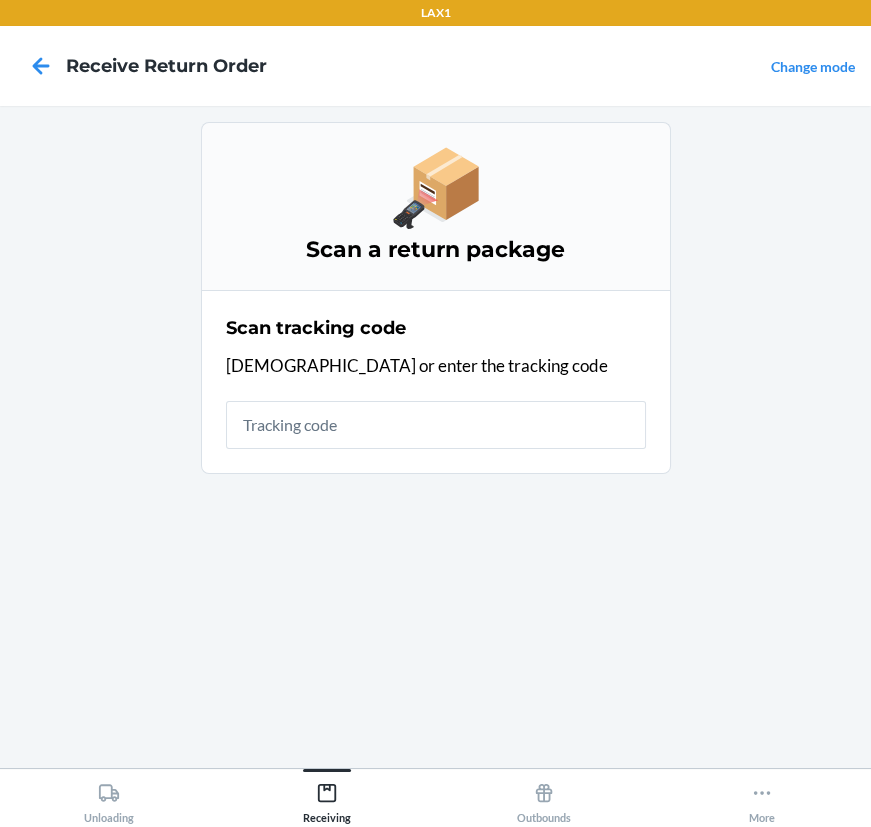 scroll, scrollTop: 0, scrollLeft: 0, axis: both 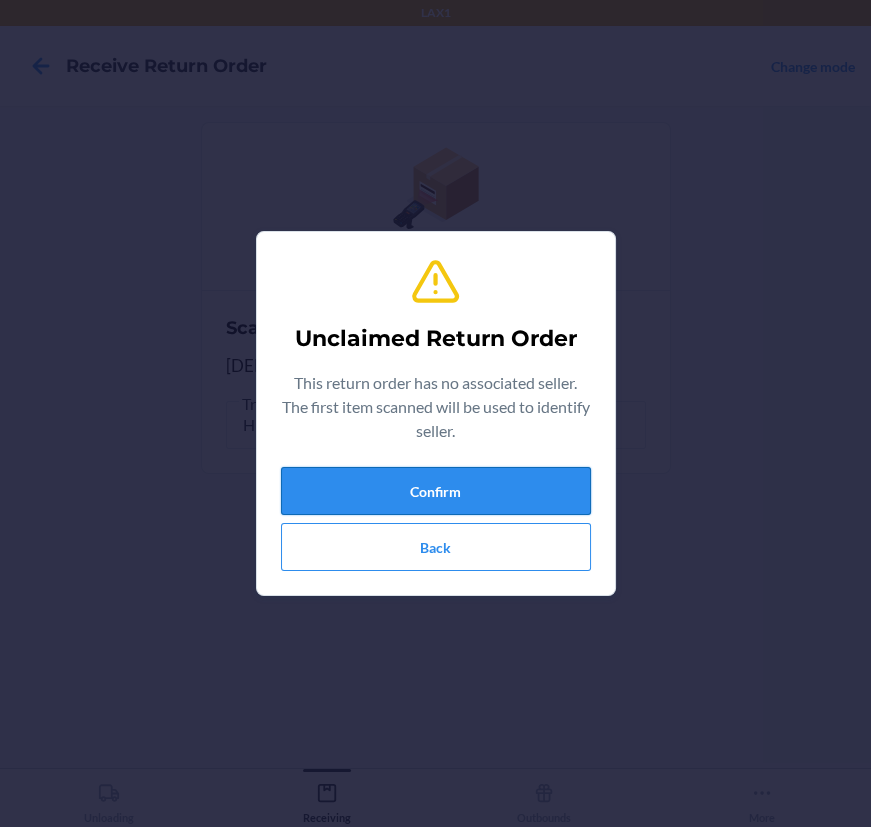 click on "Confirm" at bounding box center (436, 491) 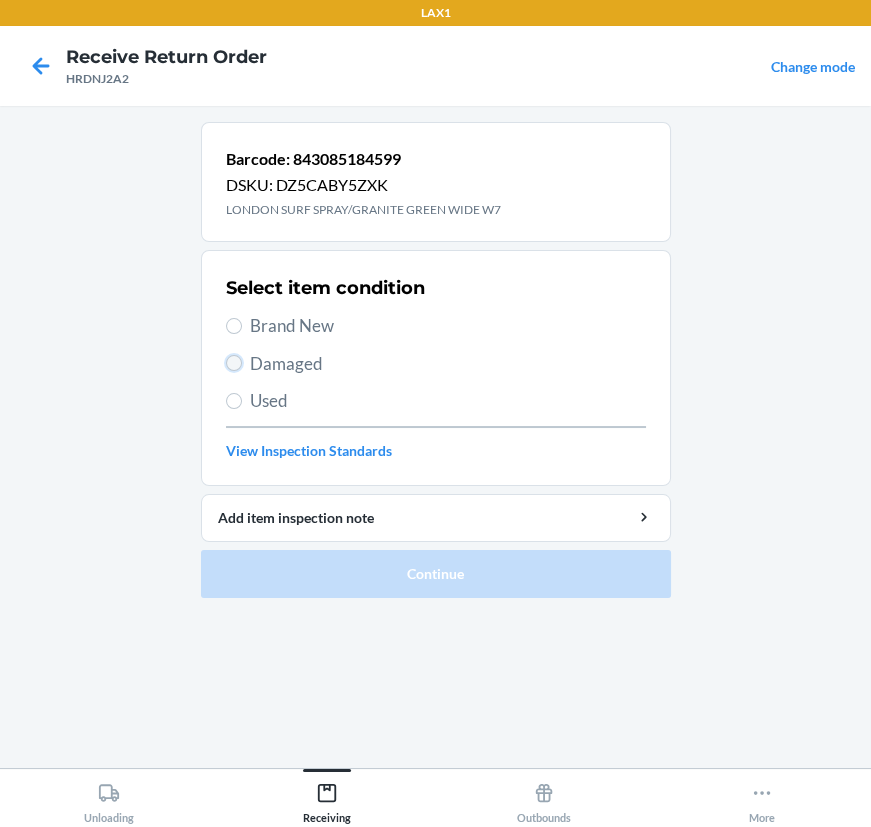 click on "Damaged" at bounding box center [234, 363] 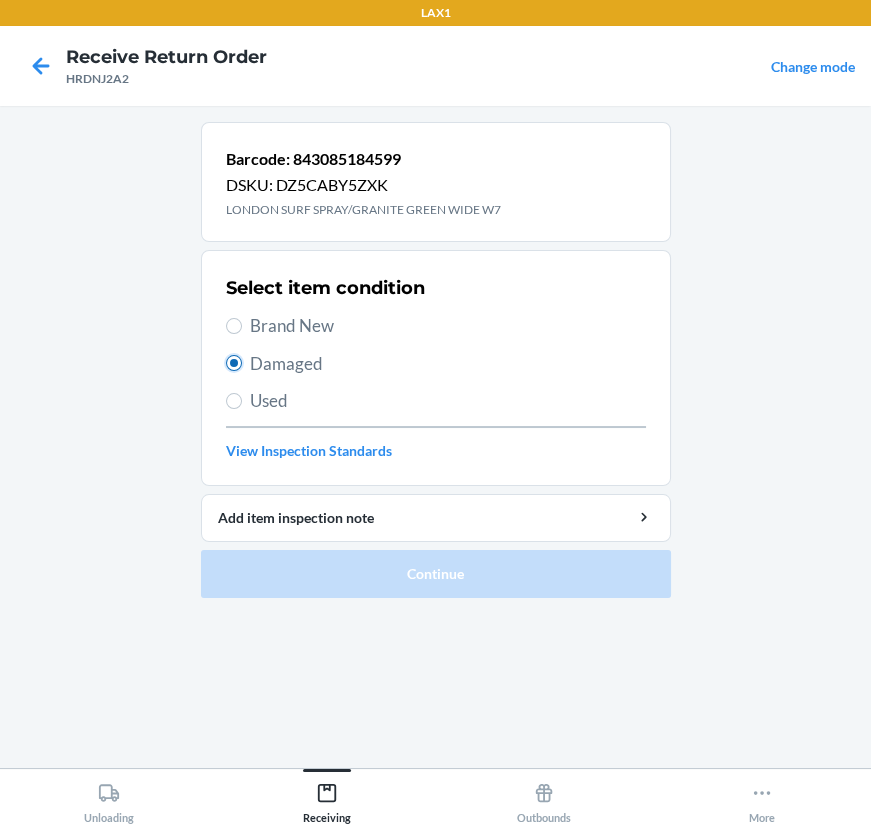 radio on "true" 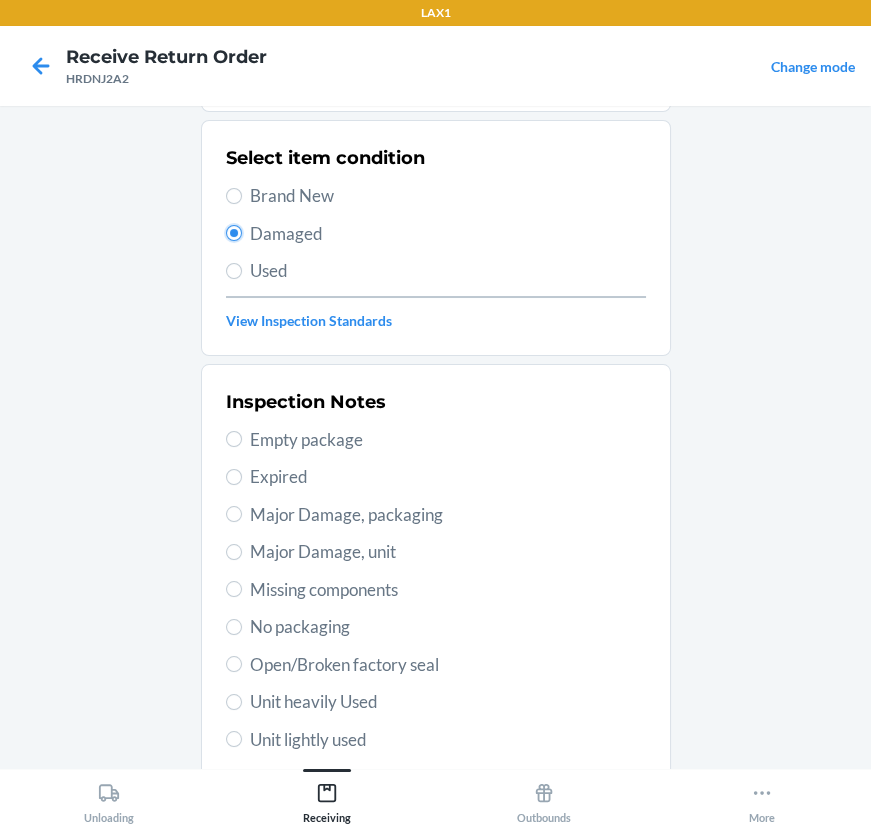 scroll, scrollTop: 272, scrollLeft: 0, axis: vertical 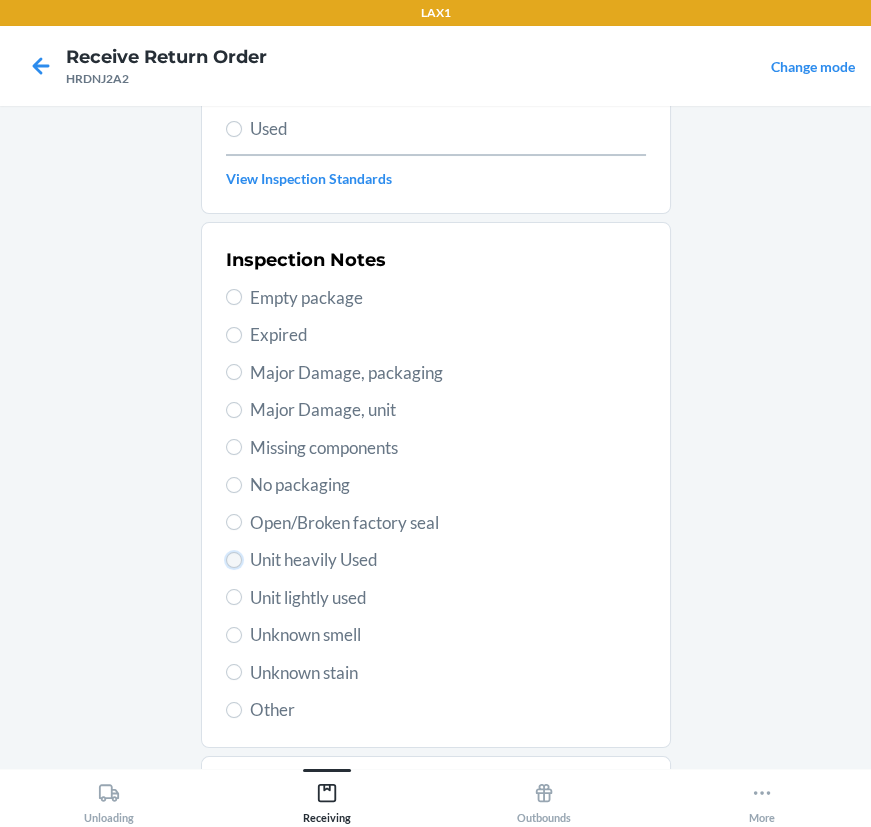 click on "Unit heavily Used" at bounding box center [234, 560] 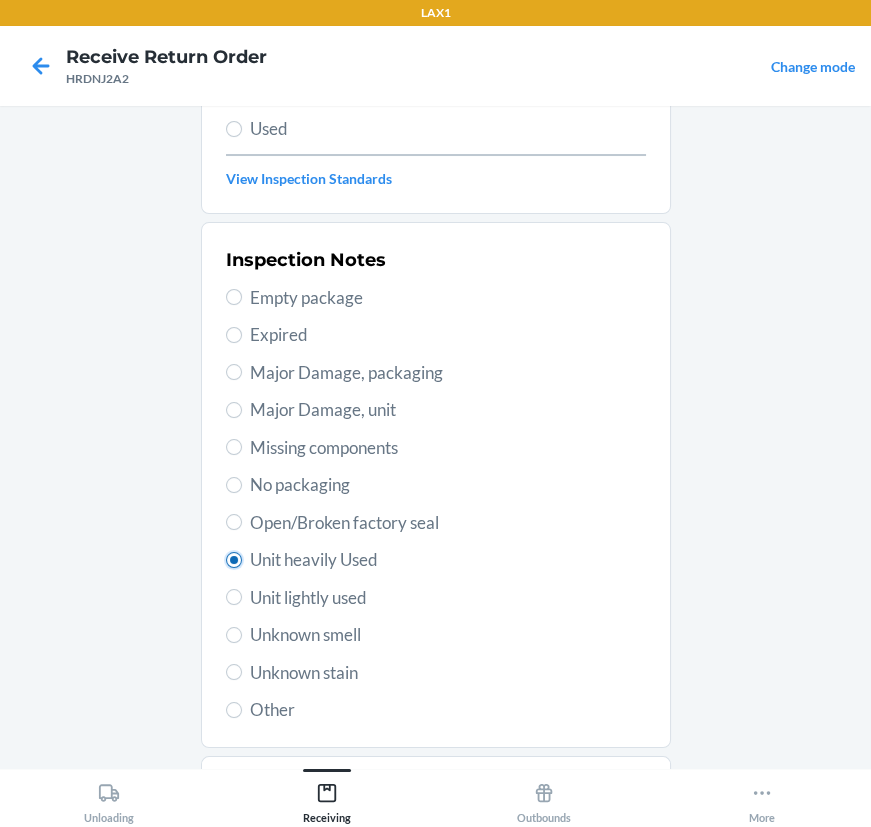 radio on "true" 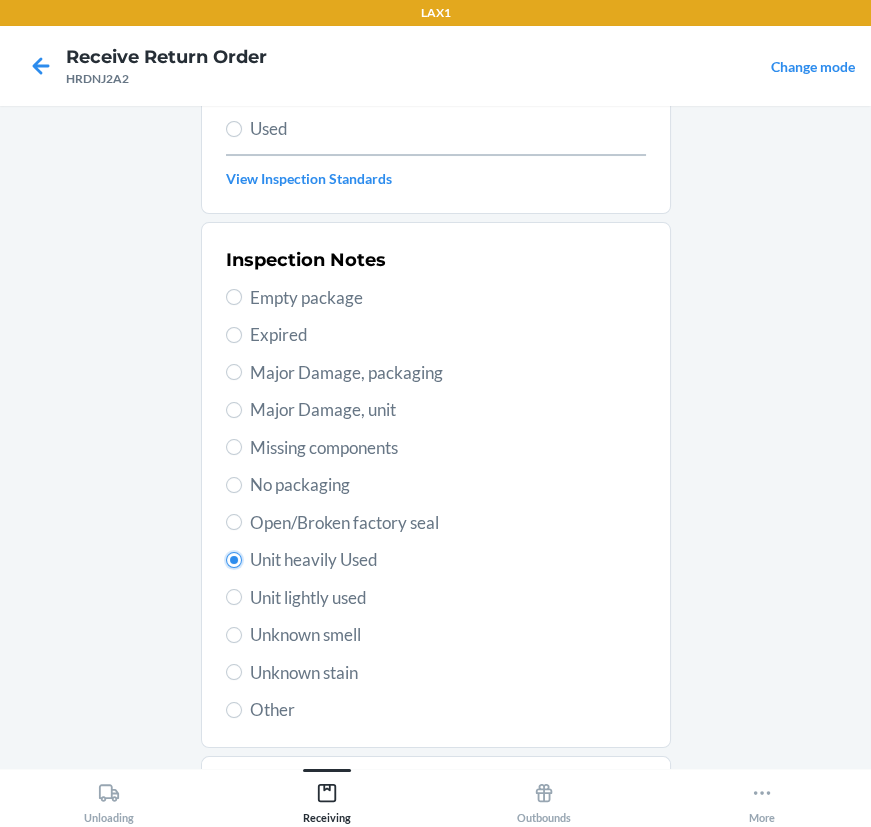 scroll, scrollTop: 377, scrollLeft: 0, axis: vertical 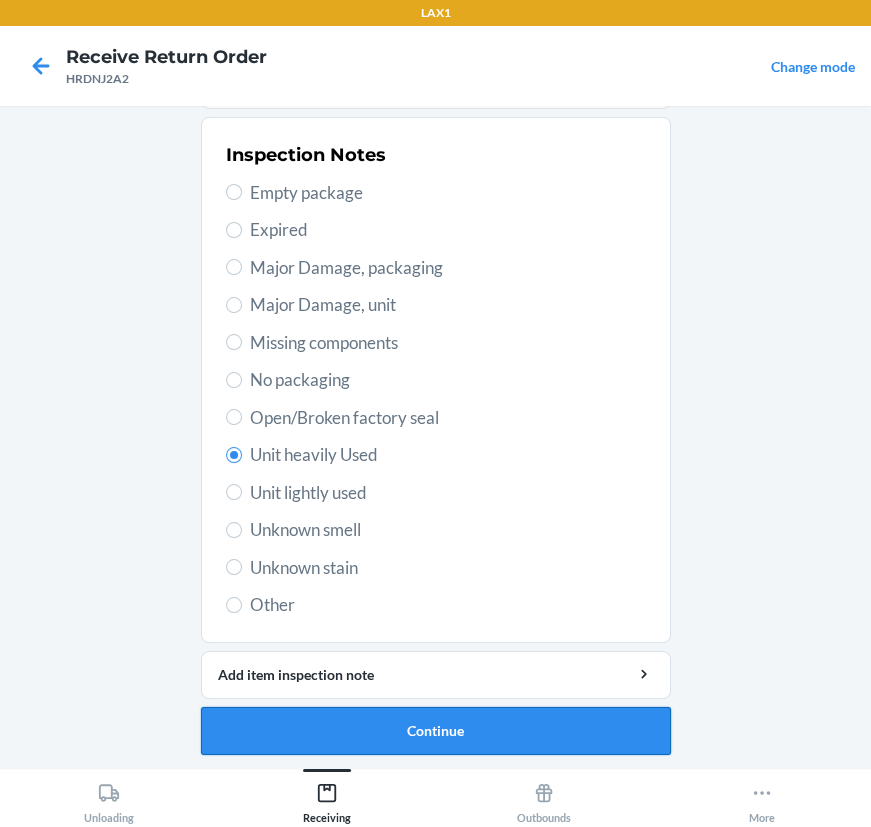 click on "Continue" at bounding box center [436, 731] 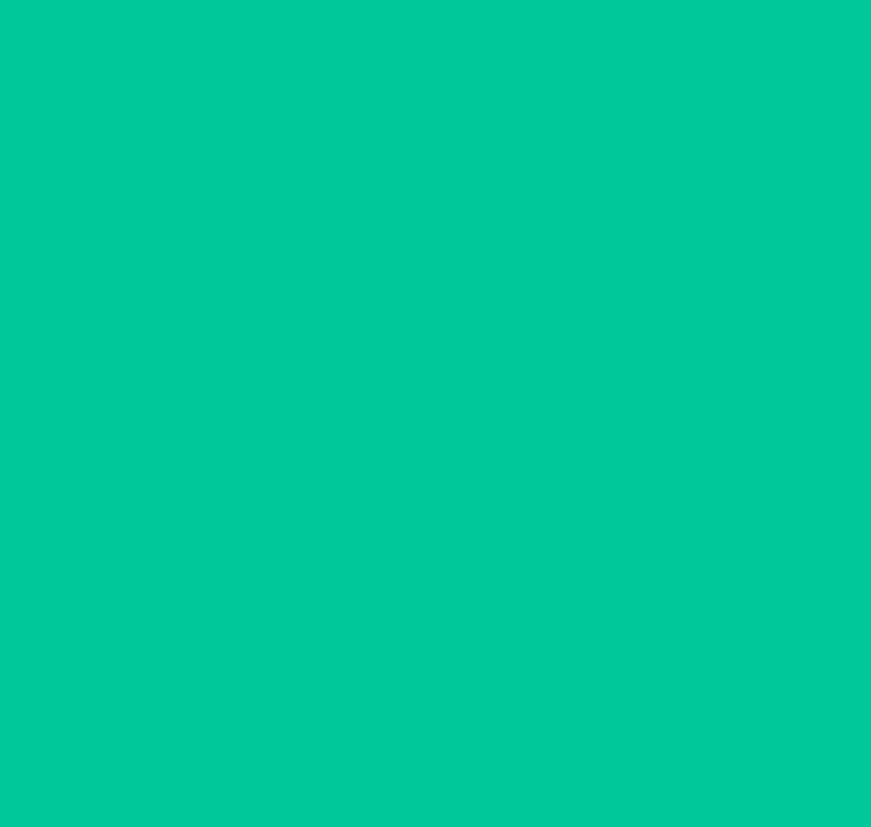 scroll, scrollTop: 214, scrollLeft: 0, axis: vertical 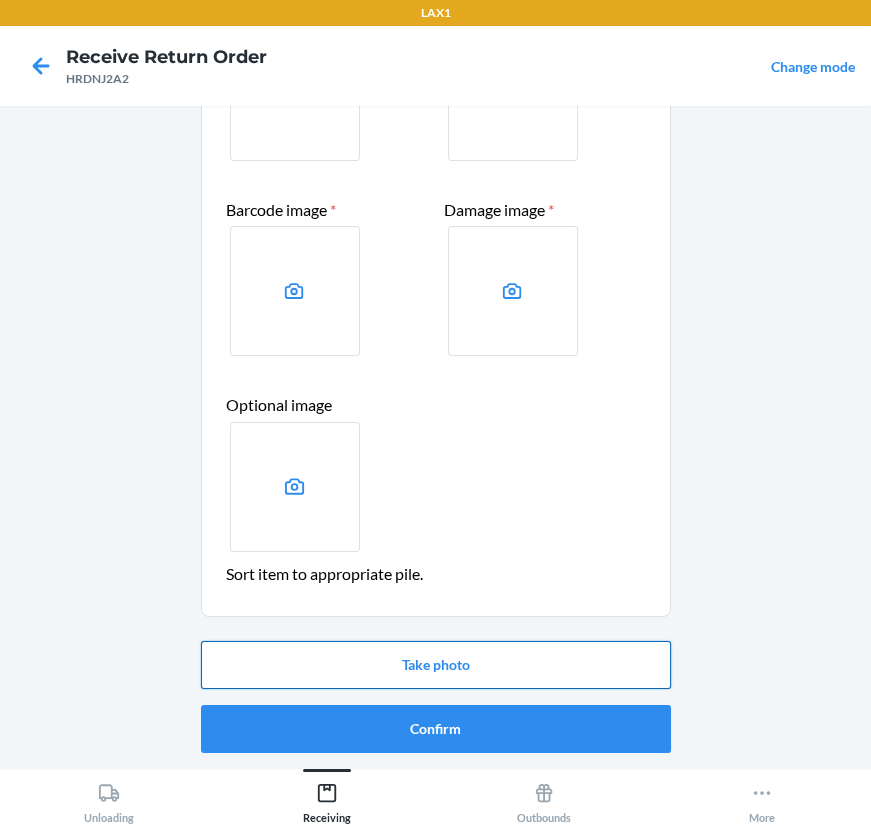 click on "Take photo" at bounding box center (436, 665) 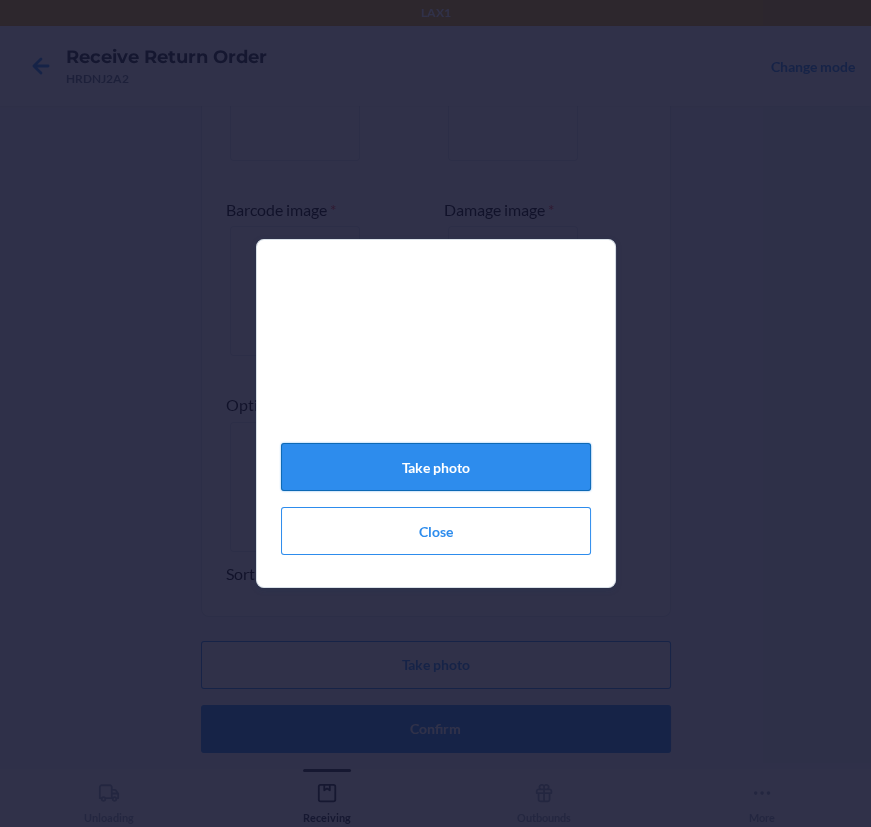click on "Take photo" 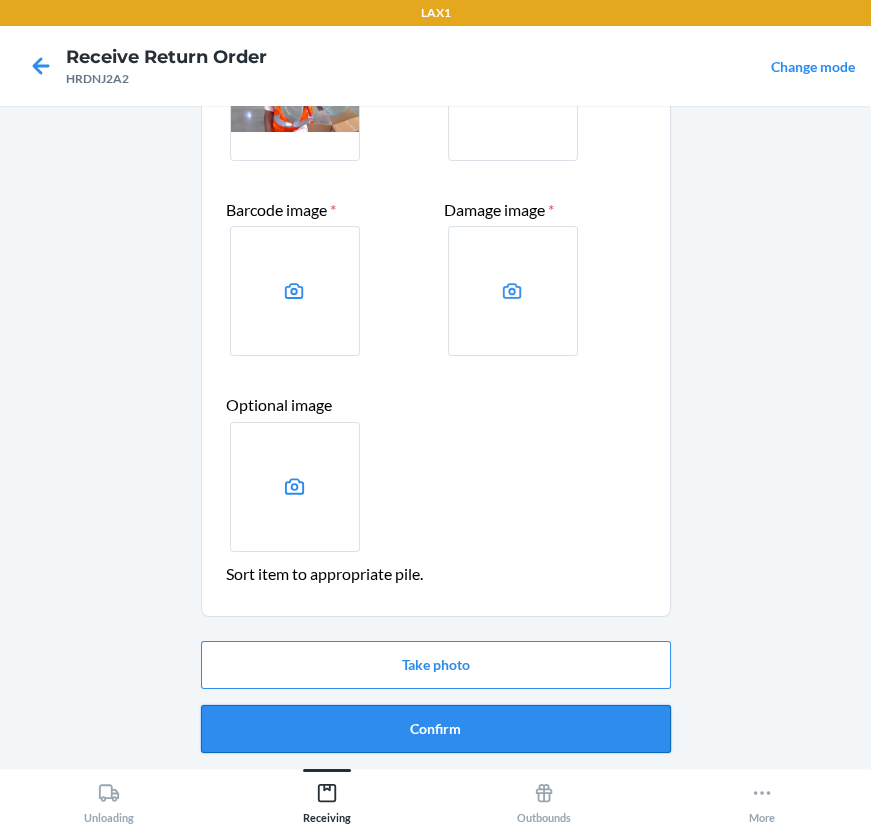 click on "Confirm" at bounding box center [436, 729] 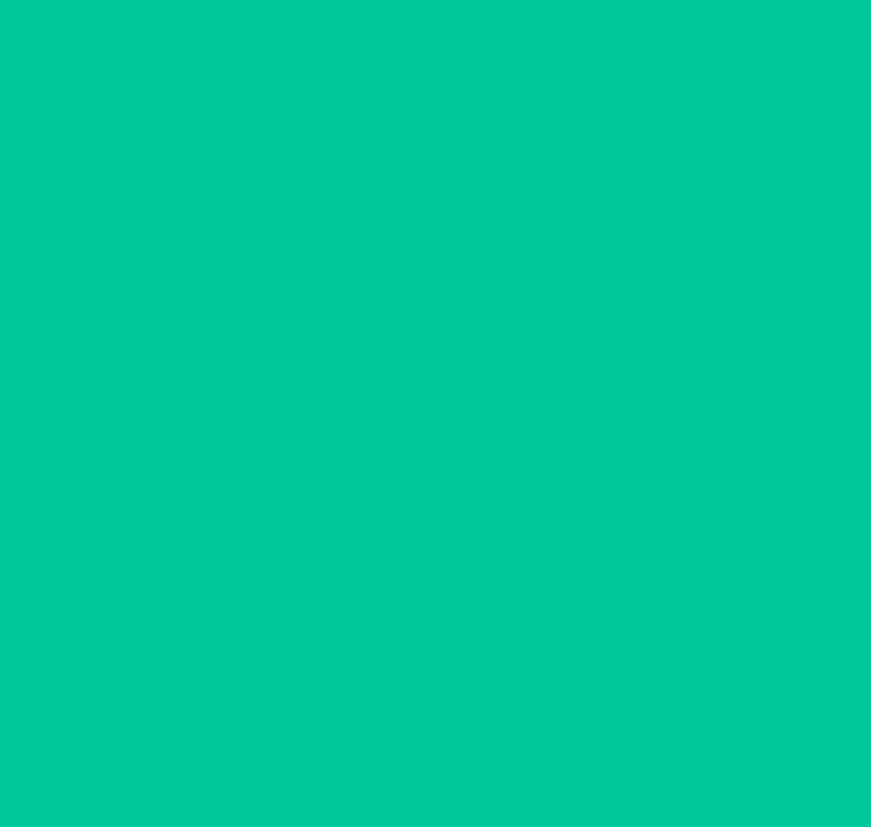 scroll, scrollTop: 0, scrollLeft: 0, axis: both 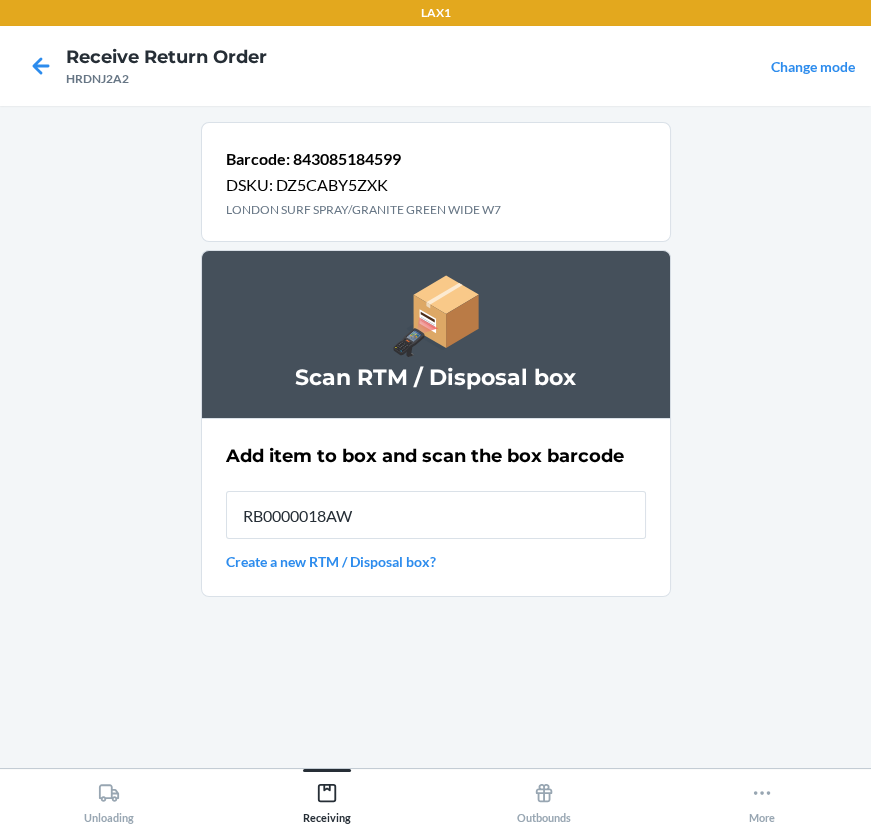 type on "RB0000018AW" 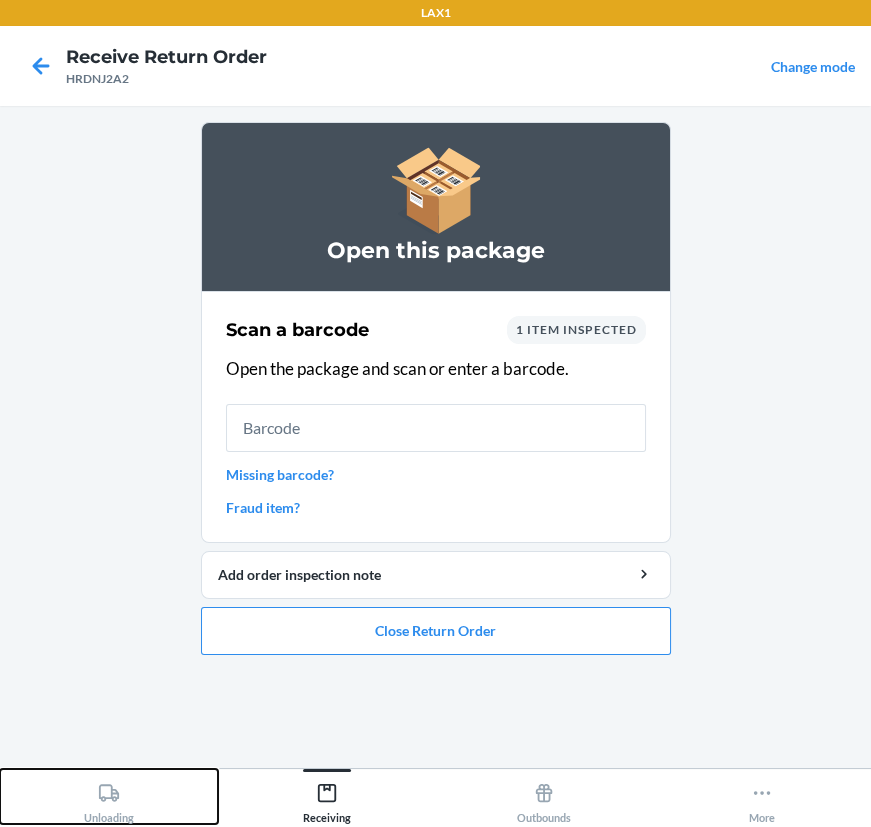 click on "Unloading" at bounding box center [109, 799] 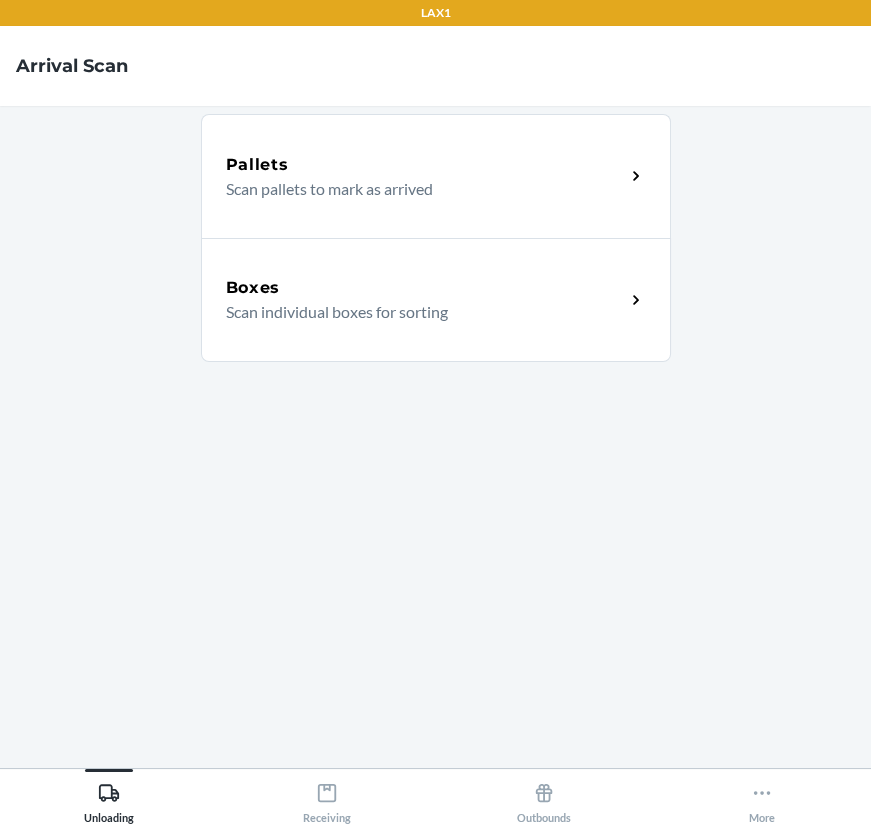 click on "Scan individual boxes for sorting" at bounding box center (417, 312) 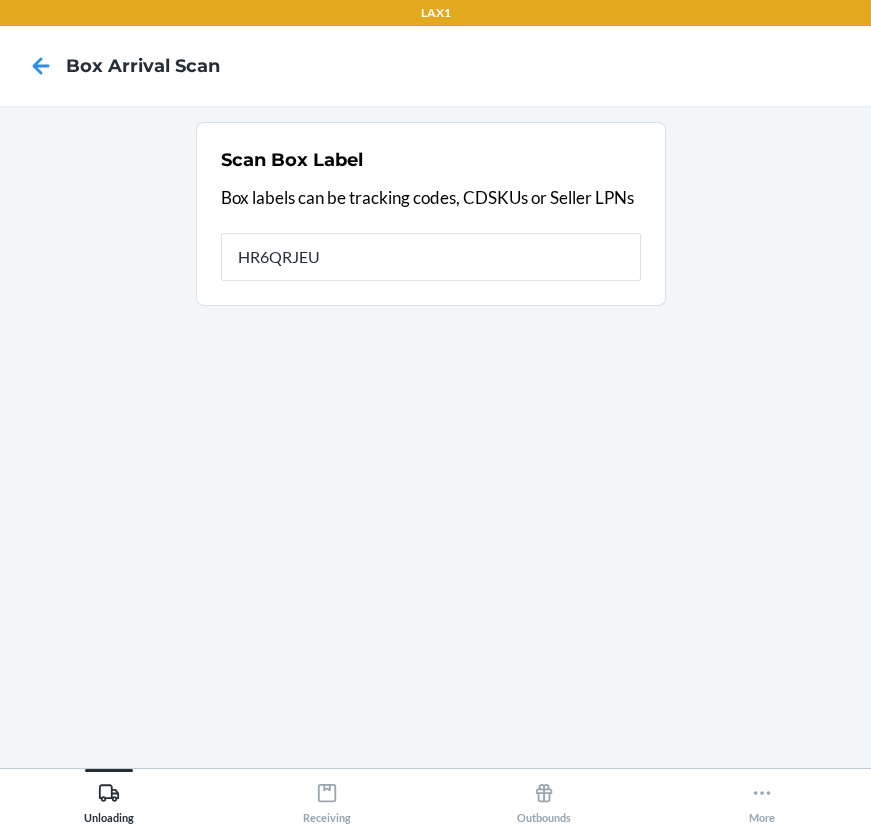 type on "HR6QRJEU" 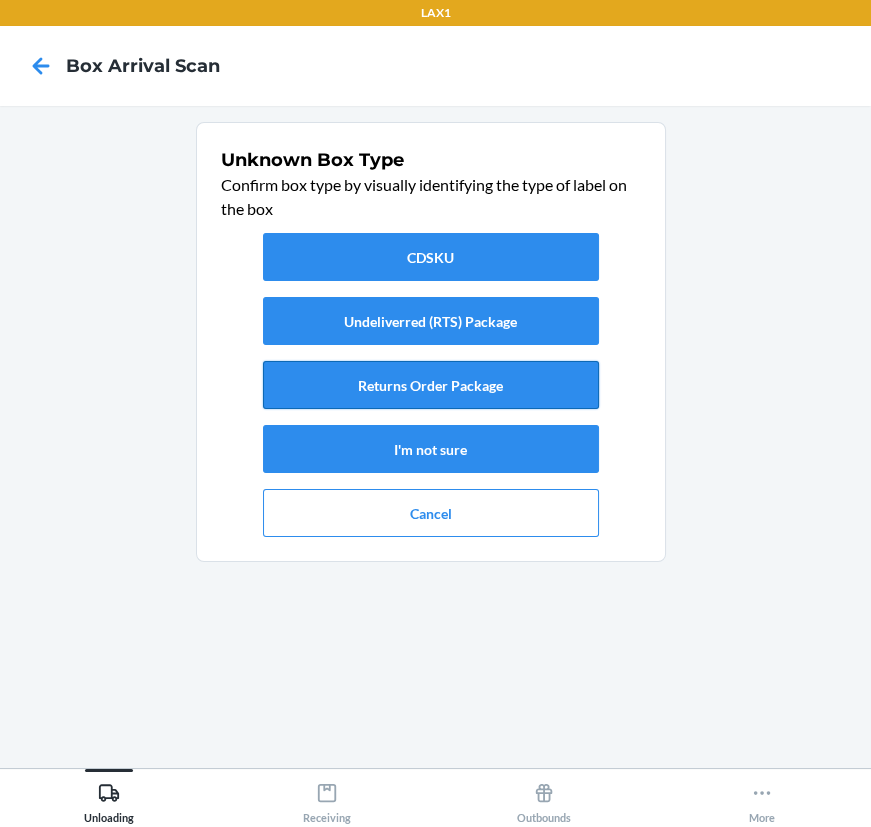 click on "Returns Order Package" at bounding box center [431, 385] 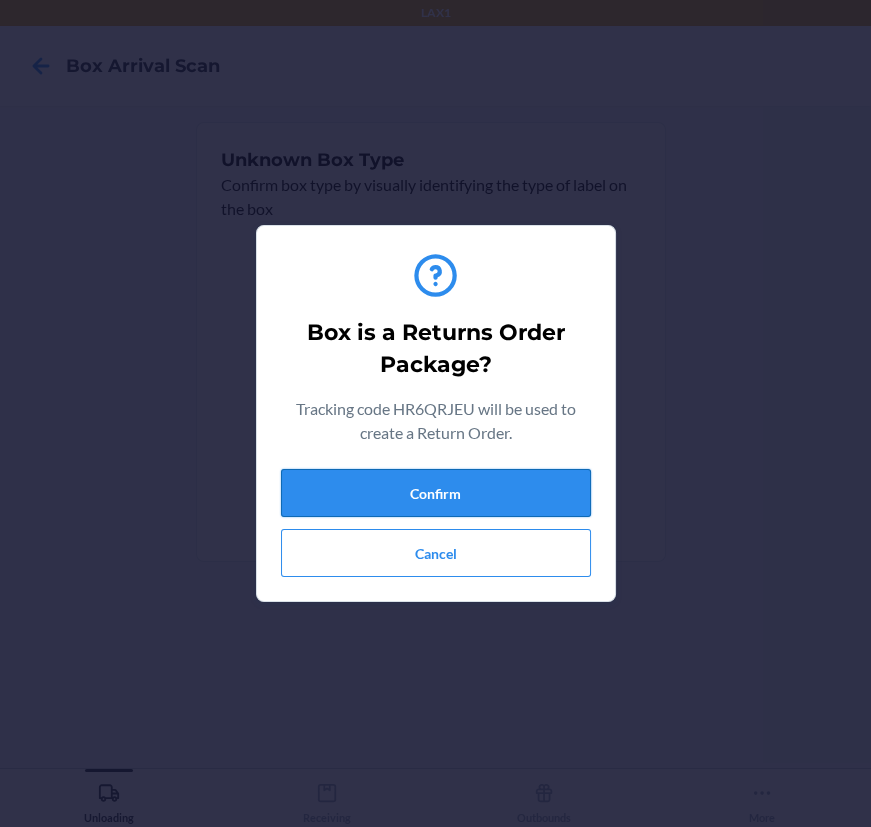 click on "Confirm" at bounding box center (436, 493) 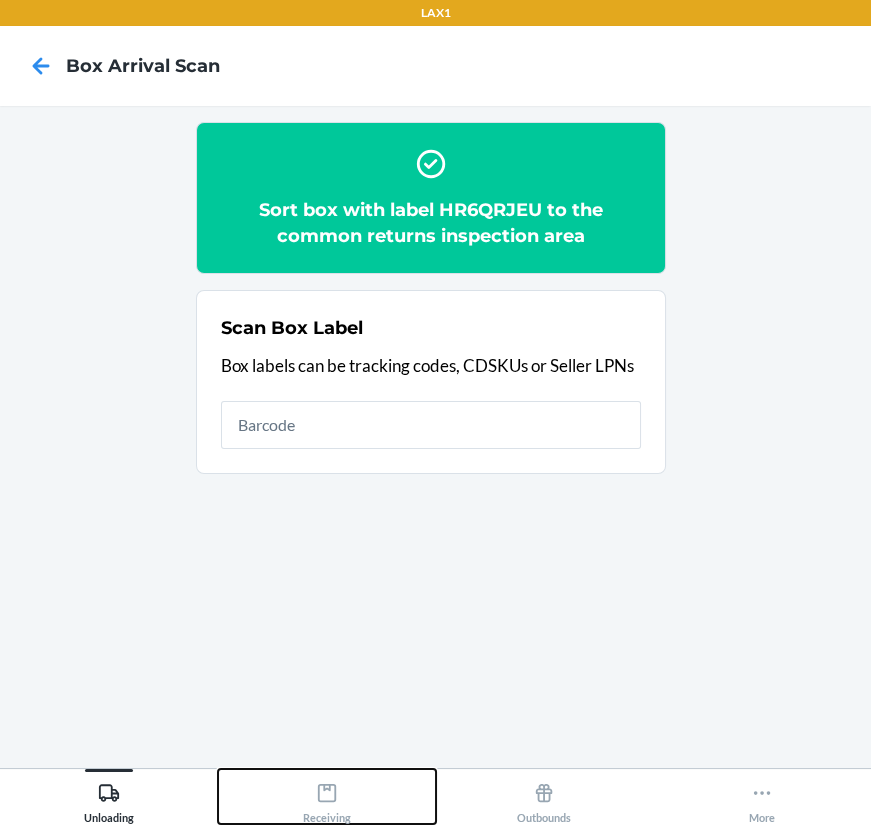 click on "Receiving" at bounding box center [327, 799] 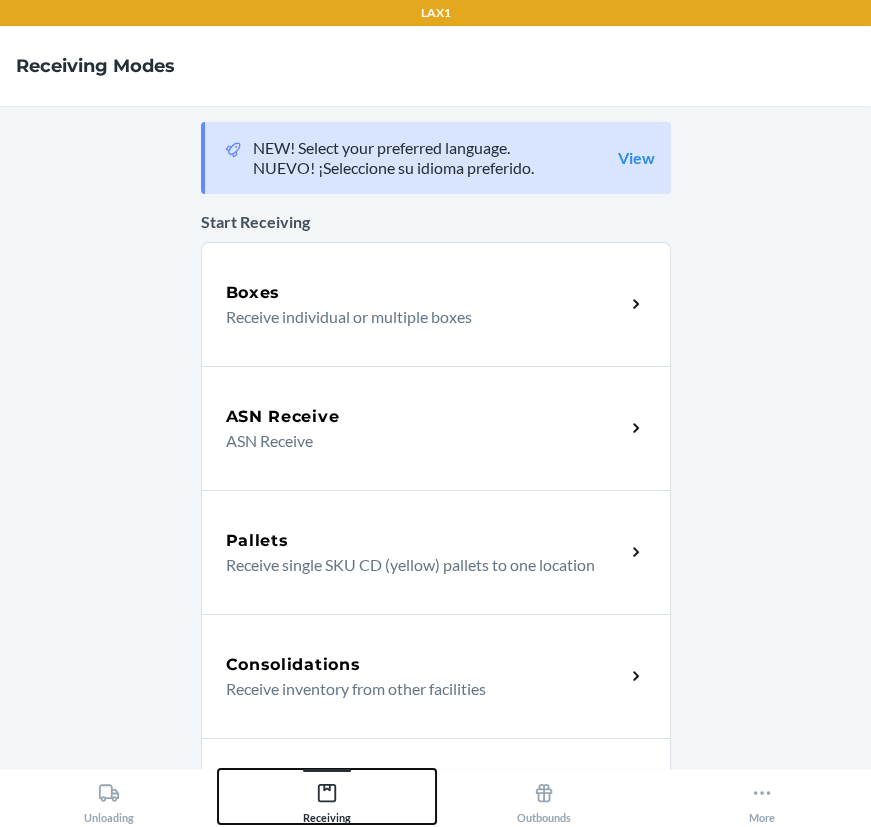 scroll, scrollTop: 363, scrollLeft: 0, axis: vertical 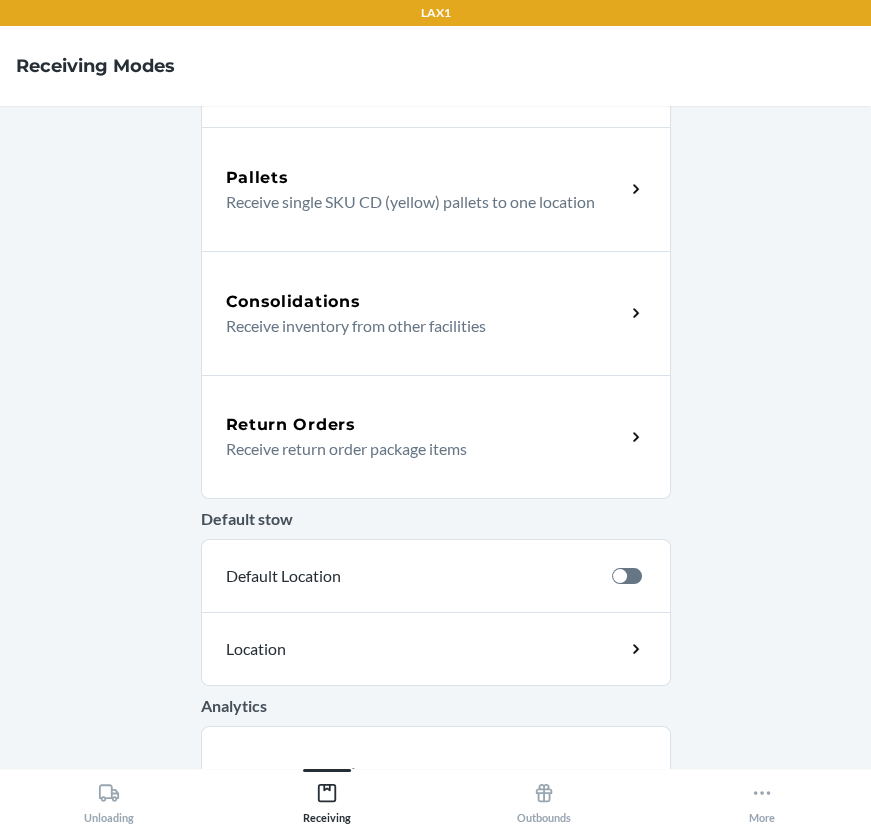click on "Return Orders" at bounding box center [425, 425] 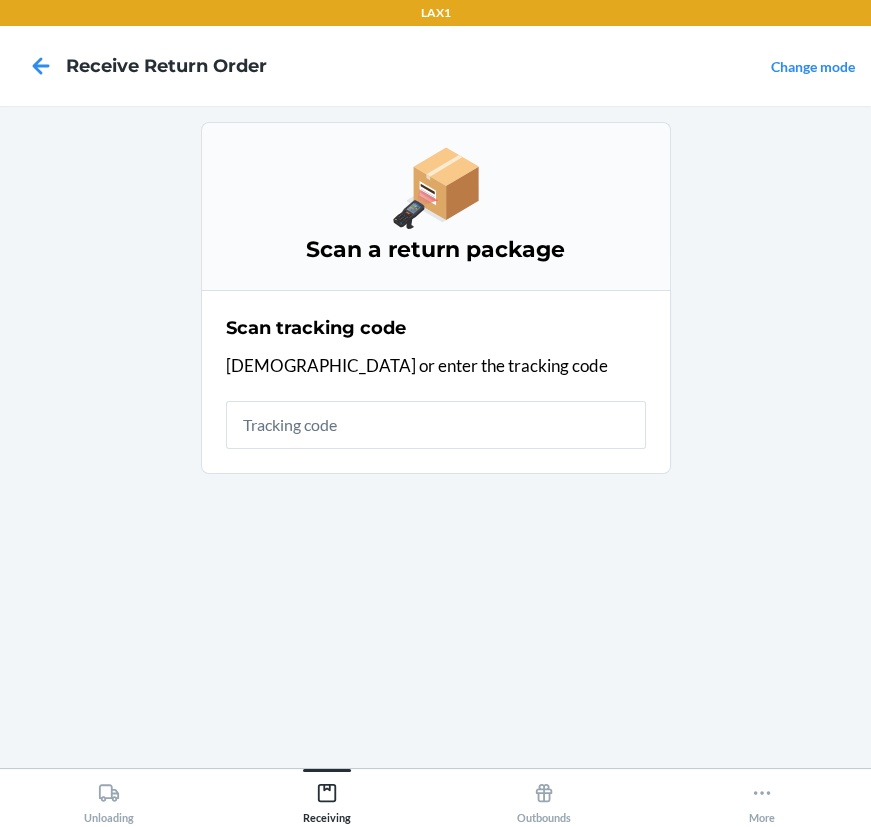 scroll, scrollTop: 0, scrollLeft: 0, axis: both 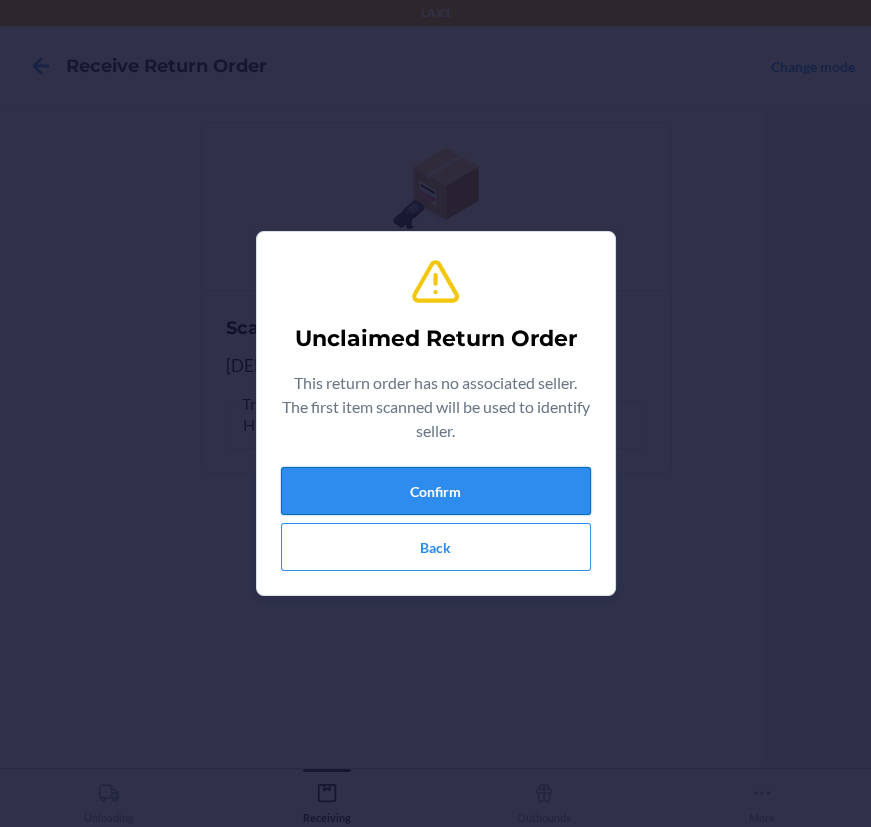 click on "Confirm" at bounding box center (436, 491) 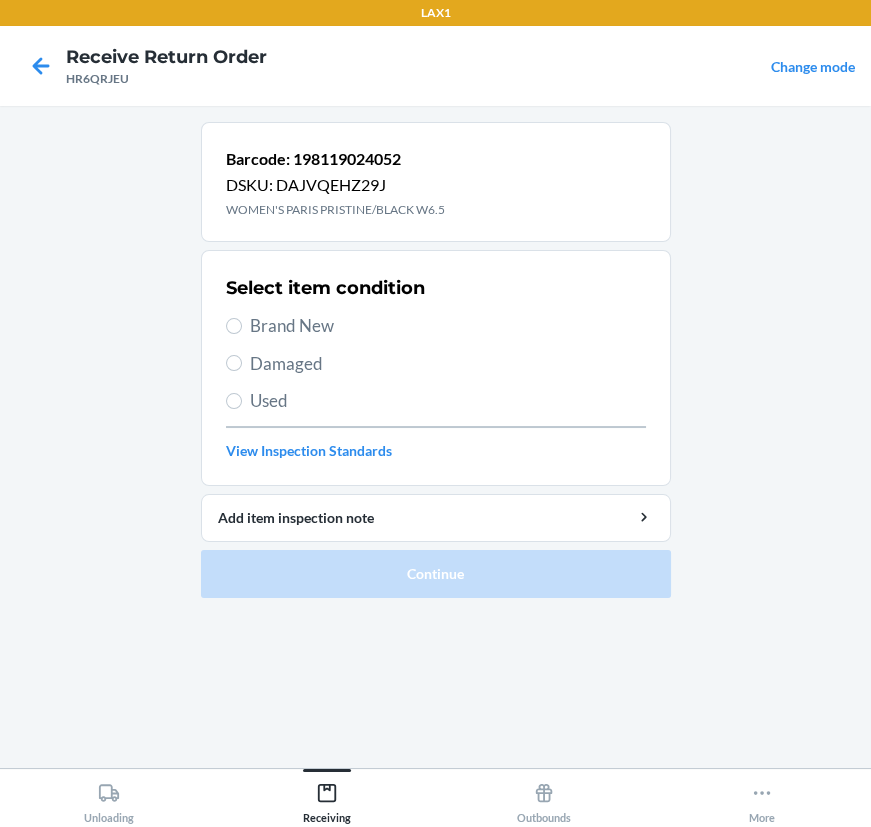 click on "Damaged" at bounding box center (436, 364) 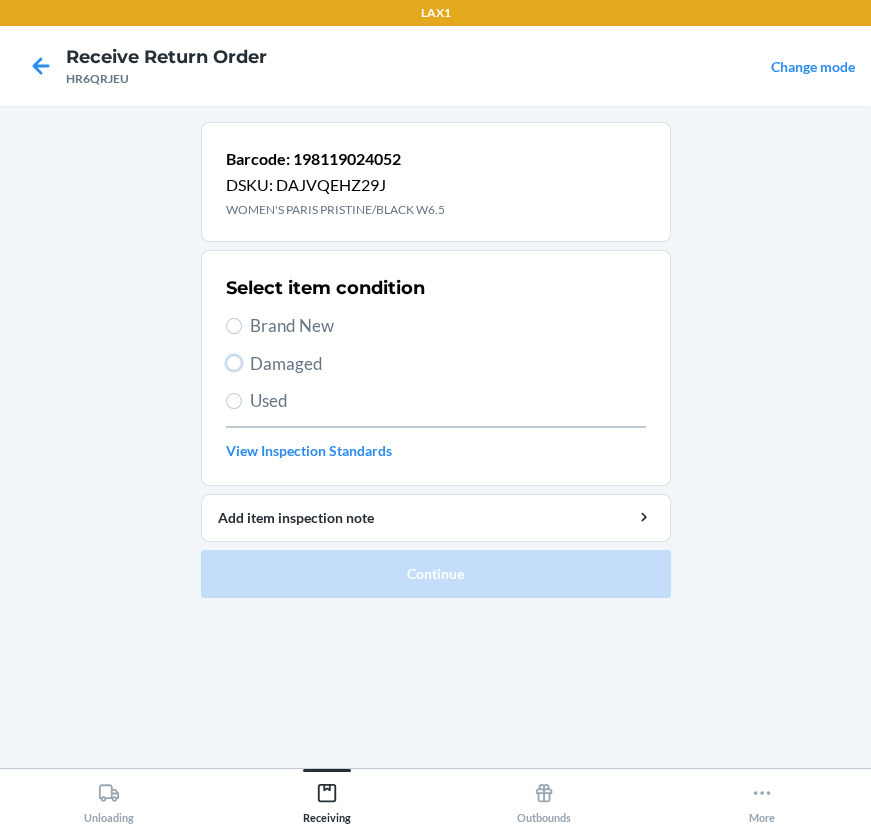 click on "Damaged" at bounding box center [234, 363] 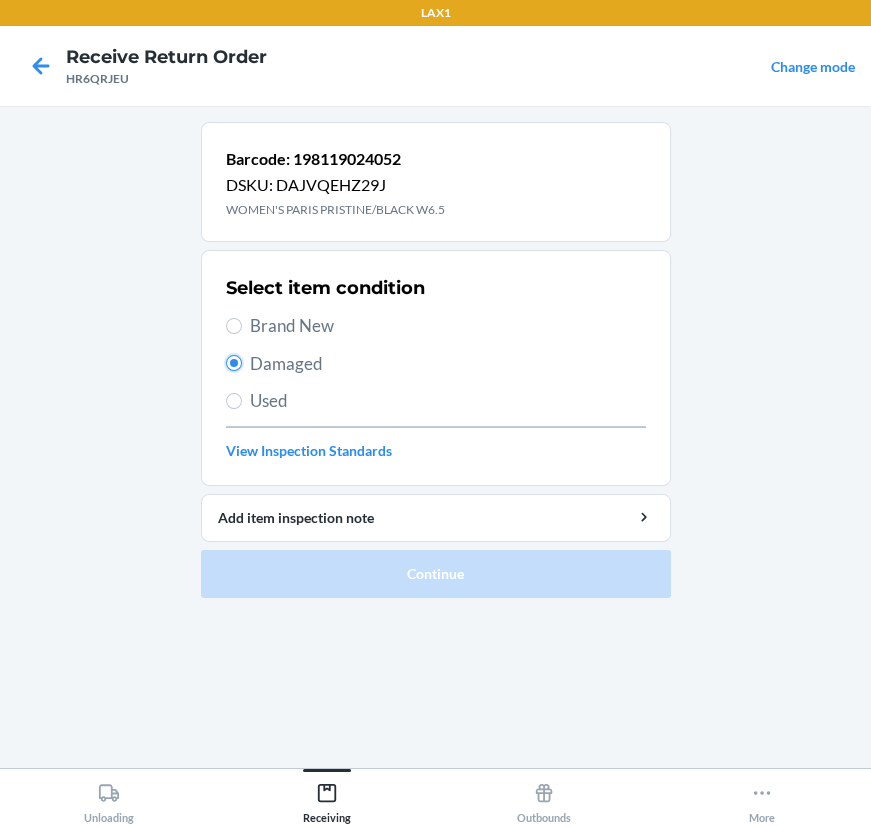 radio on "true" 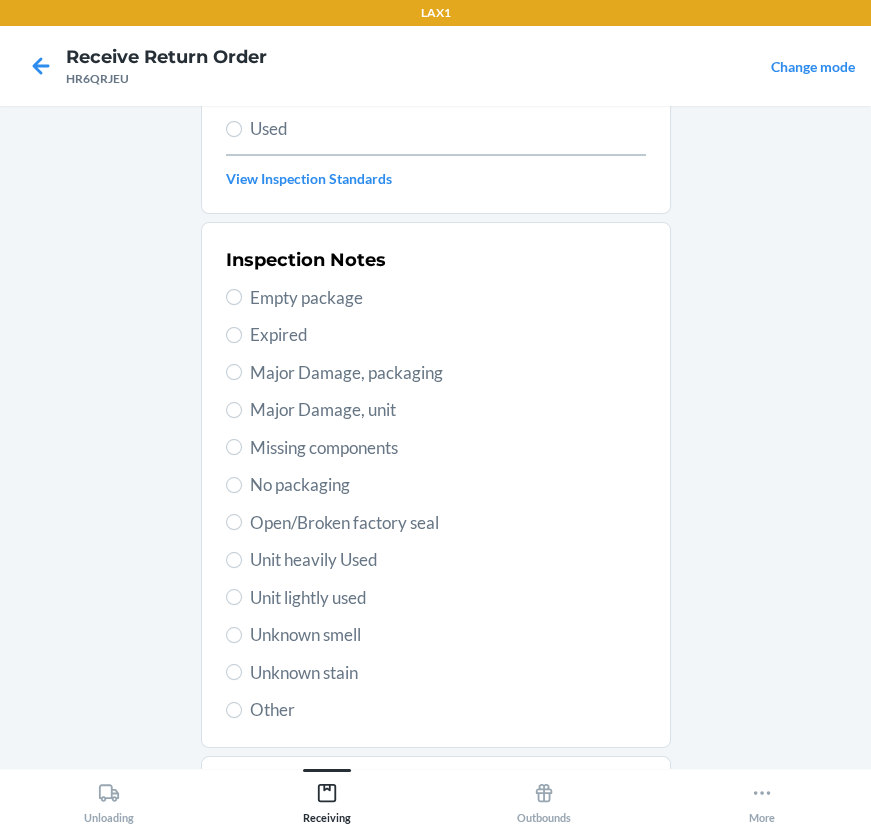scroll, scrollTop: 377, scrollLeft: 0, axis: vertical 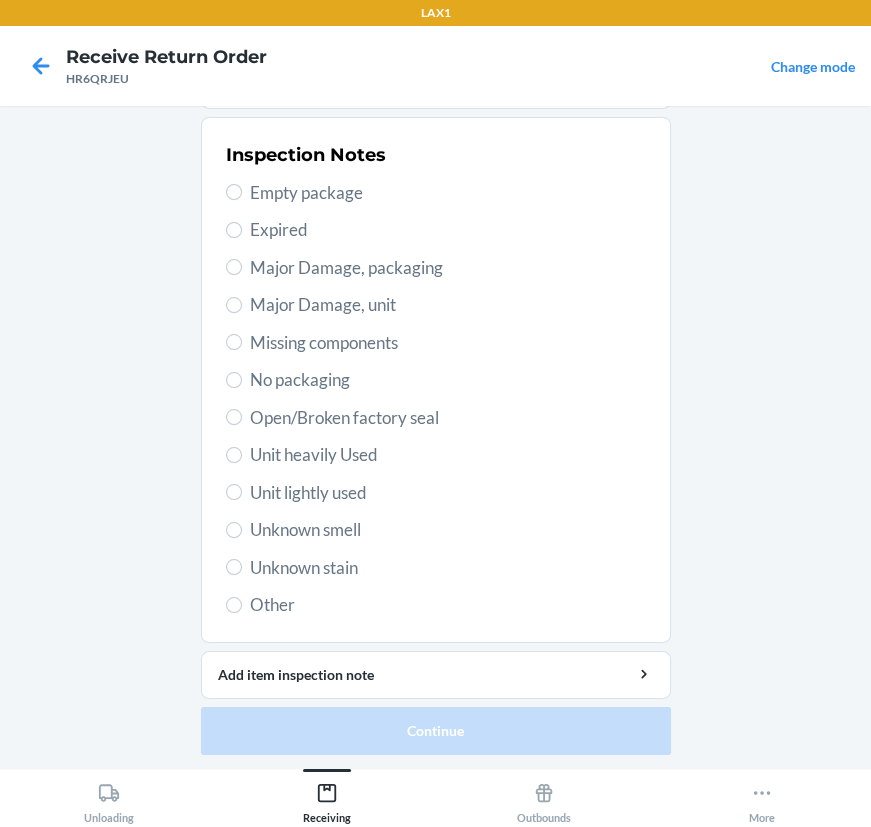 click on "Unit lightly used" at bounding box center (436, 493) 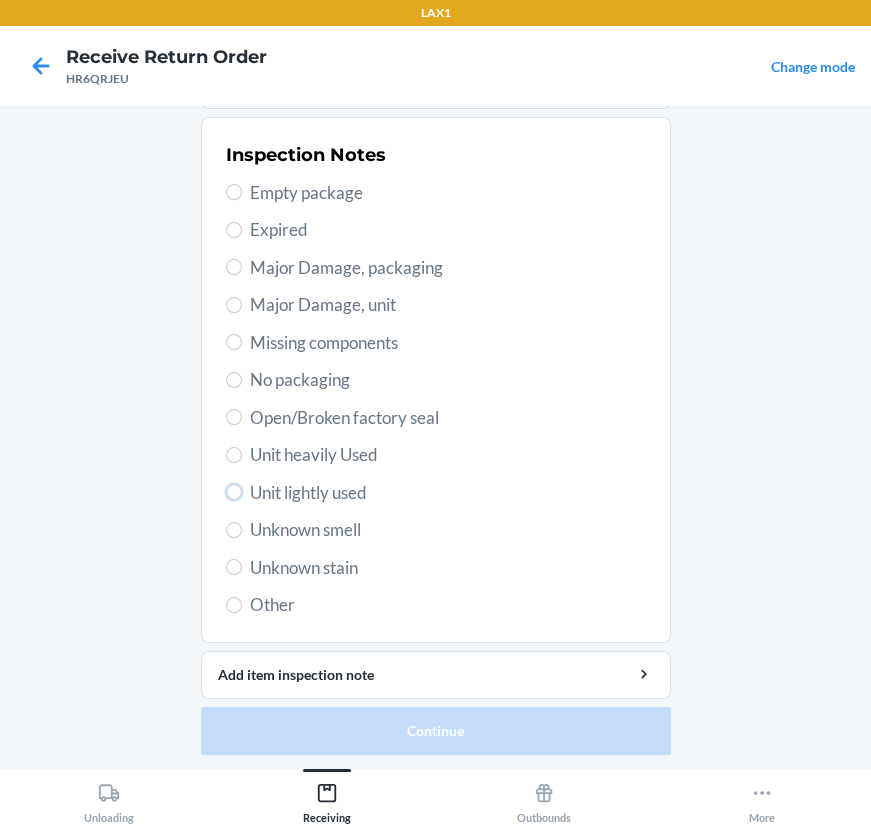click on "Unit lightly used" at bounding box center [234, 492] 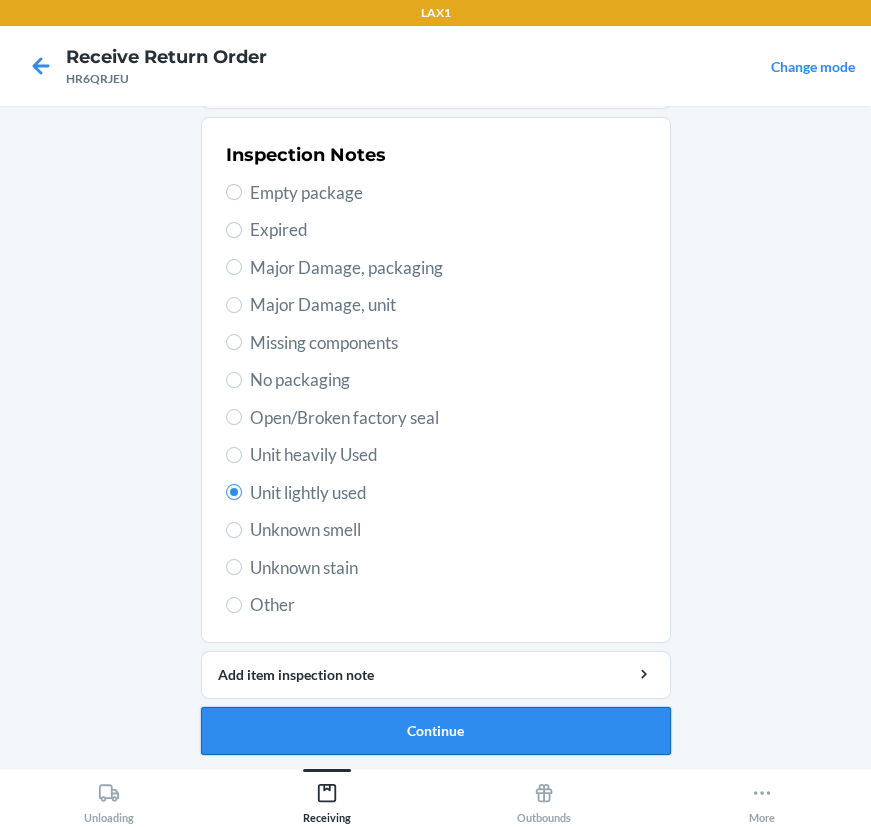click on "Continue" at bounding box center [436, 731] 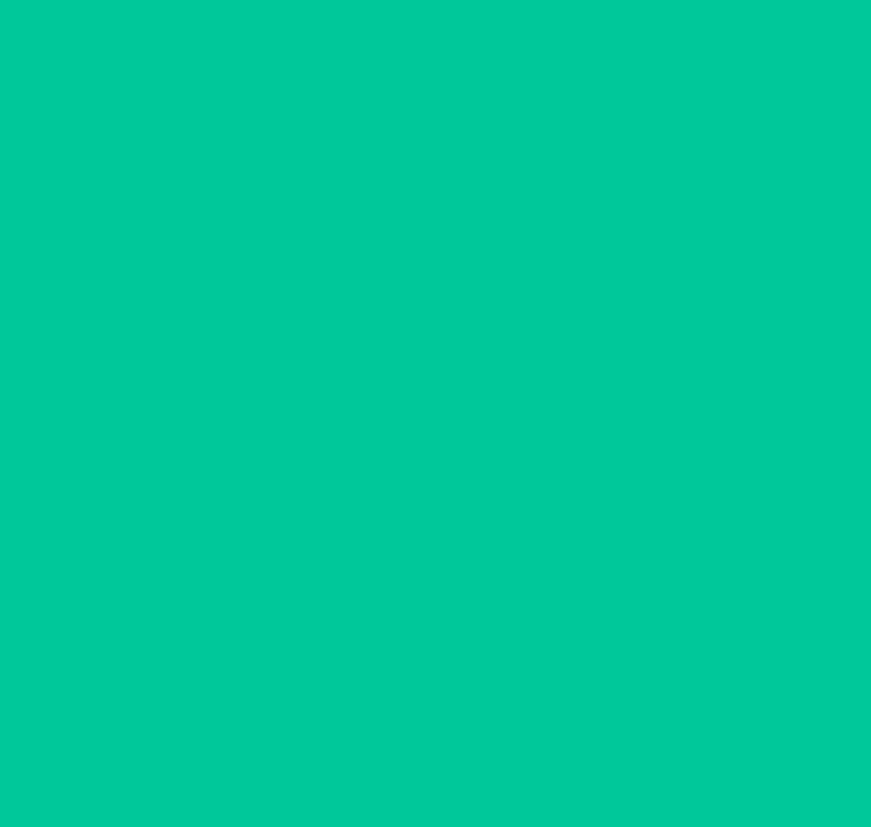 scroll, scrollTop: 214, scrollLeft: 0, axis: vertical 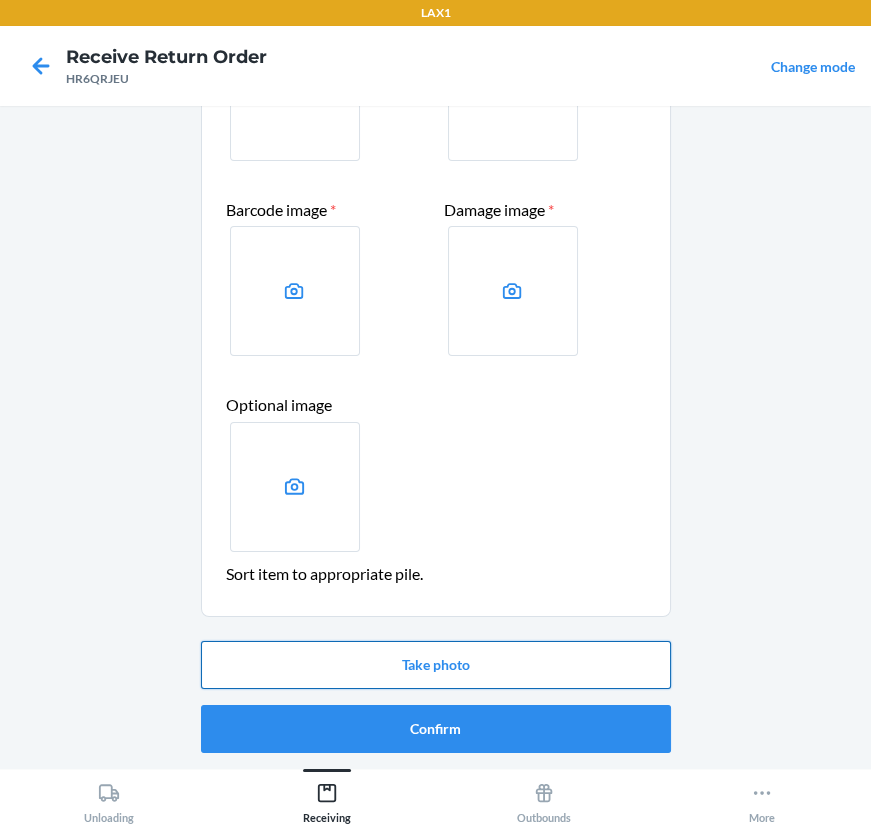 click on "Take photo" at bounding box center [436, 665] 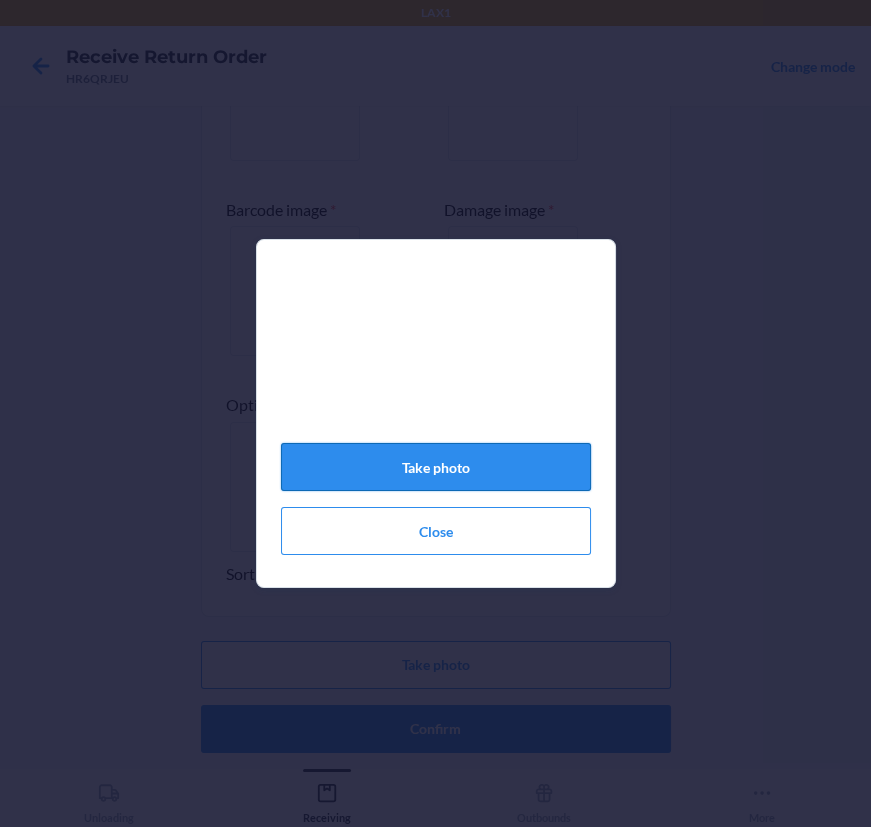 click on "Take photo" 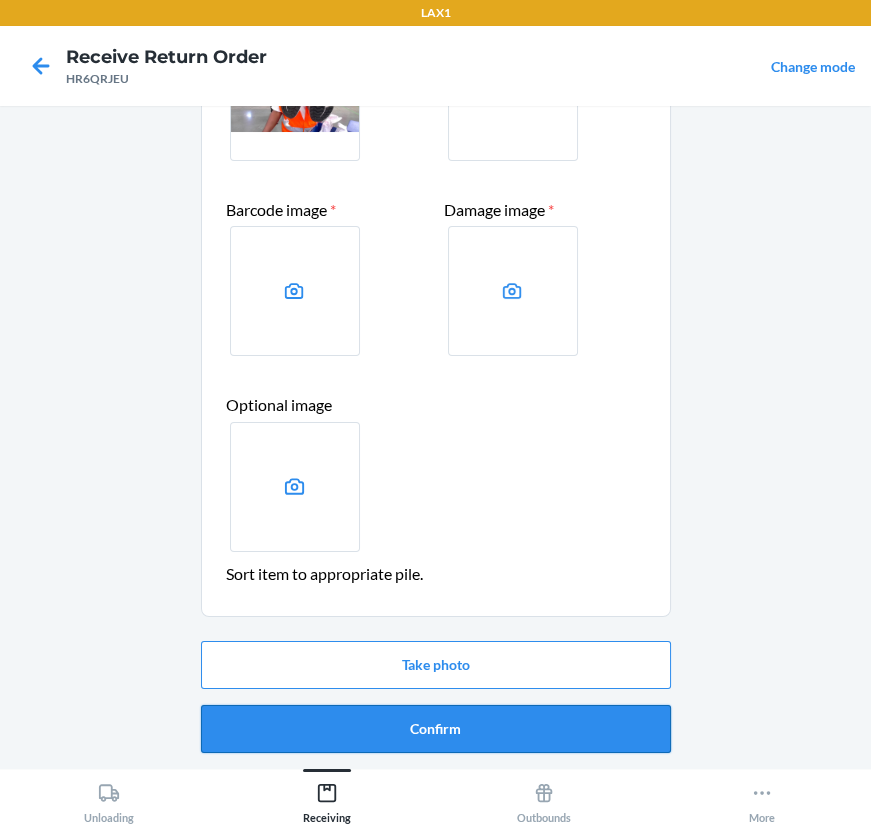 click on "Confirm" at bounding box center (436, 729) 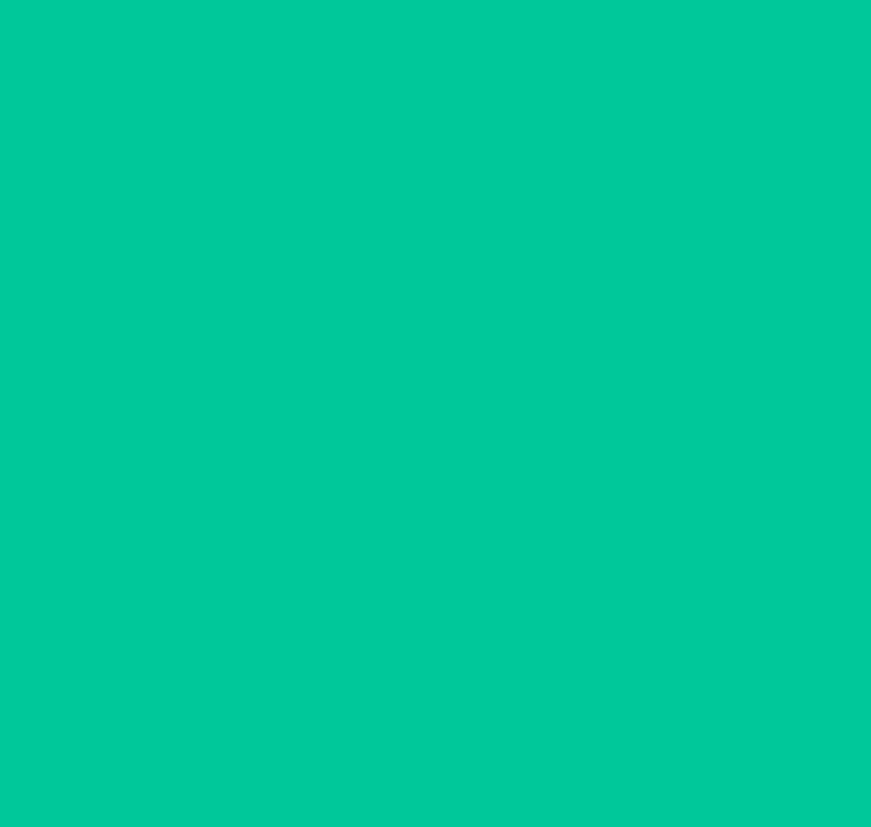 scroll, scrollTop: 0, scrollLeft: 0, axis: both 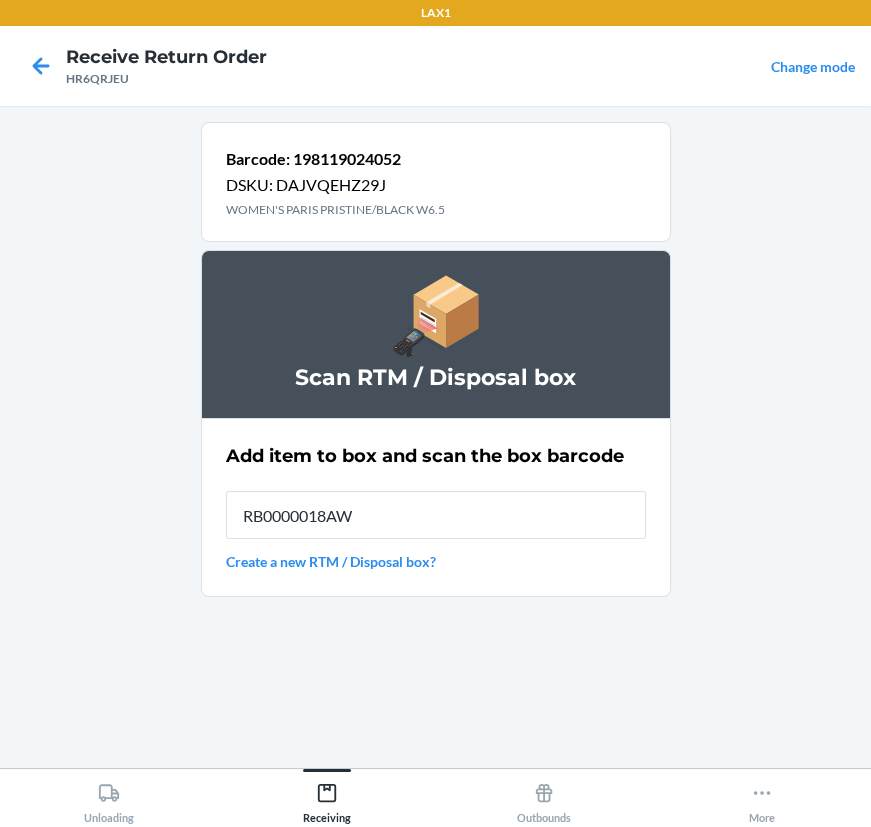 type on "RB0000018AW" 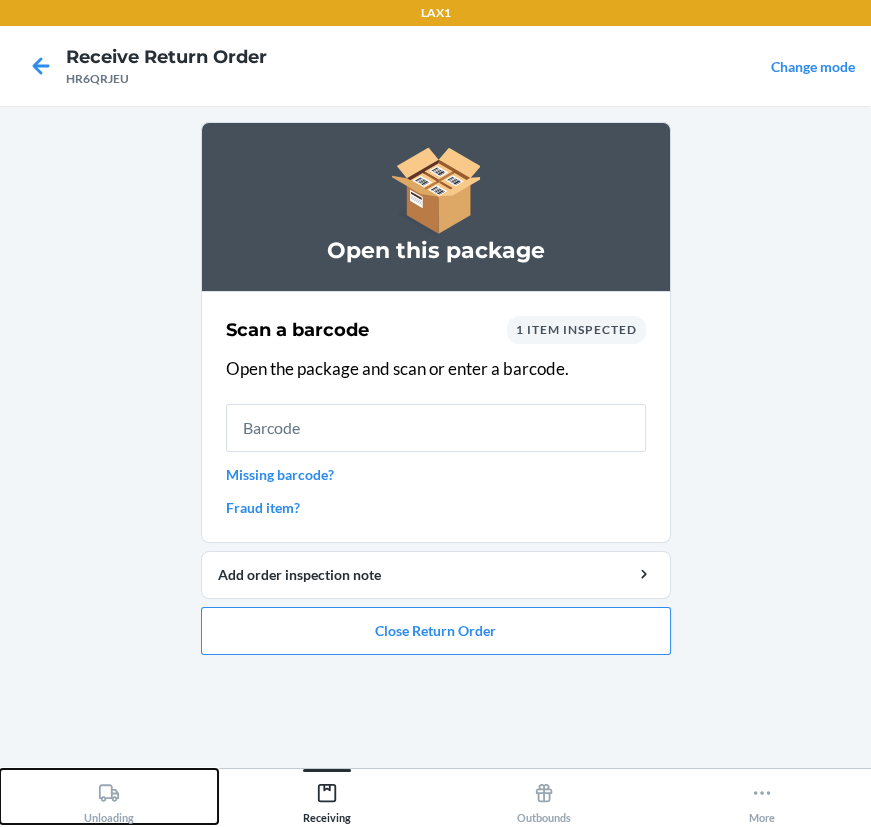 click on "Unloading" at bounding box center (109, 799) 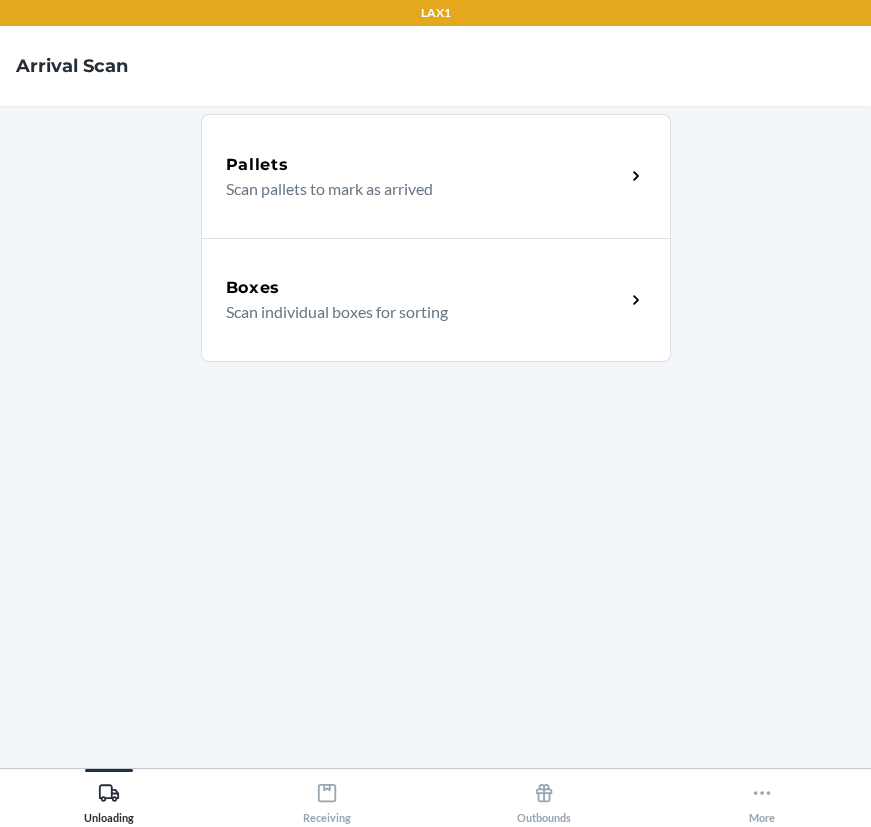 click on "Scan individual boxes for sorting" at bounding box center (417, 312) 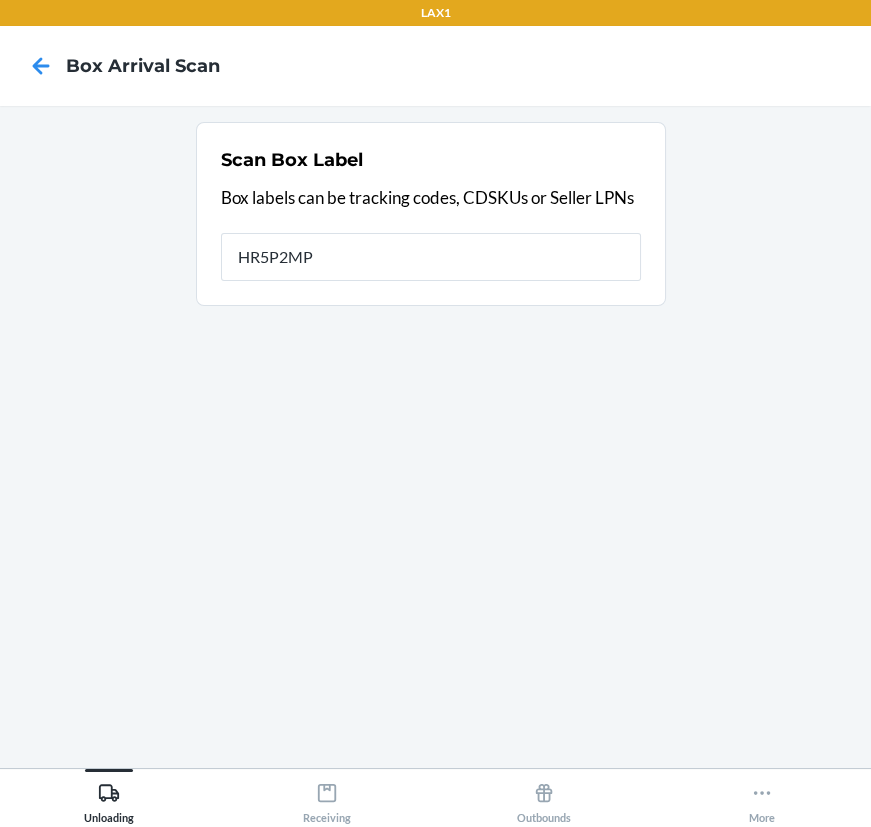 type on "HR5P2MP9" 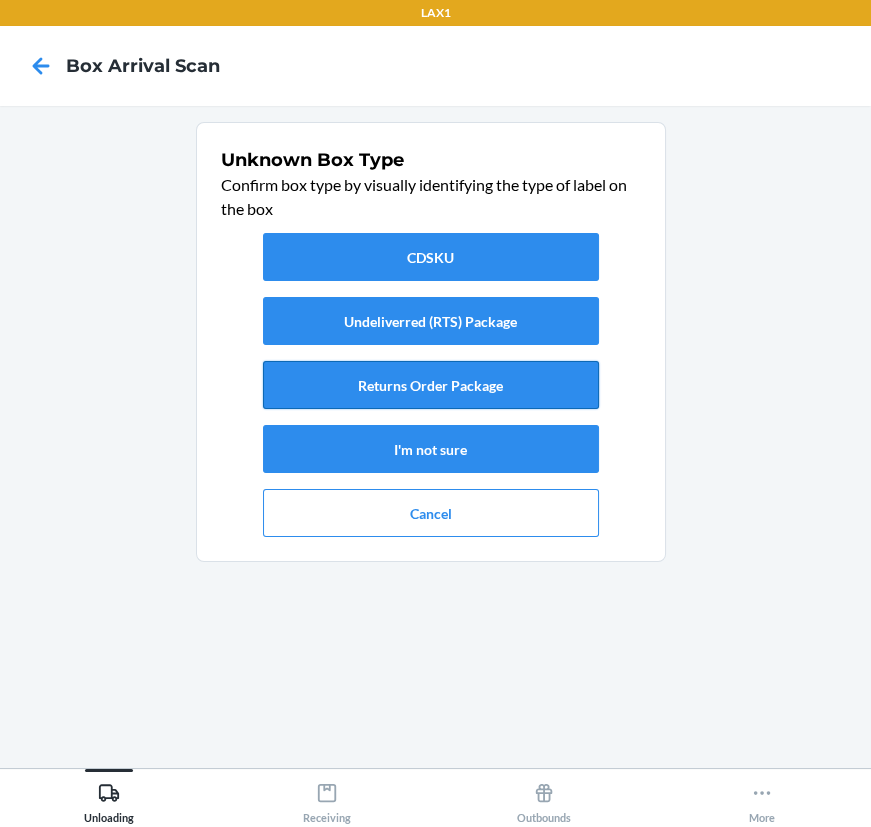 click on "Returns Order Package" at bounding box center [431, 385] 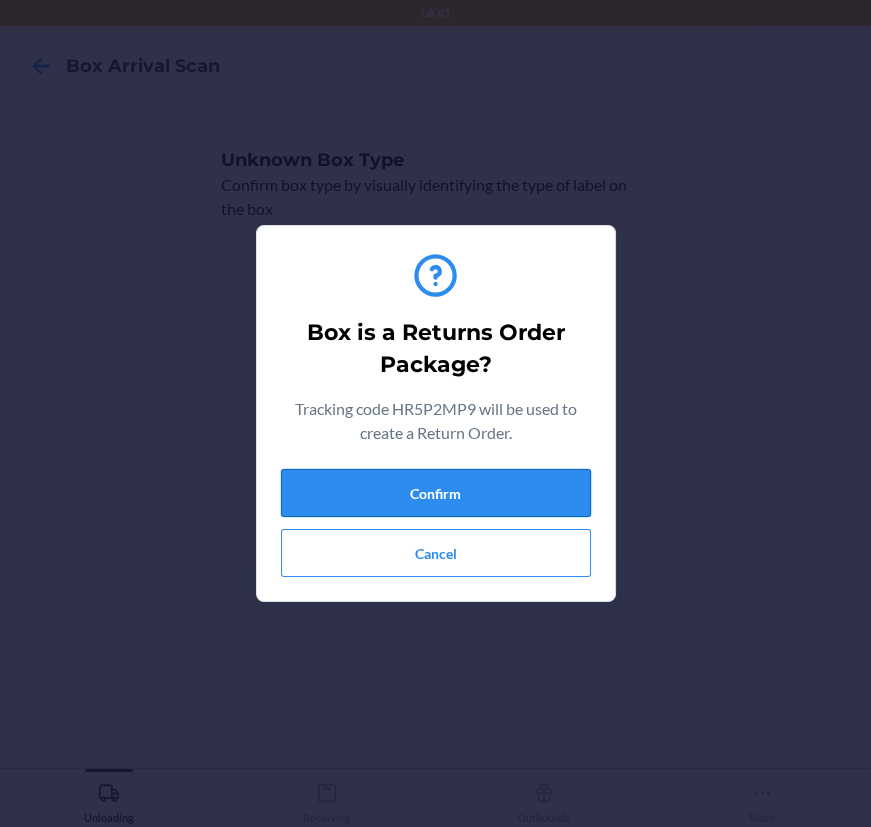 click on "Confirm" at bounding box center (436, 493) 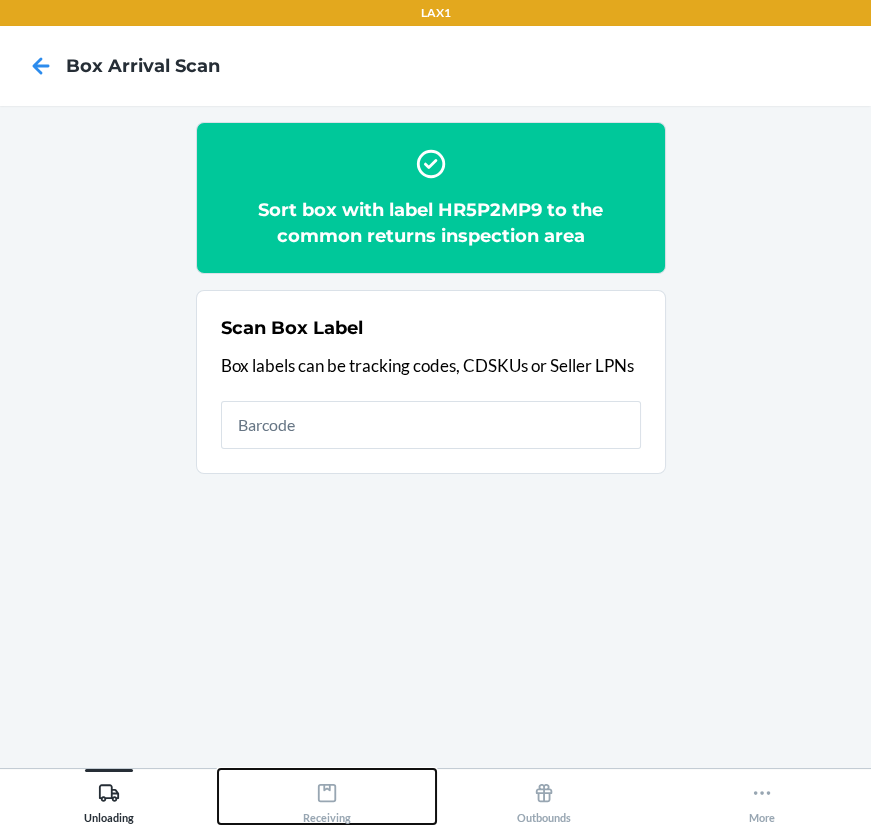 click on "Receiving" at bounding box center (327, 799) 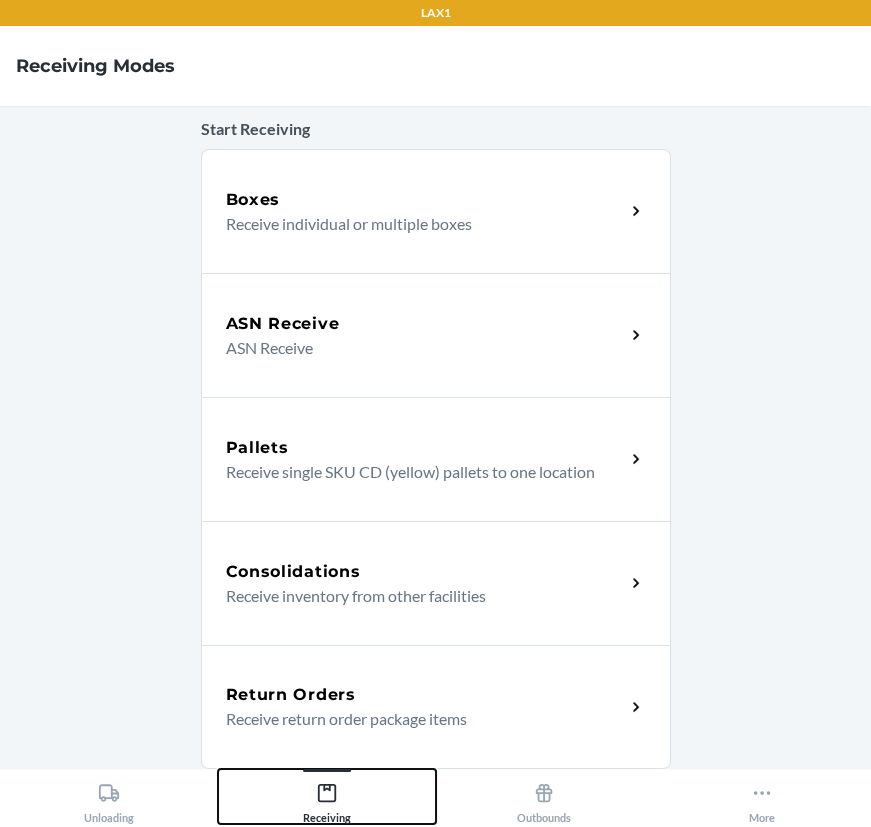 scroll, scrollTop: 181, scrollLeft: 0, axis: vertical 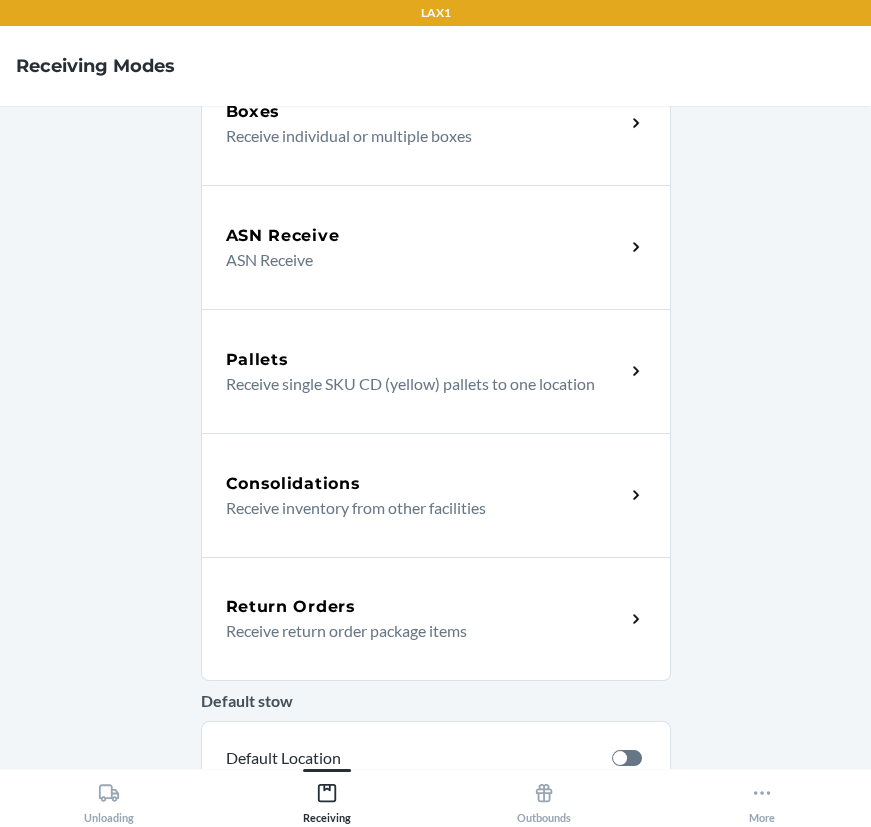 click on "Receive return order package items" at bounding box center [417, 631] 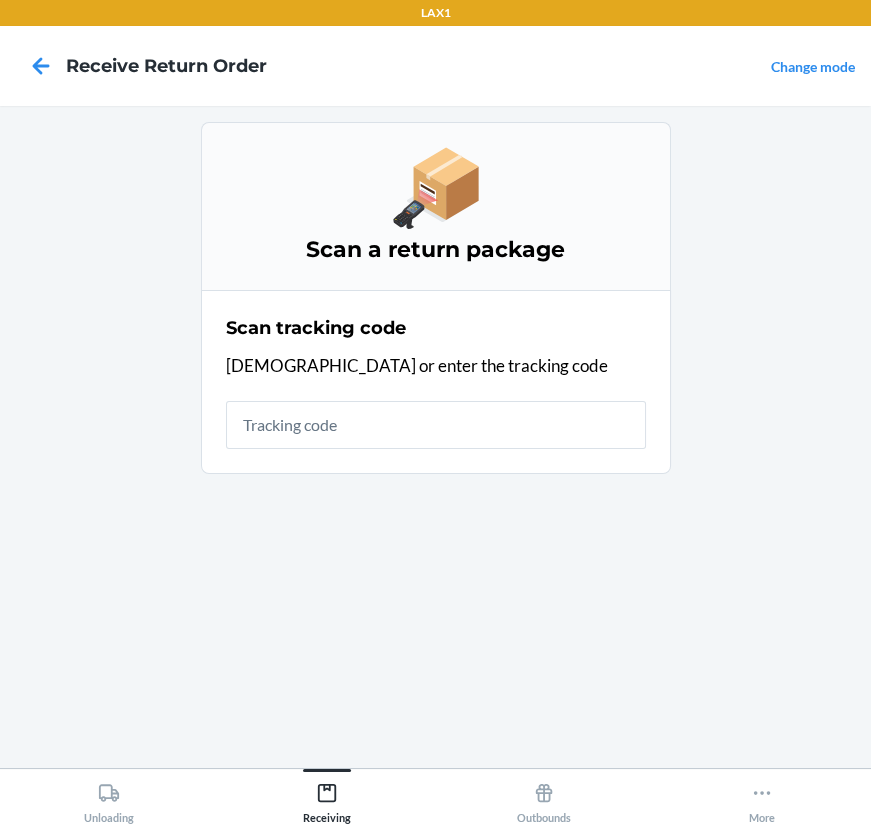 scroll, scrollTop: 0, scrollLeft: 0, axis: both 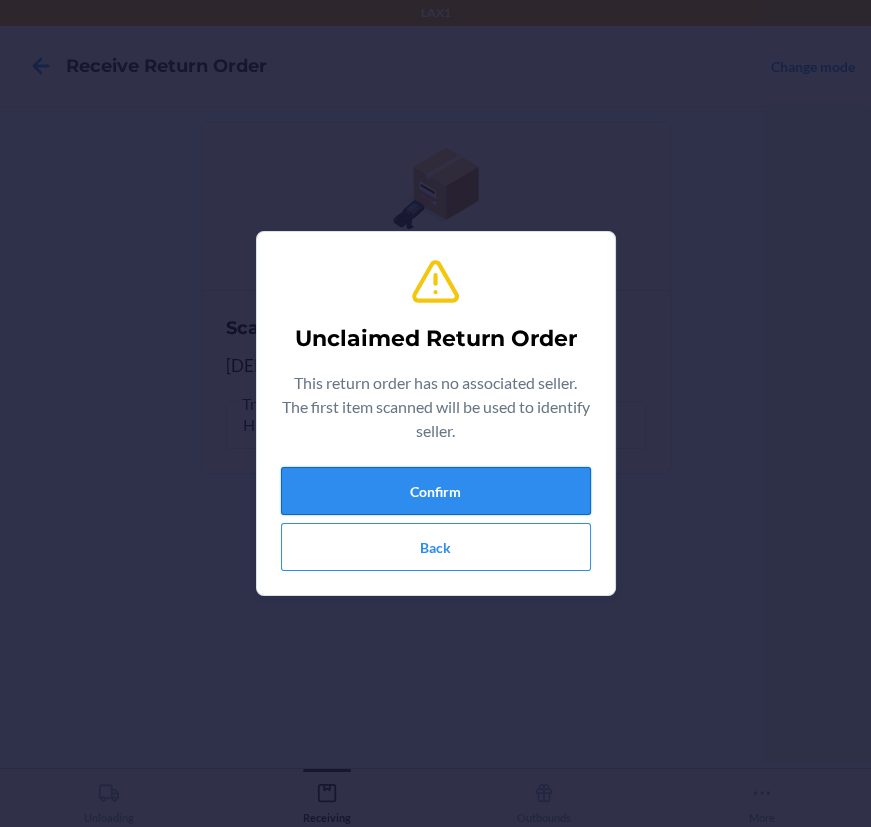 click on "Confirm" at bounding box center [436, 491] 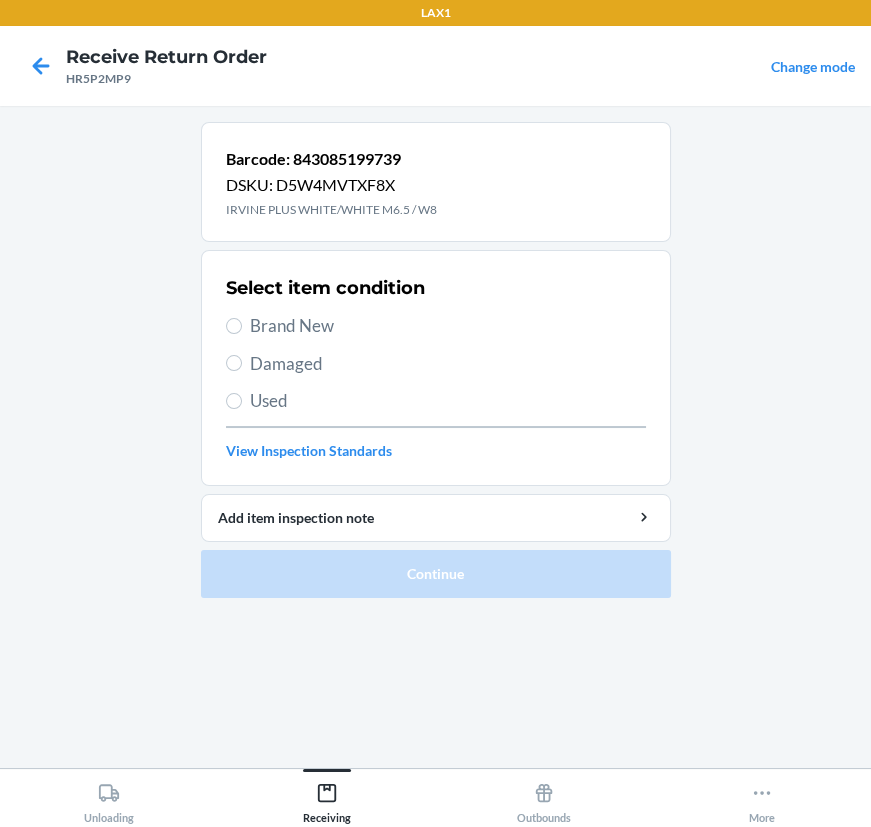 click on "Damaged" at bounding box center (436, 364) 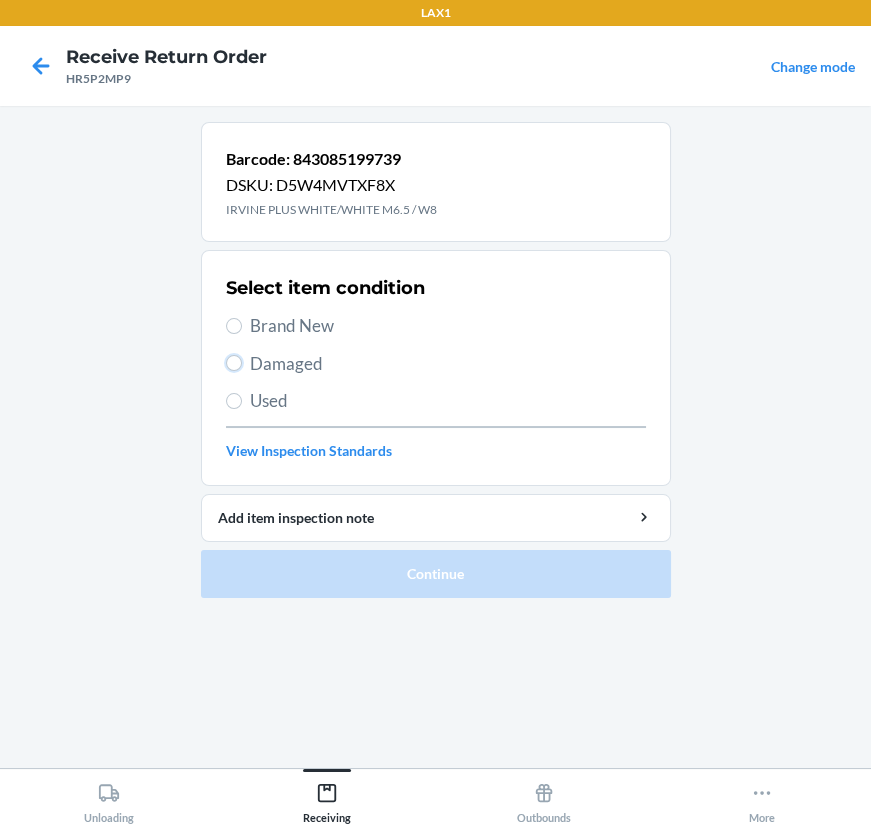 click on "Damaged" at bounding box center [234, 363] 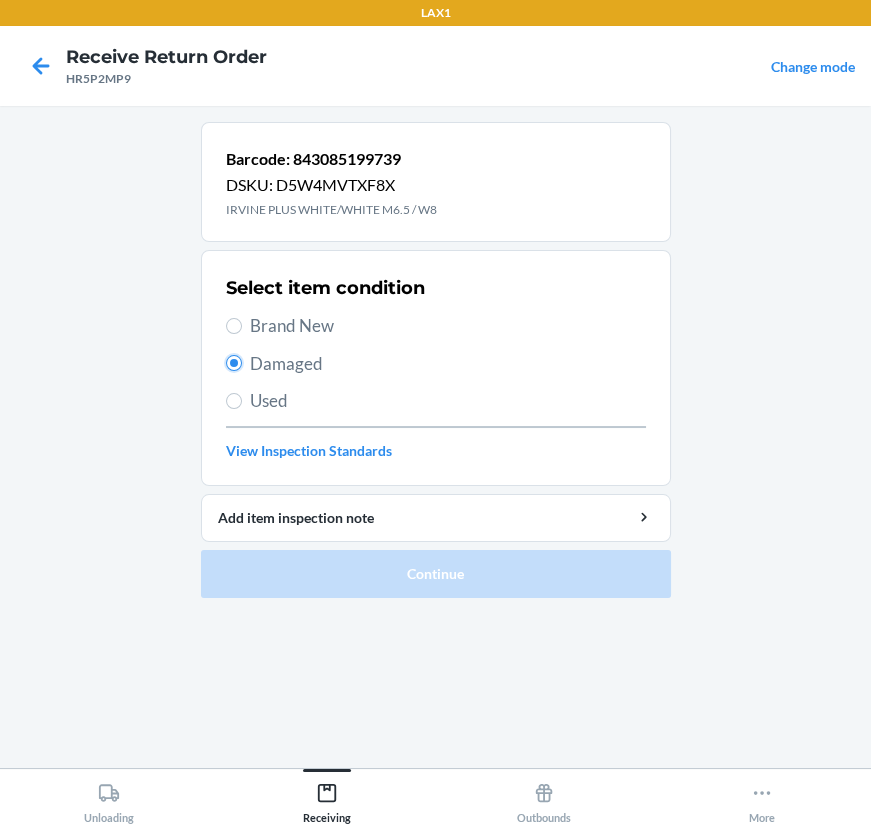 radio on "true" 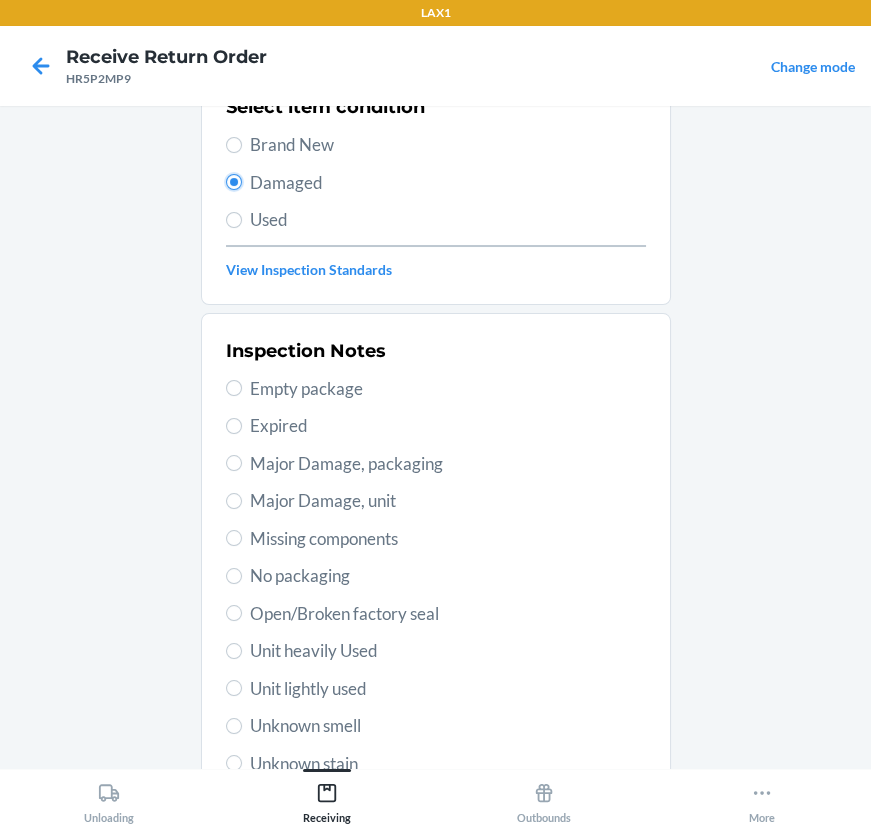 scroll, scrollTop: 287, scrollLeft: 0, axis: vertical 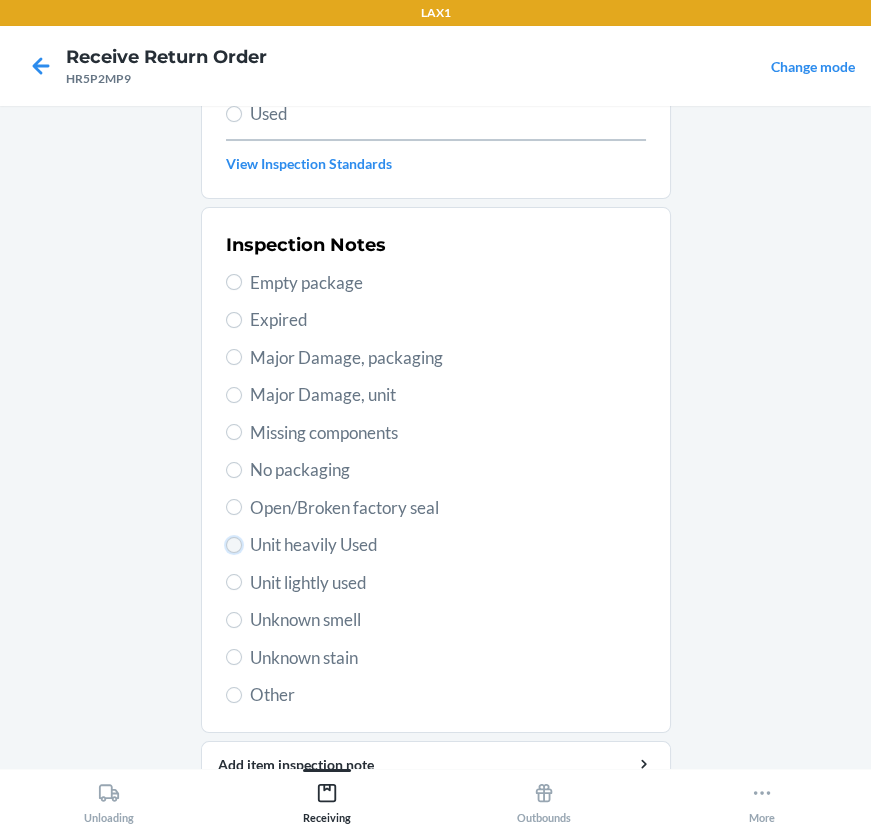 click on "Unit heavily Used" at bounding box center [234, 545] 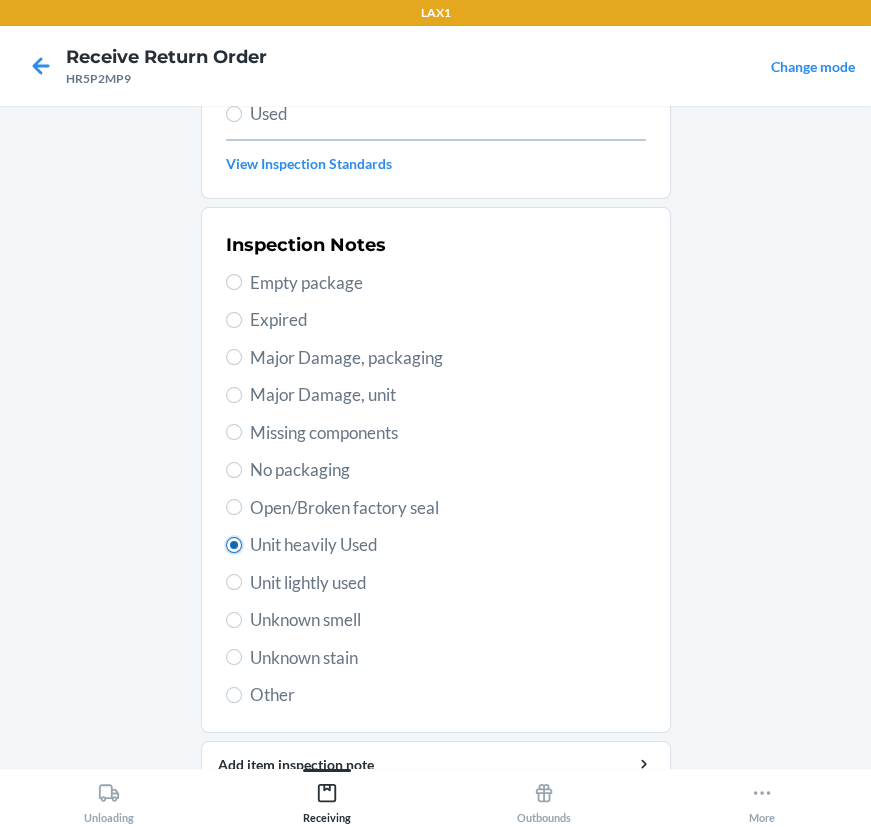 radio on "true" 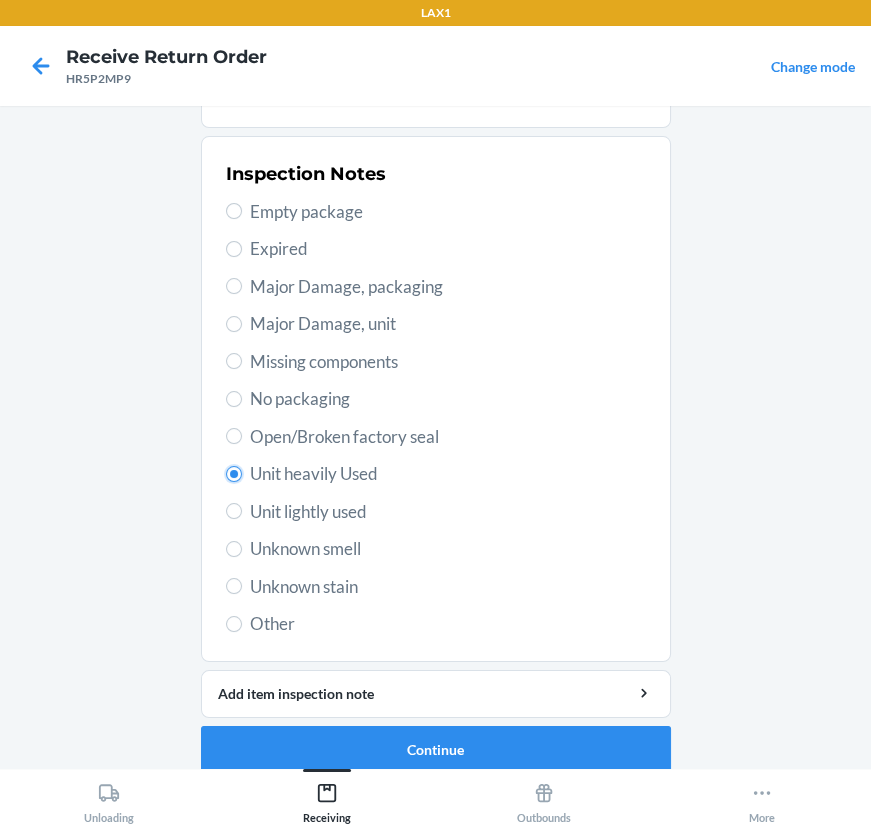 scroll, scrollTop: 377, scrollLeft: 0, axis: vertical 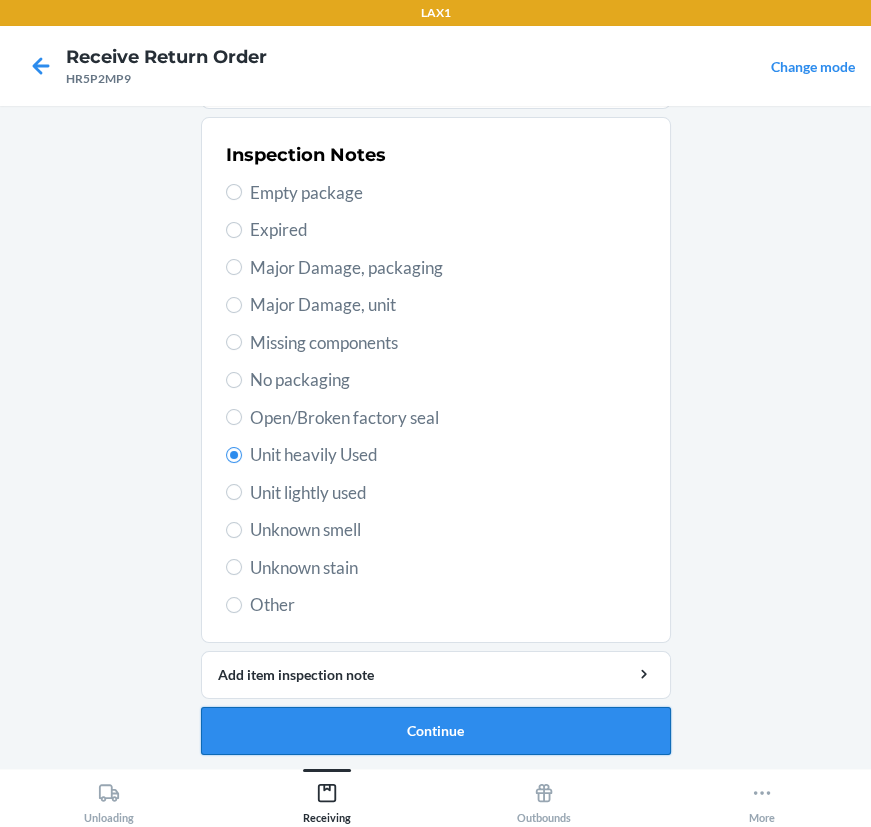 click on "Continue" at bounding box center (436, 731) 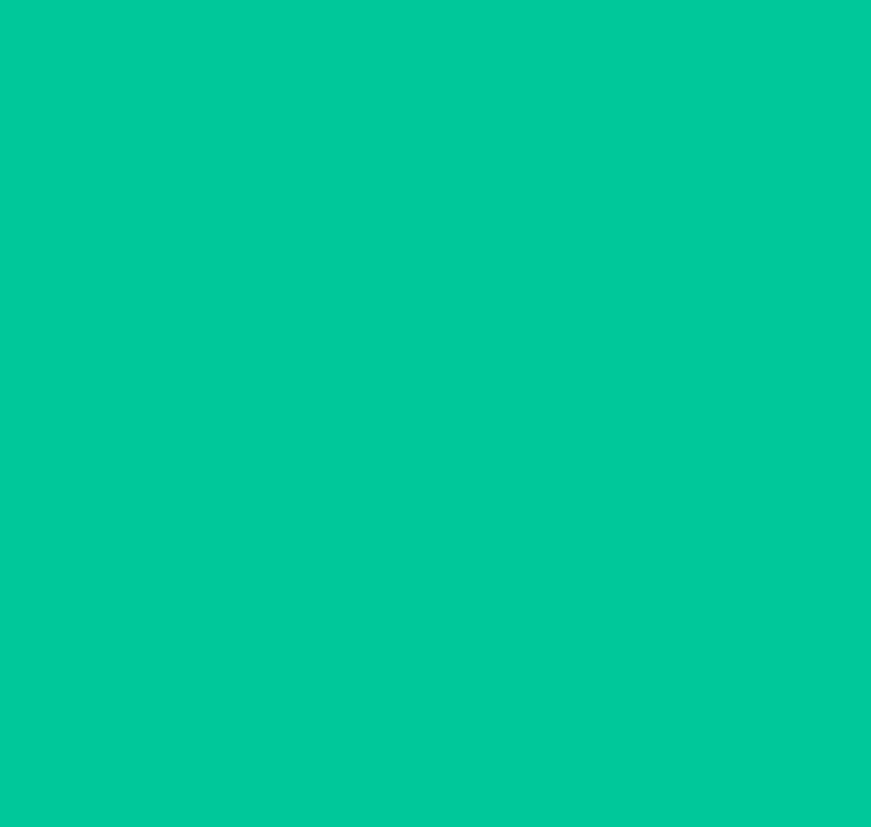 scroll, scrollTop: 214, scrollLeft: 0, axis: vertical 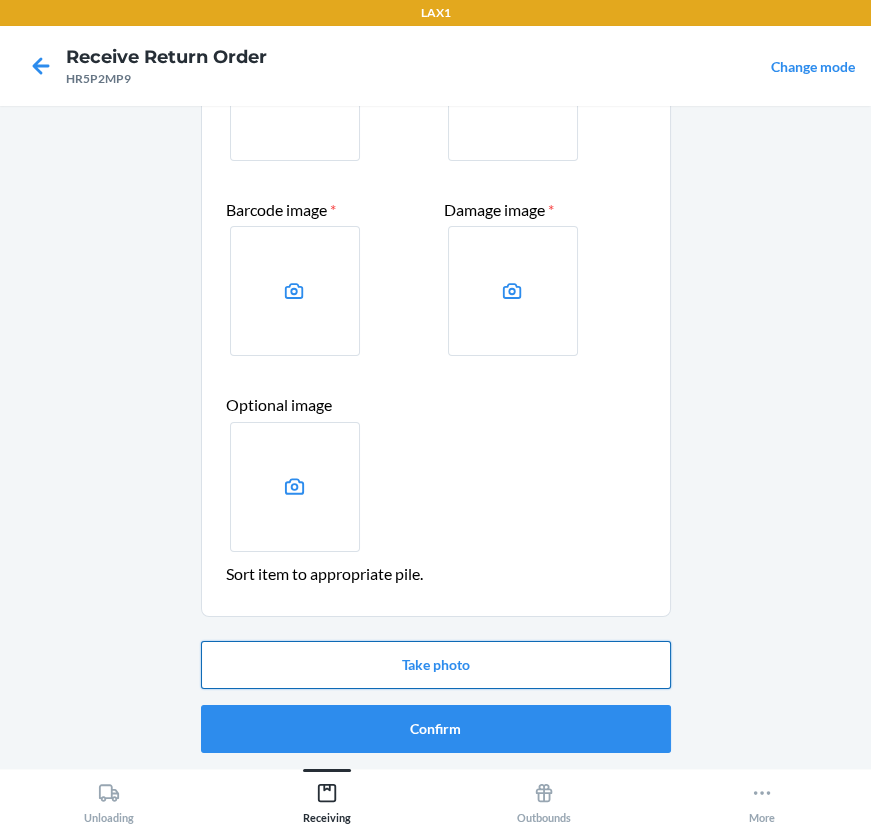 click on "Take photo" at bounding box center [436, 665] 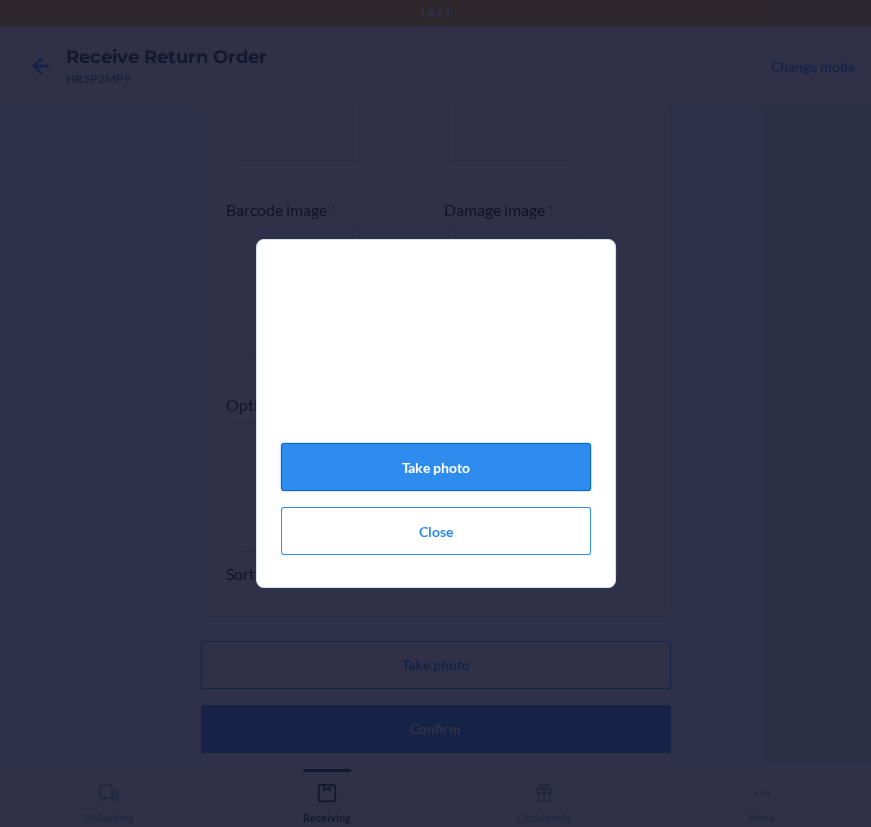 click on "Take photo" 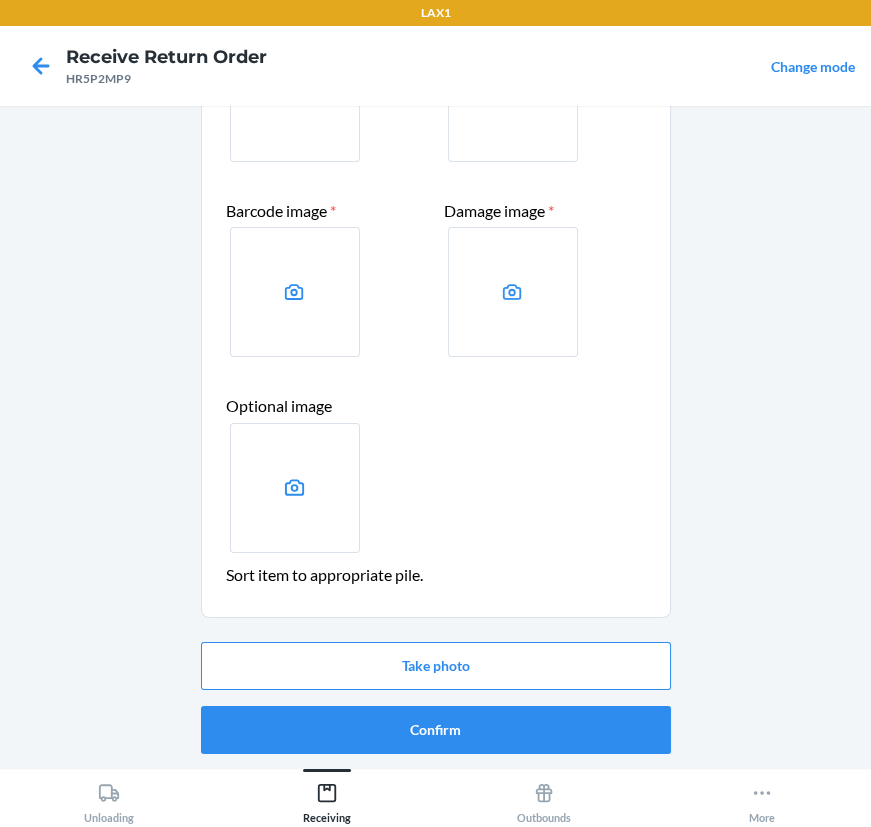 scroll, scrollTop: 214, scrollLeft: 0, axis: vertical 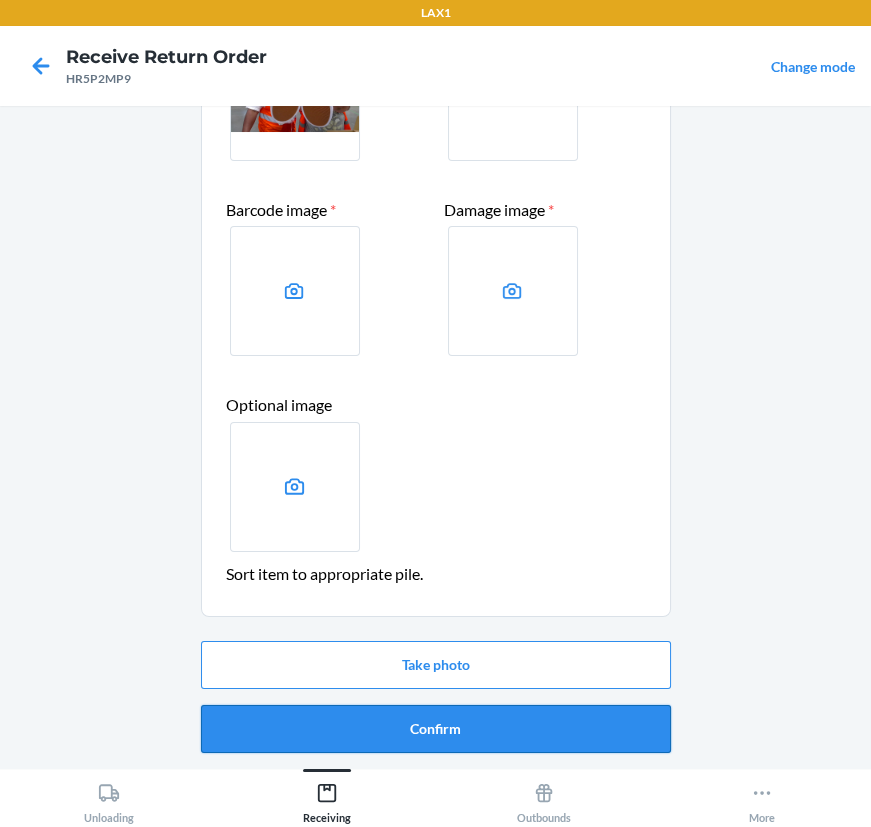 click on "Confirm" at bounding box center [436, 729] 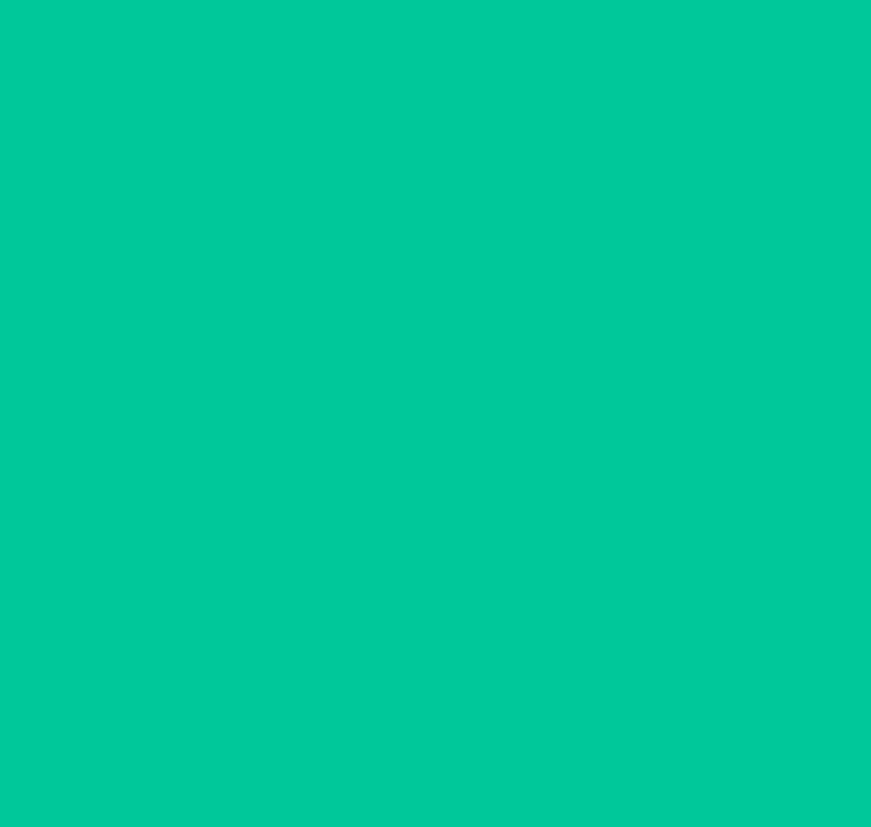 scroll, scrollTop: 0, scrollLeft: 0, axis: both 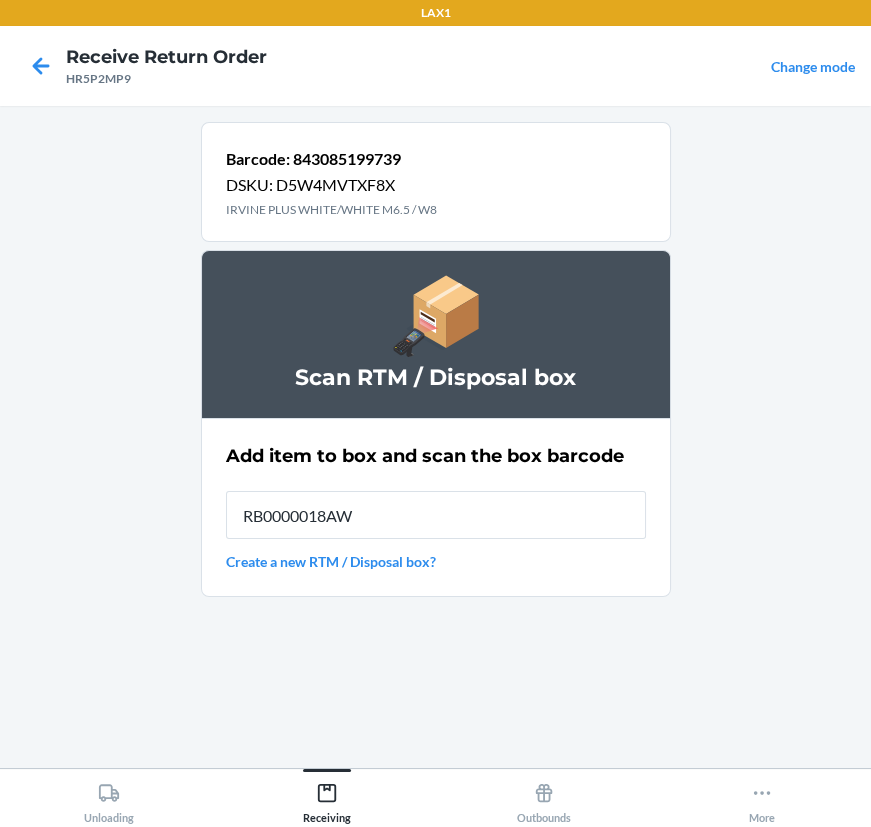 type on "RB0000018AW" 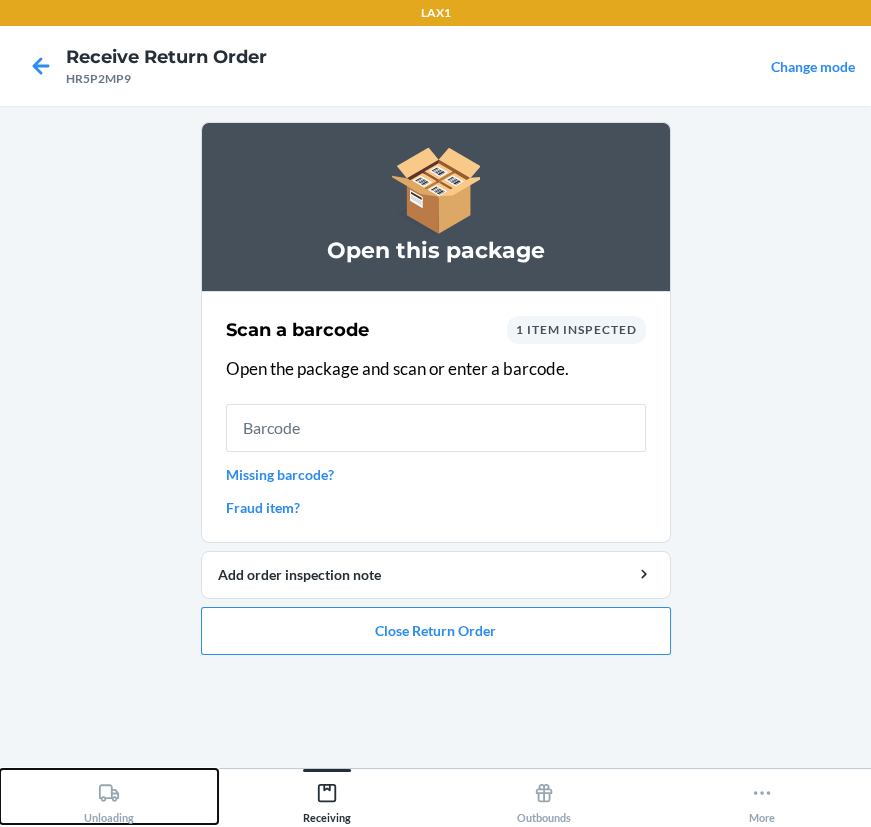 click 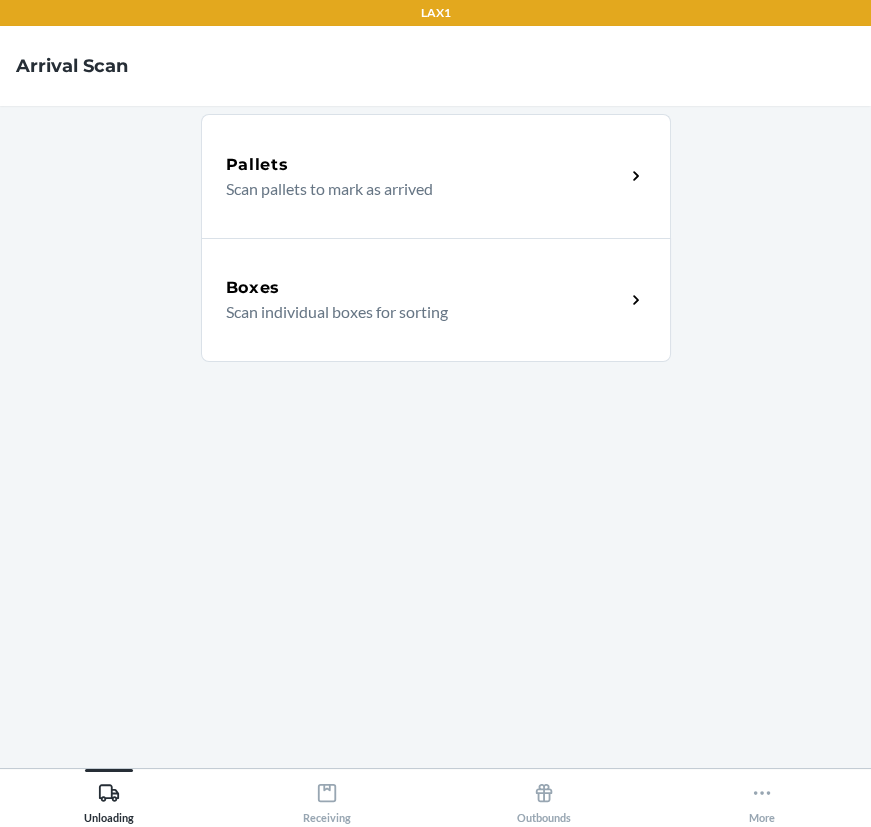 click on "Boxes Scan individual boxes for sorting" at bounding box center (436, 300) 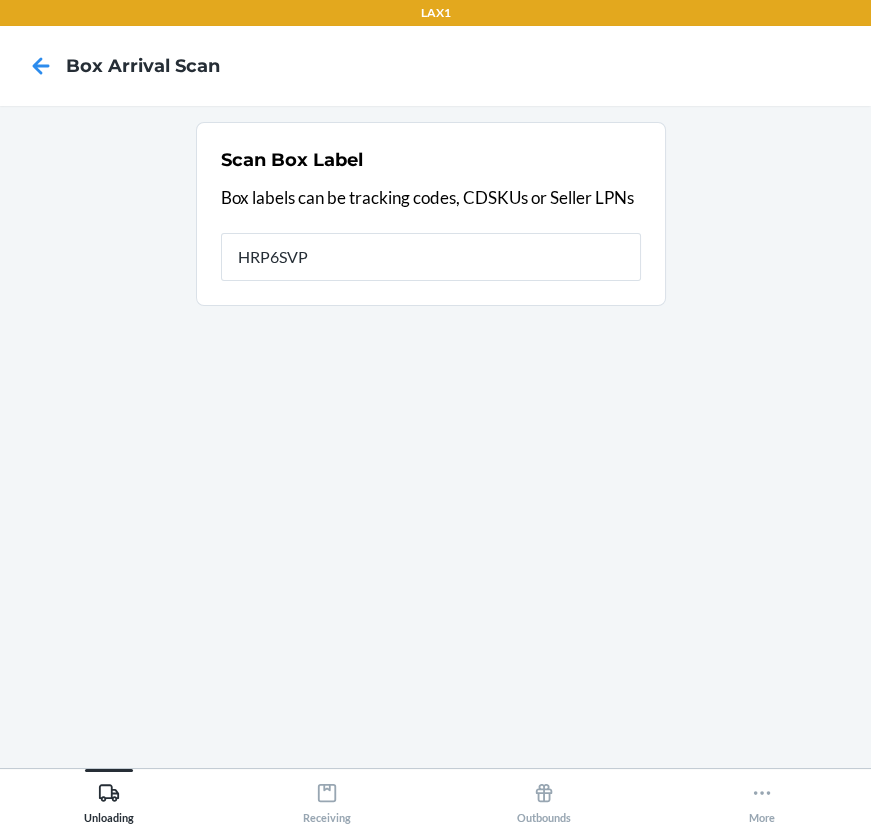 type on "HRP6SVP2" 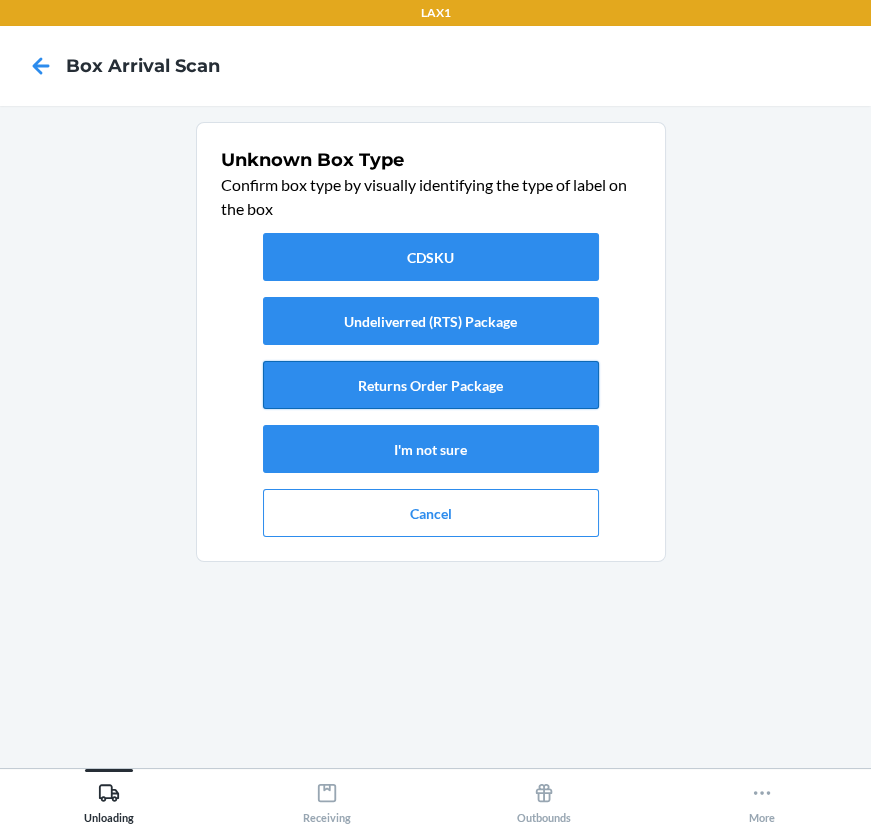 click on "Returns Order Package" at bounding box center (431, 385) 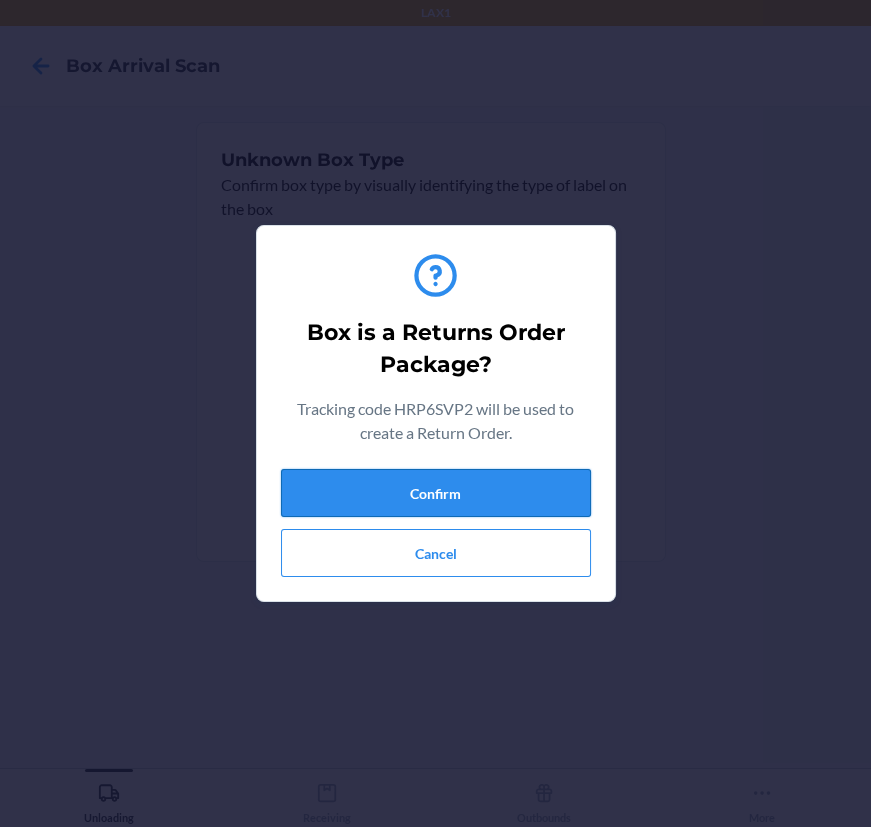 click on "Confirm" at bounding box center [436, 493] 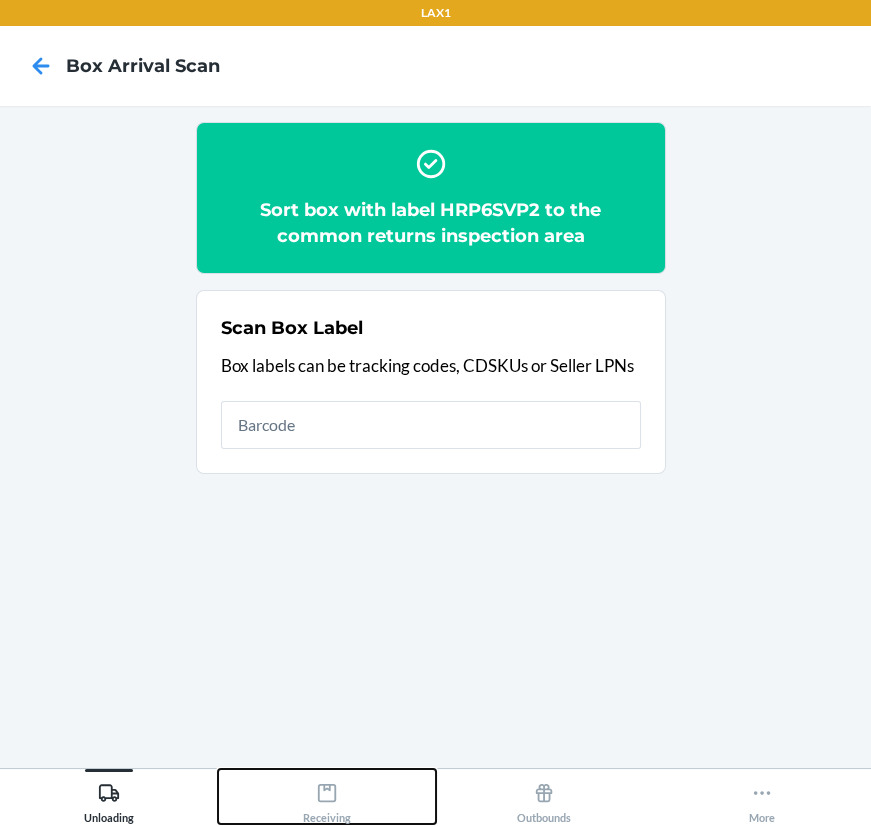 click on "Receiving" at bounding box center (327, 799) 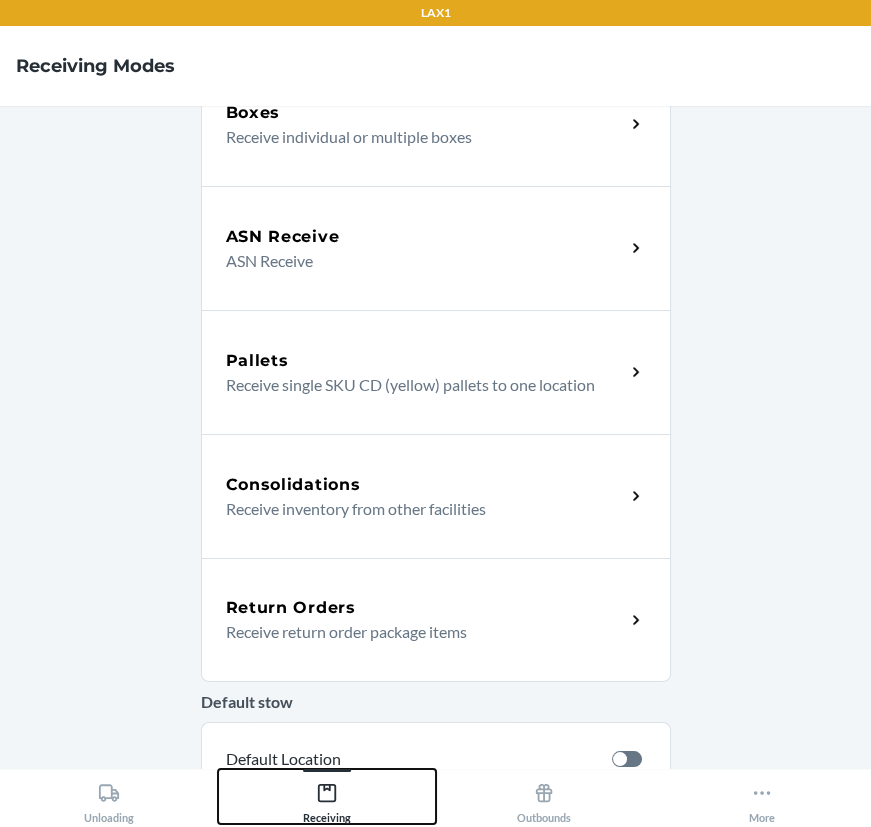scroll, scrollTop: 272, scrollLeft: 0, axis: vertical 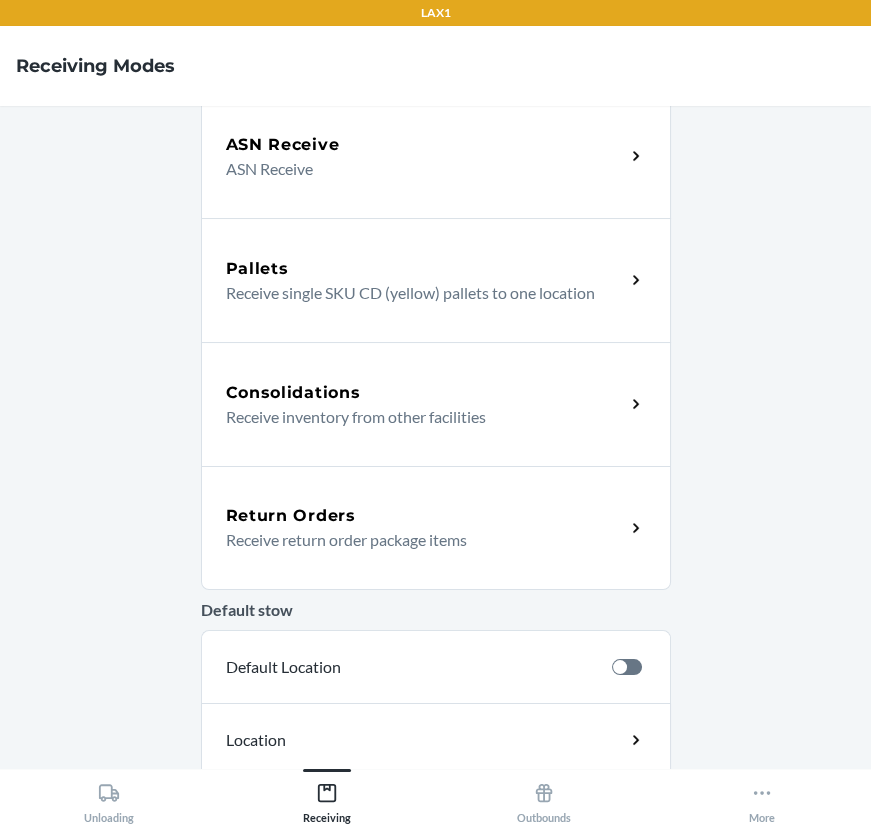 click on "Return Orders" at bounding box center [291, 516] 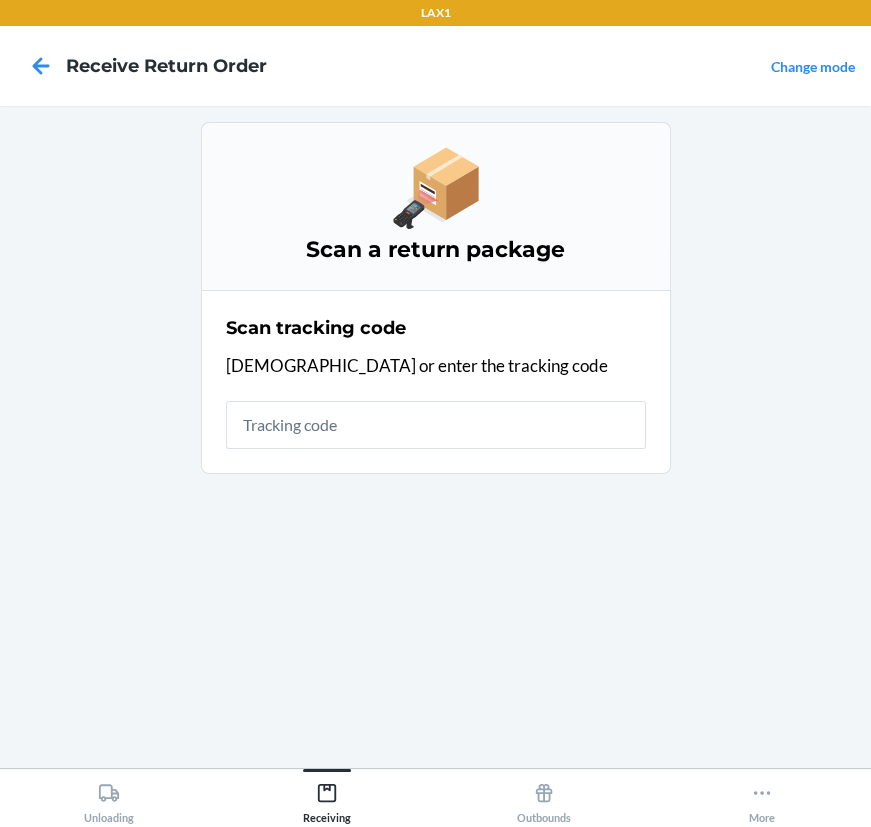 scroll, scrollTop: 0, scrollLeft: 0, axis: both 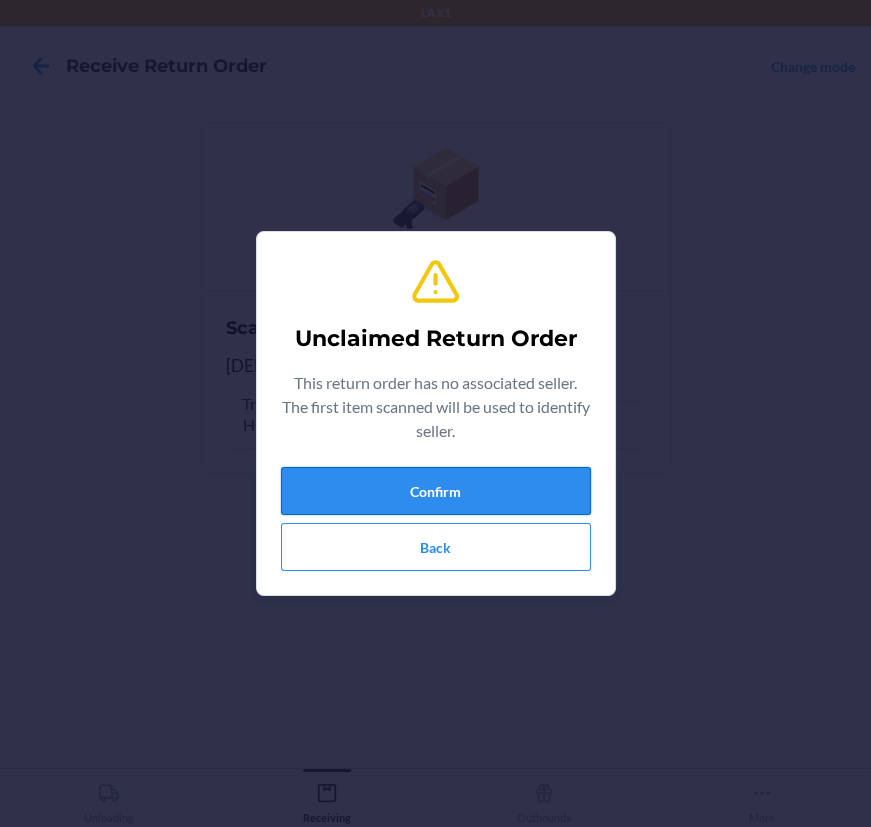 click on "Confirm" at bounding box center (436, 491) 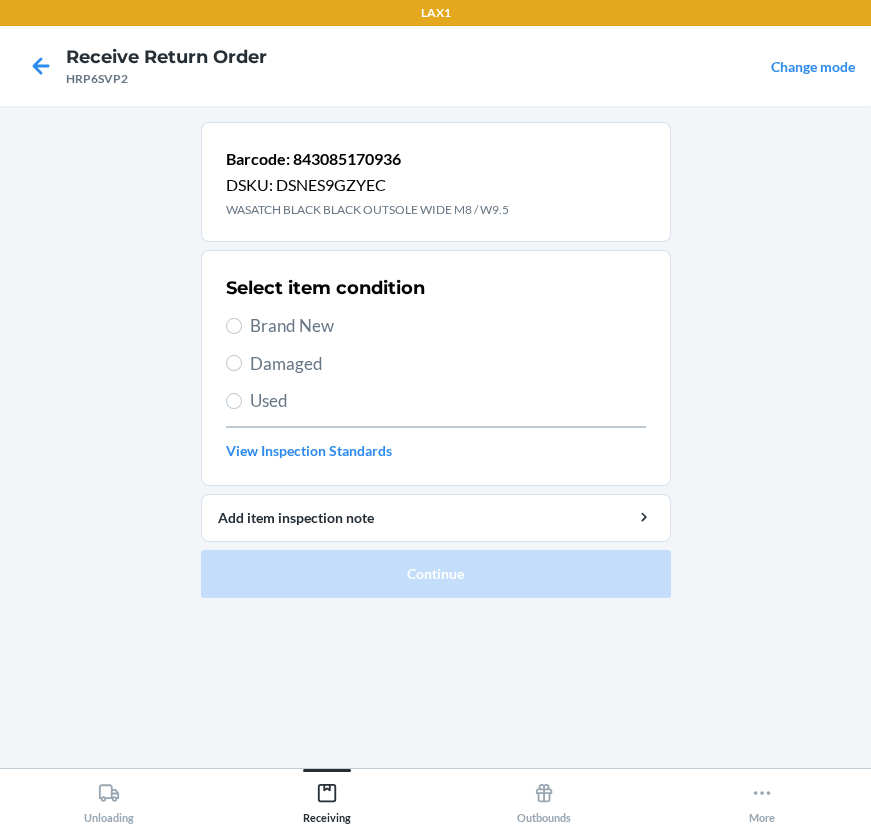 click on "Damaged" at bounding box center [436, 364] 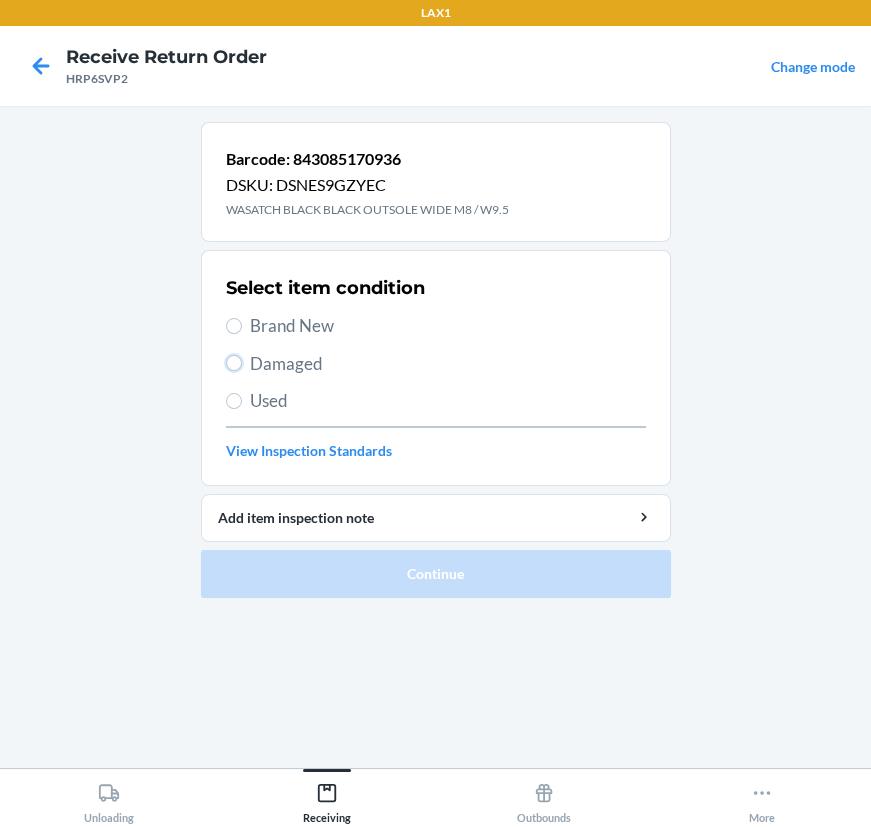 click on "Damaged" at bounding box center (234, 363) 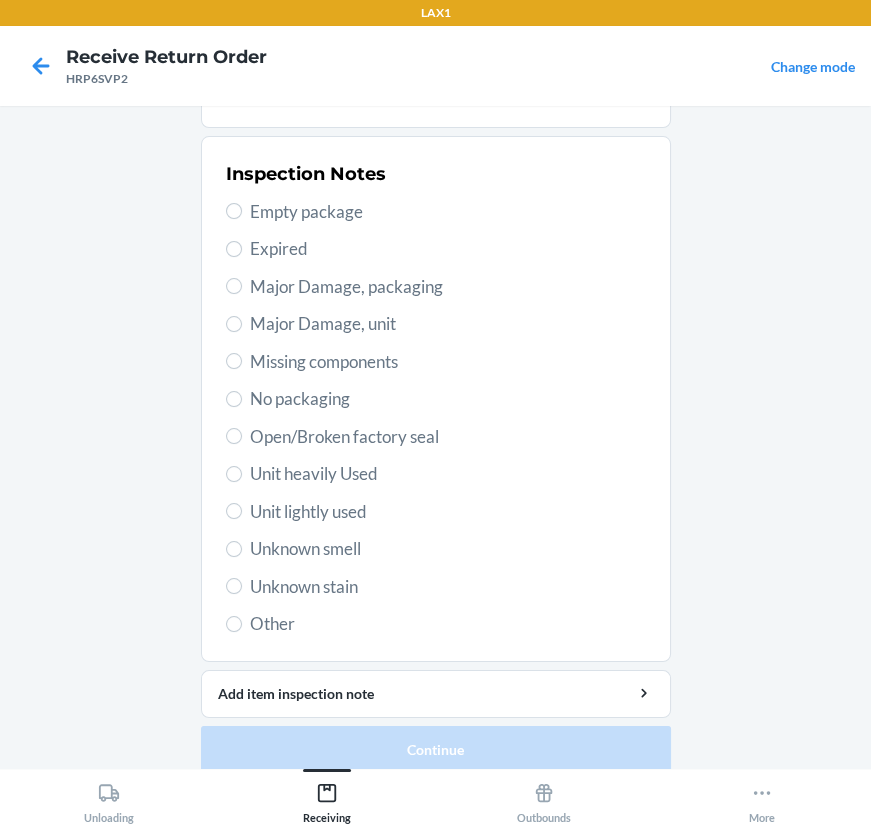 scroll, scrollTop: 363, scrollLeft: 0, axis: vertical 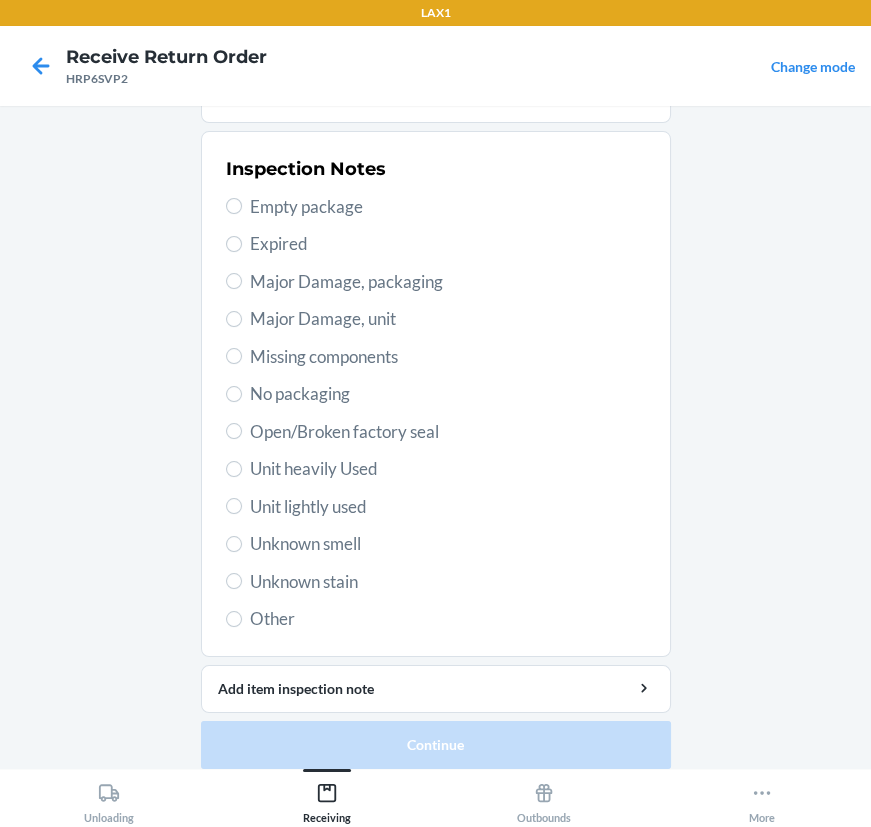 click on "Unit lightly used" at bounding box center (436, 507) 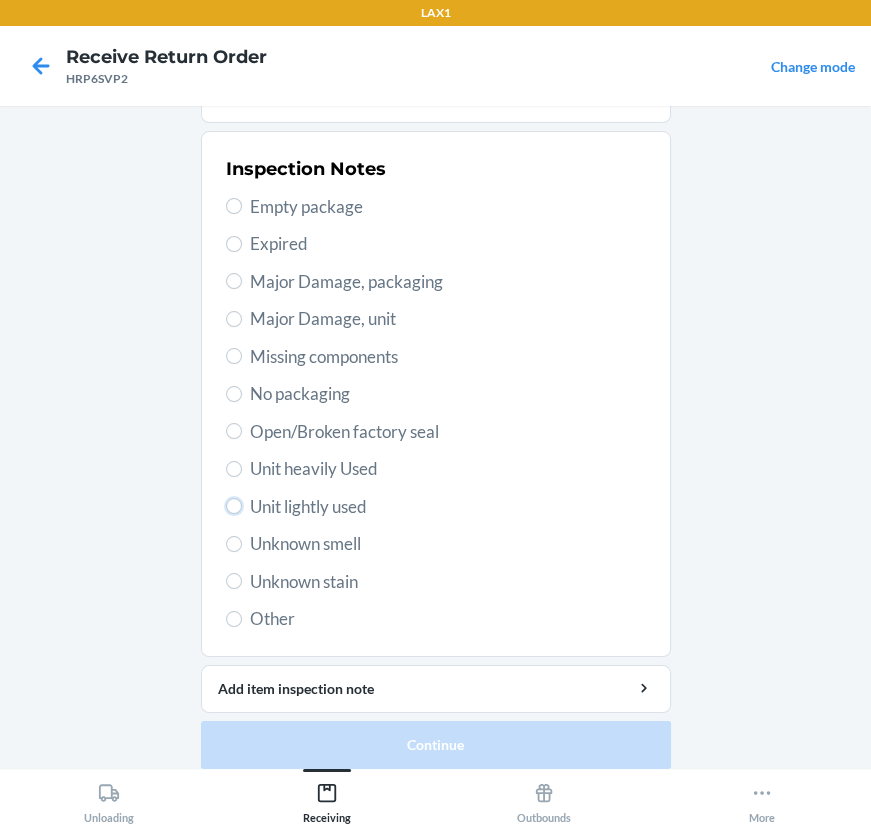 click on "Unit lightly used" at bounding box center (234, 506) 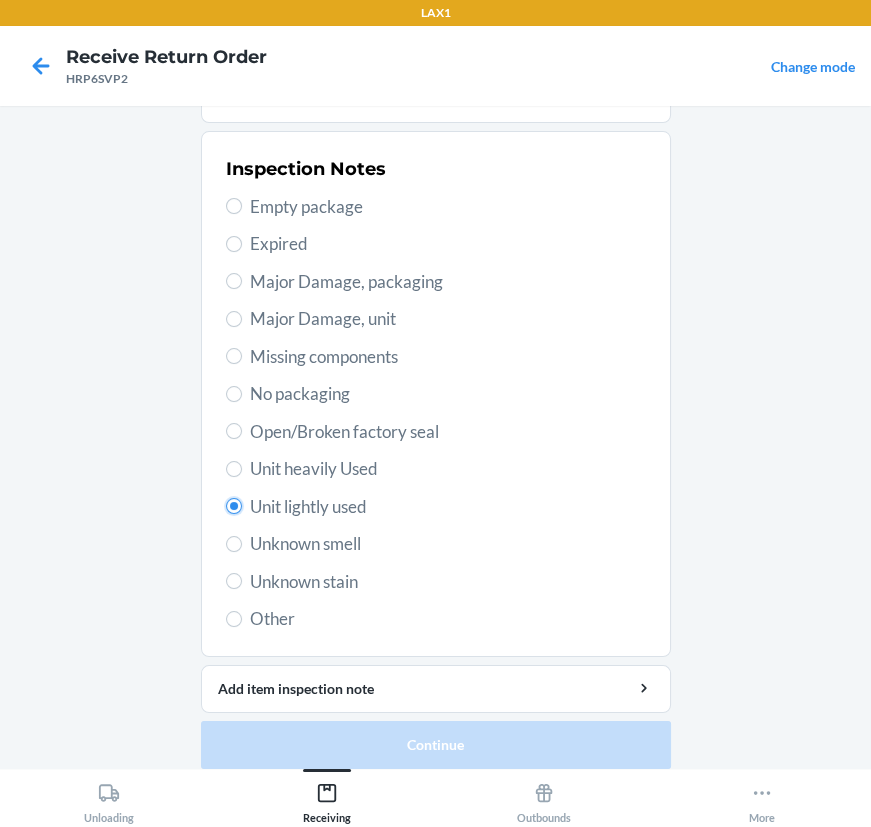 radio on "true" 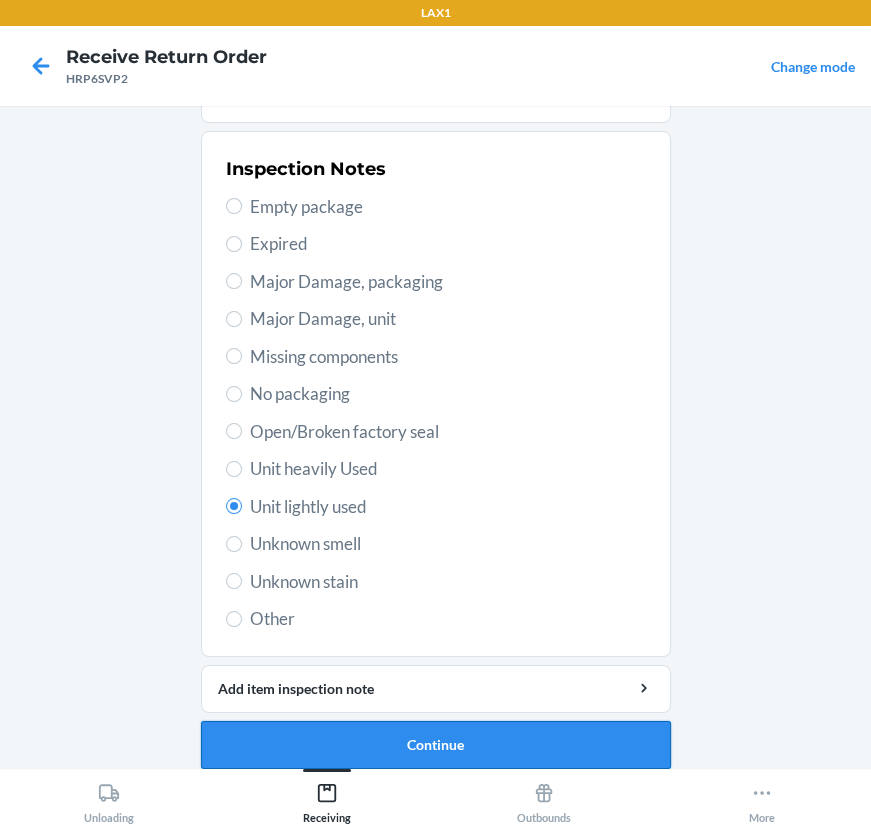 click on "Continue" at bounding box center [436, 745] 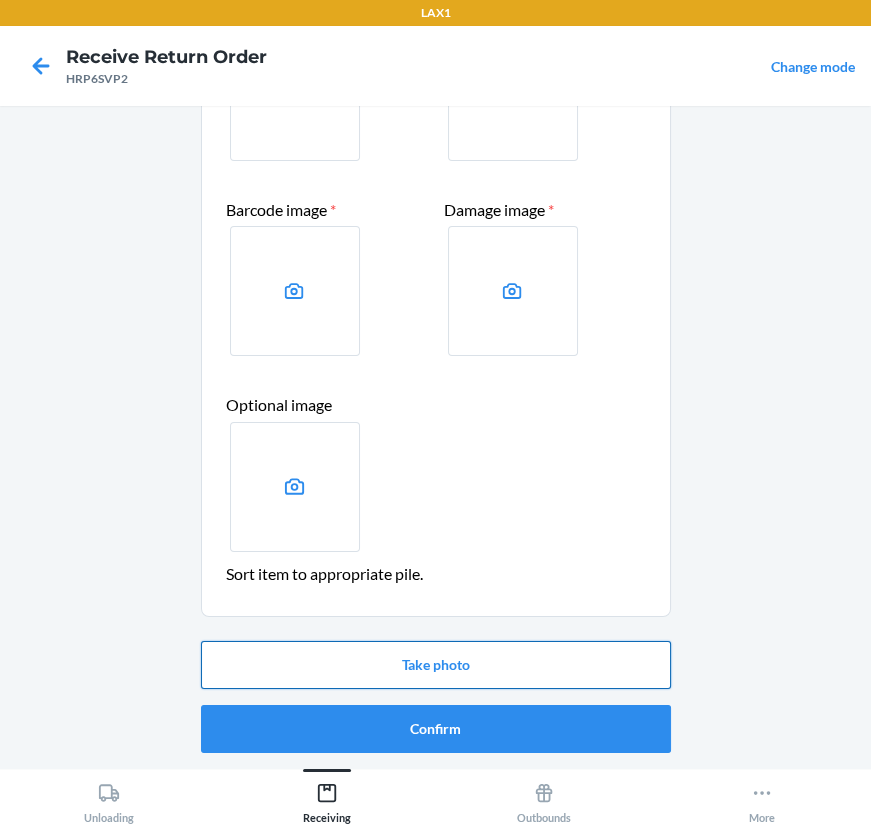 click on "Take photo" at bounding box center (436, 665) 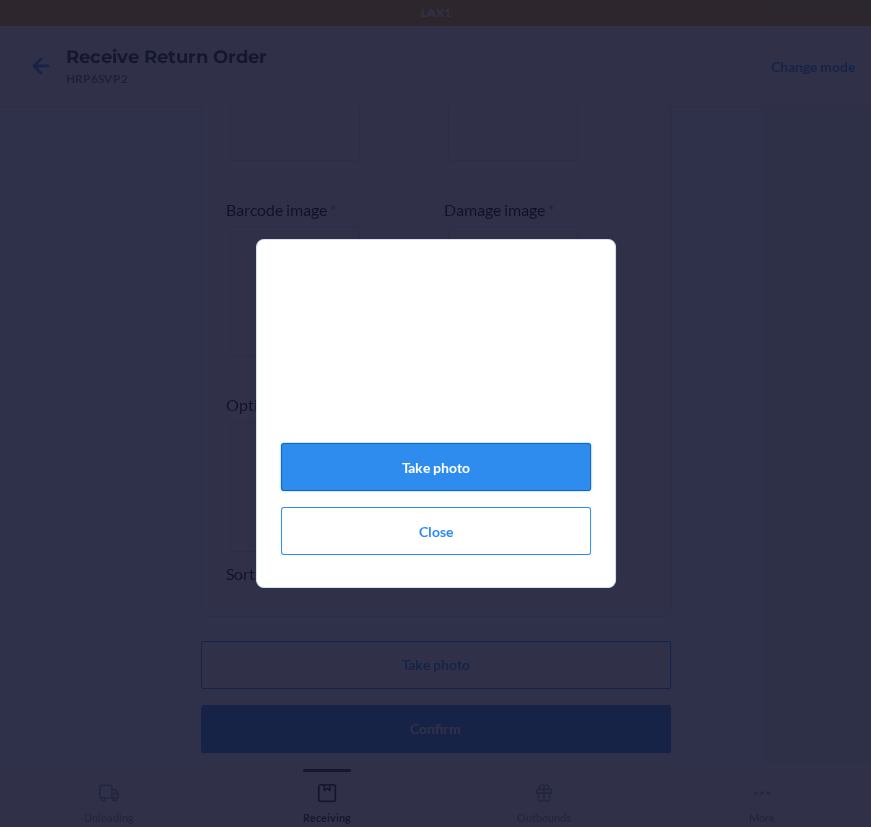 click on "Take photo" 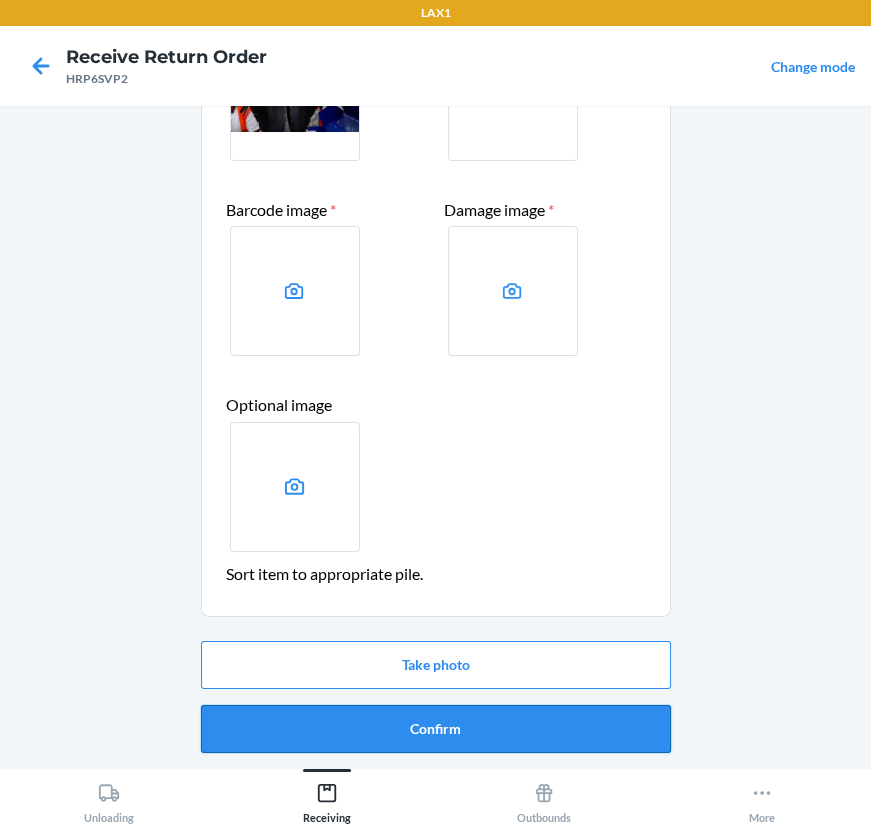 click on "Confirm" at bounding box center (436, 729) 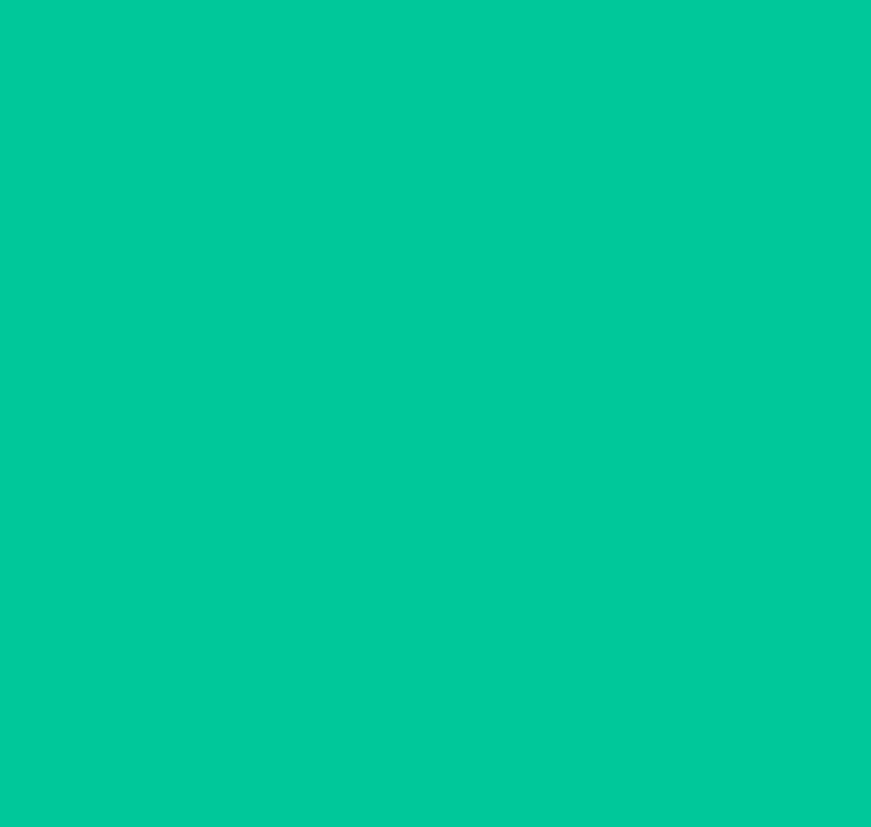 scroll, scrollTop: 0, scrollLeft: 0, axis: both 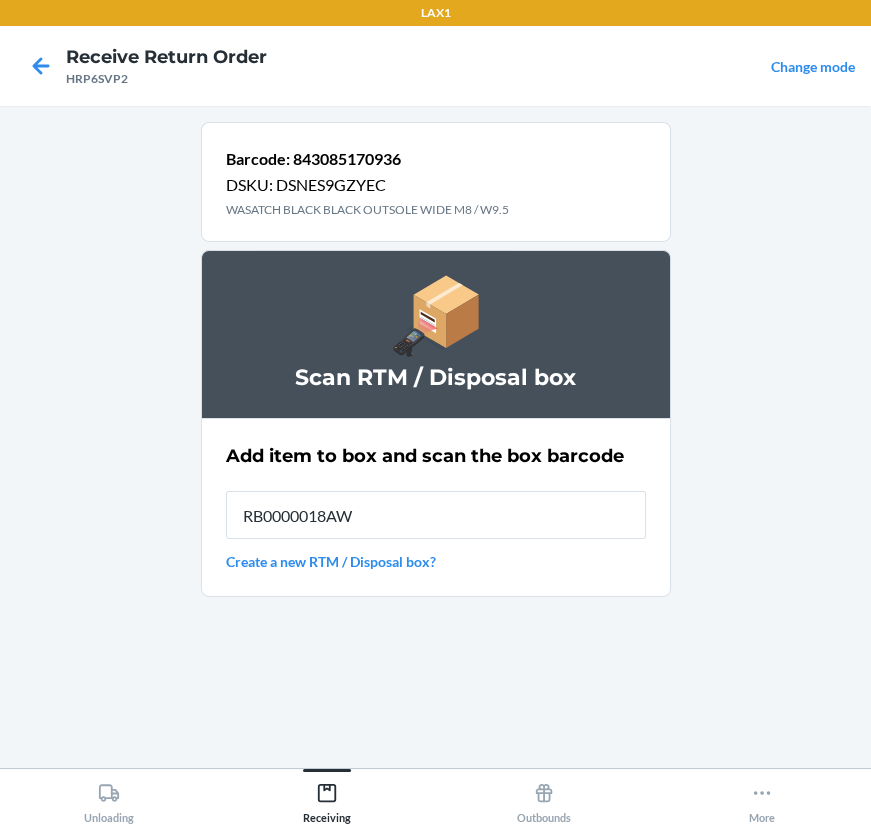 type on "RB0000018AW" 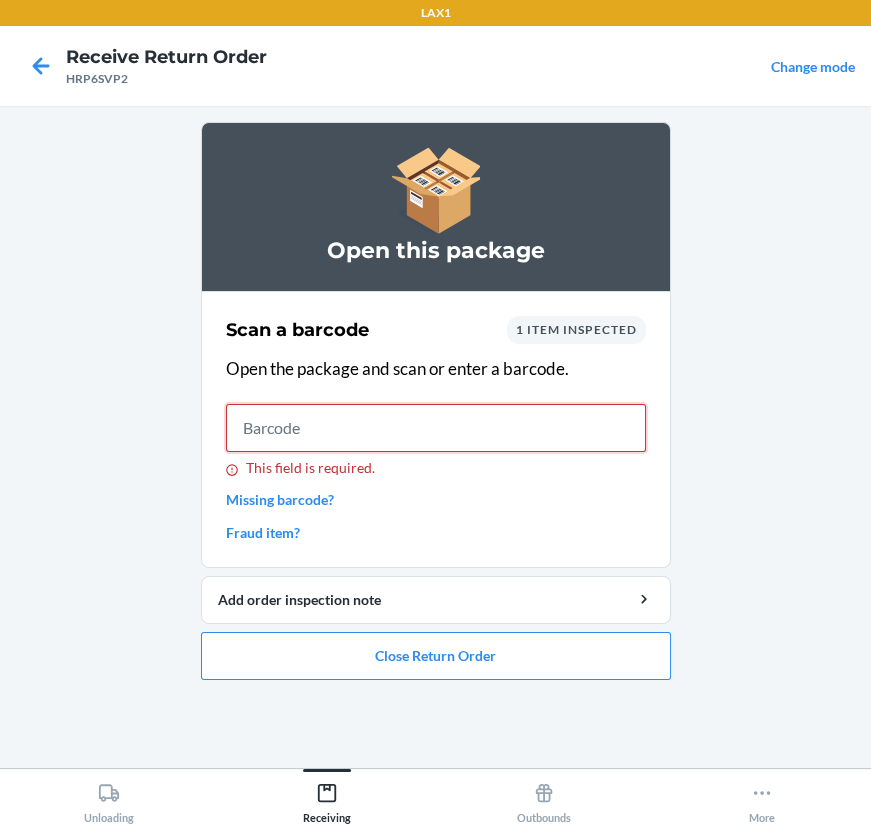 click on "This field is required." at bounding box center (436, 428) 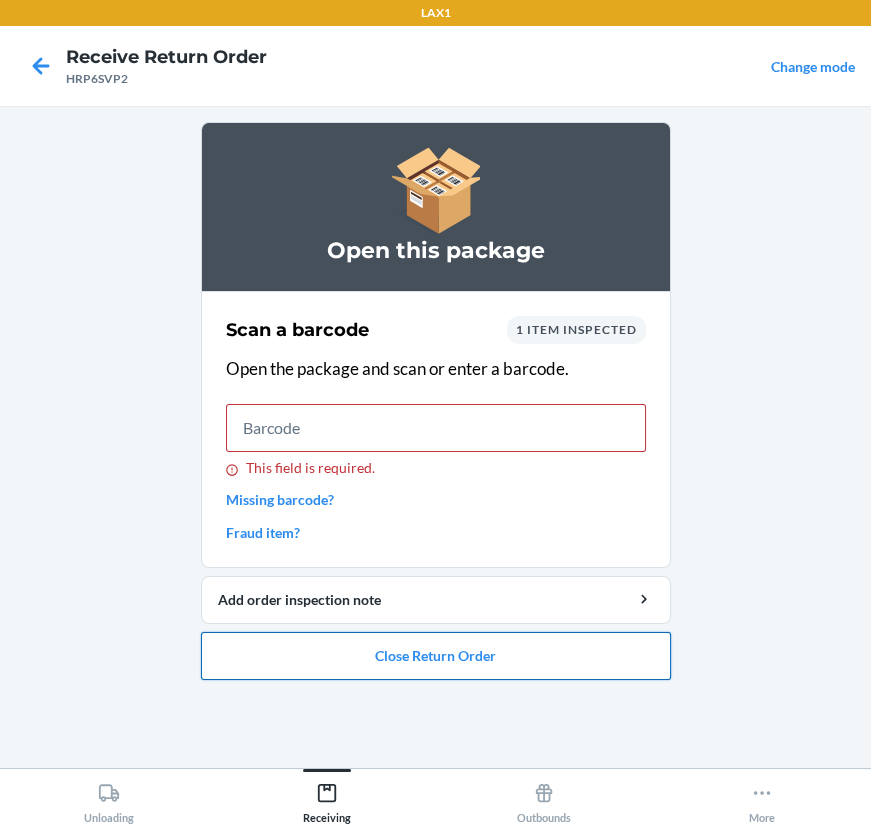 click on "Close Return Order" at bounding box center (436, 656) 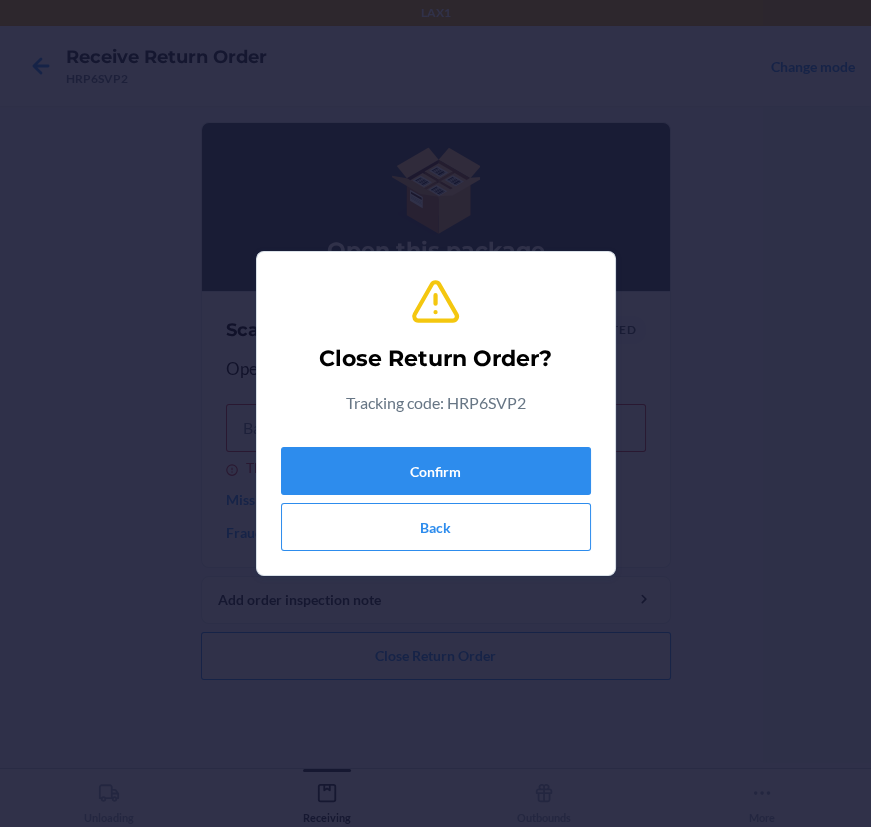 click on "Confirm Back" at bounding box center (436, 495) 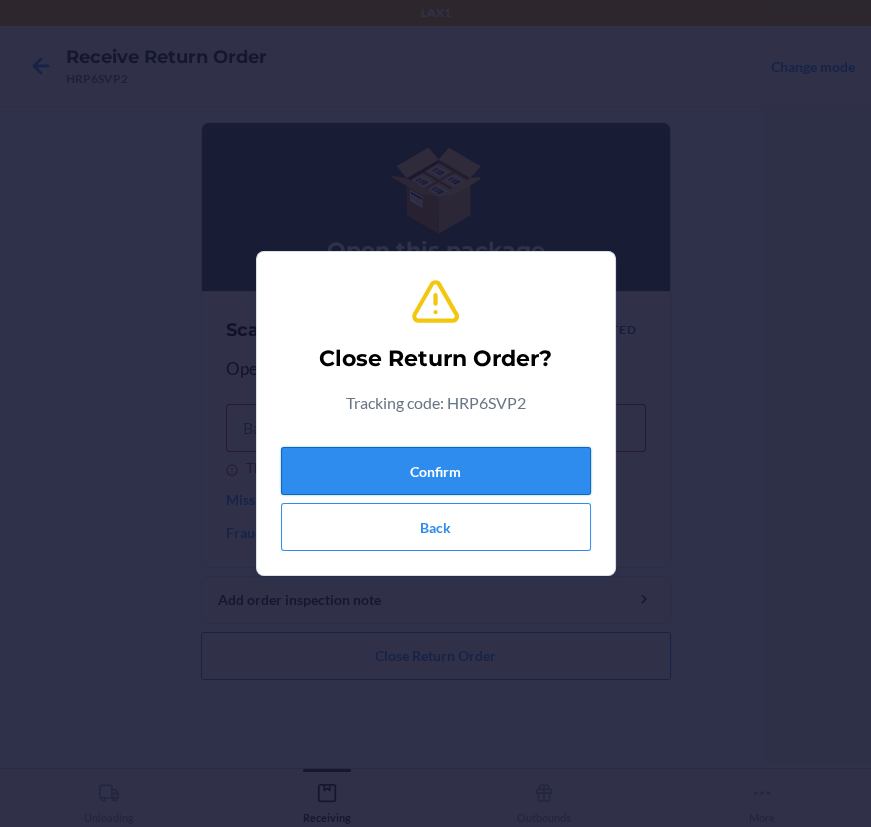 click on "Confirm" at bounding box center [436, 471] 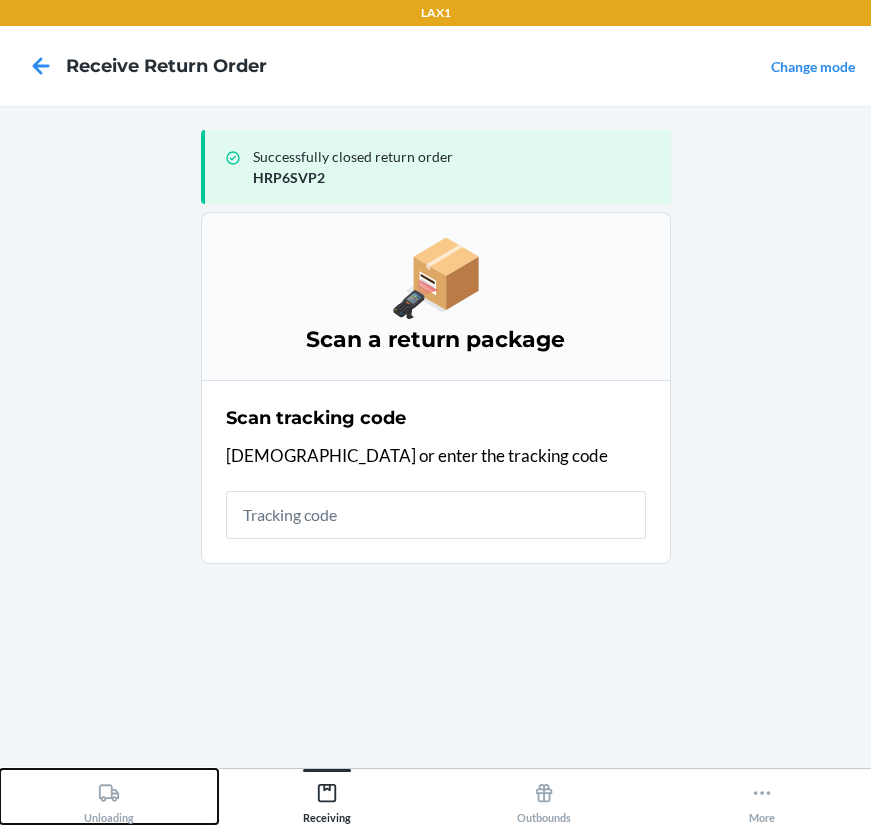 click on "Unloading" at bounding box center [109, 799] 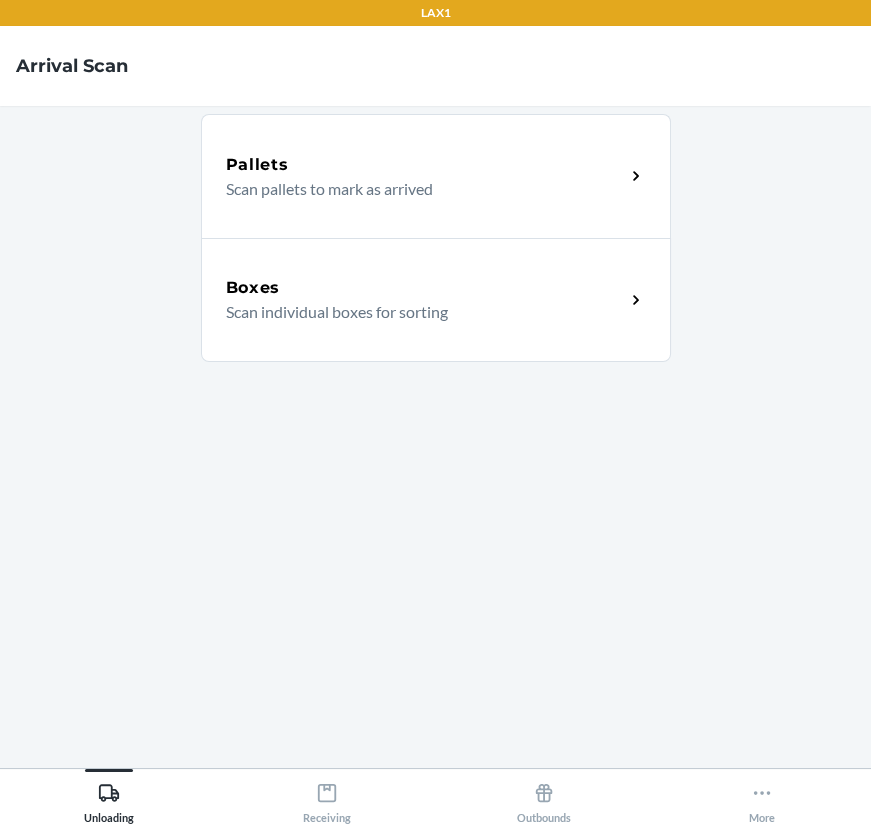 click on "Boxes" at bounding box center [425, 288] 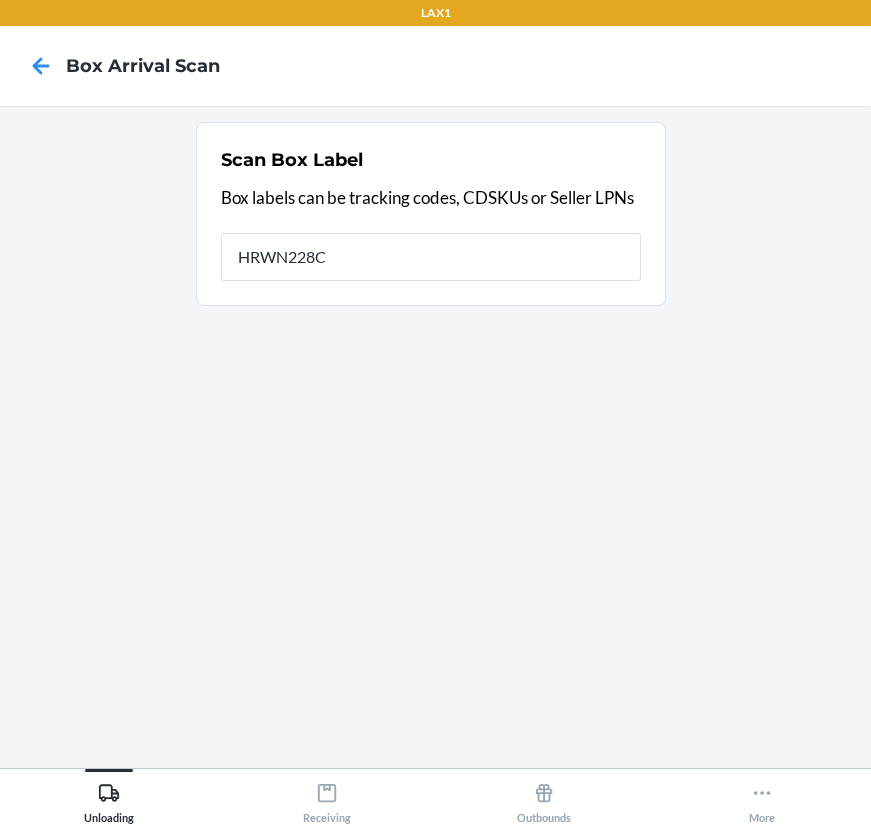 type on "HRWN228C" 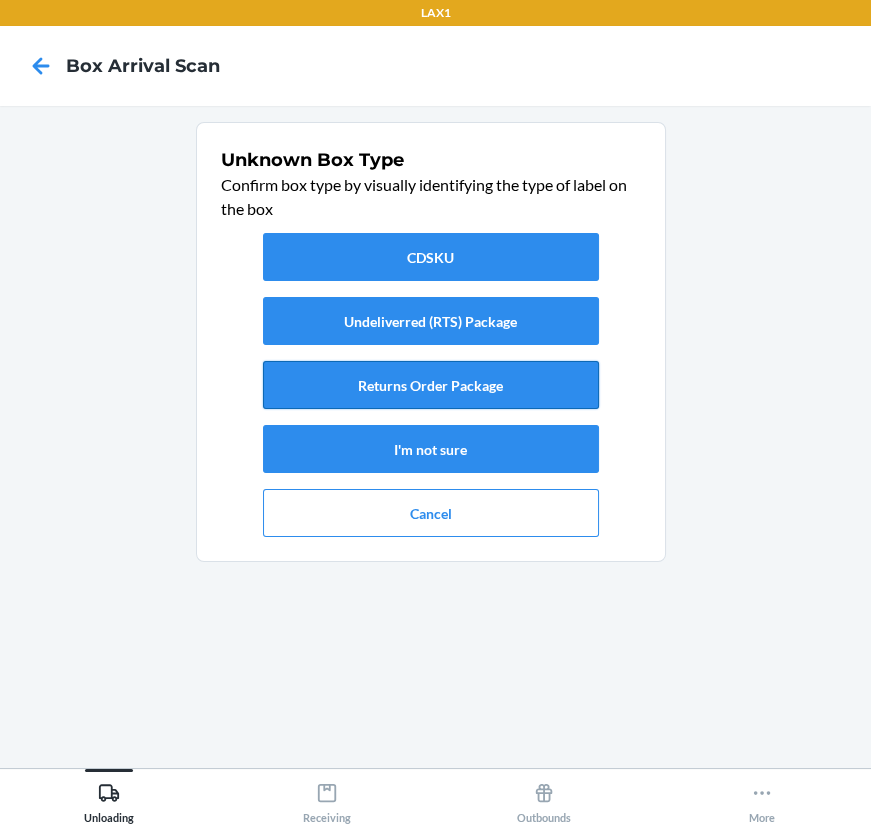 click on "Returns Order Package" at bounding box center (431, 385) 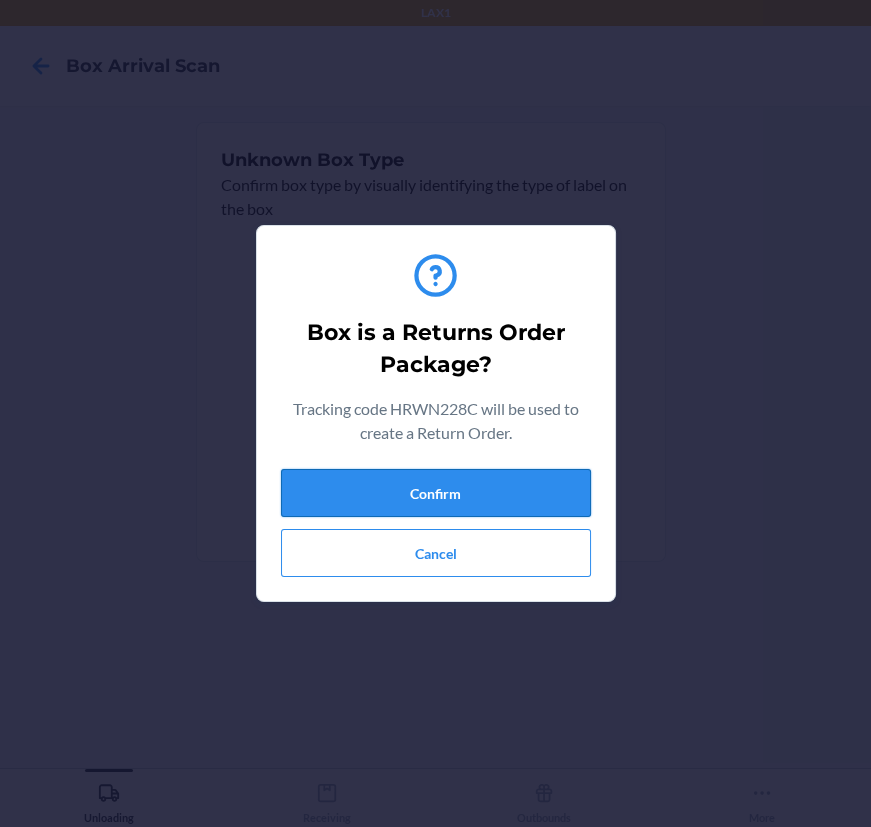 click on "Confirm" at bounding box center (436, 493) 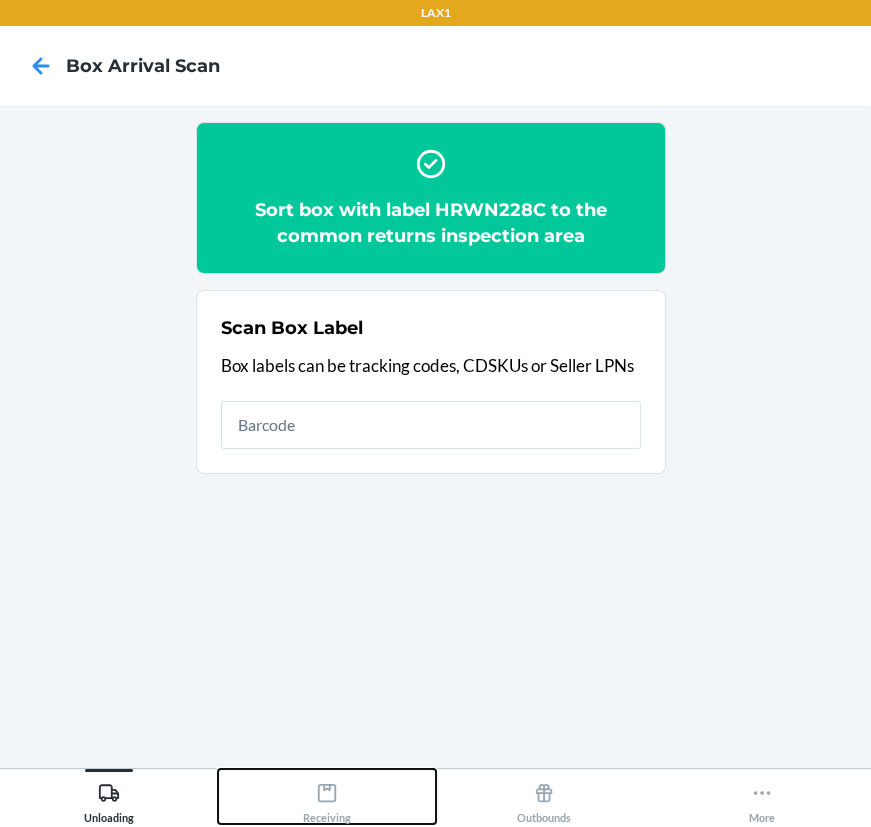 click on "Receiving" at bounding box center [327, 799] 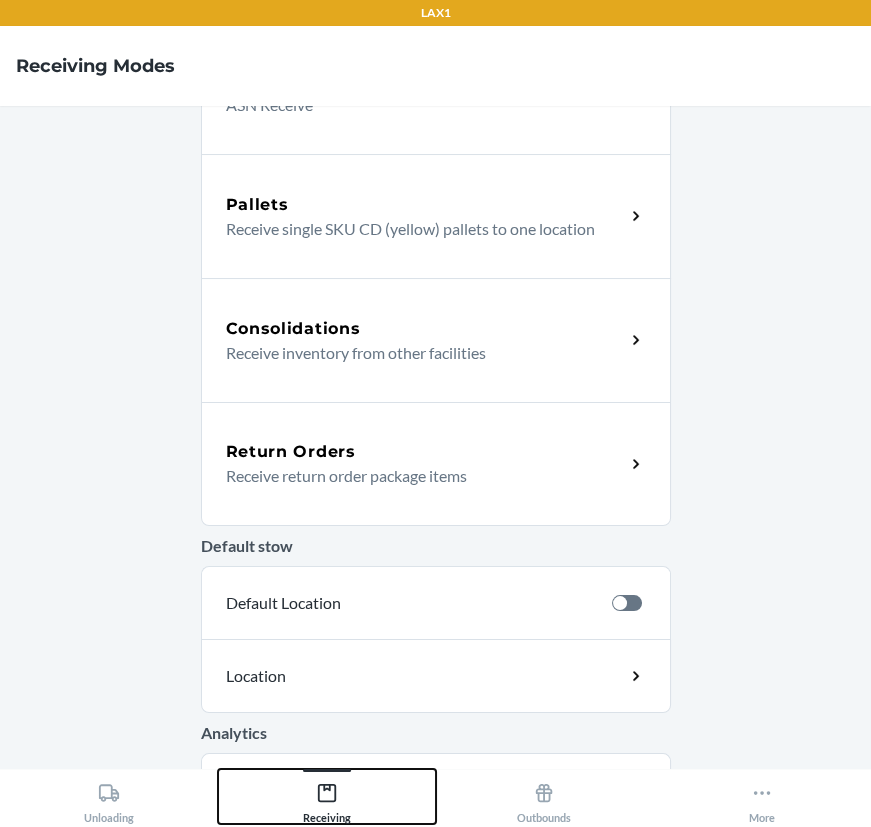 scroll, scrollTop: 443, scrollLeft: 0, axis: vertical 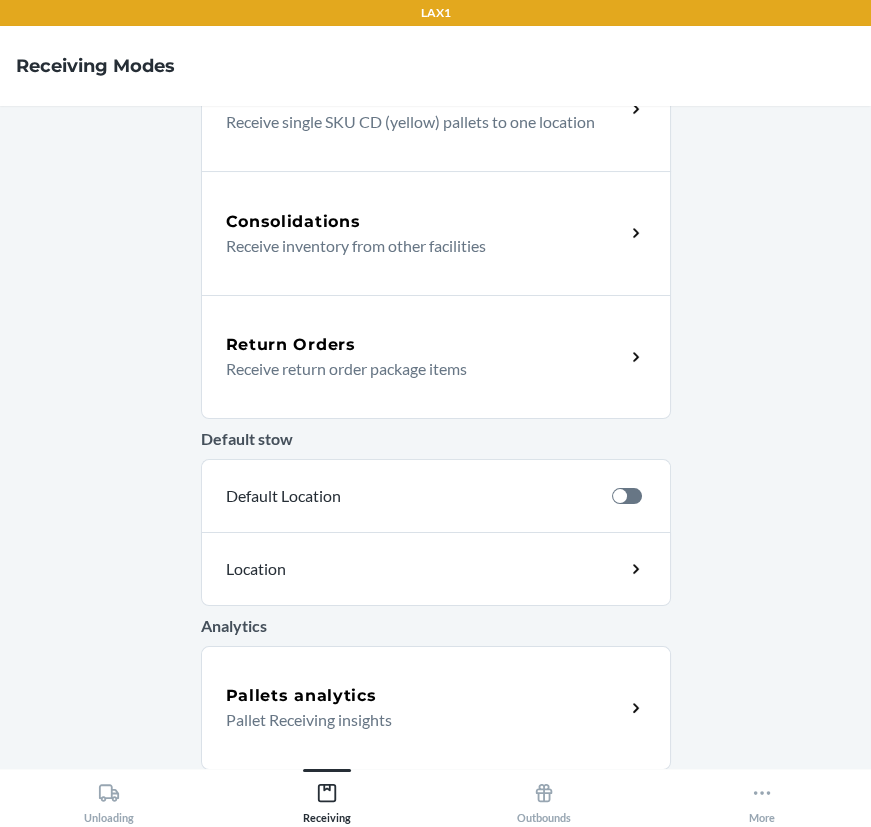 click on "Return Orders" at bounding box center (291, 345) 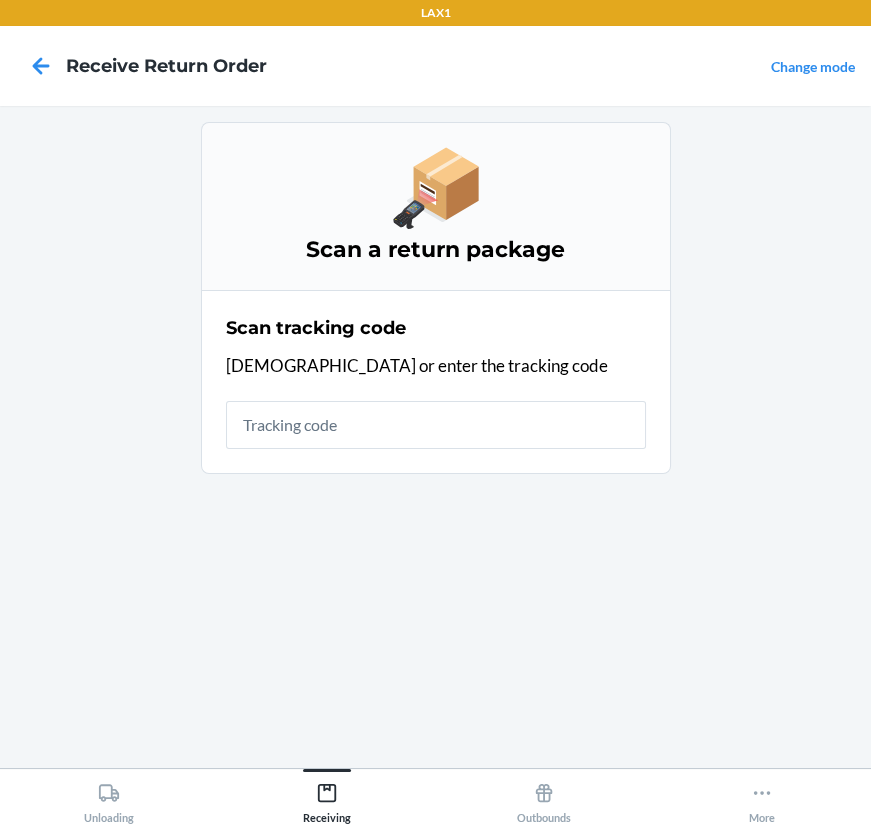 scroll, scrollTop: 0, scrollLeft: 0, axis: both 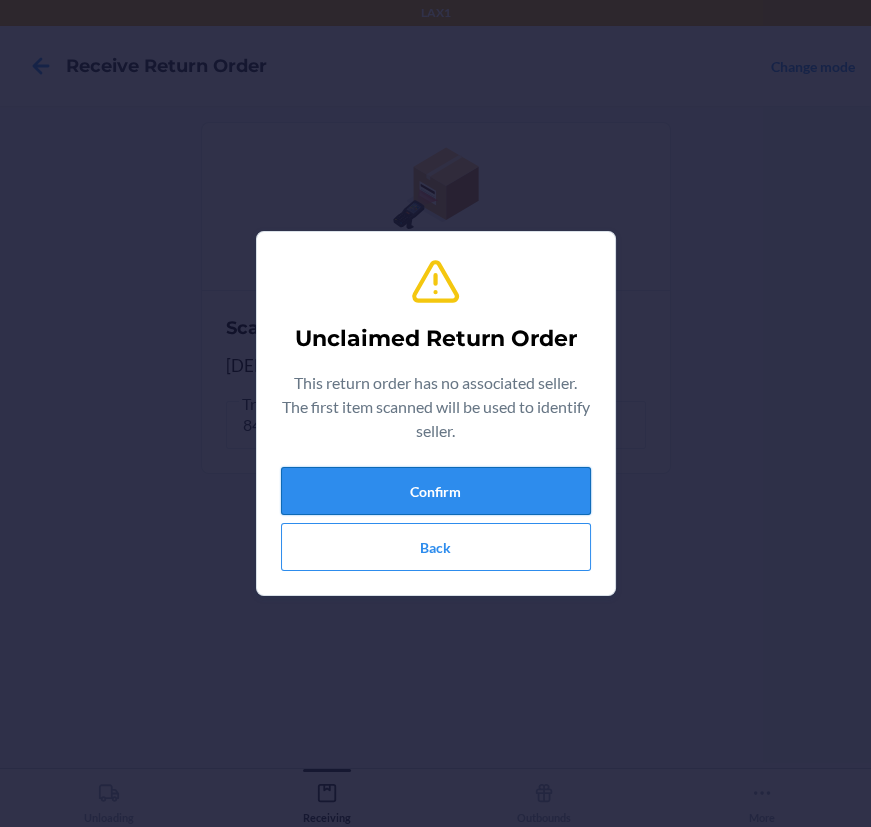 click on "Confirm" at bounding box center [436, 491] 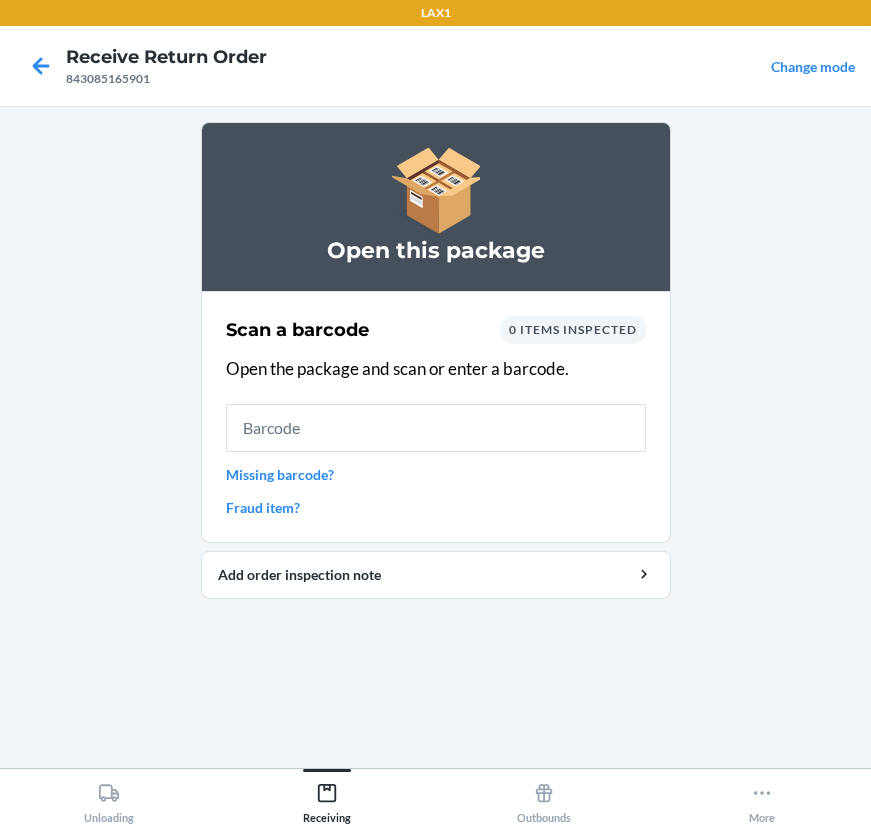 click at bounding box center (436, 428) 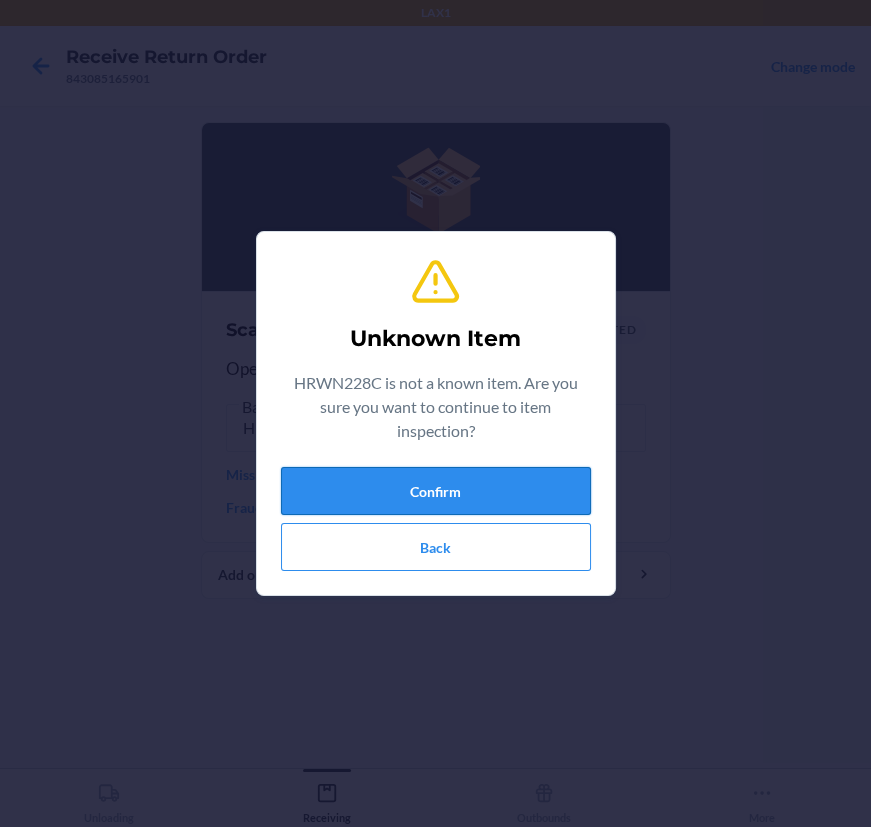 click on "Confirm" at bounding box center (436, 491) 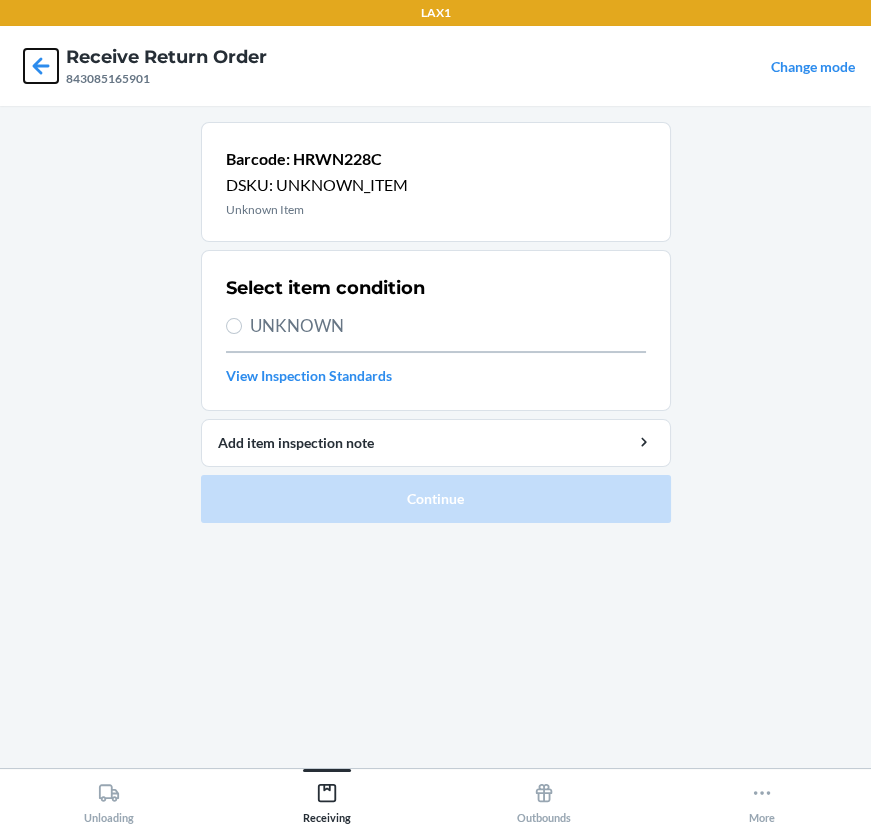 click 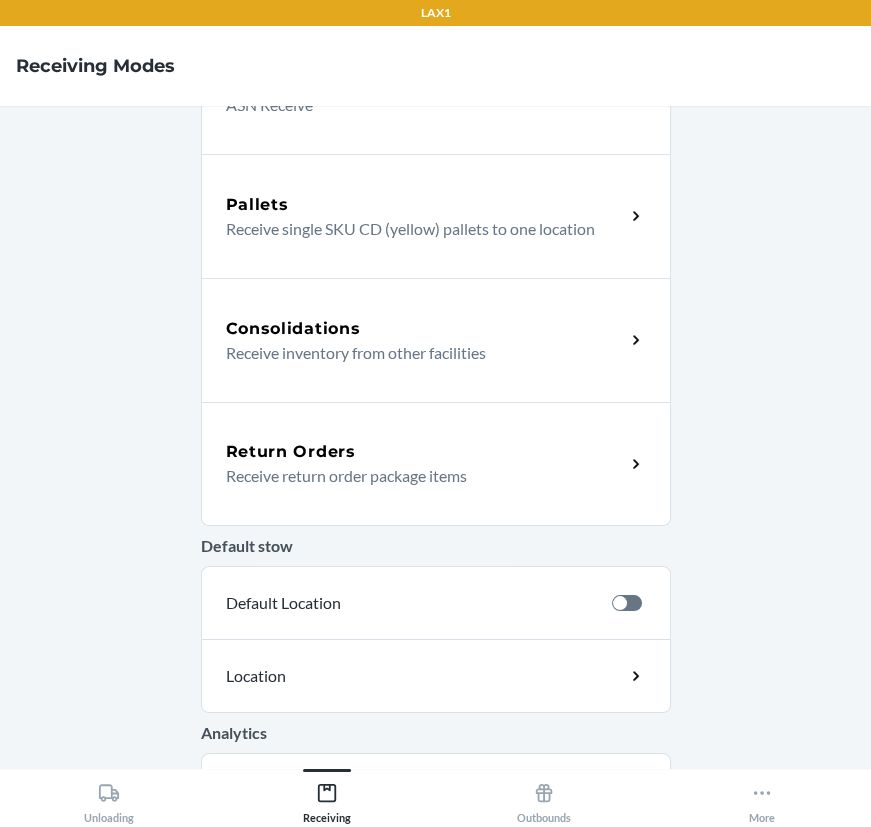 scroll, scrollTop: 353, scrollLeft: 0, axis: vertical 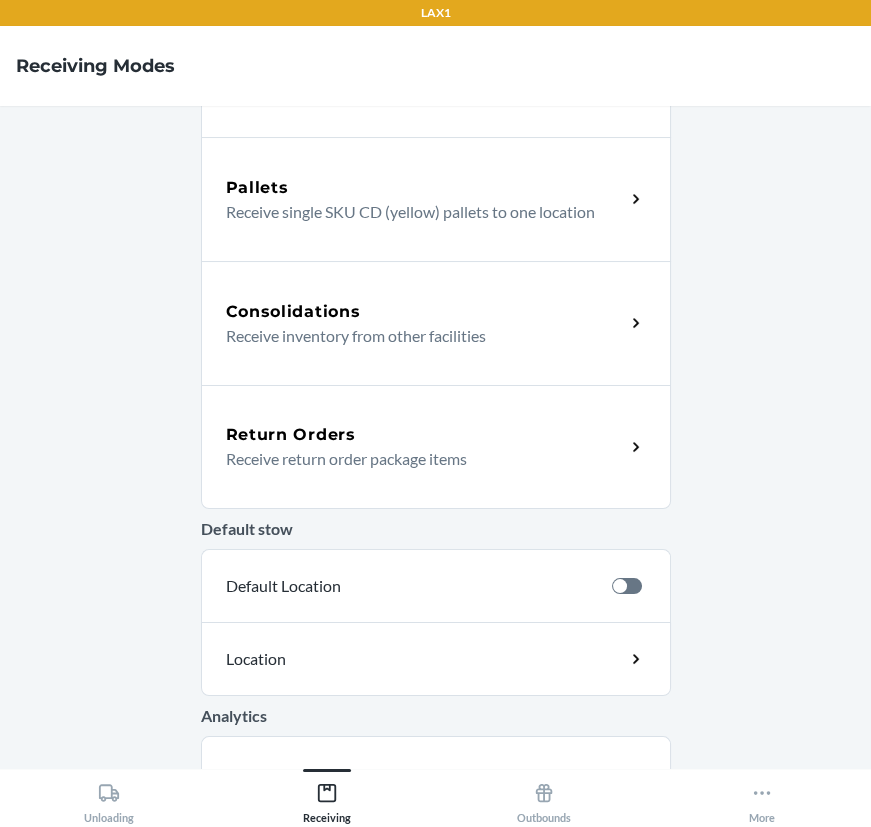 click on "Return Orders Receive return order package items" at bounding box center (436, 447) 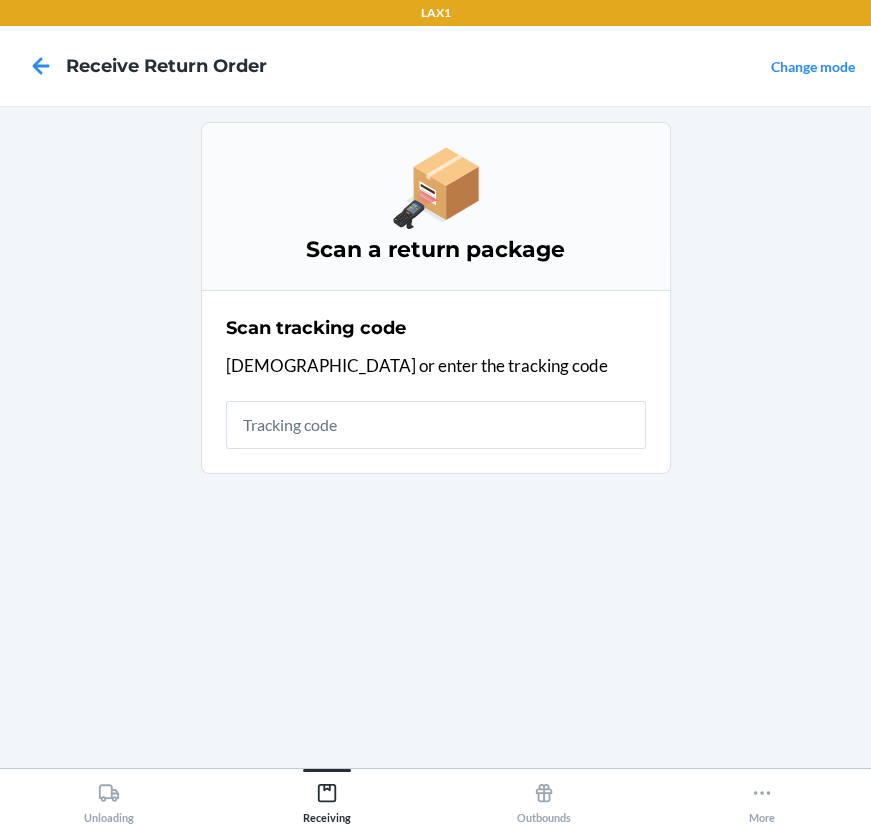 click at bounding box center [436, 425] 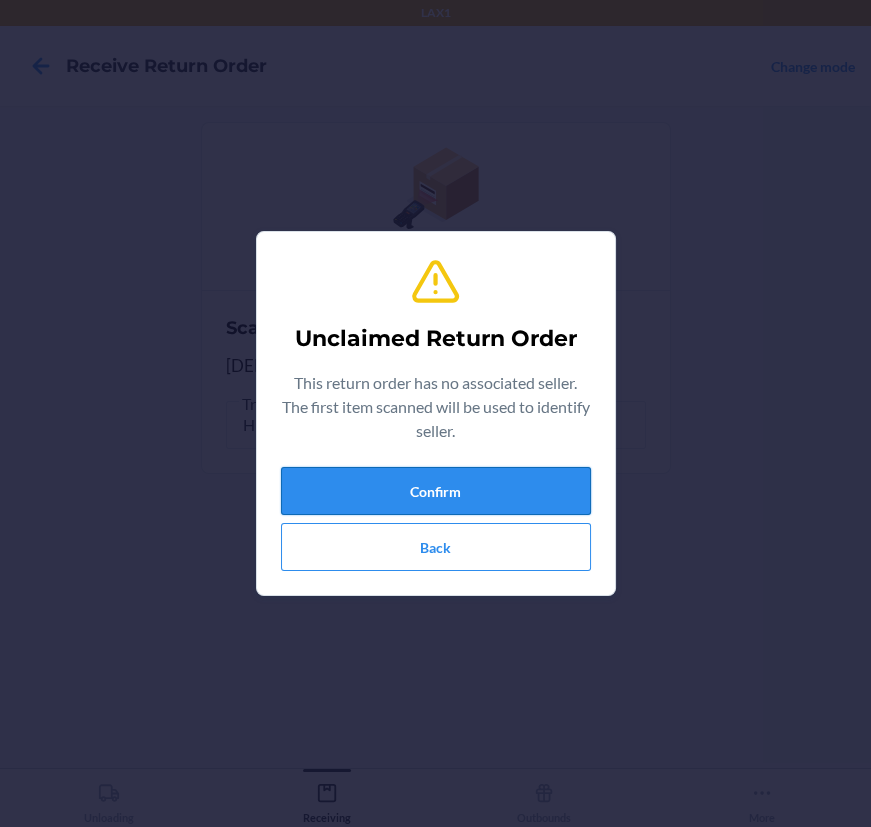 click on "Confirm" at bounding box center [436, 491] 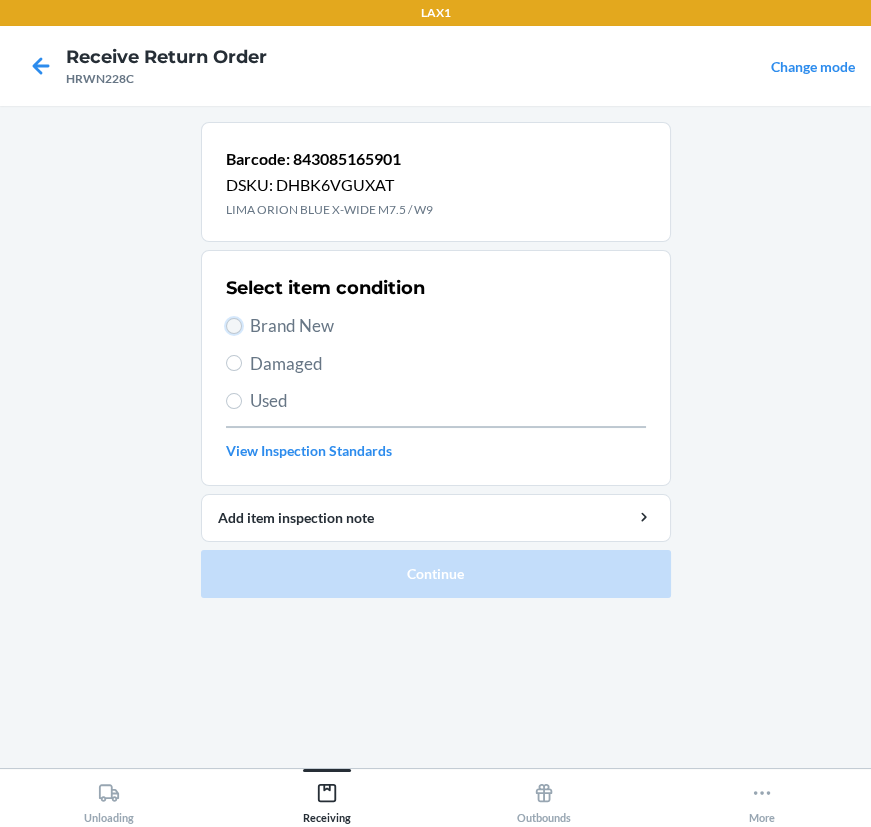 click on "Brand New" at bounding box center (234, 326) 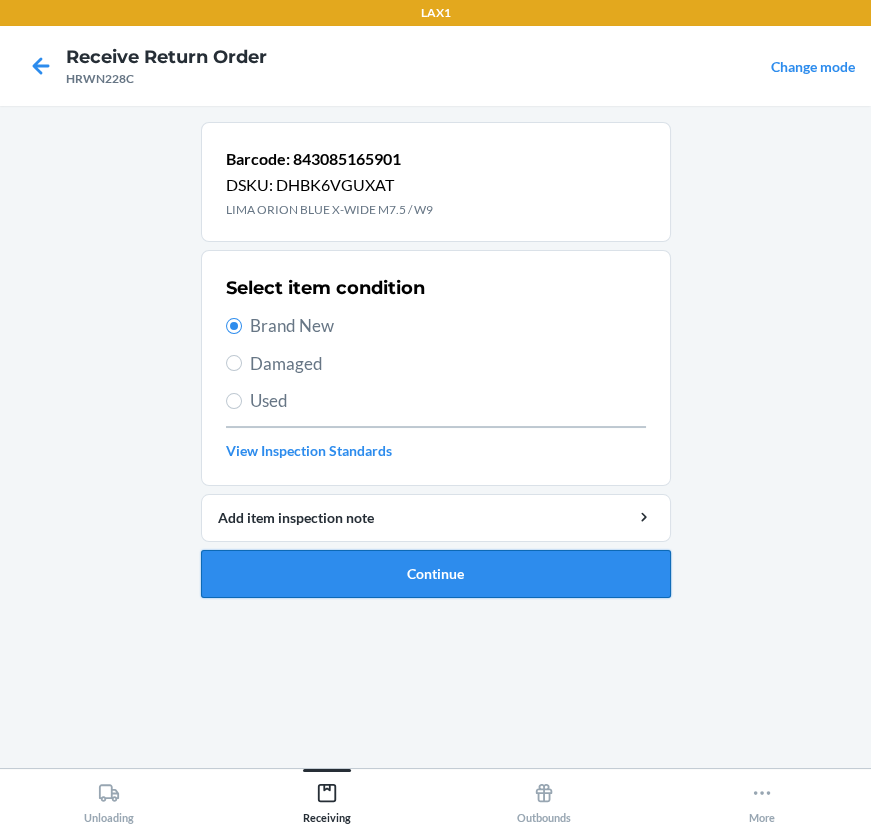 click on "Continue" at bounding box center (436, 574) 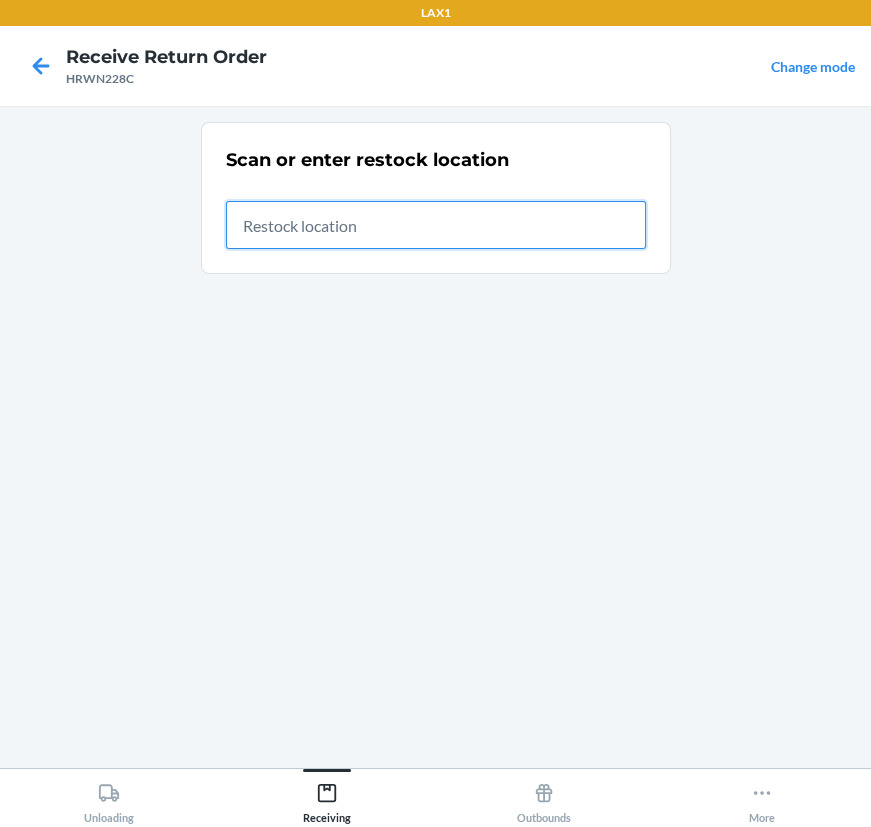 click at bounding box center [436, 225] 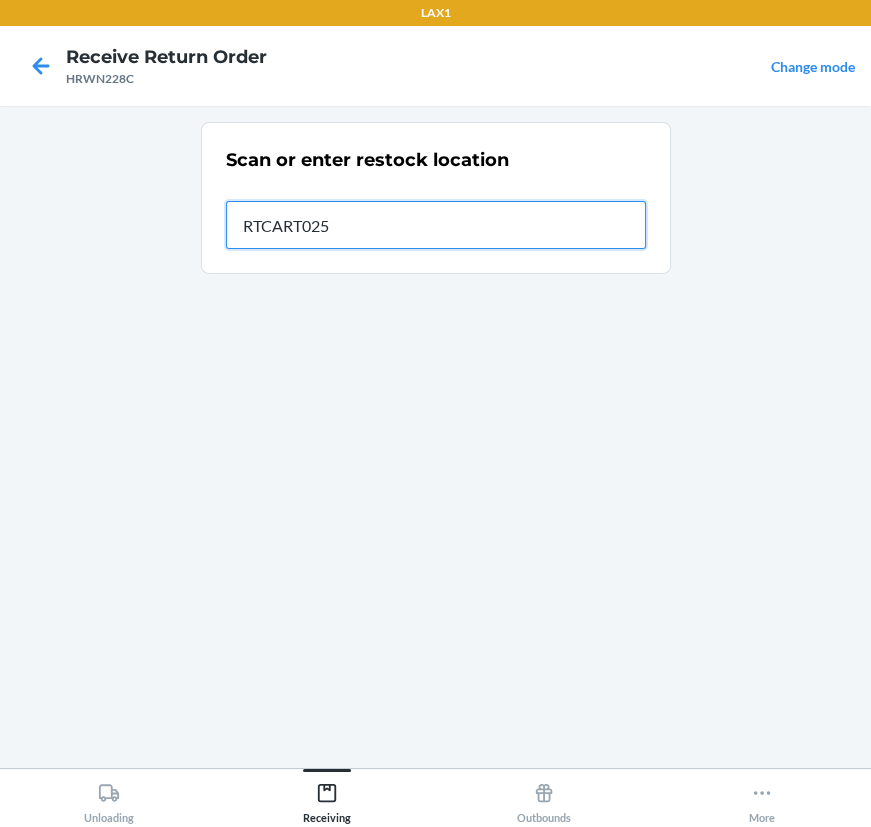 type on "RTCART025" 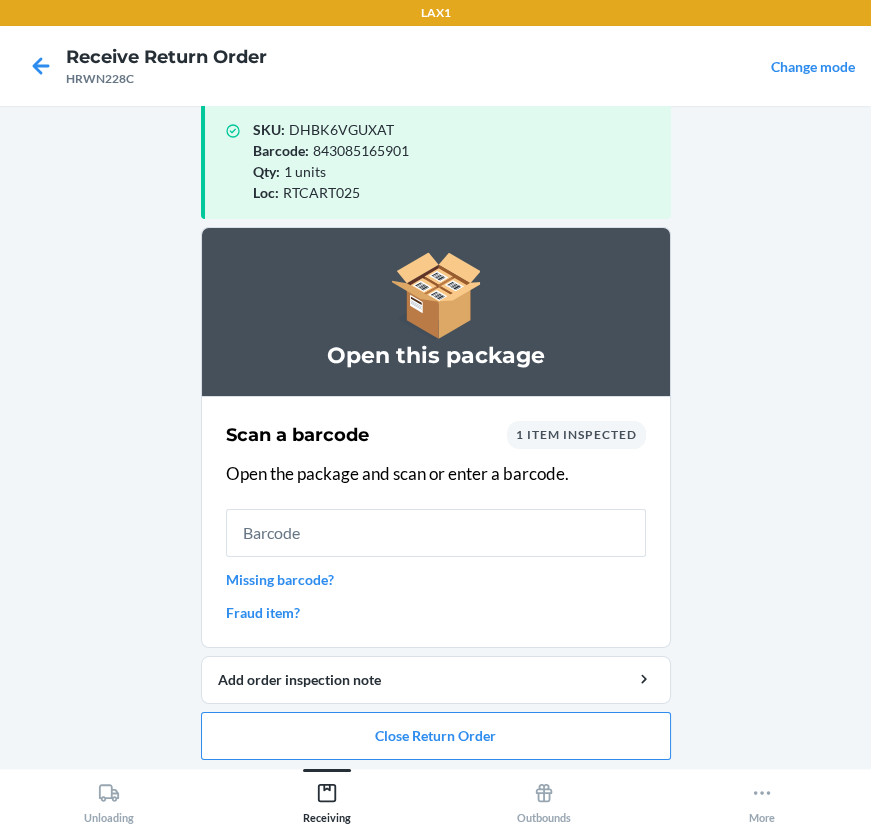 scroll, scrollTop: 33, scrollLeft: 0, axis: vertical 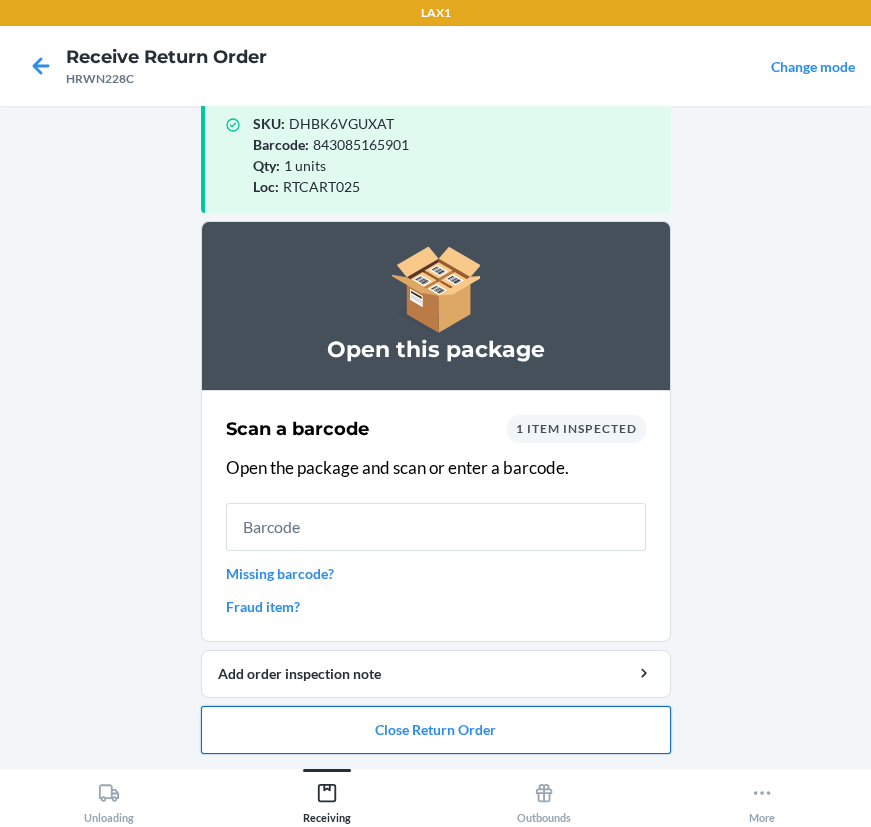 click on "Close Return Order" at bounding box center [436, 730] 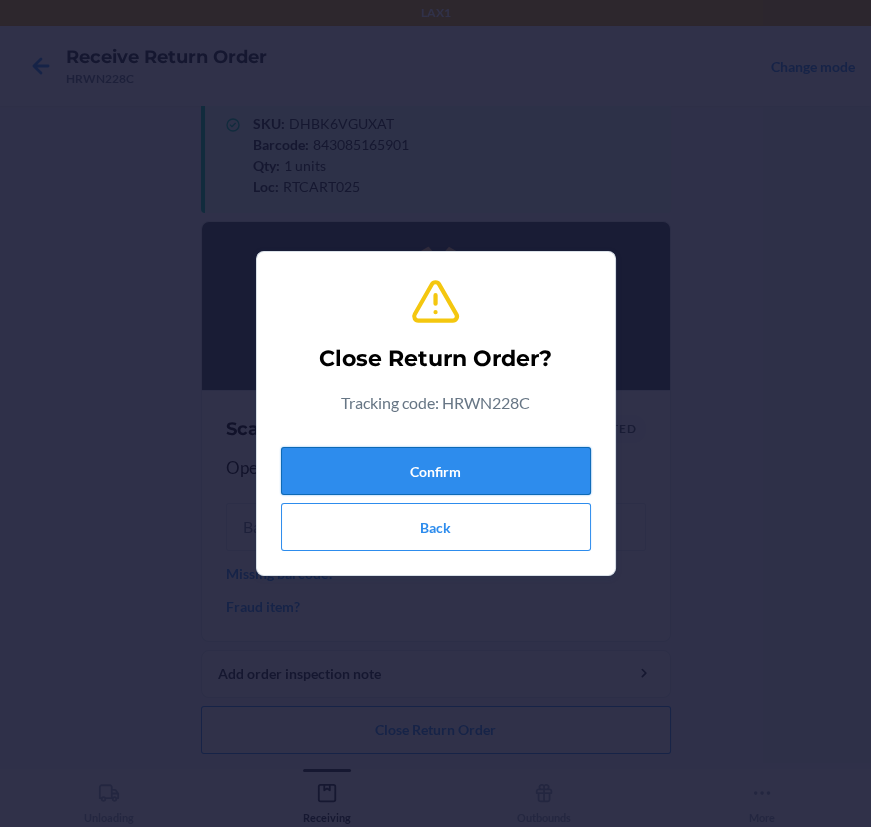 click on "Confirm" at bounding box center [436, 471] 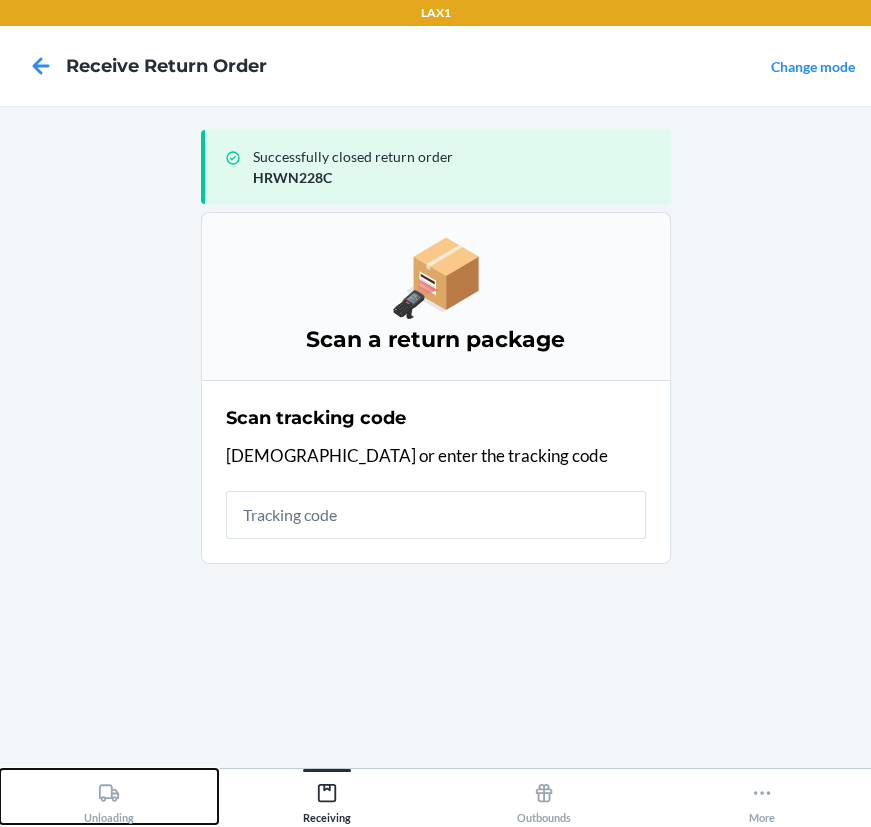 drag, startPoint x: 126, startPoint y: 790, endPoint x: 119, endPoint y: 777, distance: 14.764823 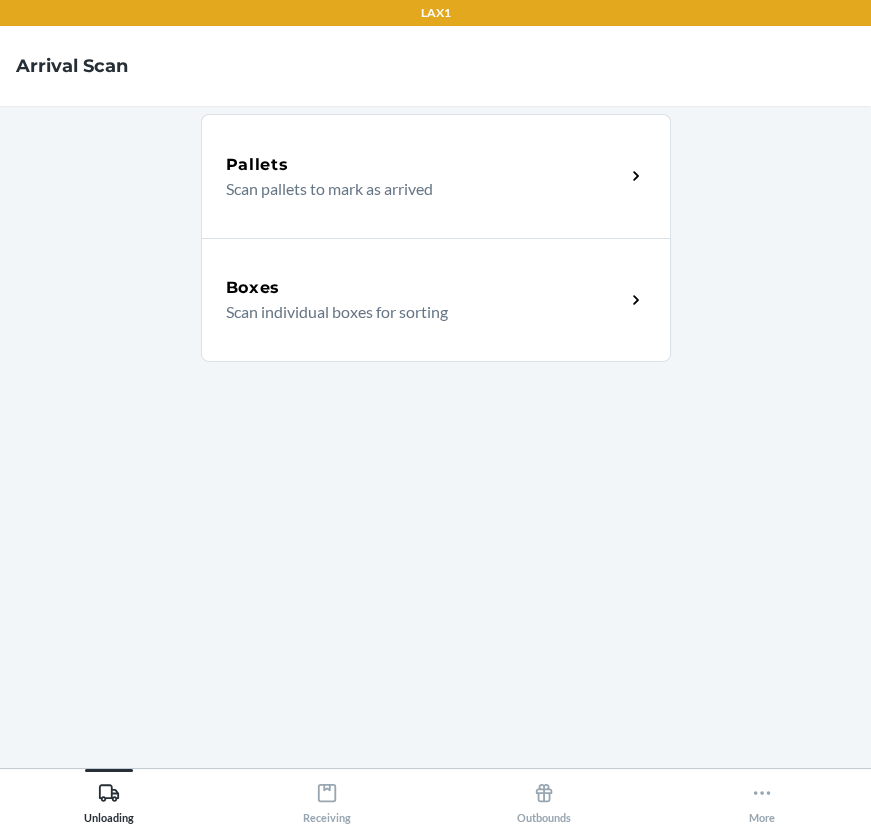 click on "Scan individual boxes for sorting" at bounding box center [417, 312] 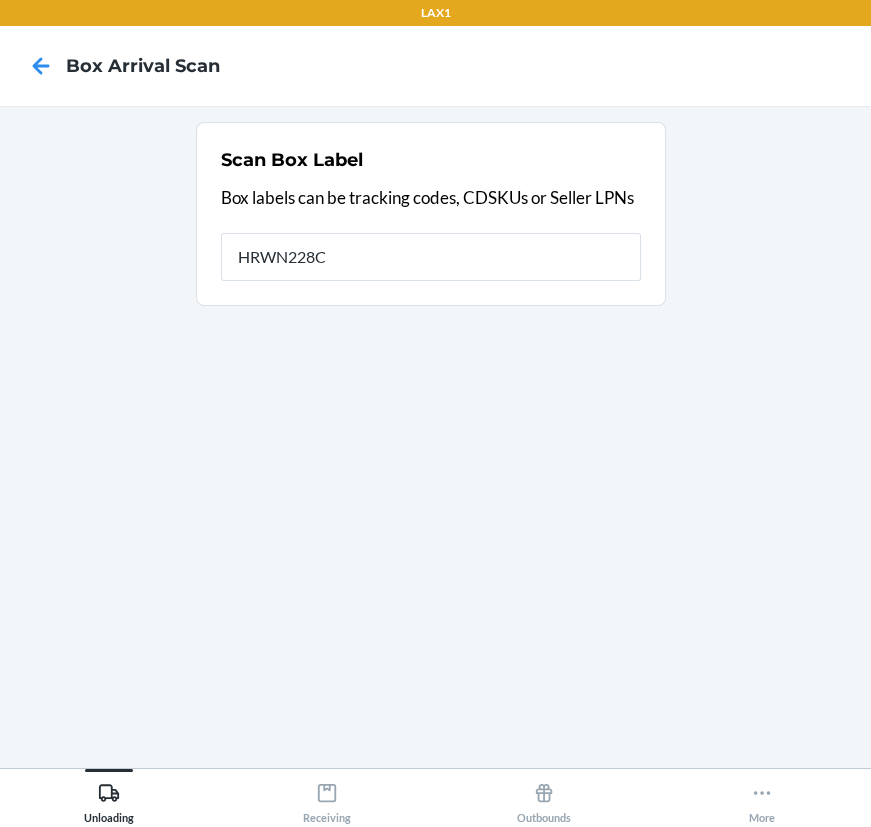 type on "HRWN228C" 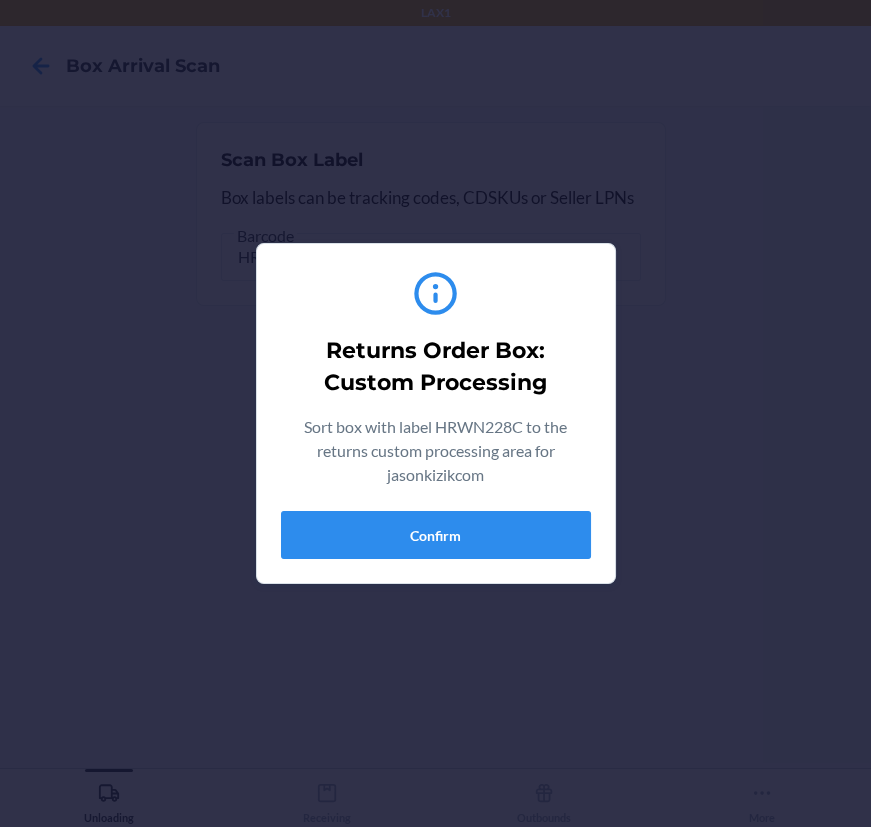 click on "Returns Order Box: Custom Processing Sort box with label HRWN228C to the returns custom processing area for jasonkizikcom Confirm" at bounding box center [436, 413] 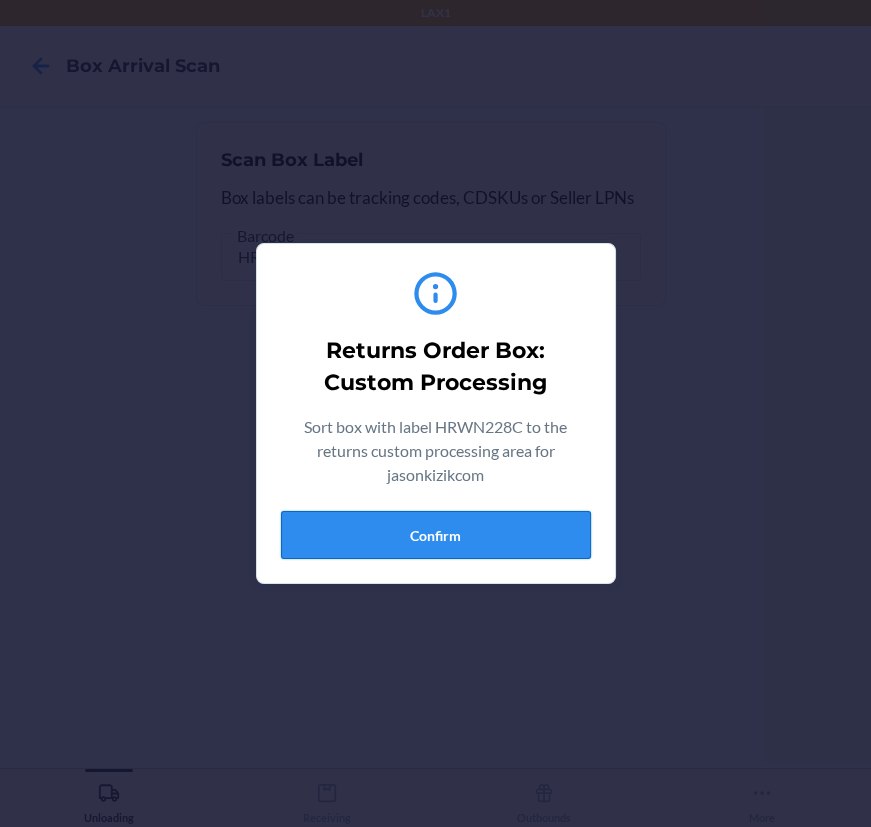 click on "Confirm" at bounding box center [436, 535] 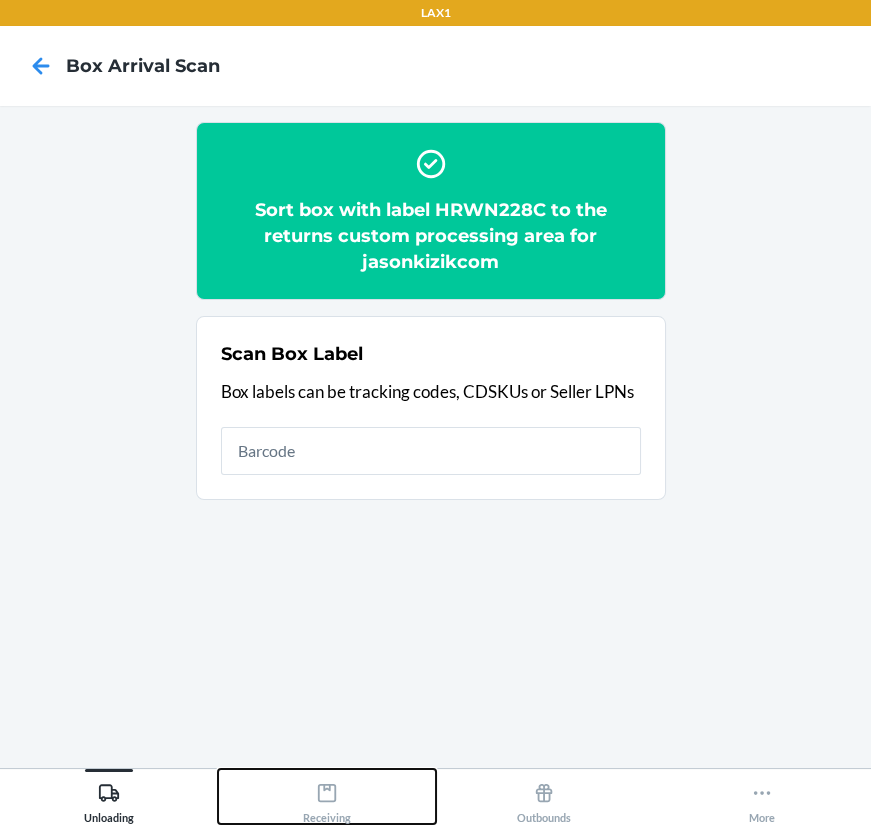 click on "Receiving" at bounding box center (327, 796) 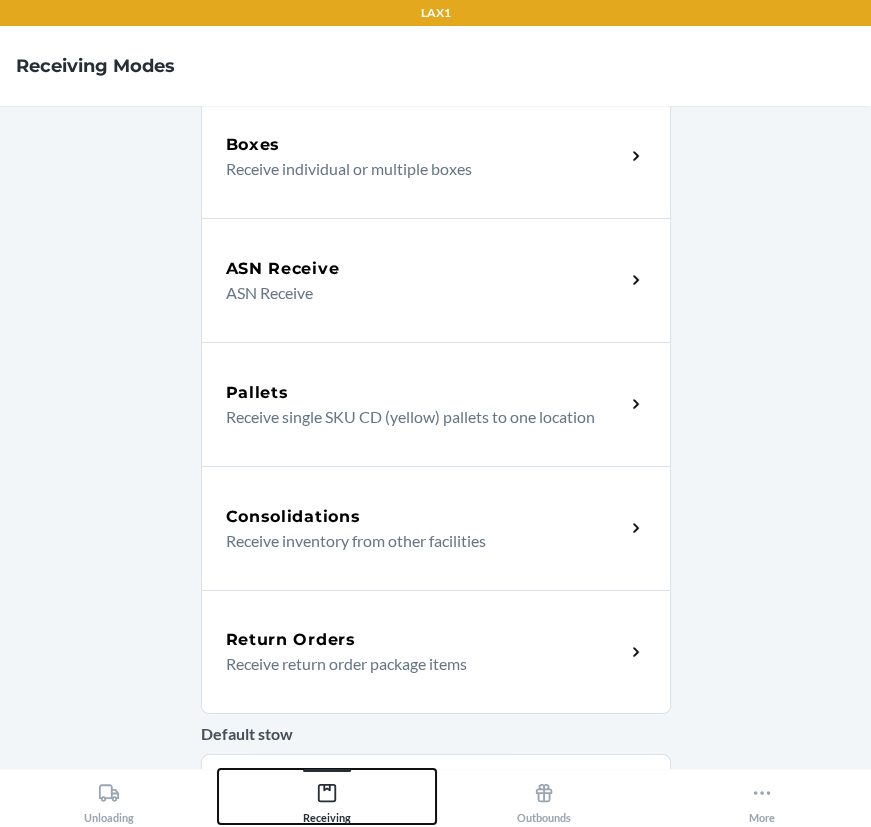 scroll, scrollTop: 443, scrollLeft: 0, axis: vertical 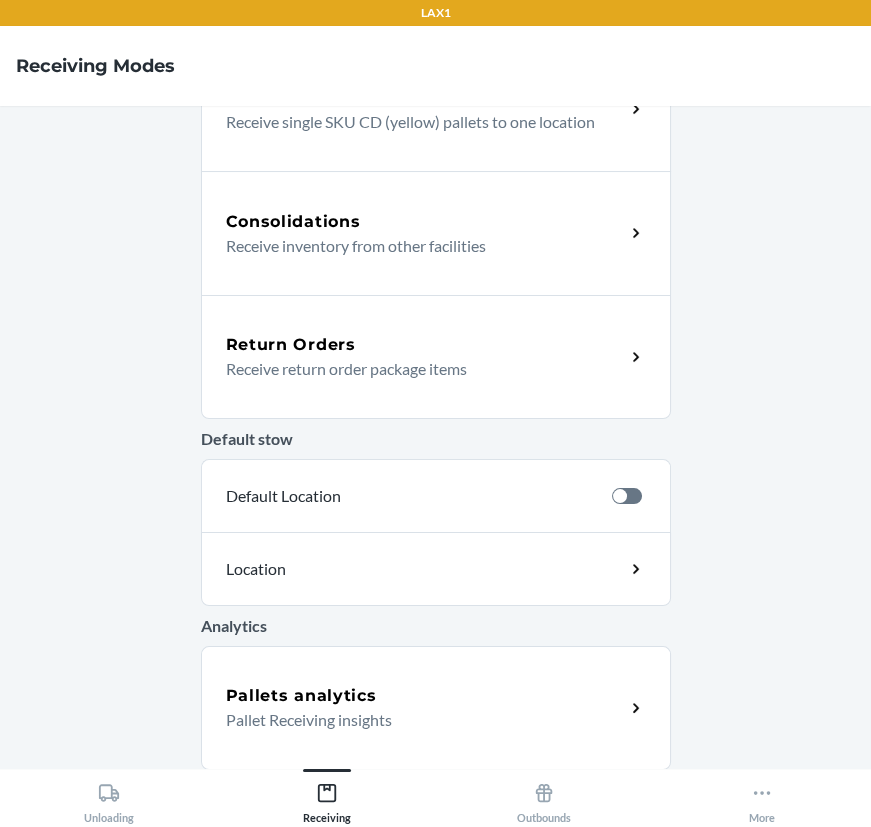 click on "Receive return order package items" at bounding box center [417, 369] 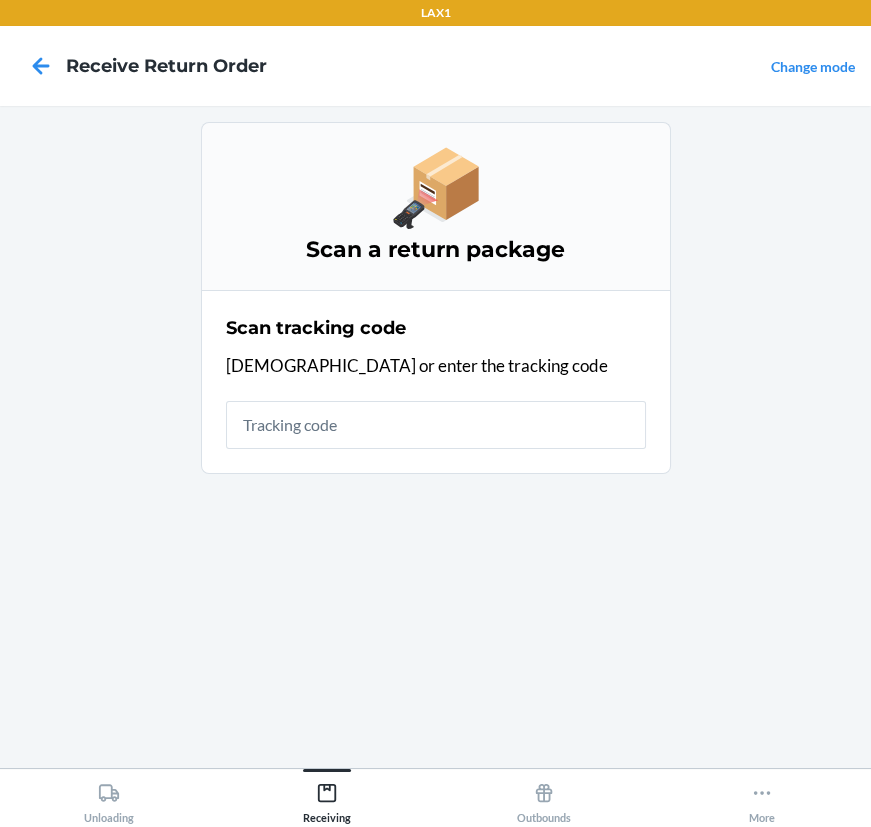 click at bounding box center (436, 425) 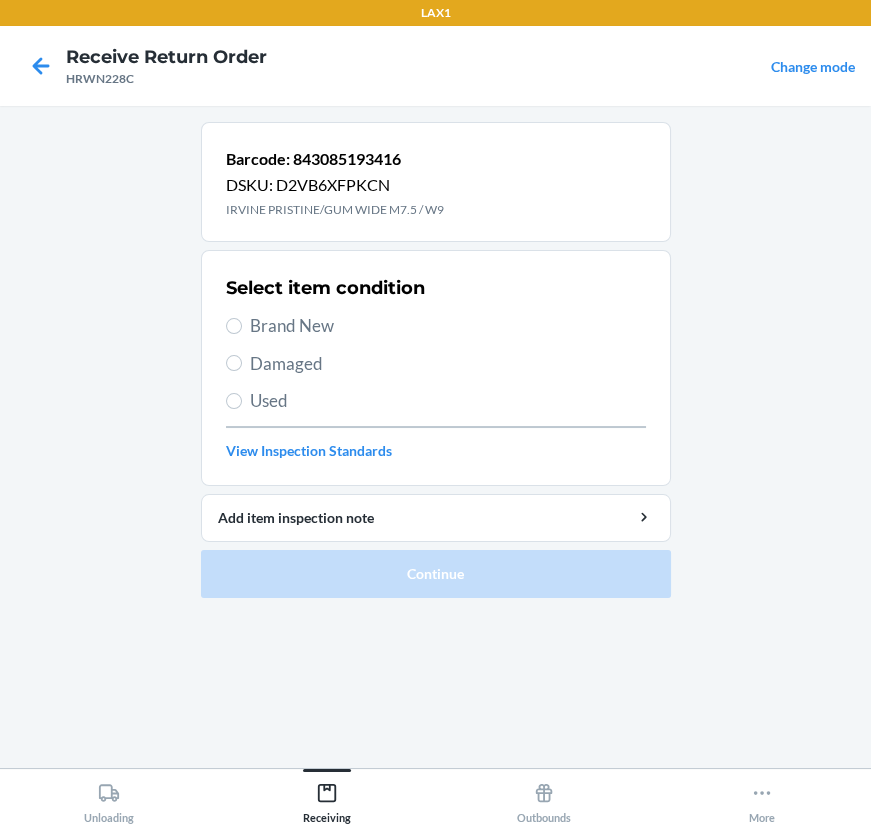 click on "Damaged" at bounding box center (436, 364) 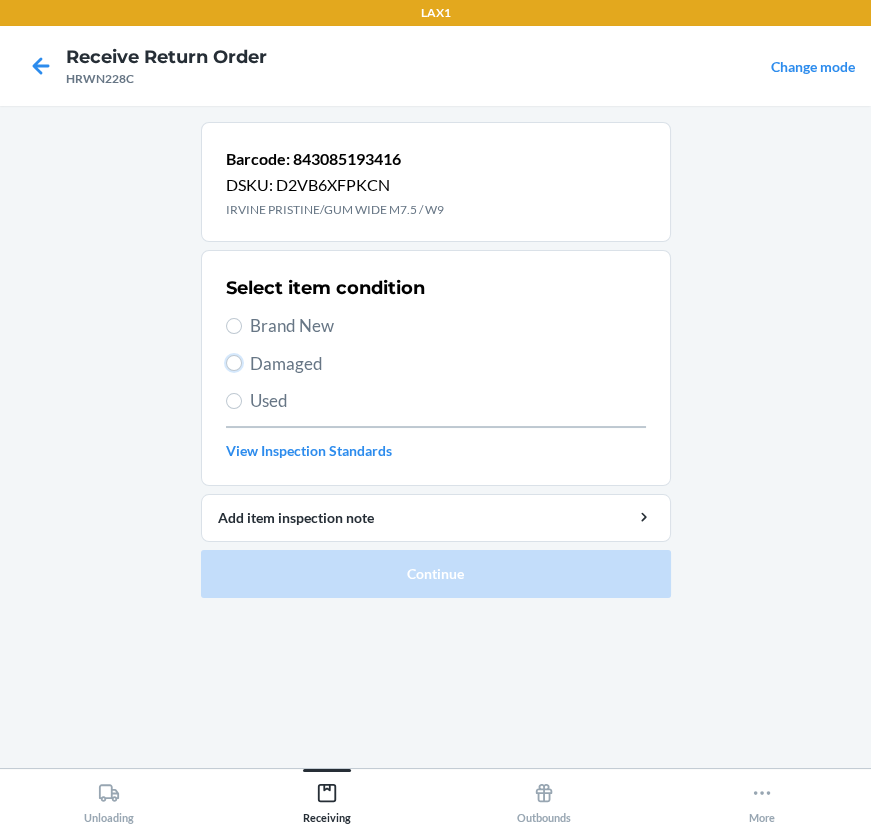 click on "Damaged" at bounding box center [234, 363] 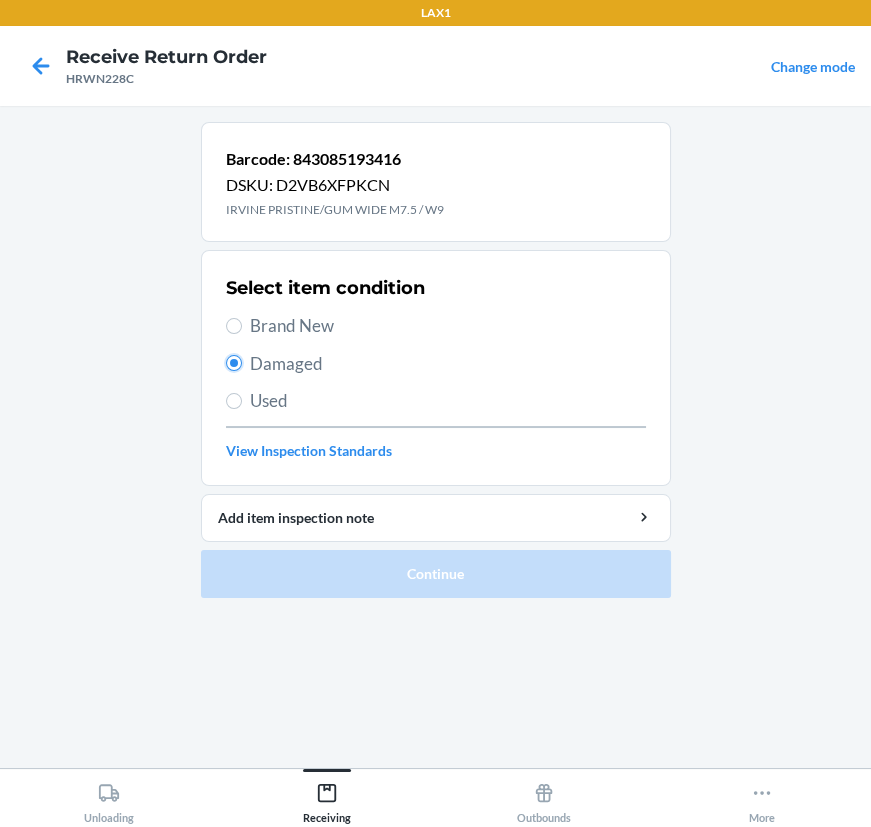 radio on "true" 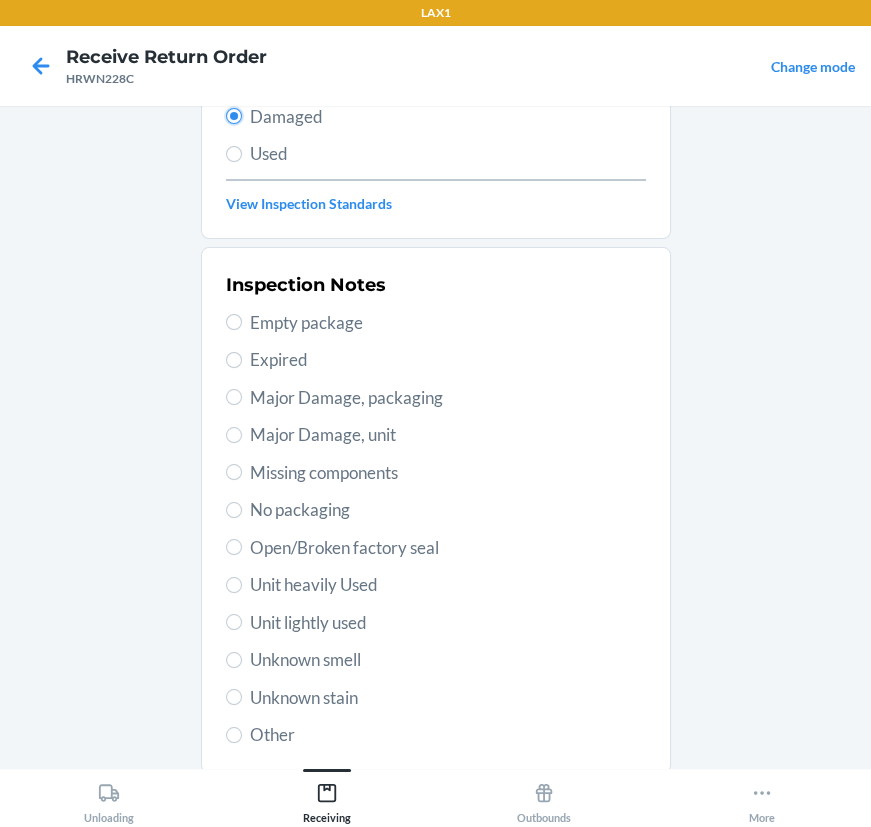 scroll, scrollTop: 287, scrollLeft: 0, axis: vertical 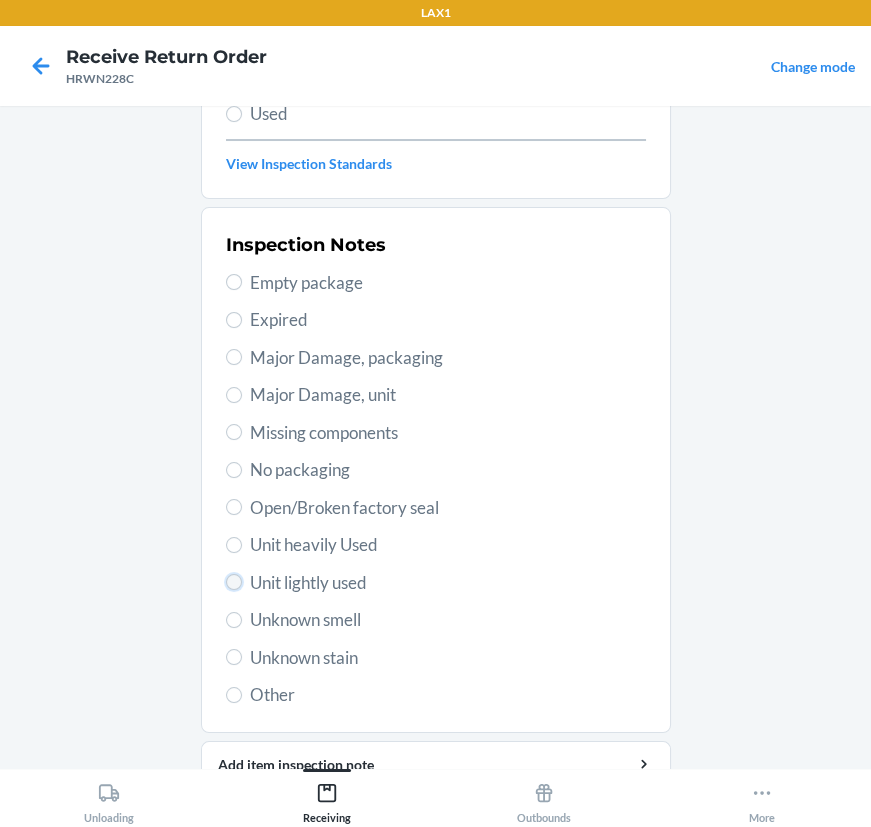 click on "Unit lightly used" at bounding box center [234, 582] 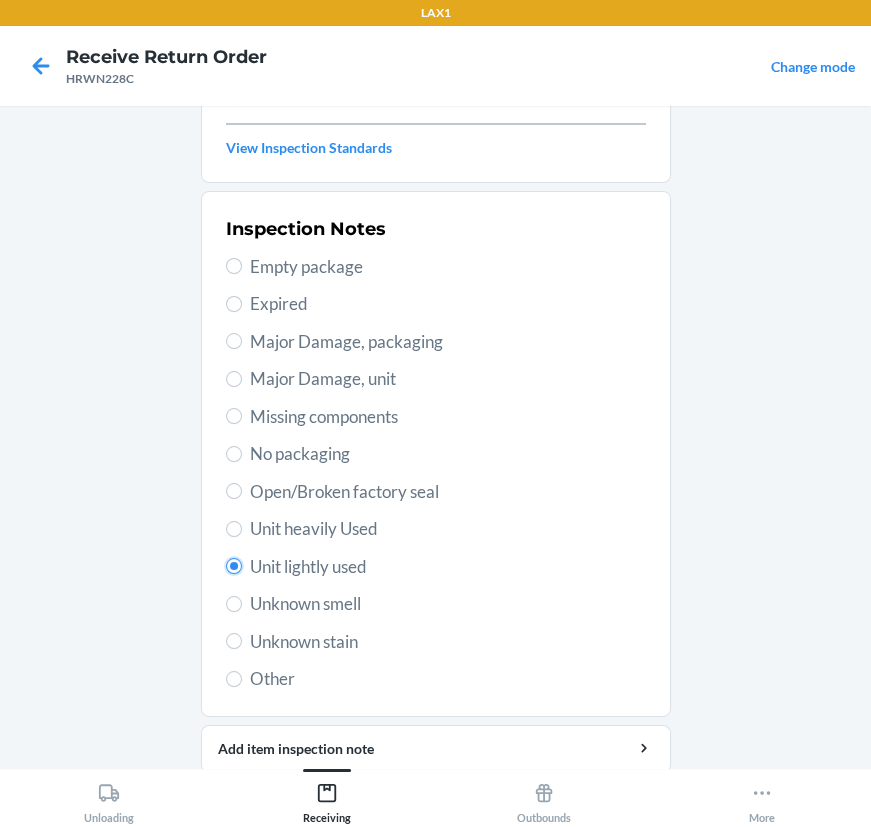 scroll, scrollTop: 377, scrollLeft: 0, axis: vertical 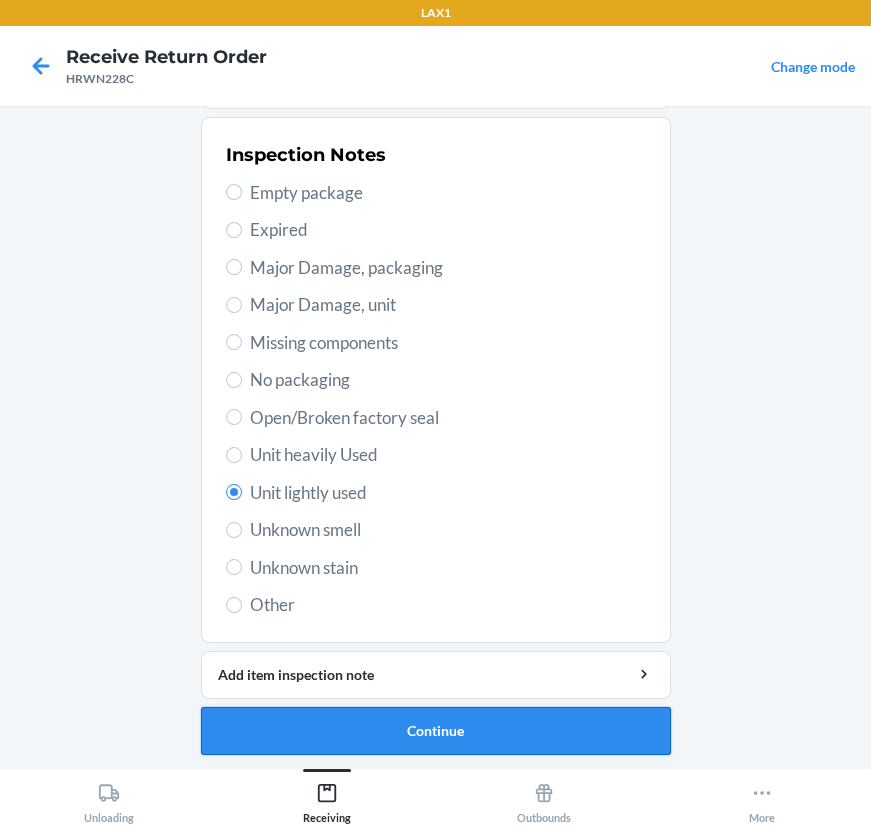 click on "Continue" at bounding box center (436, 731) 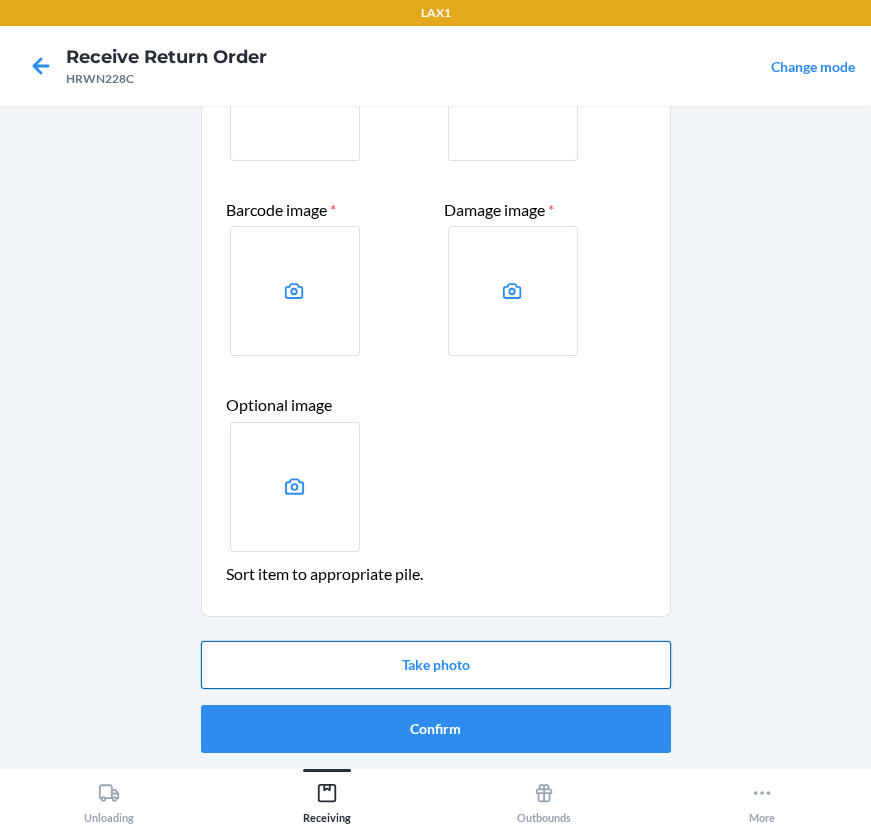 click on "Take photo" at bounding box center (436, 665) 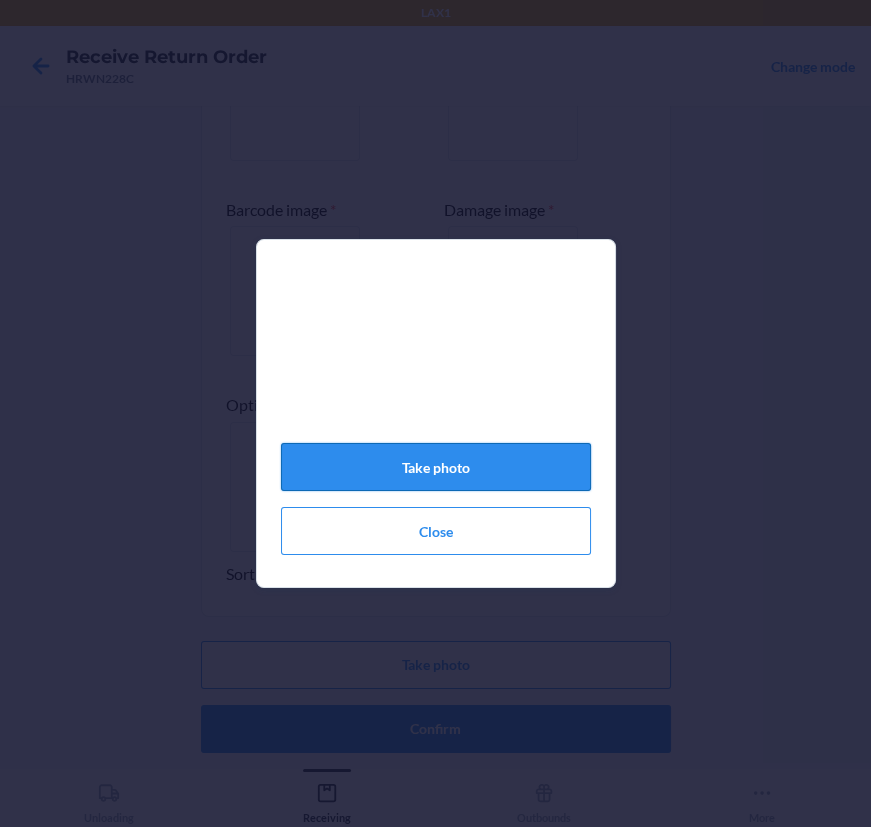 click on "Take photo" 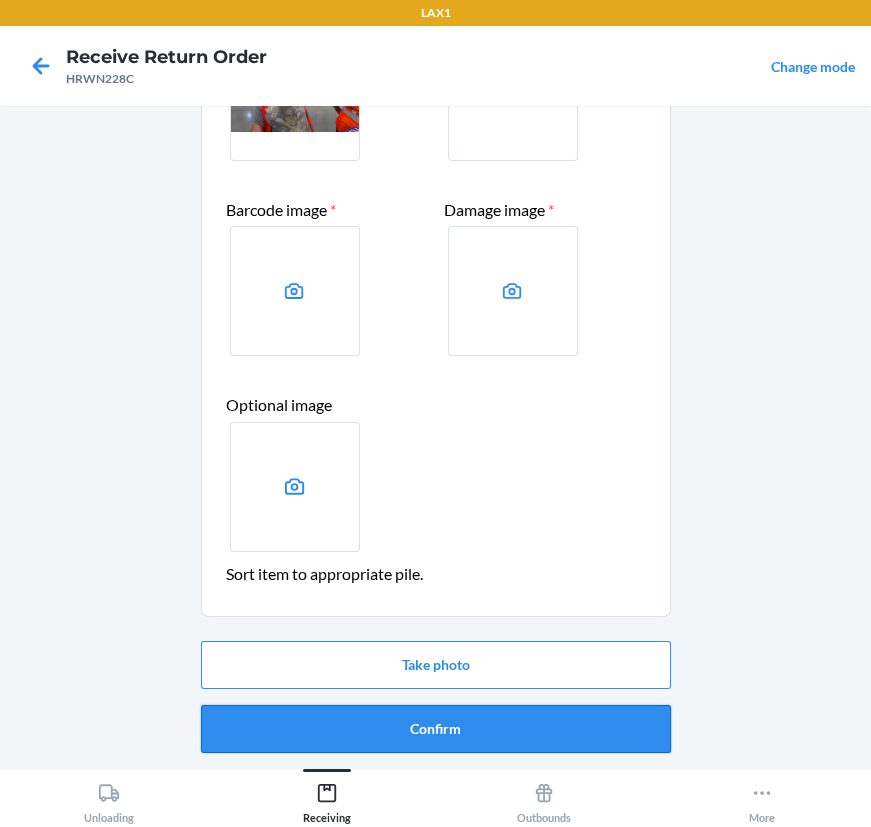 click on "Confirm" at bounding box center [436, 729] 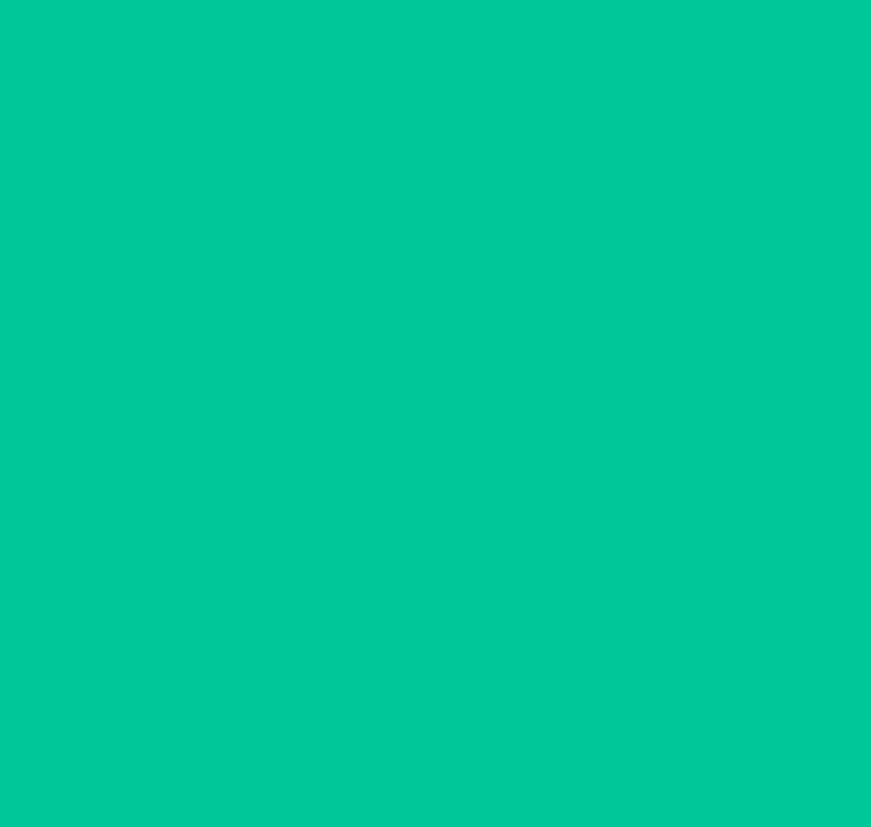 scroll, scrollTop: 0, scrollLeft: 0, axis: both 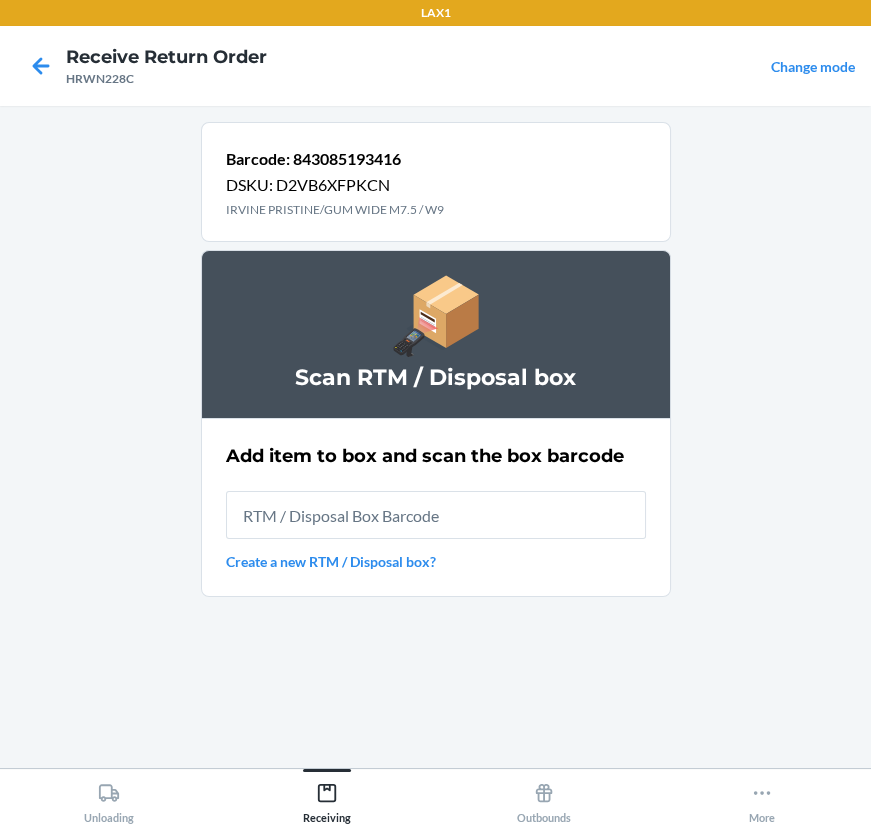 click at bounding box center (436, 515) 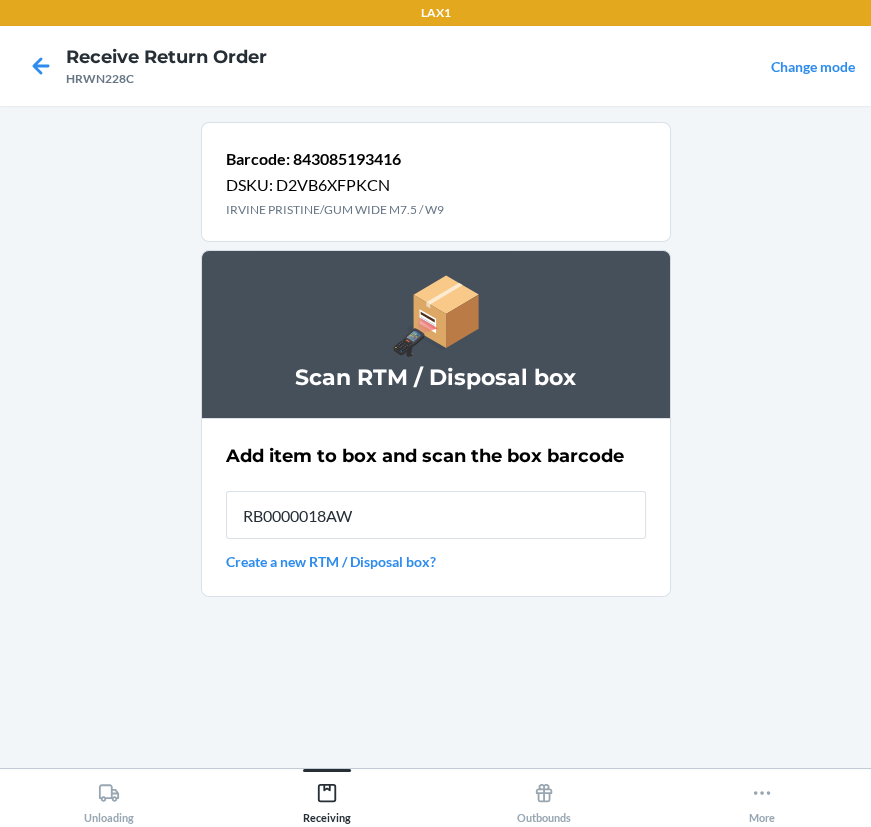 type on "RB0000018AW" 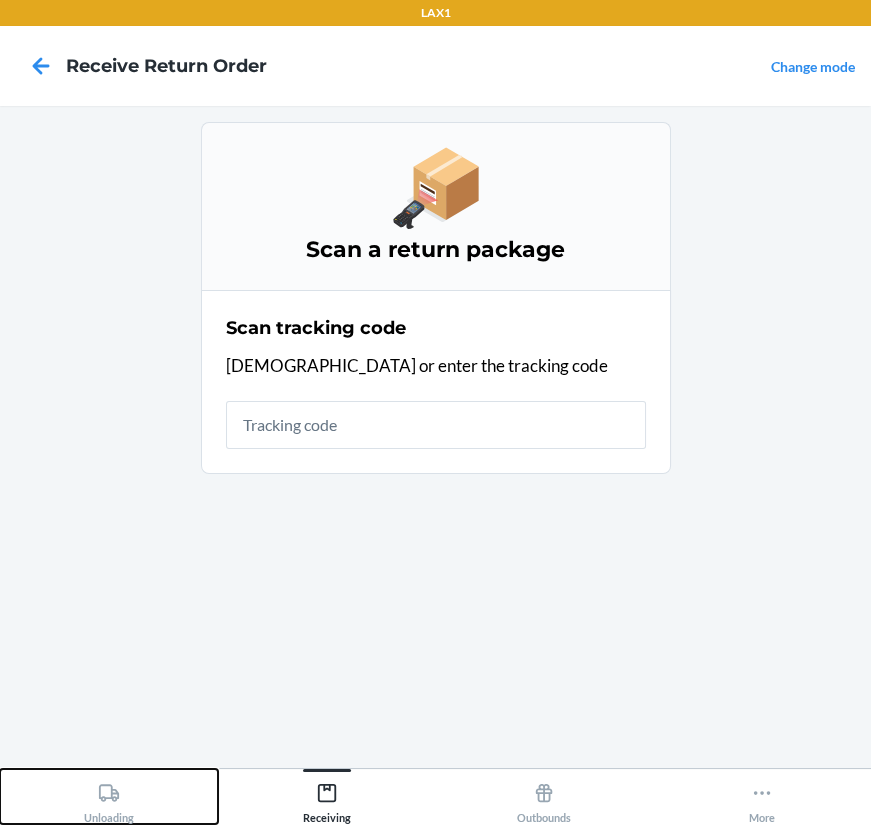 click on "Unloading" at bounding box center [109, 799] 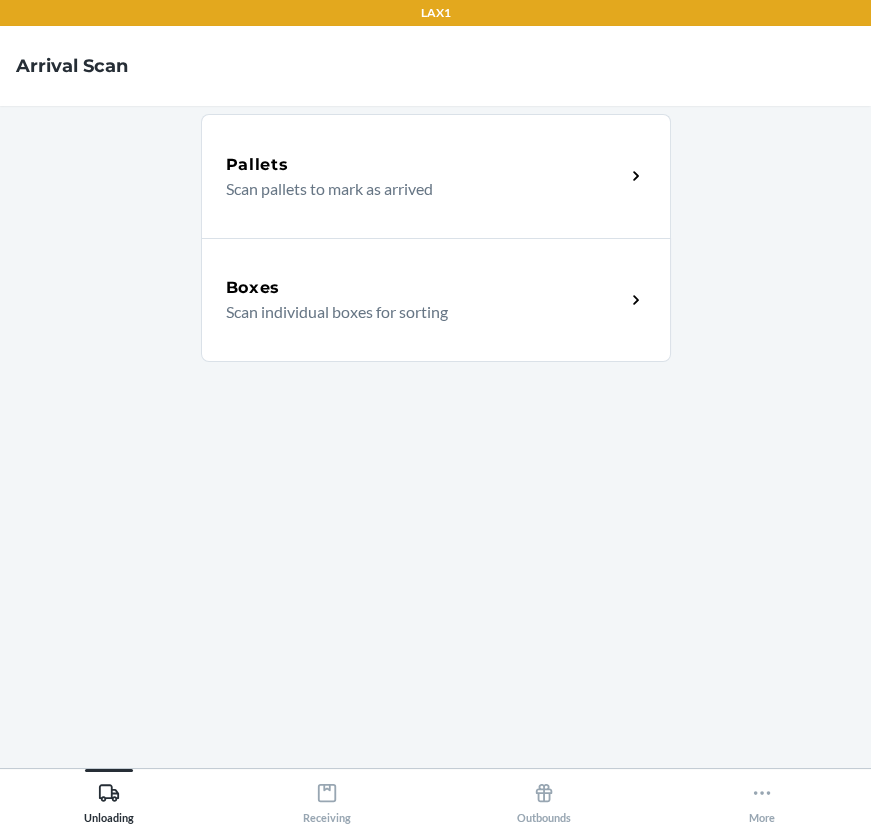 click on "Boxes Scan individual boxes for sorting" at bounding box center [436, 300] 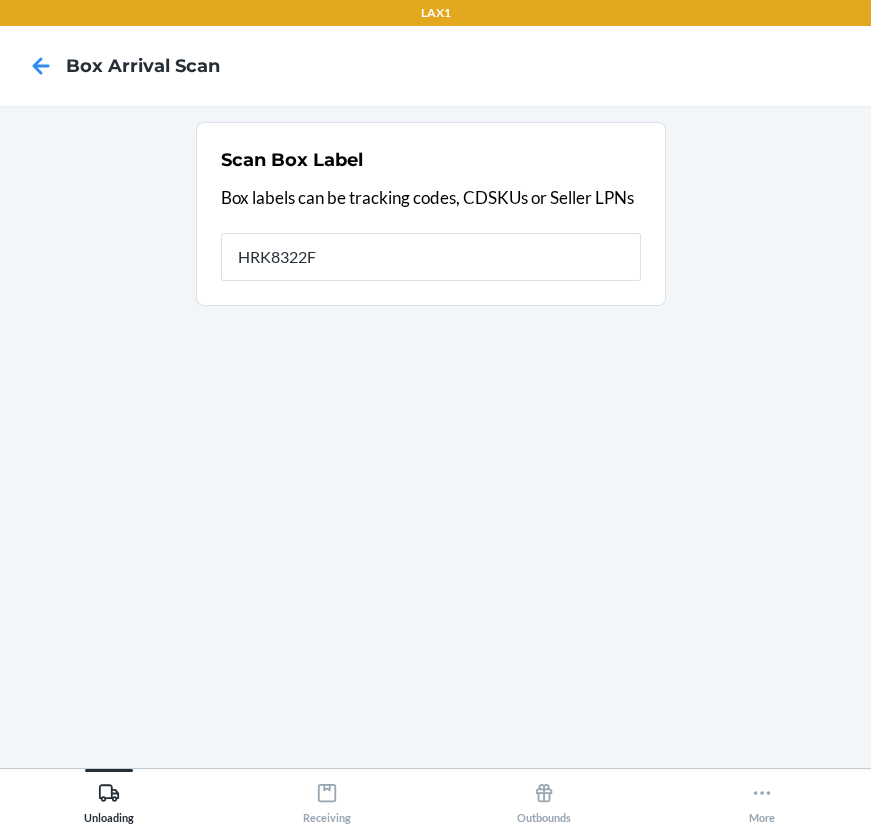type on "HRK8322F" 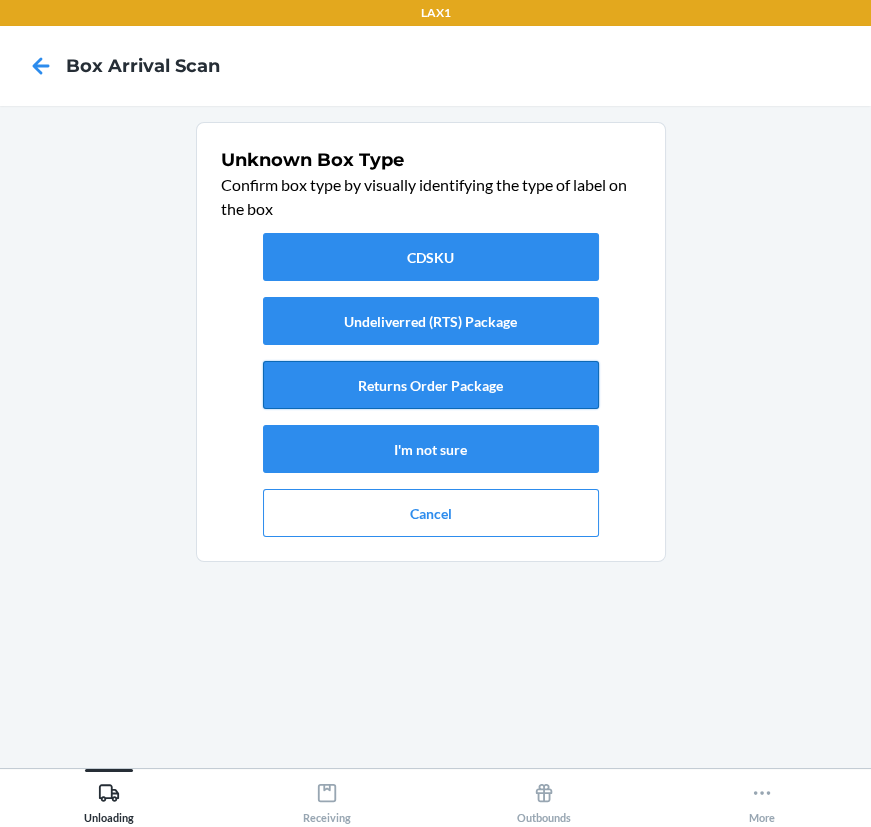 click on "Returns Order Package" at bounding box center [431, 385] 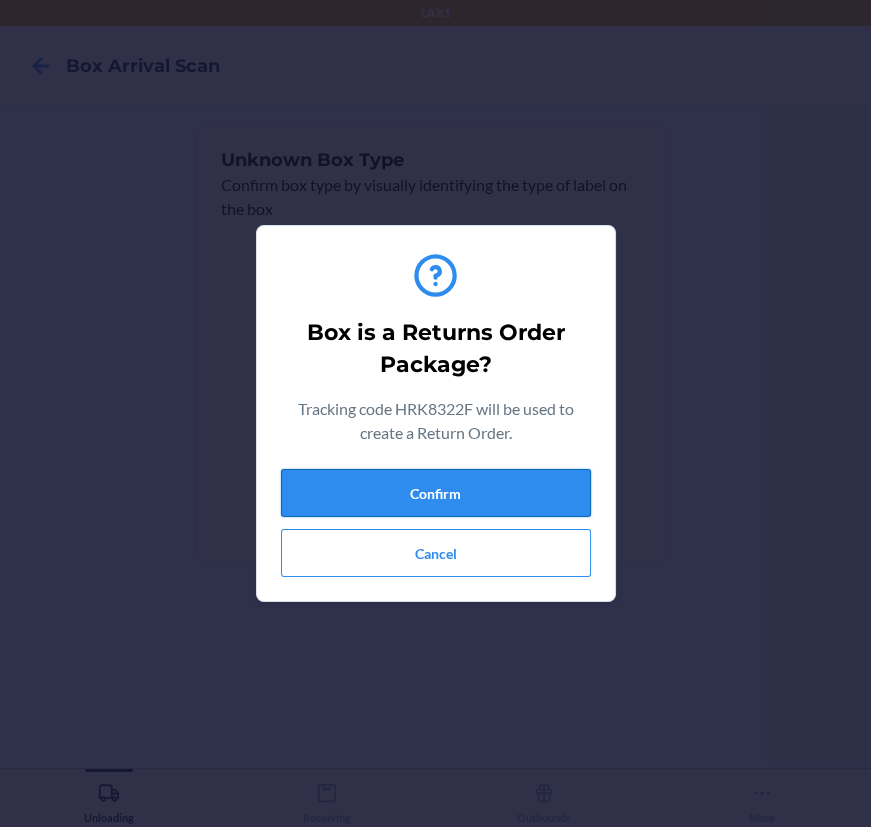 click on "Confirm" at bounding box center [436, 493] 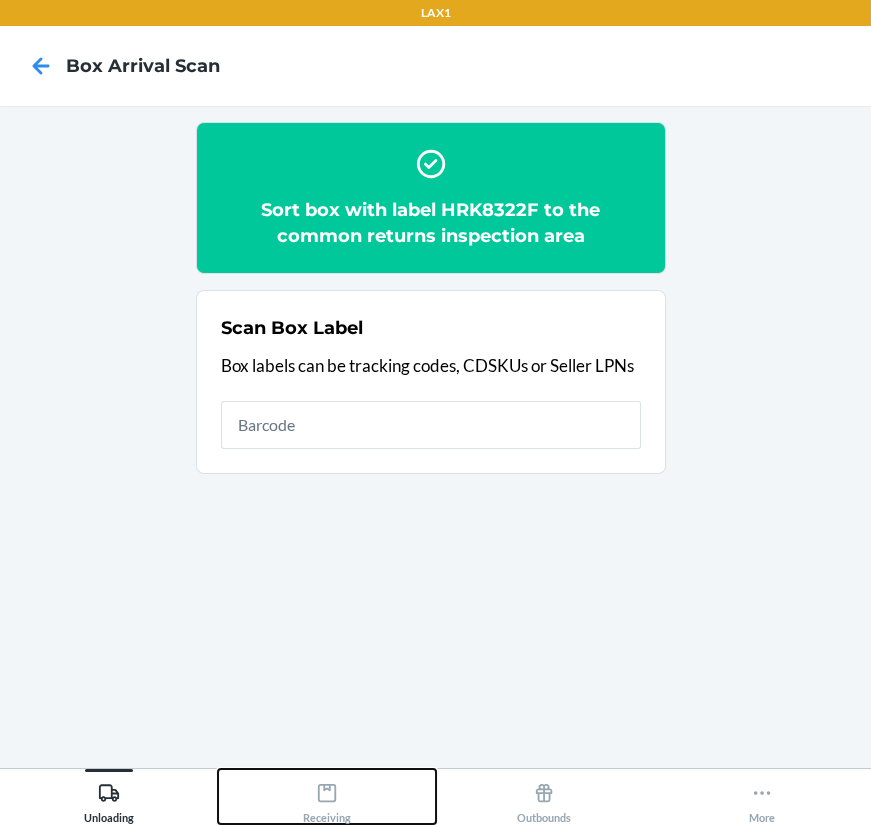 click 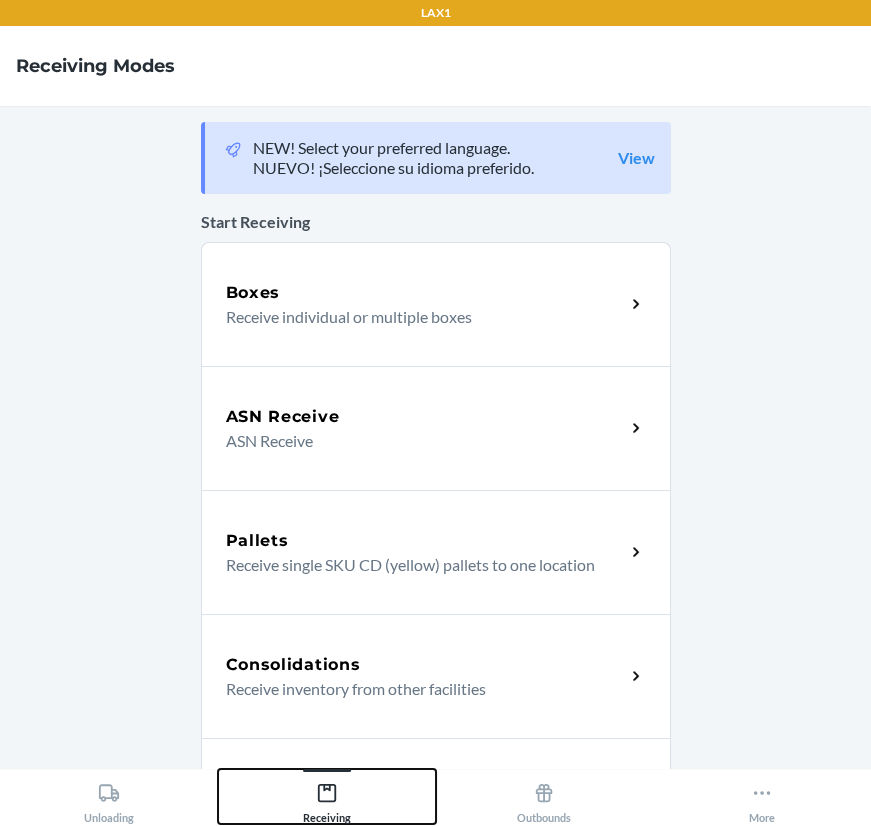 scroll, scrollTop: 272, scrollLeft: 0, axis: vertical 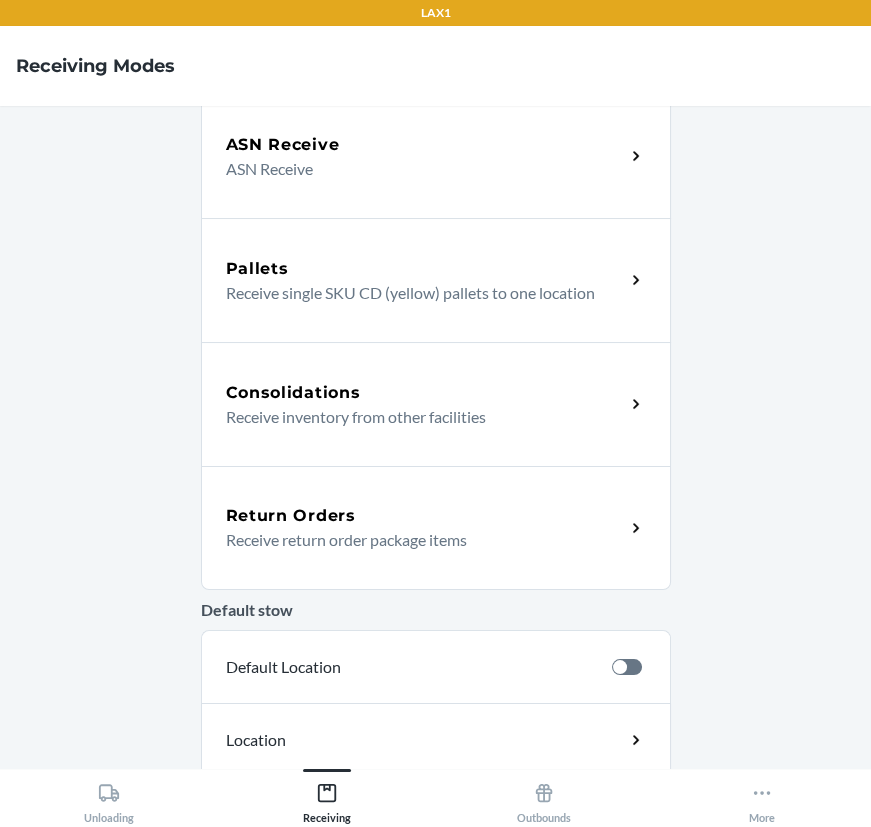 click on "Return Orders Receive return order package items" at bounding box center [436, 528] 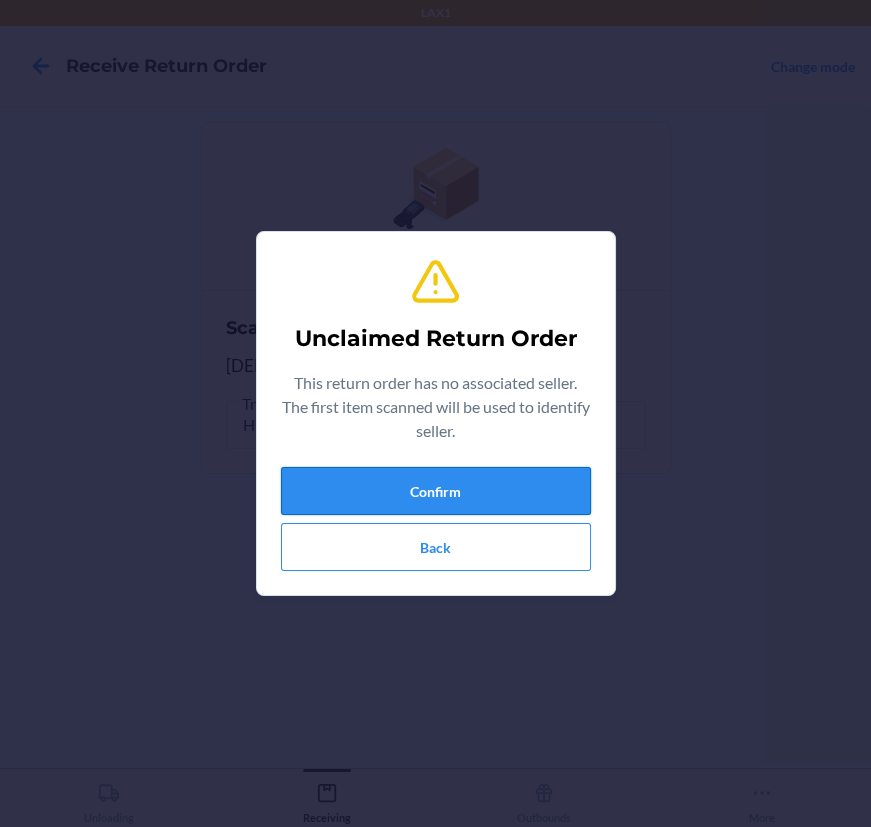 click on "Confirm" at bounding box center (436, 491) 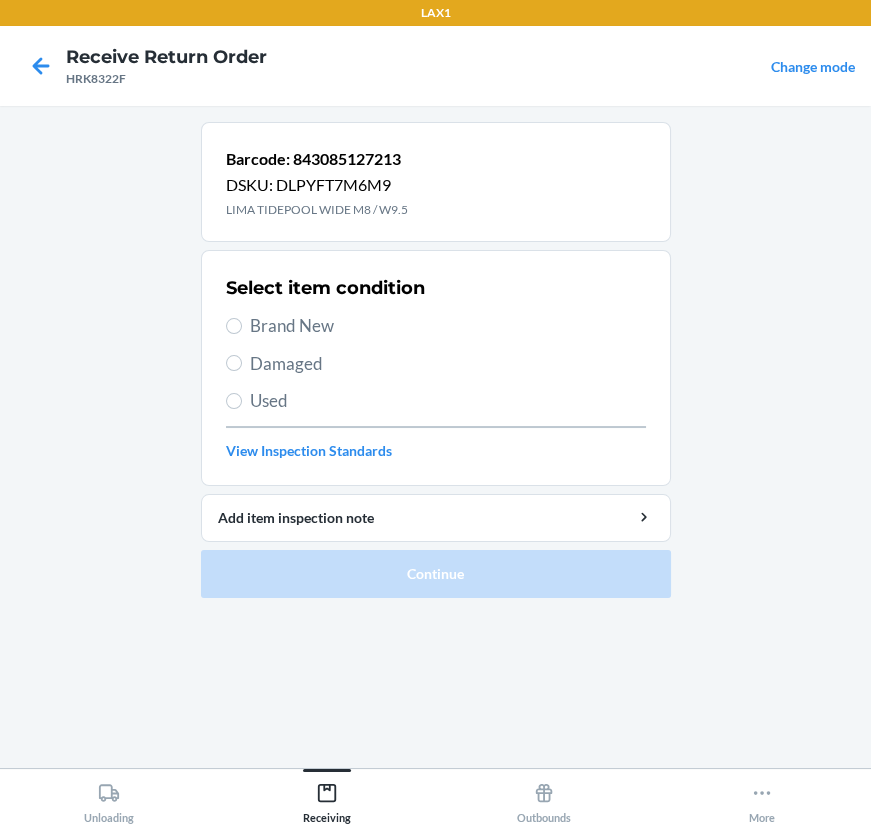 click on "Brand New" at bounding box center (436, 326) 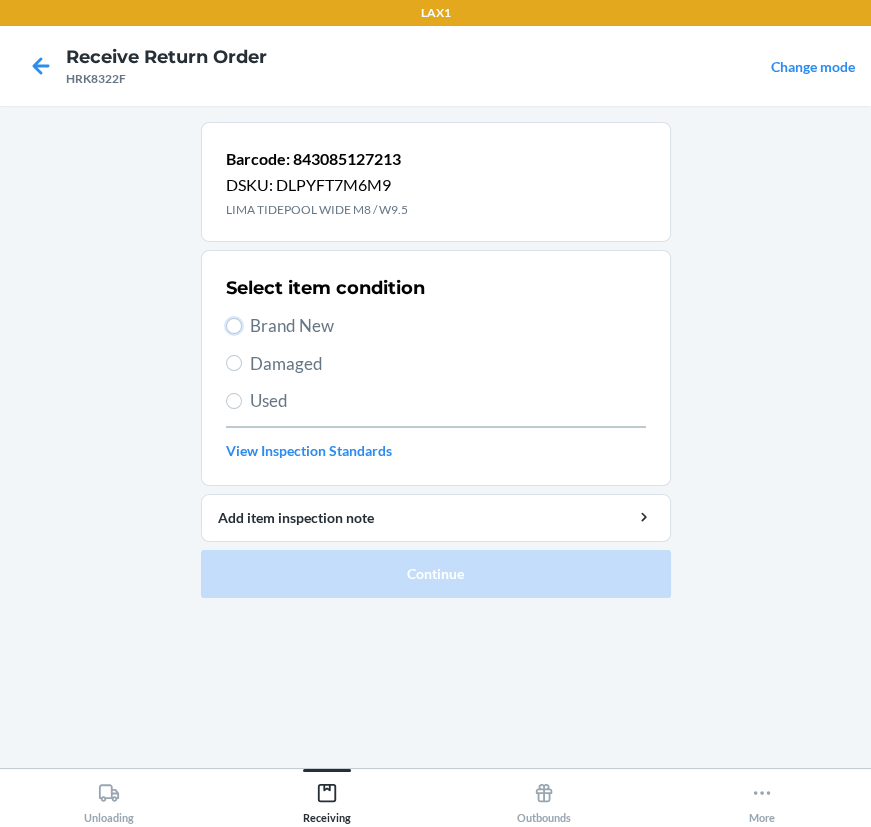 click on "Brand New" at bounding box center (234, 326) 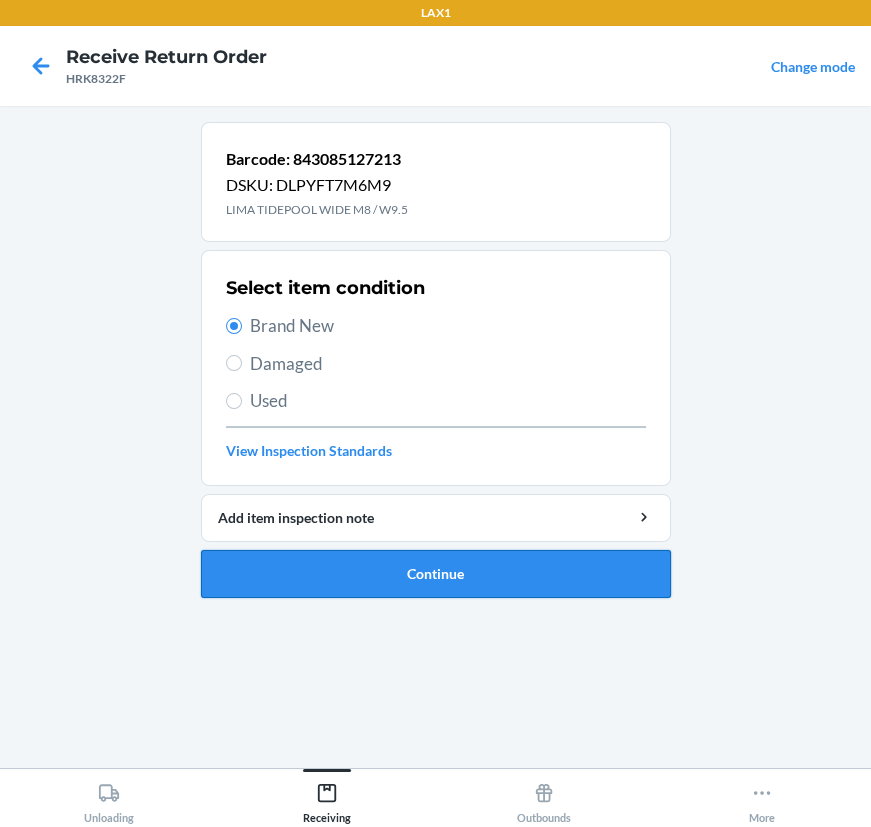 click on "Continue" at bounding box center [436, 574] 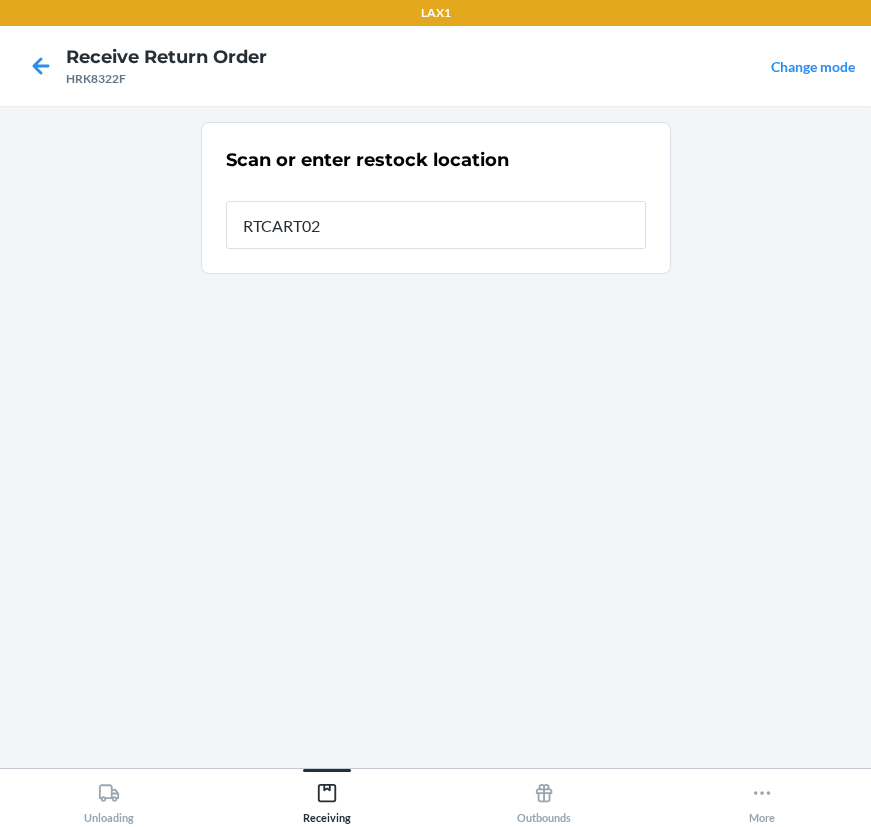 type on "RTCART025" 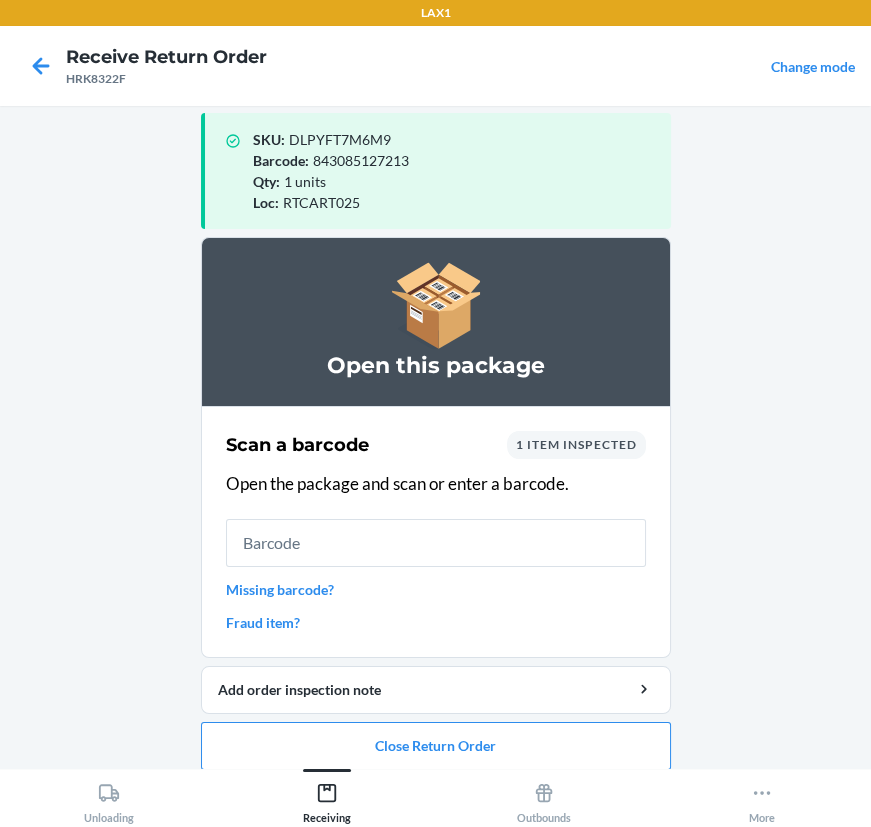 scroll, scrollTop: 33, scrollLeft: 0, axis: vertical 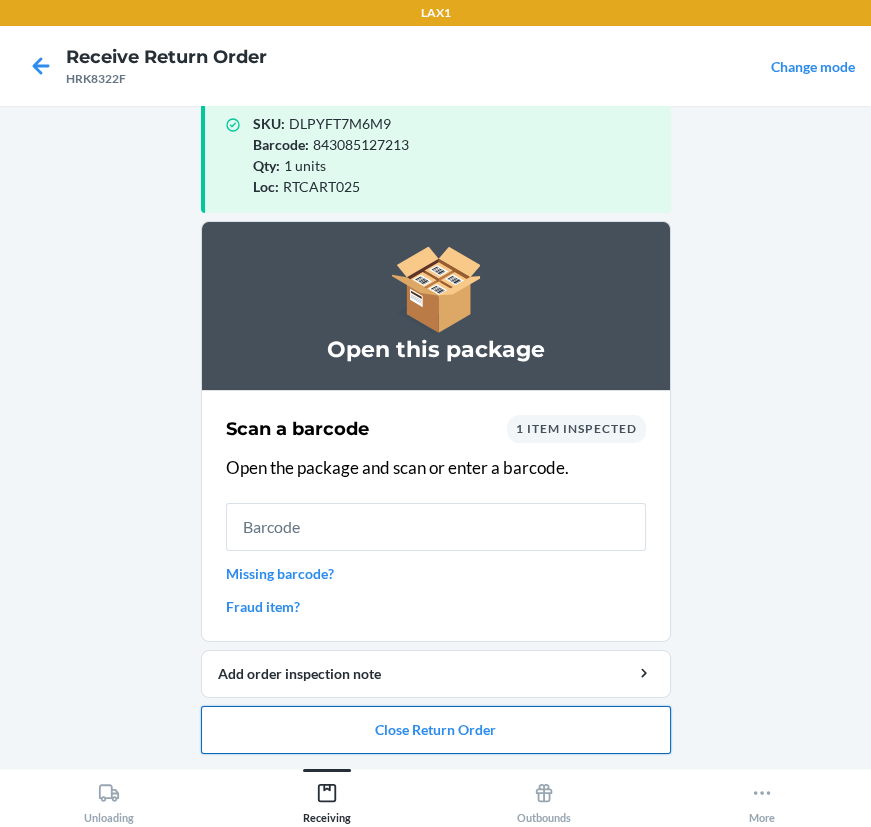 click on "Close Return Order" at bounding box center (436, 730) 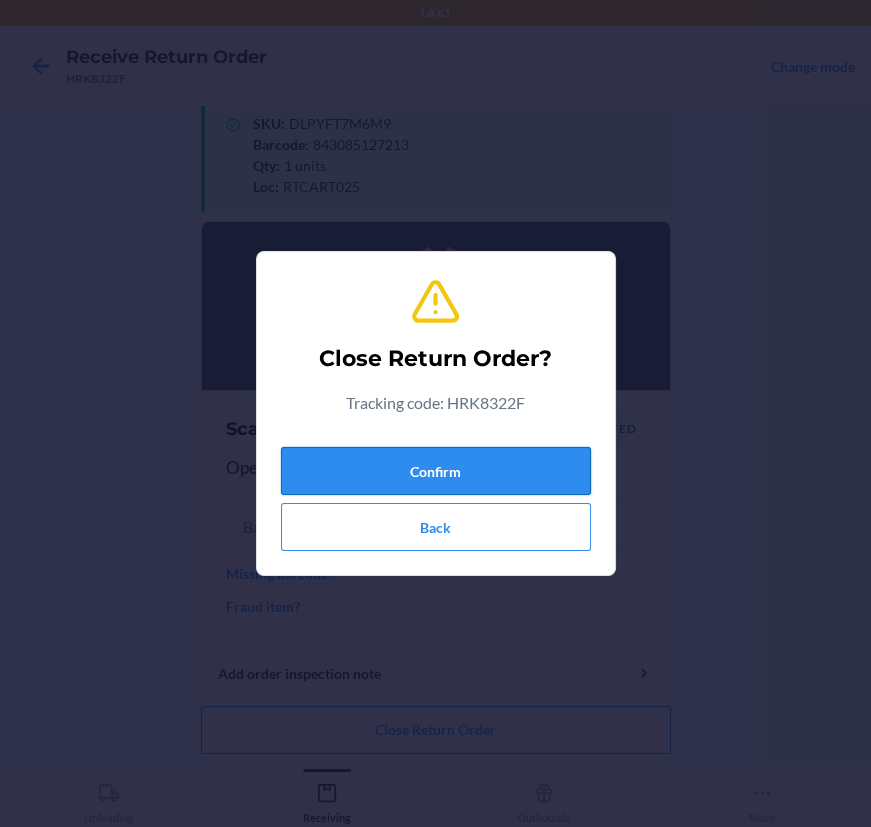 click on "Confirm" at bounding box center [436, 471] 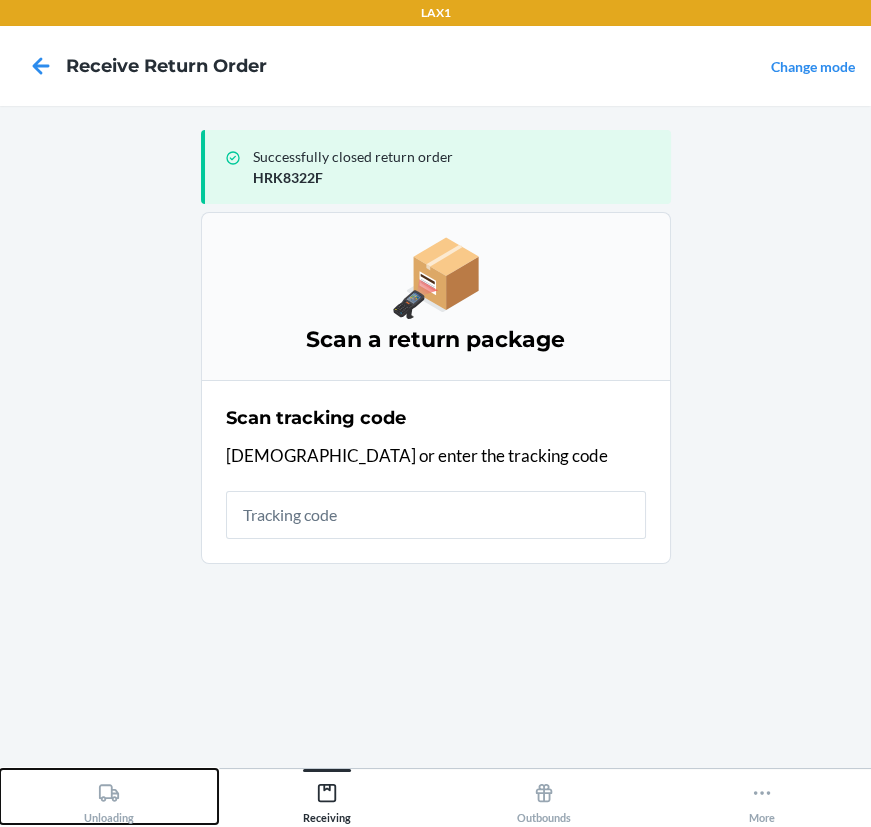 click on "Unloading" at bounding box center [109, 799] 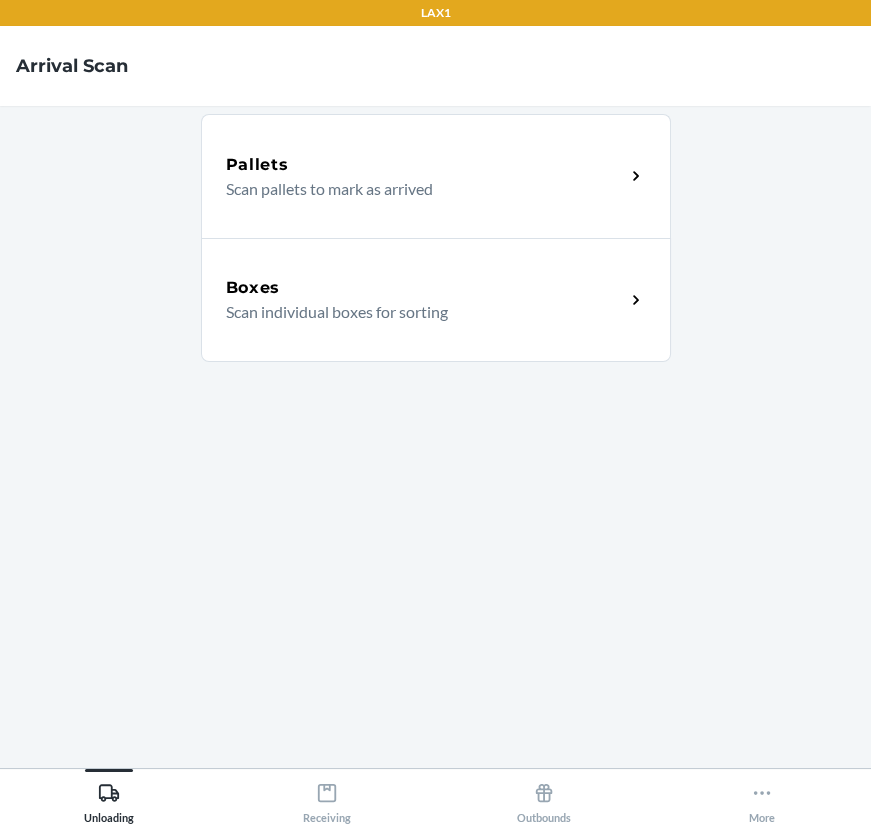 click on "Boxes" at bounding box center (425, 288) 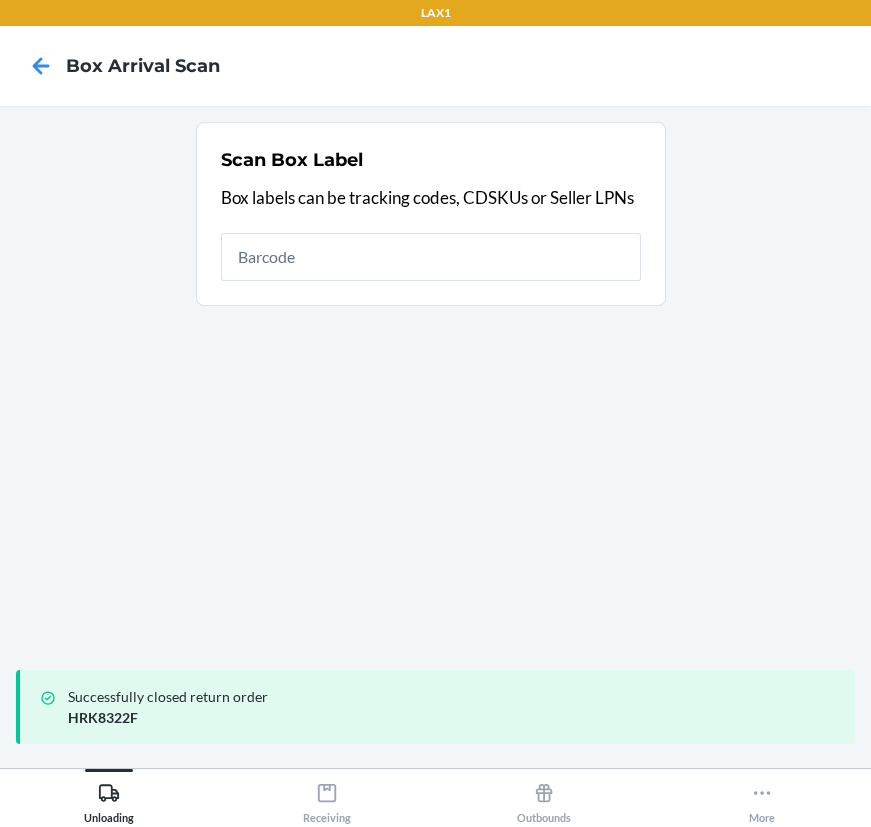 click at bounding box center [431, 257] 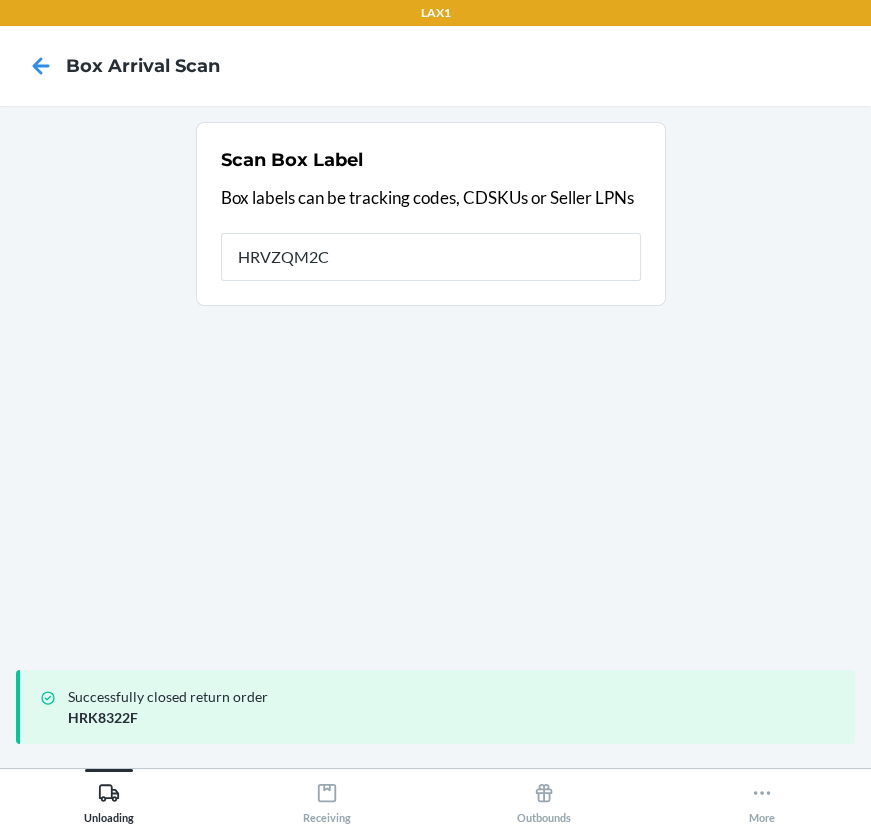 type on "HRVZQM2C" 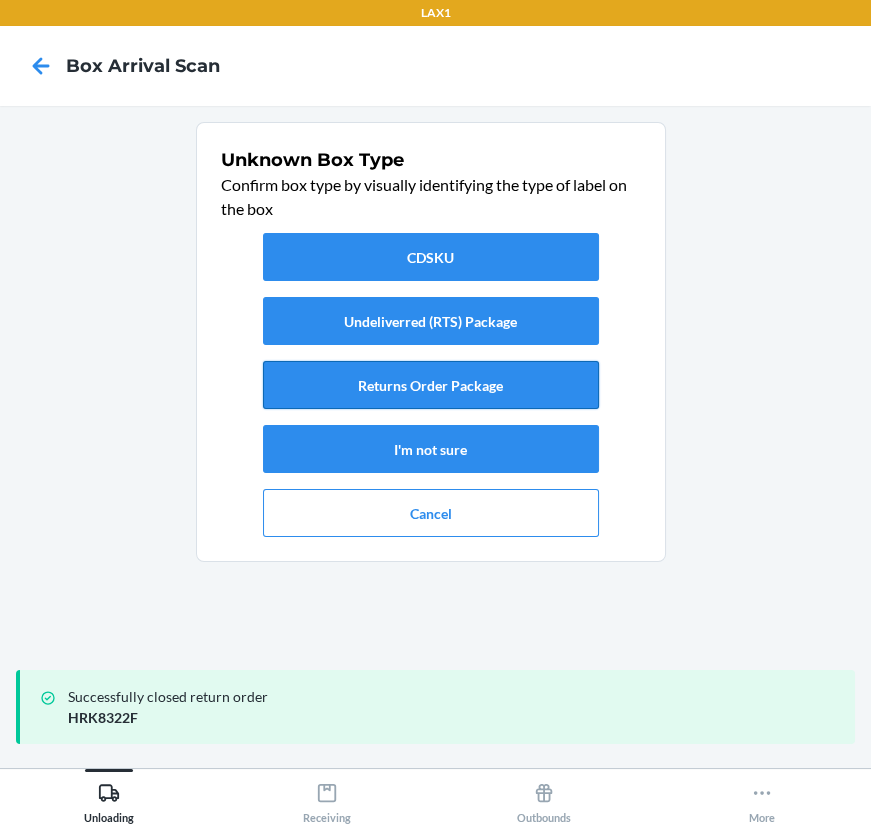 click on "Returns Order Package" at bounding box center (431, 385) 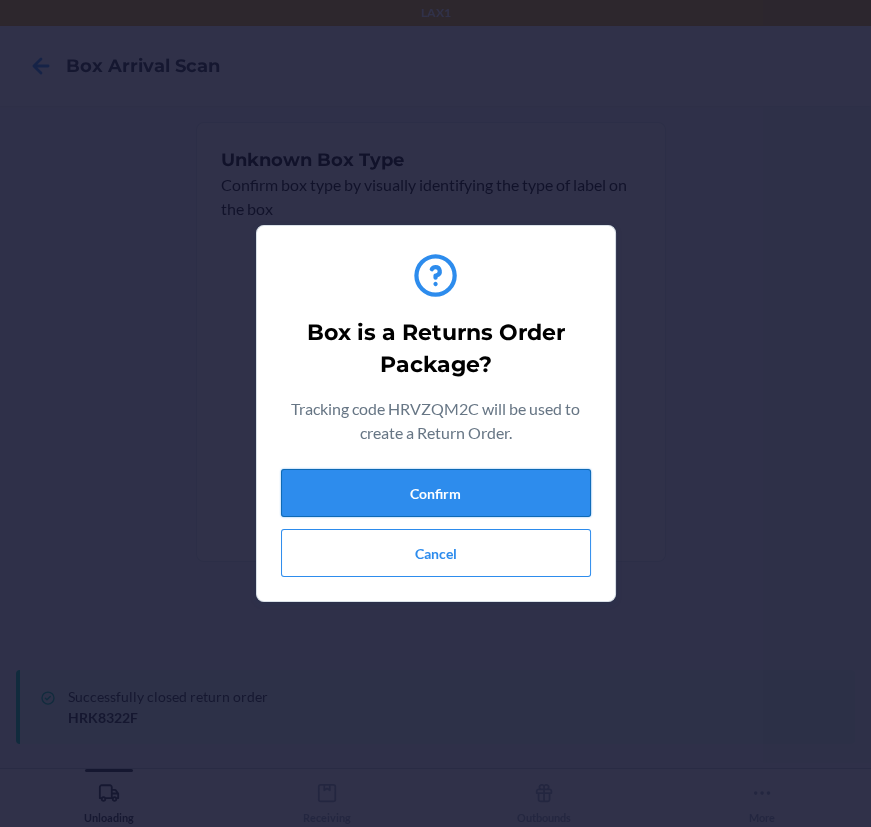drag, startPoint x: 419, startPoint y: 485, endPoint x: 418, endPoint y: 498, distance: 13.038404 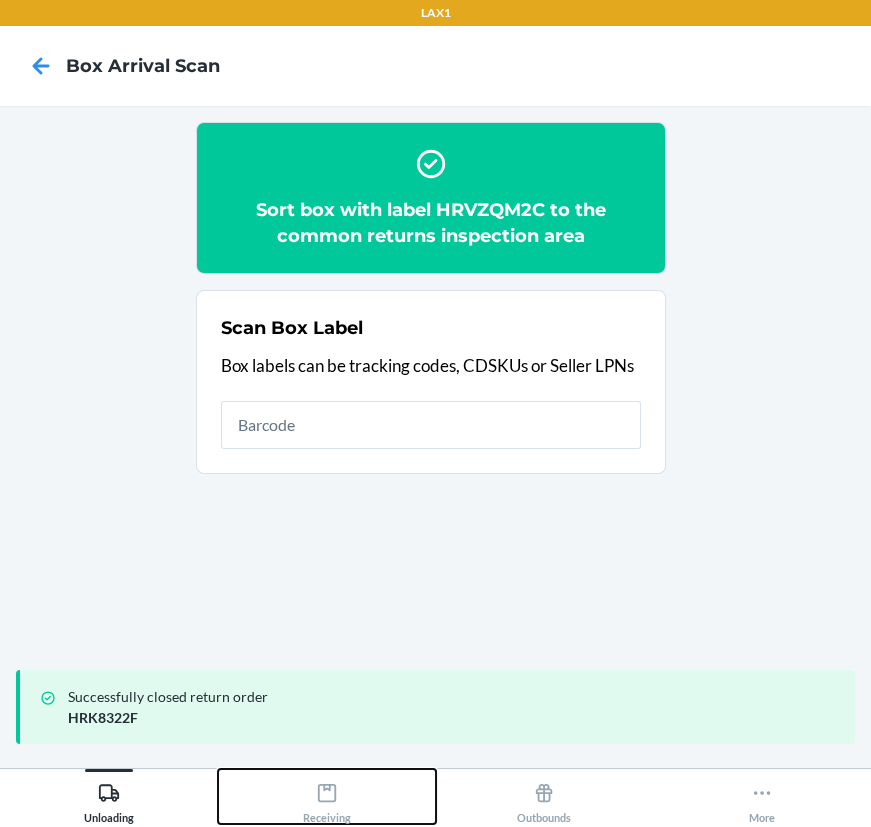 drag, startPoint x: 316, startPoint y: 804, endPoint x: 304, endPoint y: 803, distance: 12.0415945 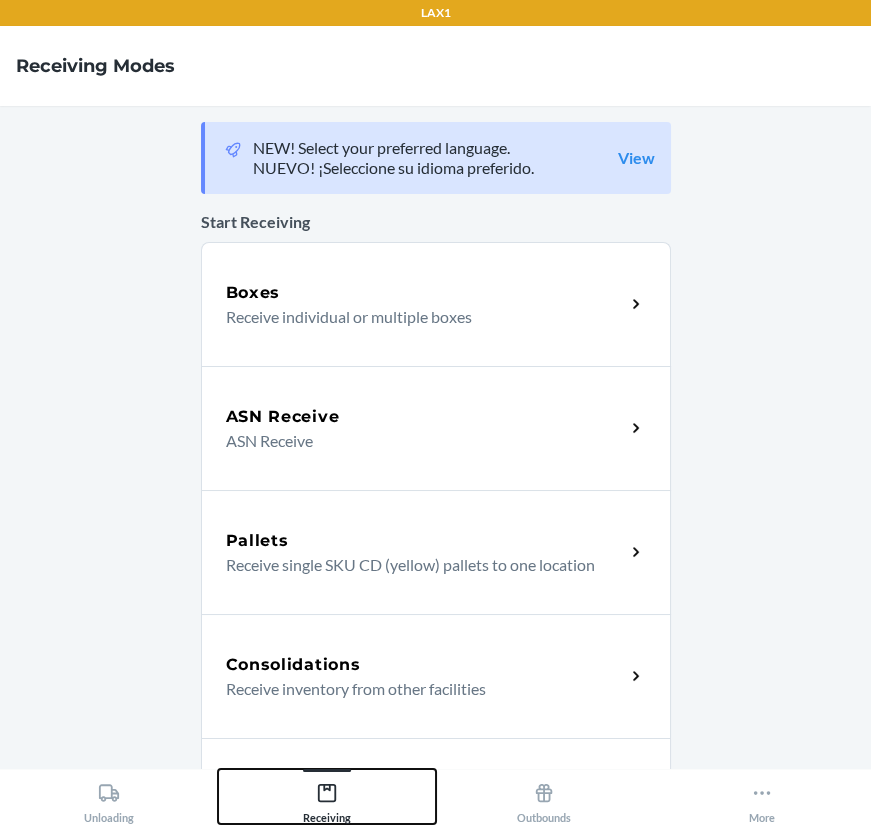 scroll, scrollTop: 363, scrollLeft: 0, axis: vertical 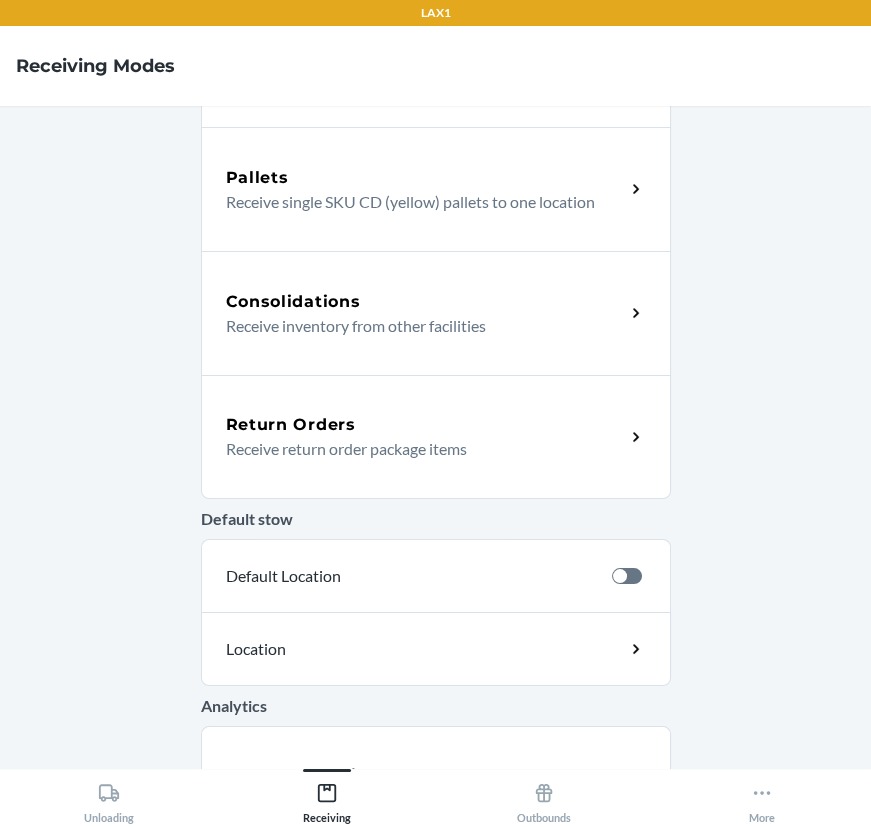 click on "Return Orders" at bounding box center (291, 425) 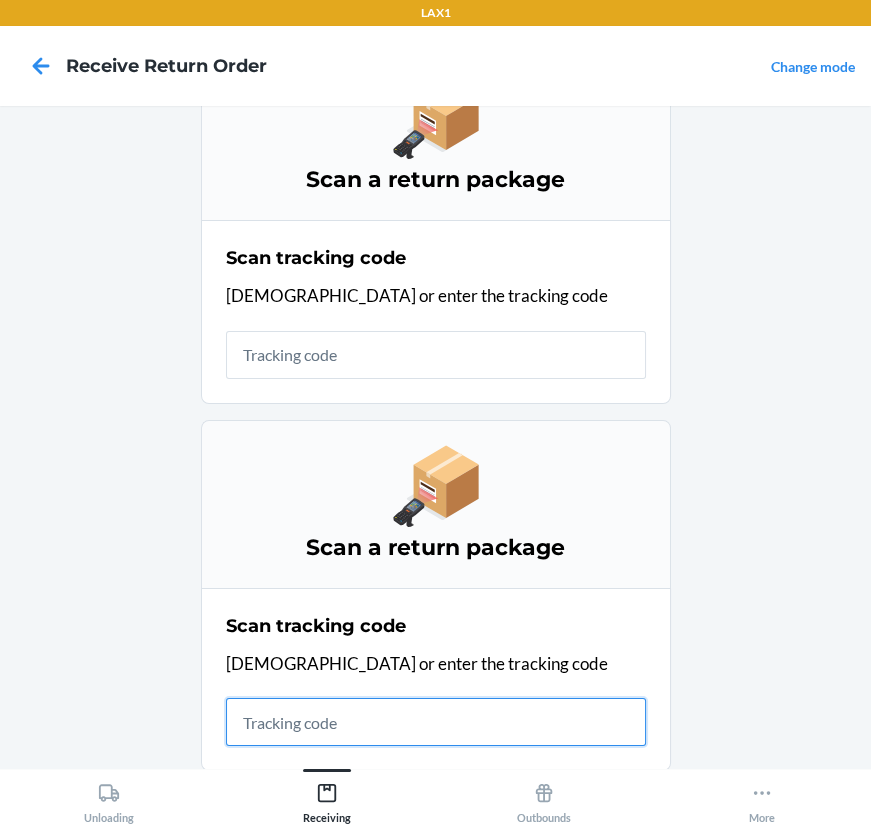 scroll, scrollTop: 87, scrollLeft: 0, axis: vertical 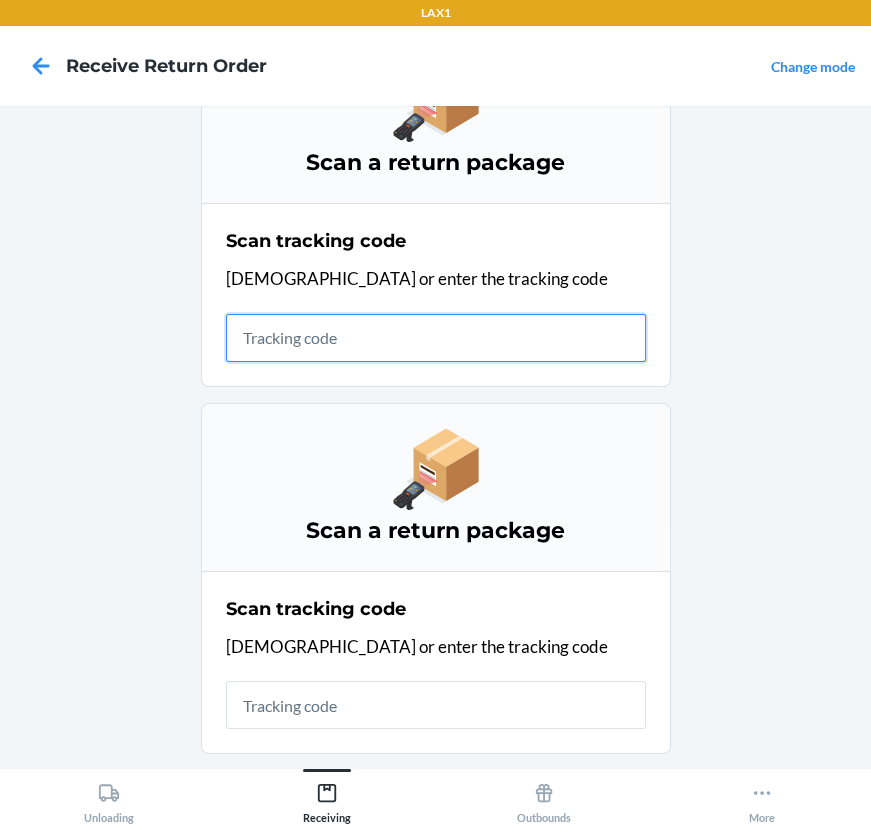 click at bounding box center (436, 338) 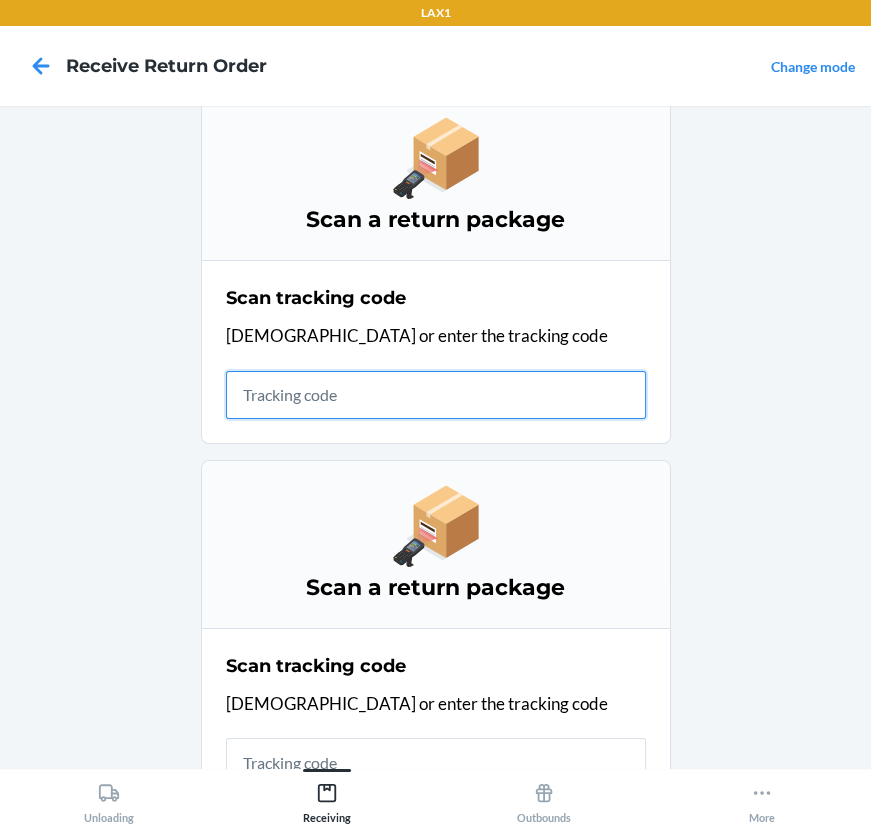 scroll, scrollTop: 0, scrollLeft: 0, axis: both 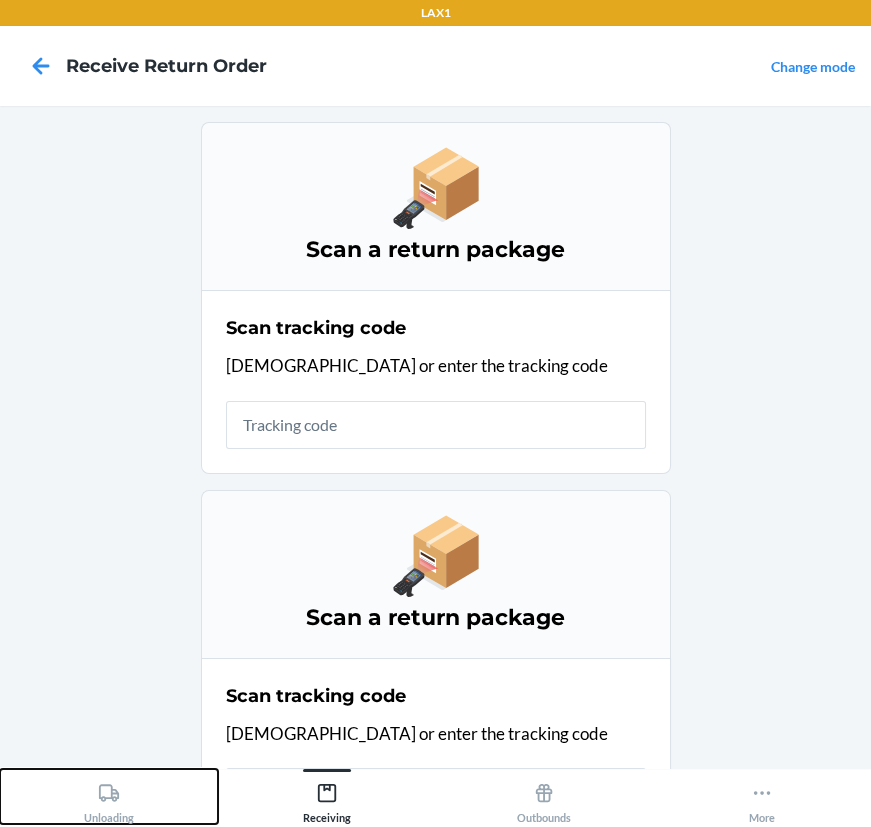 click on "Unloading" at bounding box center (109, 799) 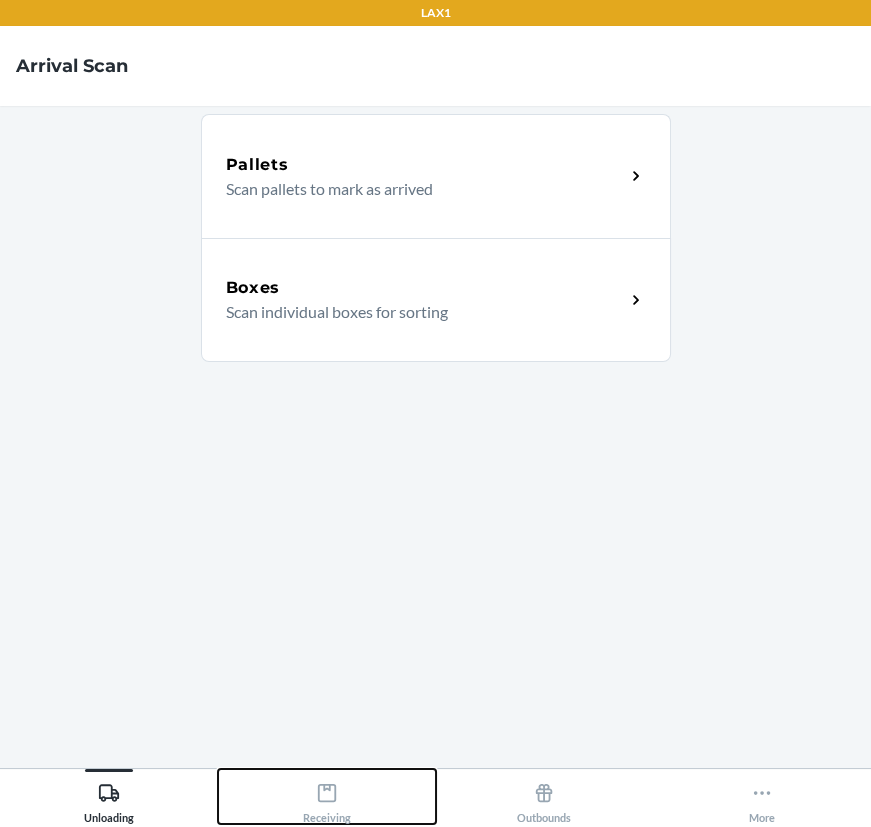 click 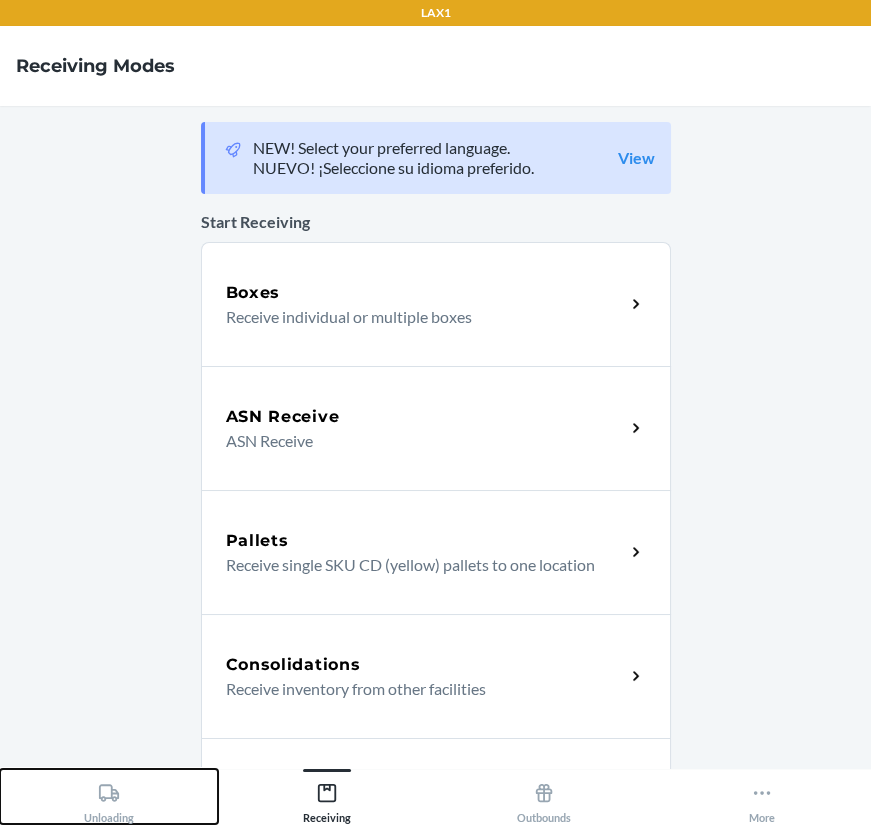 click 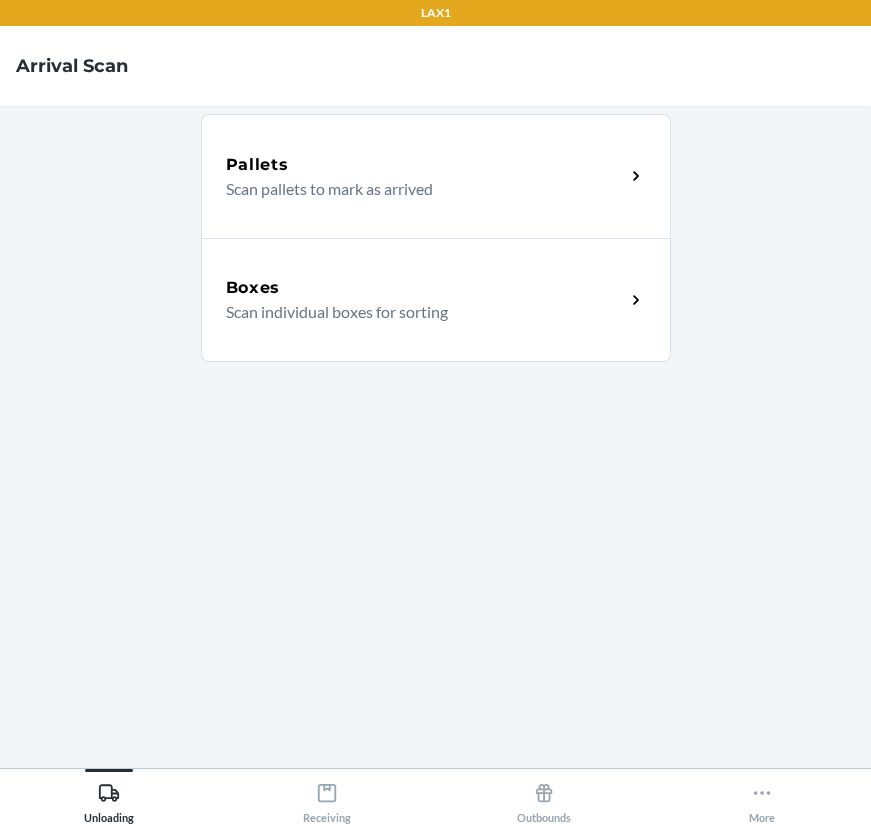 click on "Scan individual boxes for sorting" at bounding box center (417, 312) 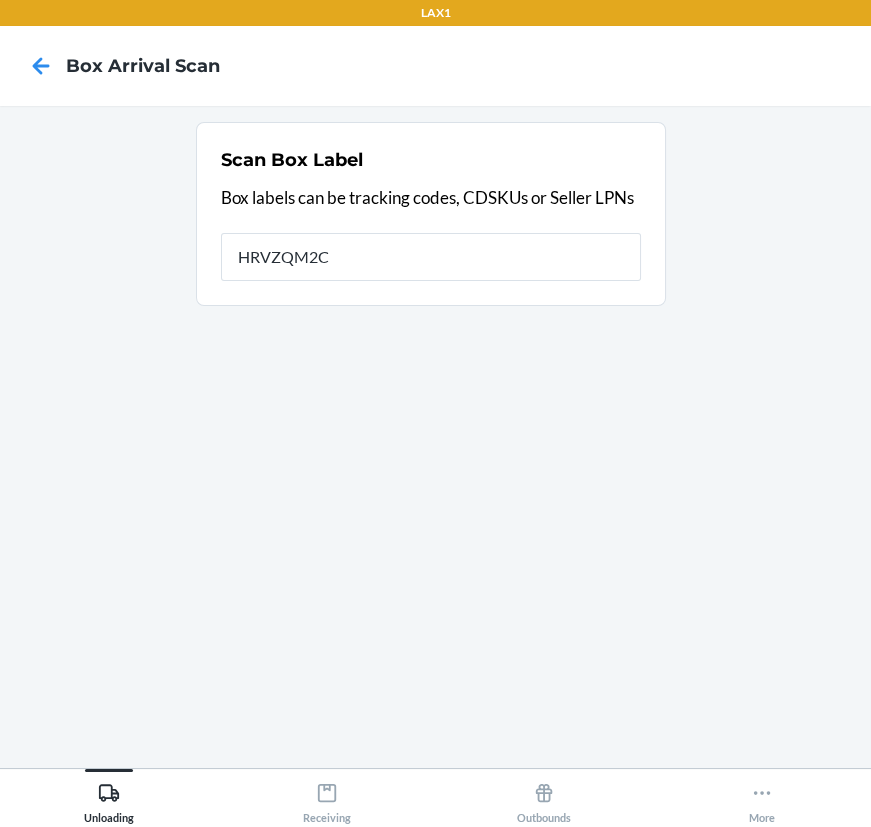 type on "HRVZQM2C" 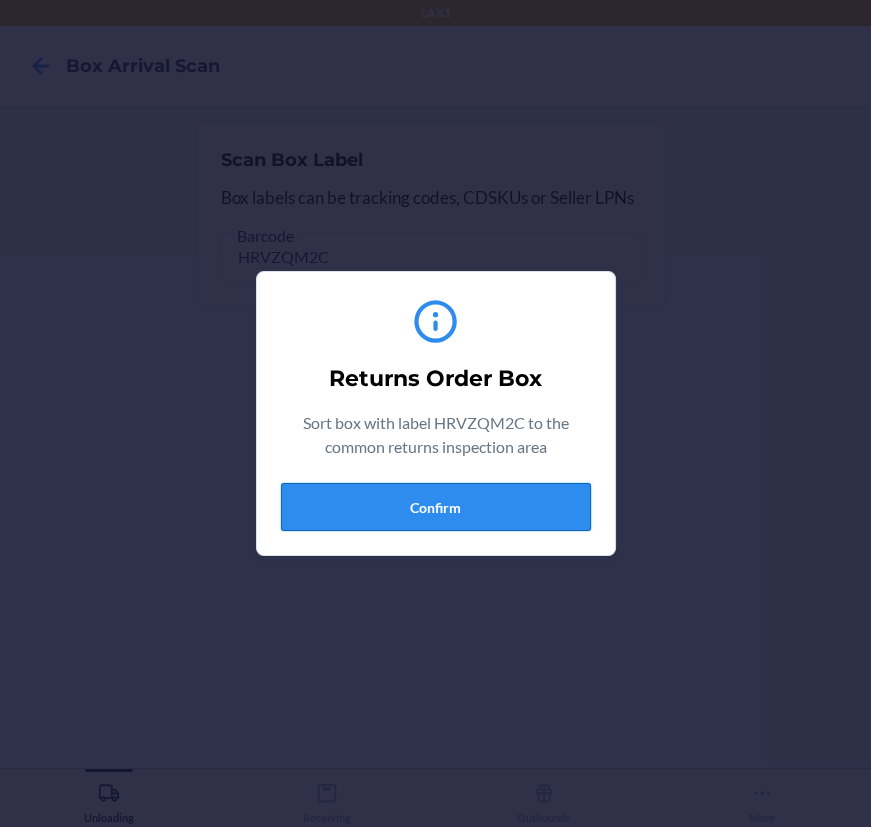 click on "Confirm" at bounding box center [436, 507] 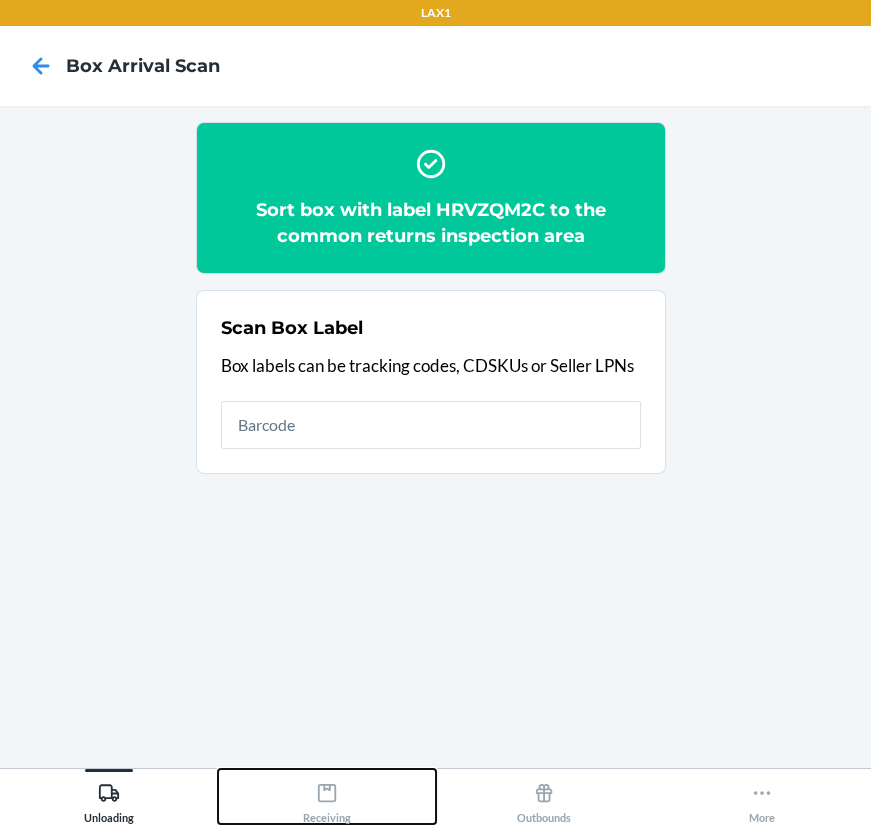 click 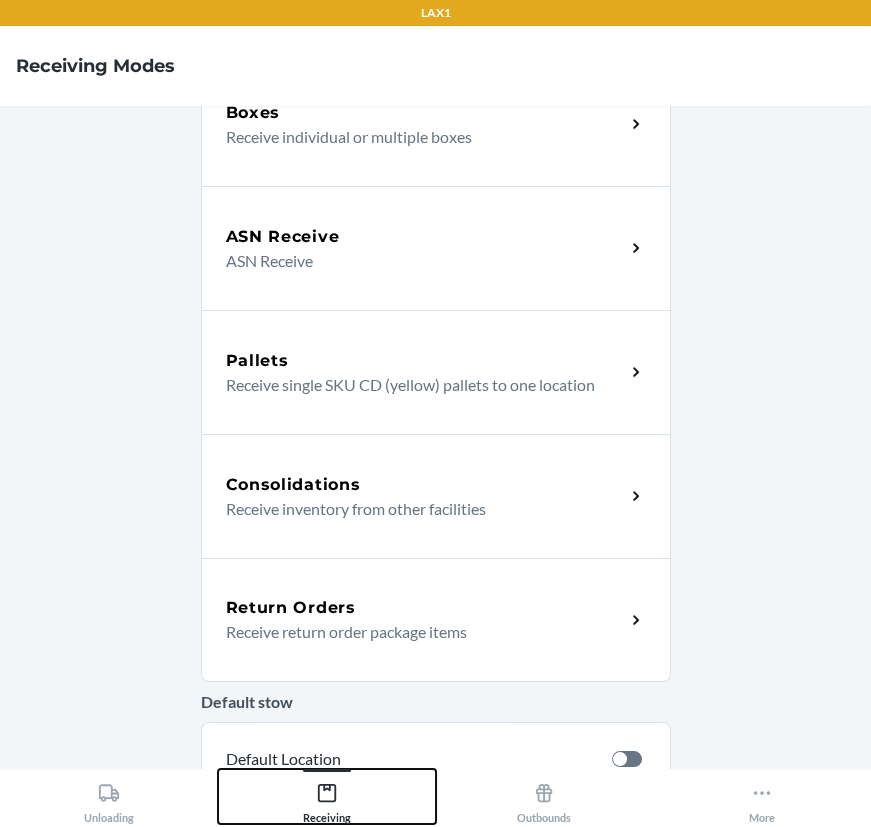 scroll, scrollTop: 181, scrollLeft: 0, axis: vertical 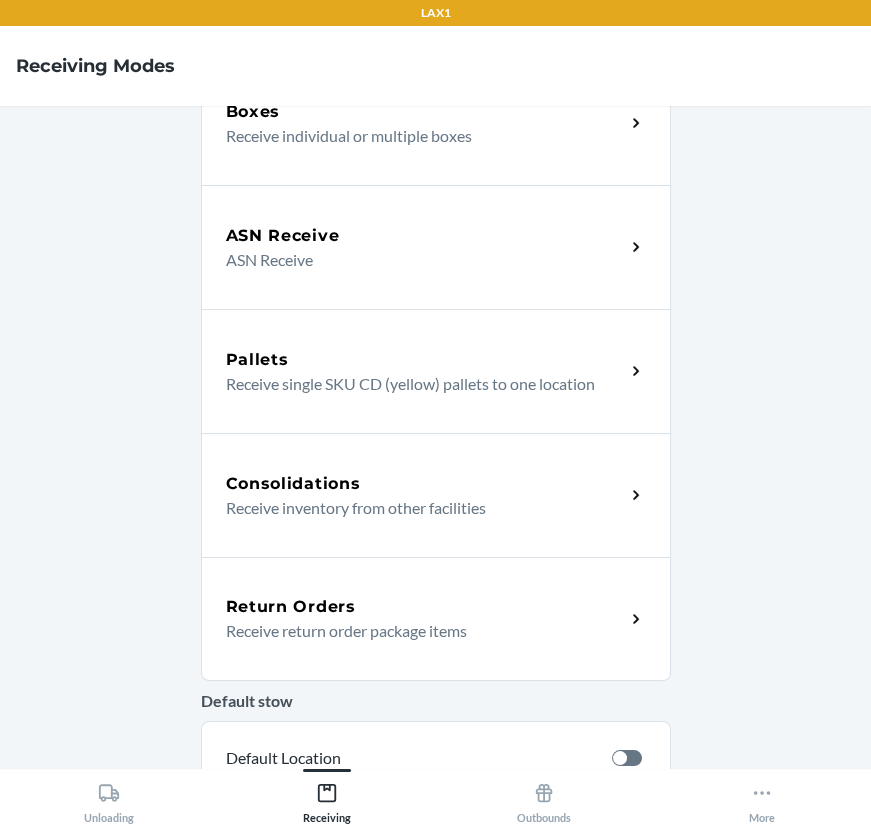 click on "Return Orders Receive return order package items" at bounding box center [436, 619] 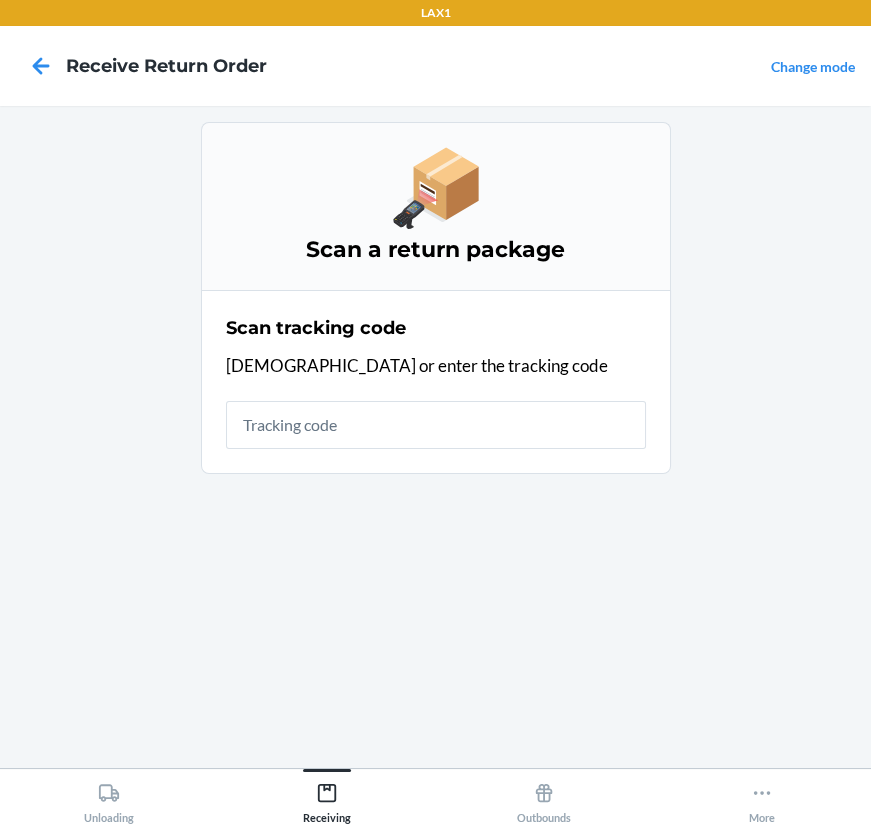 scroll, scrollTop: 0, scrollLeft: 0, axis: both 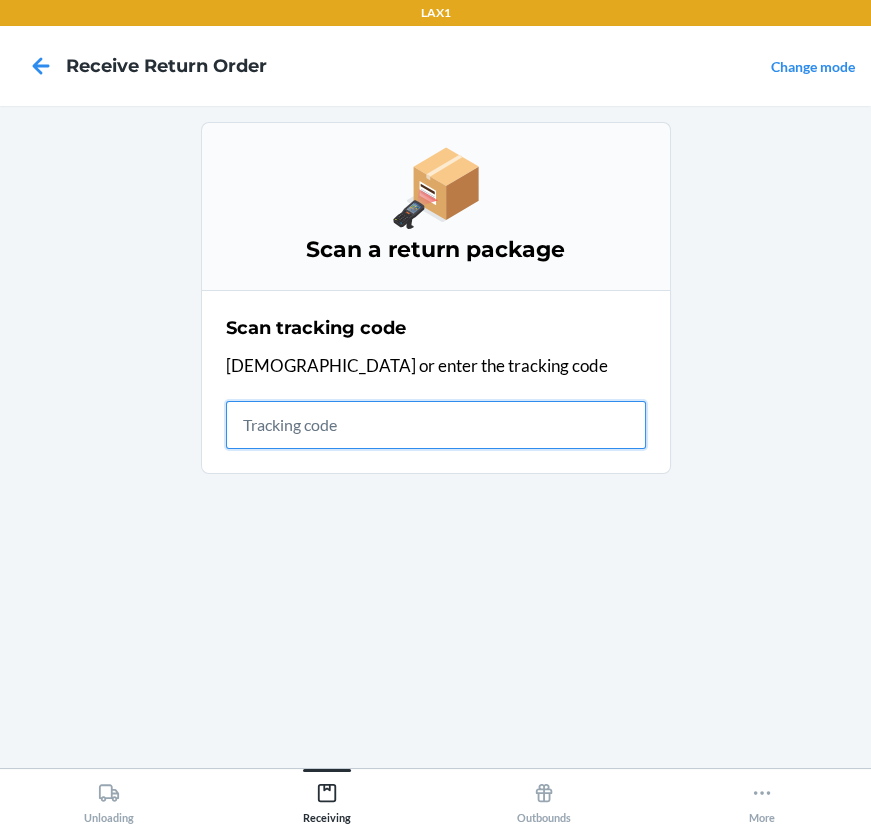 click at bounding box center (436, 425) 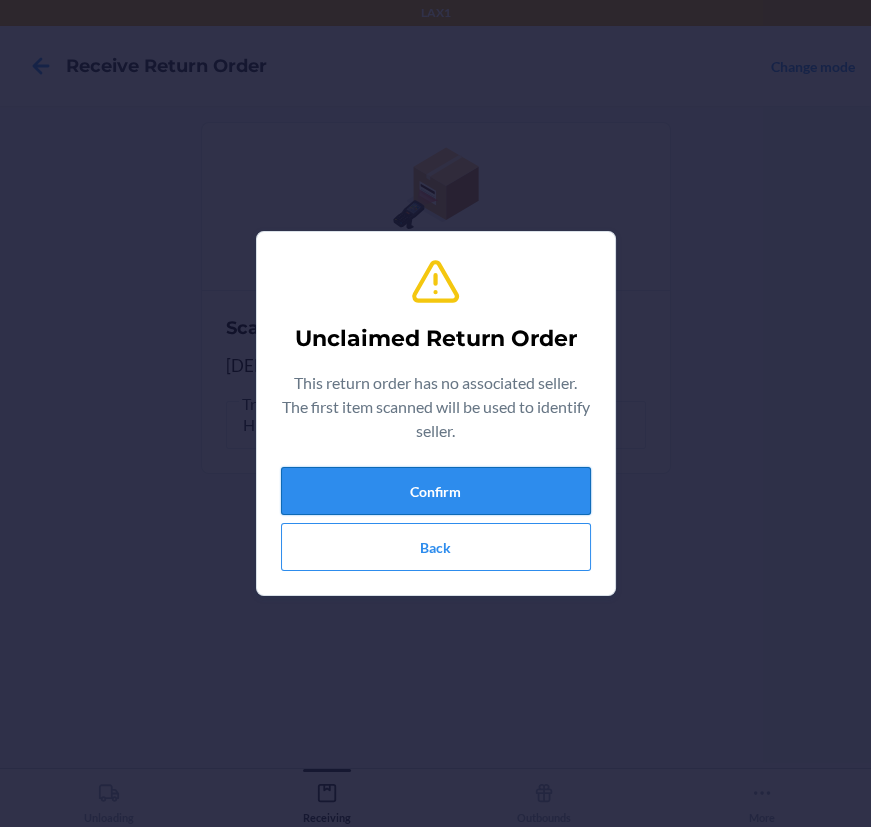 click on "Confirm" at bounding box center [436, 491] 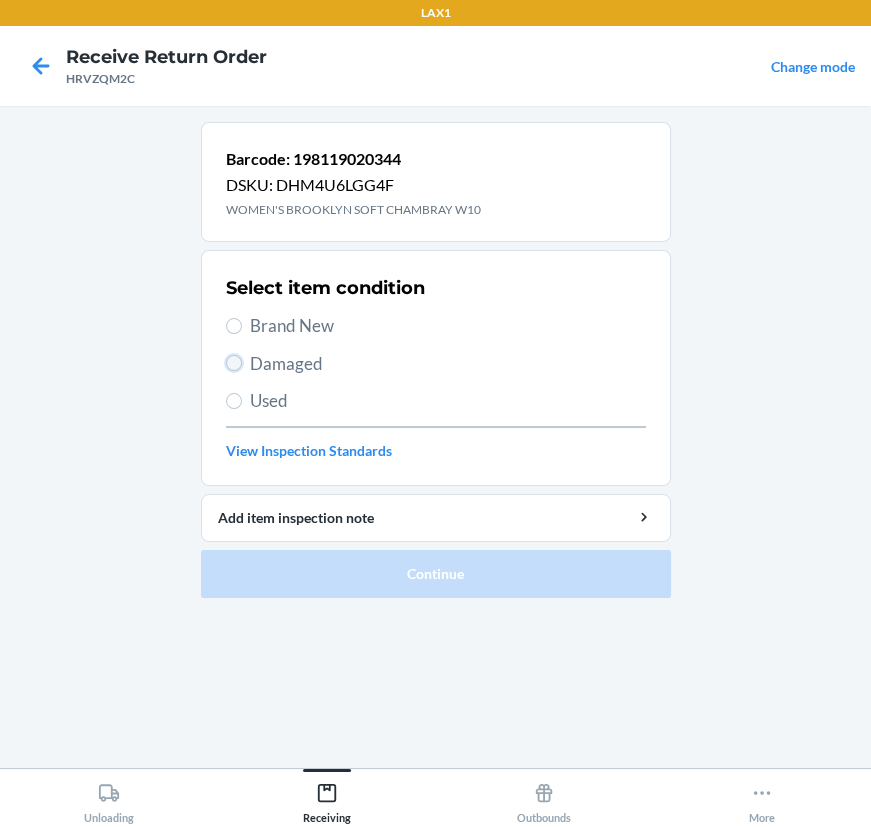 click on "Damaged" at bounding box center (234, 363) 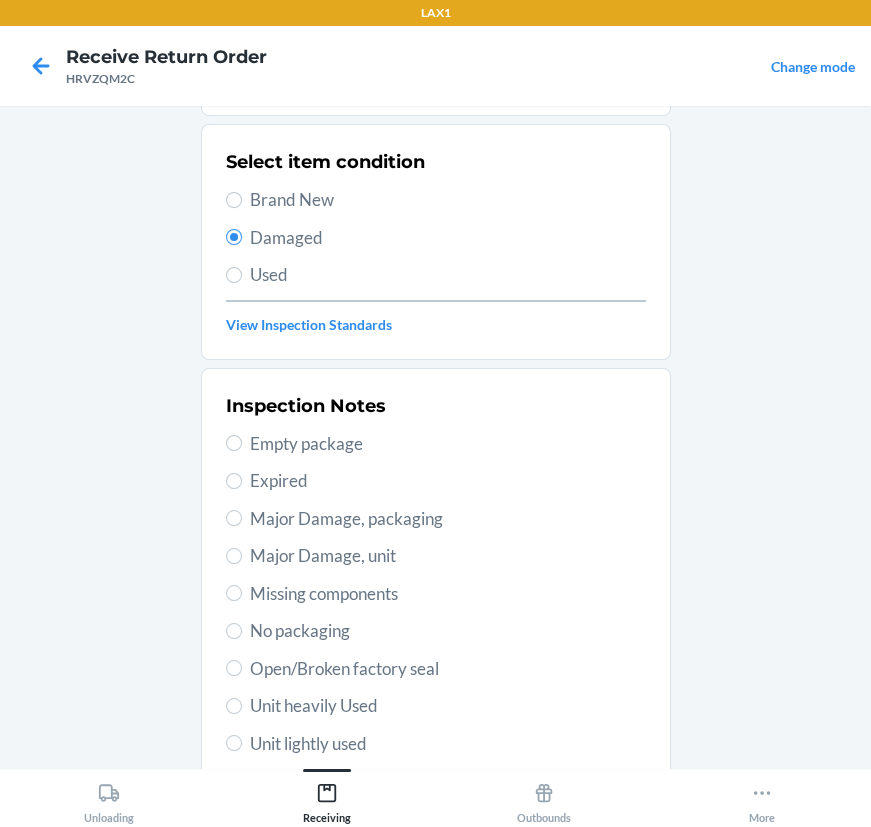 scroll, scrollTop: 0, scrollLeft: 0, axis: both 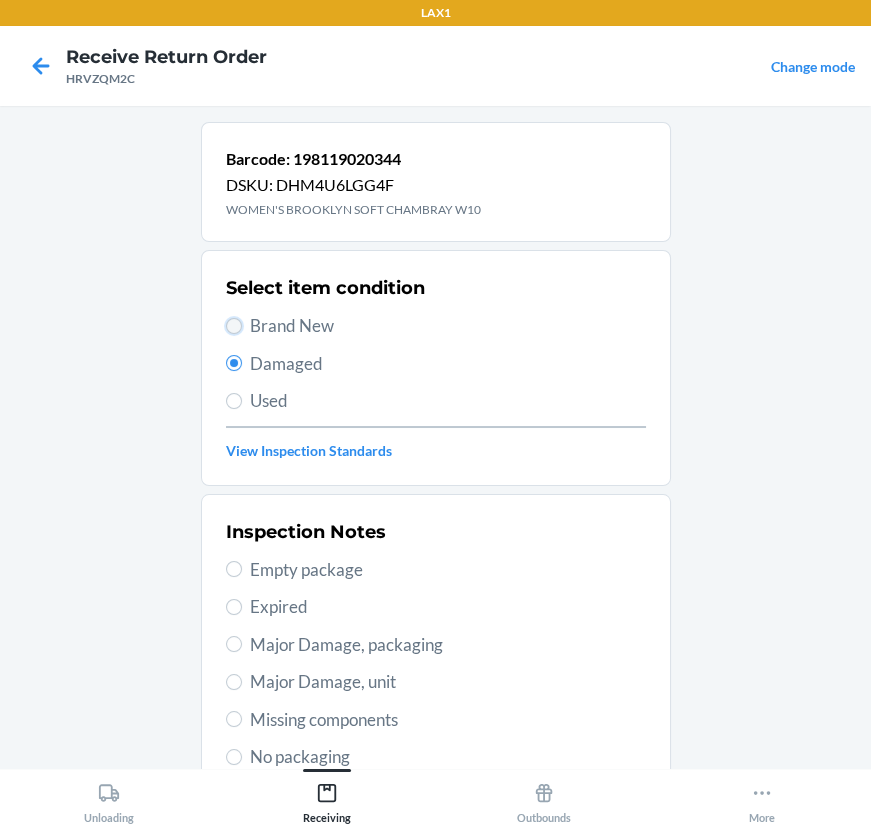 click on "Brand New" at bounding box center (234, 326) 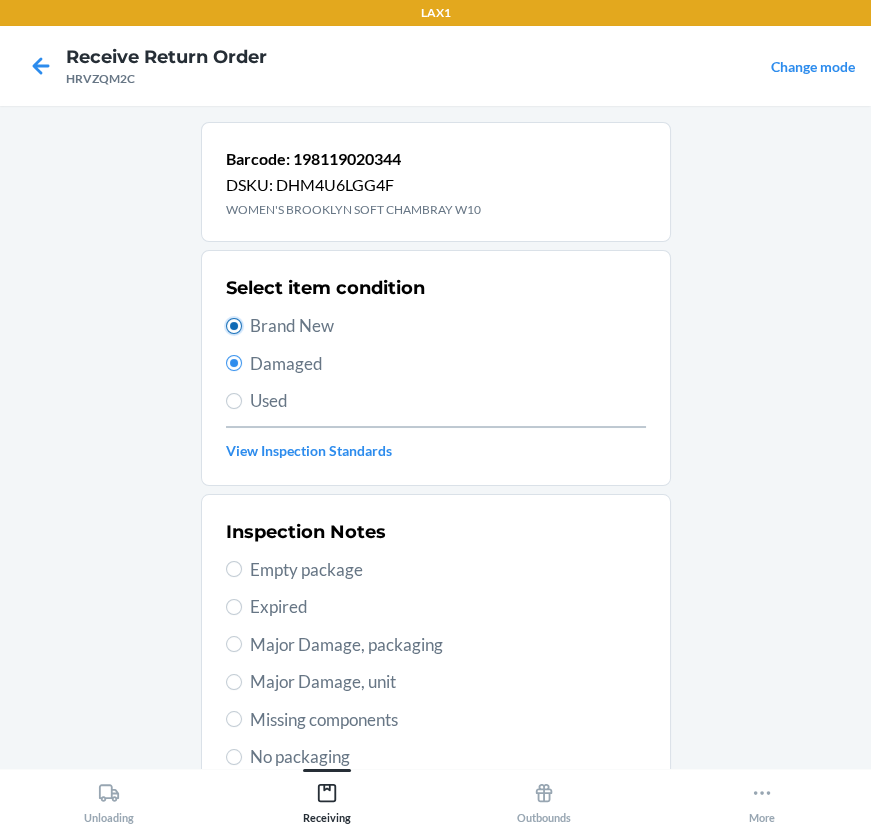 radio on "false" 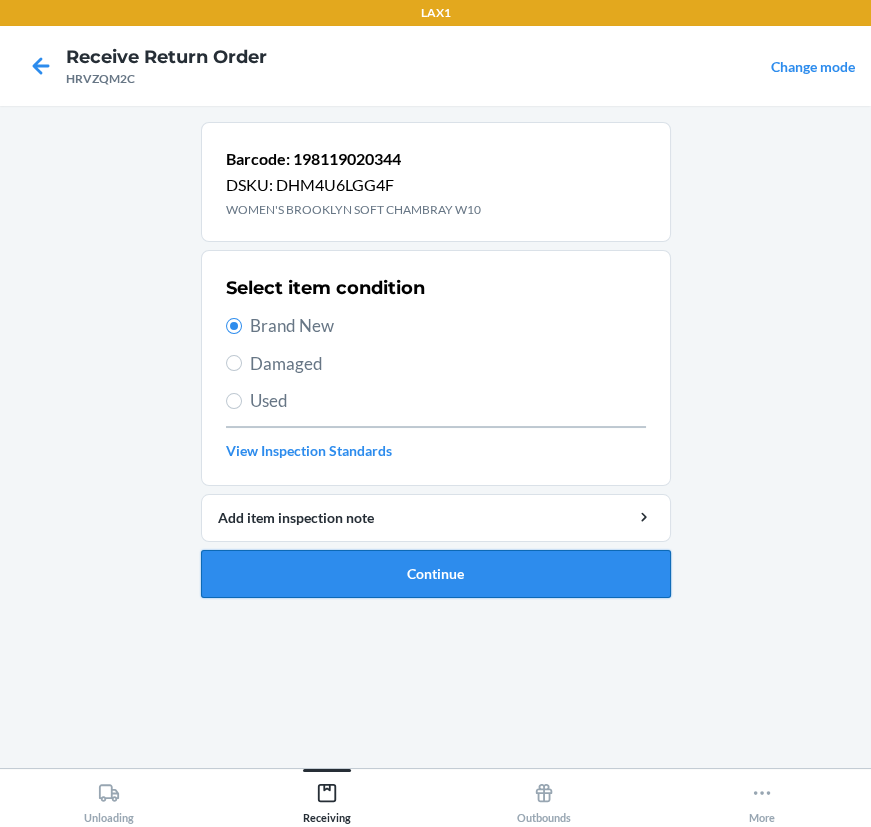 click on "Continue" at bounding box center [436, 574] 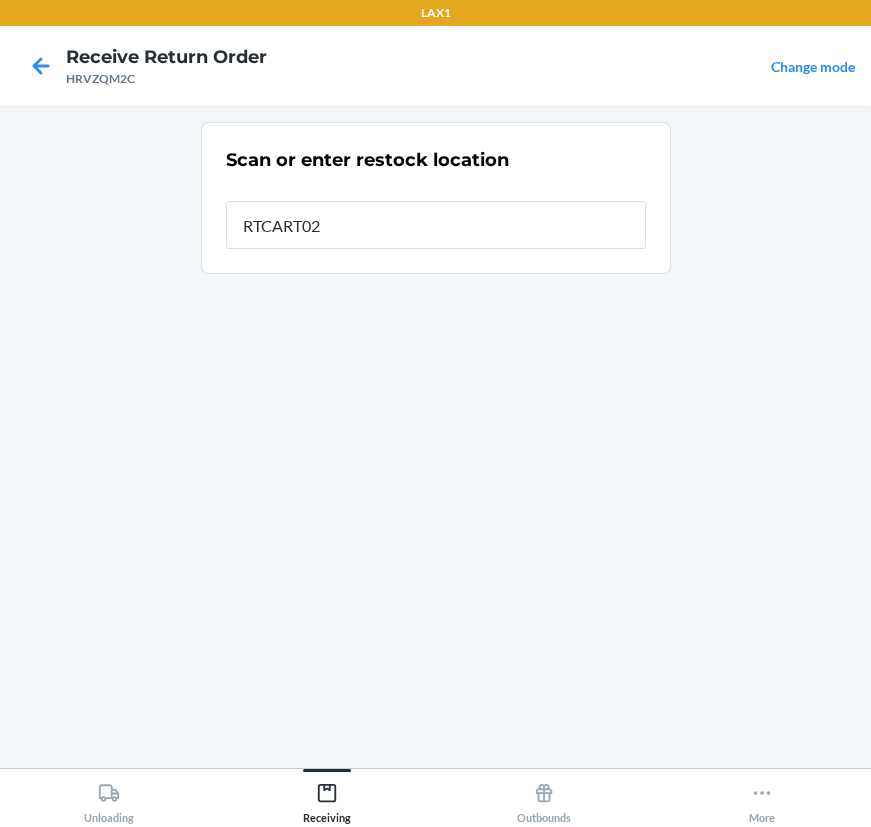 type on "RTCART025" 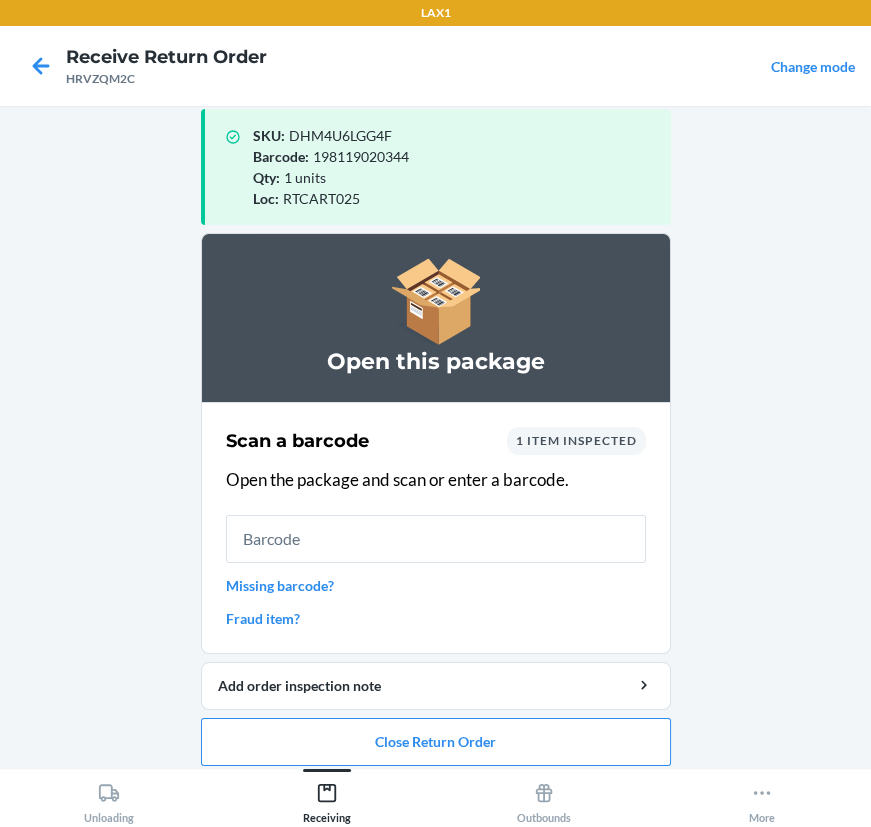 scroll, scrollTop: 33, scrollLeft: 0, axis: vertical 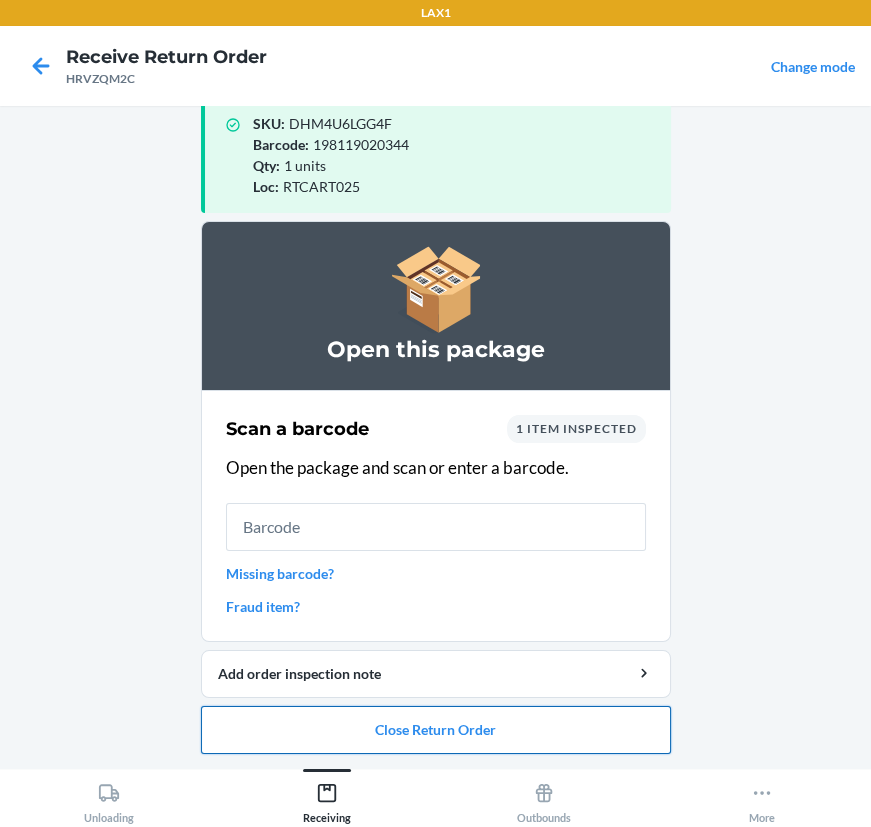 click on "Close Return Order" at bounding box center (436, 730) 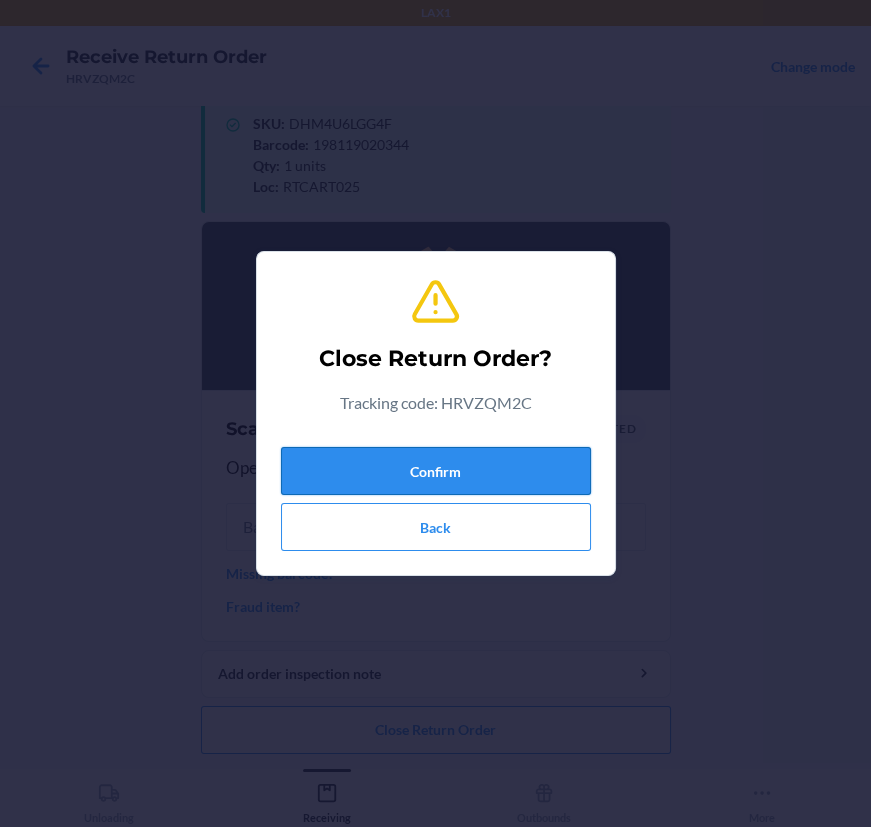 click on "Confirm" at bounding box center (436, 471) 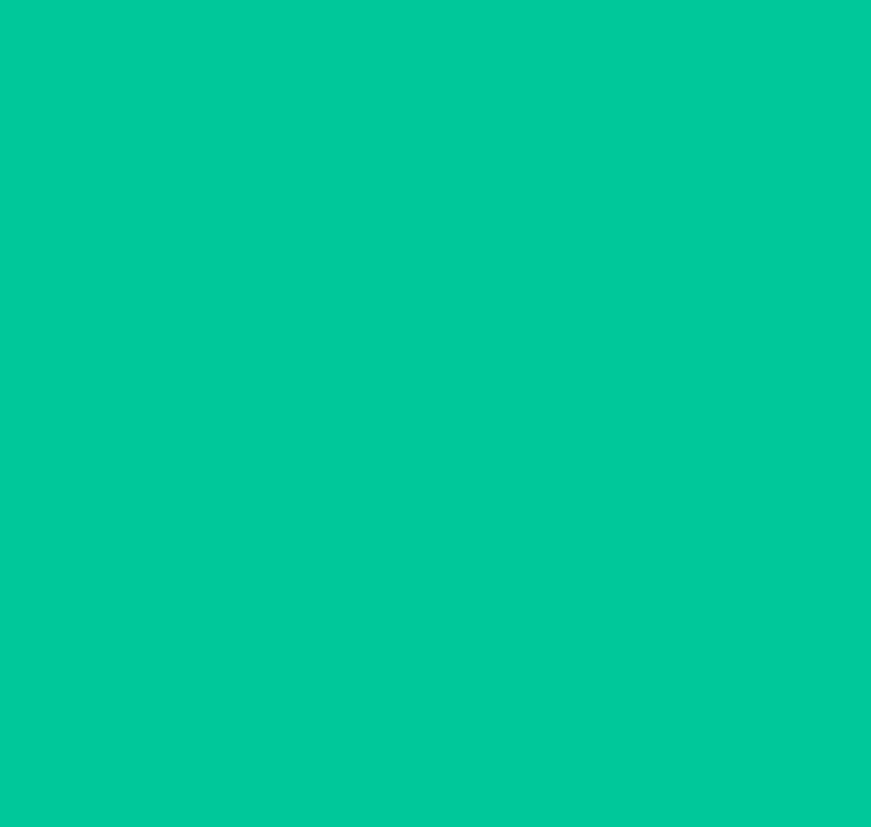 scroll, scrollTop: 0, scrollLeft: 0, axis: both 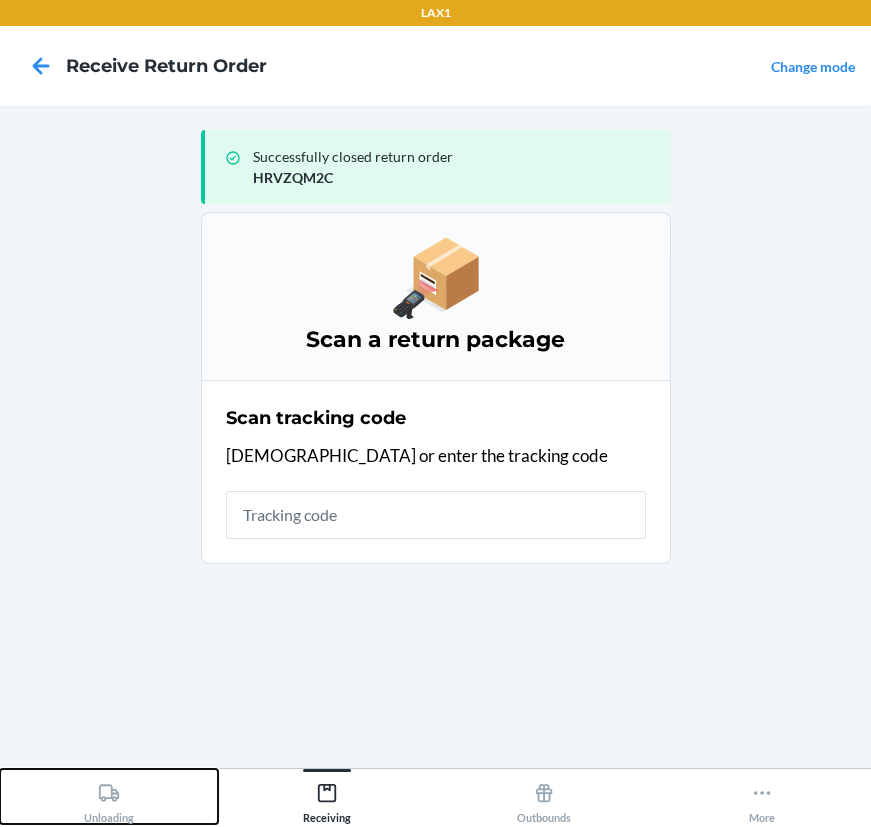 click on "Unloading" at bounding box center [109, 799] 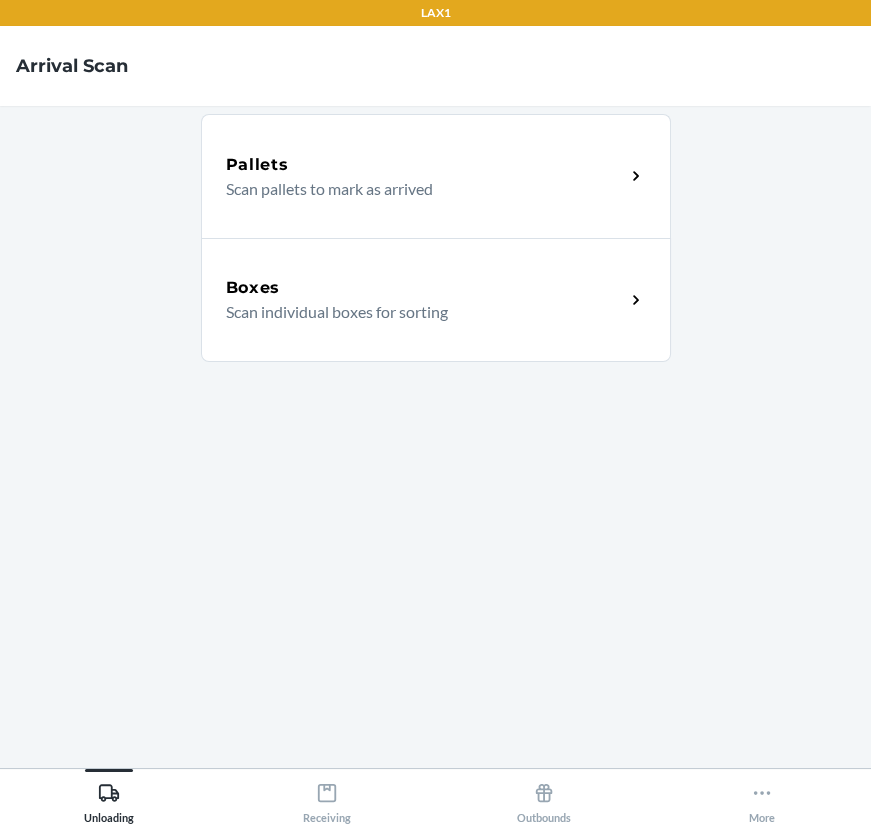 click on "Boxes" at bounding box center (425, 288) 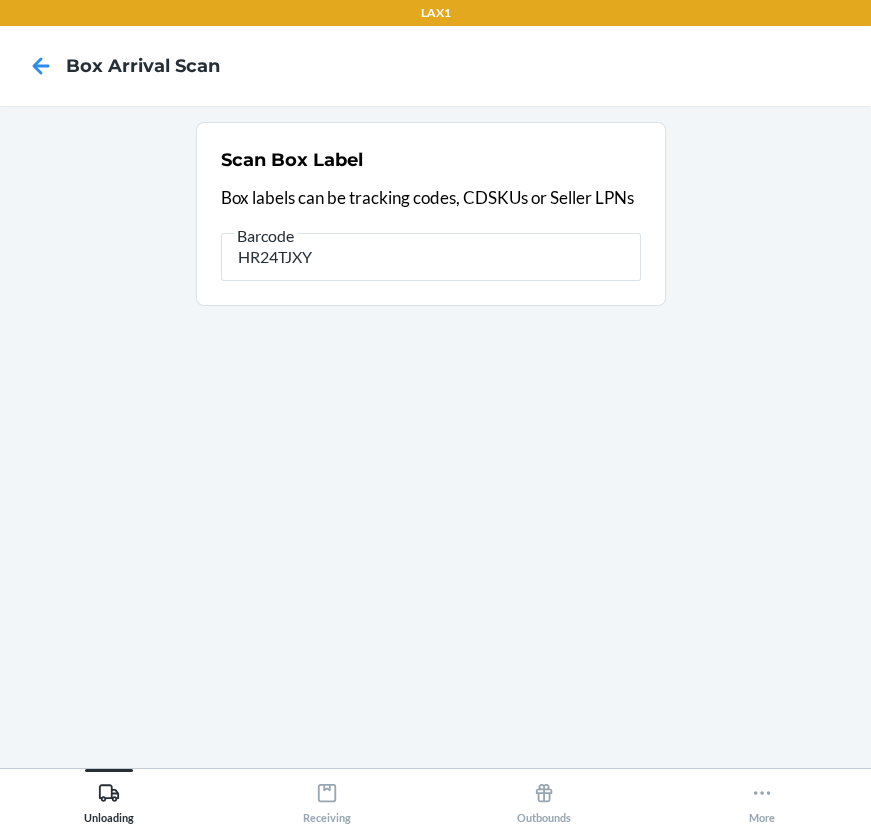type on "HR24TJXY" 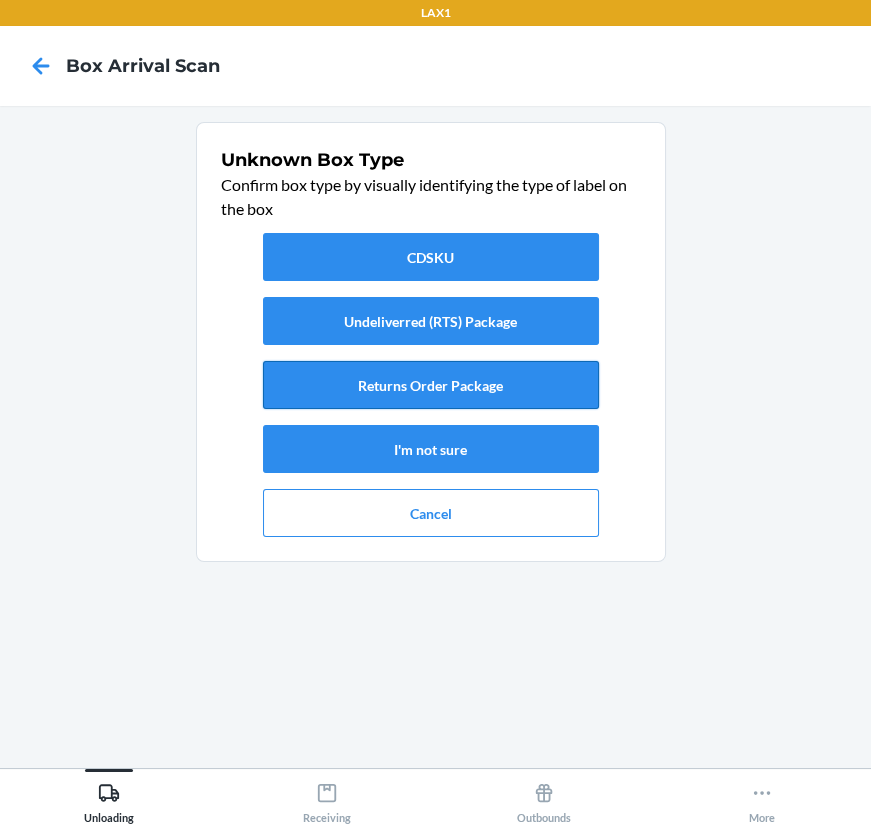 click on "Returns Order Package" at bounding box center (431, 385) 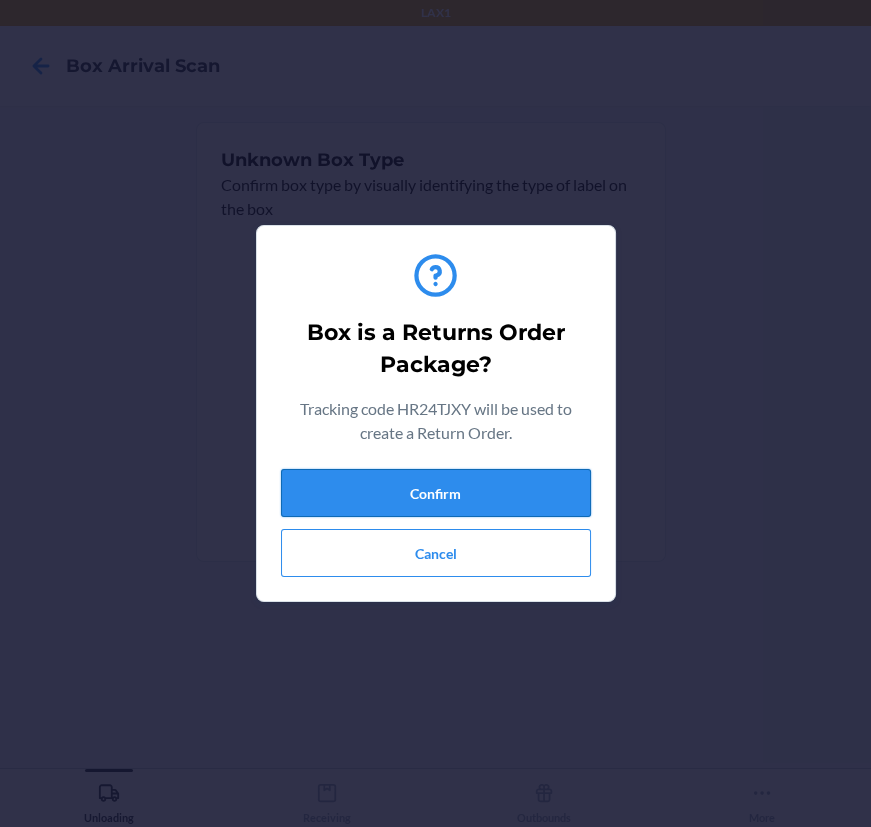 click on "Confirm" at bounding box center [436, 493] 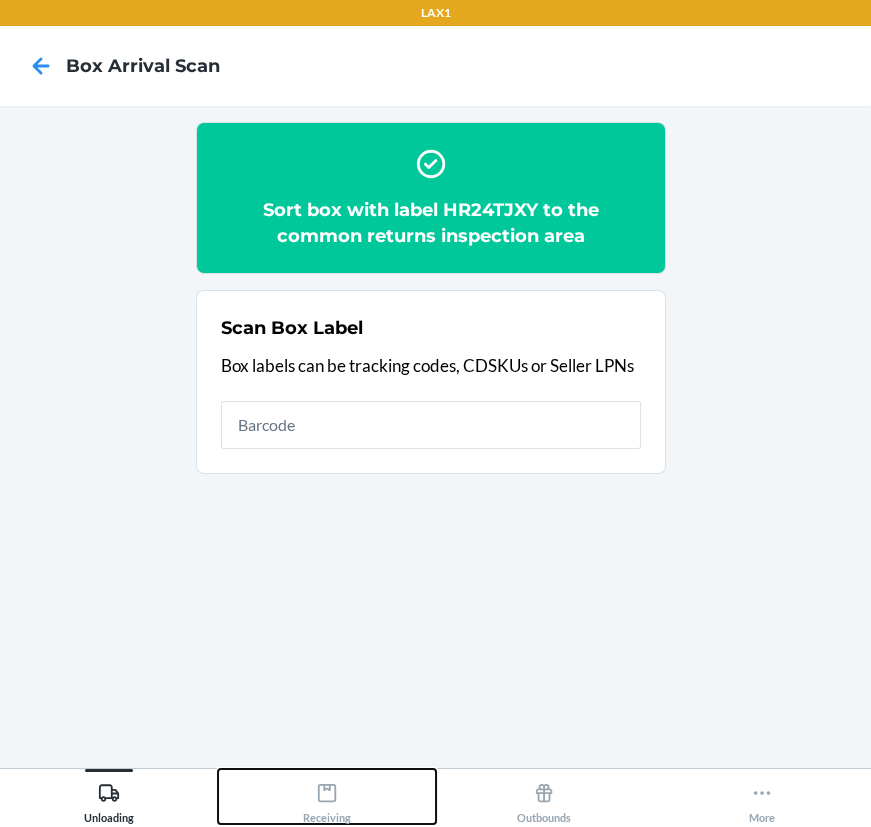 click on "Receiving" at bounding box center [327, 799] 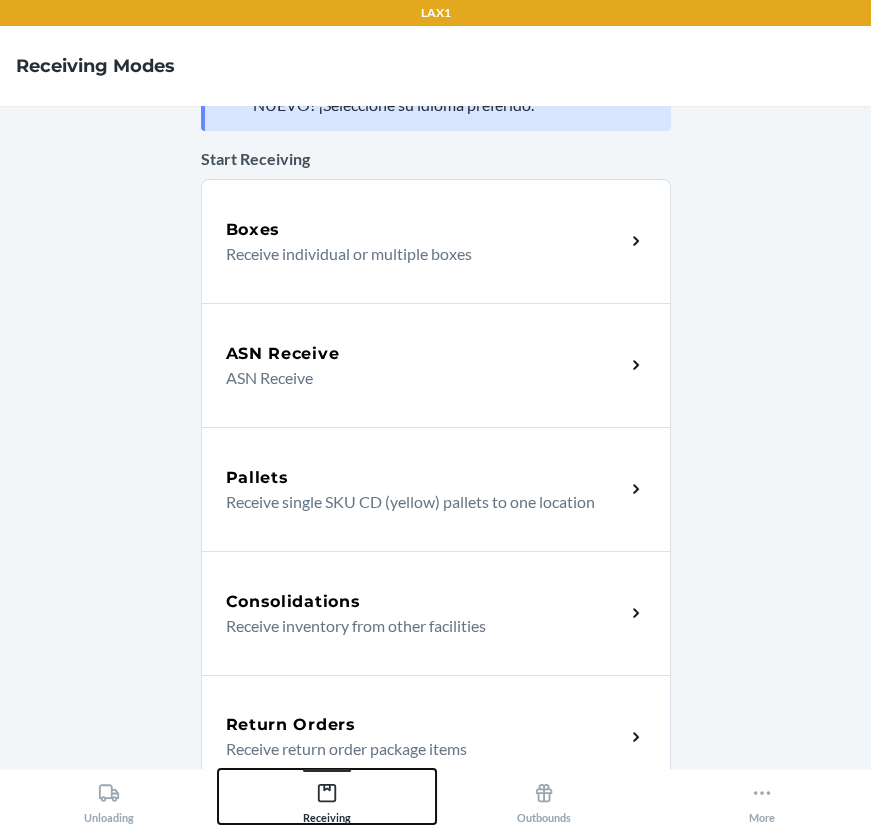 scroll, scrollTop: 90, scrollLeft: 0, axis: vertical 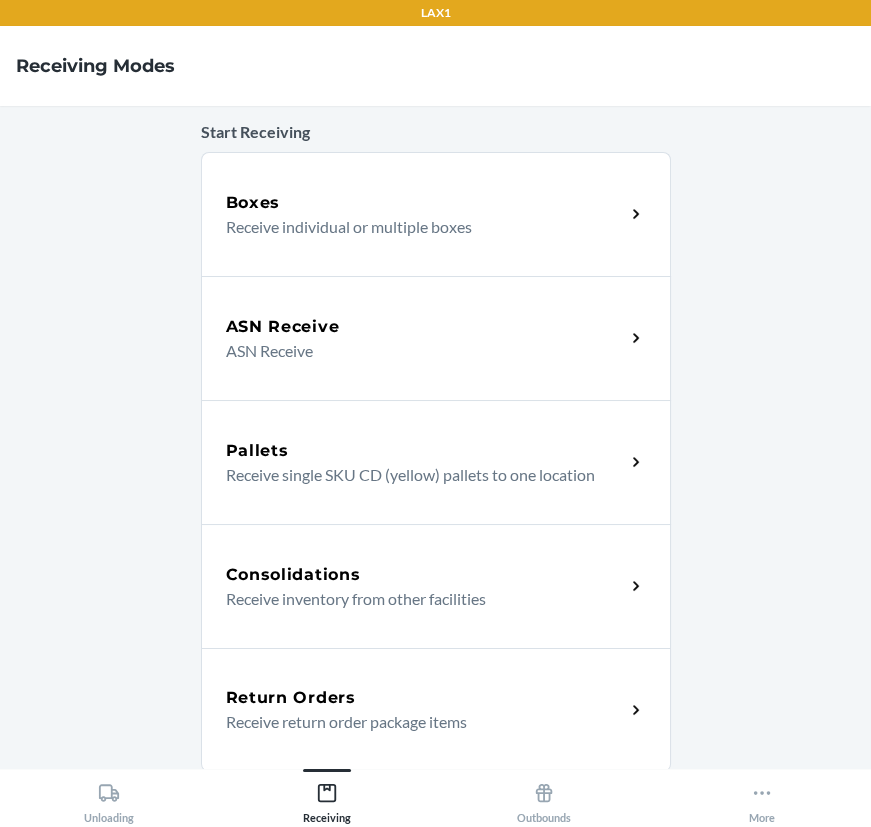 click on "Return Orders" at bounding box center (425, 698) 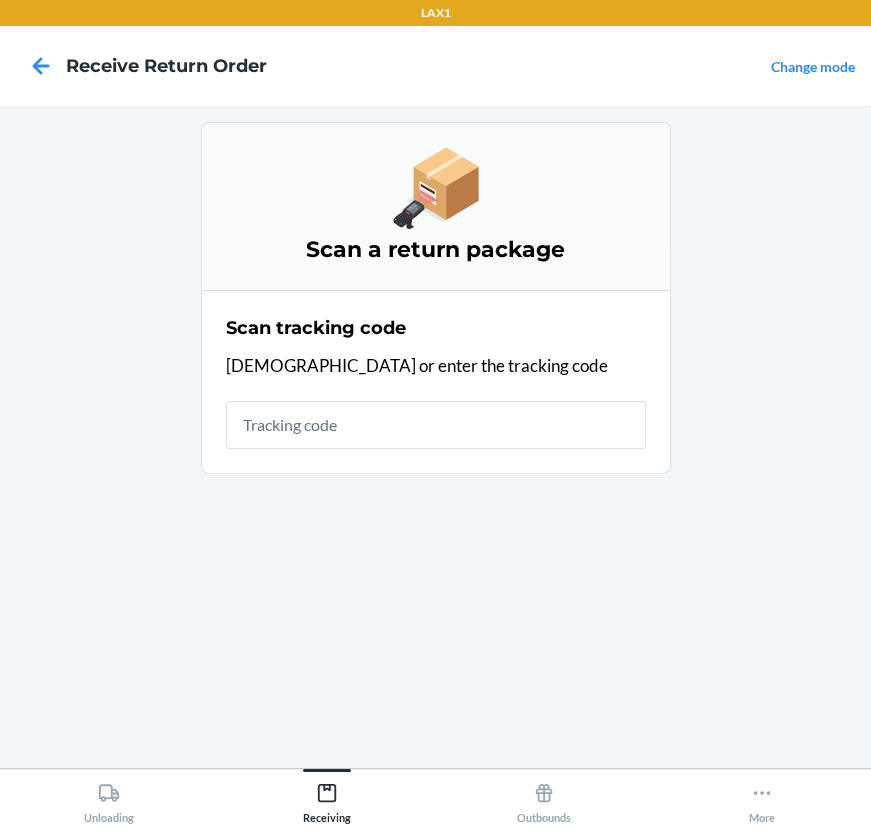 scroll, scrollTop: 0, scrollLeft: 0, axis: both 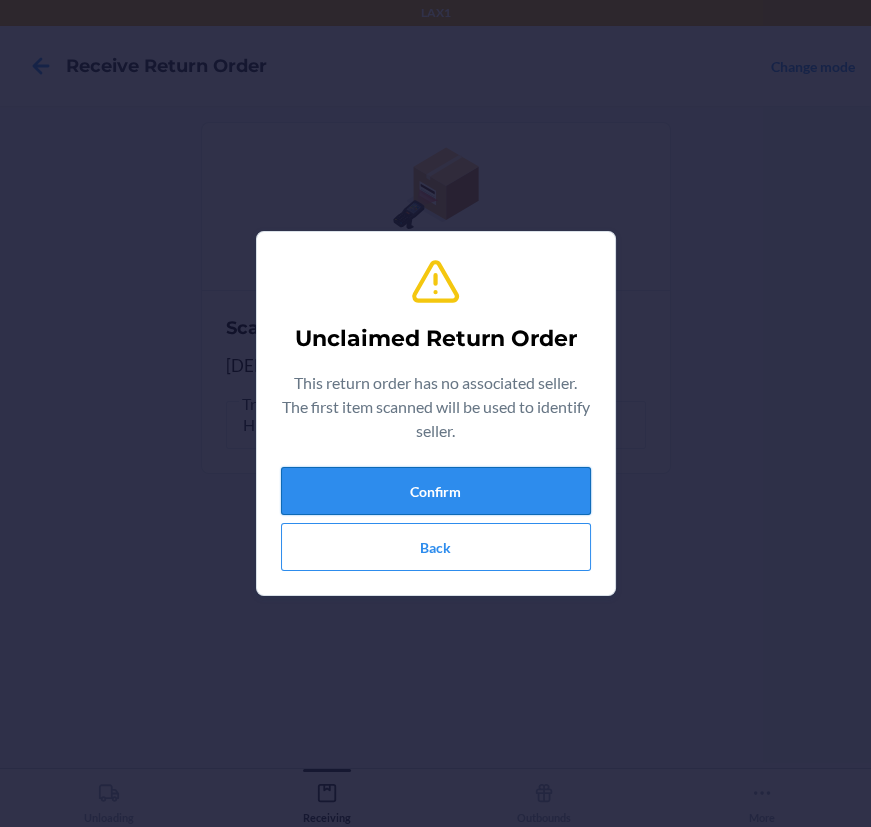 click on "Confirm" at bounding box center [436, 491] 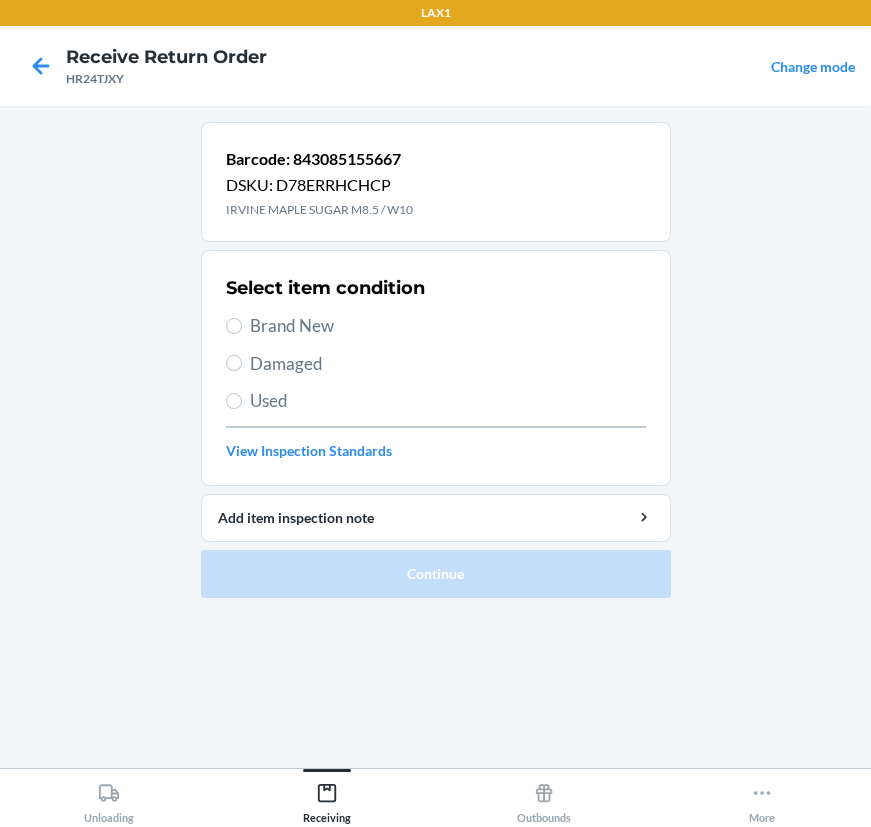 click on "Damaged" at bounding box center (436, 364) 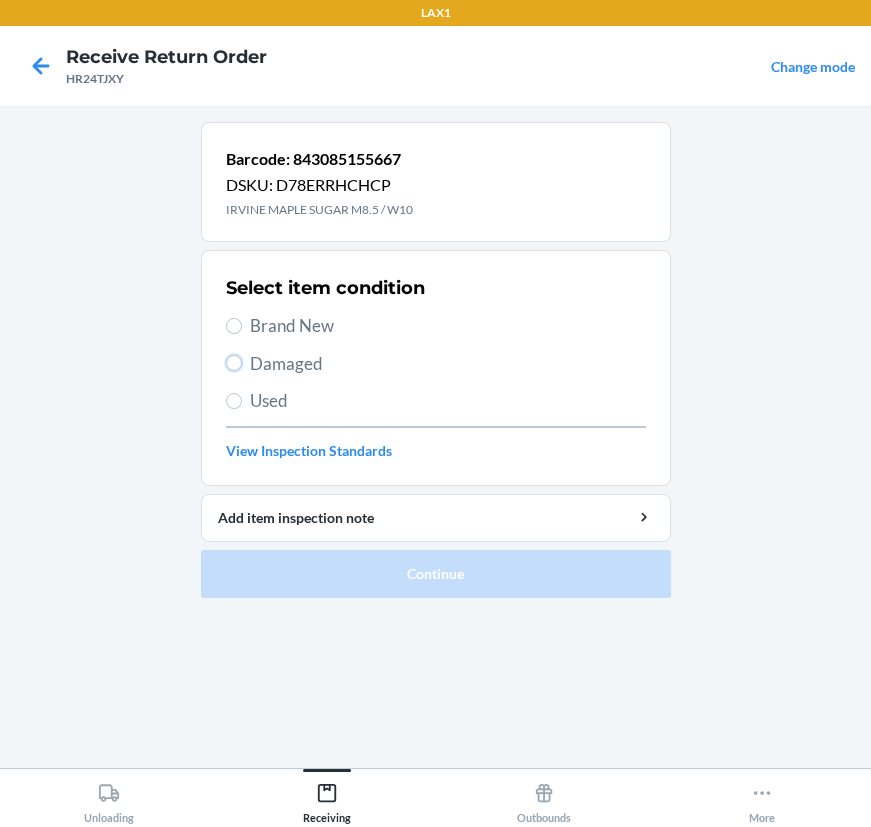 click on "Damaged" at bounding box center (234, 363) 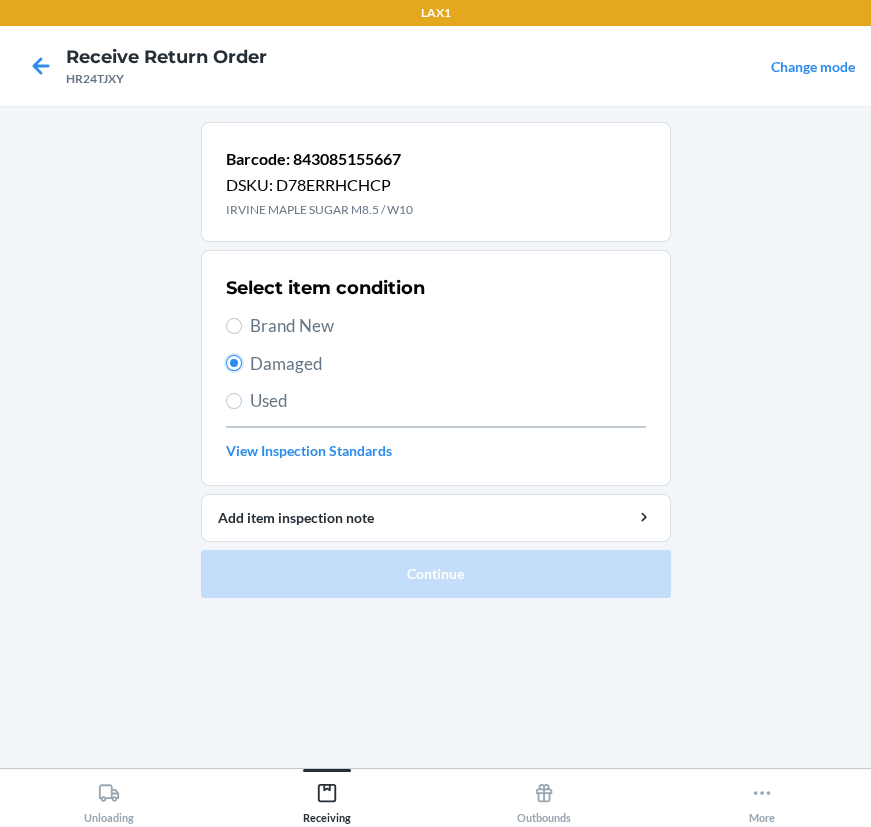 radio on "true" 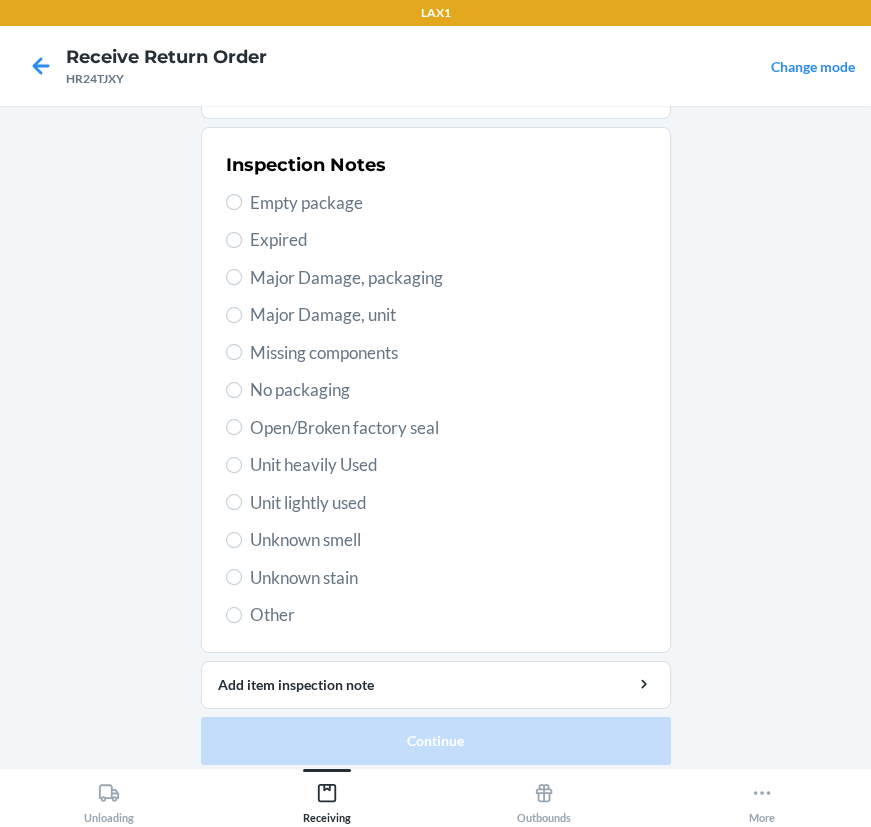 scroll, scrollTop: 377, scrollLeft: 0, axis: vertical 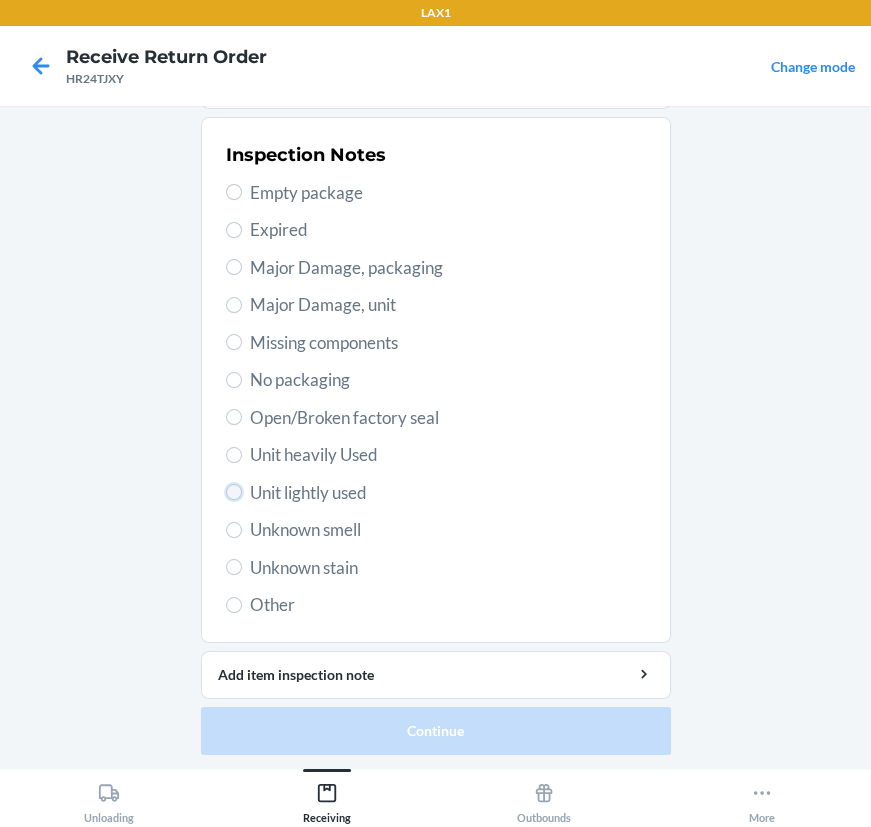 click on "Unit lightly used" at bounding box center (234, 492) 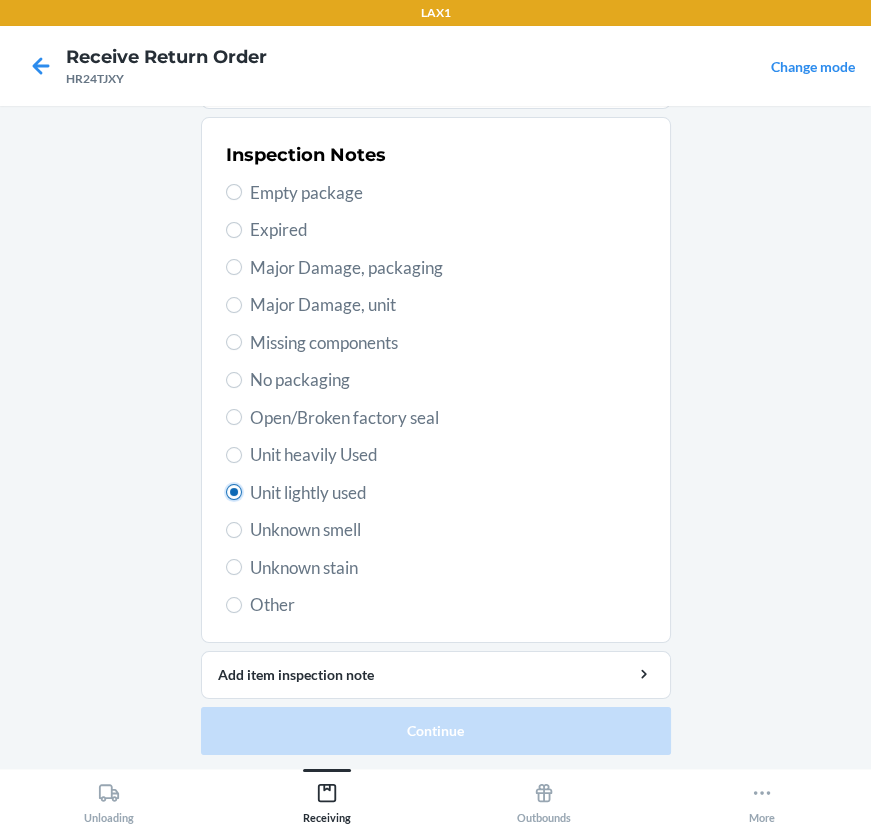 radio on "true" 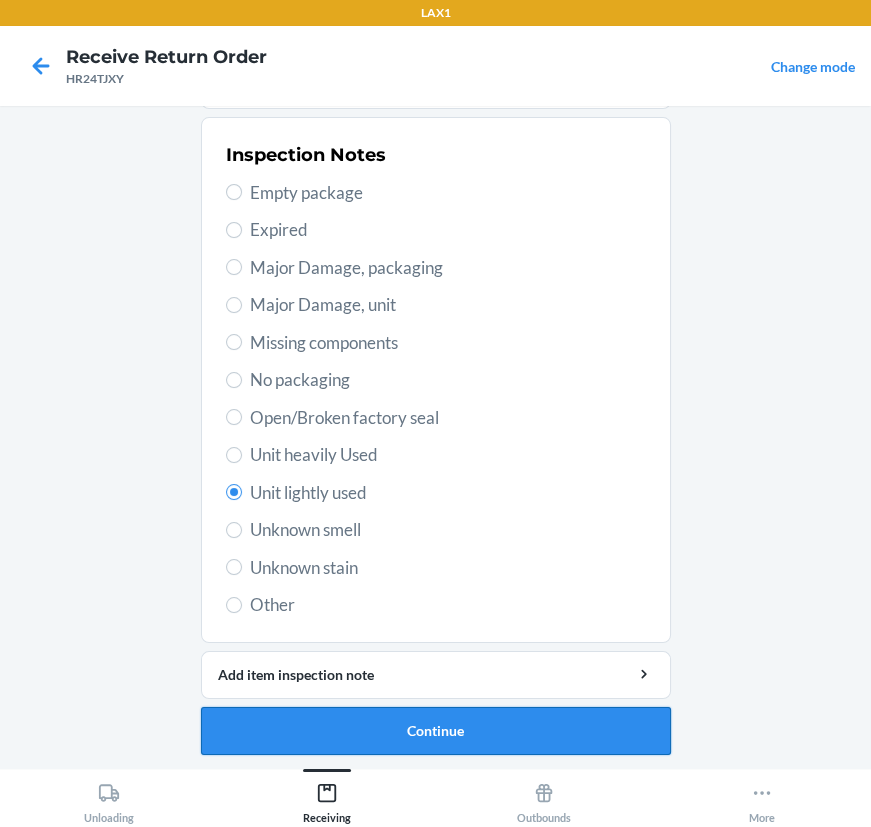click on "Continue" at bounding box center (436, 731) 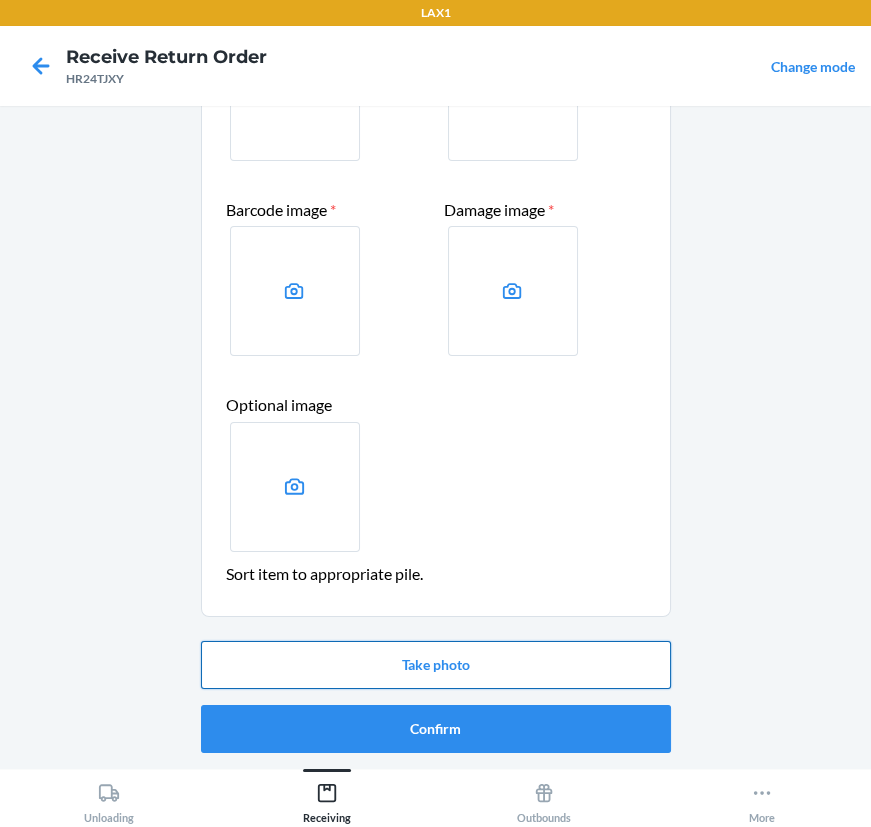 click on "Take photo" at bounding box center [436, 665] 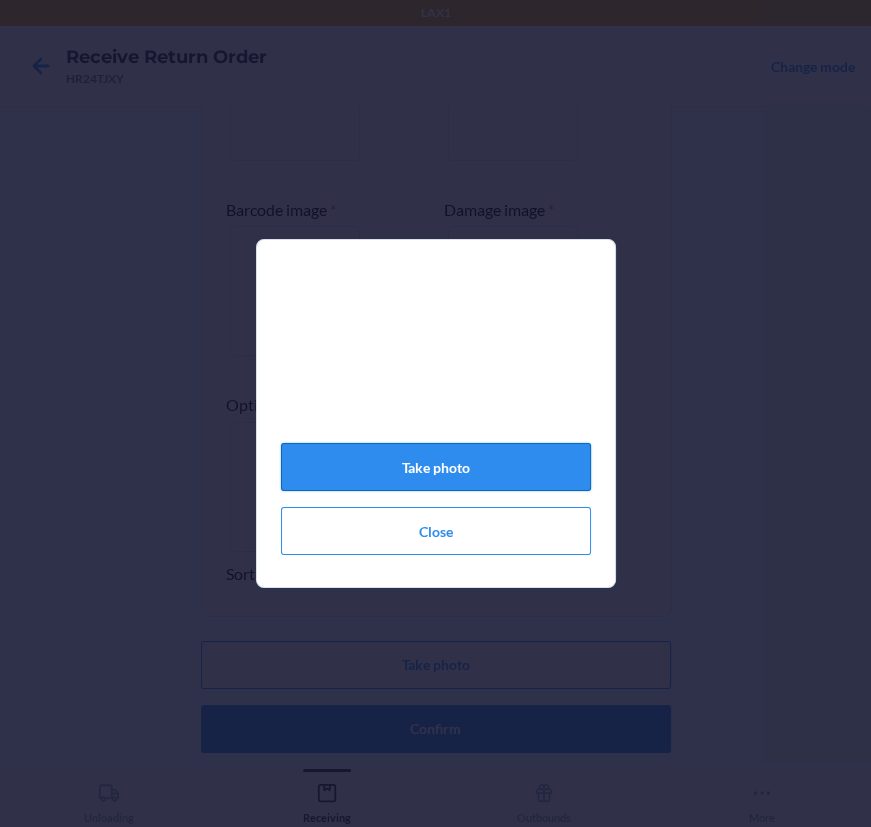 click on "Take photo" 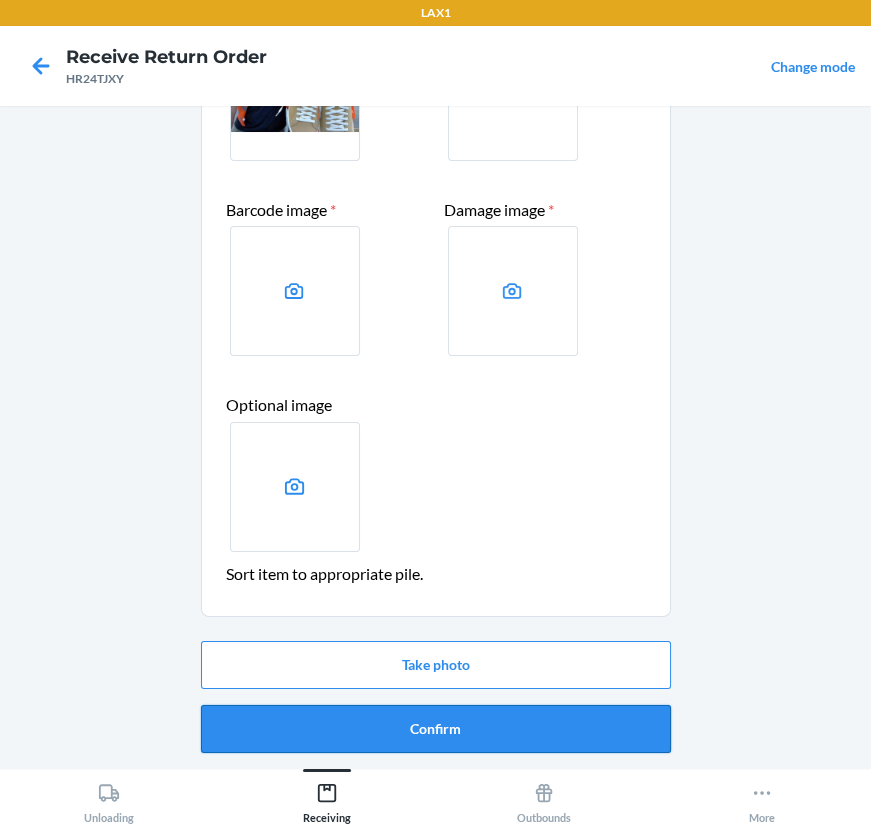 click on "Confirm" at bounding box center (436, 729) 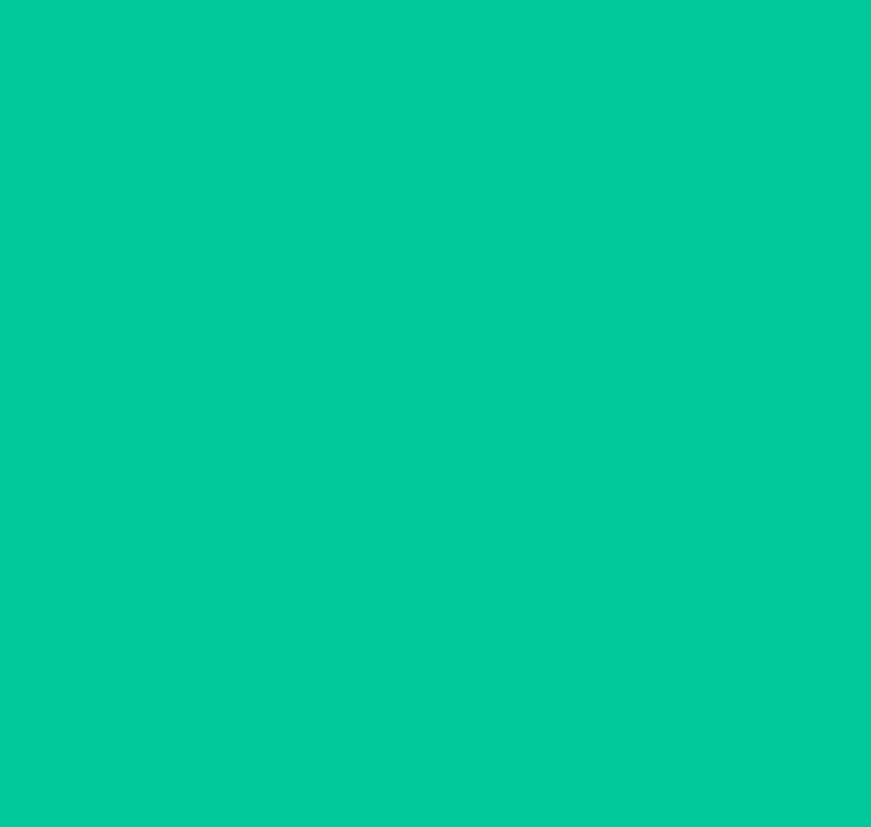 scroll, scrollTop: 0, scrollLeft: 0, axis: both 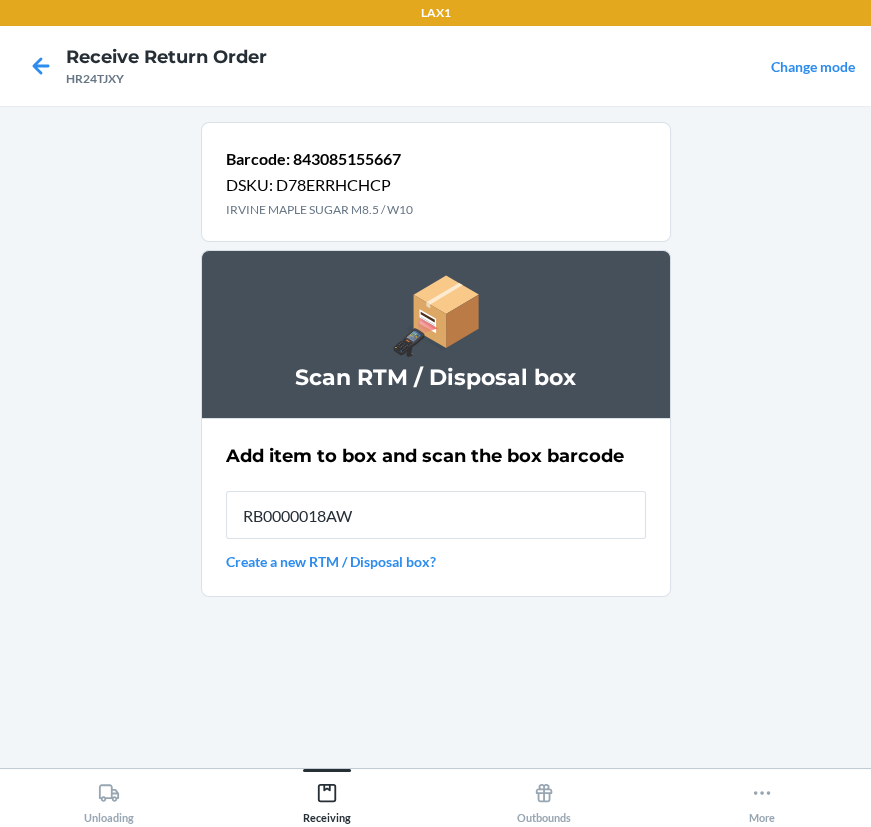 type on "RB0000018AW" 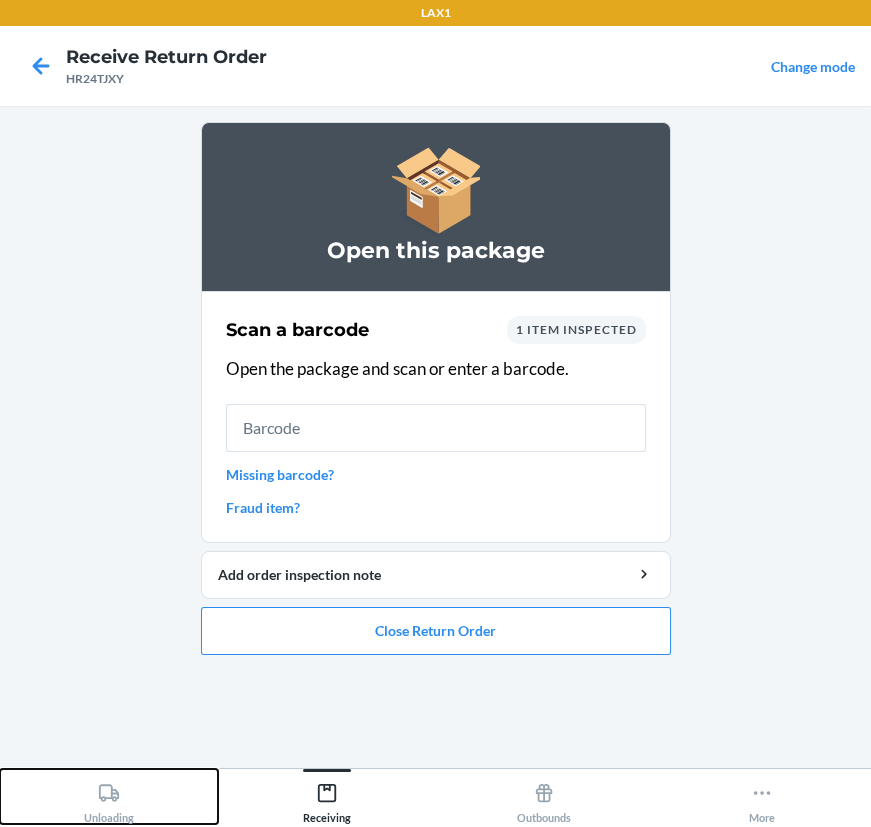 click on "Unloading" at bounding box center [109, 799] 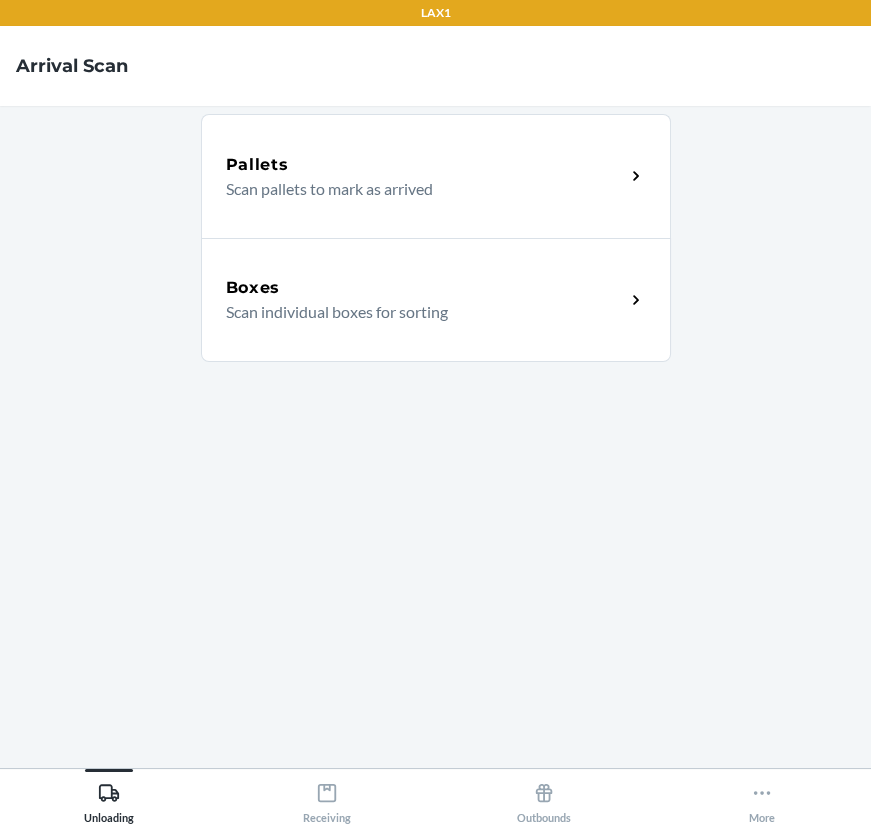 click on "Boxes Scan individual boxes for sorting" at bounding box center [436, 300] 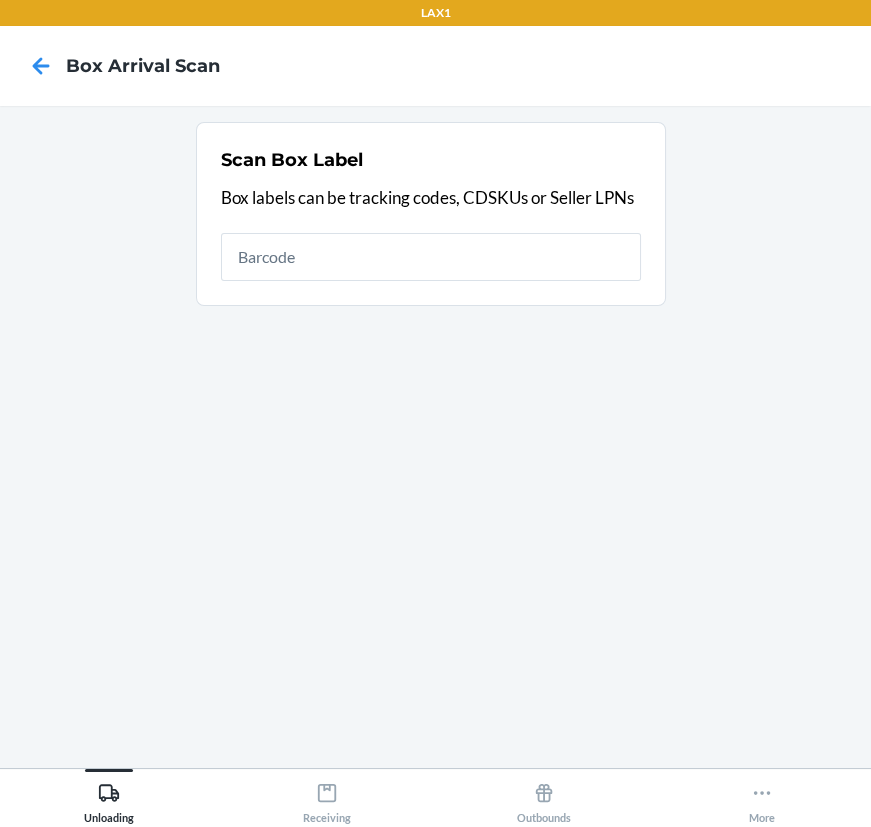 click at bounding box center (431, 257) 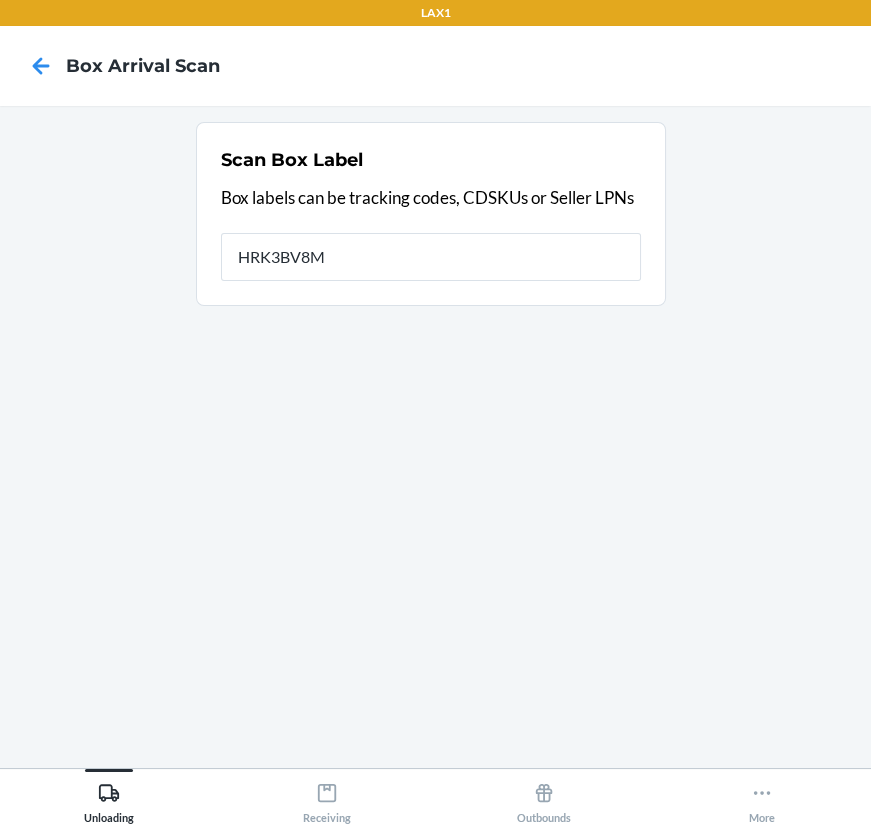 type on "HRK3BV8M" 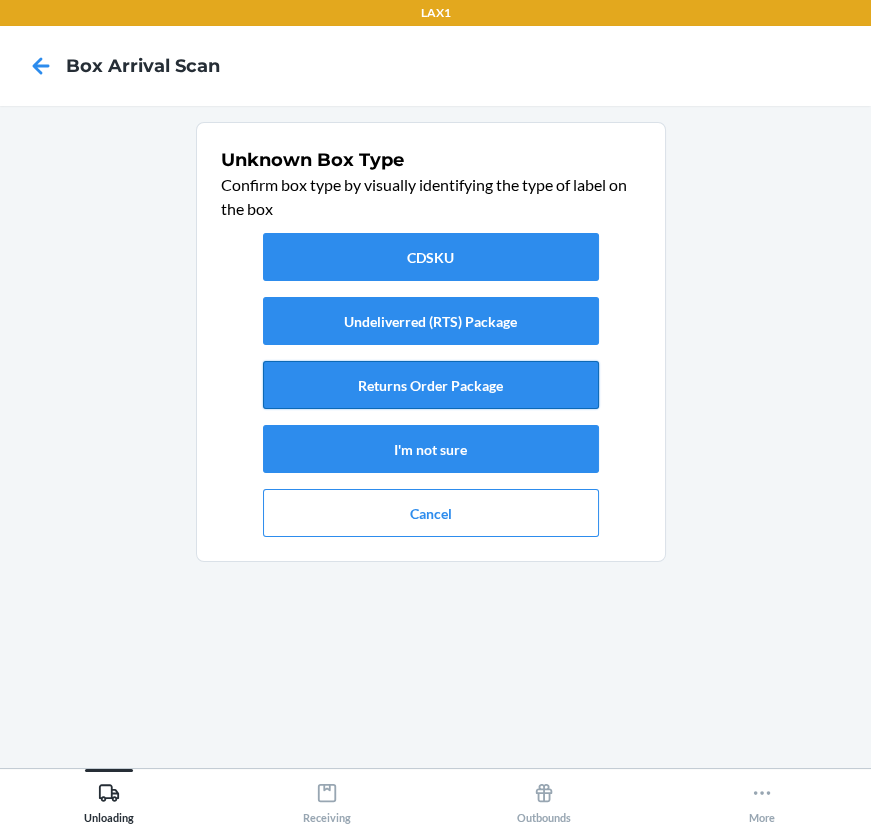 click on "Returns Order Package" at bounding box center [431, 385] 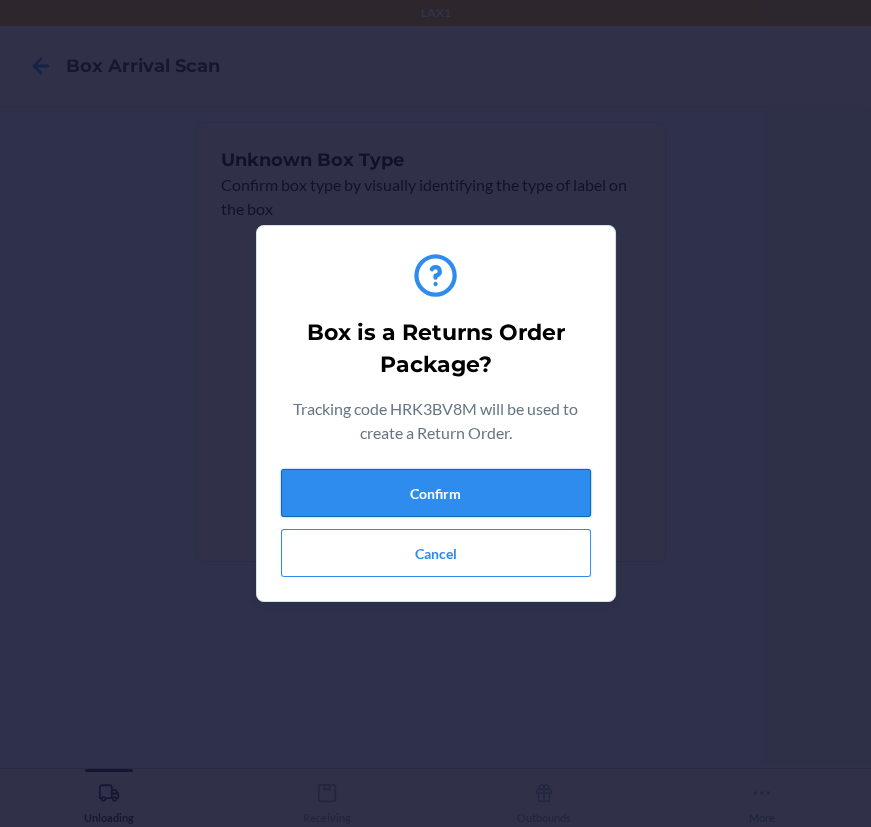 click on "Confirm" at bounding box center [436, 493] 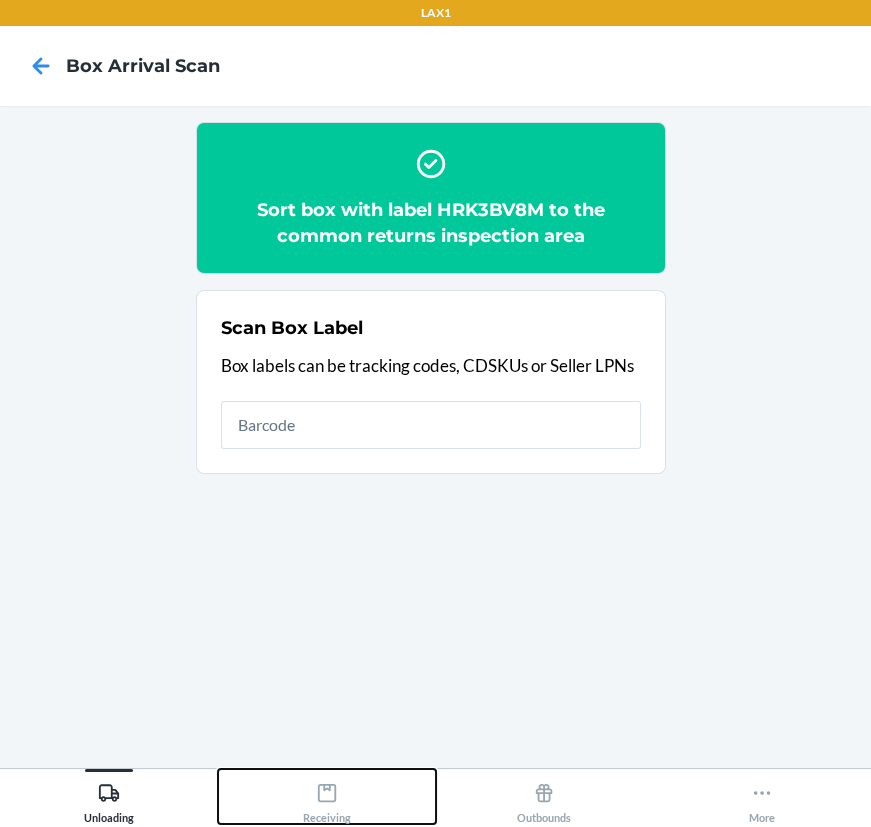 click 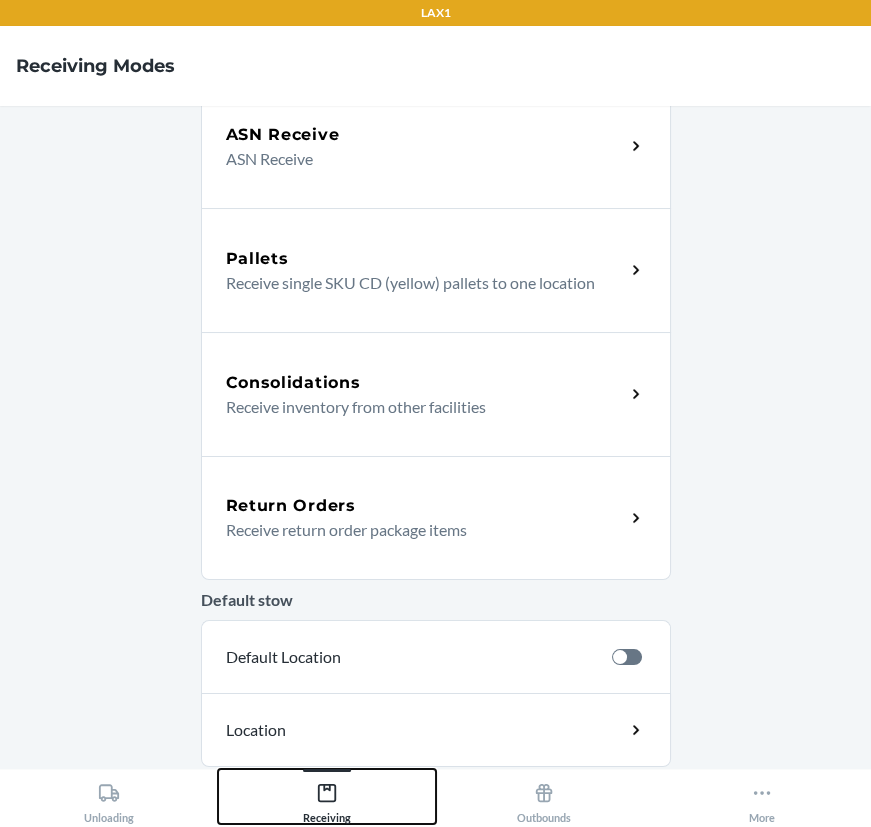 scroll, scrollTop: 443, scrollLeft: 0, axis: vertical 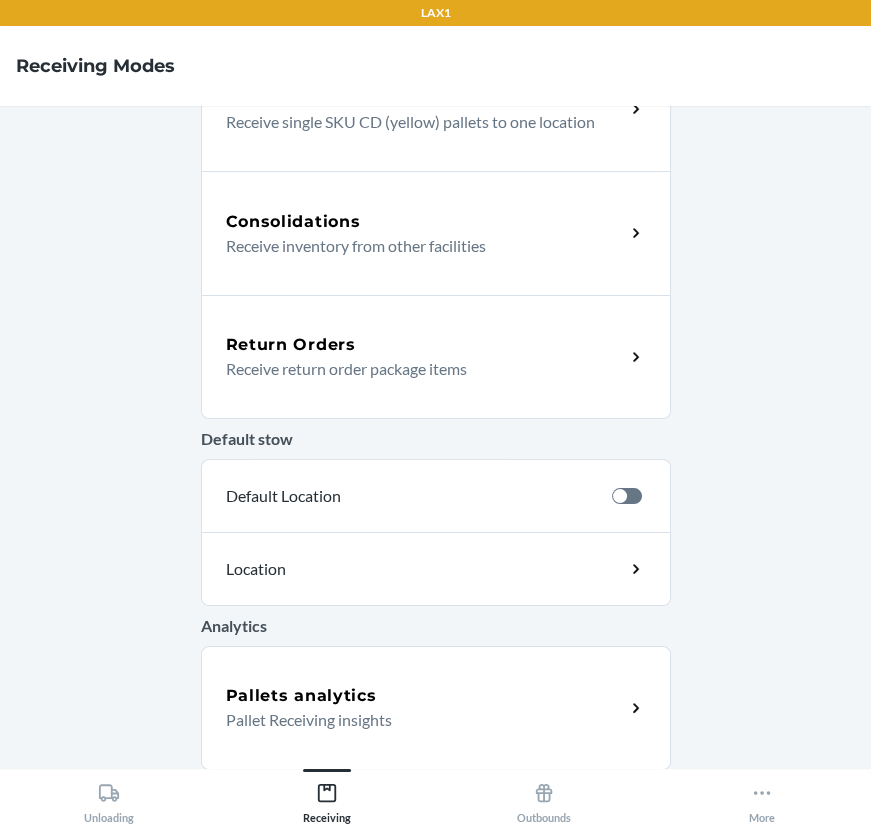 click on "Receive return order package items" at bounding box center [417, 369] 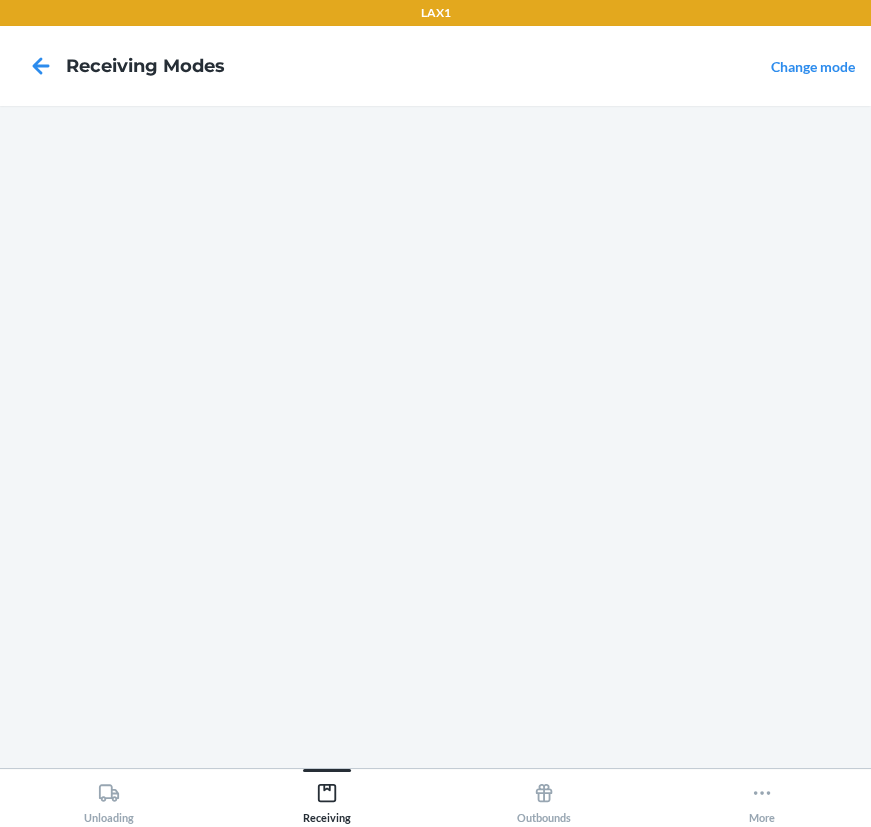 scroll, scrollTop: 0, scrollLeft: 0, axis: both 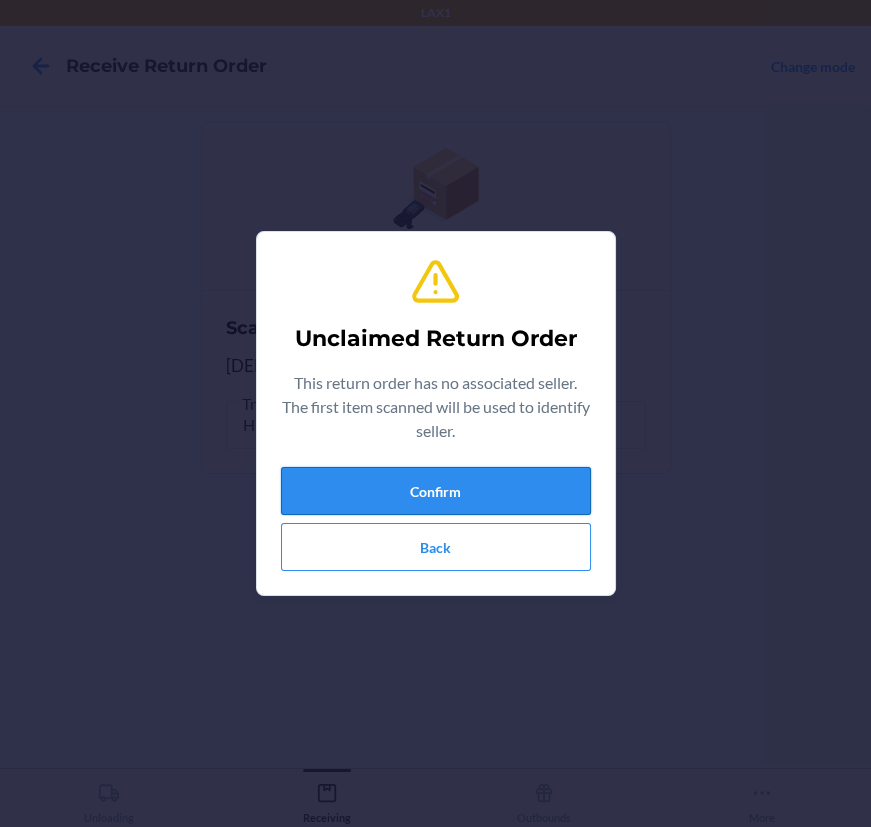 click on "Confirm" at bounding box center [436, 491] 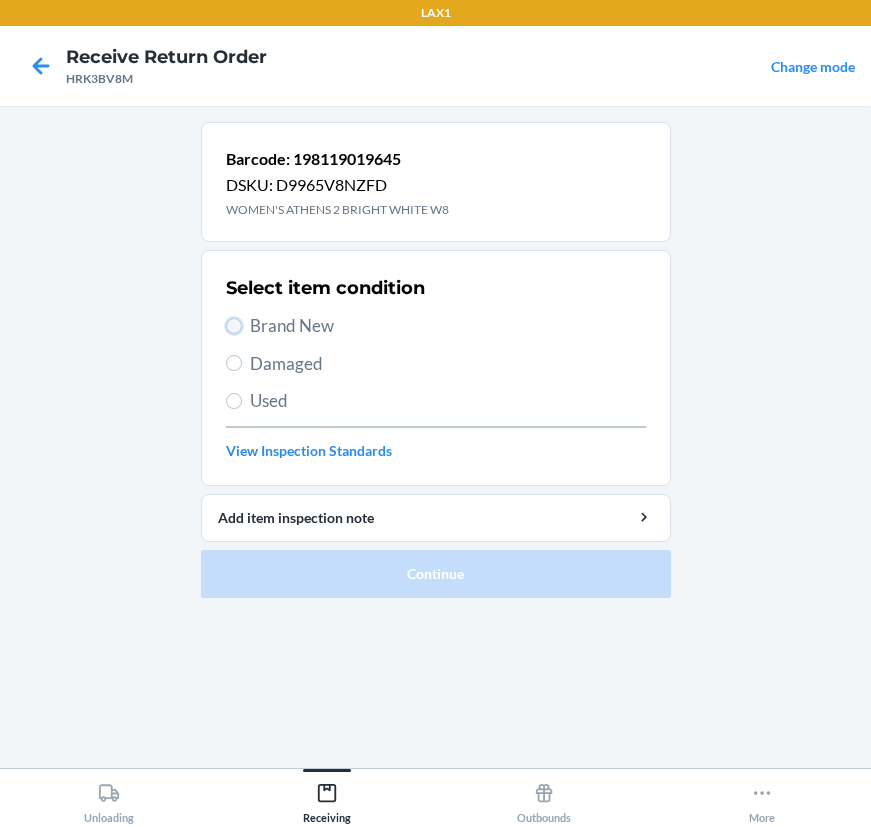click on "Brand New" at bounding box center [234, 326] 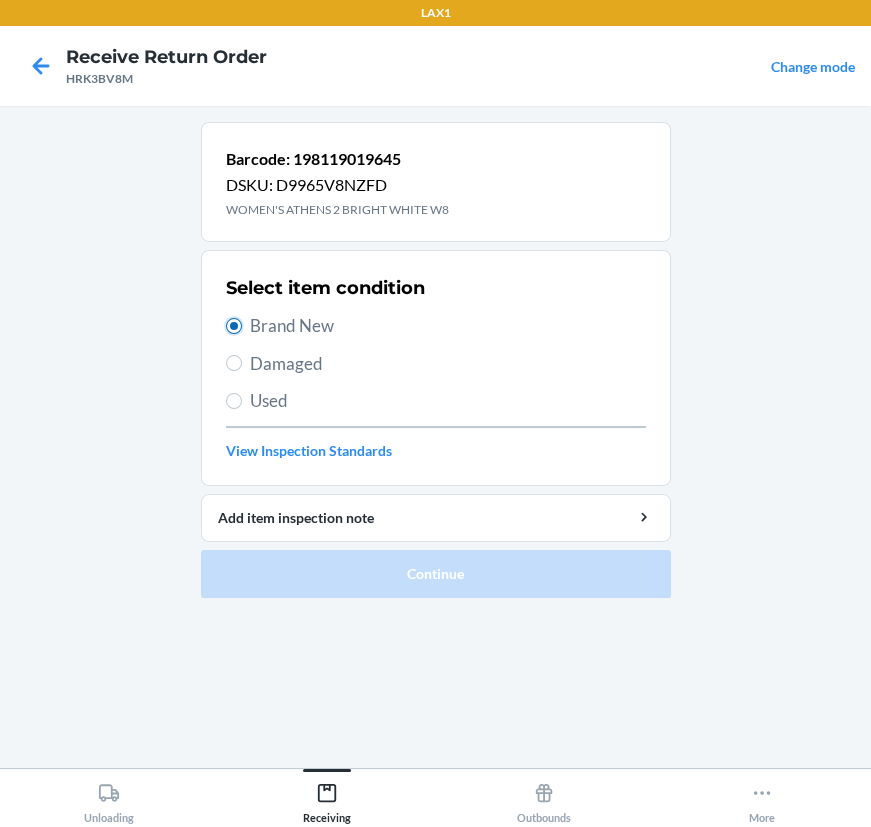 radio on "true" 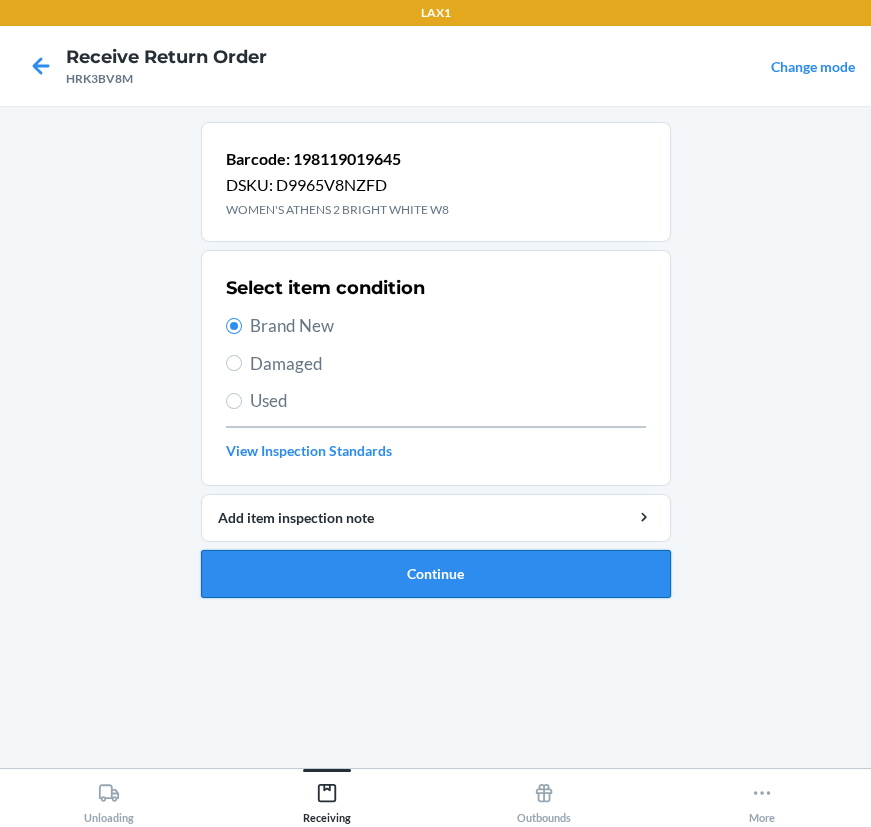 click on "Continue" at bounding box center (436, 574) 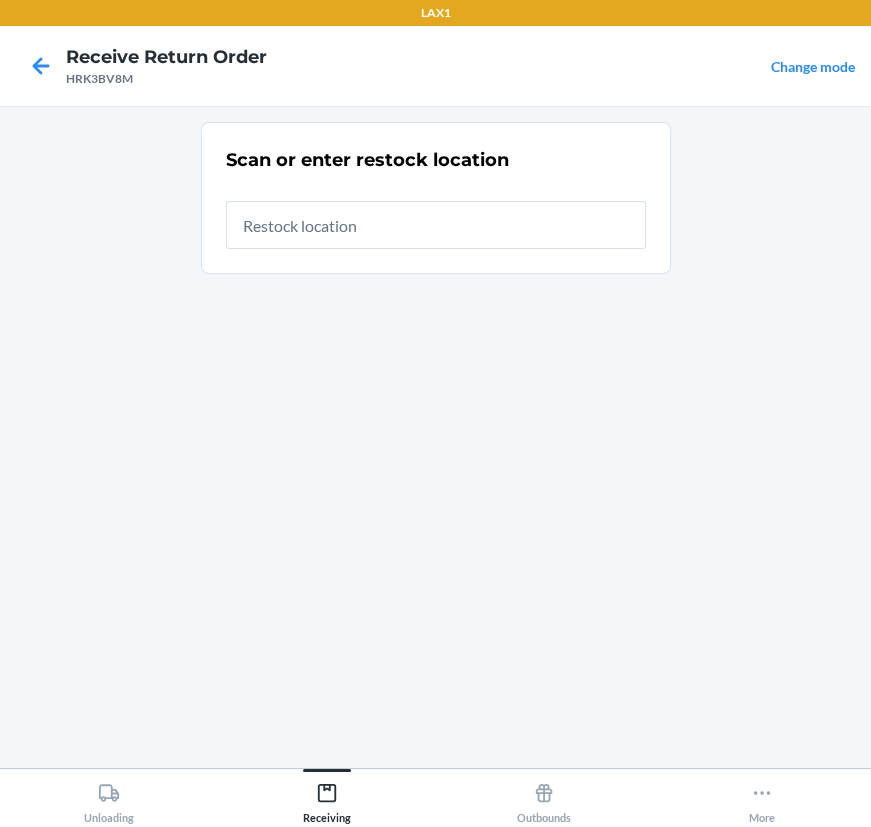 click at bounding box center (436, 225) 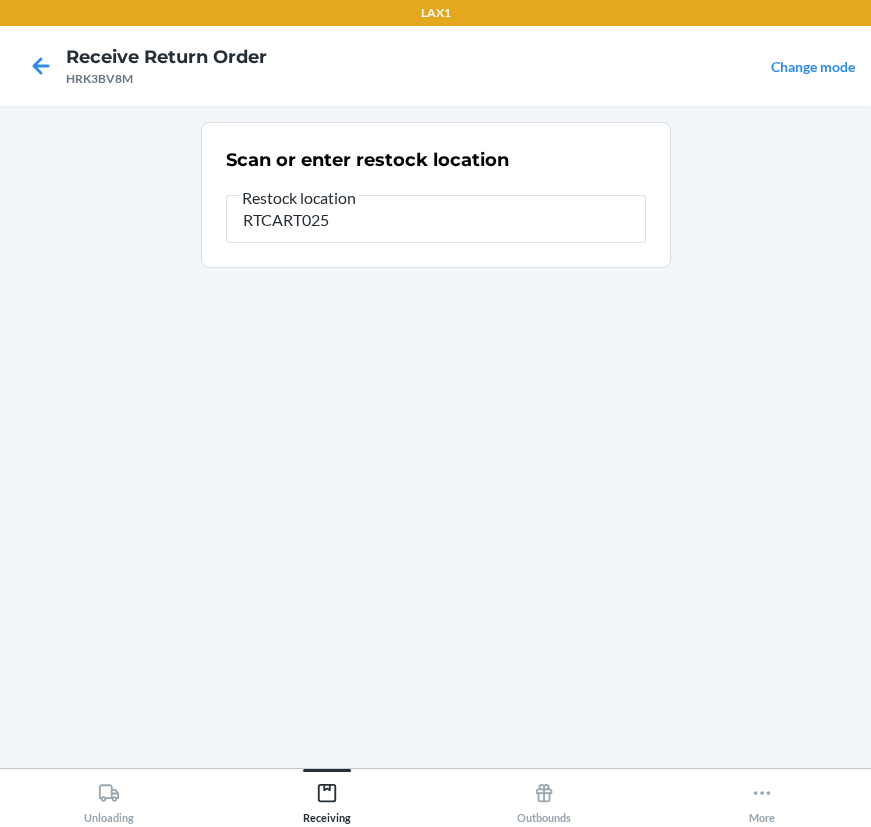 type on "RTCART025" 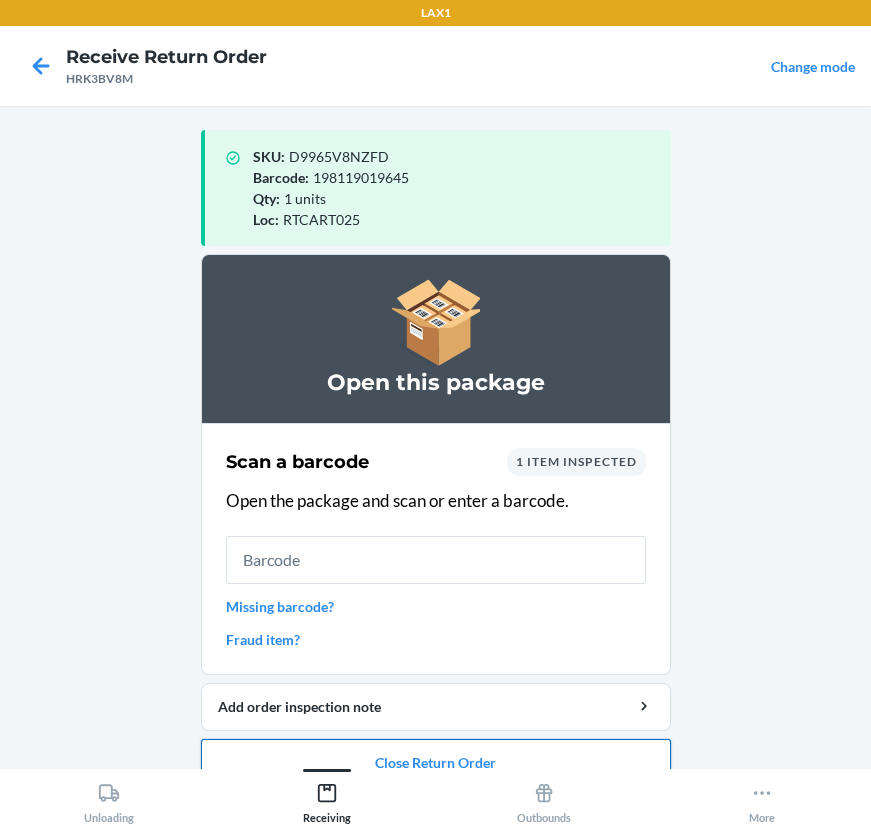 click on "Close Return Order" at bounding box center [436, 763] 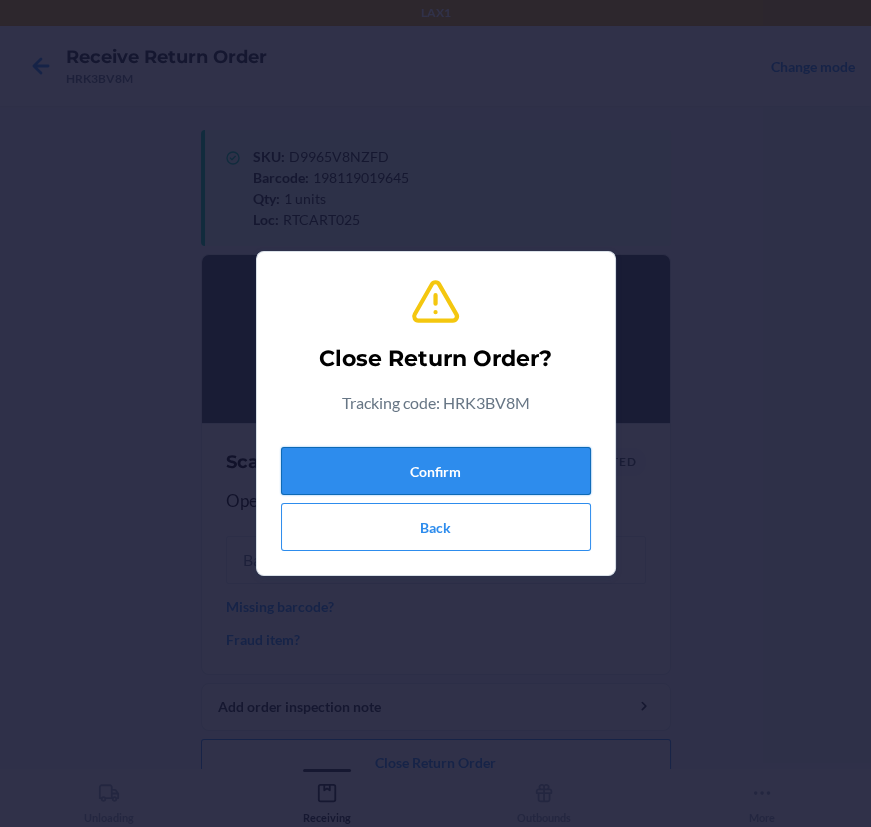 click on "Confirm" at bounding box center [436, 471] 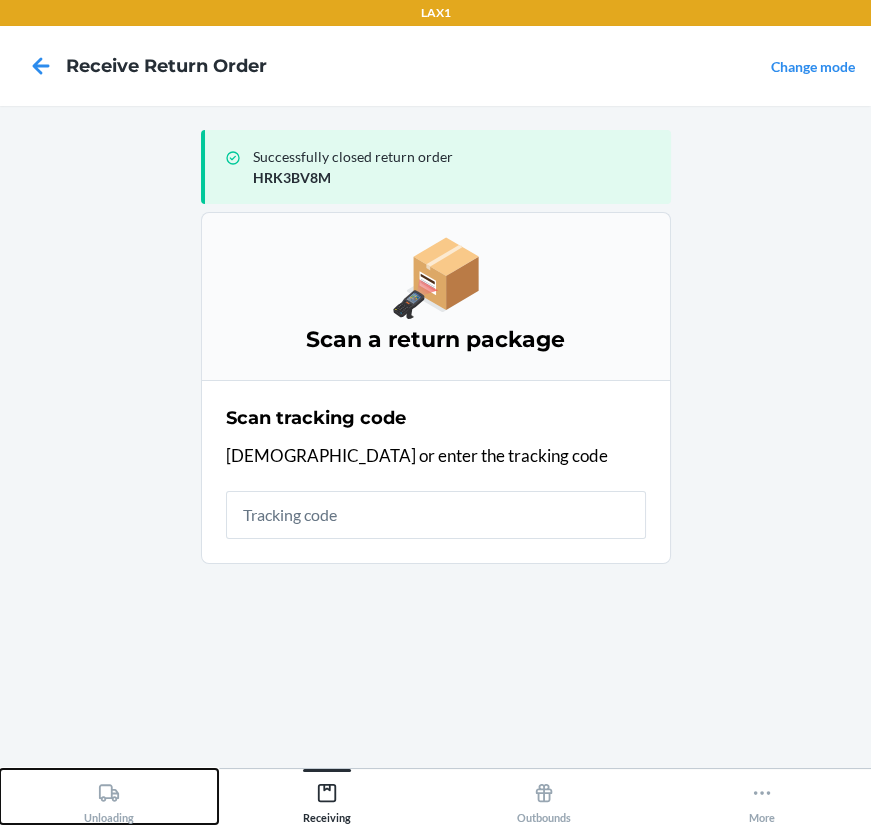 click on "Unloading" at bounding box center (109, 799) 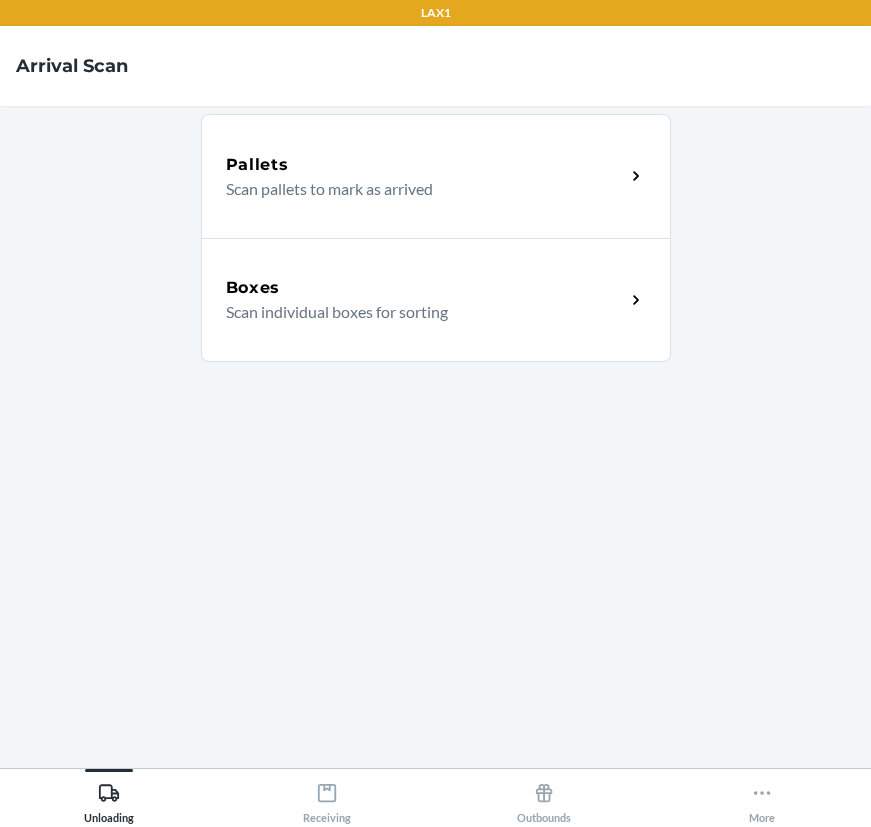 click on "Scan individual boxes for sorting" at bounding box center (417, 312) 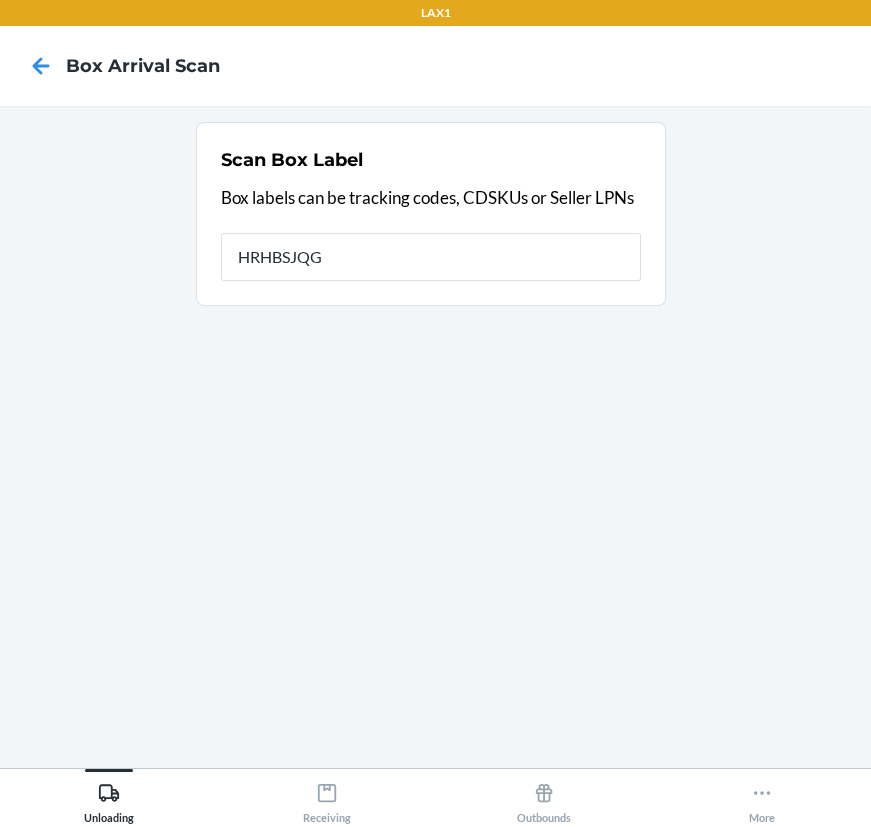 type on "HRHBSJQG" 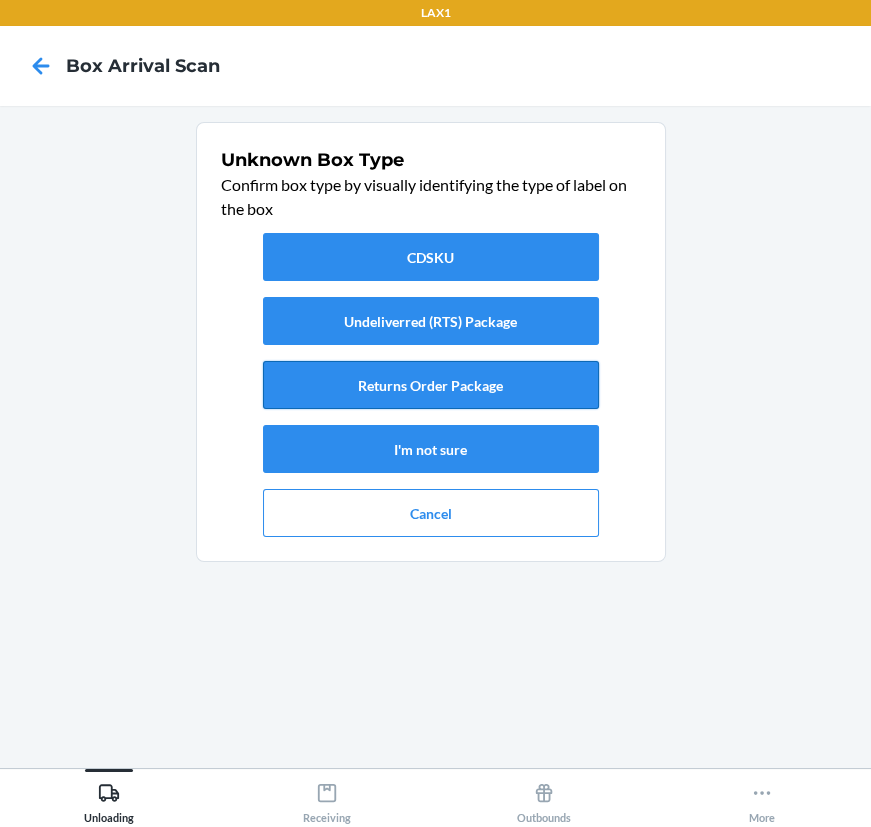 click on "Returns Order Package" at bounding box center [431, 385] 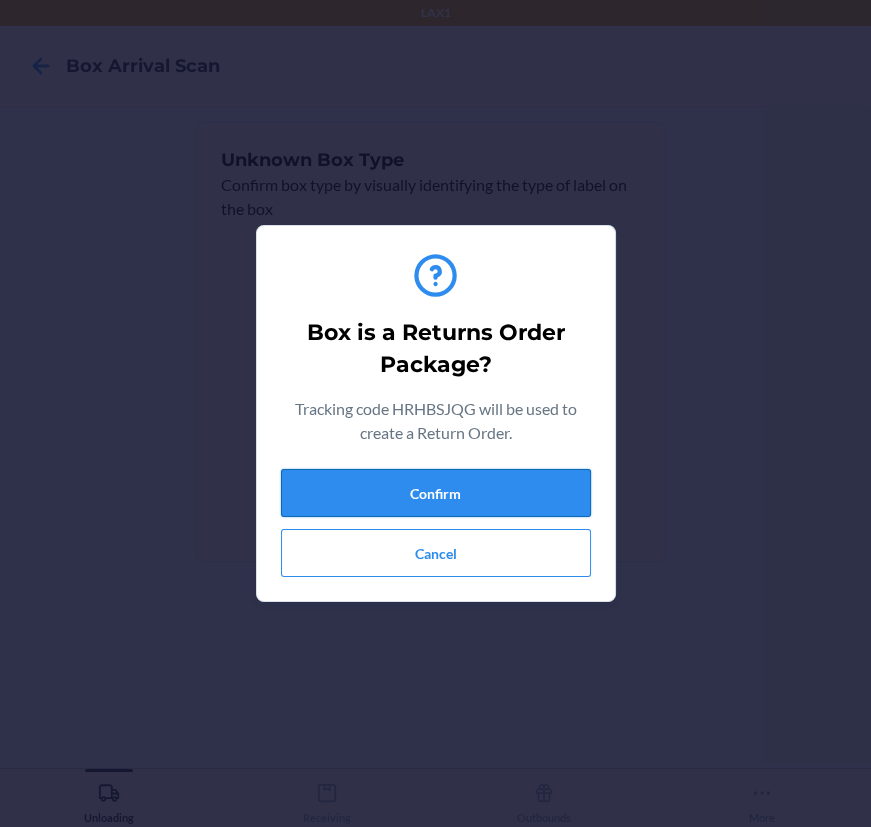 click on "Confirm" at bounding box center [436, 493] 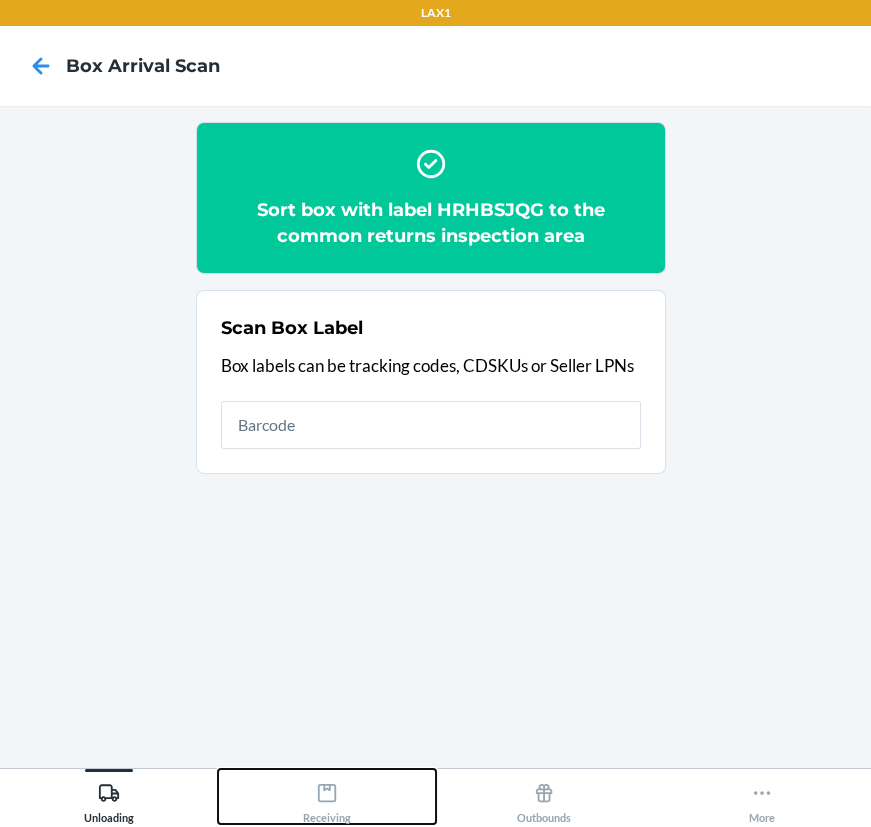 click on "Receiving" at bounding box center (327, 799) 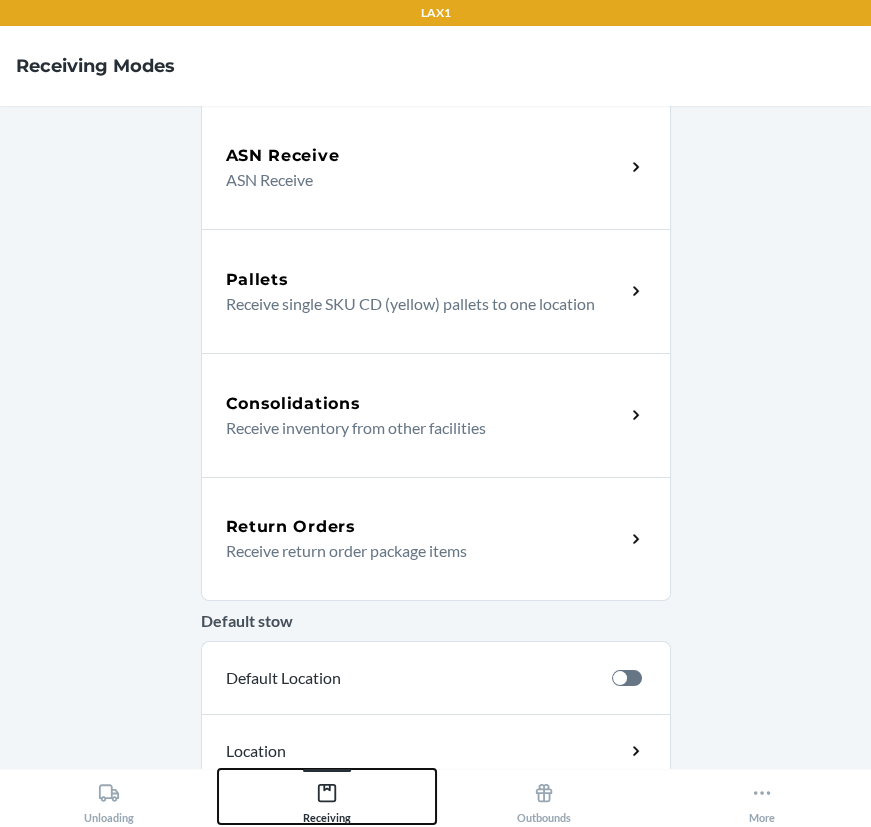 scroll, scrollTop: 272, scrollLeft: 0, axis: vertical 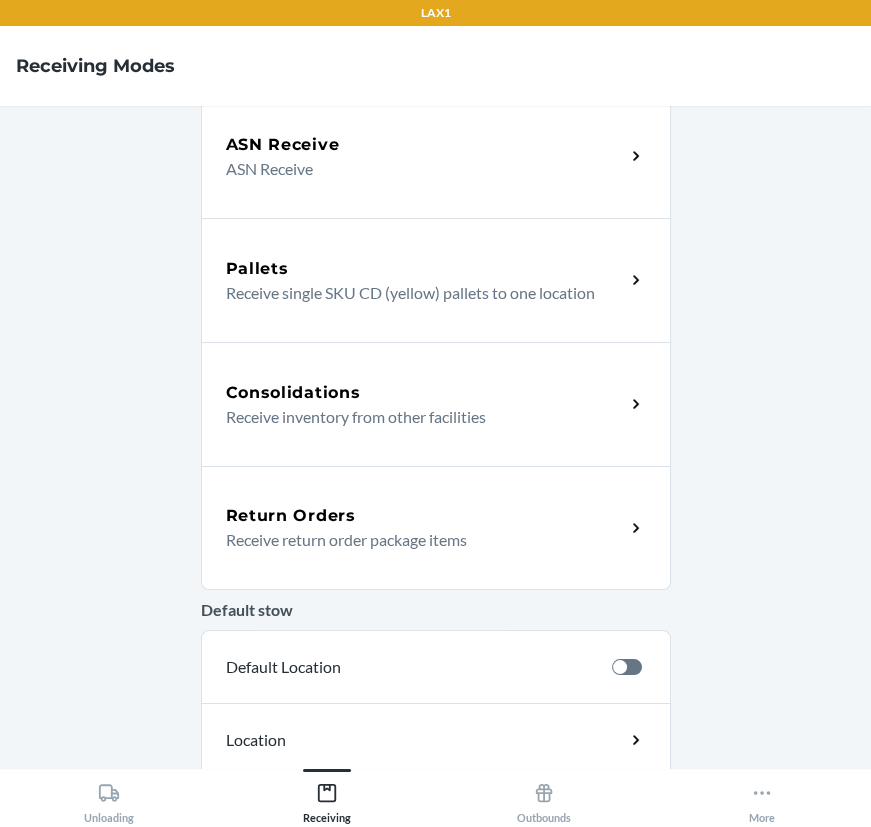 click on "Receive return order package items" at bounding box center [417, 540] 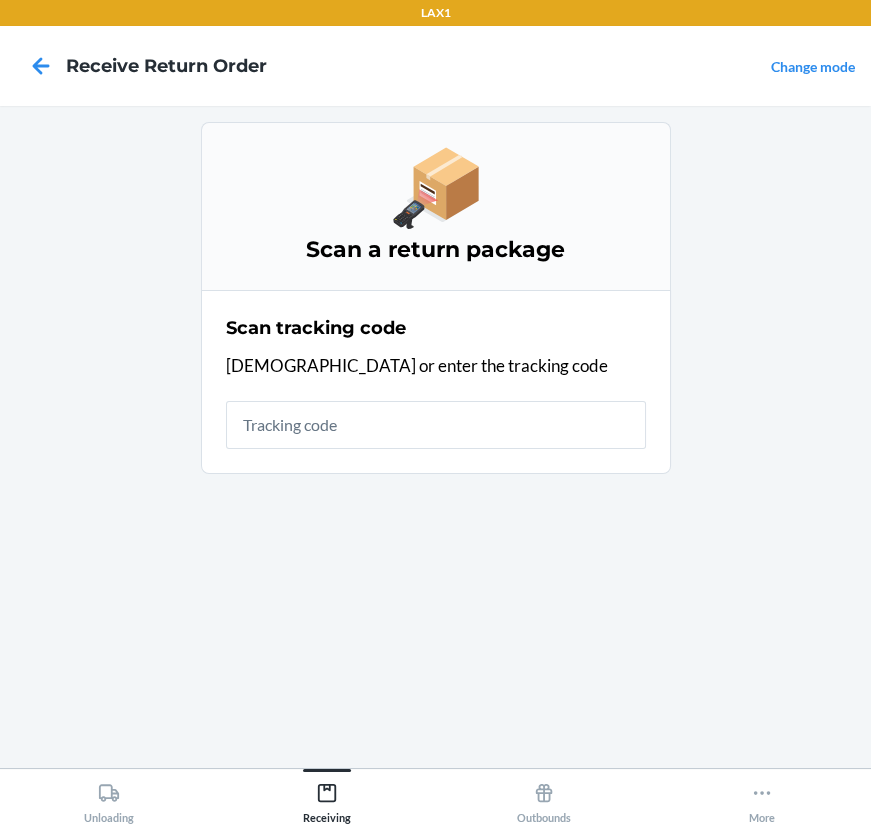 click on "Scan tracking code Scan or enter the tracking code" at bounding box center (436, 382) 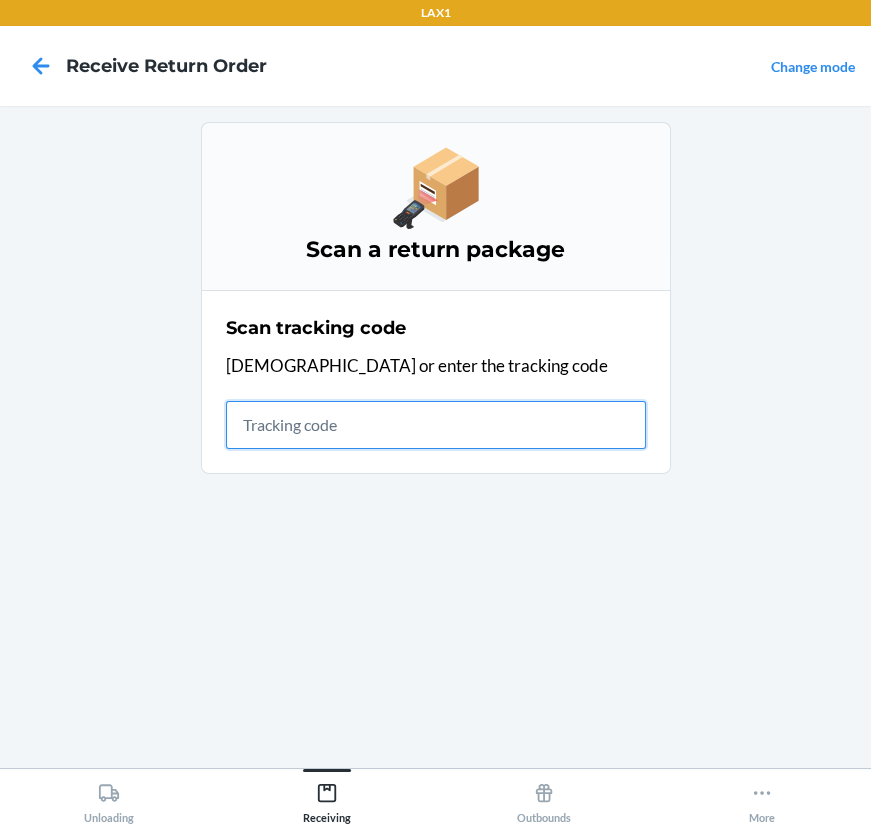 click at bounding box center [436, 425] 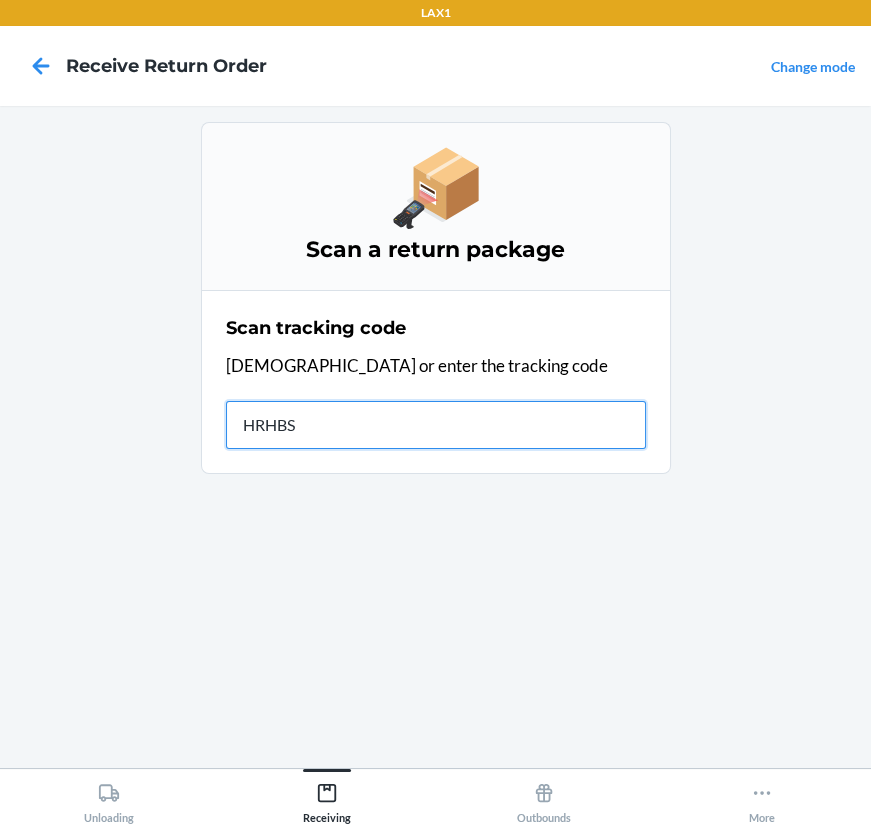 type on "HRHBSJ" 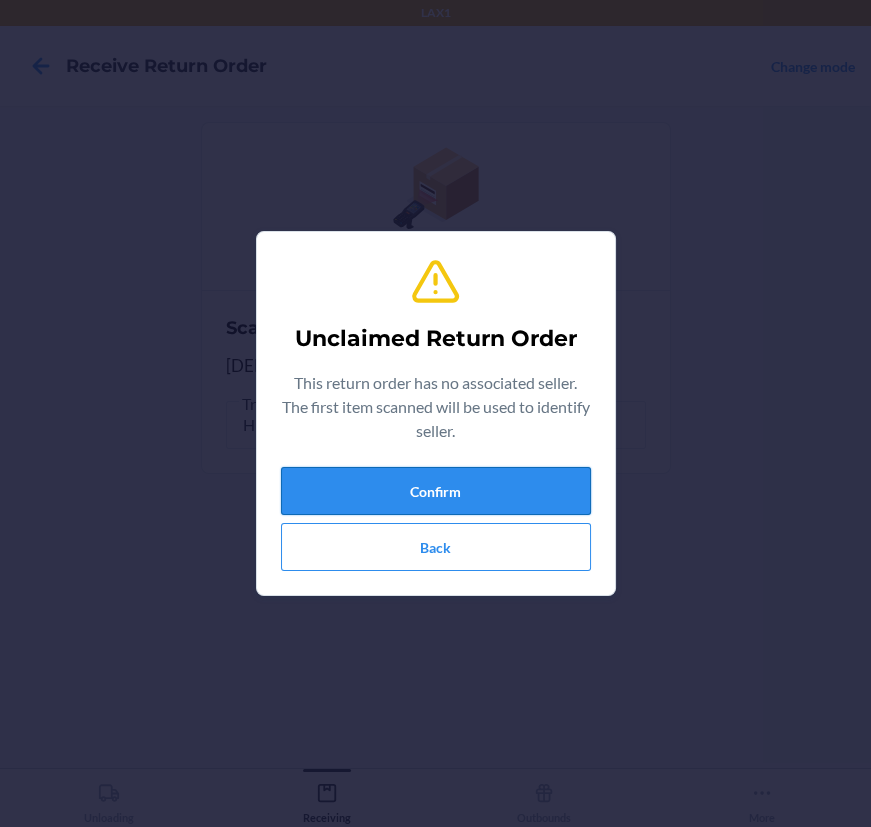 click on "Confirm" at bounding box center [436, 491] 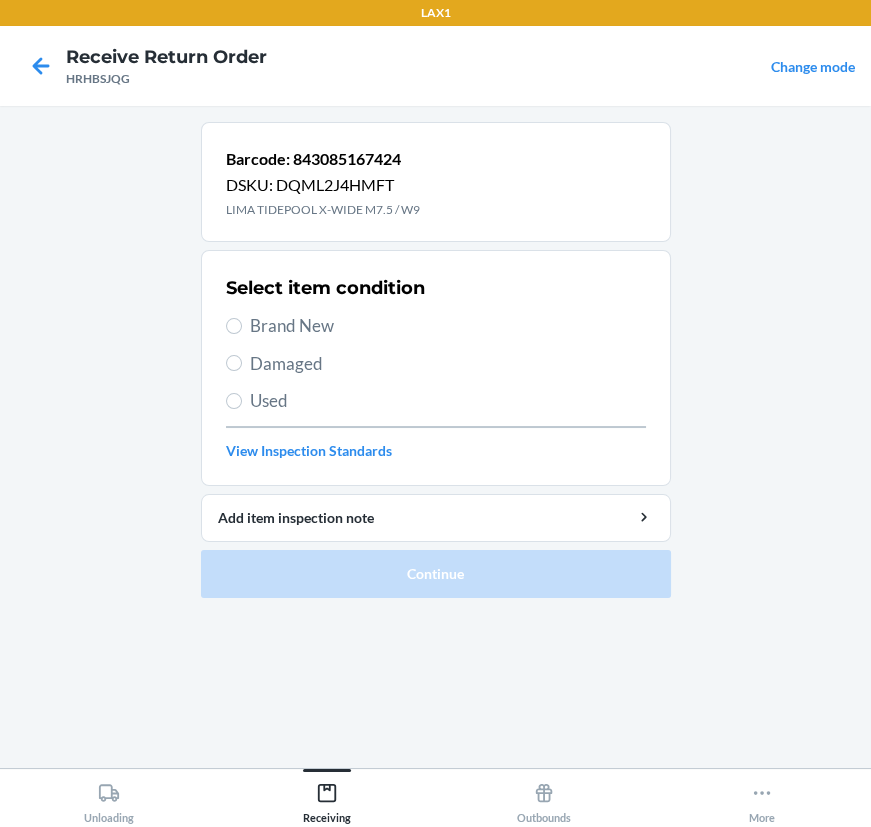 click on "Brand New" at bounding box center [436, 326] 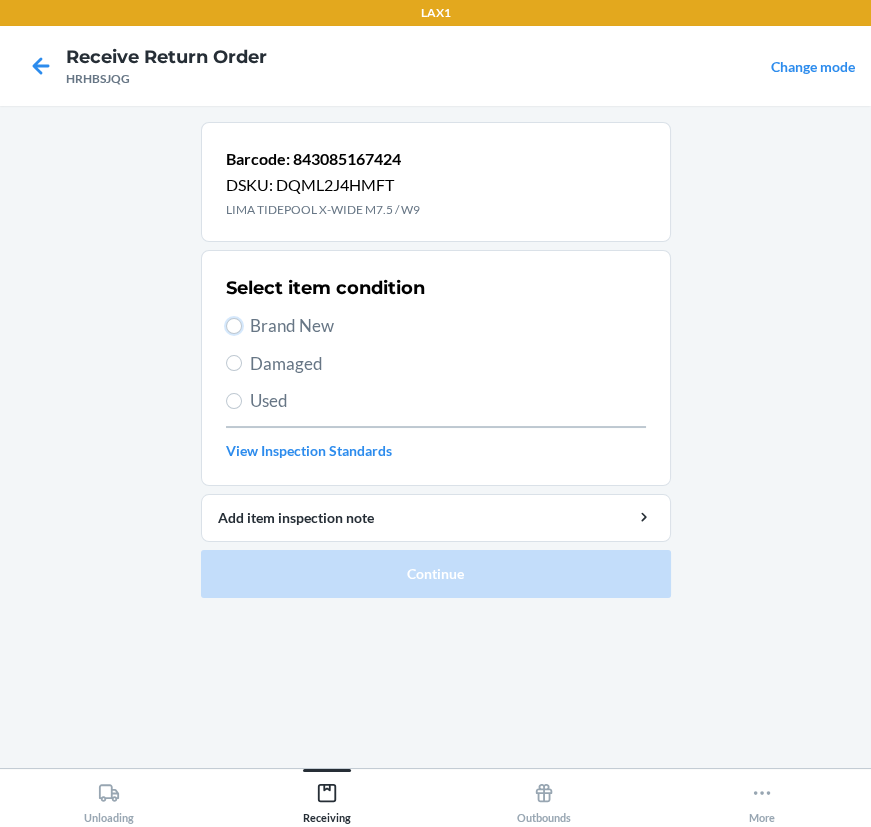 click on "Brand New" at bounding box center (234, 326) 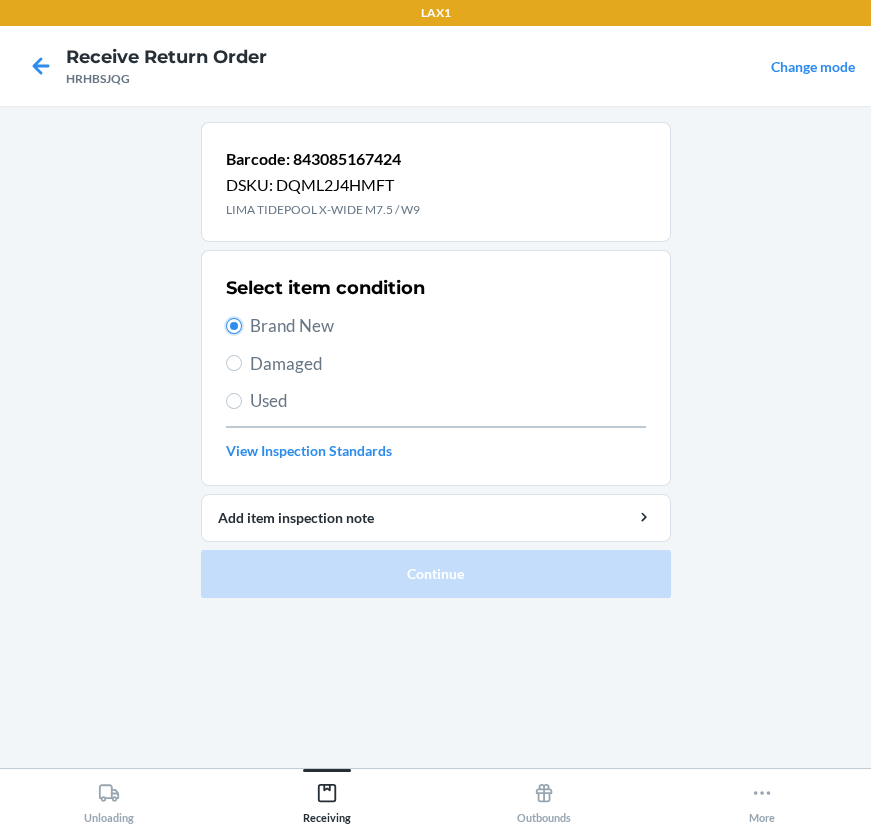 radio on "true" 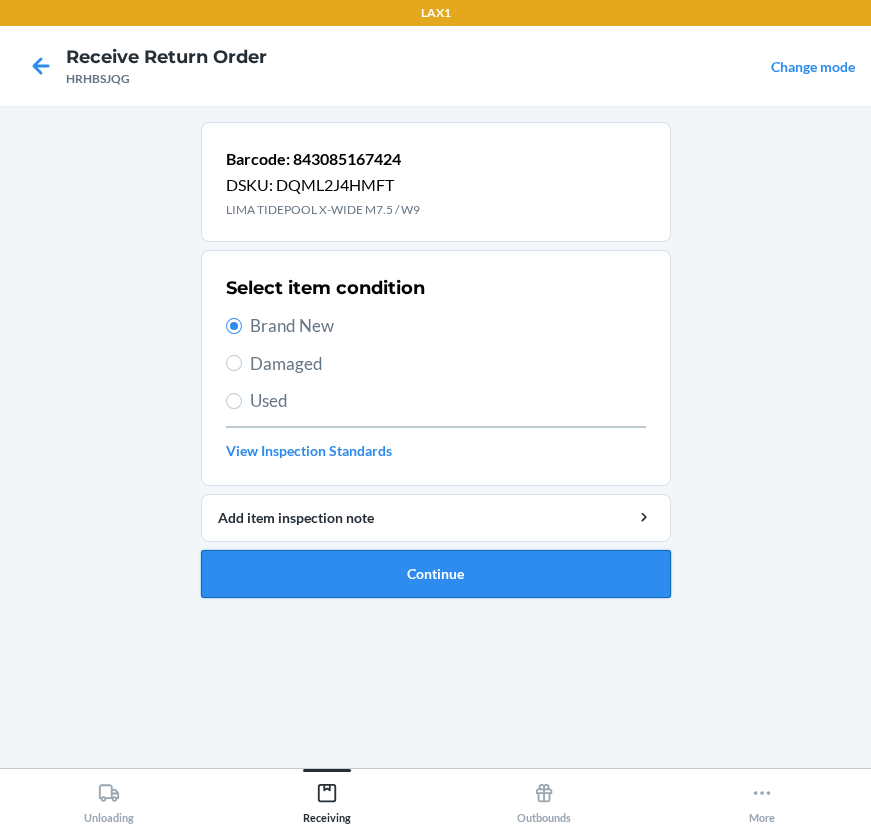 click on "Continue" at bounding box center [436, 574] 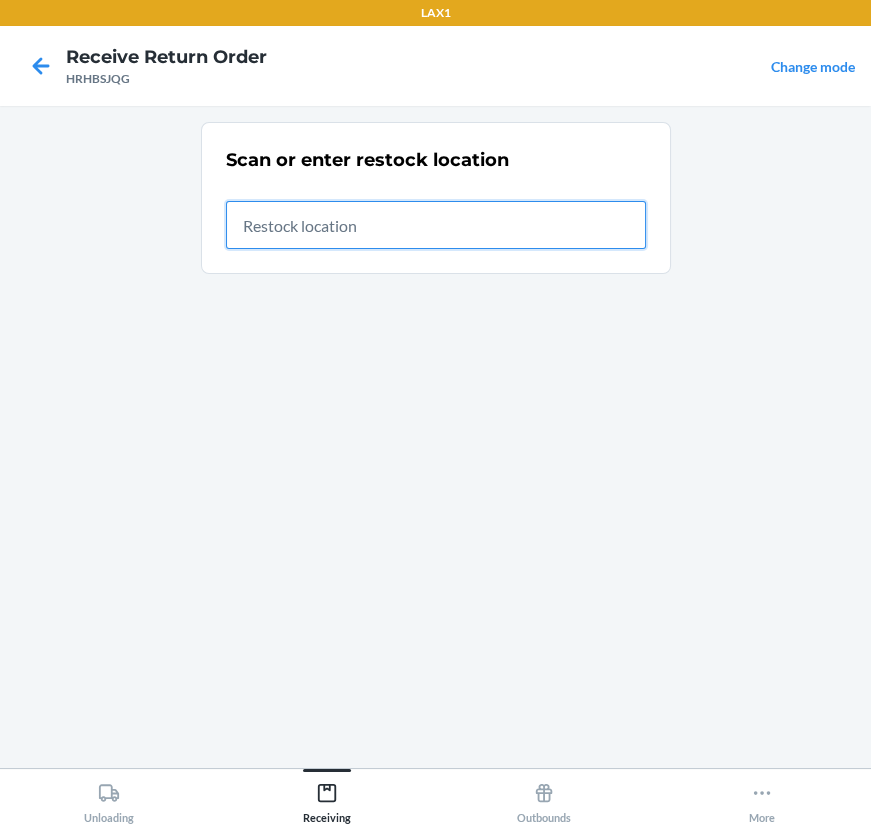 click at bounding box center (436, 225) 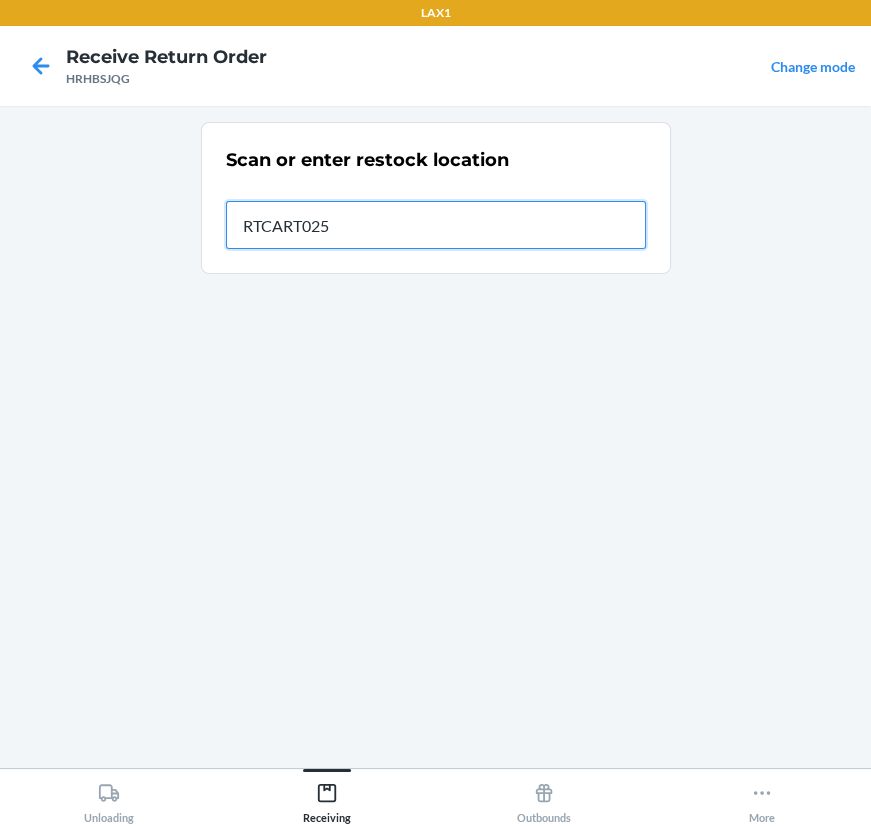 type on "RTCART025" 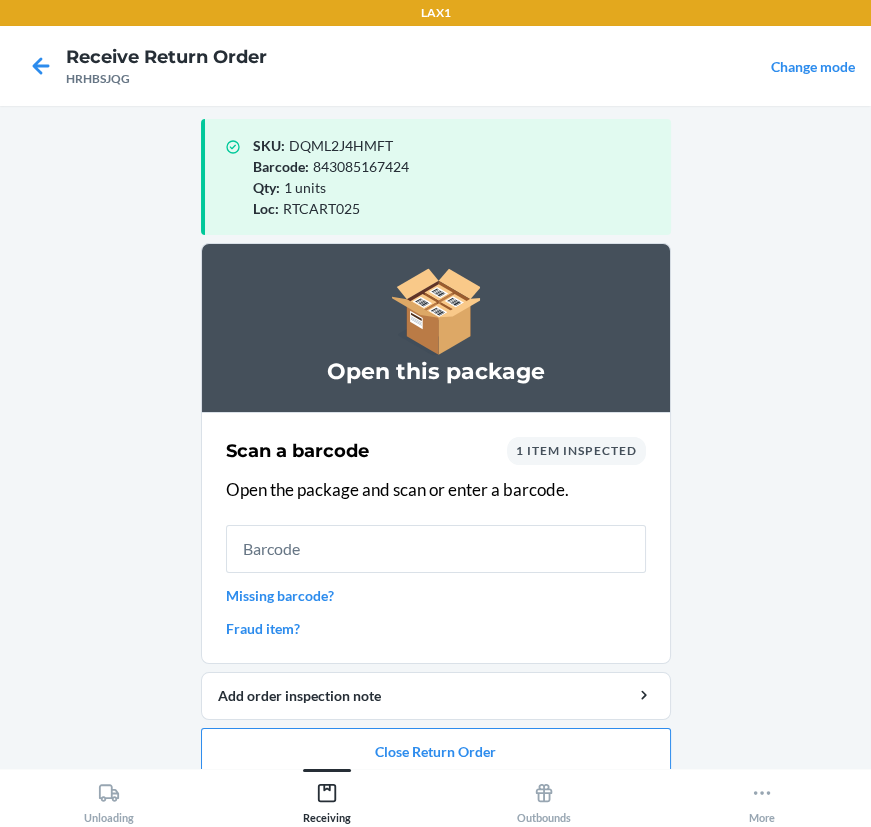 scroll, scrollTop: 33, scrollLeft: 0, axis: vertical 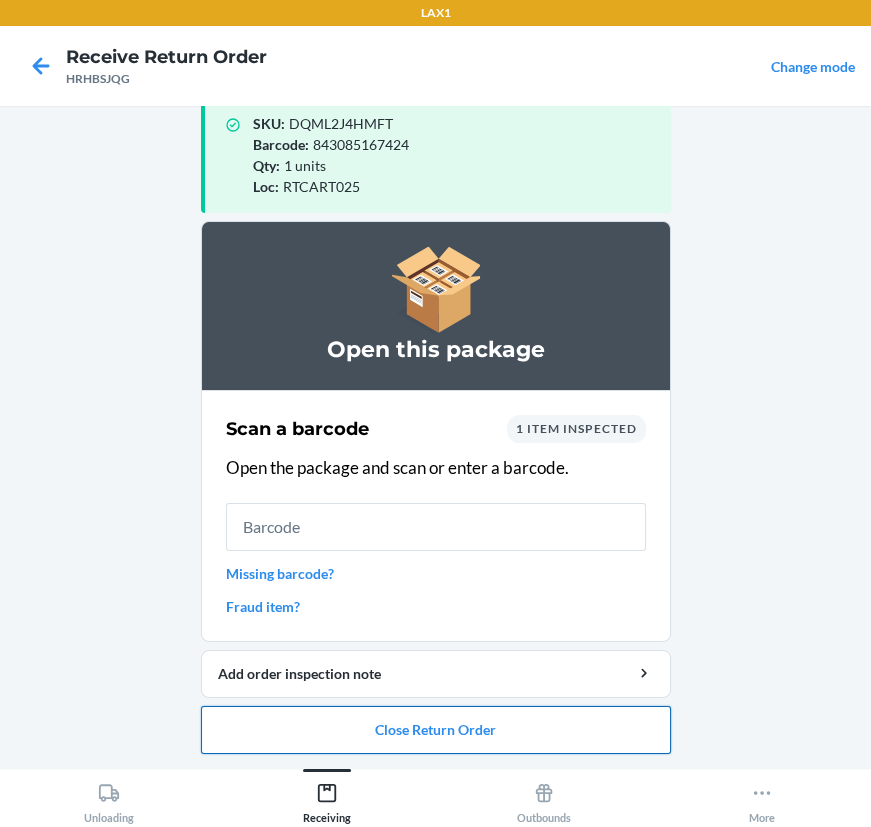 click on "Close Return Order" at bounding box center (436, 730) 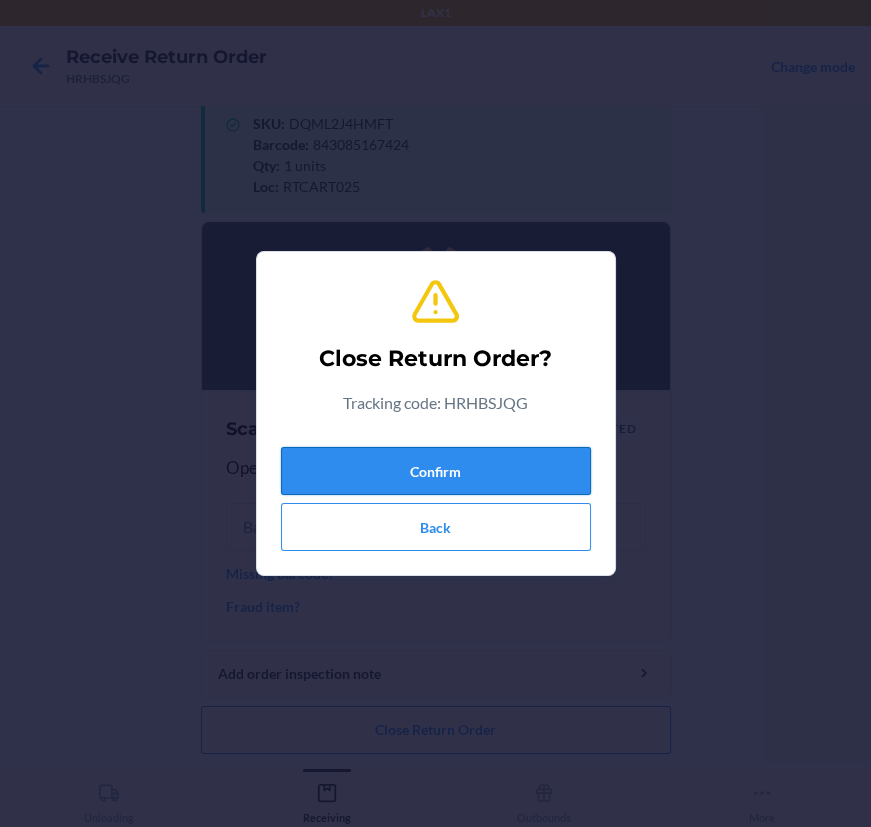 click on "Confirm" at bounding box center (436, 471) 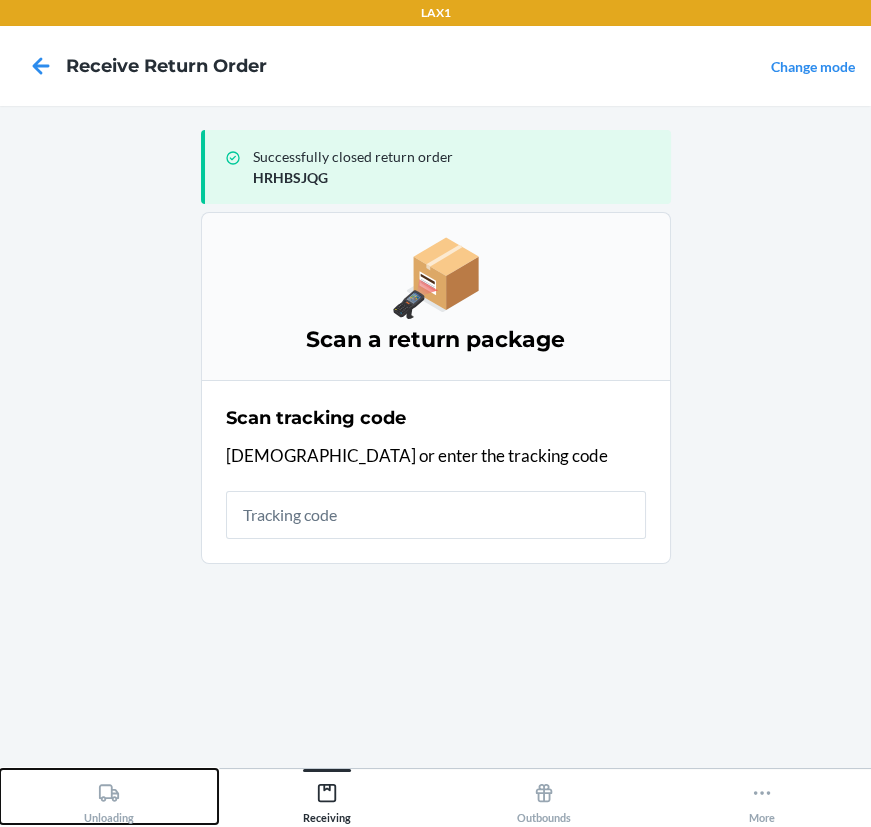 click 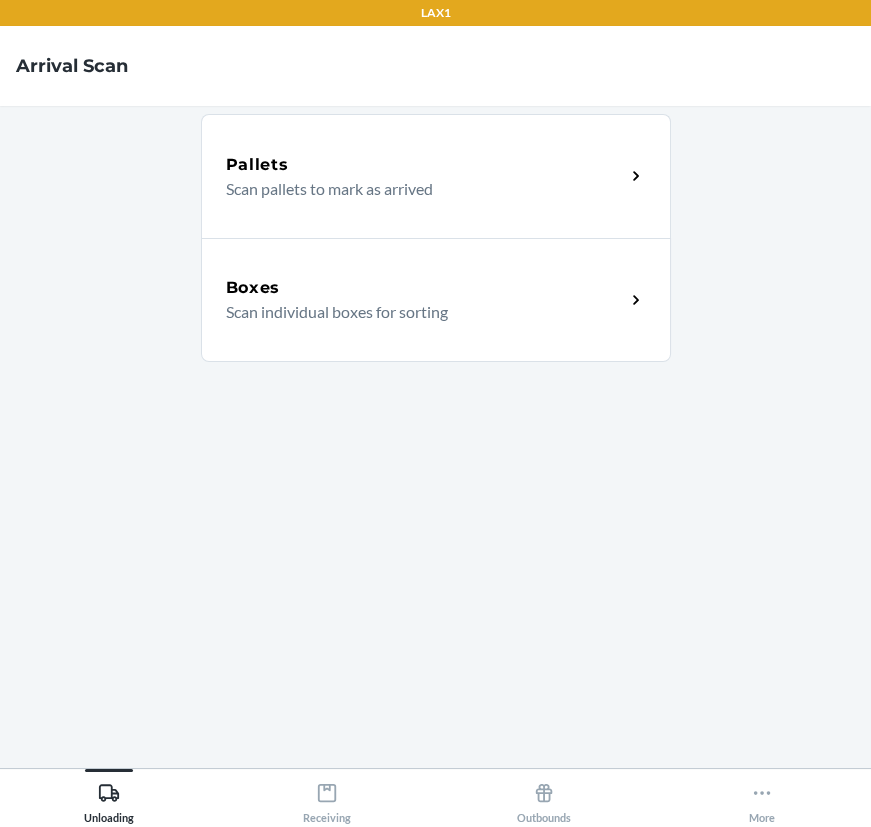 click on "Boxes Scan individual boxes for sorting" at bounding box center (436, 300) 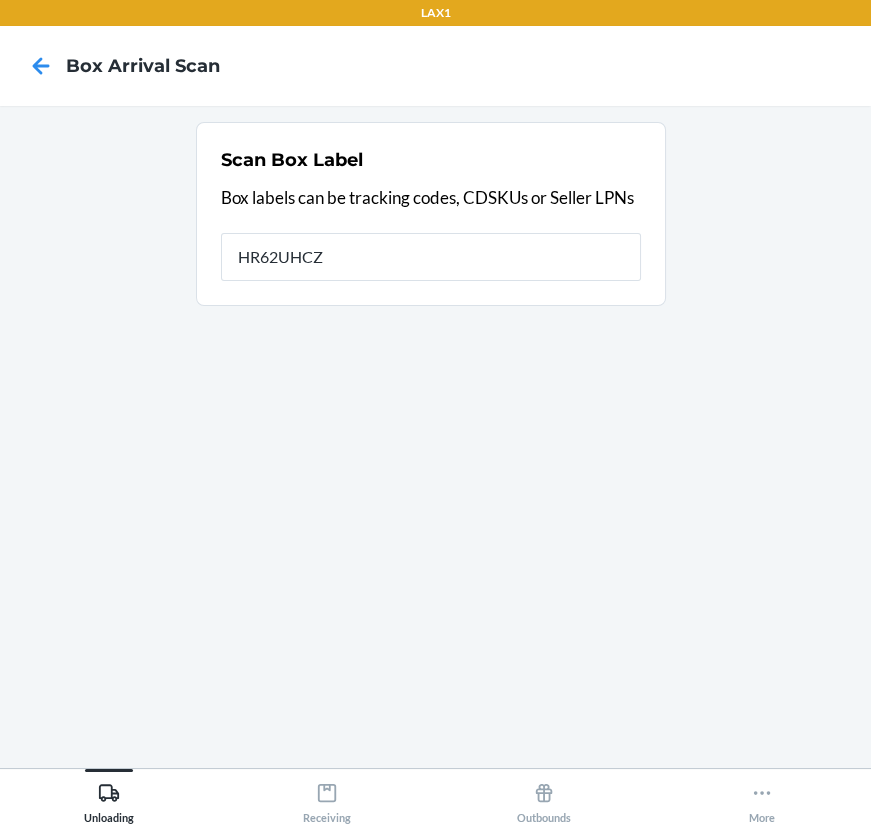 type on "HR62UHCZ" 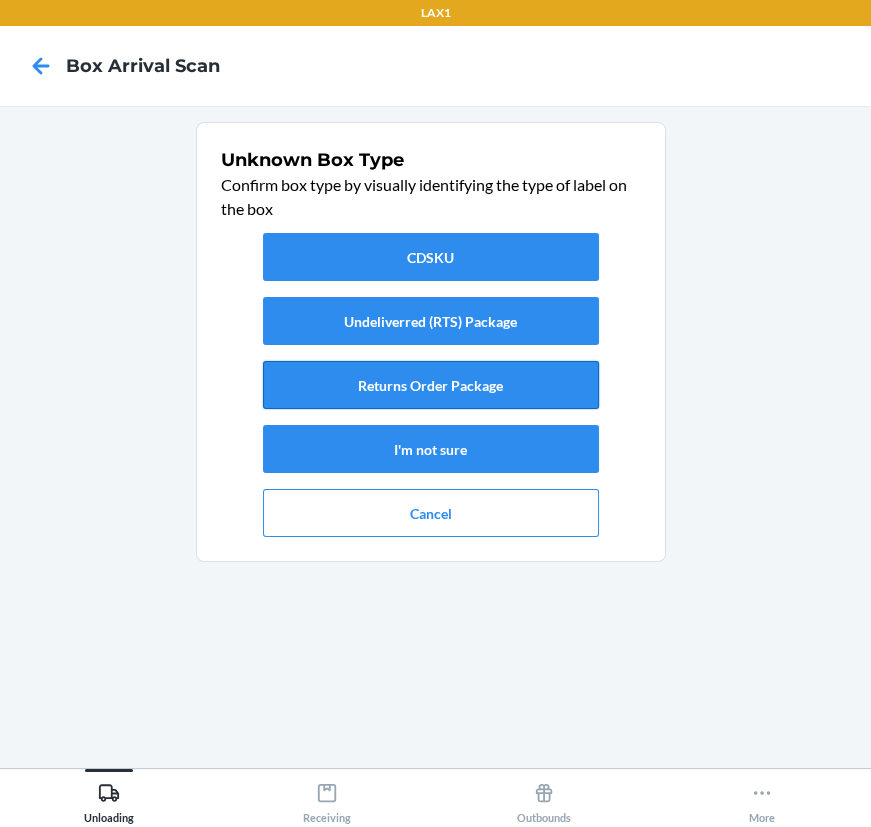 click on "Returns Order Package" at bounding box center [431, 385] 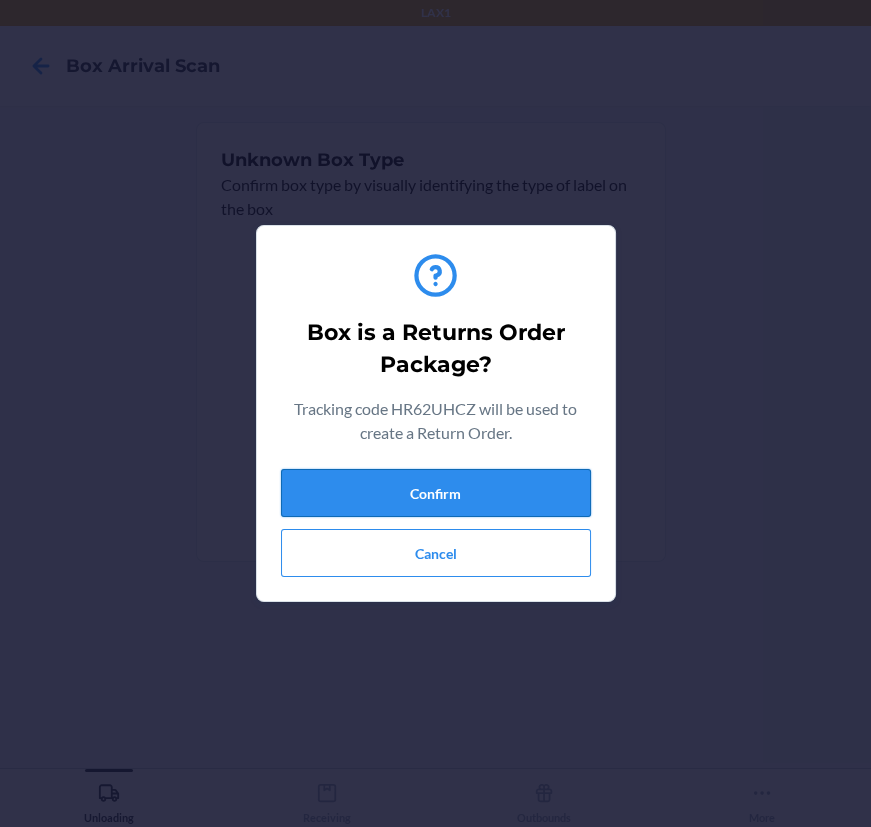 click on "Confirm" at bounding box center [436, 493] 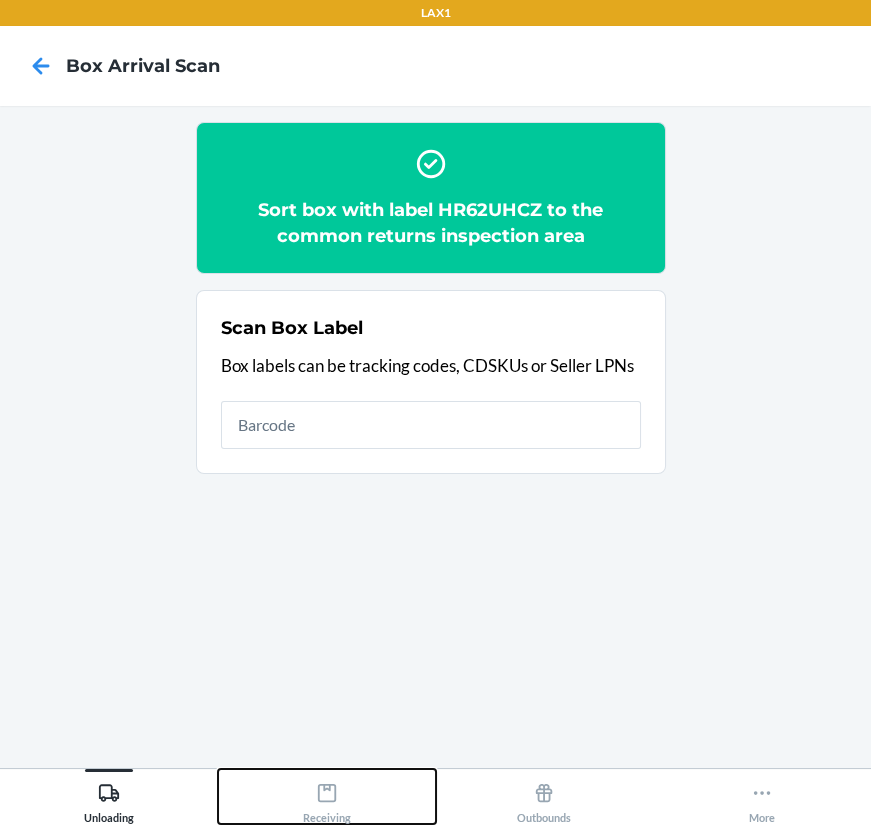 click 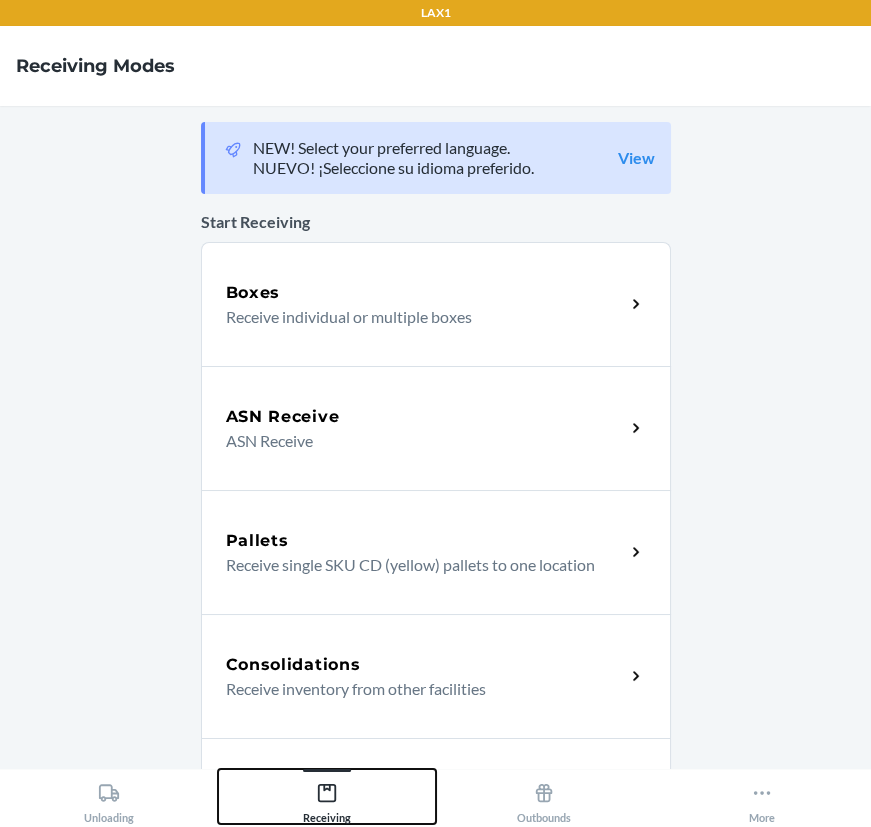 scroll, scrollTop: 363, scrollLeft: 0, axis: vertical 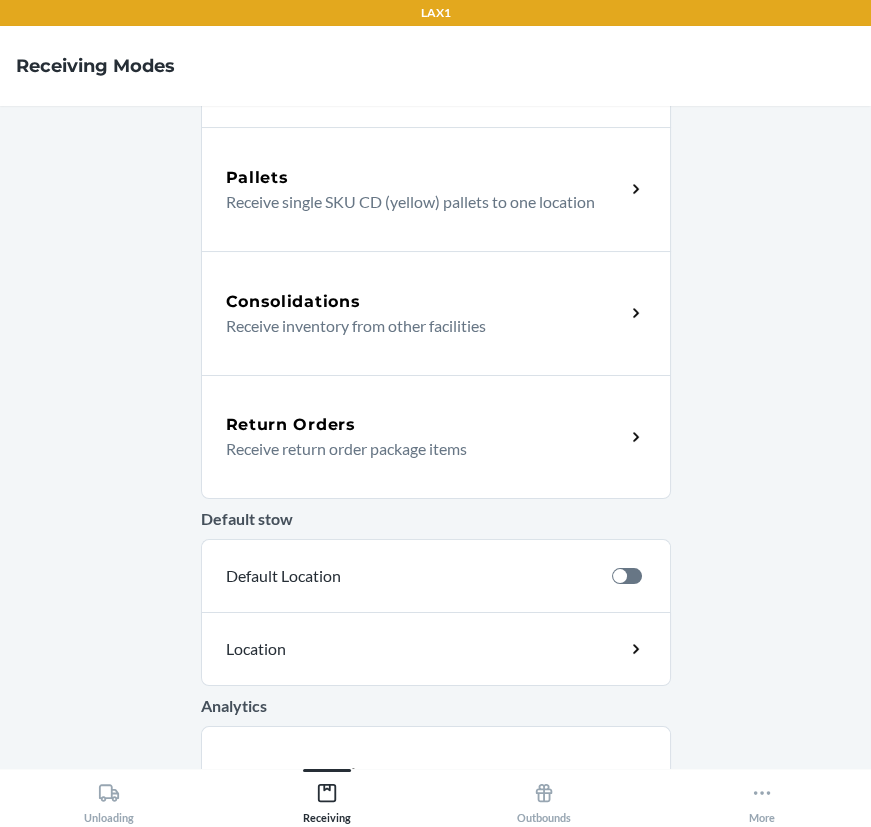 click on "Return Orders" at bounding box center (291, 425) 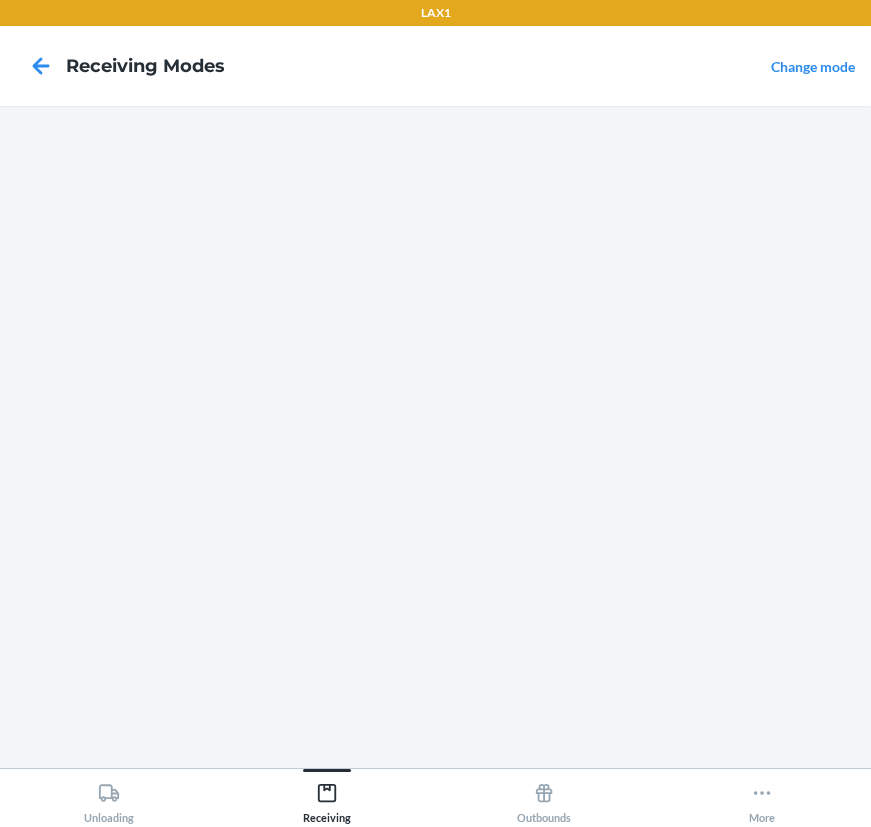 scroll, scrollTop: 0, scrollLeft: 0, axis: both 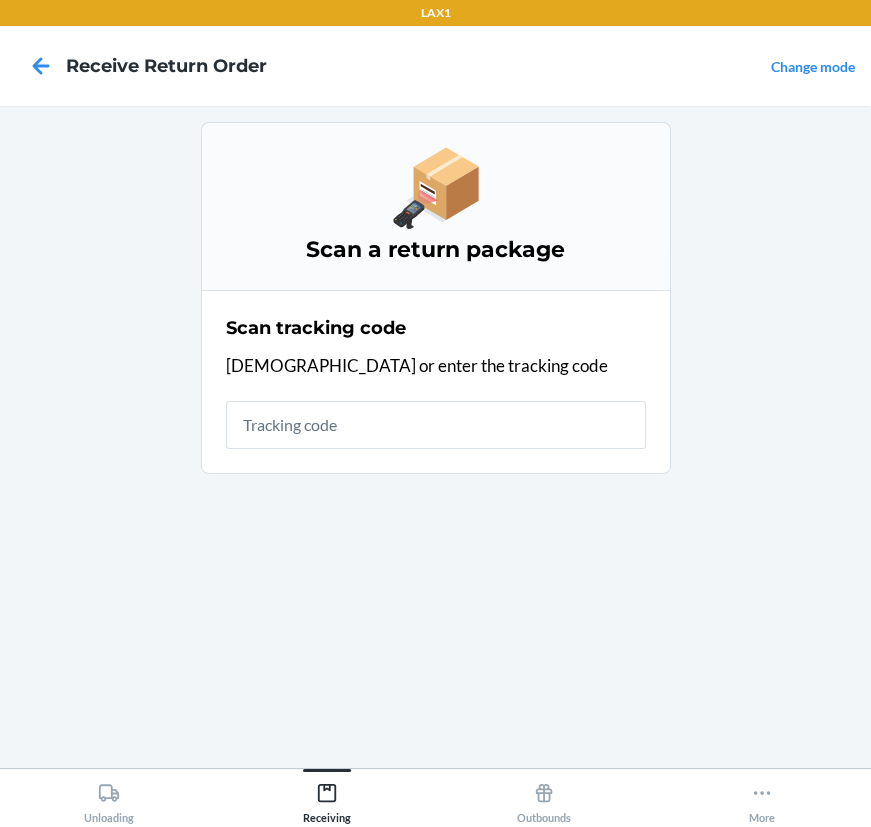 click at bounding box center [436, 425] 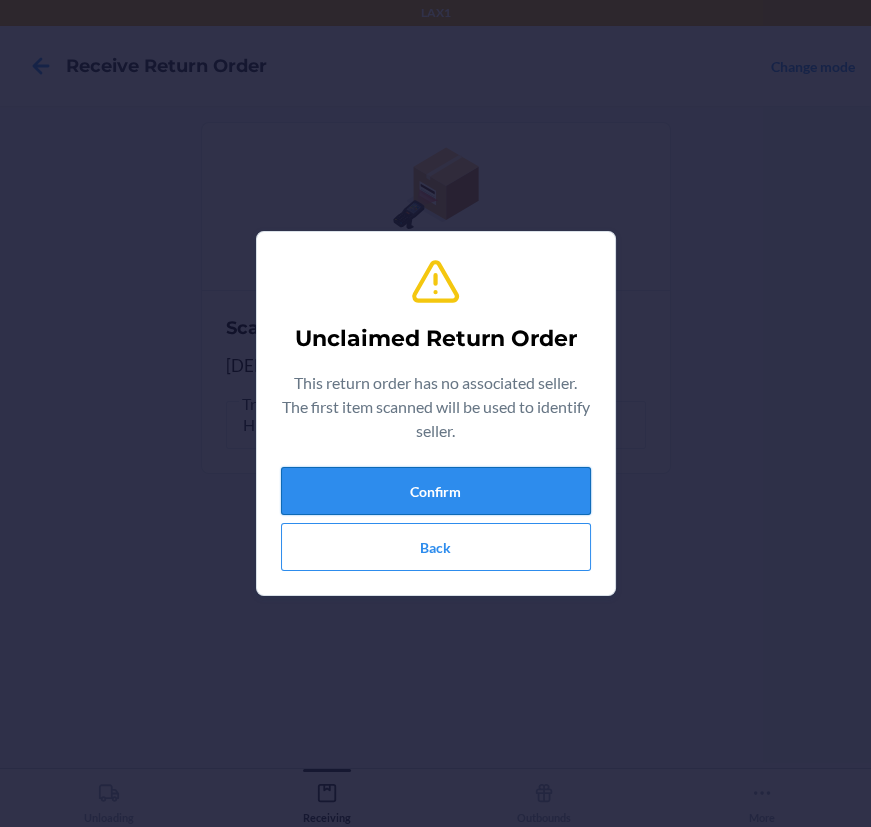 click on "Confirm" at bounding box center (436, 491) 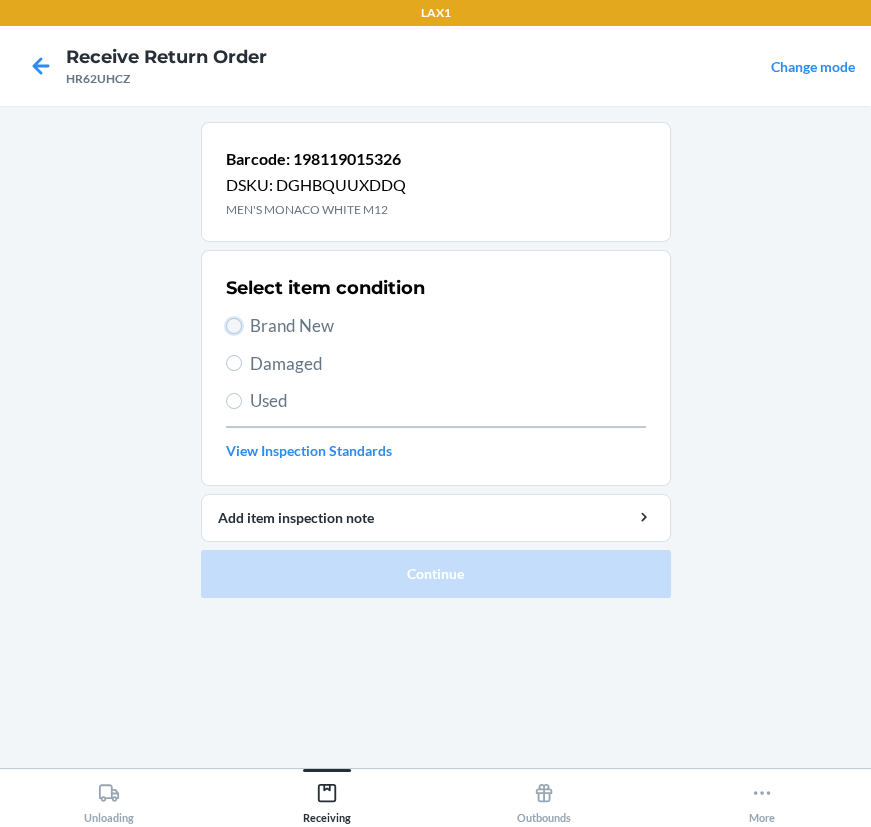 click on "Brand New" at bounding box center (234, 326) 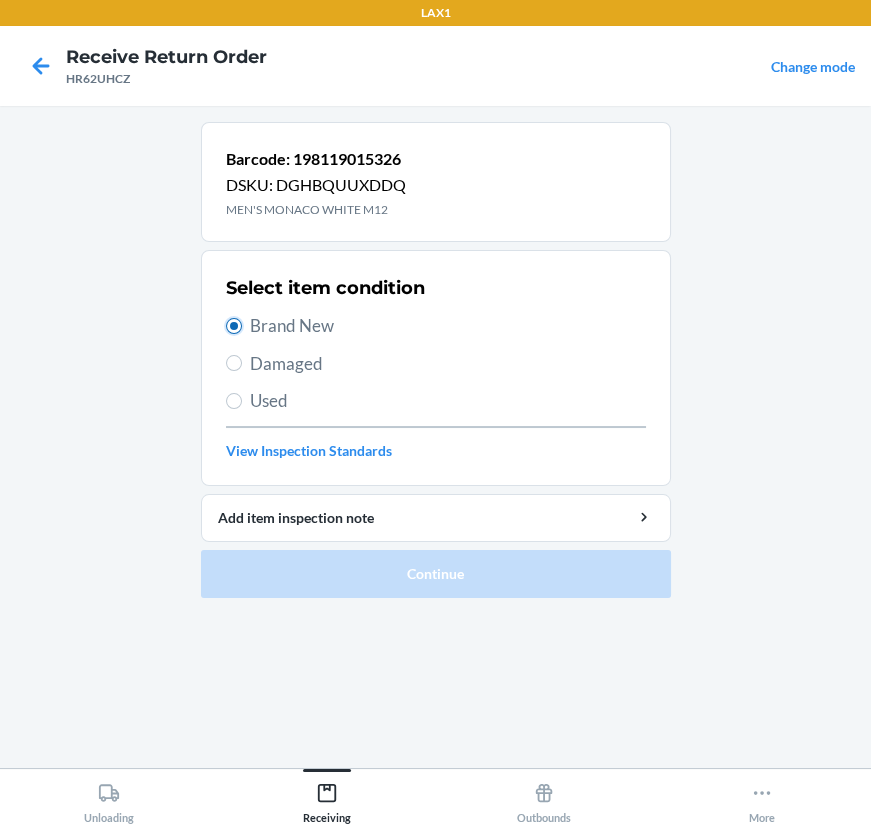 radio on "true" 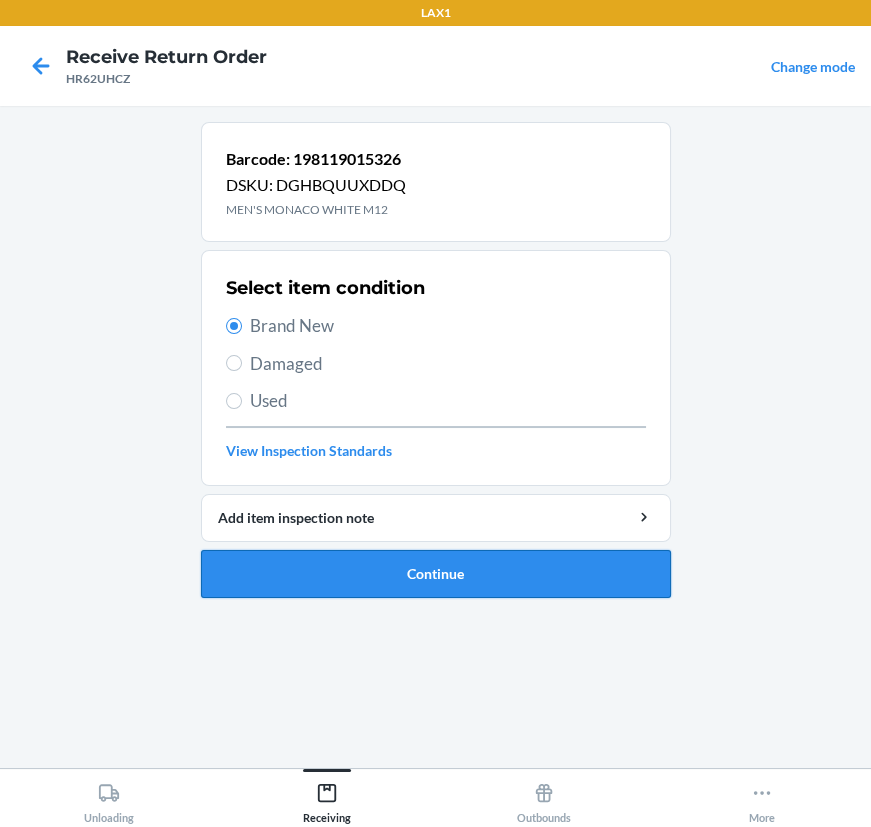 click on "Continue" at bounding box center (436, 574) 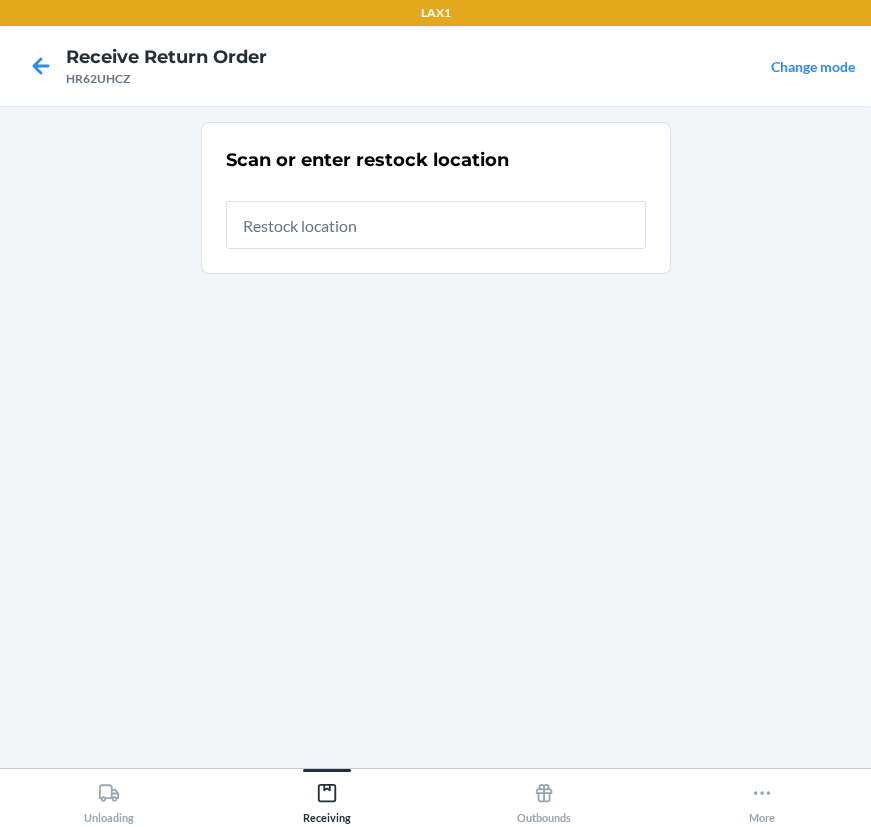 click at bounding box center (436, 225) 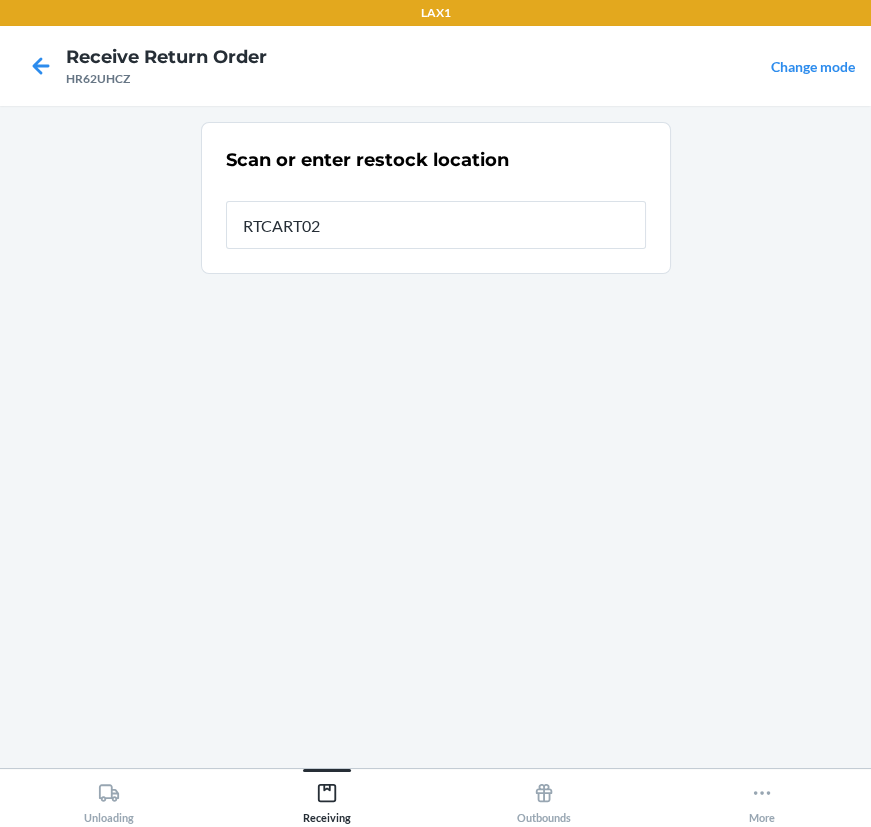 type on "RTCART025" 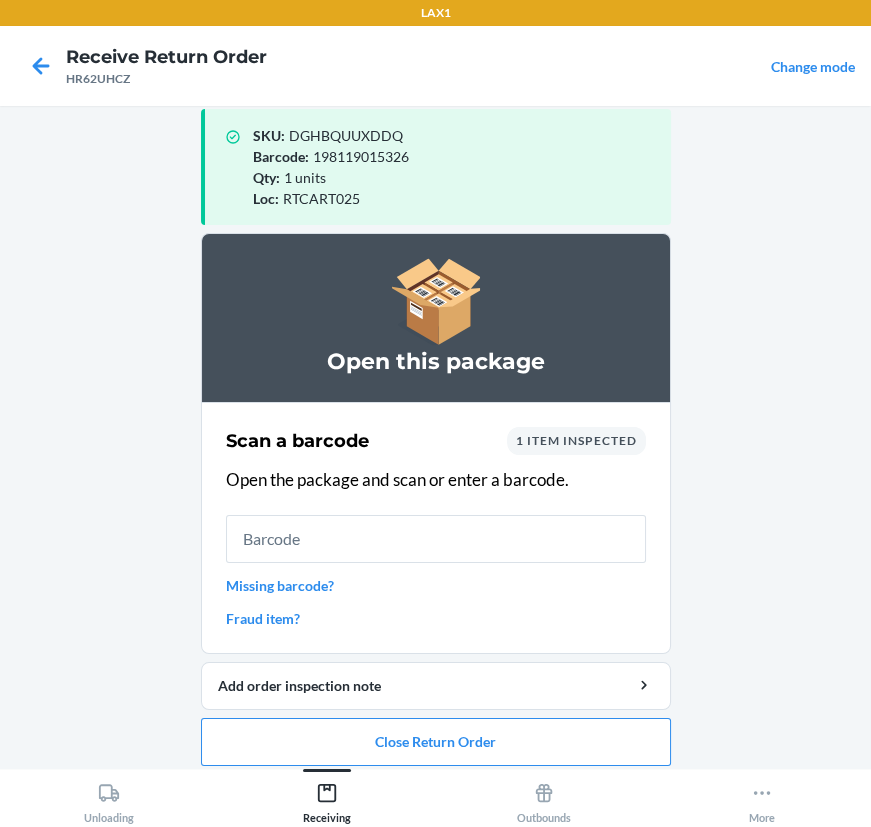 scroll, scrollTop: 33, scrollLeft: 0, axis: vertical 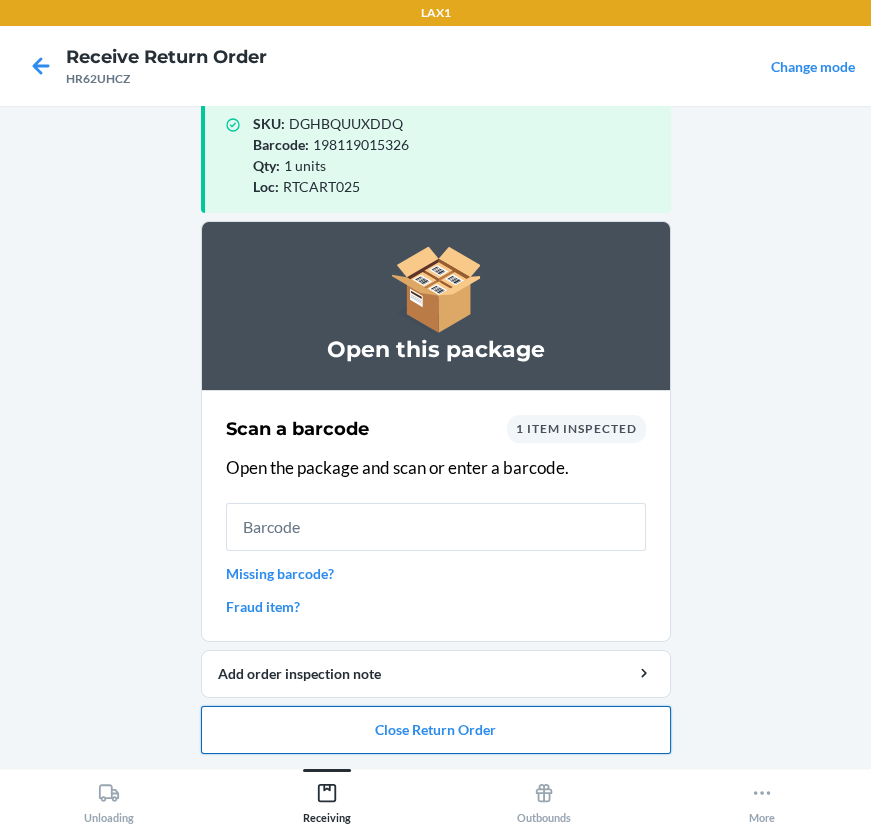 click on "Close Return Order" at bounding box center [436, 730] 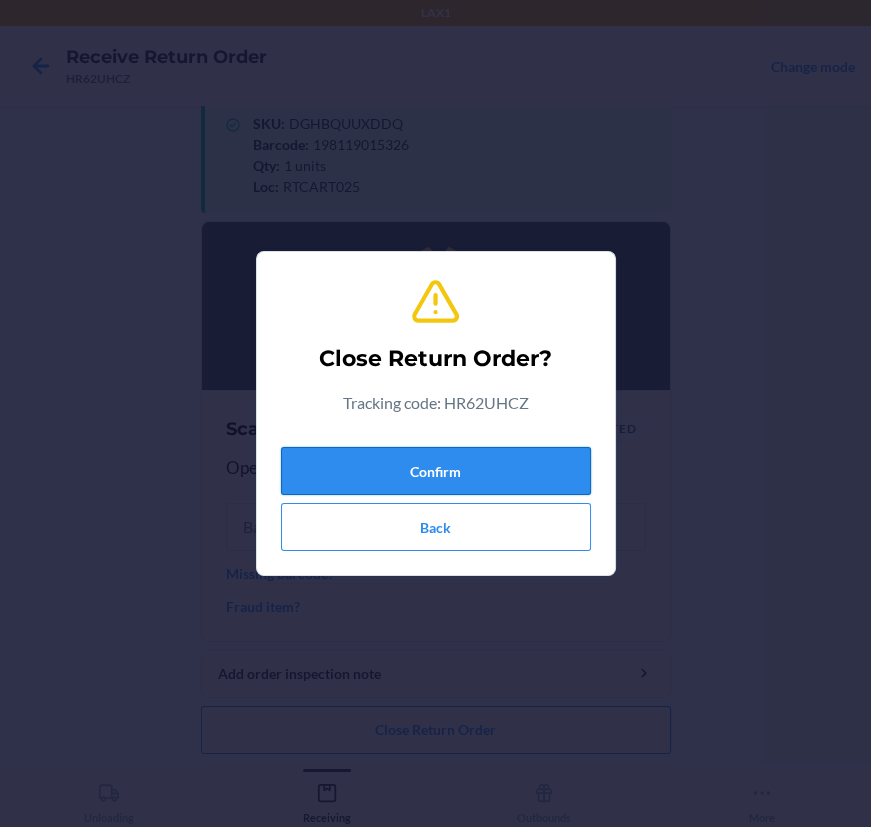 click on "Confirm" at bounding box center [436, 471] 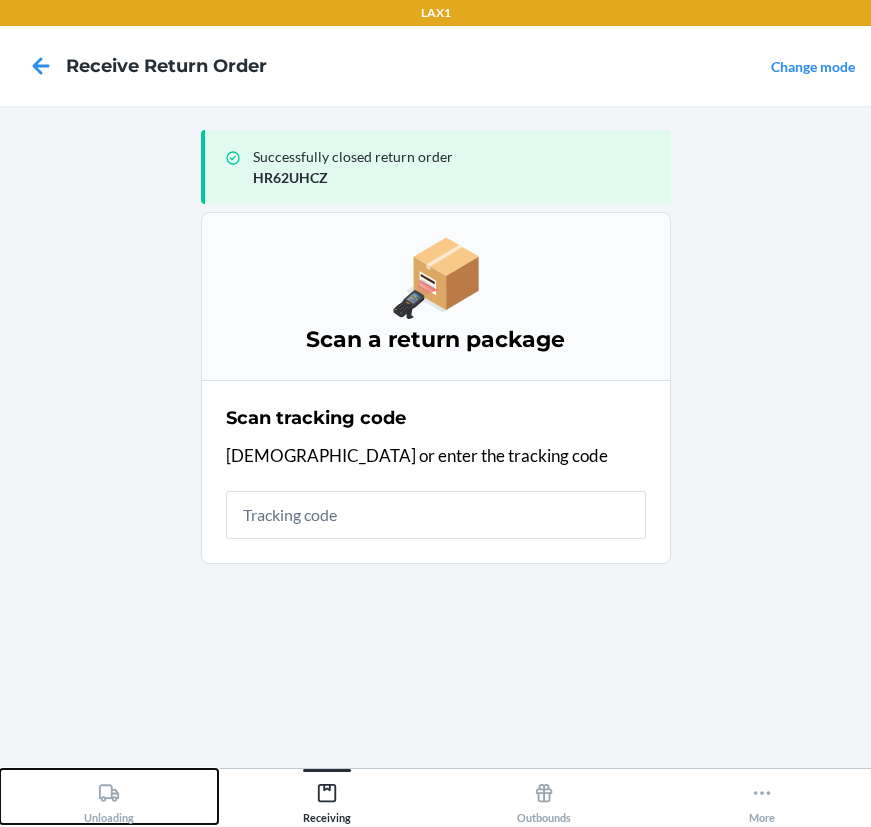 click on "Unloading" at bounding box center (109, 799) 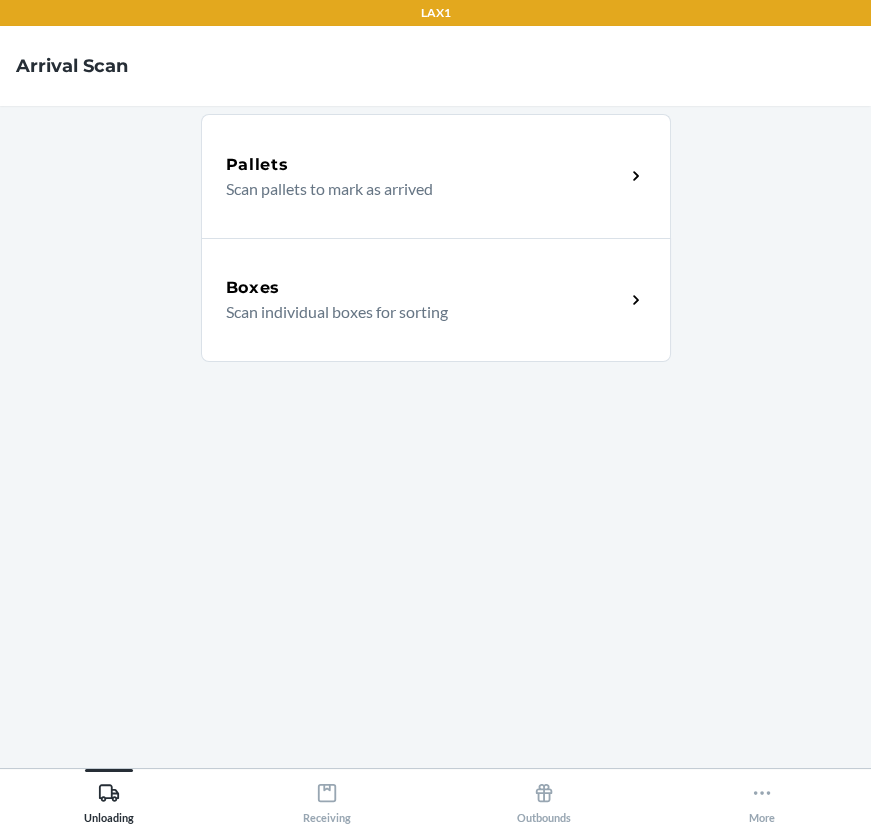 click on "Boxes" at bounding box center (425, 288) 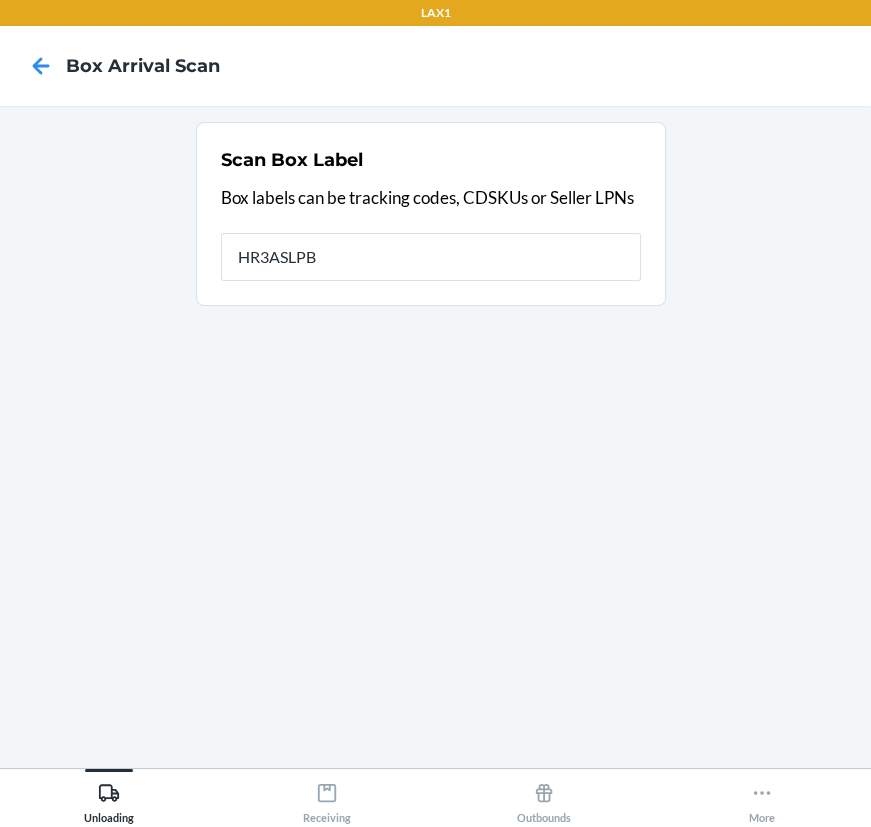 type on "HR3ASLPB" 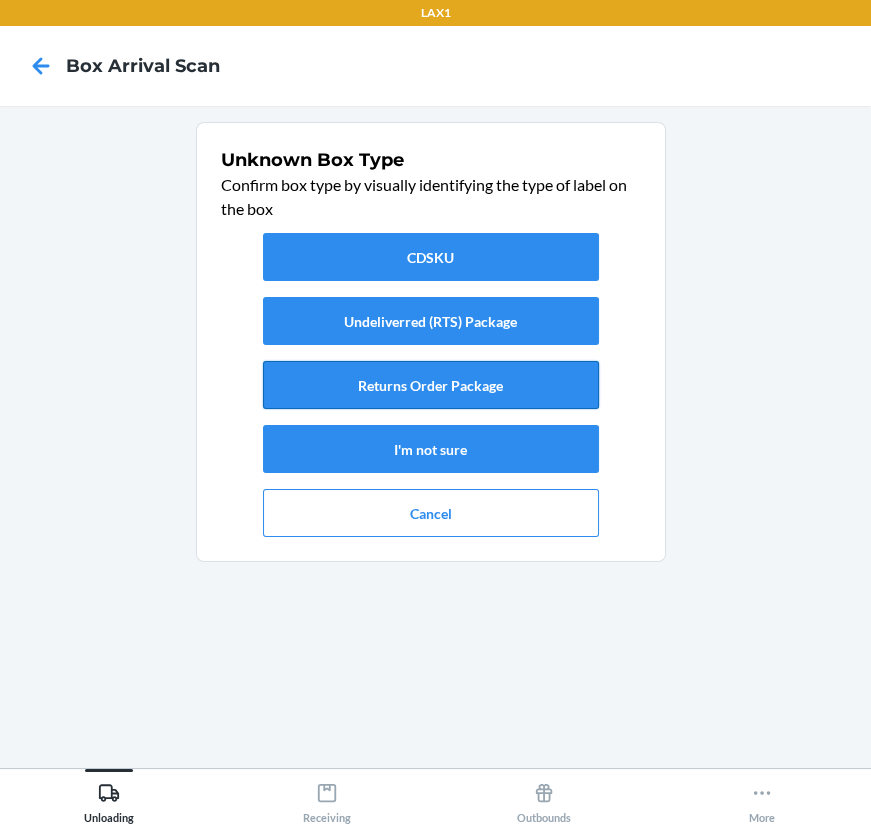 click on "Returns Order Package" at bounding box center (431, 385) 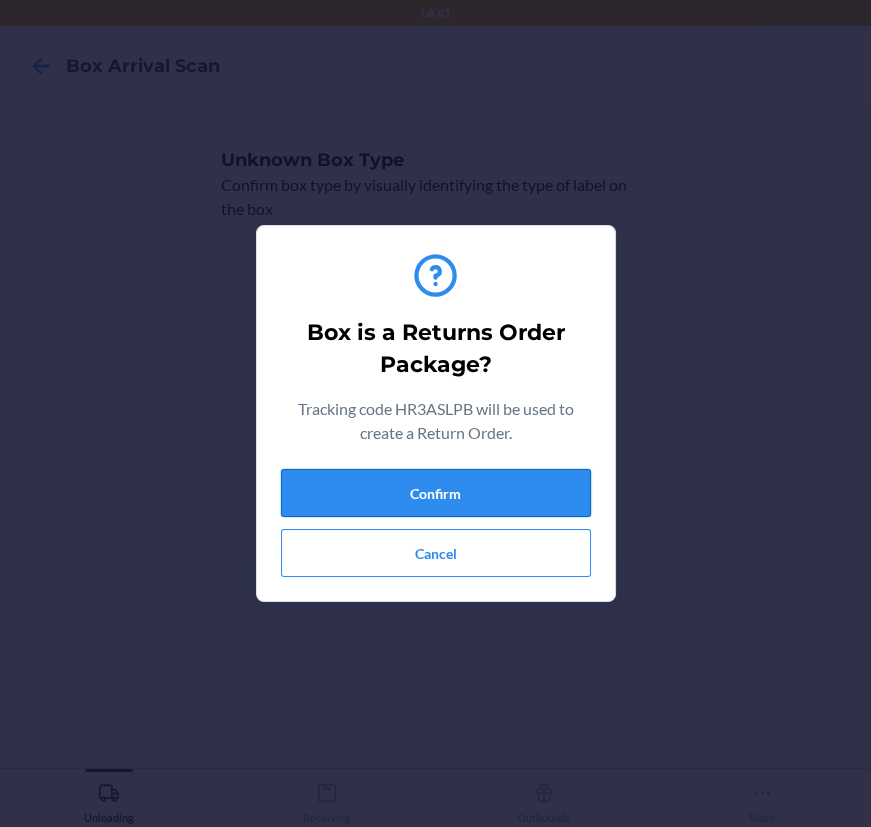 click on "Confirm" at bounding box center [436, 493] 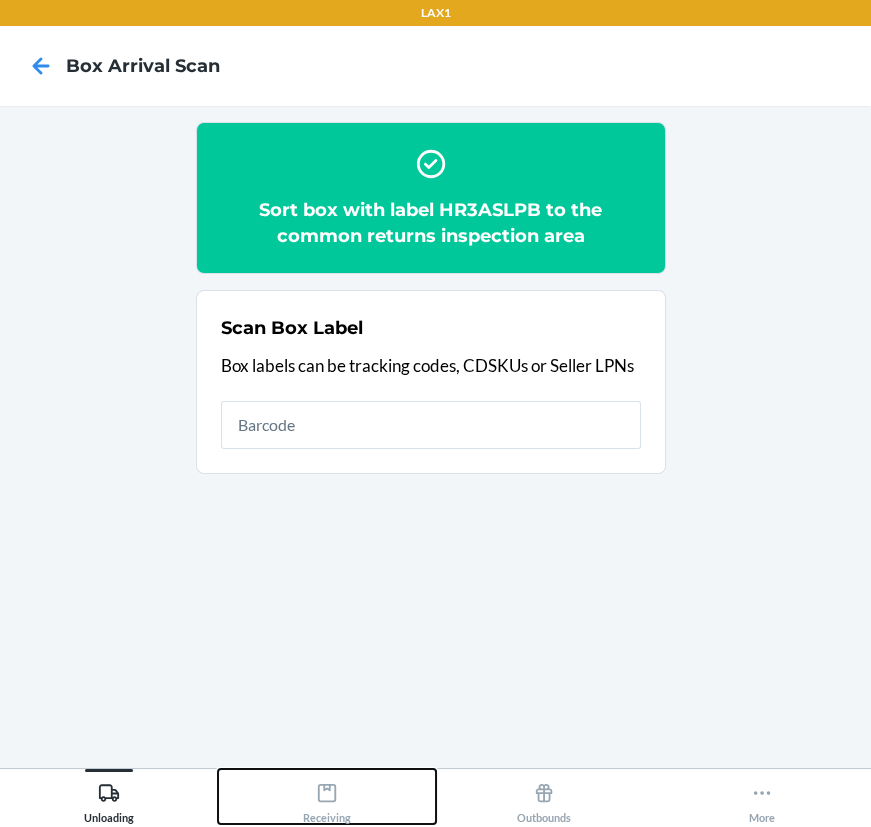 click on "Receiving" at bounding box center [327, 799] 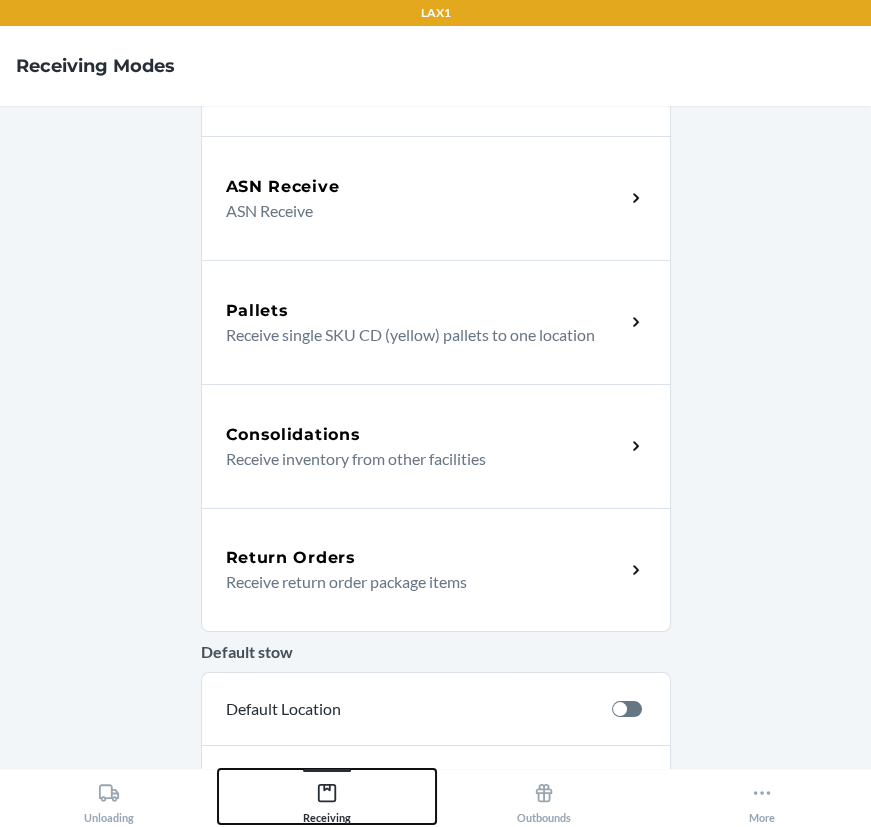 scroll, scrollTop: 272, scrollLeft: 0, axis: vertical 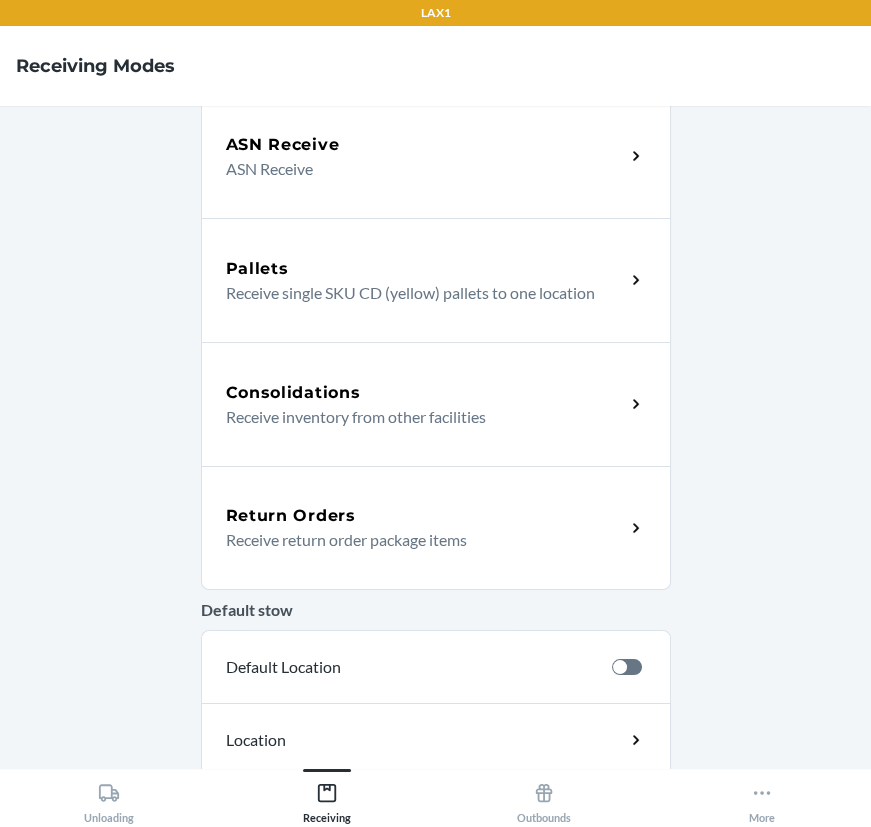 click on "Return Orders Receive return order package items" at bounding box center [436, 528] 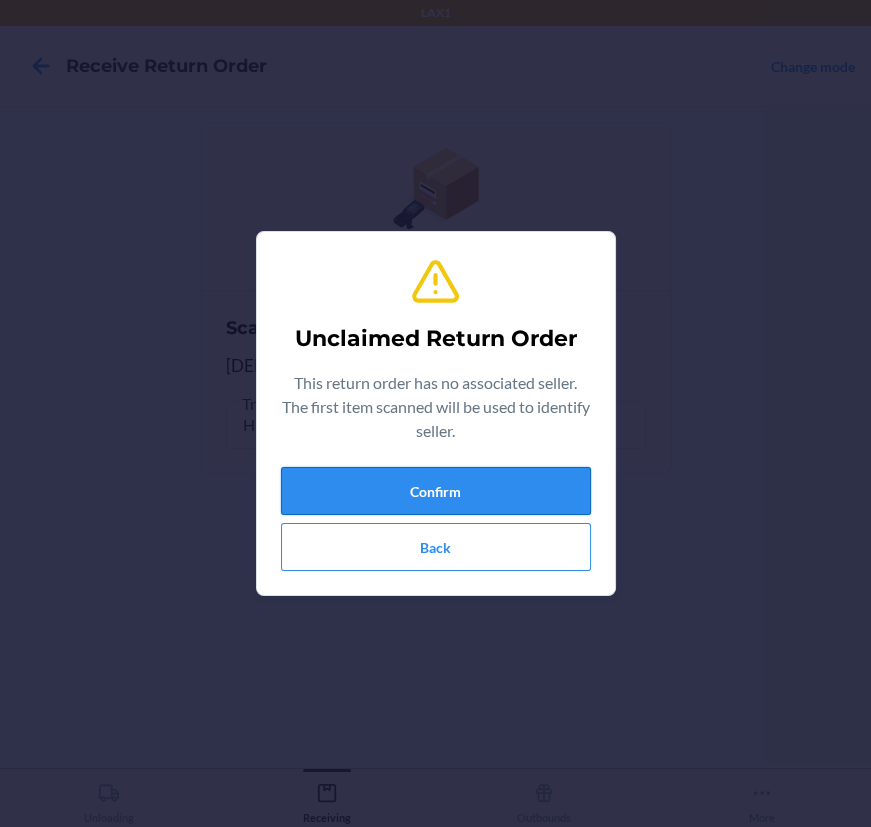 click on "Confirm" at bounding box center (436, 491) 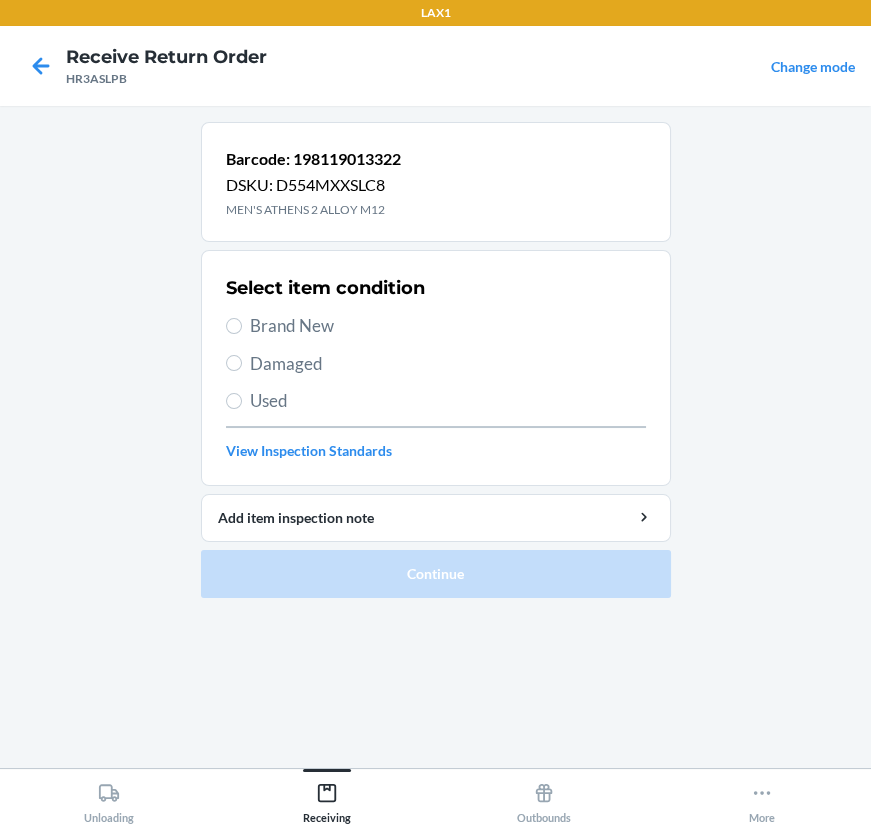 click on "Brand New" at bounding box center [436, 326] 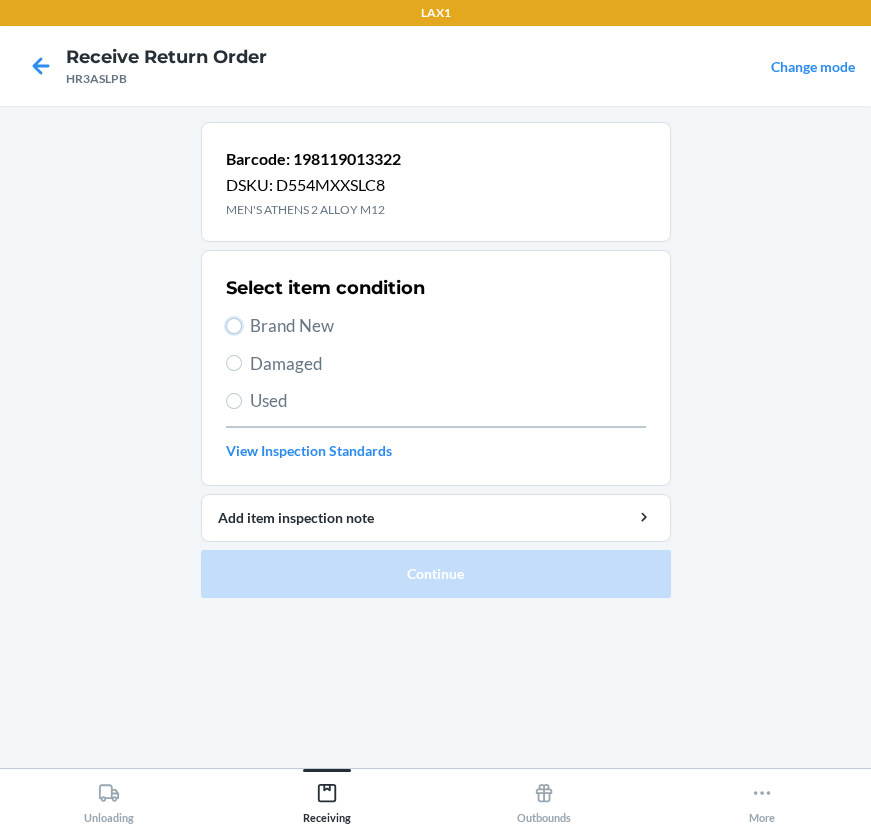 click on "Brand New" at bounding box center (234, 326) 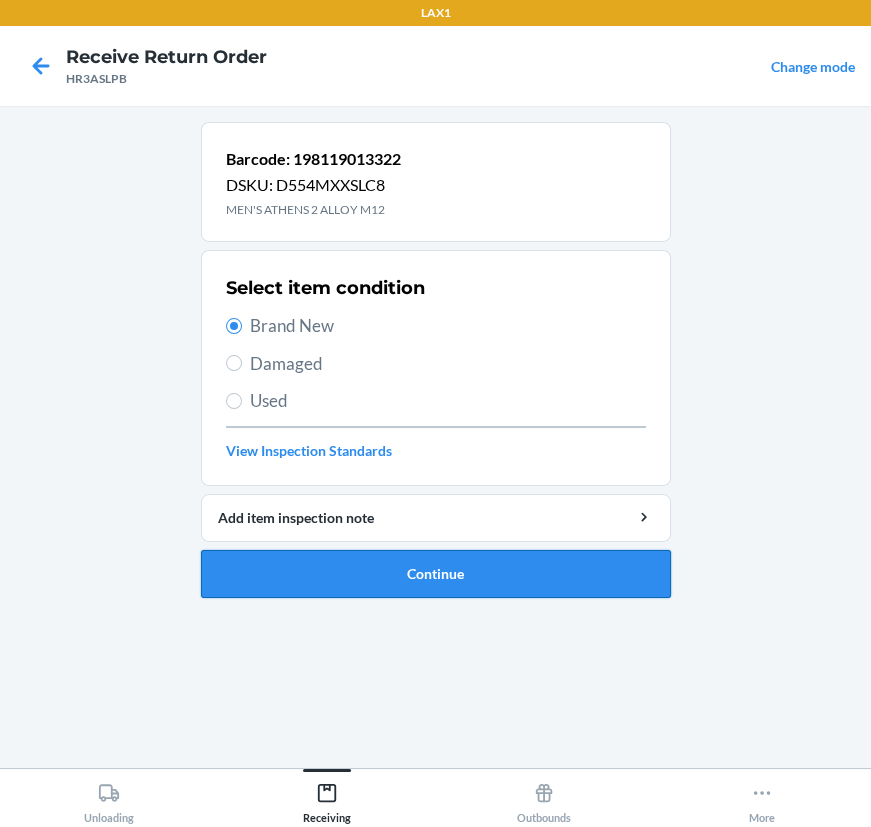 click on "Continue" at bounding box center (436, 574) 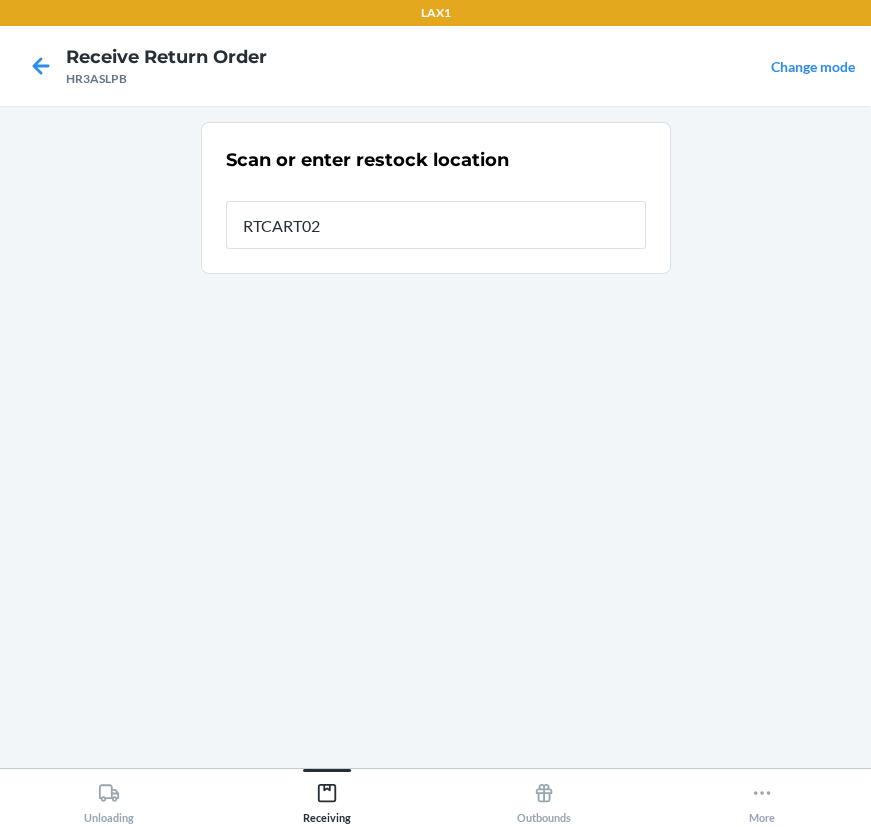 type on "RTCART025" 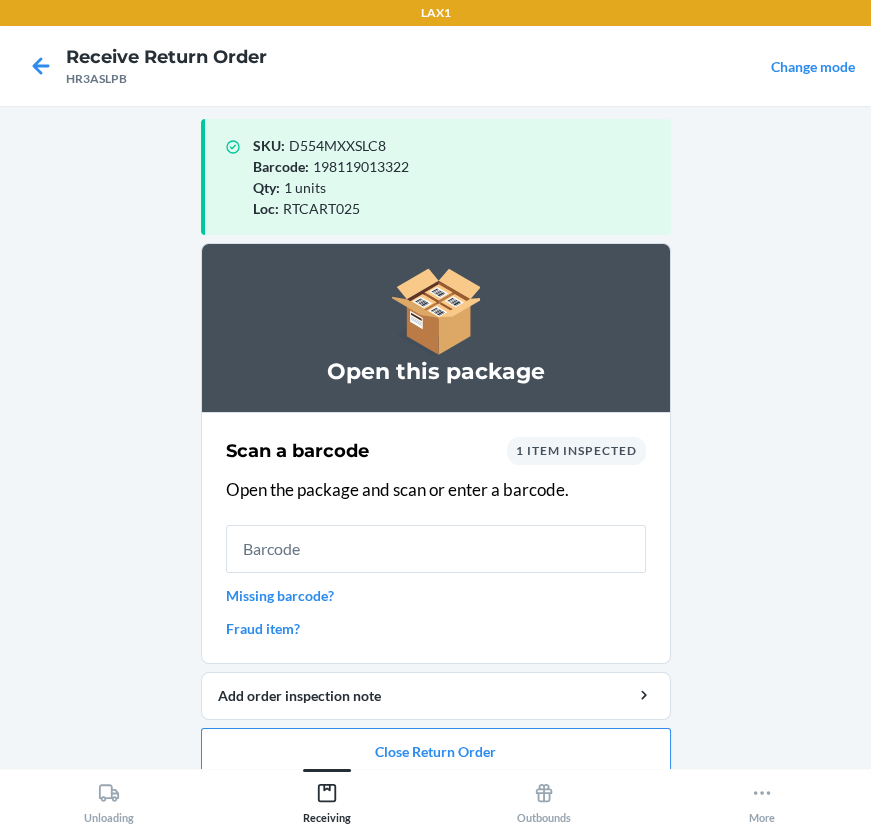 scroll, scrollTop: 0, scrollLeft: 0, axis: both 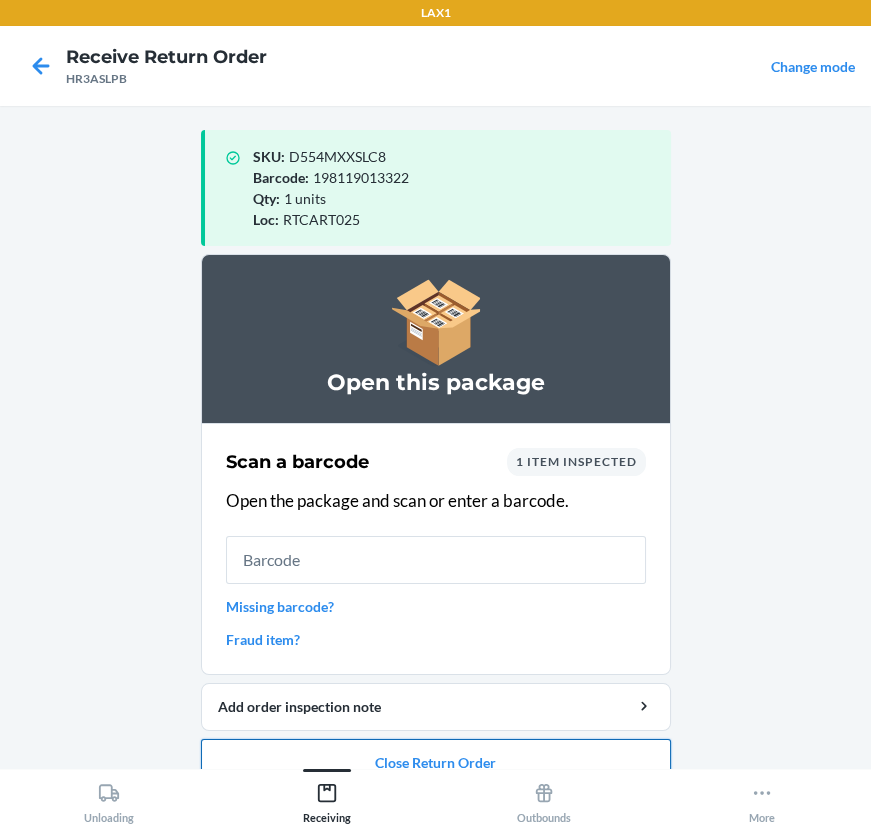 click on "Close Return Order" at bounding box center (436, 763) 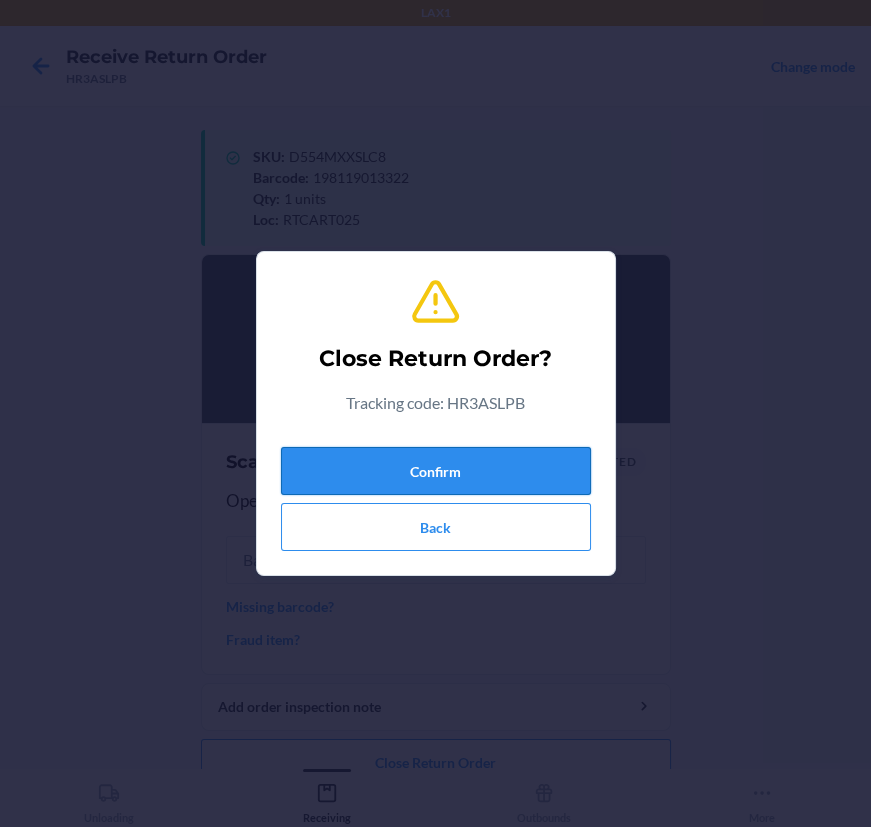 click on "Confirm" at bounding box center [436, 471] 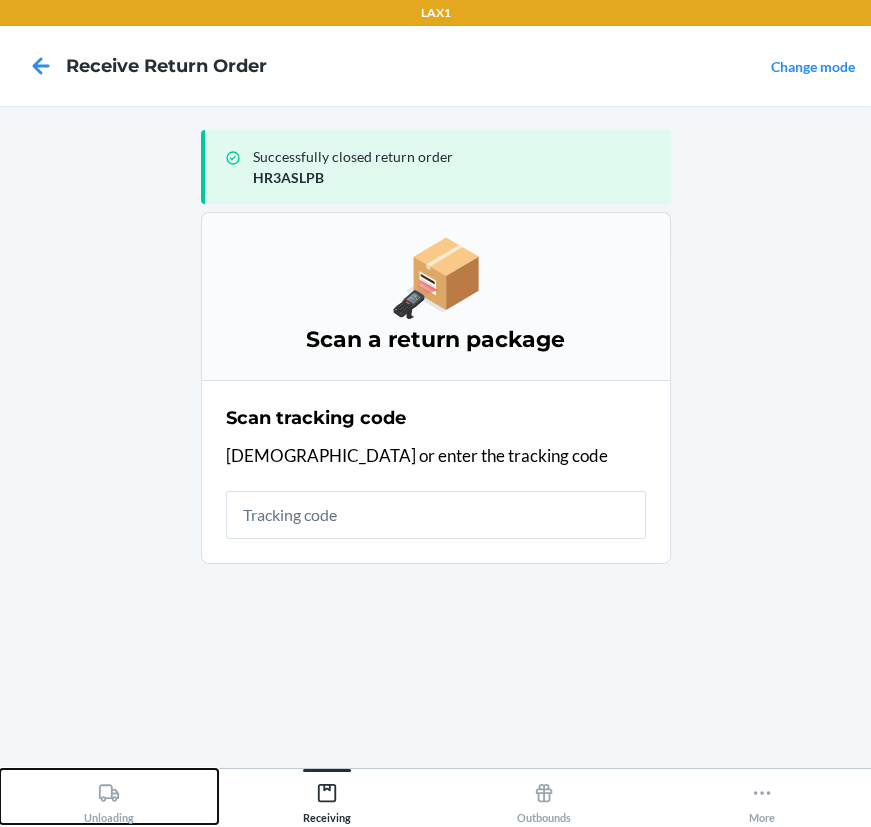 drag, startPoint x: 122, startPoint y: 790, endPoint x: 104, endPoint y: 726, distance: 66.48308 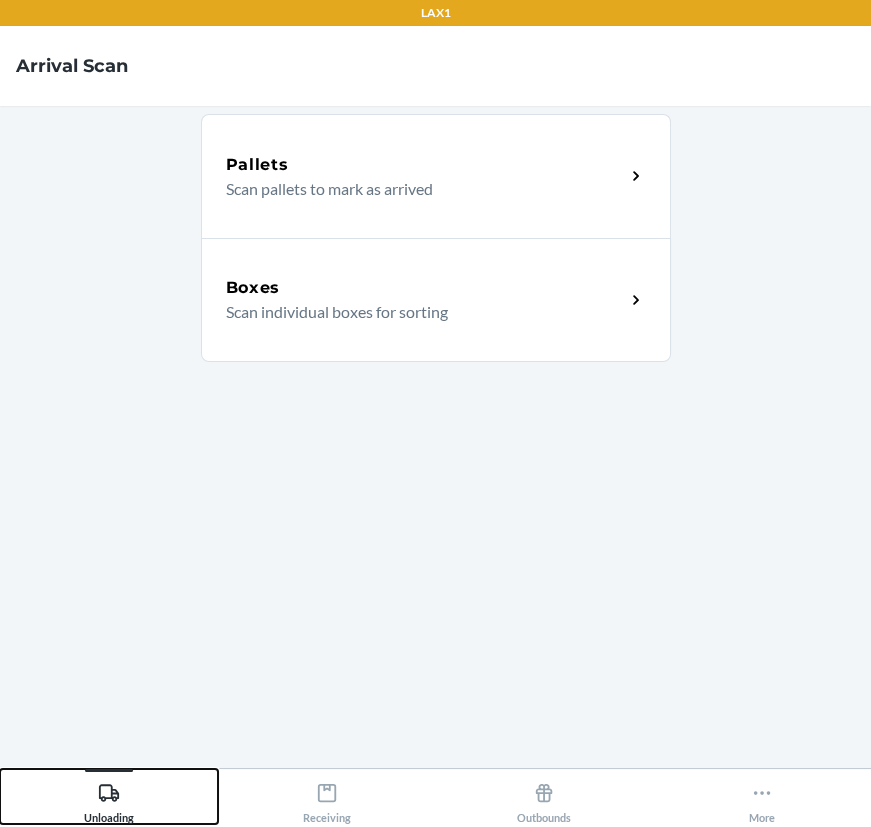 click on "Unloading" at bounding box center [109, 796] 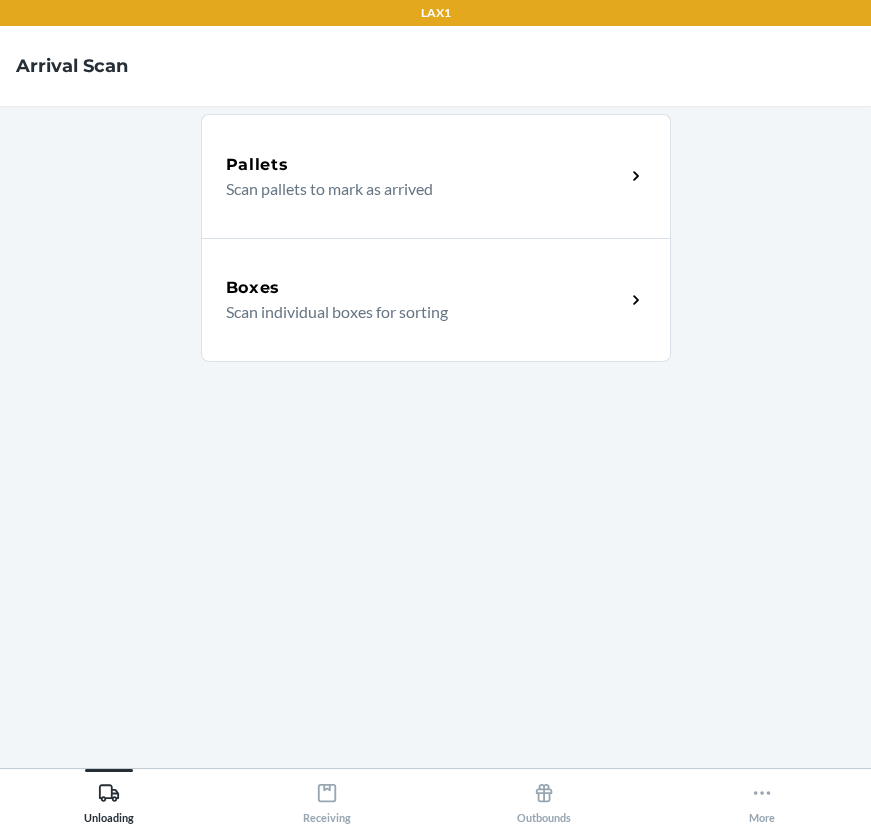 click on "Boxes Scan individual boxes for sorting" at bounding box center [436, 300] 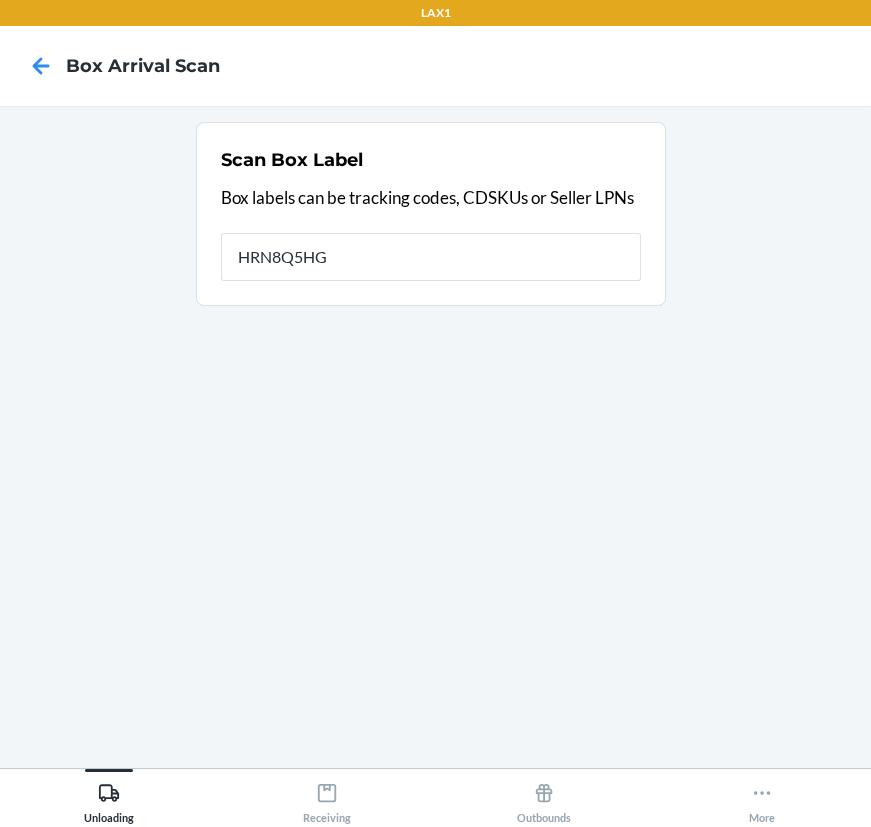 type on "HRN8Q5HG" 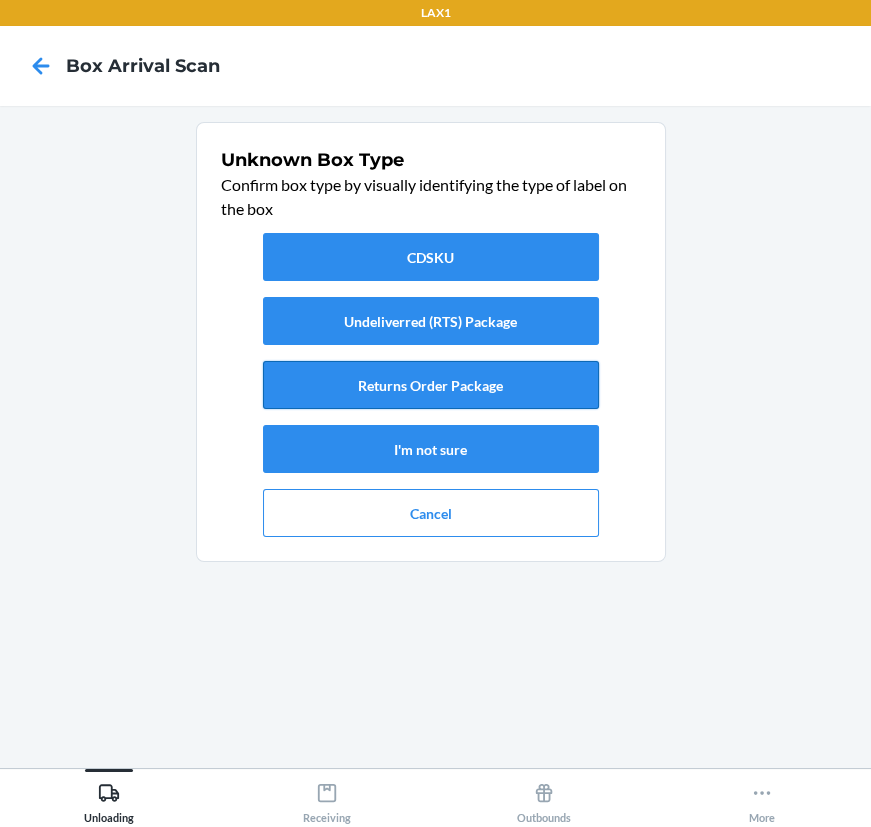 click on "Returns Order Package" at bounding box center (431, 385) 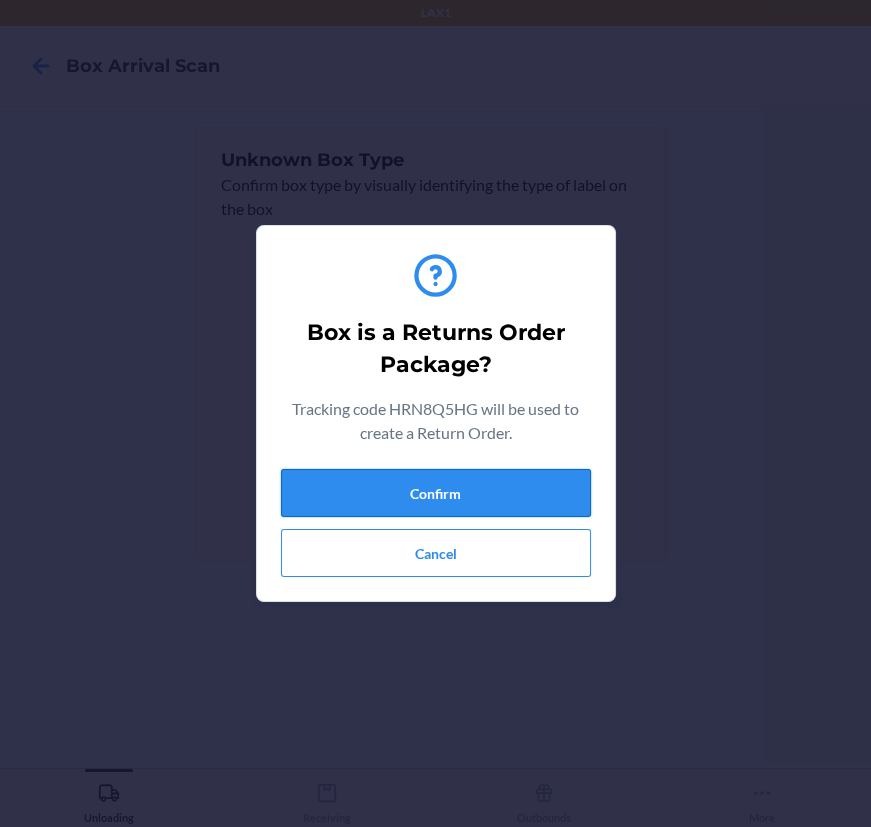 click on "Confirm" at bounding box center (436, 493) 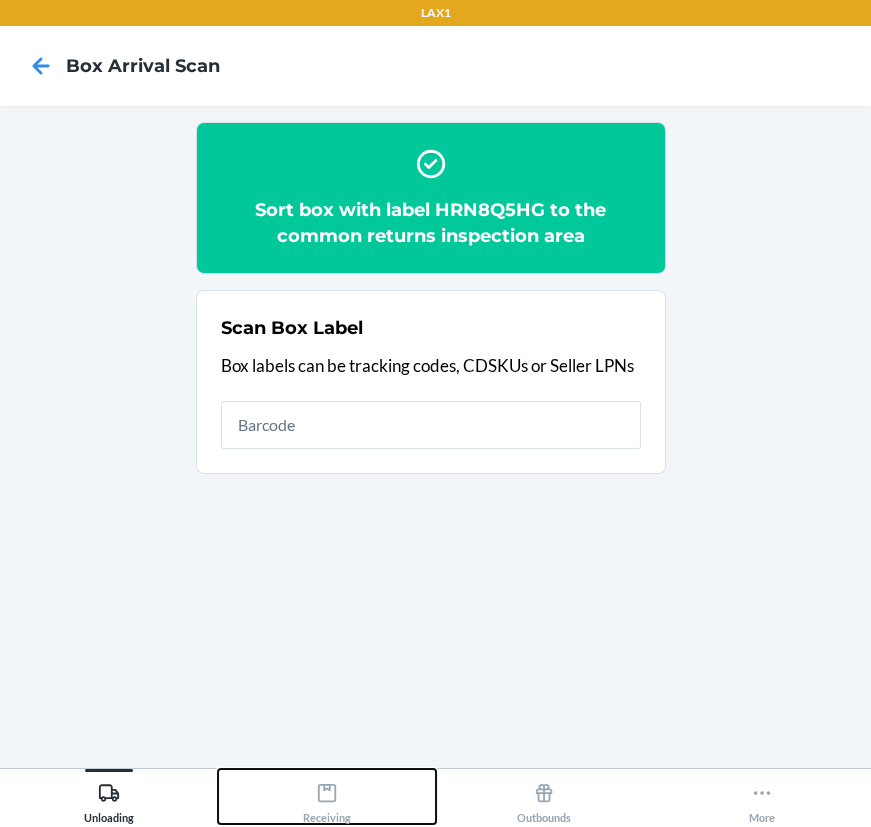 click 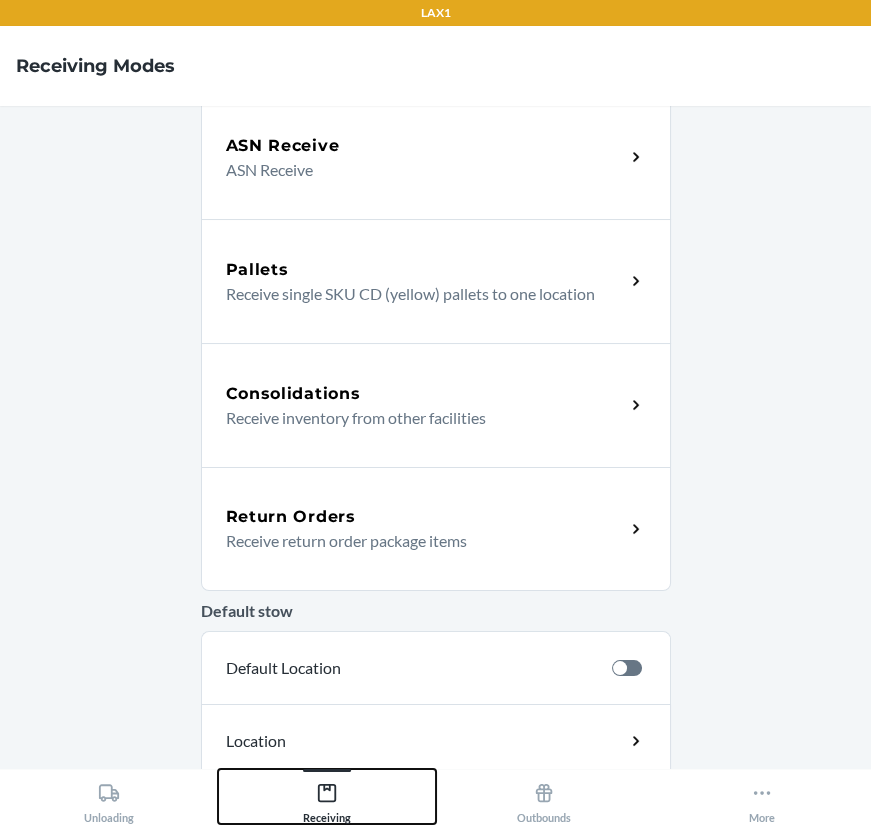 scroll, scrollTop: 272, scrollLeft: 0, axis: vertical 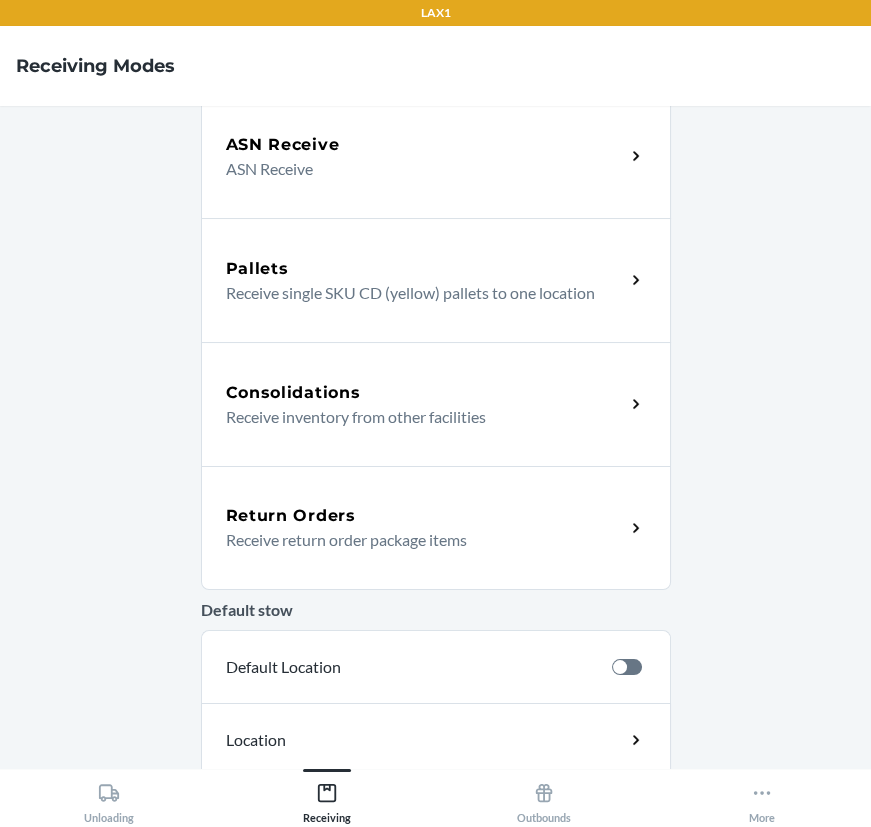 click on "Return Orders Receive return order package items" at bounding box center (436, 528) 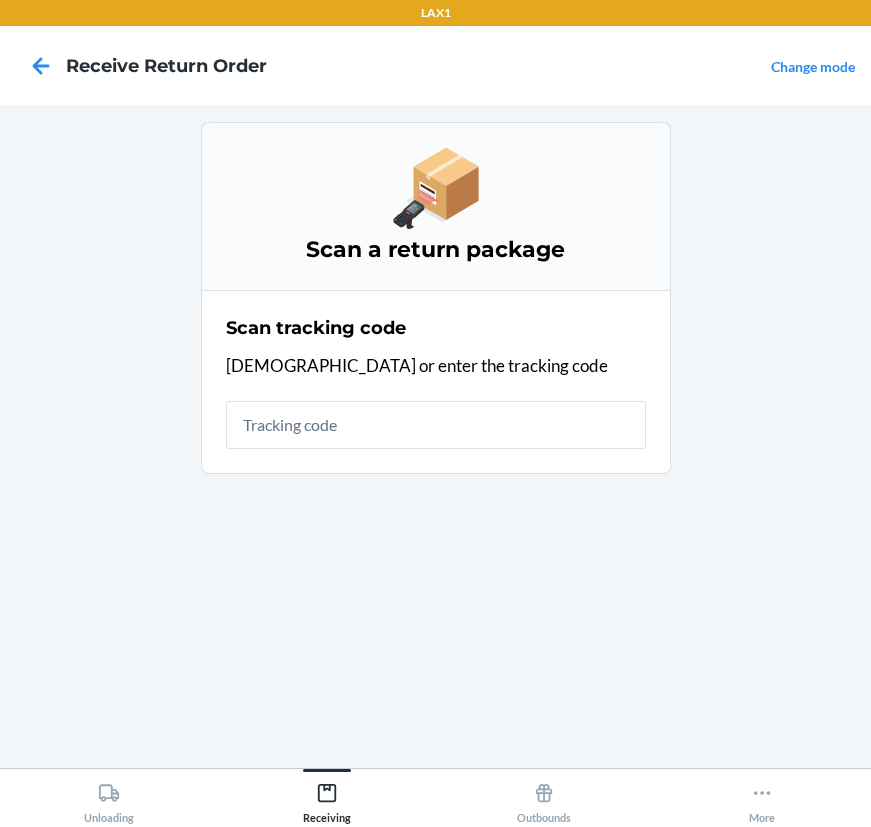 scroll, scrollTop: 0, scrollLeft: 0, axis: both 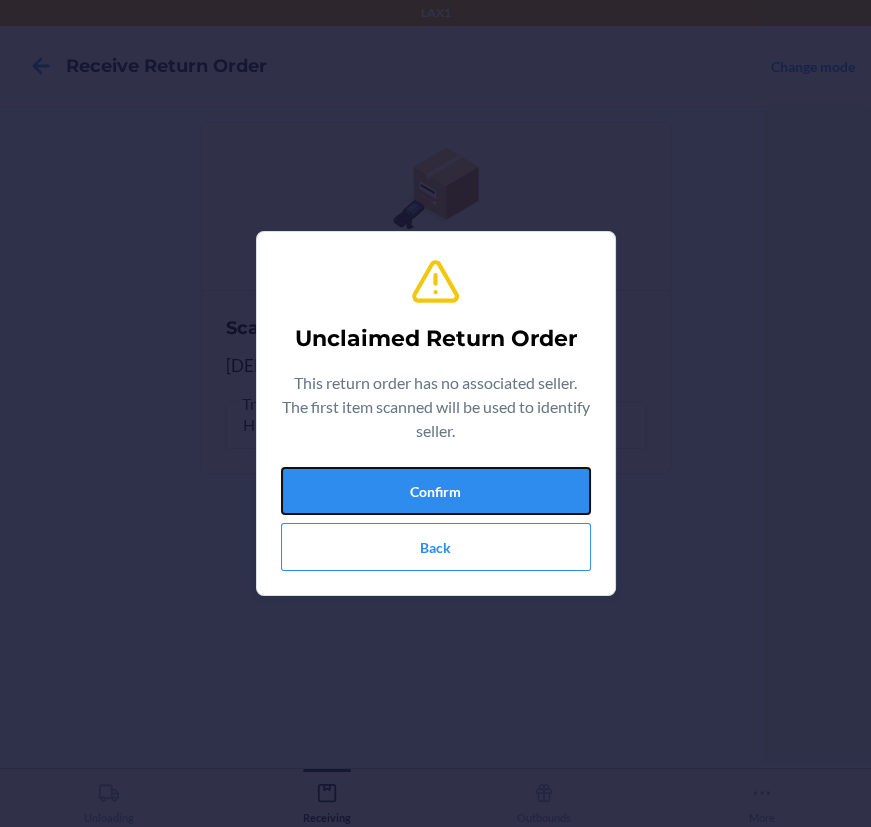 click on "Confirm" at bounding box center (436, 491) 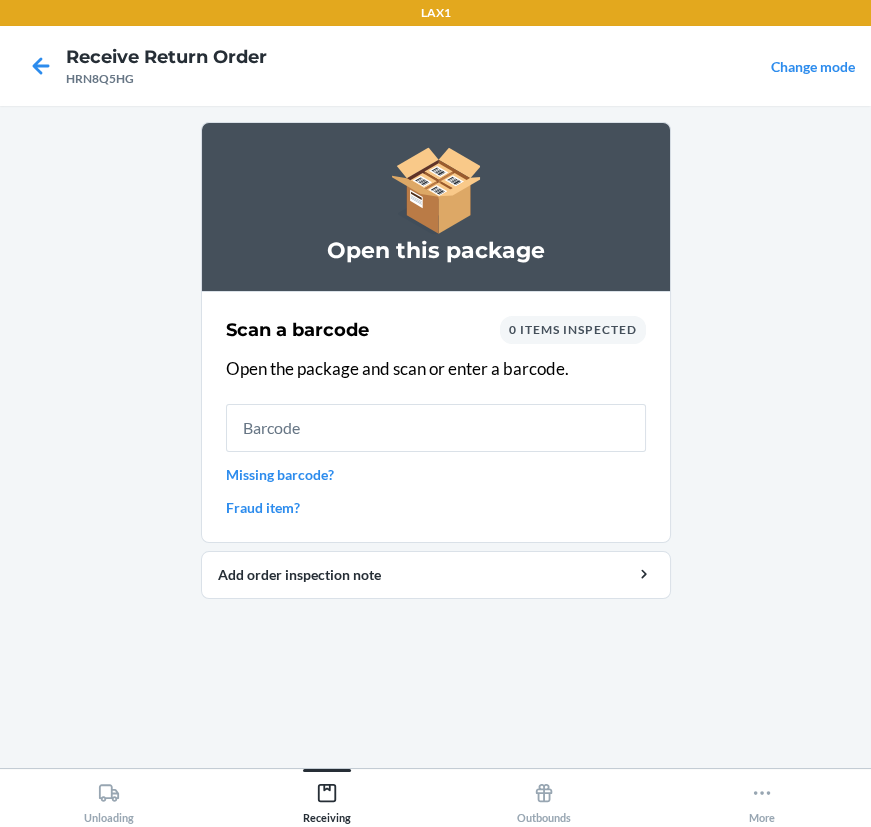 click at bounding box center [436, 428] 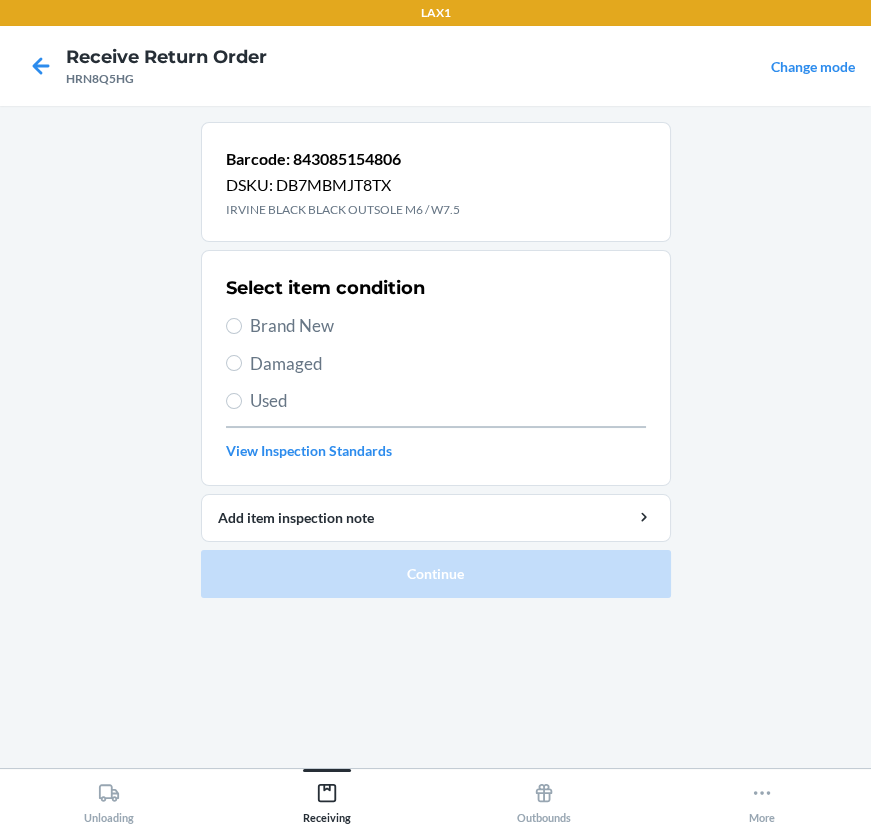 click on "Brand New" at bounding box center [436, 326] 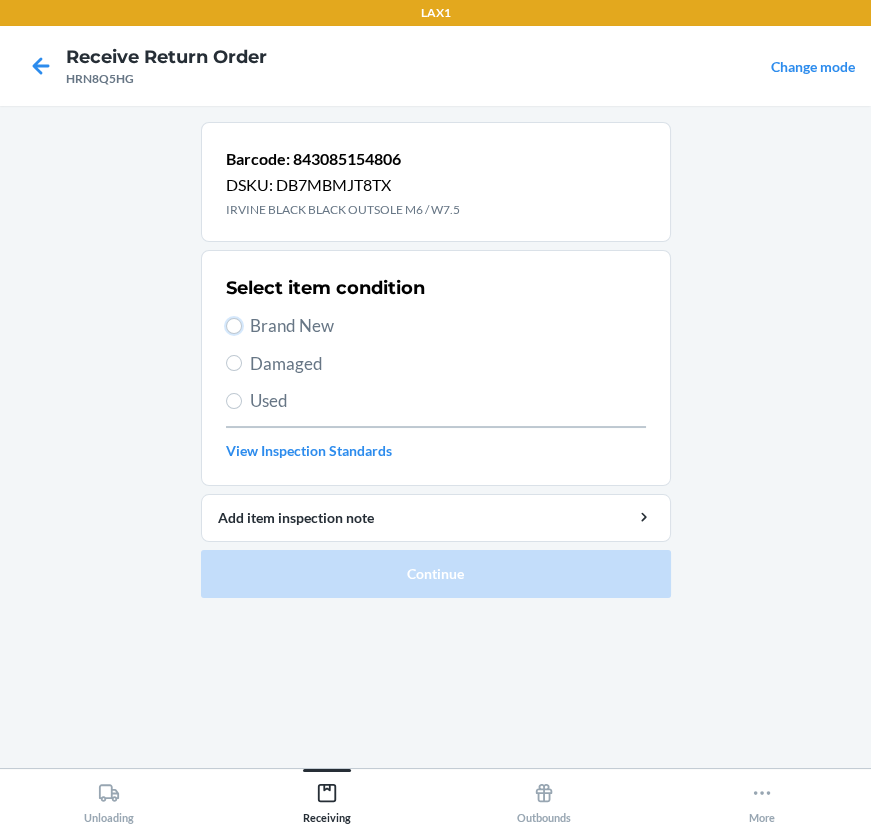 click on "Brand New" at bounding box center (234, 326) 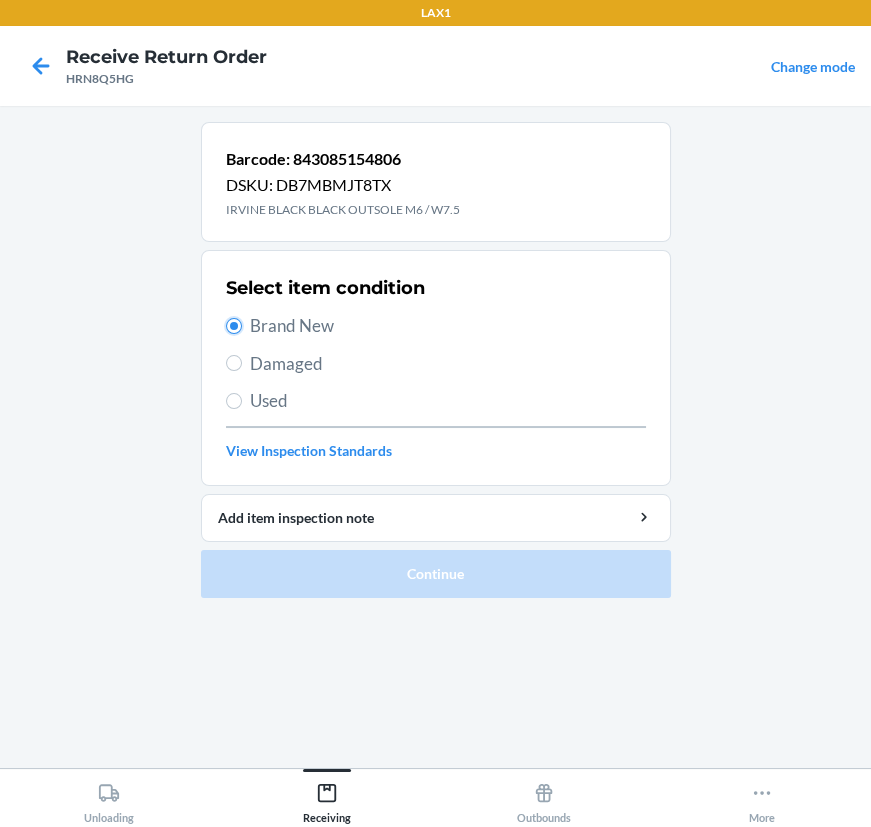 radio on "true" 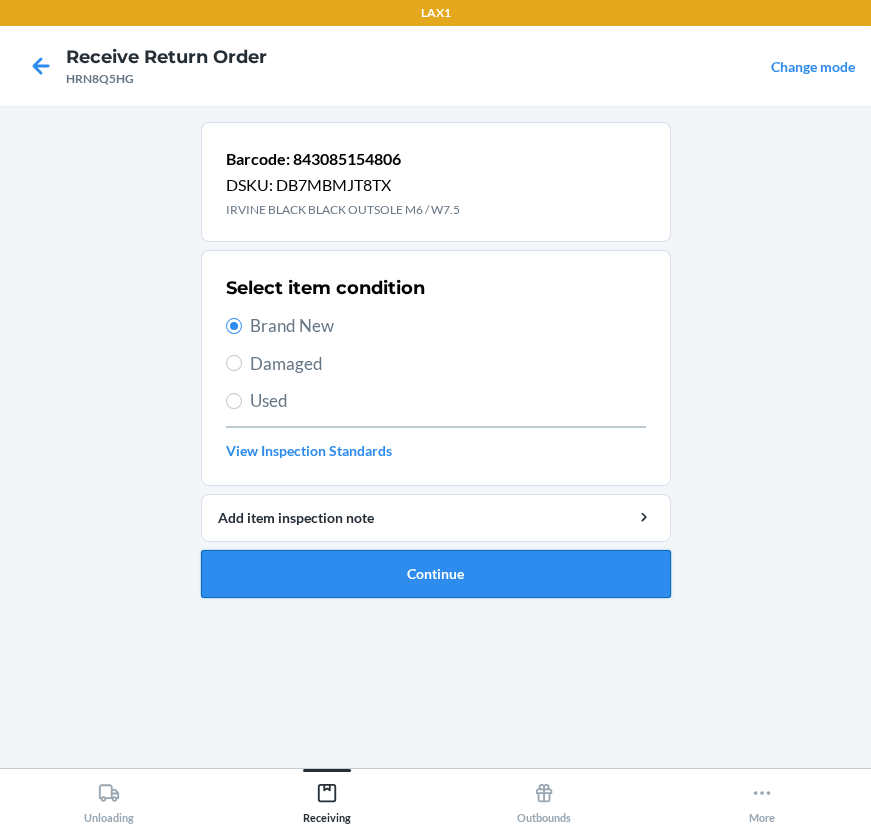 click on "Continue" at bounding box center (436, 574) 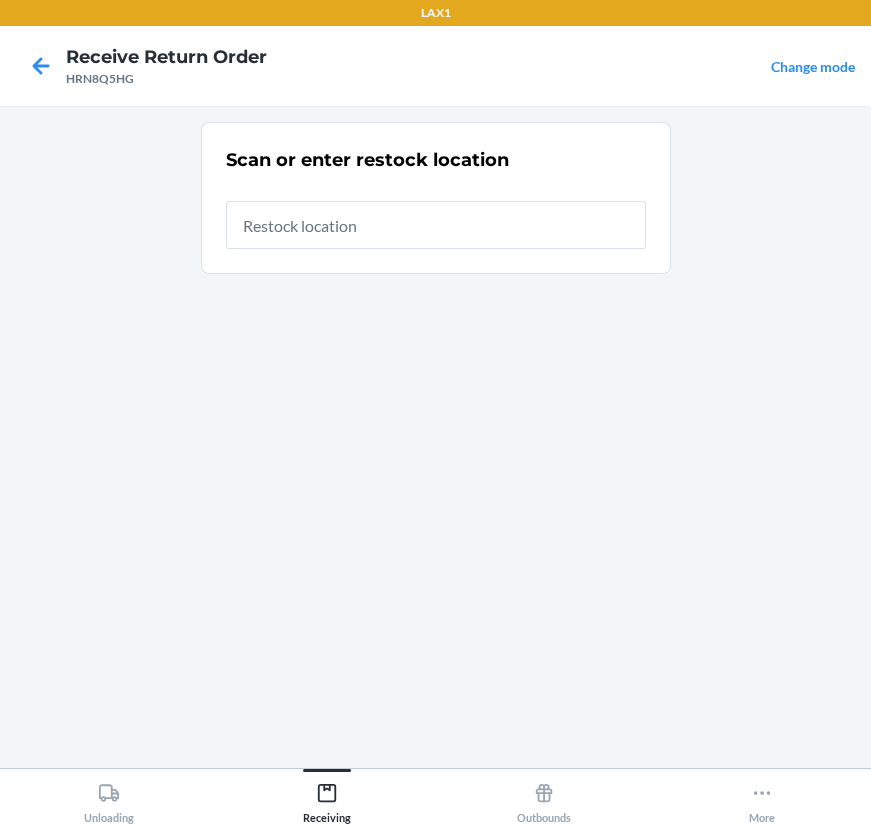 click at bounding box center (436, 225) 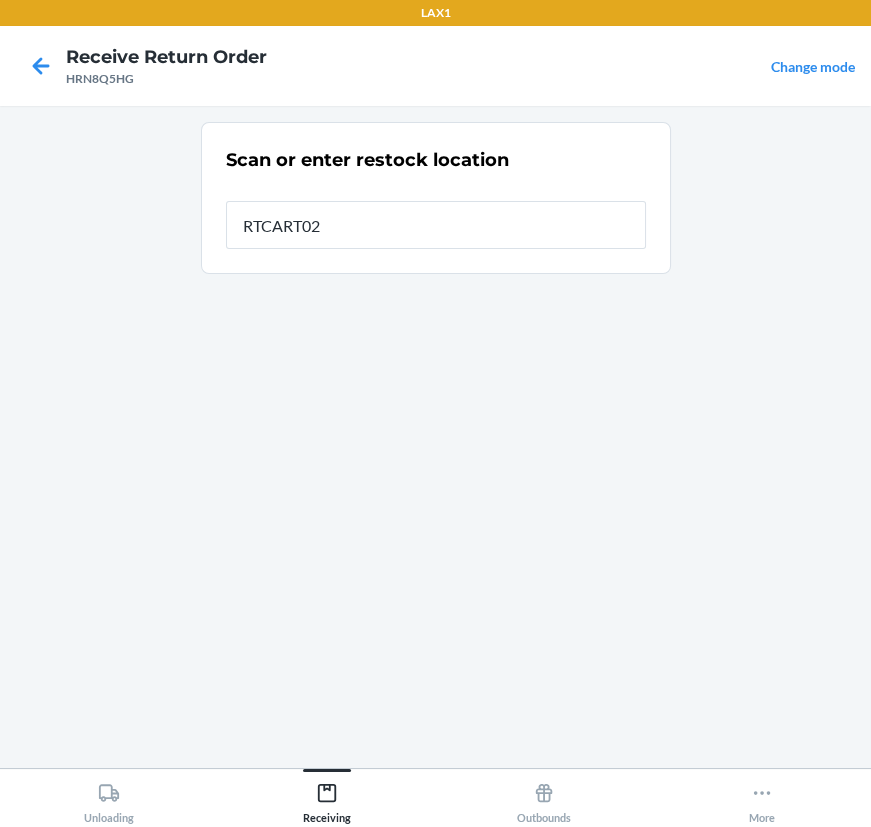 type on "RTCART025" 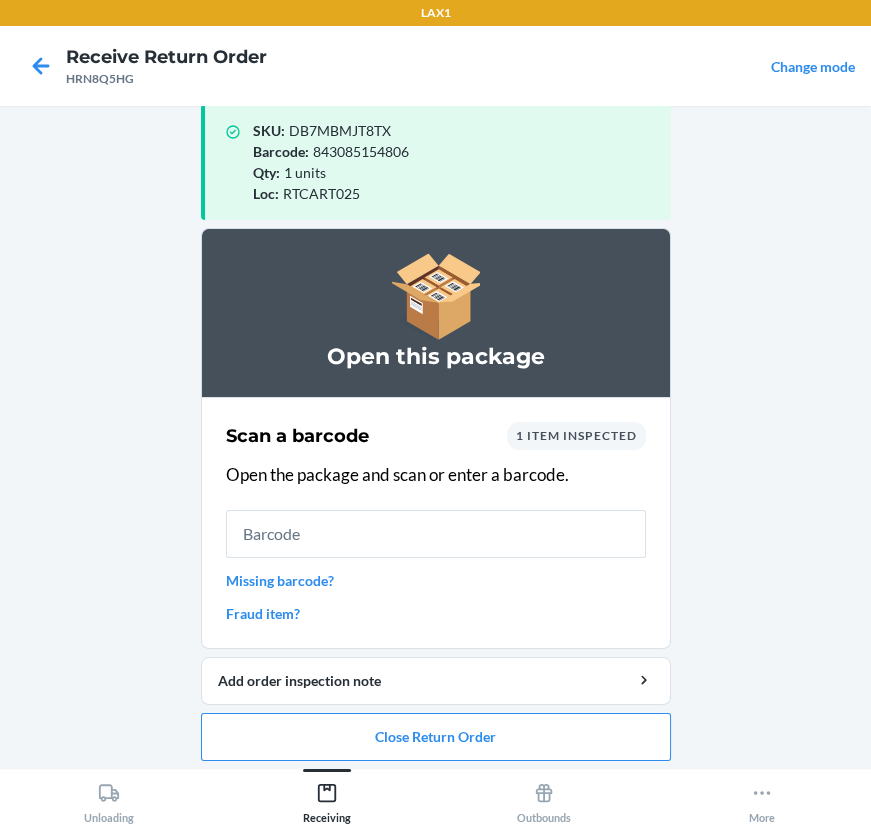 scroll, scrollTop: 33, scrollLeft: 0, axis: vertical 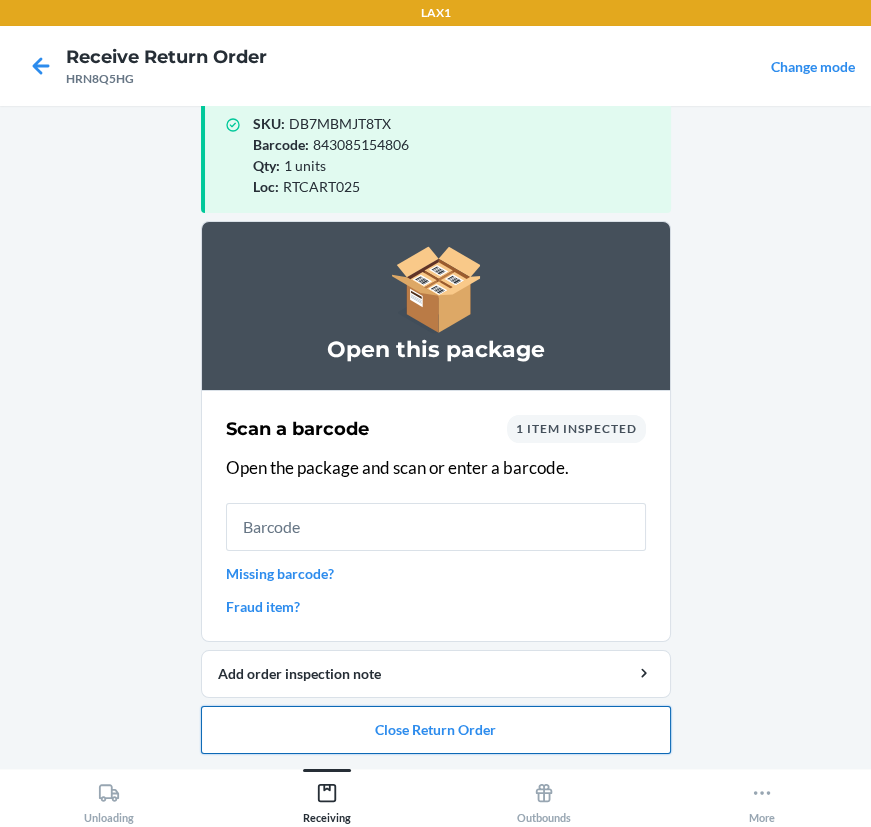 click on "Close Return Order" at bounding box center [436, 730] 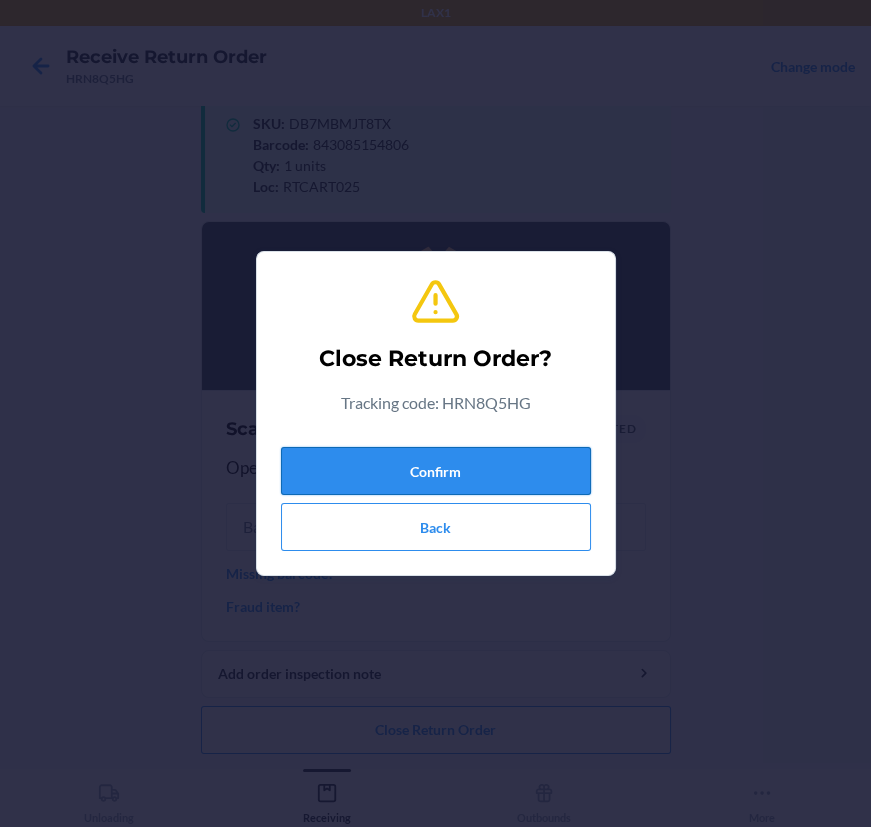 click on "Confirm" at bounding box center [436, 471] 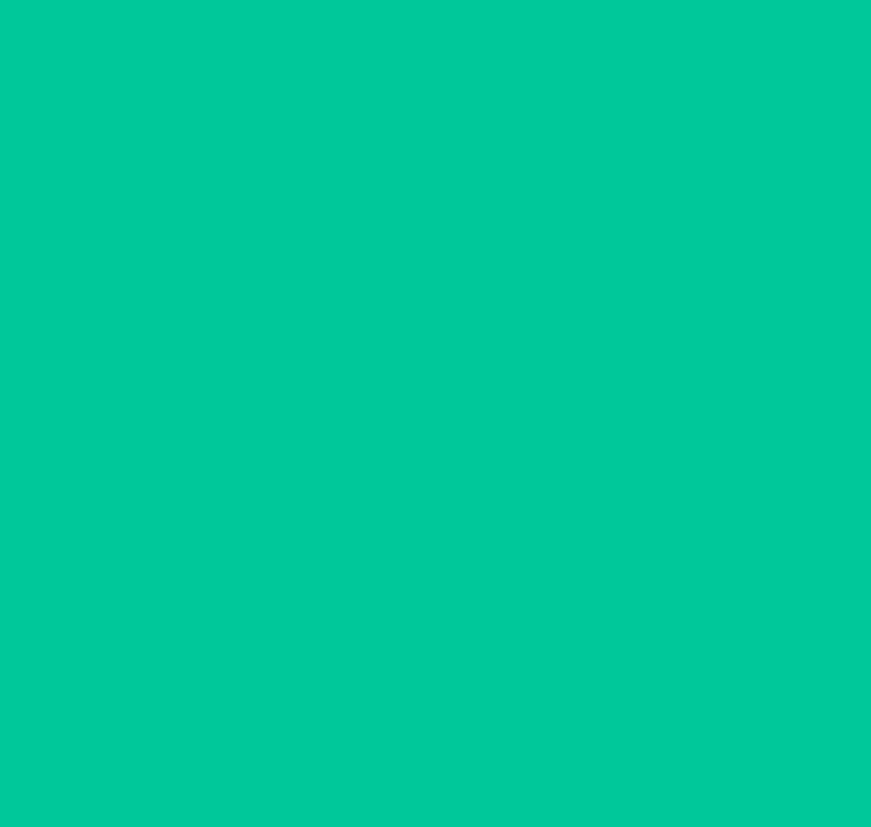 scroll, scrollTop: 0, scrollLeft: 0, axis: both 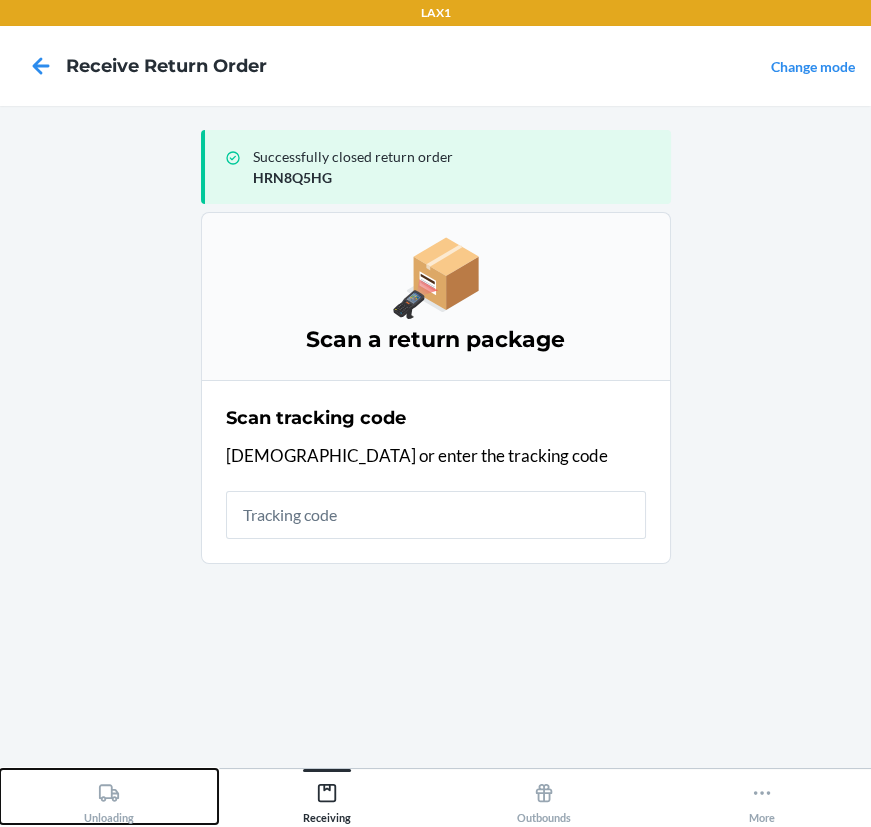 click on "Unloading" at bounding box center (109, 796) 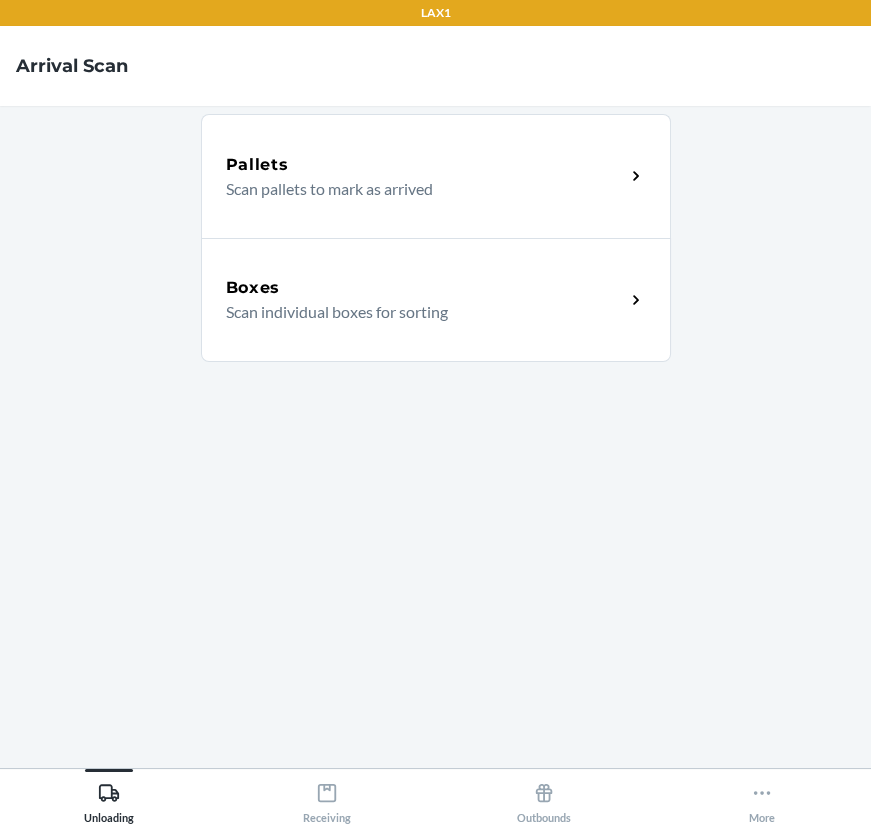 click on "Scan individual boxes for sorting" at bounding box center (417, 312) 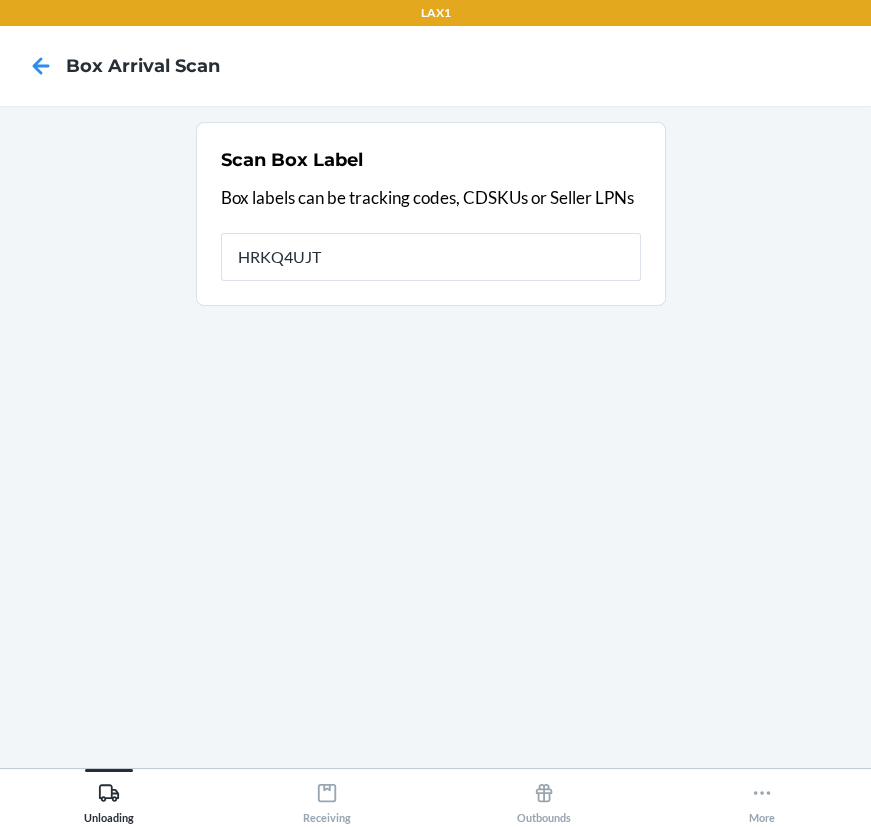 type on "HRKQ4UJT" 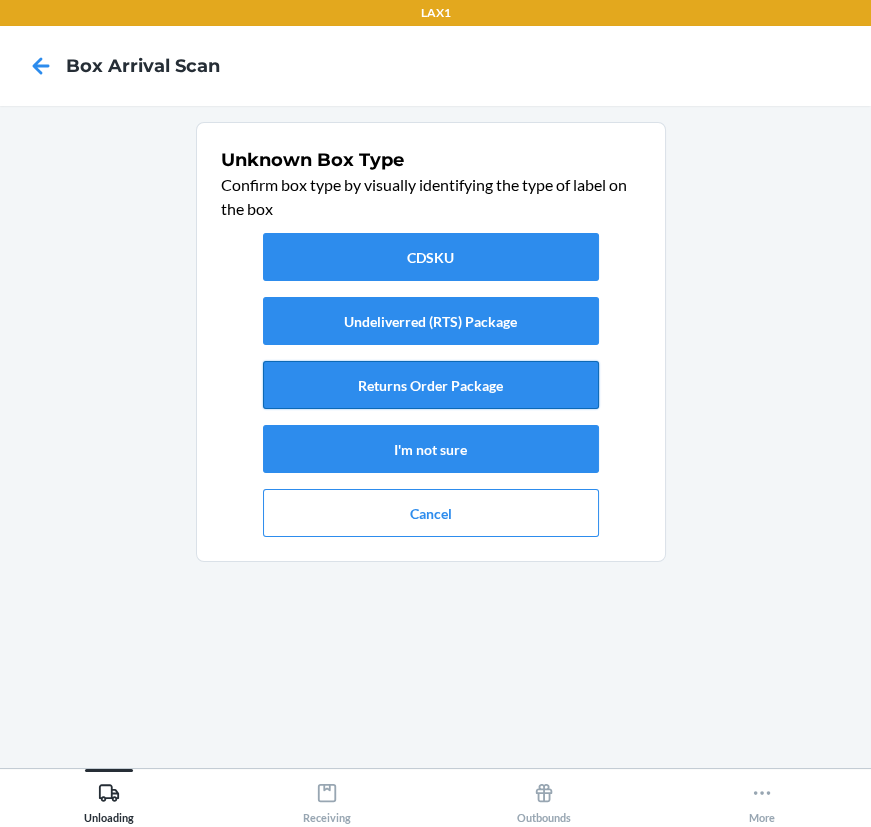 click on "Returns Order Package" at bounding box center (431, 385) 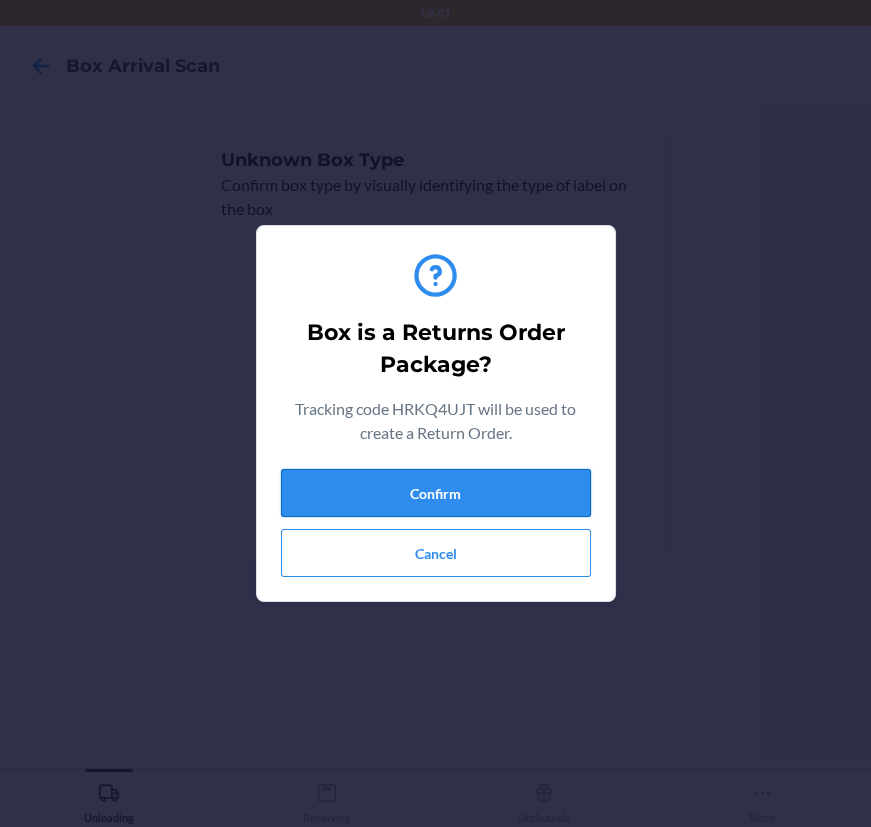 click on "Confirm" at bounding box center (436, 493) 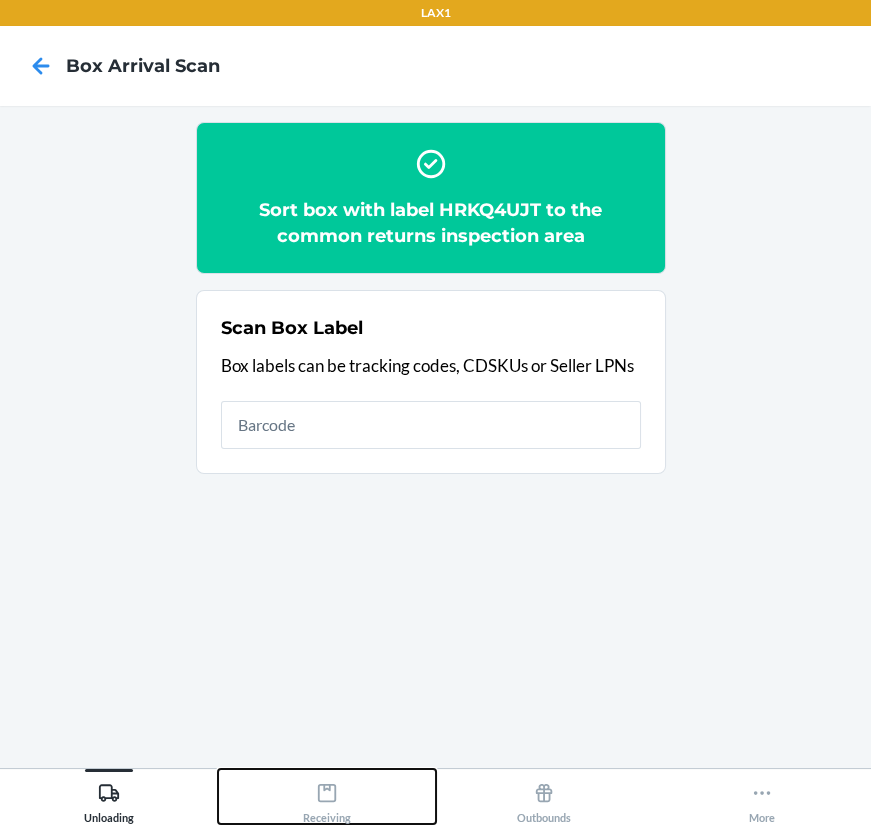 click on "Receiving" at bounding box center (327, 799) 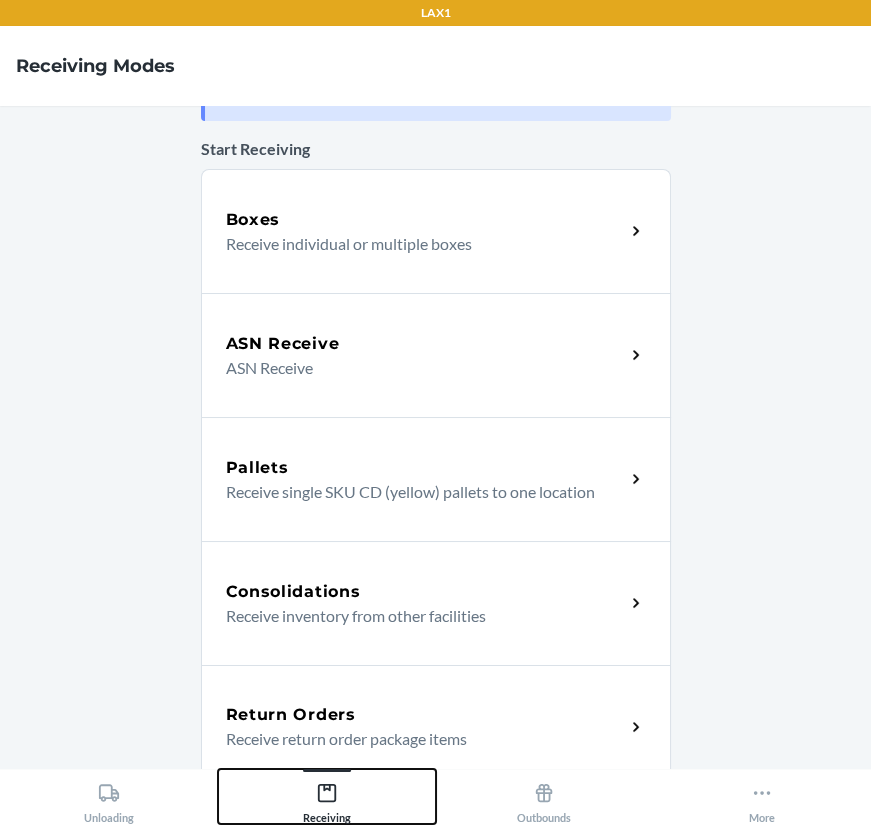 scroll, scrollTop: 272, scrollLeft: 0, axis: vertical 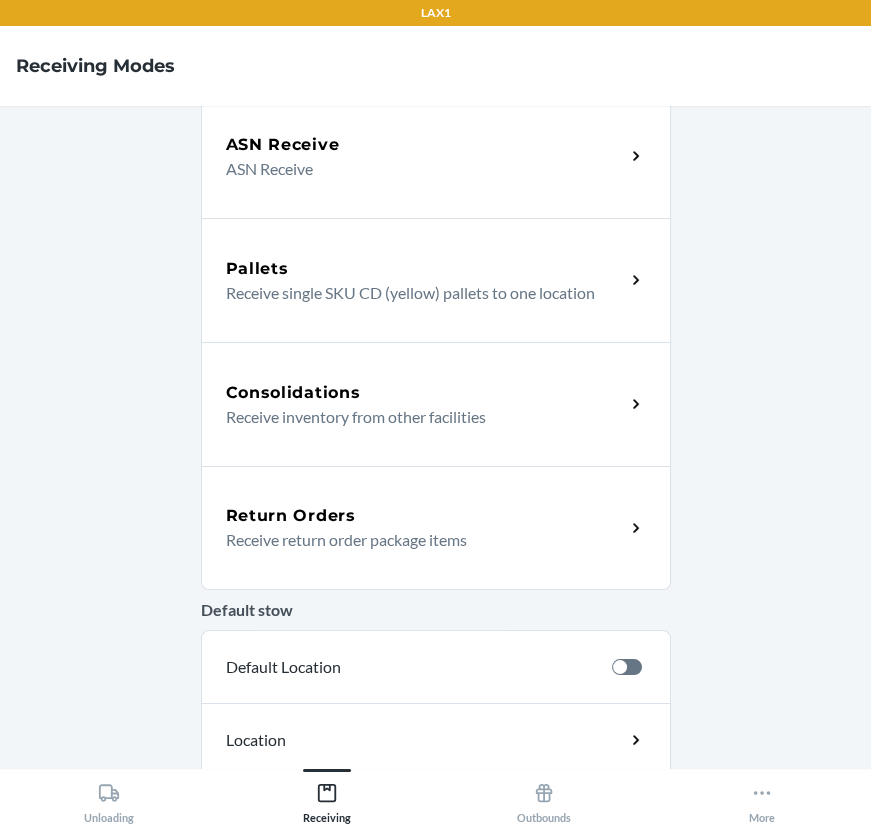 click on "Return Orders" at bounding box center [291, 516] 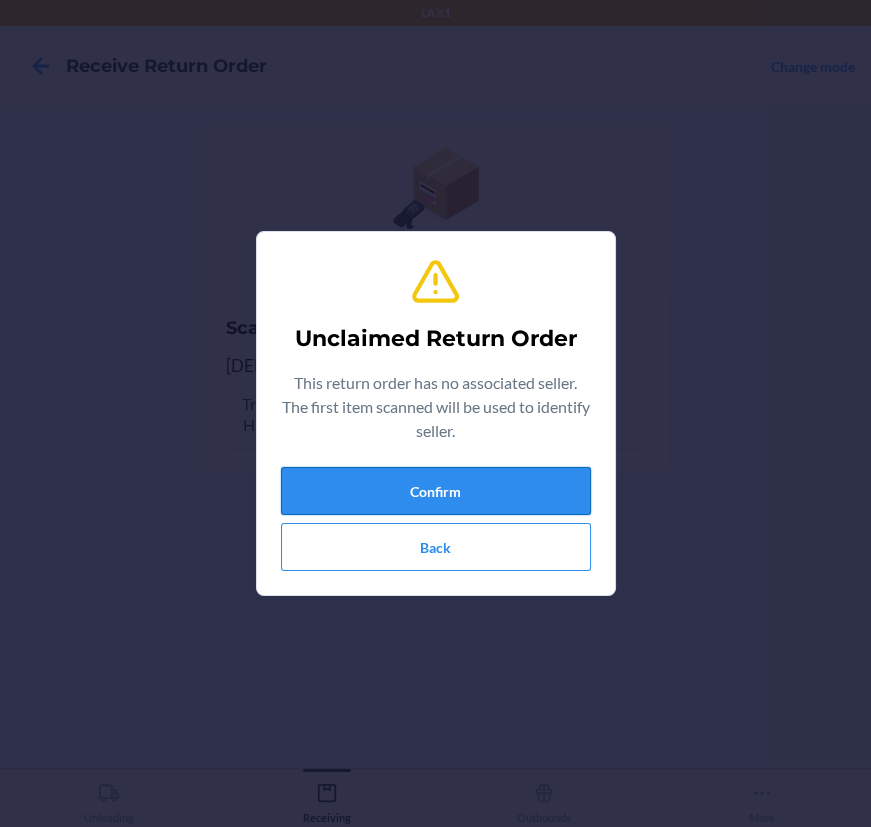 click on "Confirm" at bounding box center [436, 491] 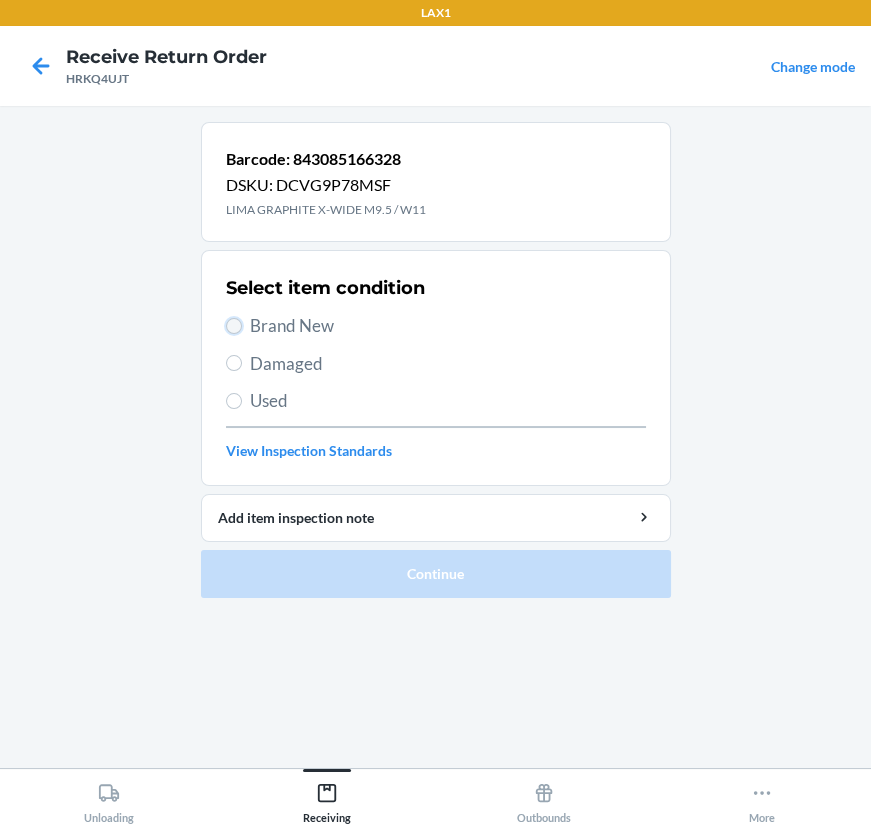 click on "Brand New" at bounding box center [234, 326] 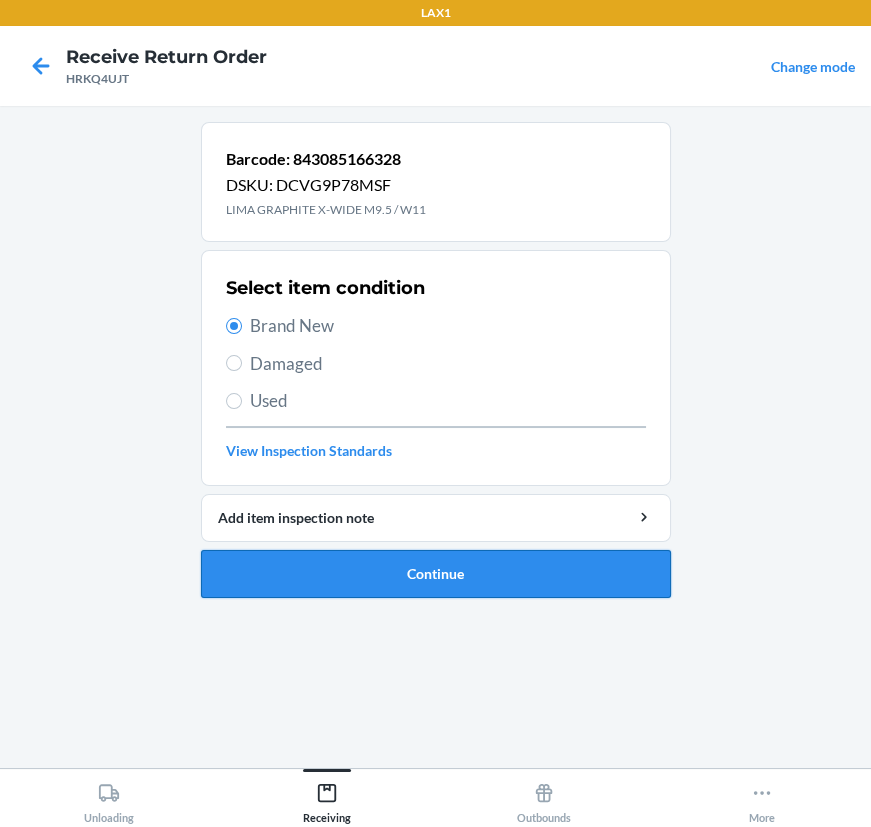 click on "Continue" at bounding box center (436, 574) 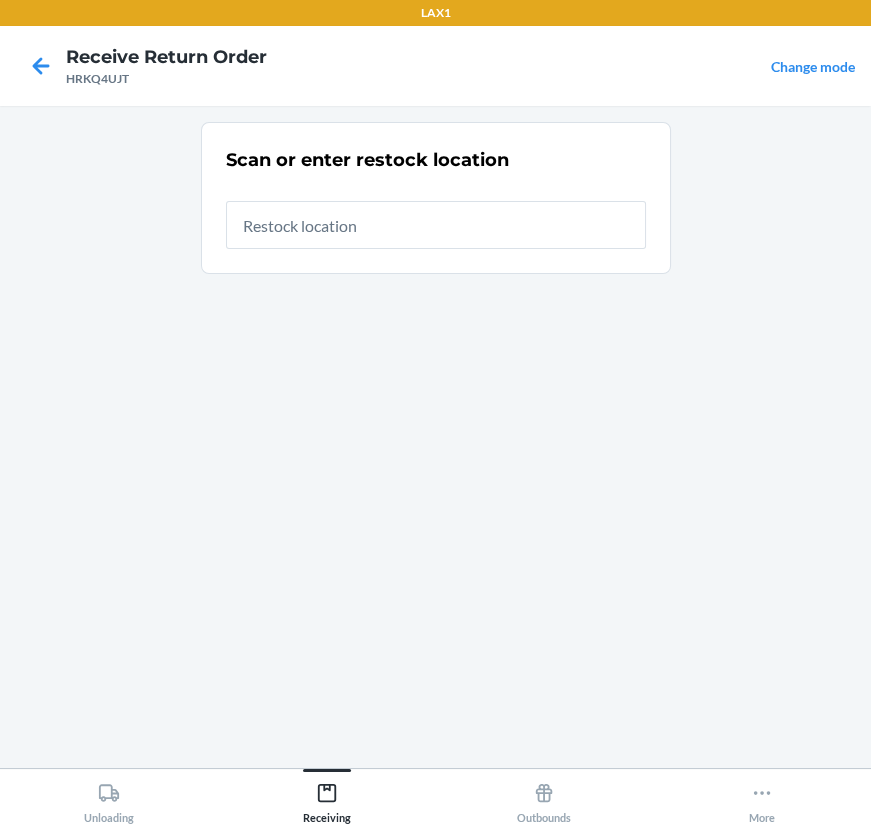 click at bounding box center [436, 225] 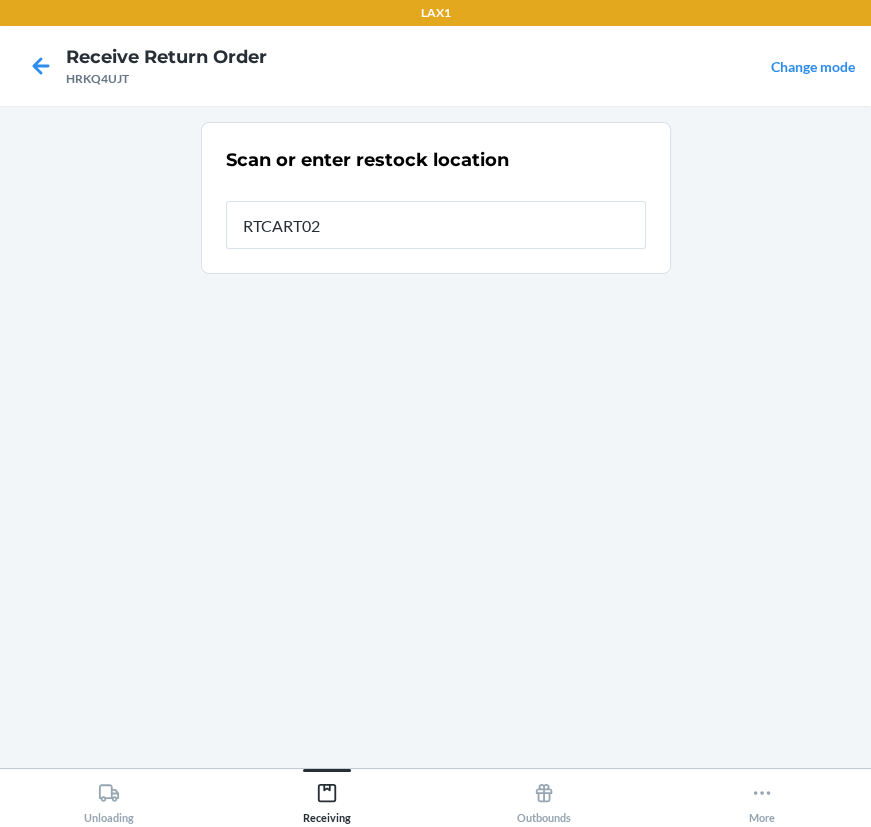 type on "RTCART025" 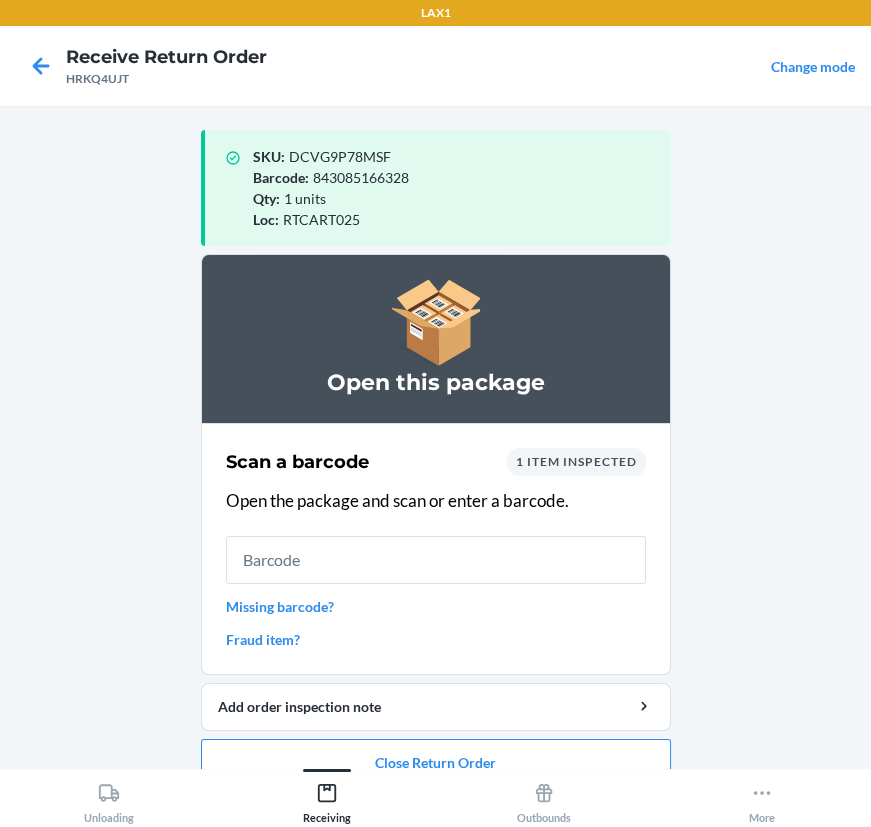 scroll, scrollTop: 33, scrollLeft: 0, axis: vertical 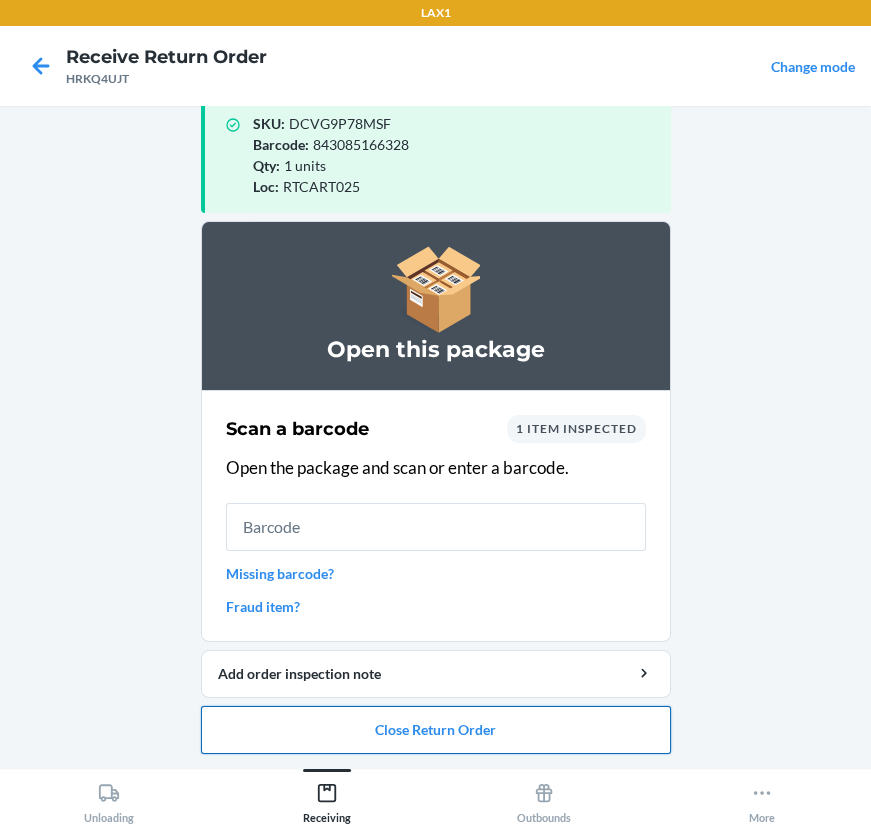 click on "Close Return Order" at bounding box center (436, 730) 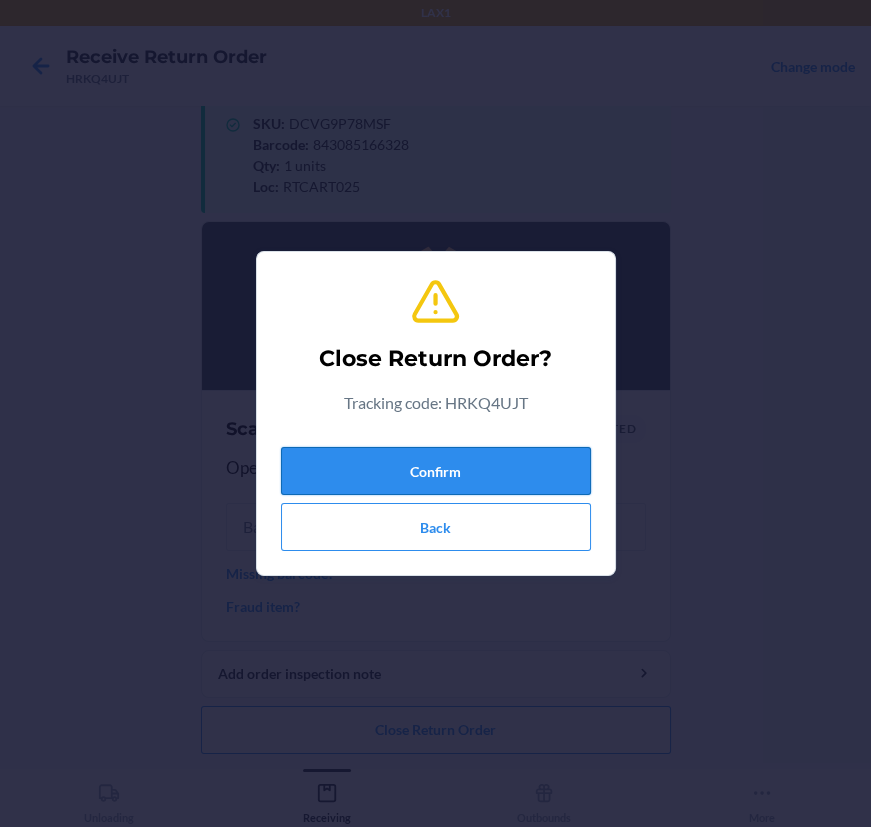 click on "Confirm" at bounding box center (436, 471) 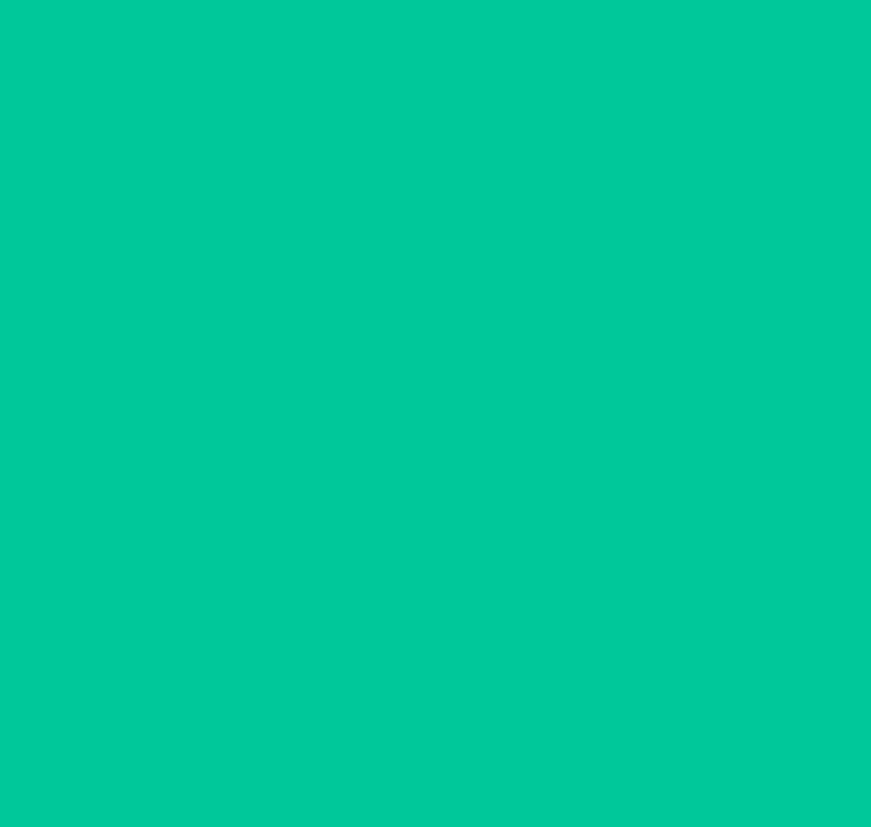 scroll, scrollTop: 0, scrollLeft: 0, axis: both 